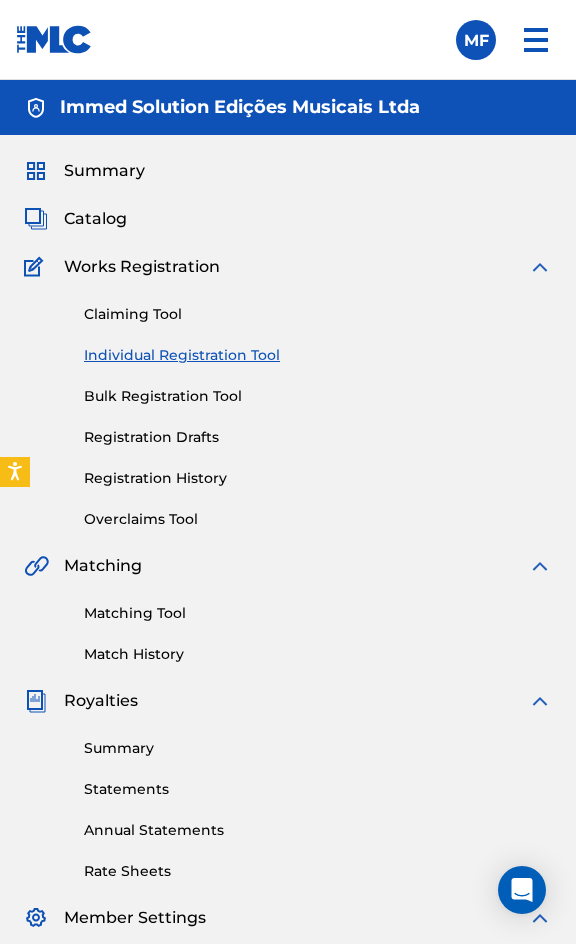 scroll, scrollTop: 1308, scrollLeft: 0, axis: vertical 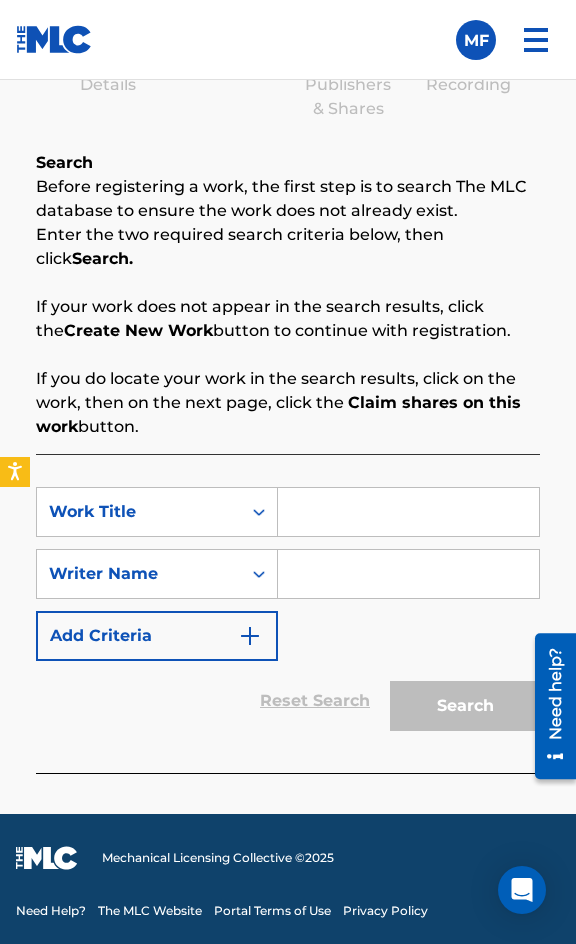 click at bounding box center [408, 512] 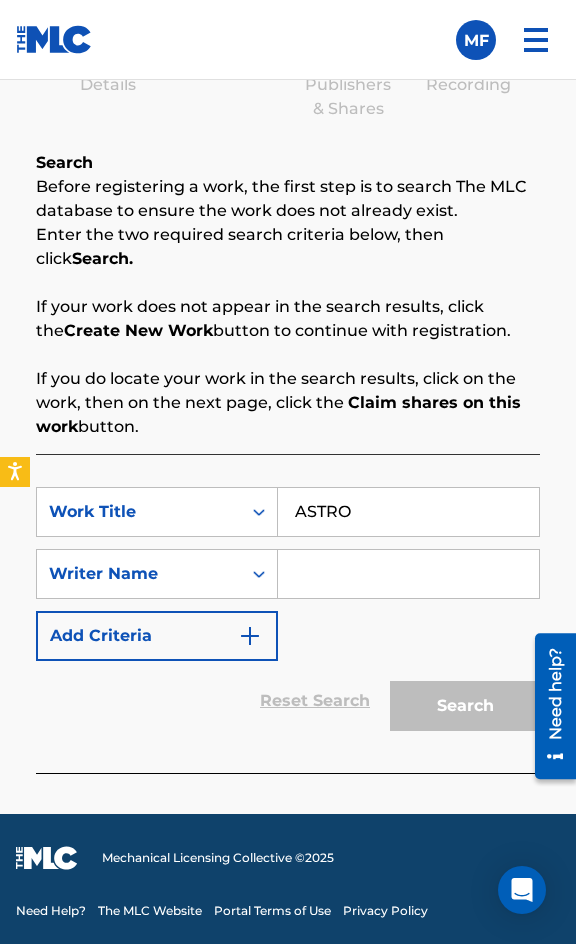type on "ASTRO" 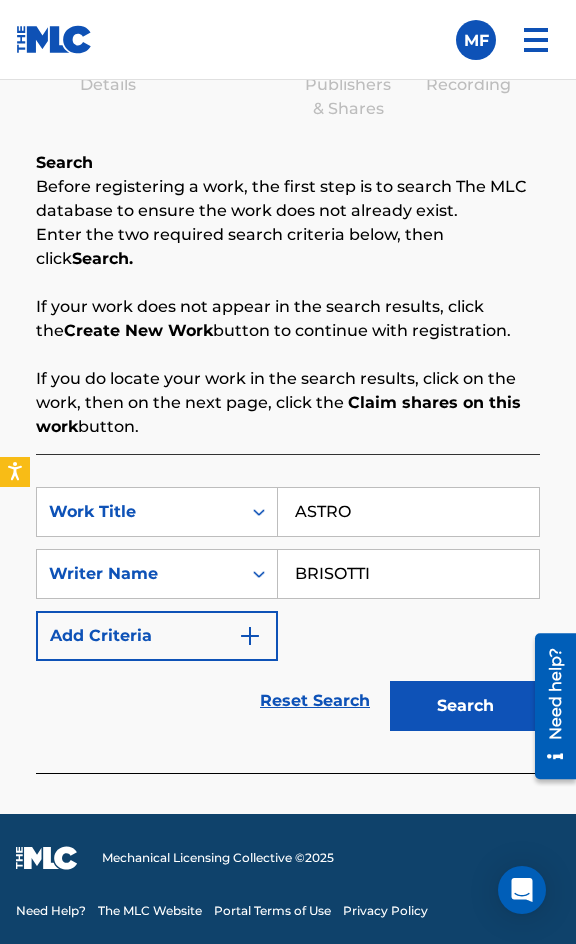 type on "BRISOTTI" 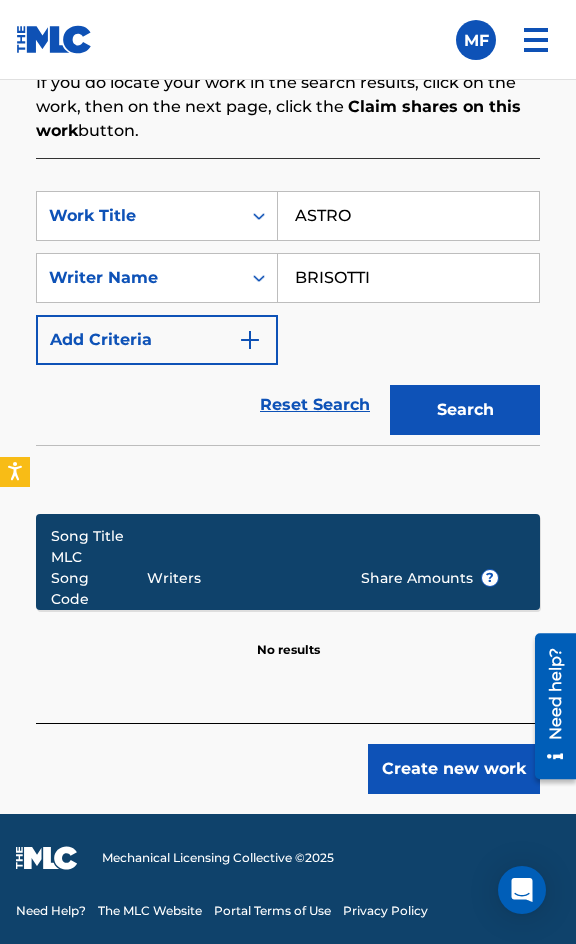 click on "Register Work Search Enter Work Details Add Writers Add Publishers & Shares Add Recording Review Search Before registering a work, the first step is to search The MLC database to ensure the work does not already exist. Enter the two required search criteria below, then click   Search.  If your work does not appear in the search results, click the  Create New Work   button to continue with registration. If you do locate your work in the search results, click on the work, then on the next page, click the   Claim shares on this work  button. SearchWithCriteria55399613-2acf-4049-a671-cc7badbf1242 Work Title ASTRO SearchWithCriteriaba904ade-93f1-40fa-a999-479bd7e17515 Writer Name [PERSON_NAME] Add Criteria Reset Search Search Song Title MLC Song Code Writers Share Amounts ? No results Create new work" at bounding box center (288, 212) 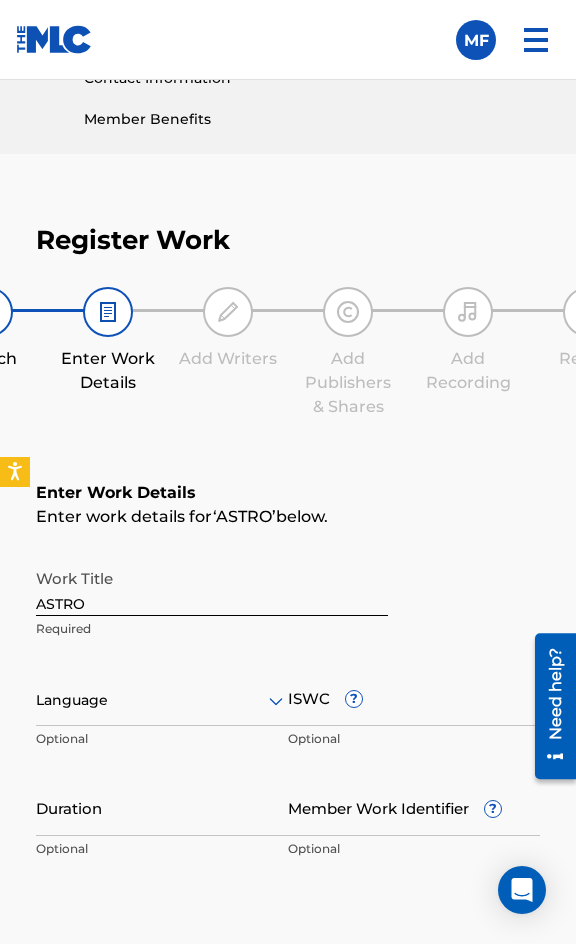 scroll, scrollTop: 1036, scrollLeft: 0, axis: vertical 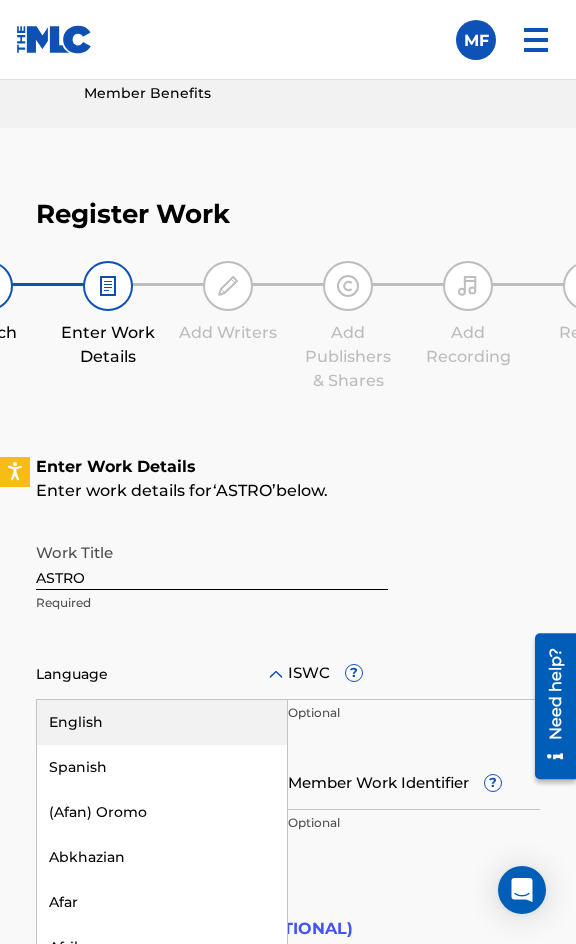 click at bounding box center (162, 674) 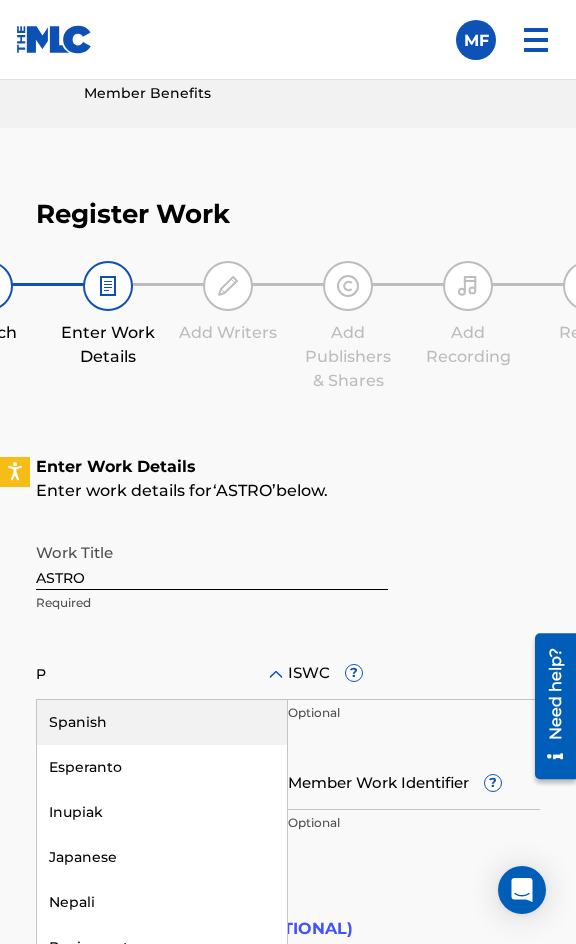 type on "PO" 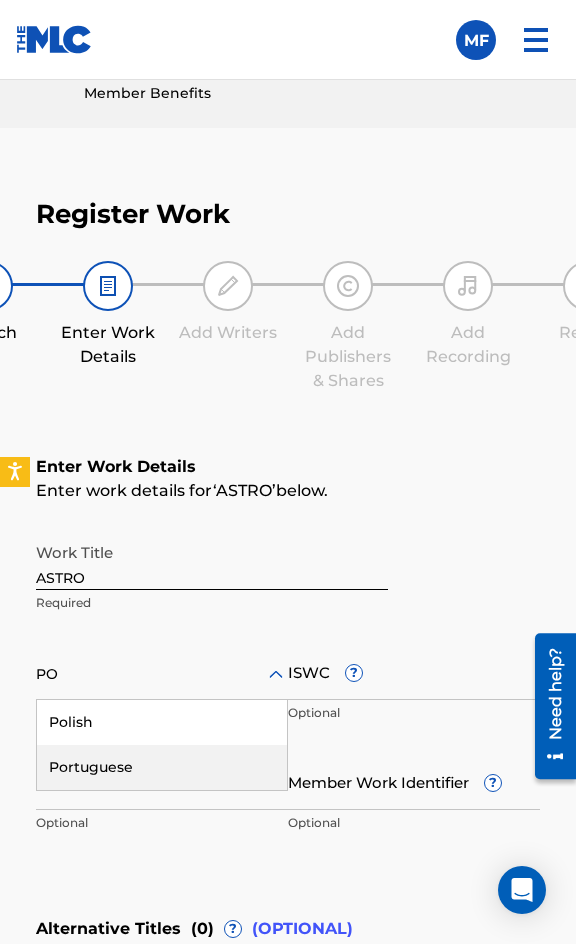 click on "Portuguese" at bounding box center [162, 767] 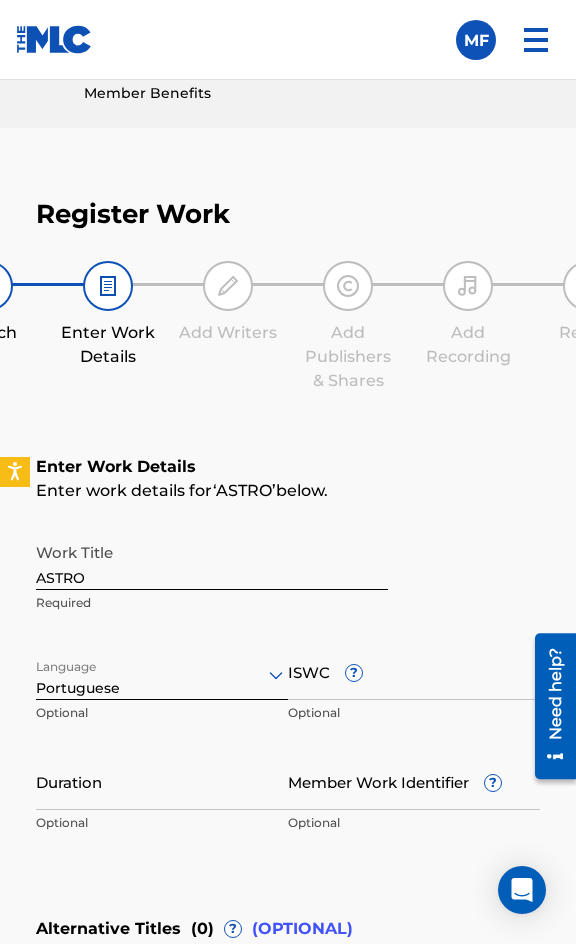 scroll, scrollTop: 1436, scrollLeft: 0, axis: vertical 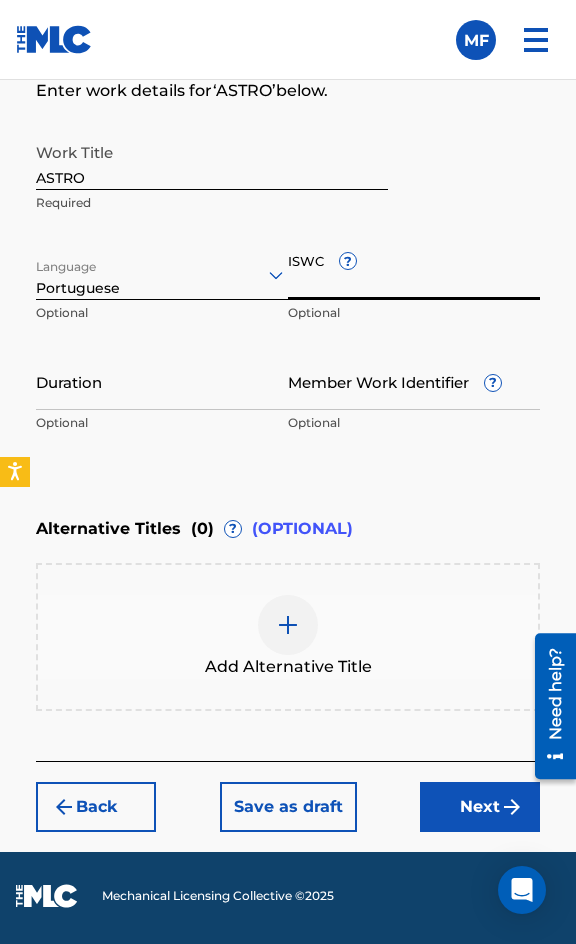 click on "ISWC   ?" at bounding box center (414, 271) 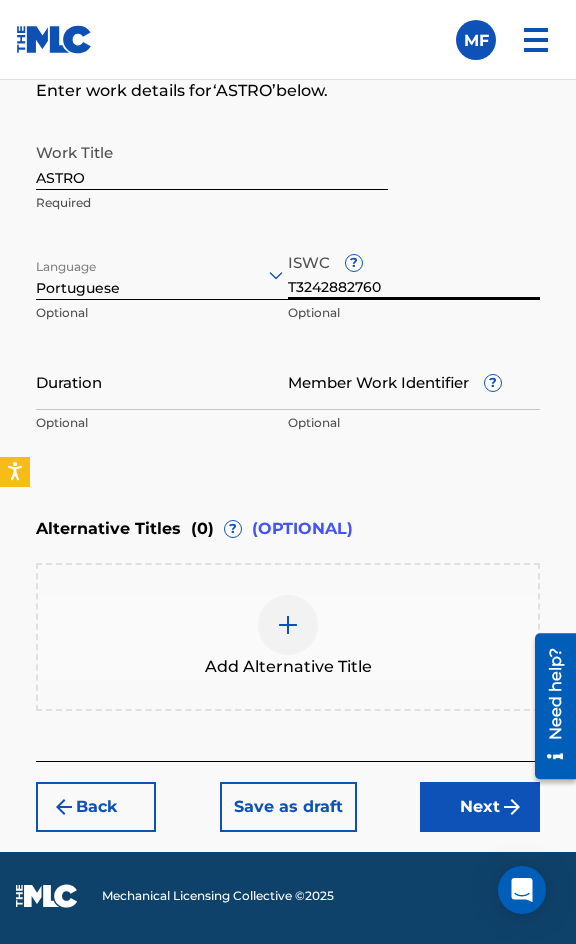 type on "T3242882760" 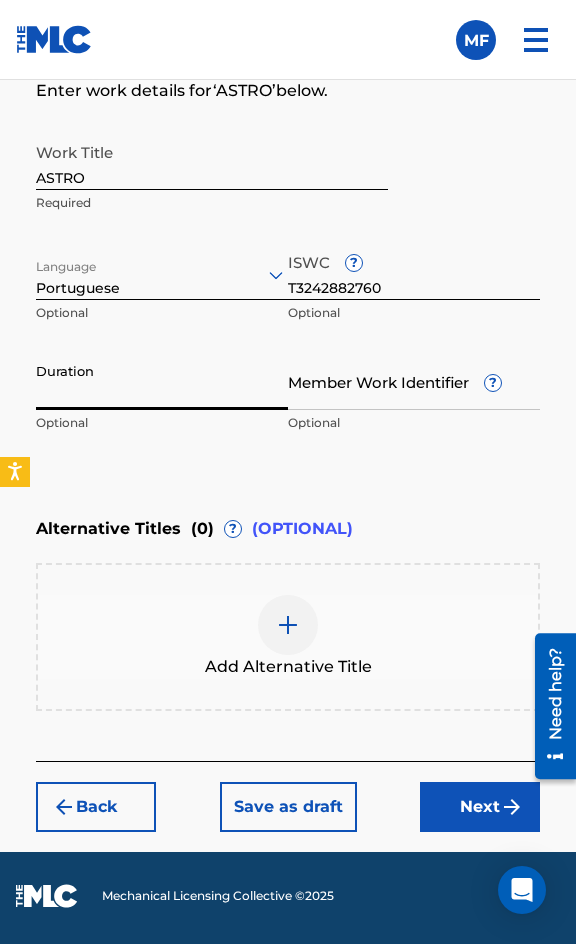 click on "Duration" at bounding box center [162, 381] 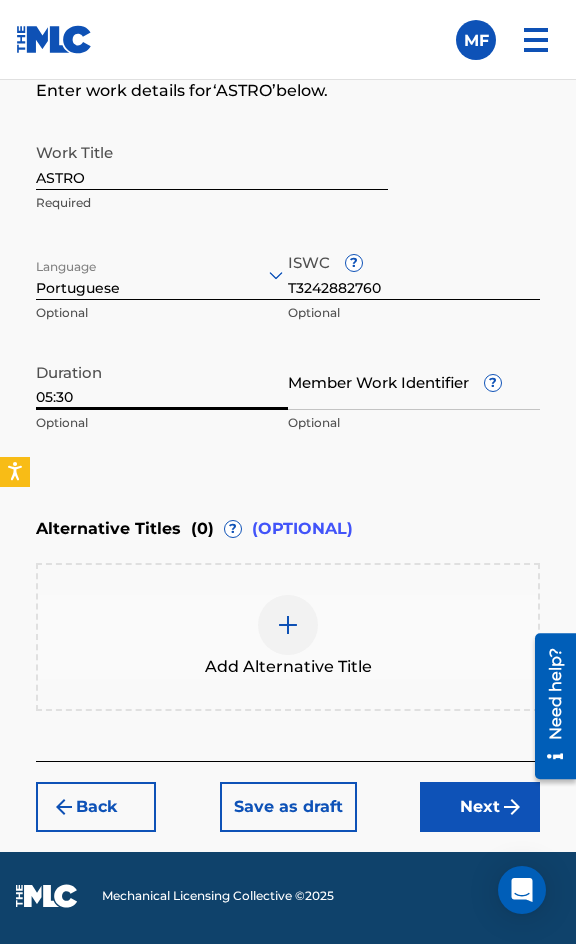 type on "05:30" 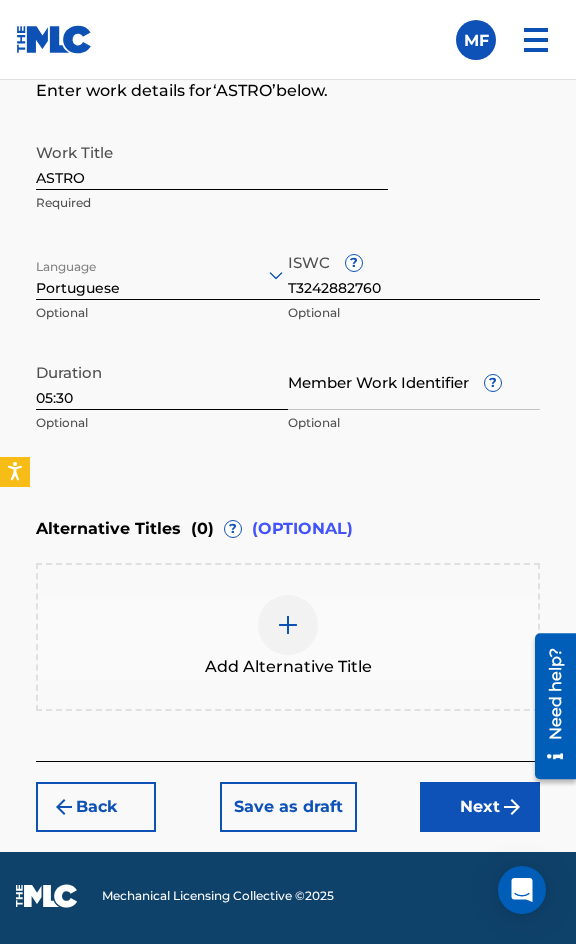 click on "Next" at bounding box center (480, 807) 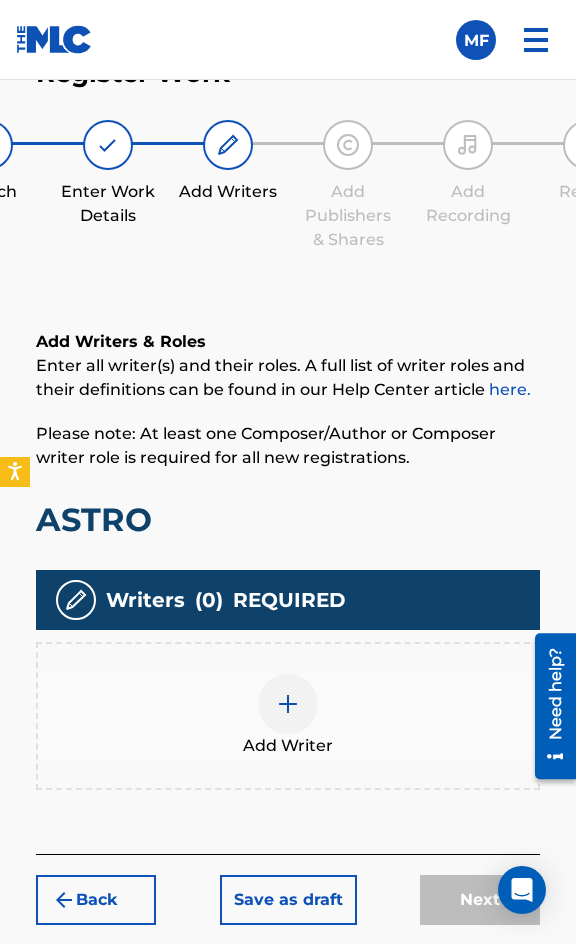 scroll, scrollTop: 1308, scrollLeft: 0, axis: vertical 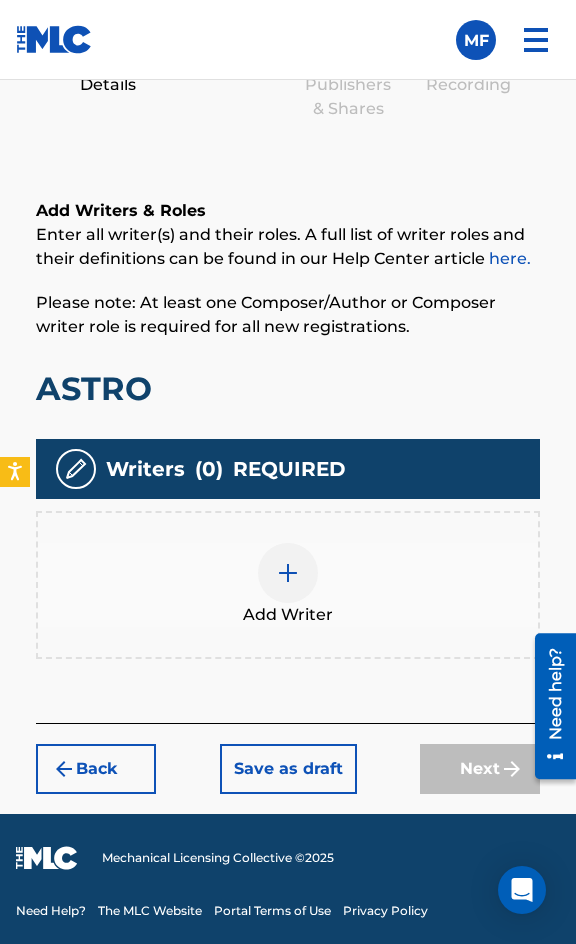 click at bounding box center (288, 573) 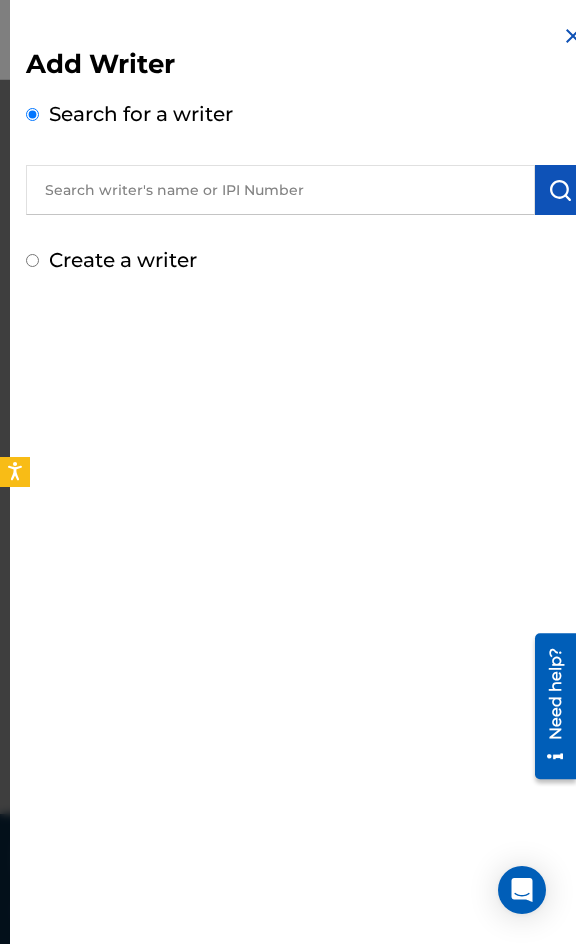 click at bounding box center (280, 190) 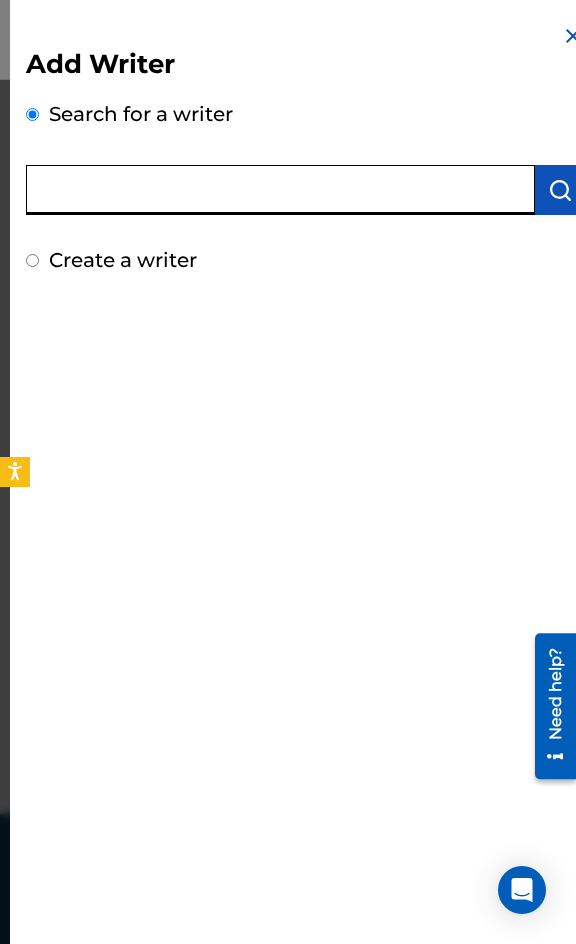 paste on "[PERSON_NAME]" 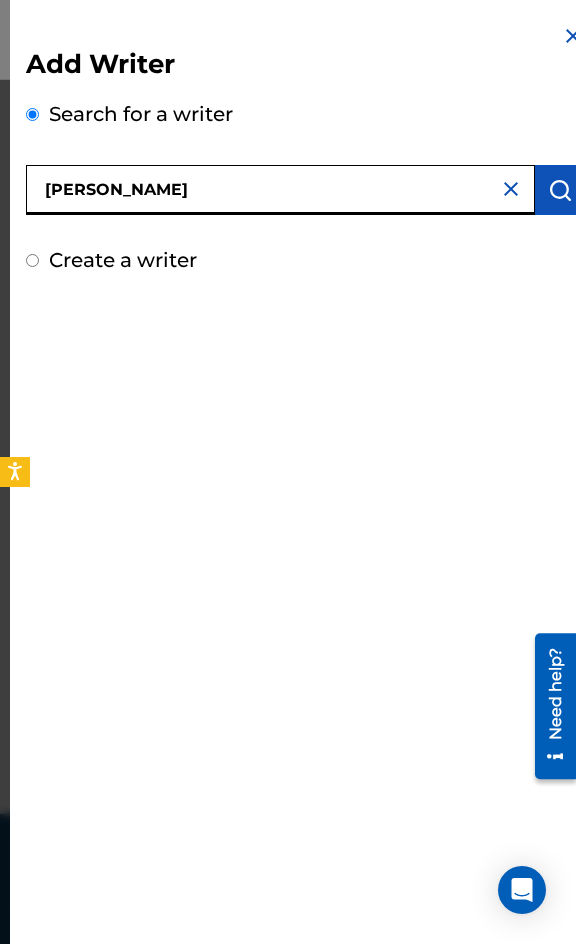 type on "[PERSON_NAME]" 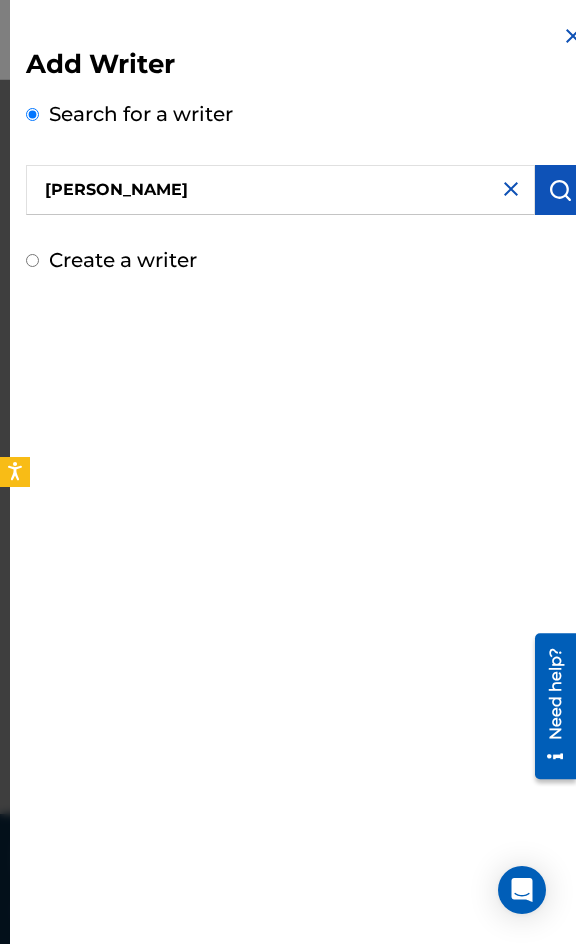 click at bounding box center (560, 190) 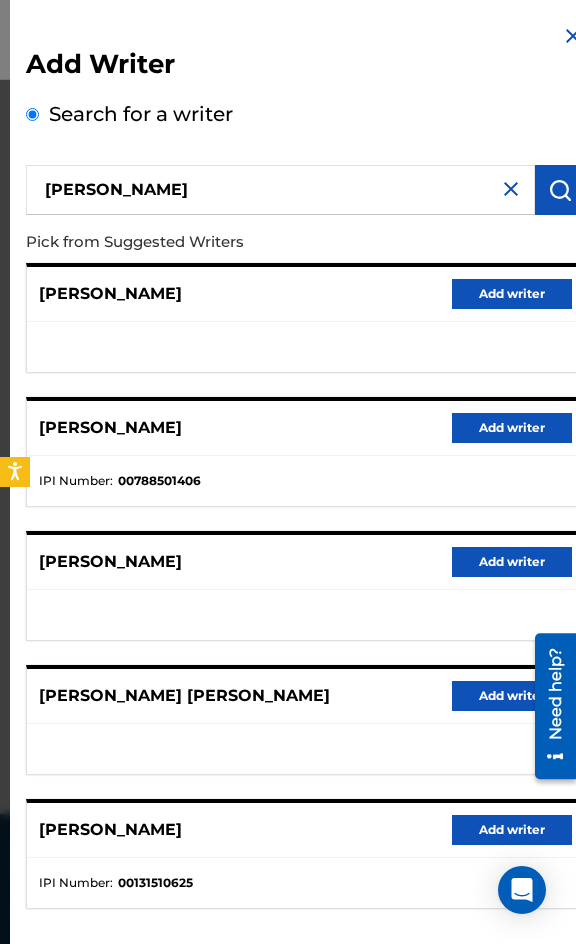 scroll, scrollTop: 92, scrollLeft: 0, axis: vertical 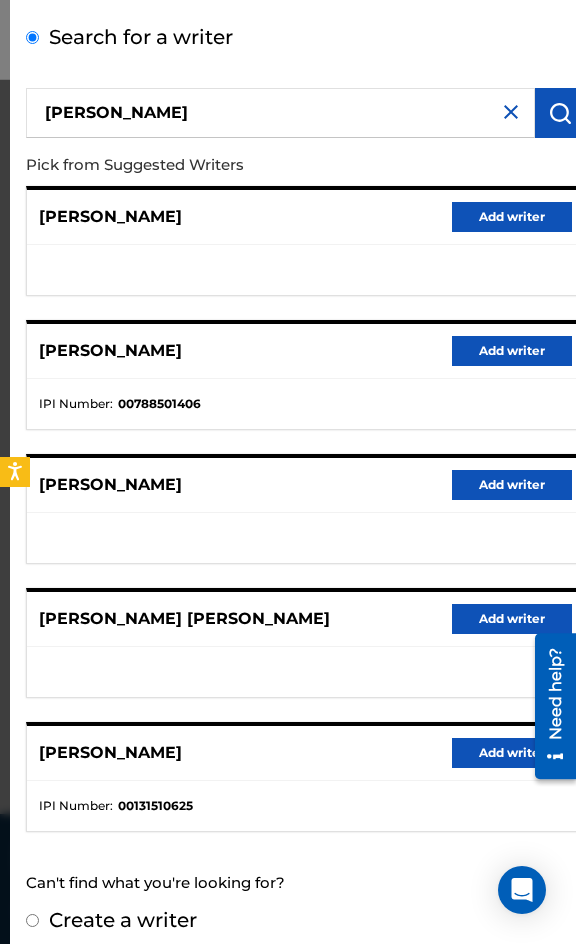 click on "Create a writer" at bounding box center [123, 920] 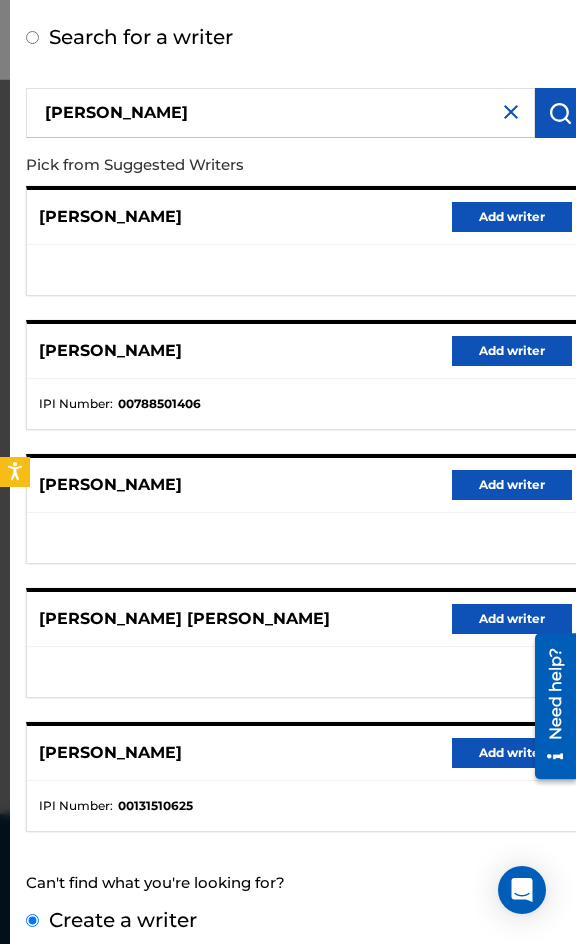 click on "Create a writer" at bounding box center (32, 920) 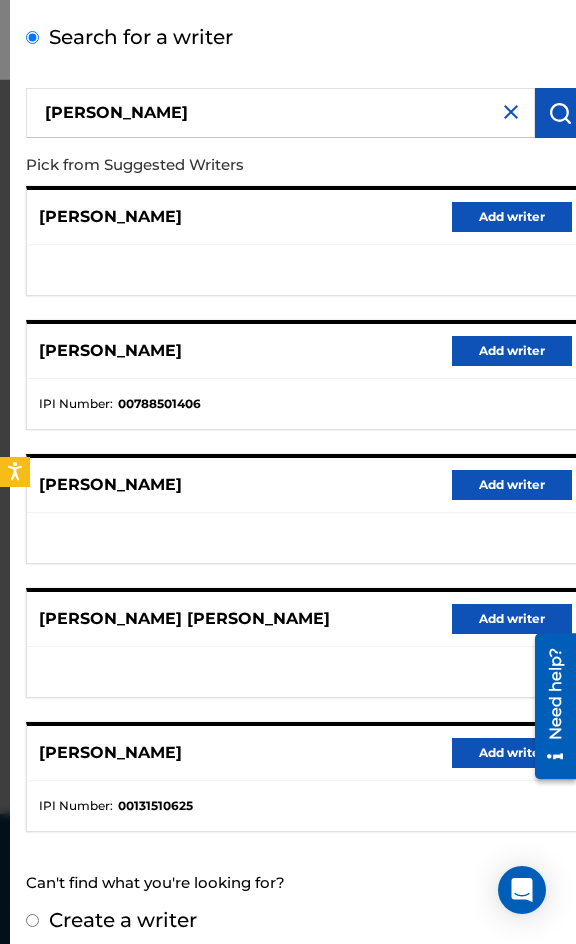 radio on "false" 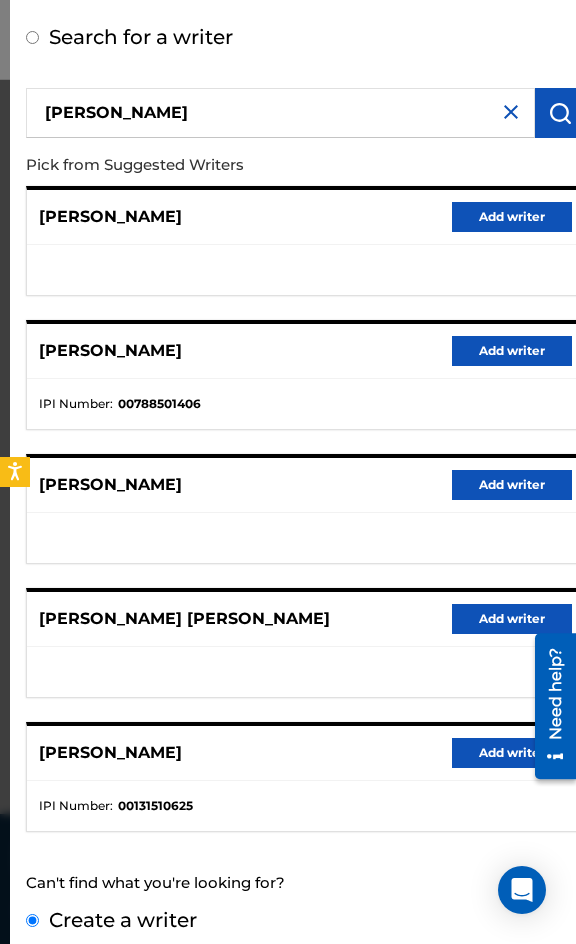 scroll, scrollTop: 0, scrollLeft: 0, axis: both 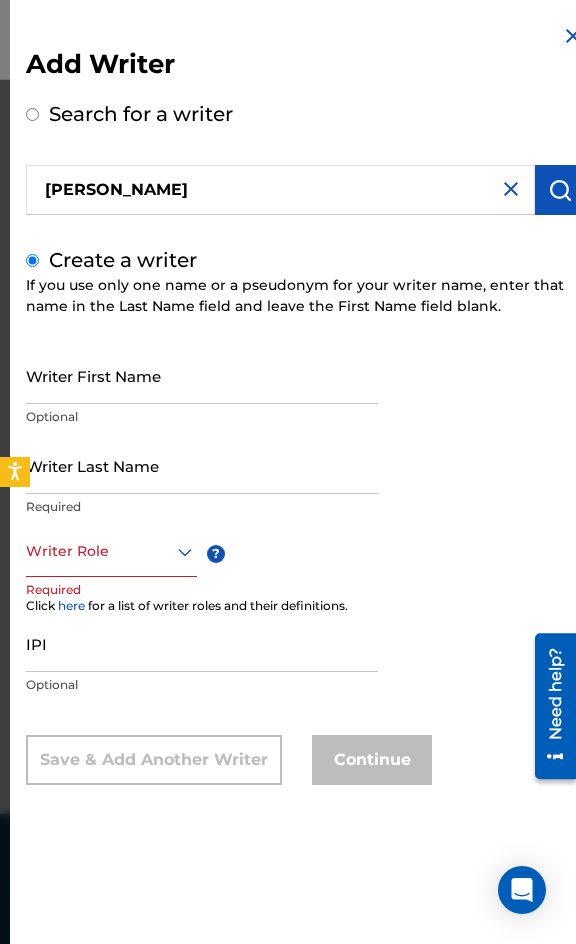 click on "Writer First Name" at bounding box center [202, 375] 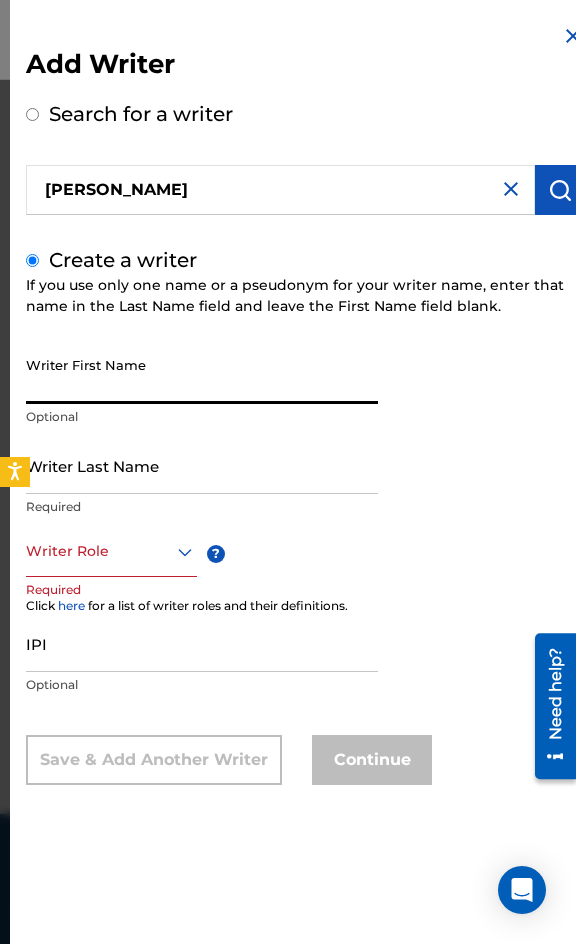 paste on "[PERSON_NAME]" 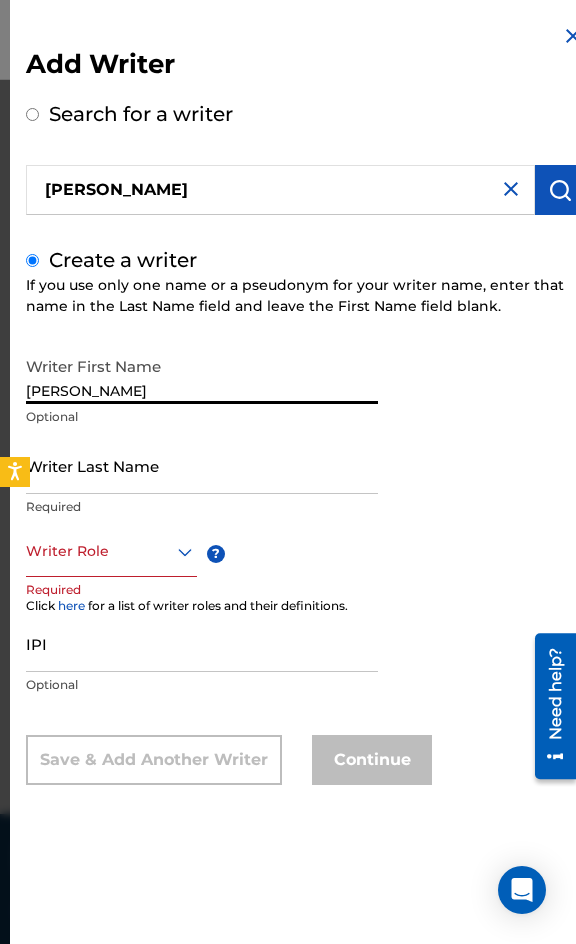 drag, startPoint x: 290, startPoint y: 378, endPoint x: 93, endPoint y: 401, distance: 198.33809 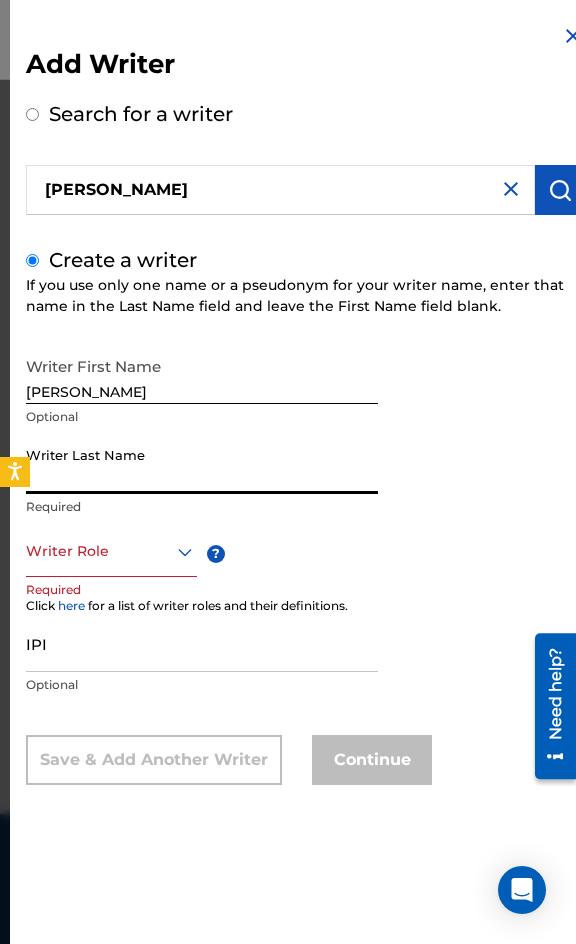 paste on "[PERSON_NAME]" 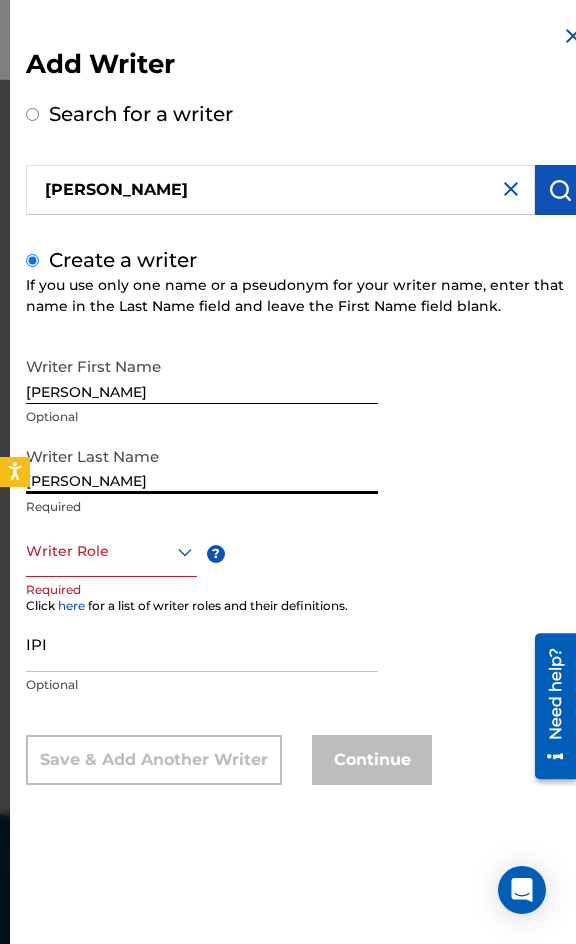 type on "[PERSON_NAME]" 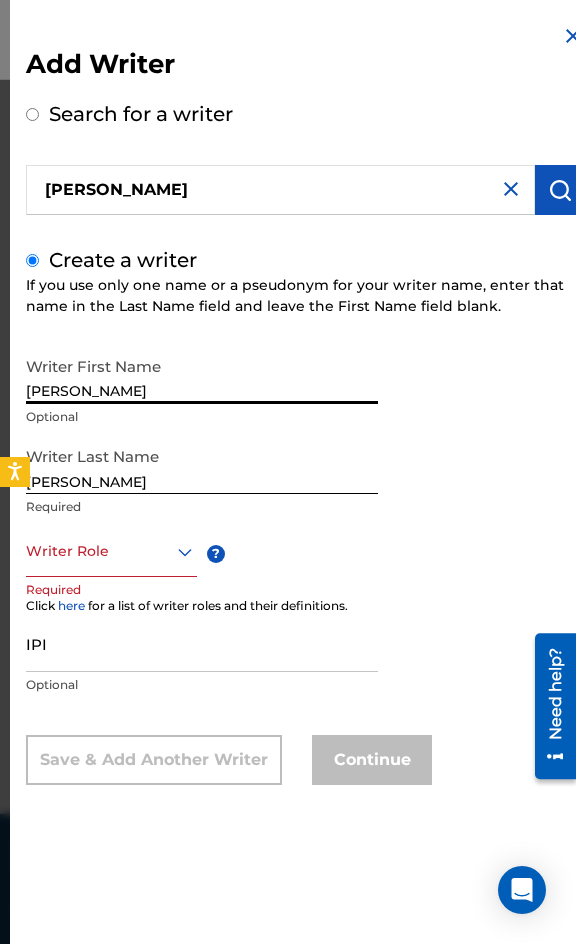 drag, startPoint x: 276, startPoint y: 375, endPoint x: 87, endPoint y: 424, distance: 195.24857 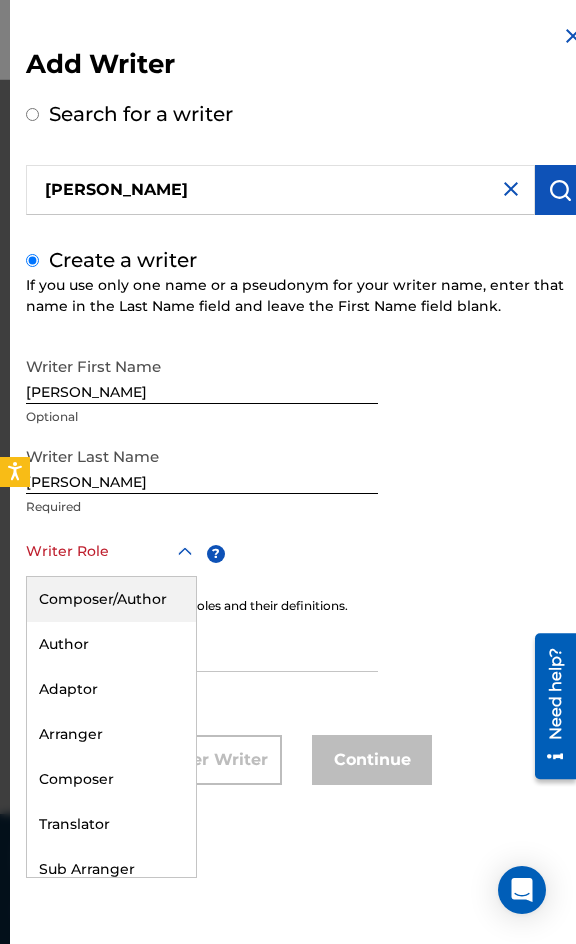 click on "Composer/Author" at bounding box center (111, 599) 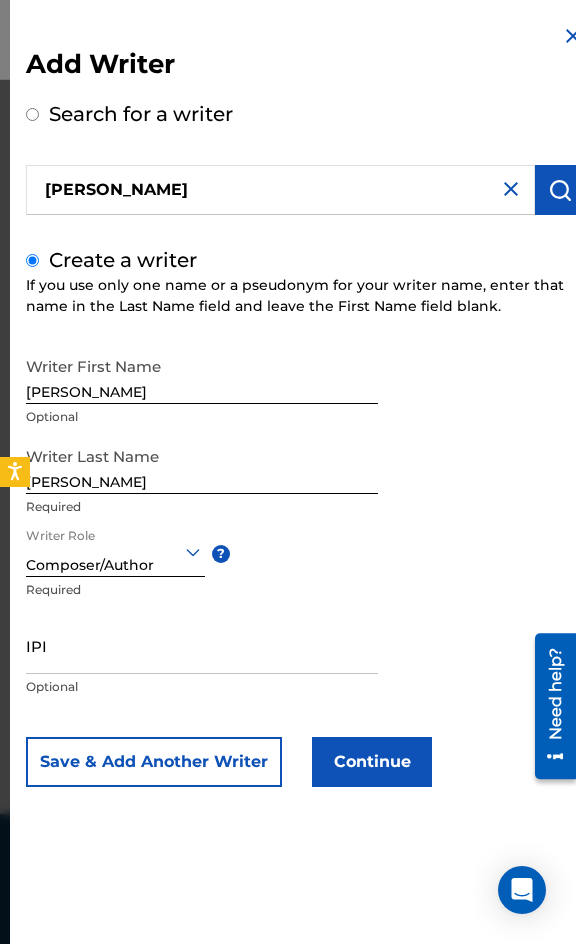 click on "Continue" at bounding box center (372, 762) 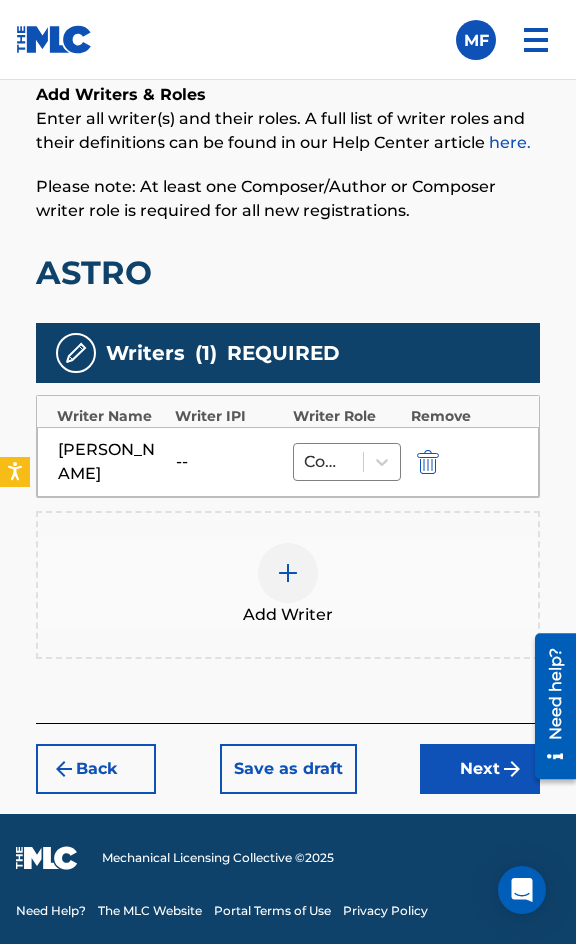 click on "Next" at bounding box center [480, 769] 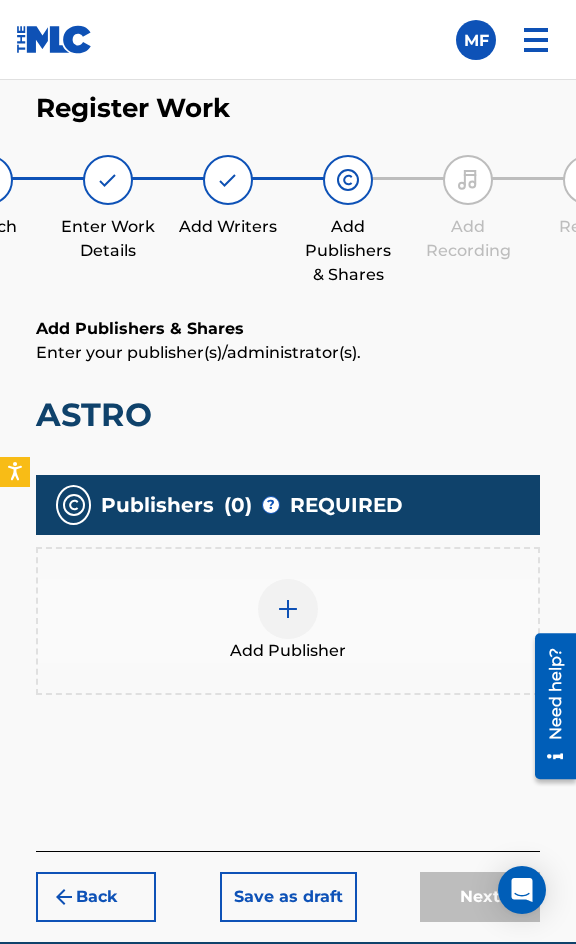 scroll, scrollTop: 1270, scrollLeft: 0, axis: vertical 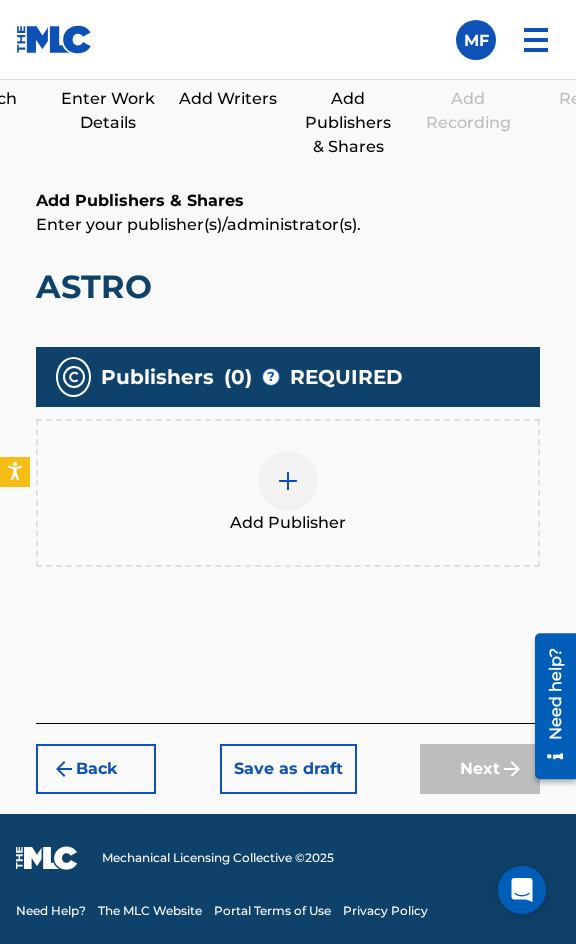 click on "Add Publisher" at bounding box center (288, 493) 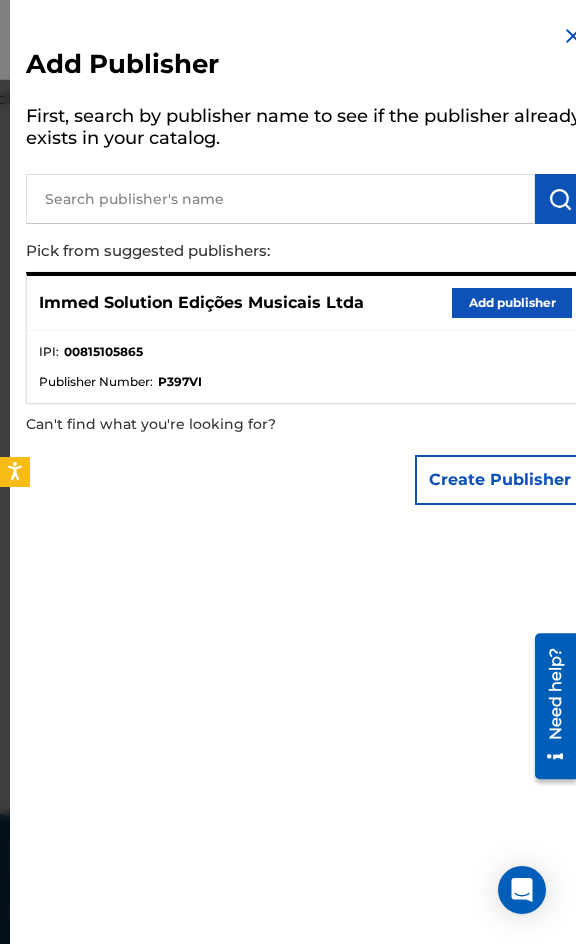 click on "Add publisher" at bounding box center [512, 303] 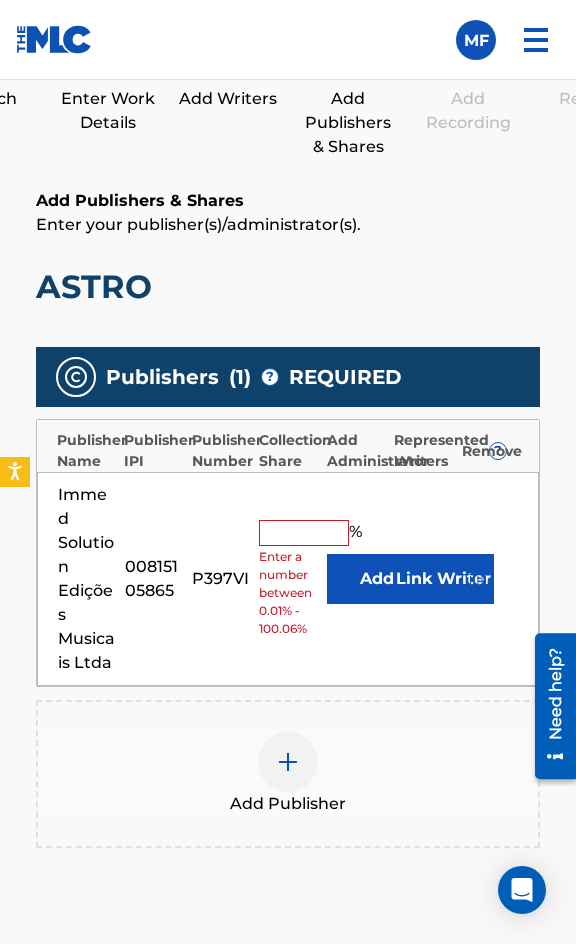 click at bounding box center (304, 533) 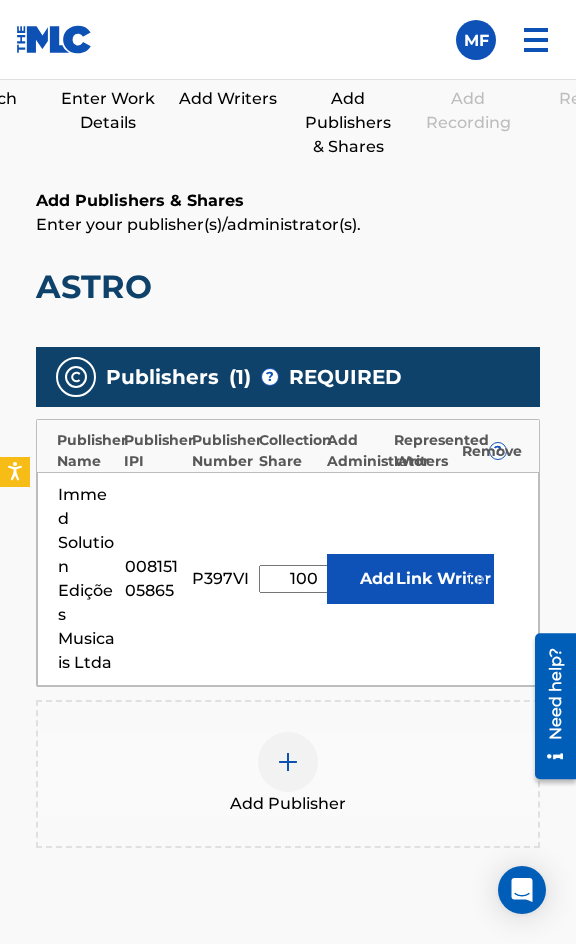 click on "Link Writer" at bounding box center (444, 579) 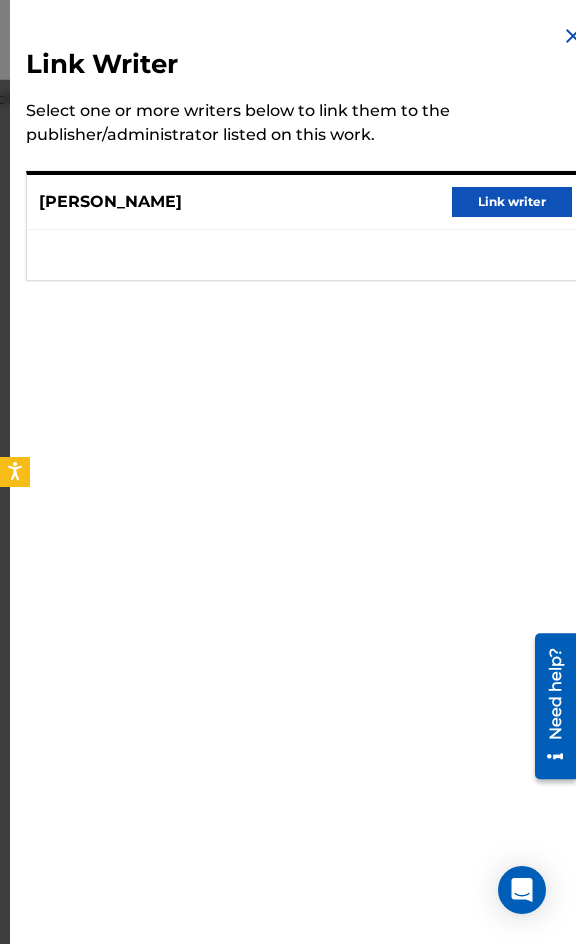 click at bounding box center (305, 255) 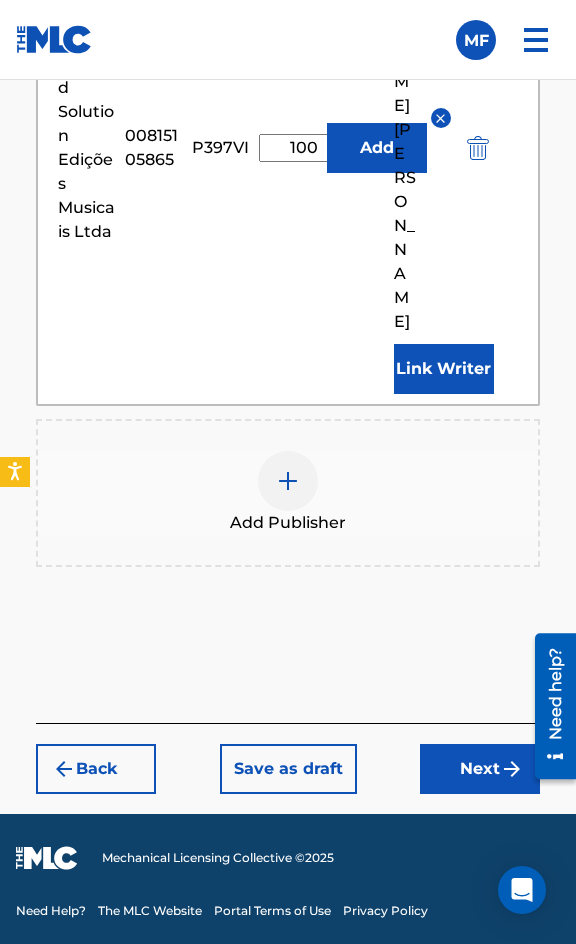 click at bounding box center [512, 769] 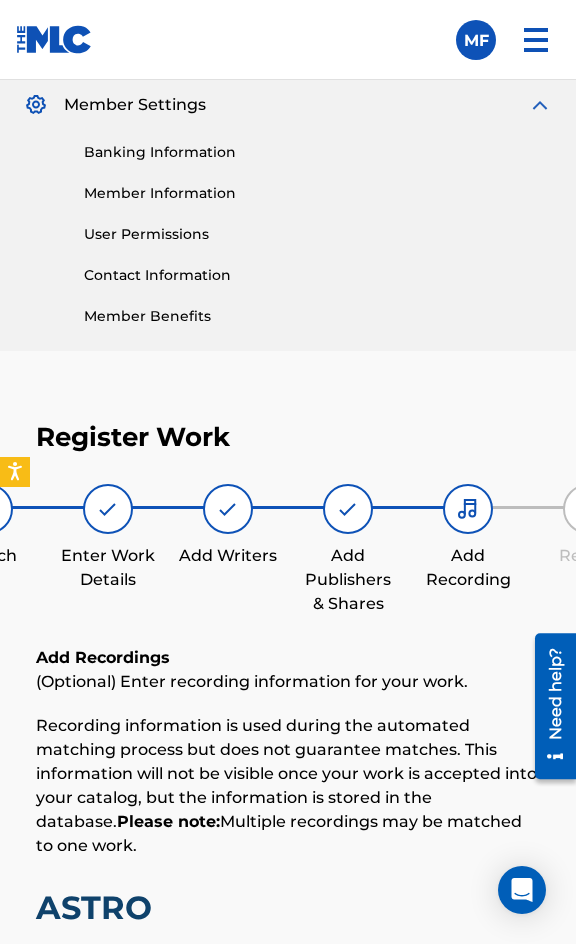 scroll, scrollTop: 1332, scrollLeft: 0, axis: vertical 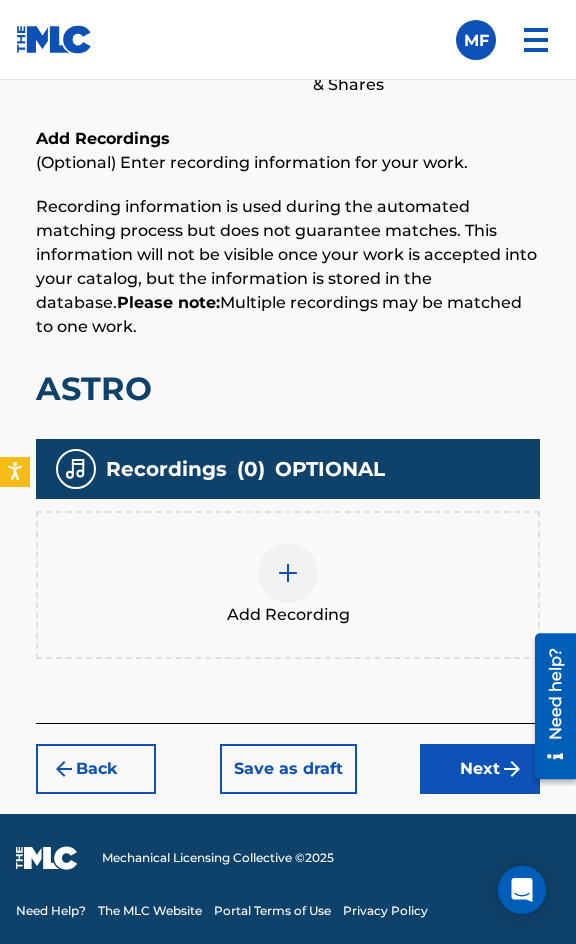 click on "Add Recording" at bounding box center [288, 585] 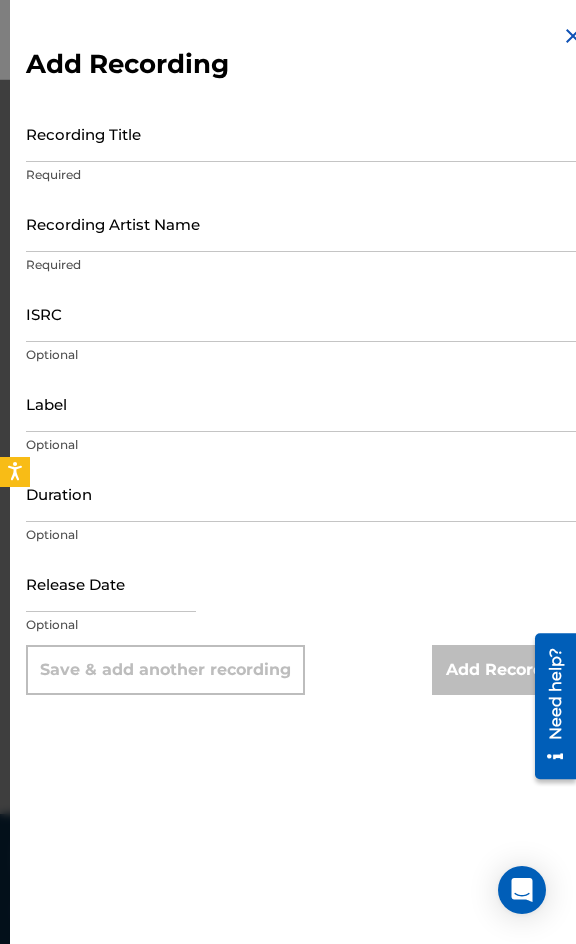 click on "Recording Title" at bounding box center (305, 133) 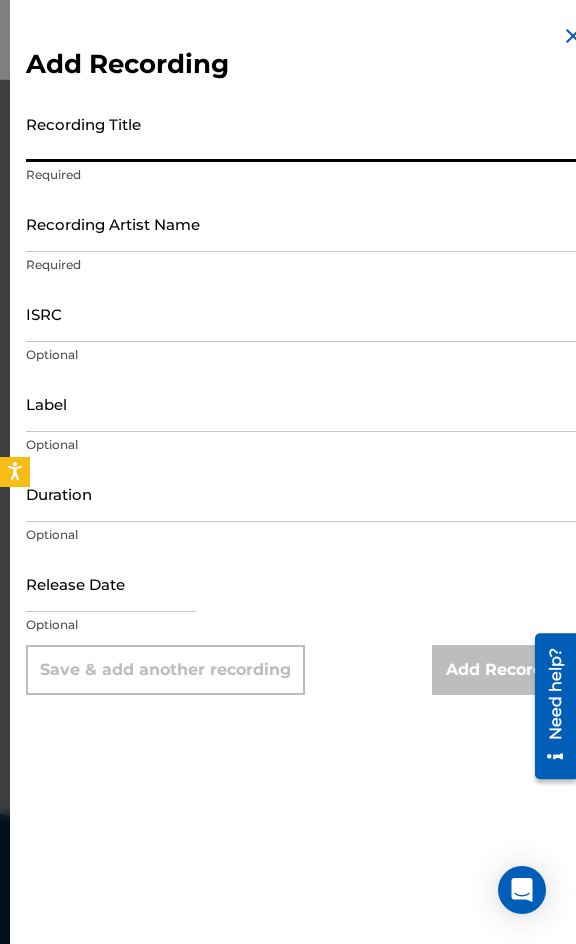 paste on "Astro" 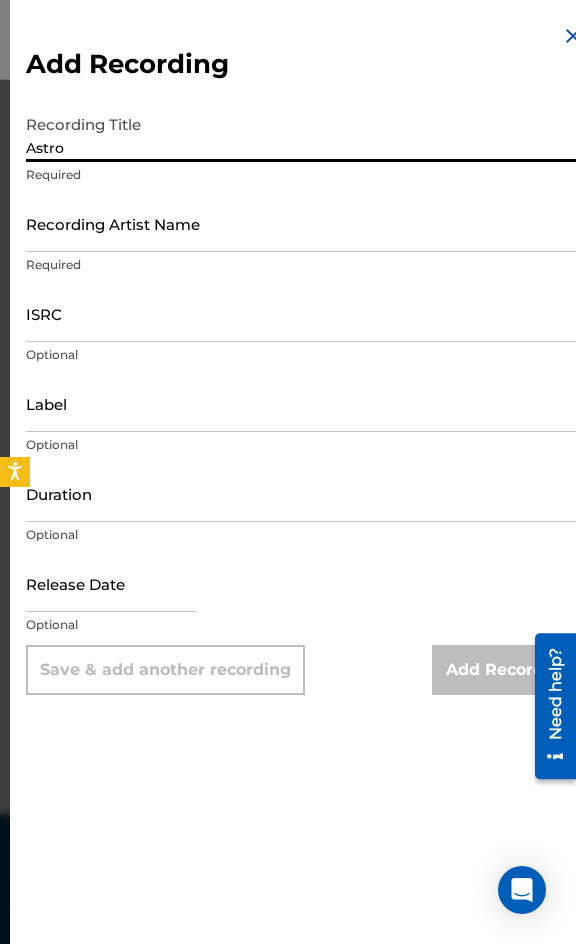 type on "Astro" 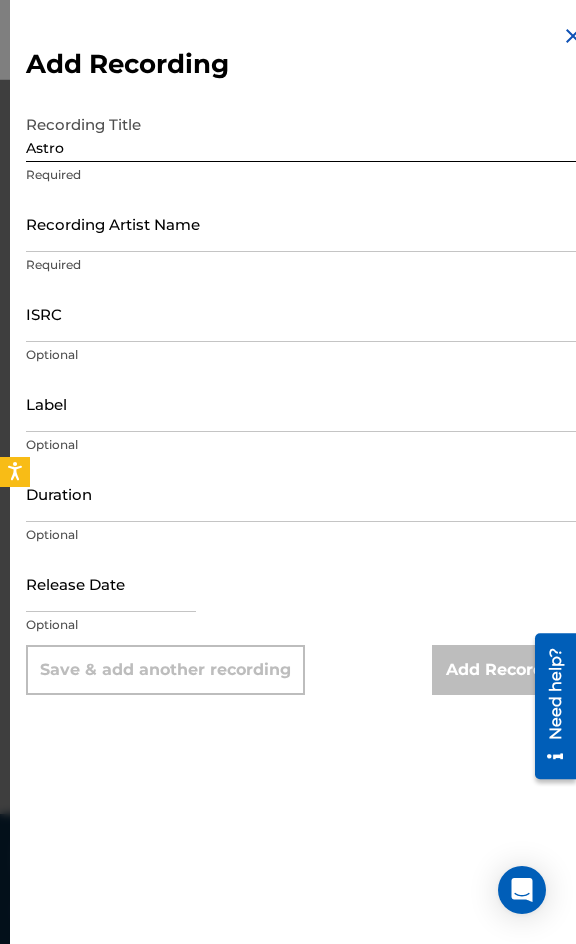 click on "Recording Artist Name" at bounding box center [305, 223] 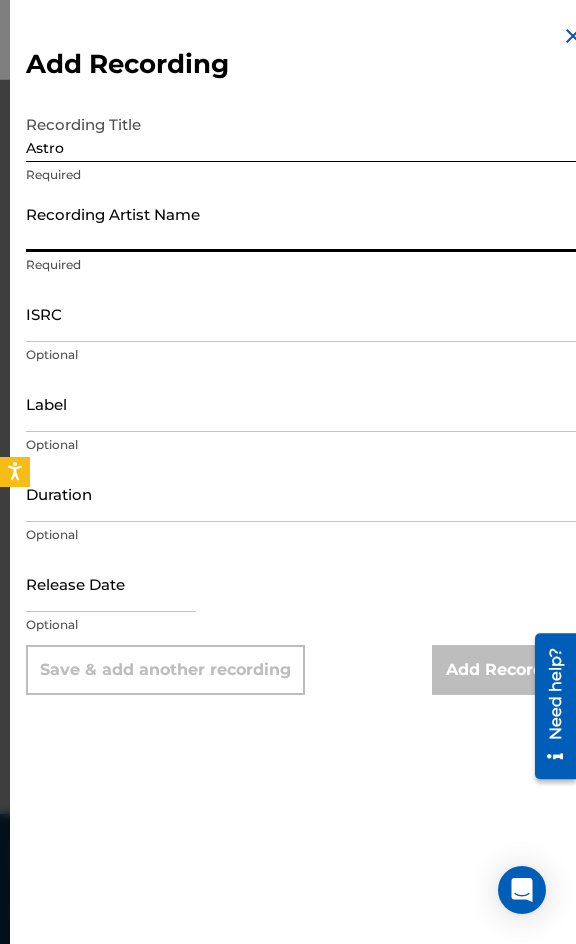 paste on "Brisotti" 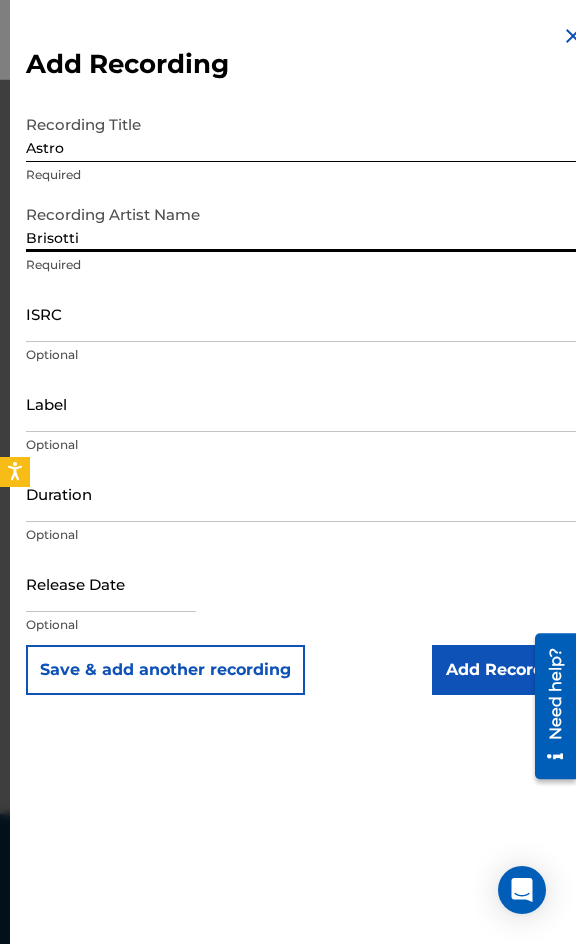 type on "Brisotti" 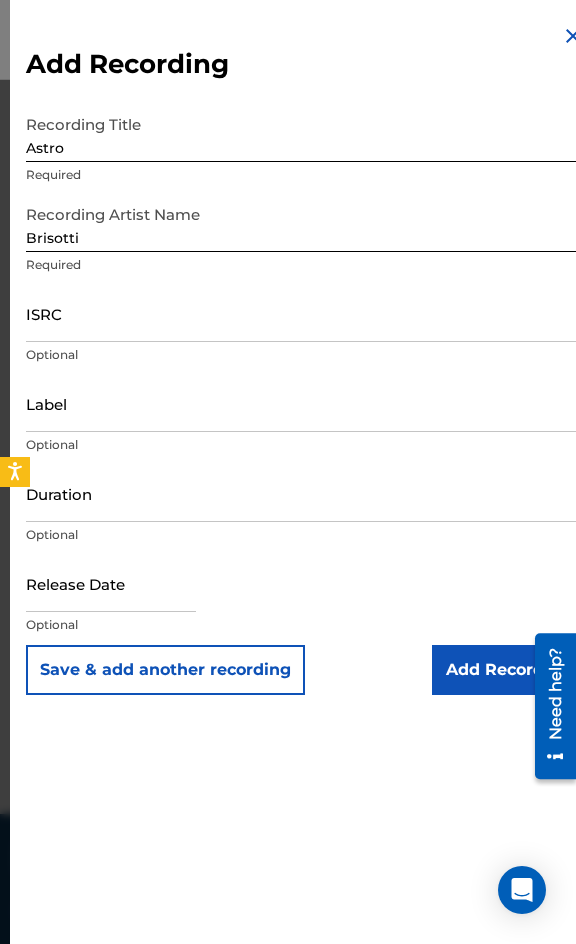 click on "ISRC" at bounding box center [305, 313] 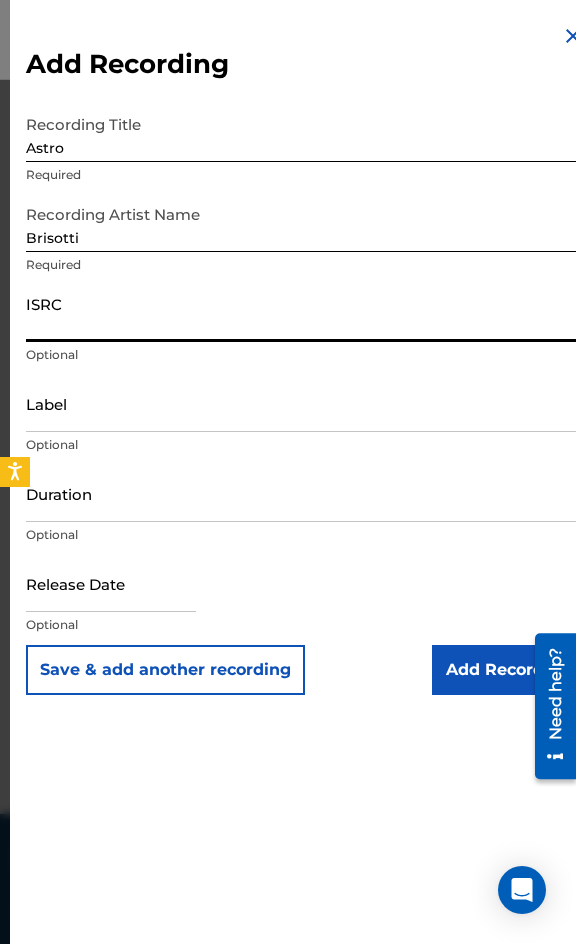 paste on "DEZN82114532" 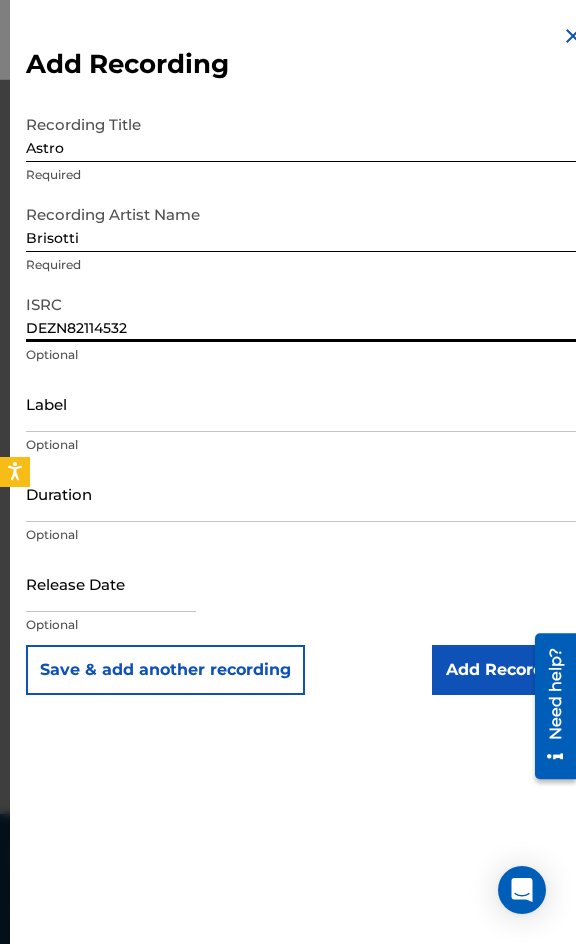 type on "DEZN82114532" 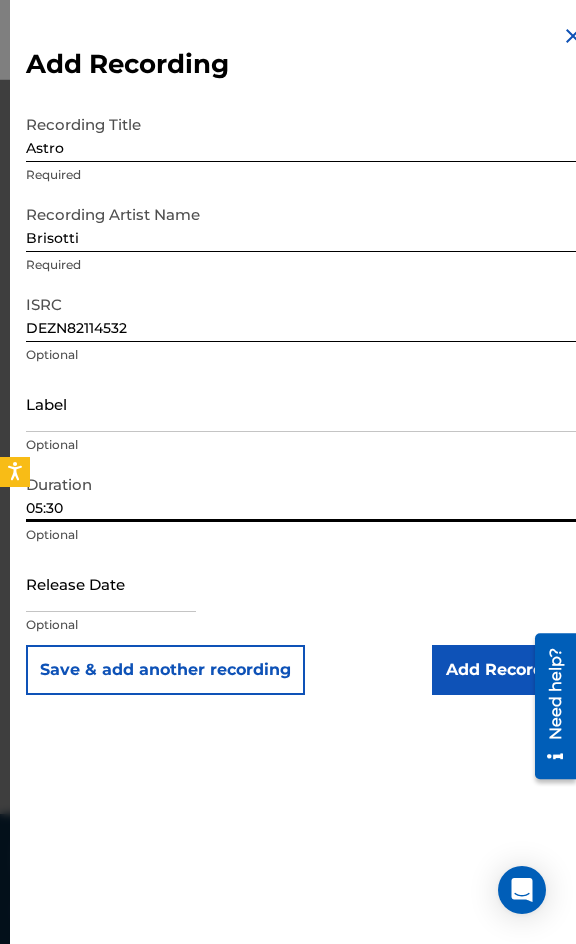 type on "05:30" 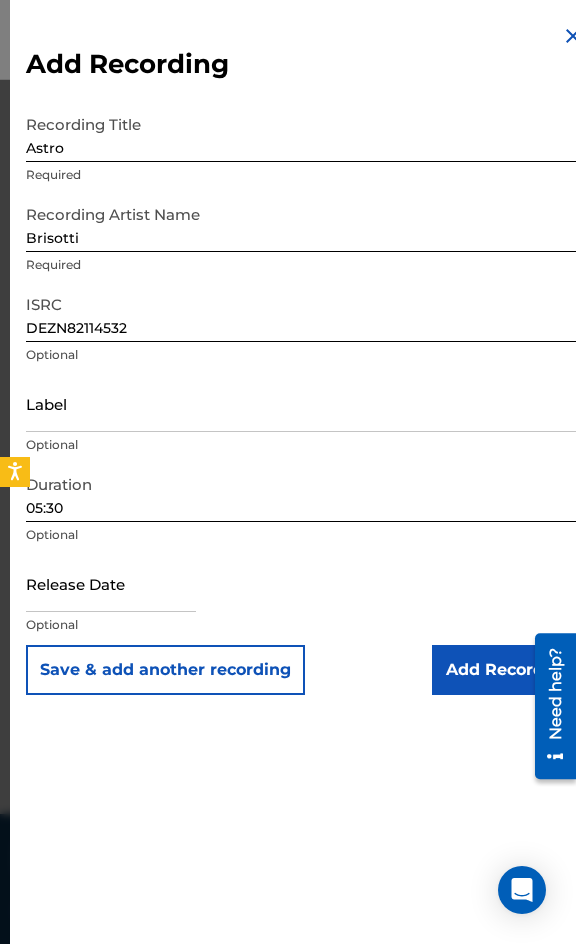 click on "Add Recording" at bounding box center [508, 670] 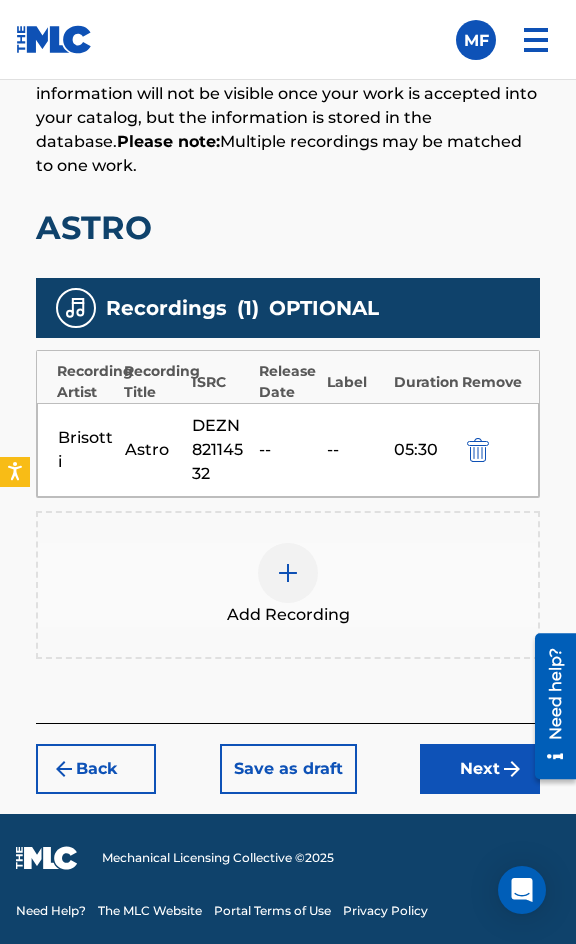 click on "Next" at bounding box center [480, 769] 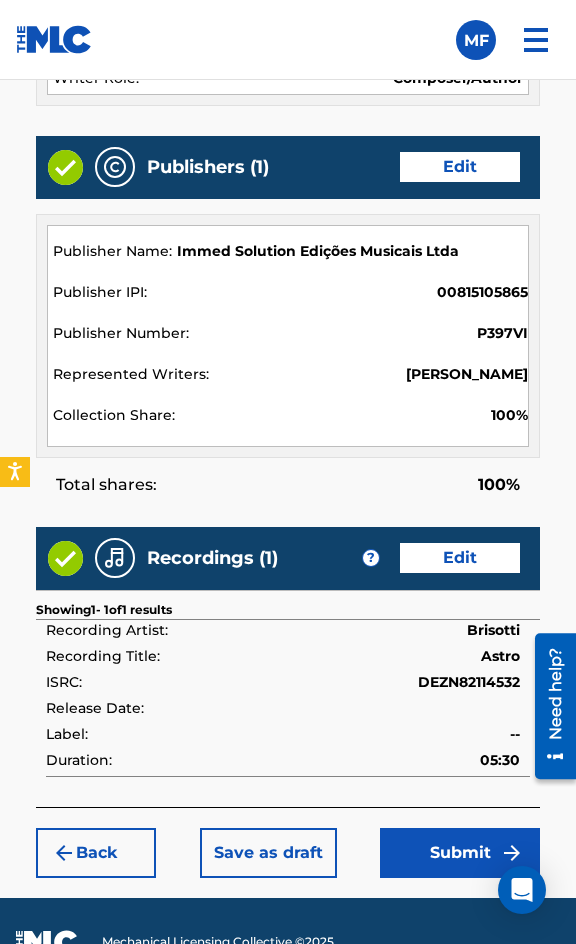 scroll, scrollTop: 2162, scrollLeft: 0, axis: vertical 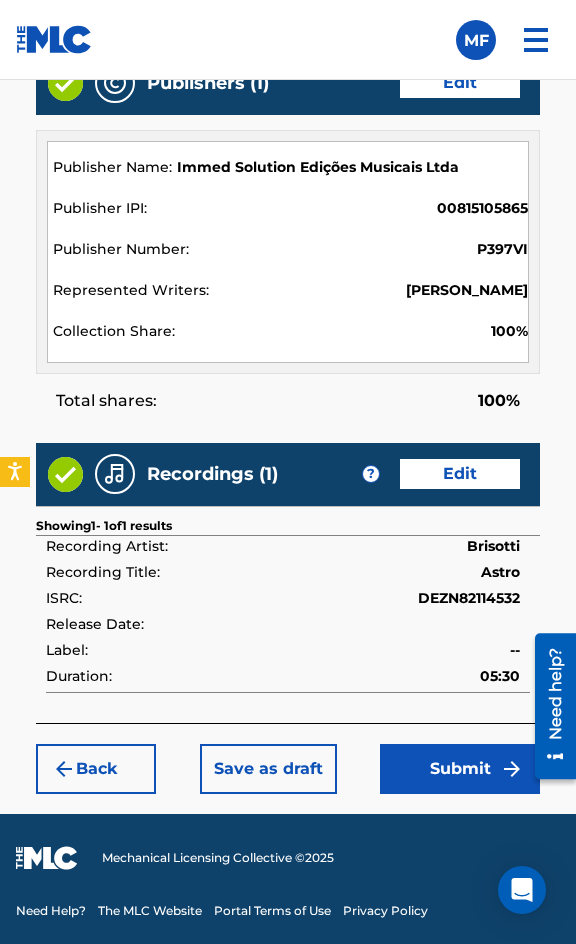 click on "Submit" at bounding box center [460, 769] 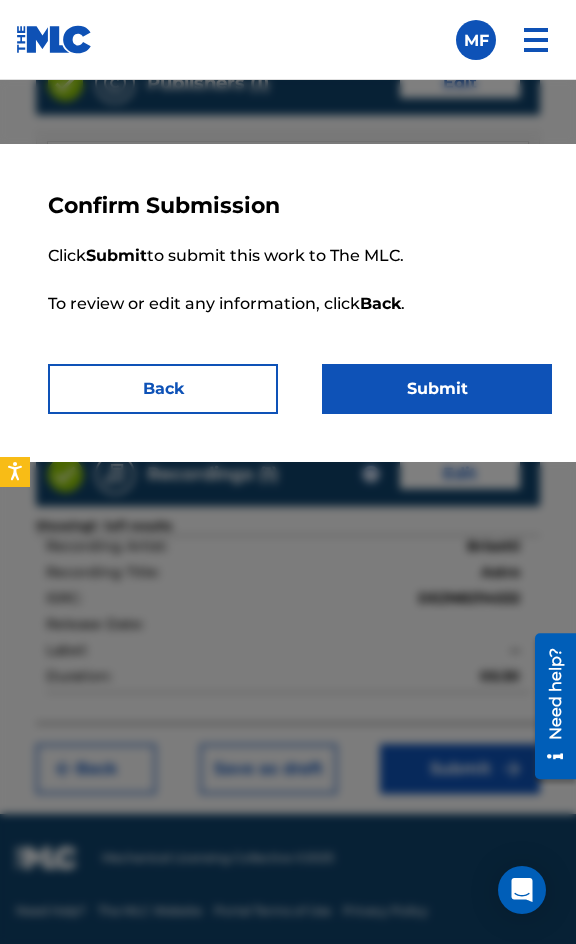 click on "Confirm Submission Click  Submit  to submit this work to The MLC. To review or edit any information, click  Back . Back Submit" at bounding box center [300, 303] 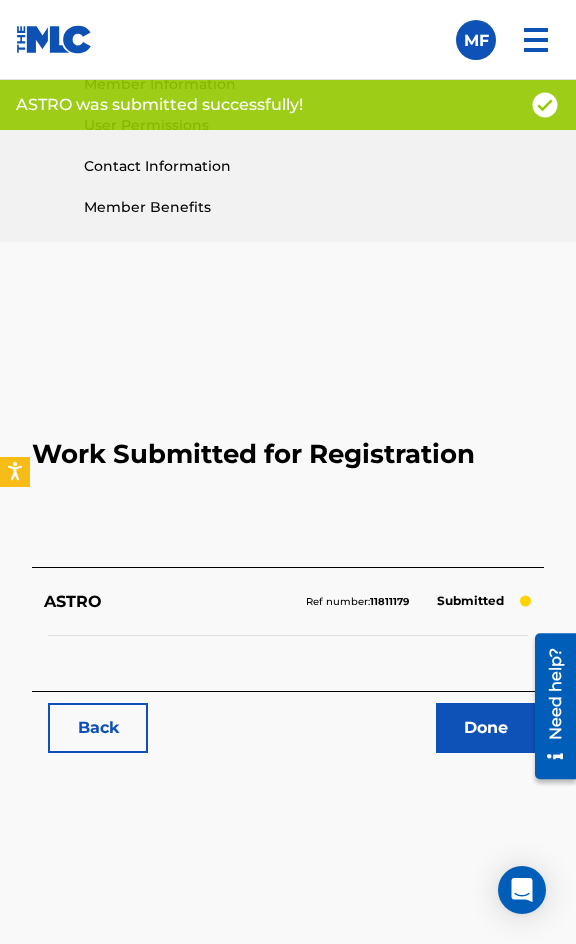 scroll, scrollTop: 1114, scrollLeft: 0, axis: vertical 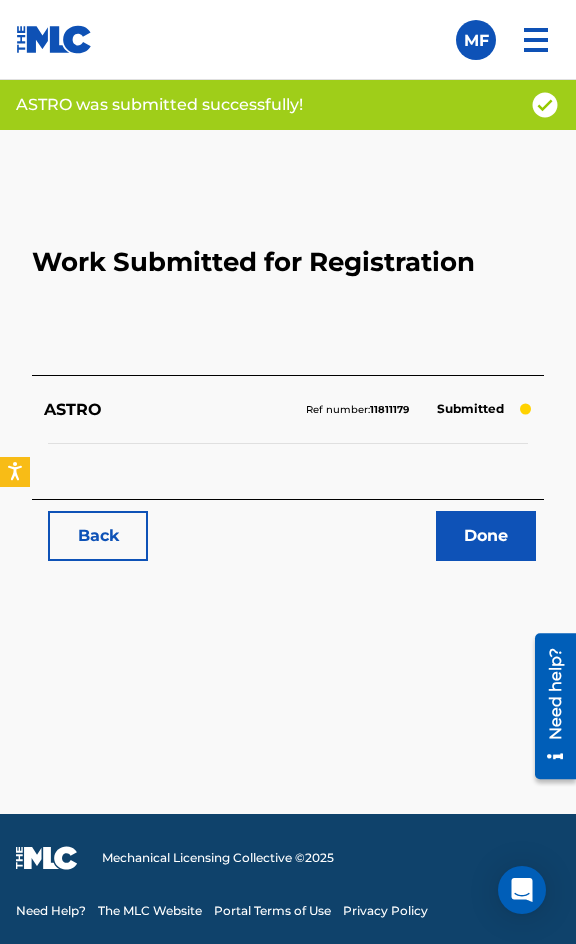 click on "Back" at bounding box center [98, 536] 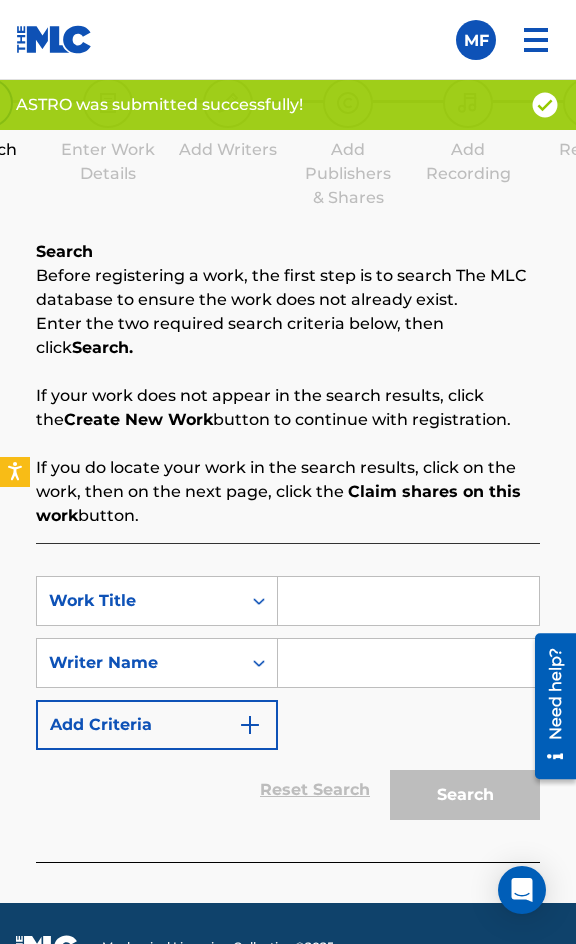 scroll, scrollTop: 1308, scrollLeft: 0, axis: vertical 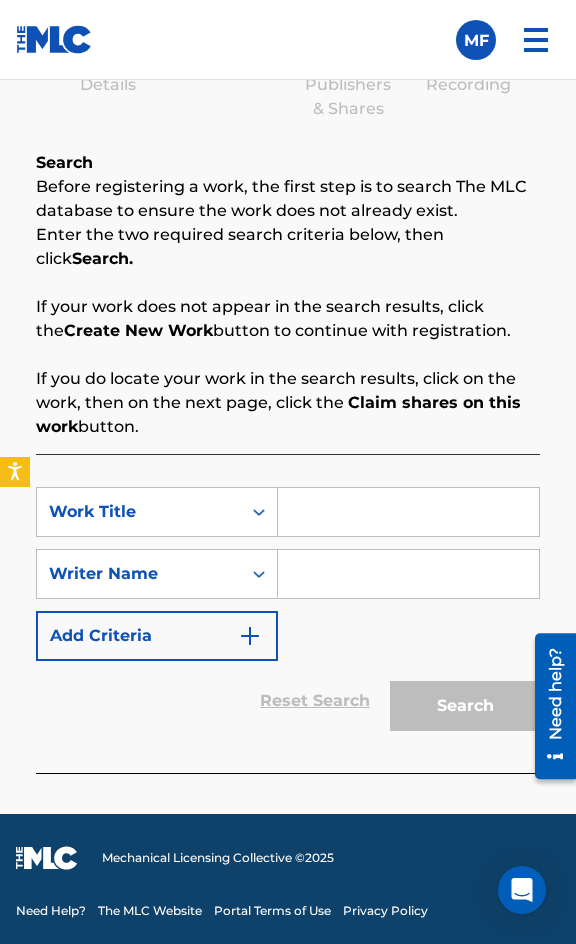 click at bounding box center (408, 512) 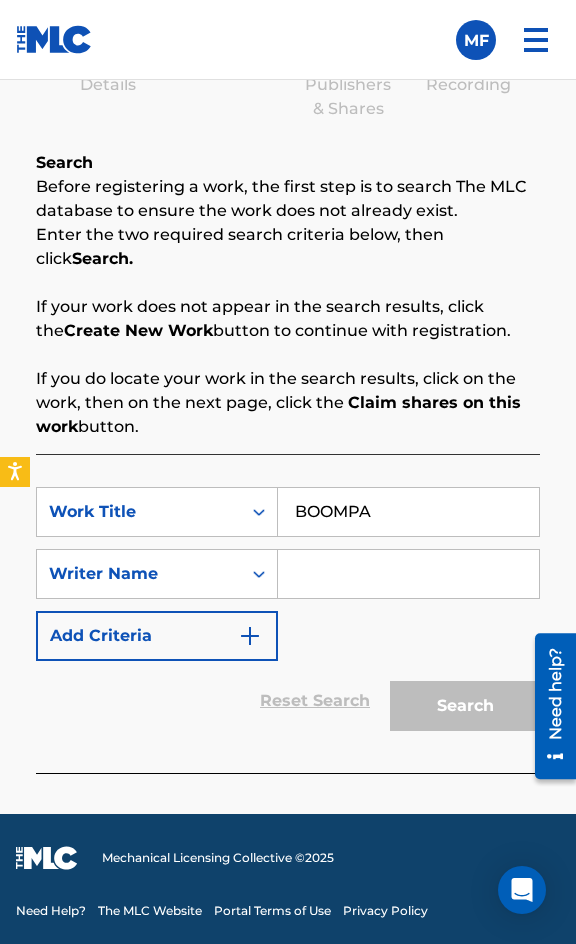 type on "BOOMPA" 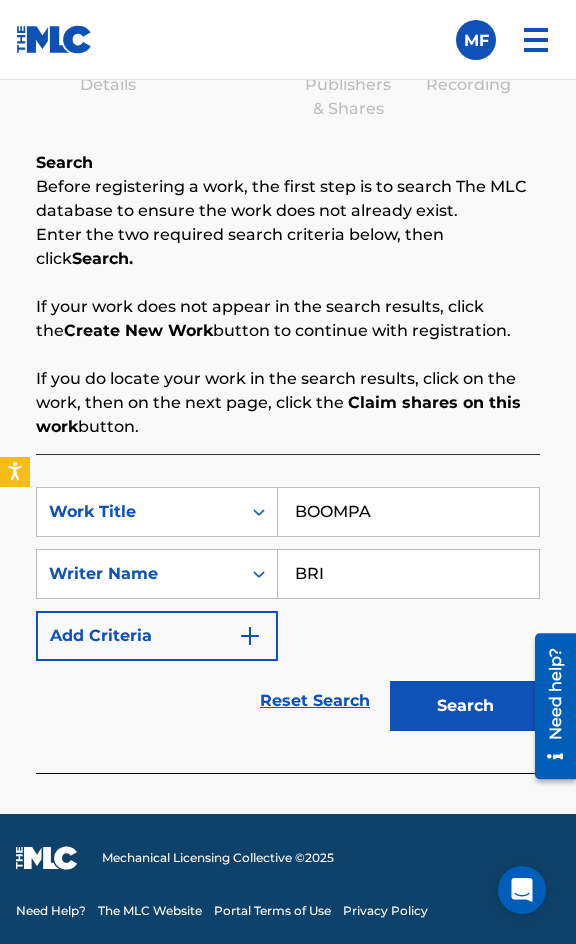 type on "BRISOTTI" 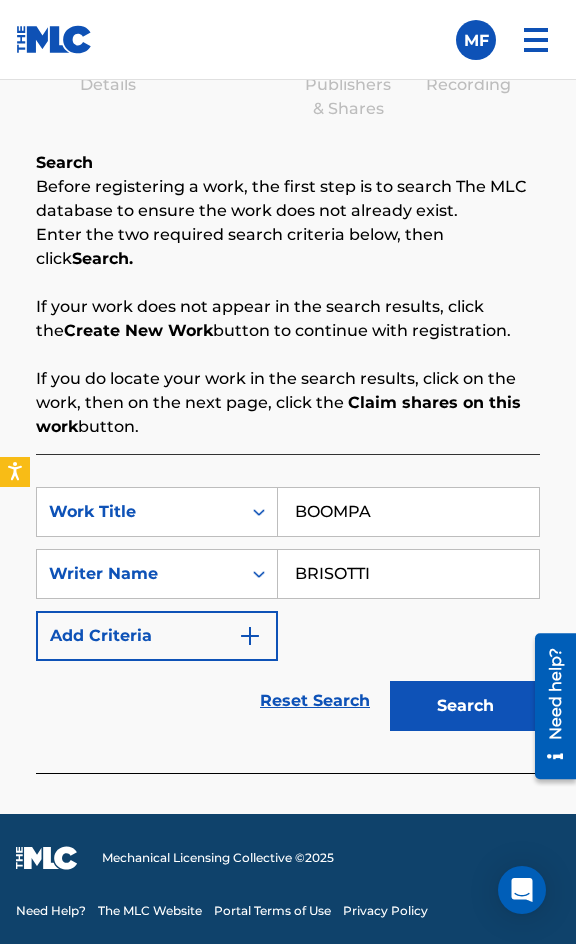 click on "Search" at bounding box center [465, 706] 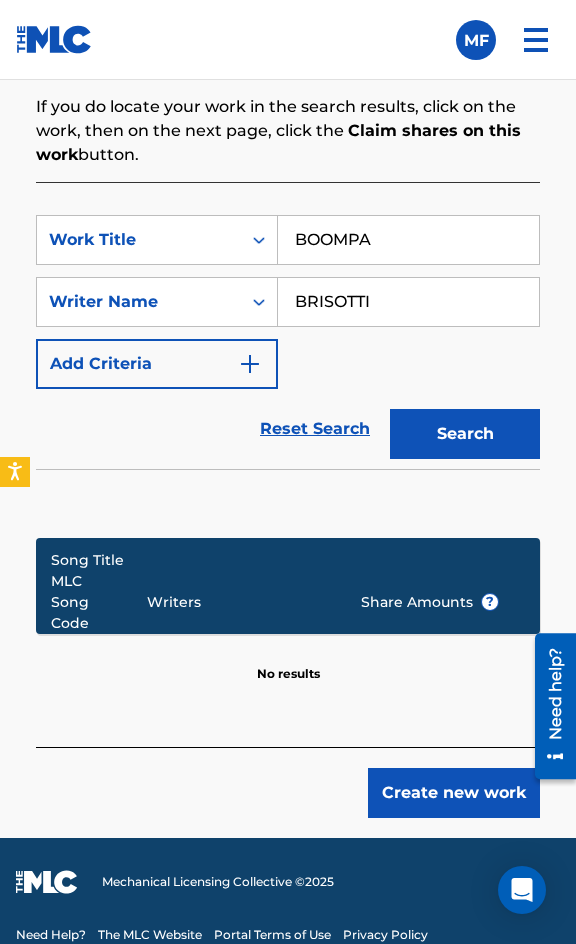 scroll, scrollTop: 1604, scrollLeft: 0, axis: vertical 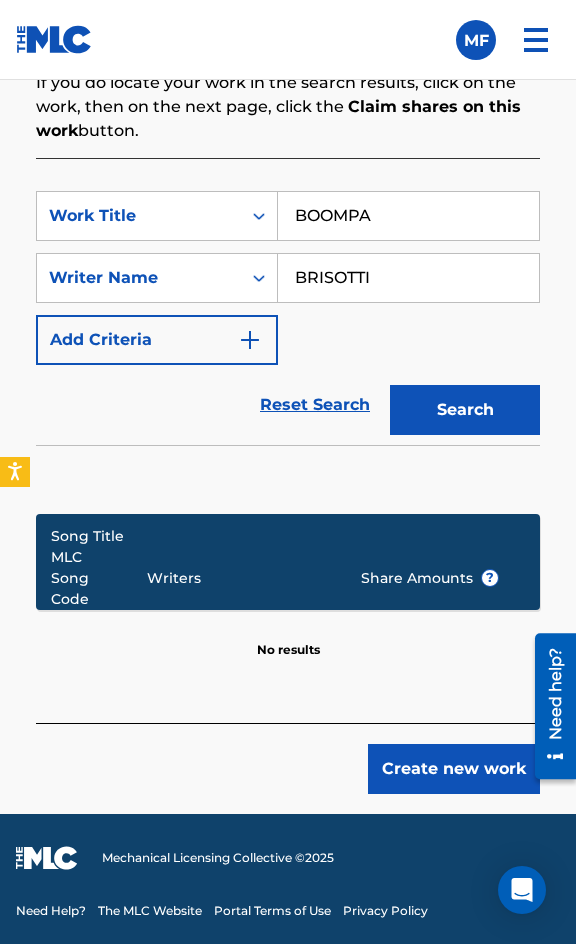click on "Create new work" at bounding box center [454, 769] 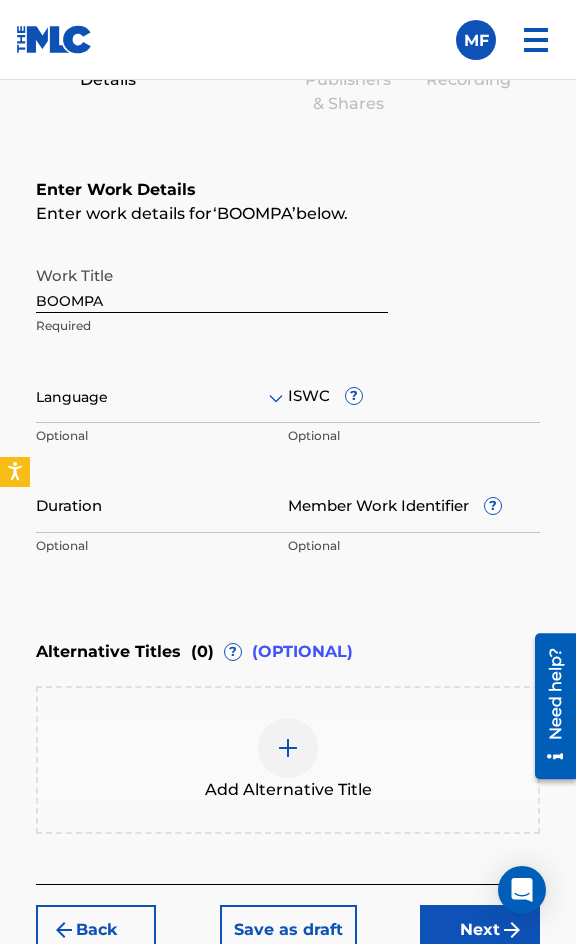 scroll, scrollTop: 1336, scrollLeft: 0, axis: vertical 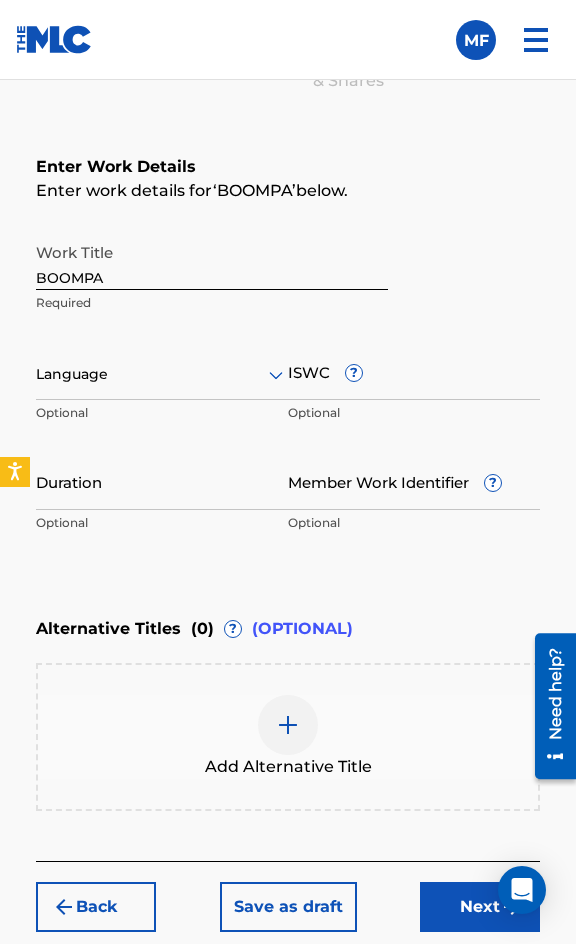 click at bounding box center [162, 374] 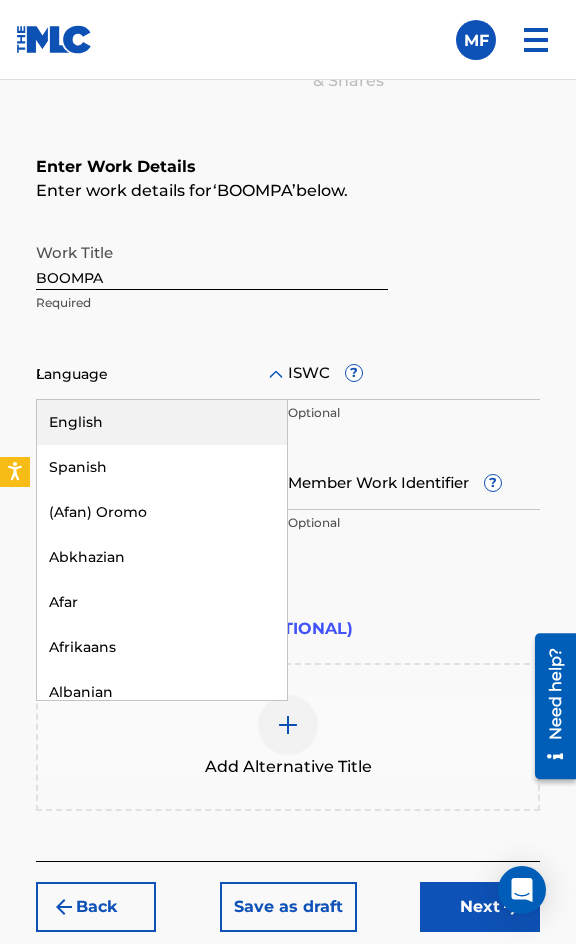 type on "PO" 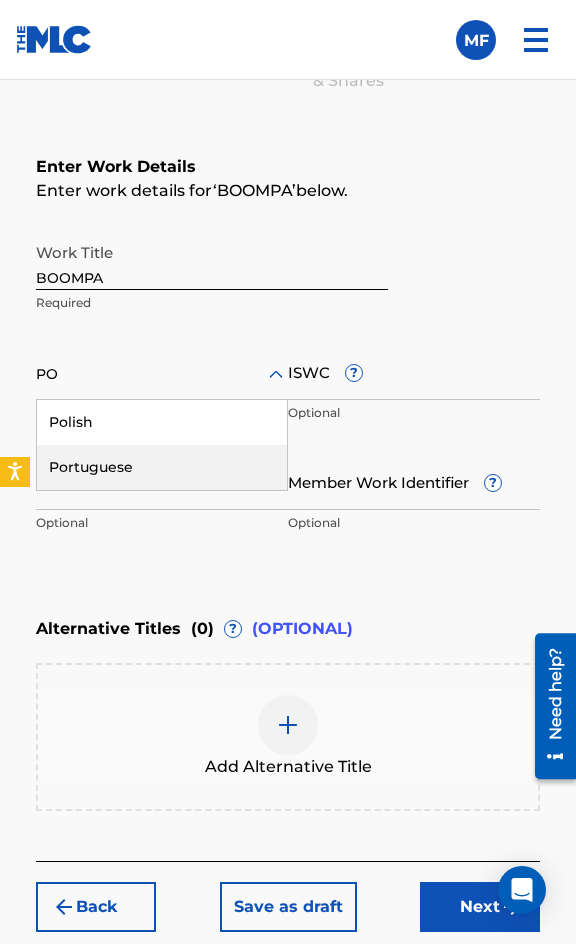 click on "Portuguese" at bounding box center [162, 467] 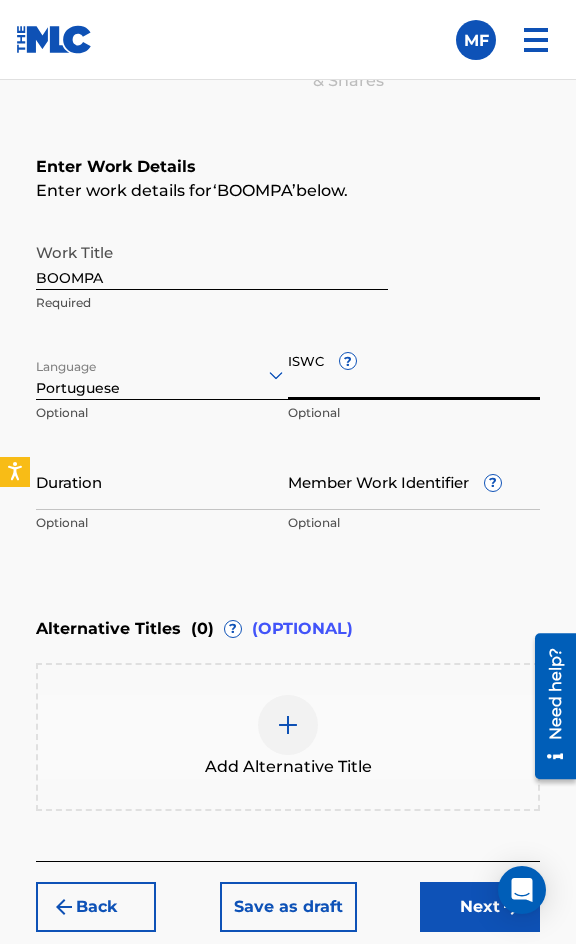 click on "ISWC   ?" at bounding box center [414, 371] 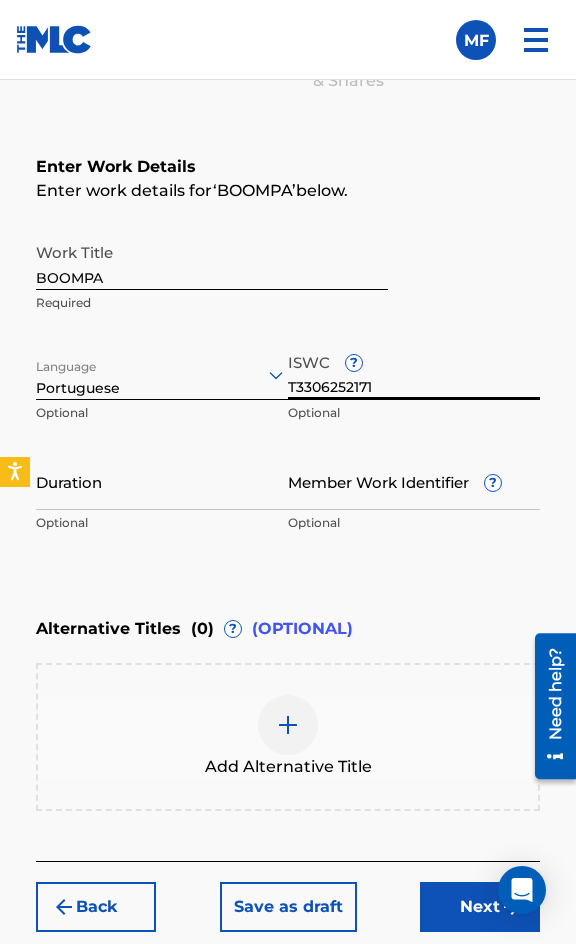 type on "T3306252171" 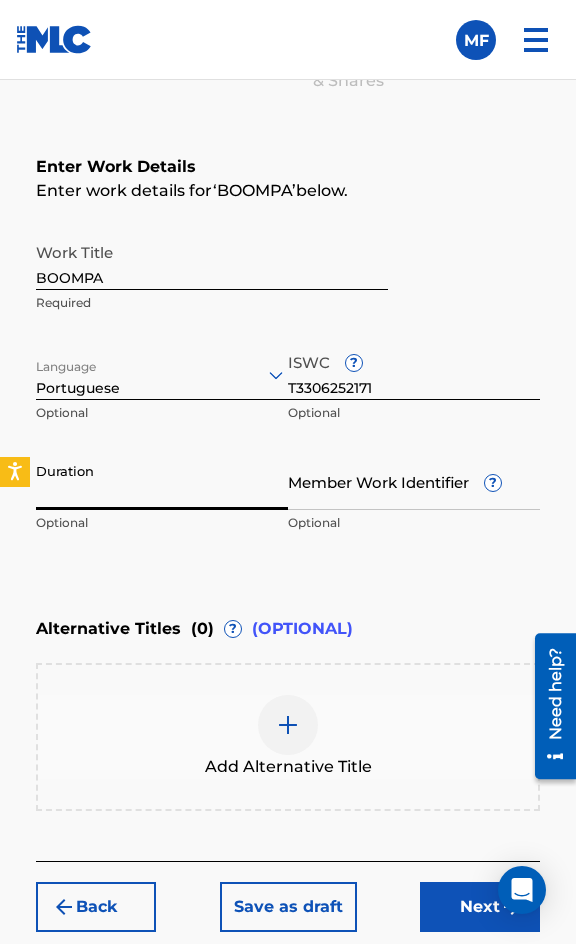 click on "BOOMPA" at bounding box center (212, 261) 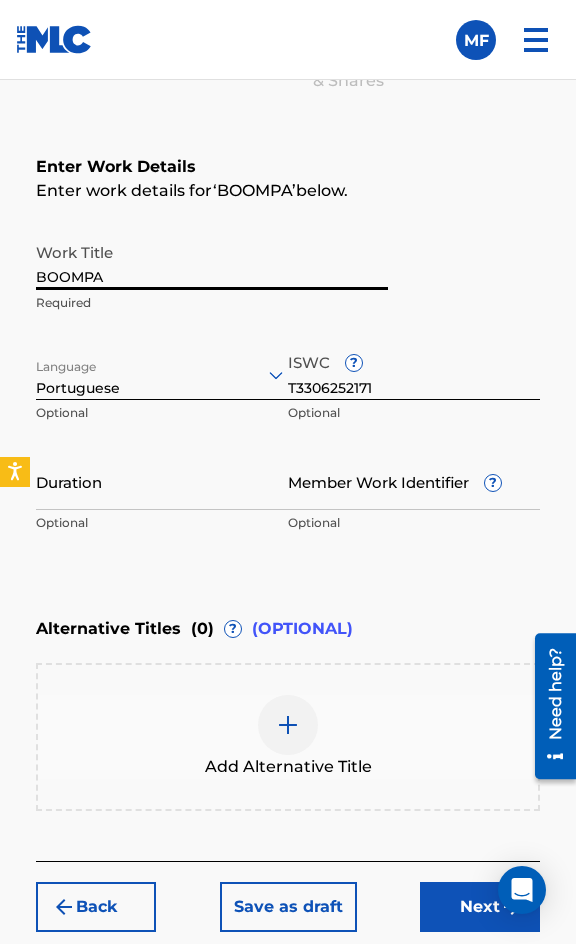click on "BOOMPA" at bounding box center [212, 261] 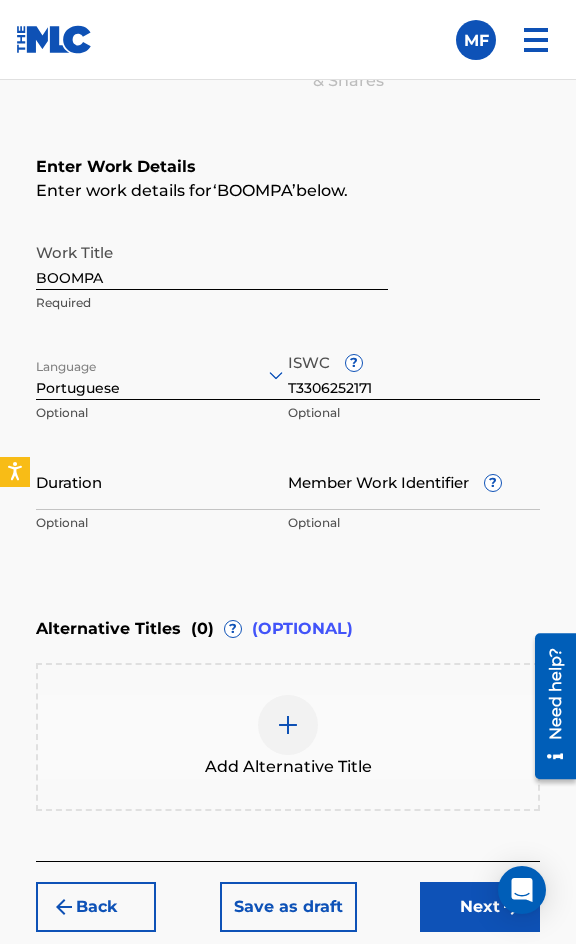 click on "Duration" at bounding box center (162, 481) 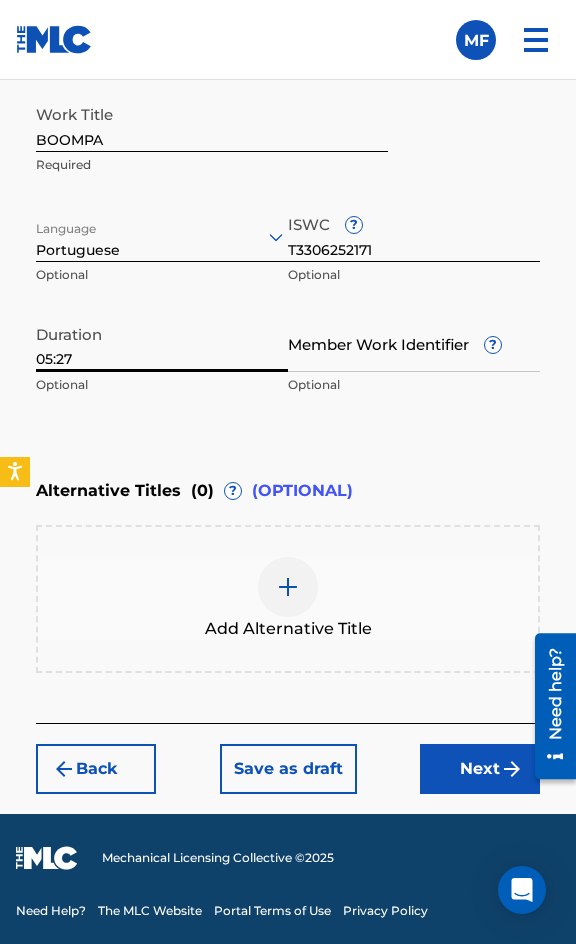 type on "05:27" 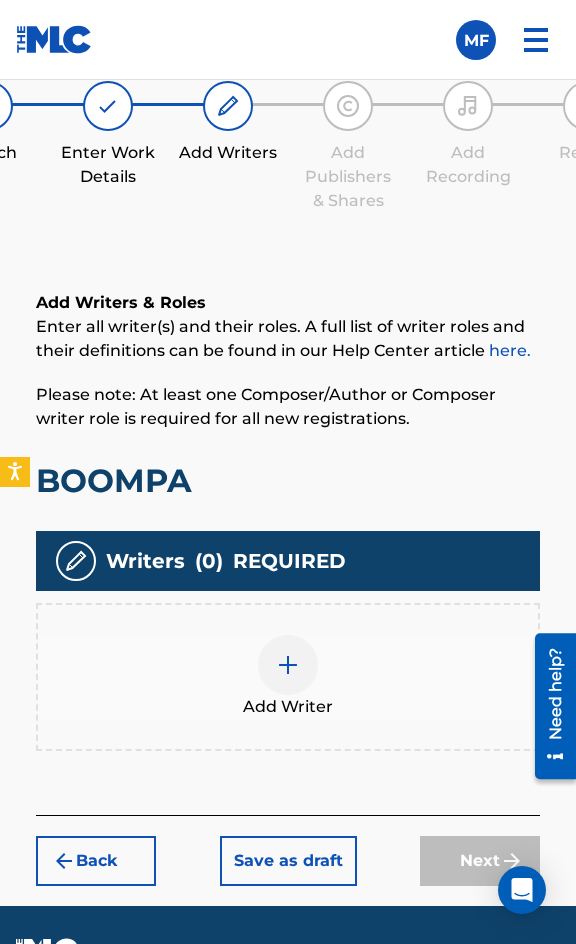 scroll, scrollTop: 1308, scrollLeft: 0, axis: vertical 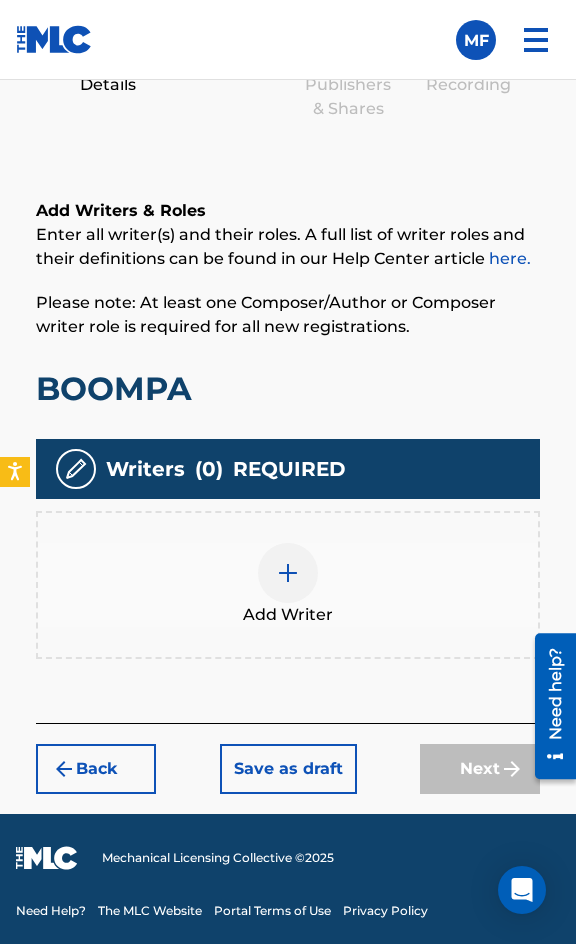 click at bounding box center [288, 573] 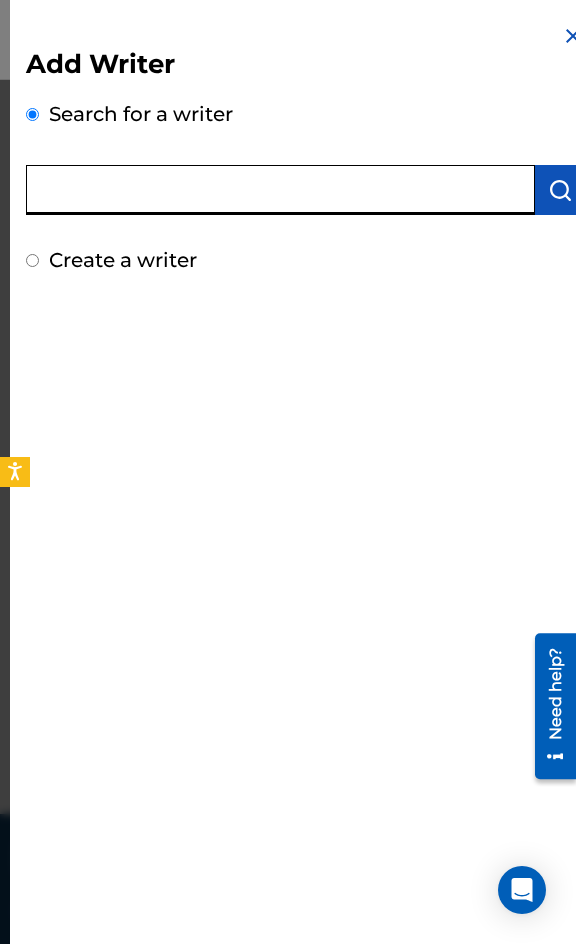 click at bounding box center [280, 190] 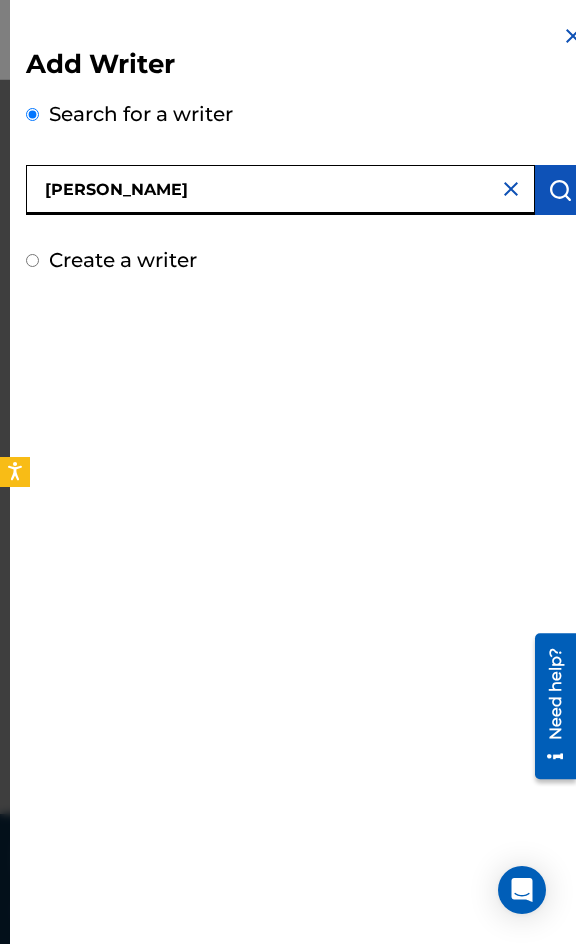 click at bounding box center (581, 472) 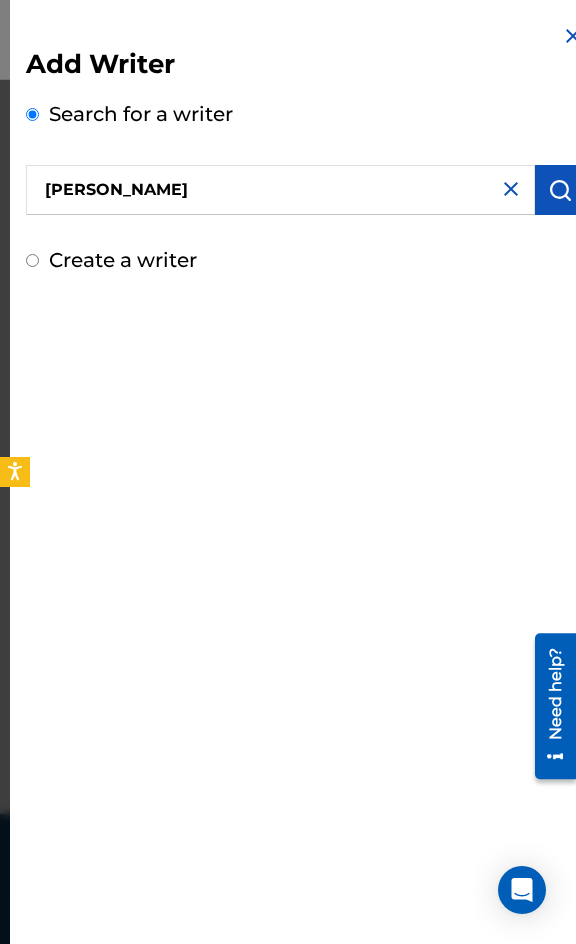 click at bounding box center (560, 190) 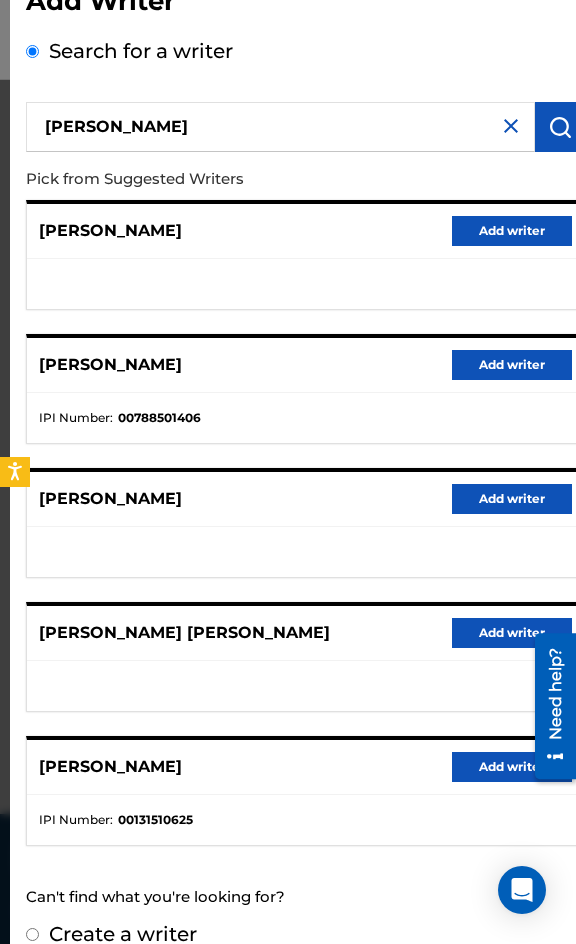 scroll, scrollTop: 92, scrollLeft: 0, axis: vertical 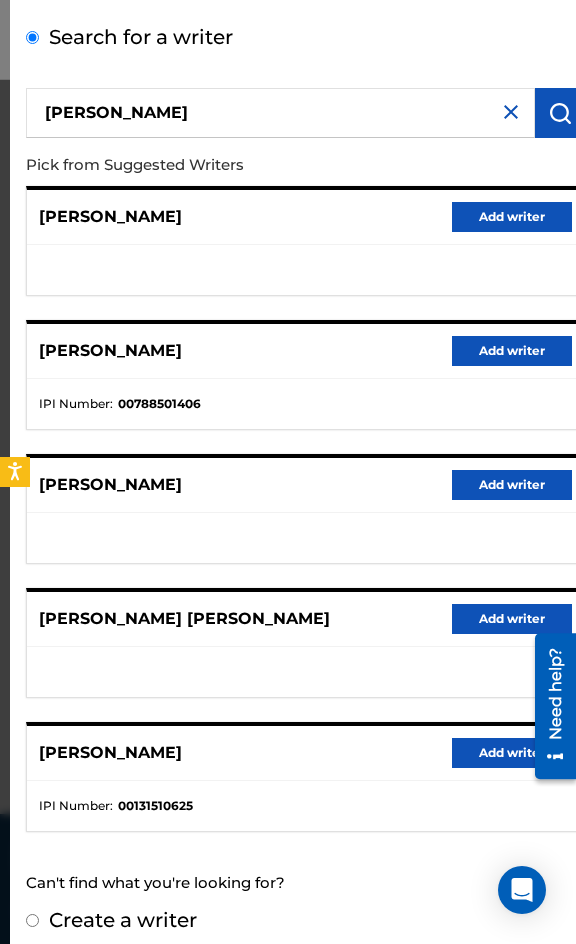 click on "Create a writer" at bounding box center (123, 920) 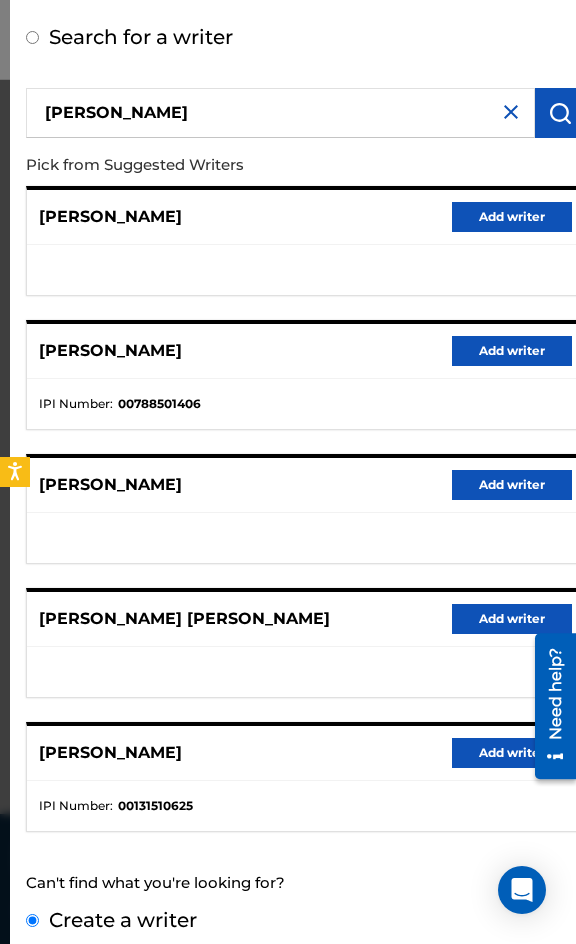 click on "Create a writer" at bounding box center [32, 920] 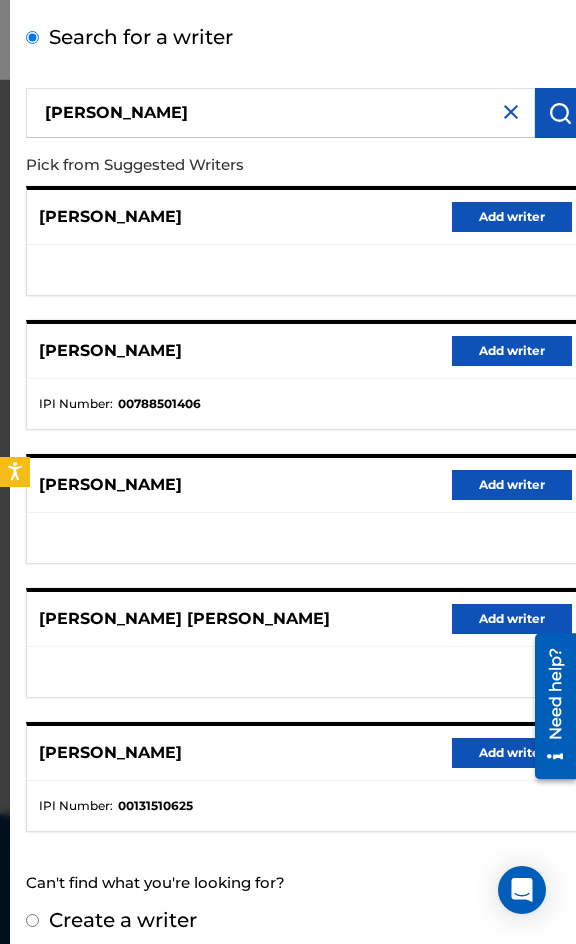 radio on "false" 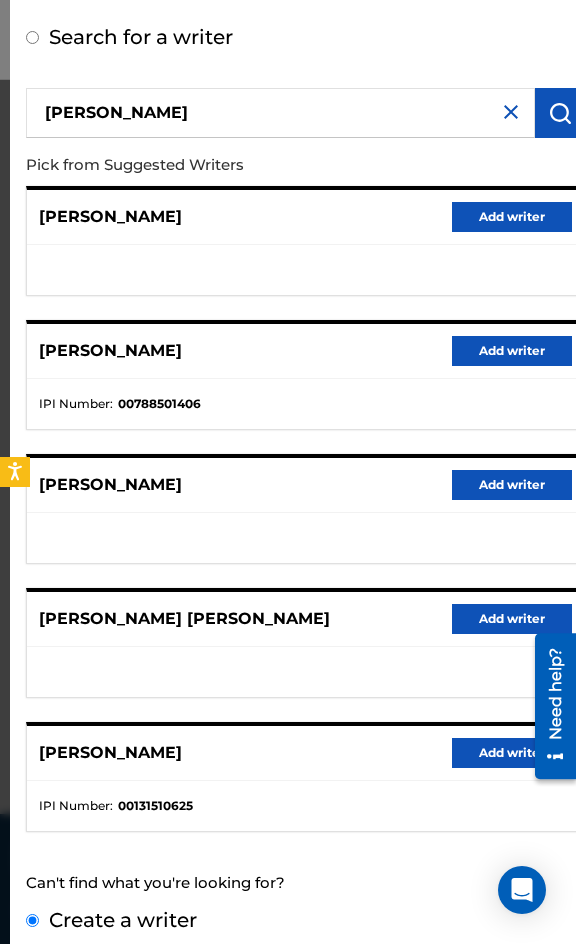 scroll, scrollTop: 0, scrollLeft: 0, axis: both 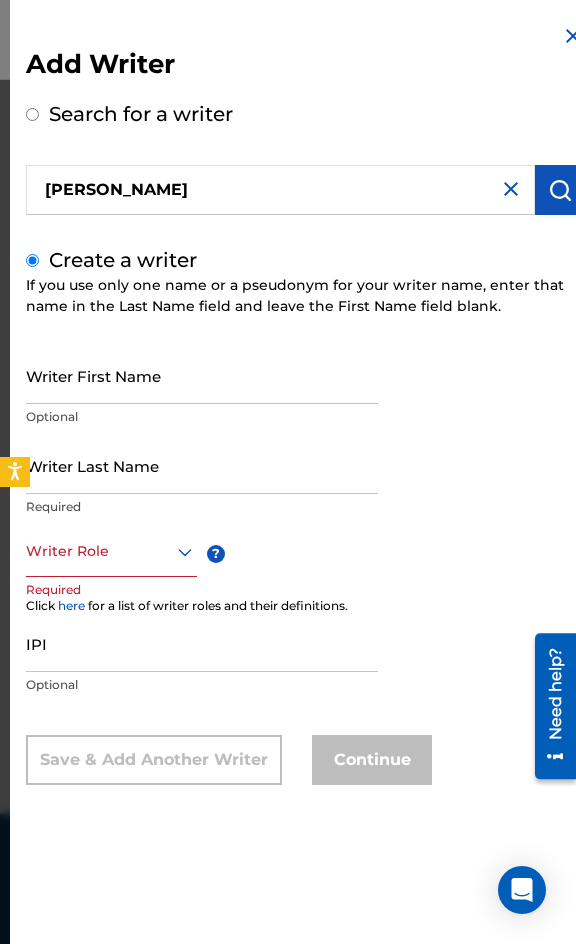 click on "Writer First Name" at bounding box center [202, 375] 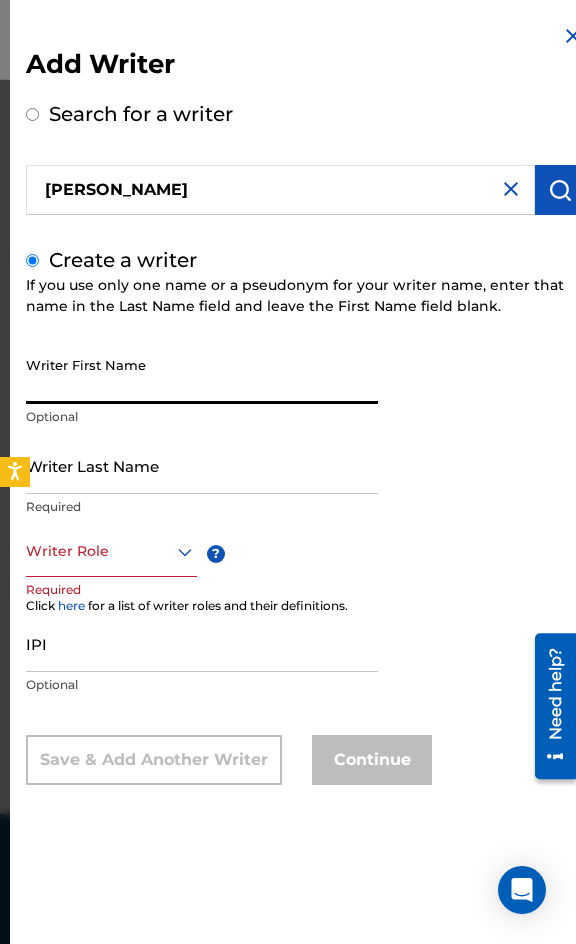 paste on "[PERSON_NAME]" 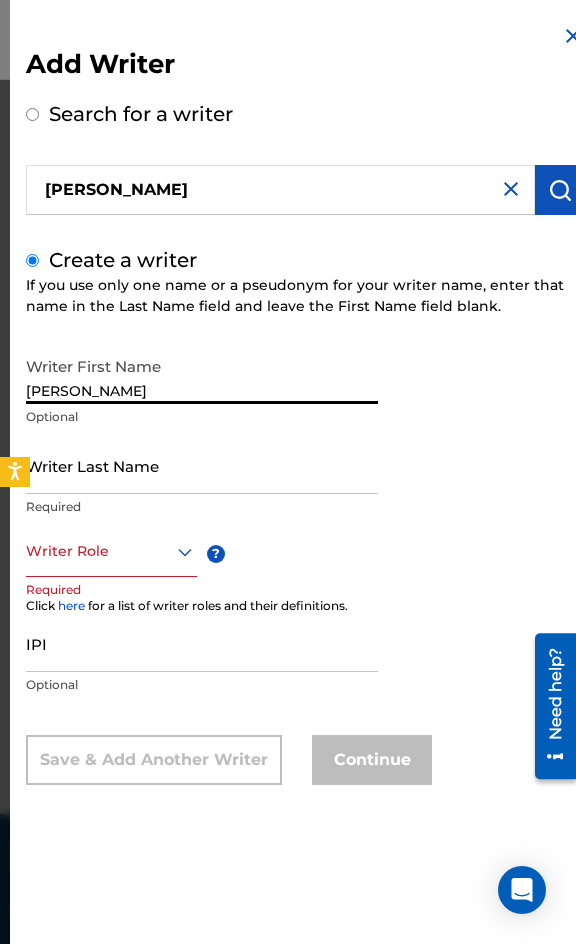 drag, startPoint x: 300, startPoint y: 381, endPoint x: 98, endPoint y: 410, distance: 204.07106 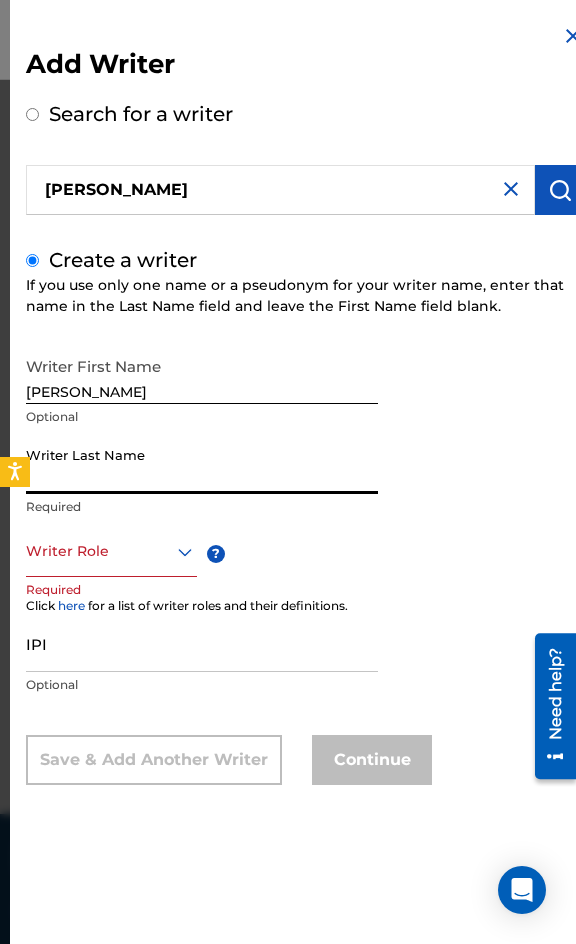 paste on "[PERSON_NAME]" 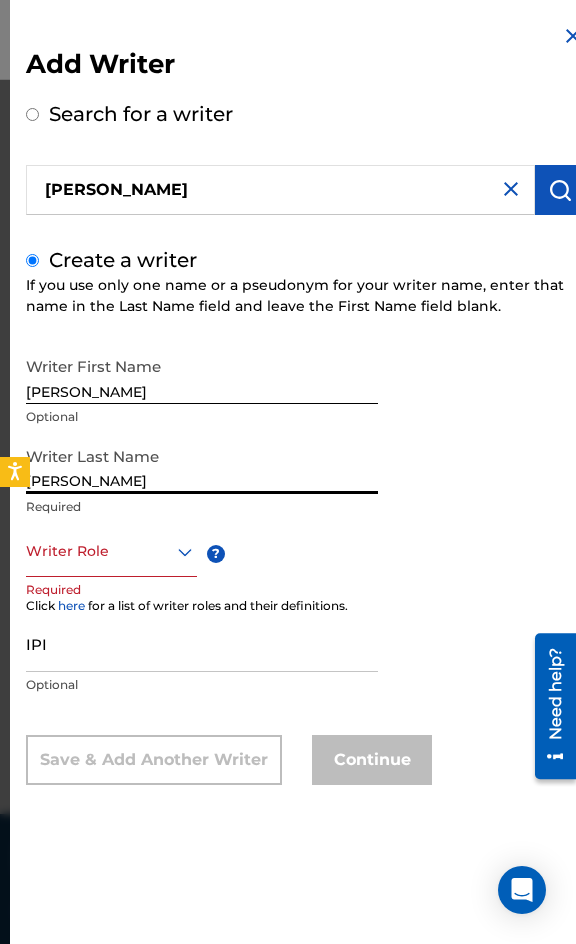 type on "[PERSON_NAME]" 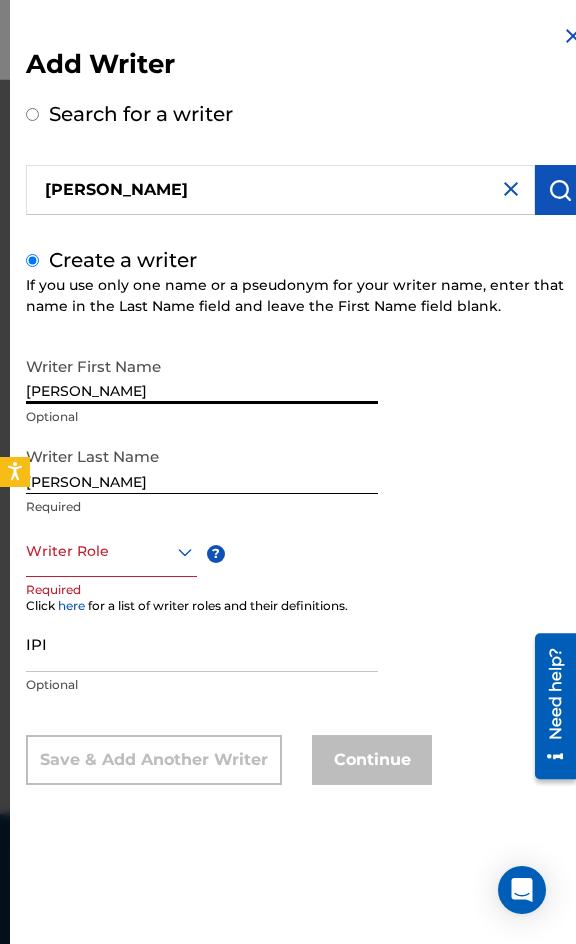 drag, startPoint x: 252, startPoint y: 387, endPoint x: 87, endPoint y: 436, distance: 172.12206 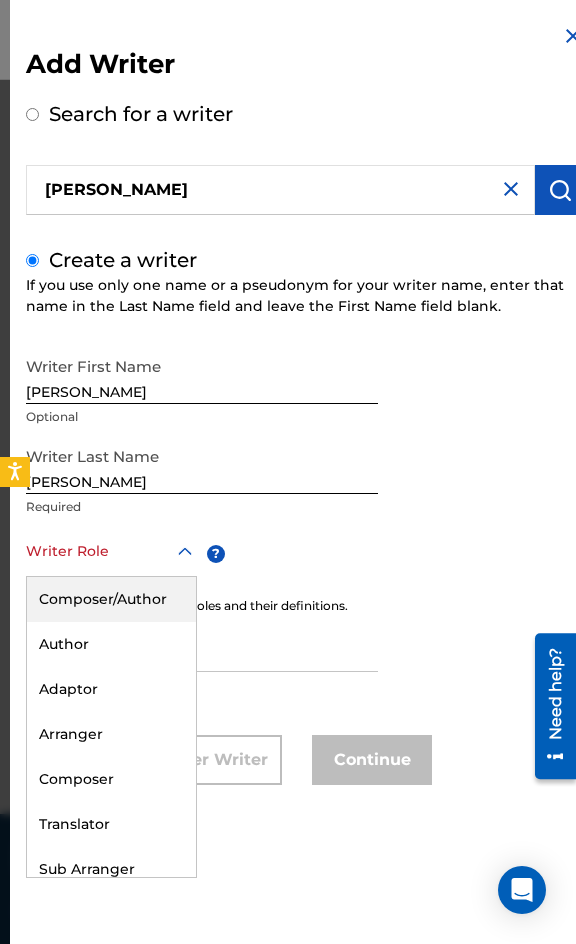 click on "Composer/Author" at bounding box center [111, 599] 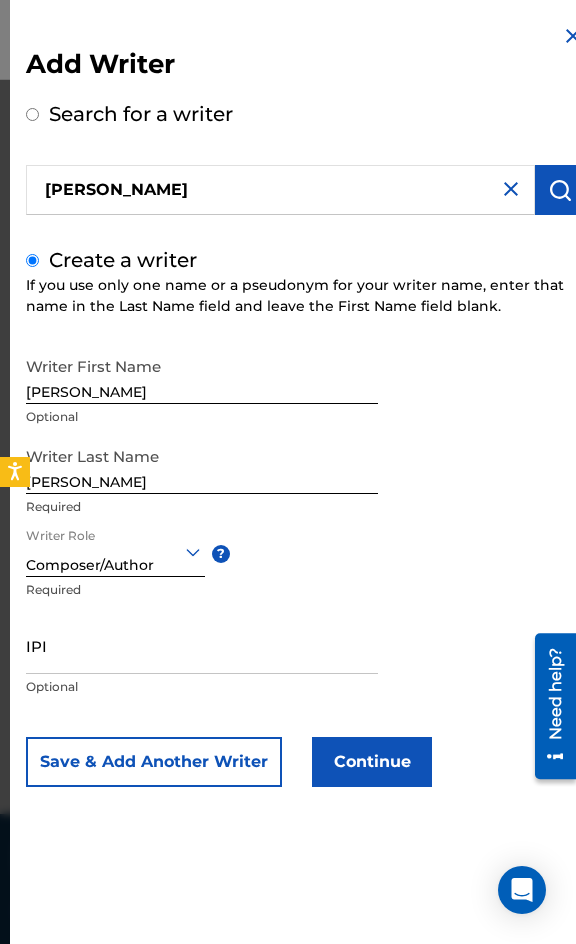 drag, startPoint x: 315, startPoint y: 746, endPoint x: 338, endPoint y: 498, distance: 249.06425 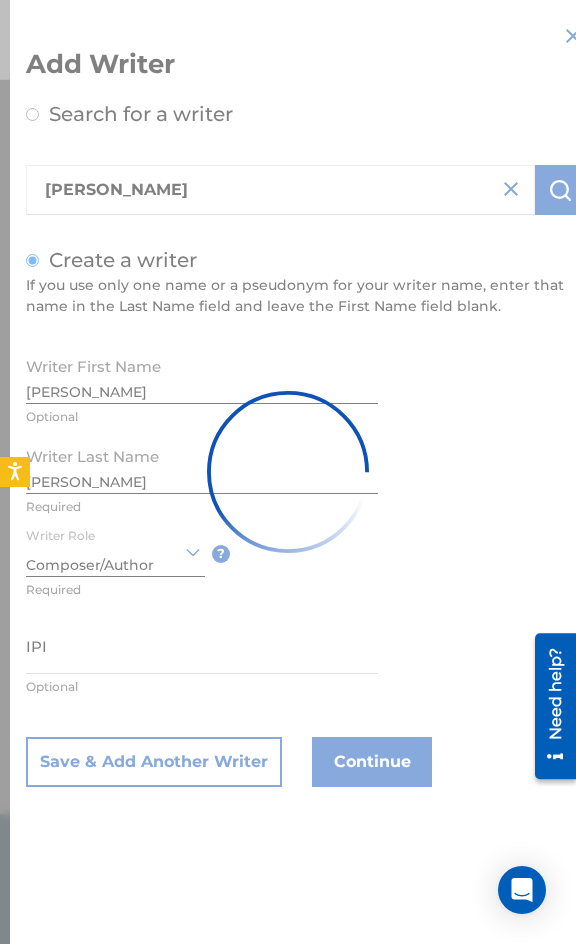 type 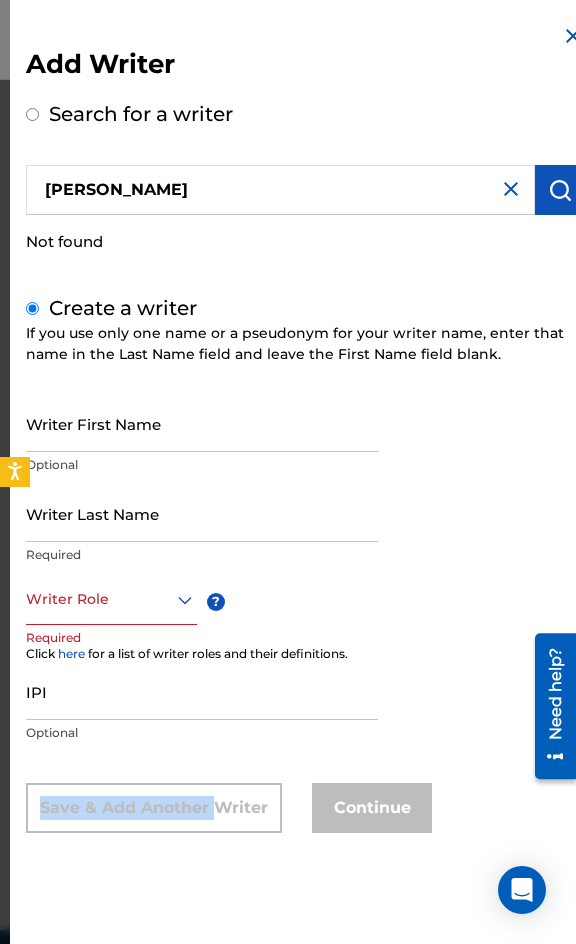 drag, startPoint x: 212, startPoint y: 760, endPoint x: 285, endPoint y: 712, distance: 87.36704 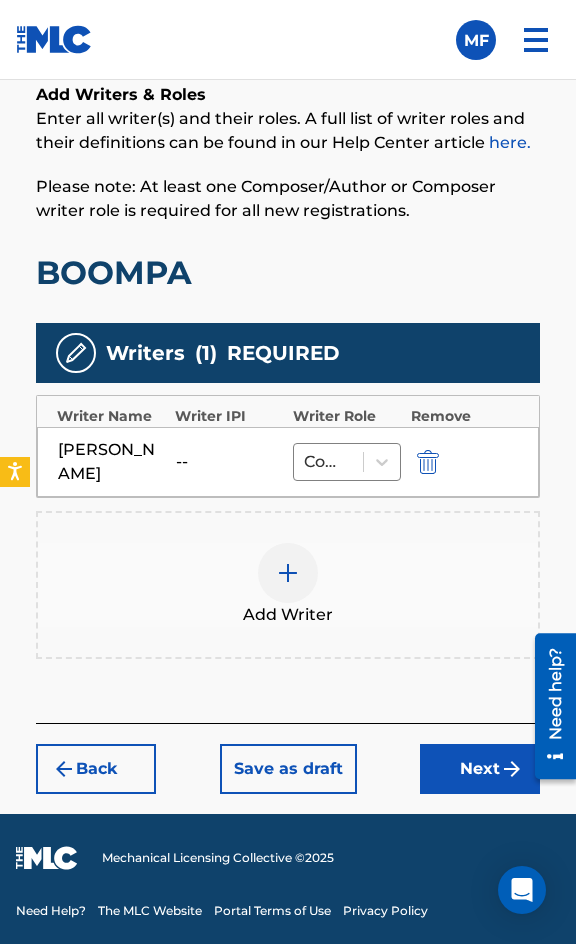 click on "Next" at bounding box center (480, 769) 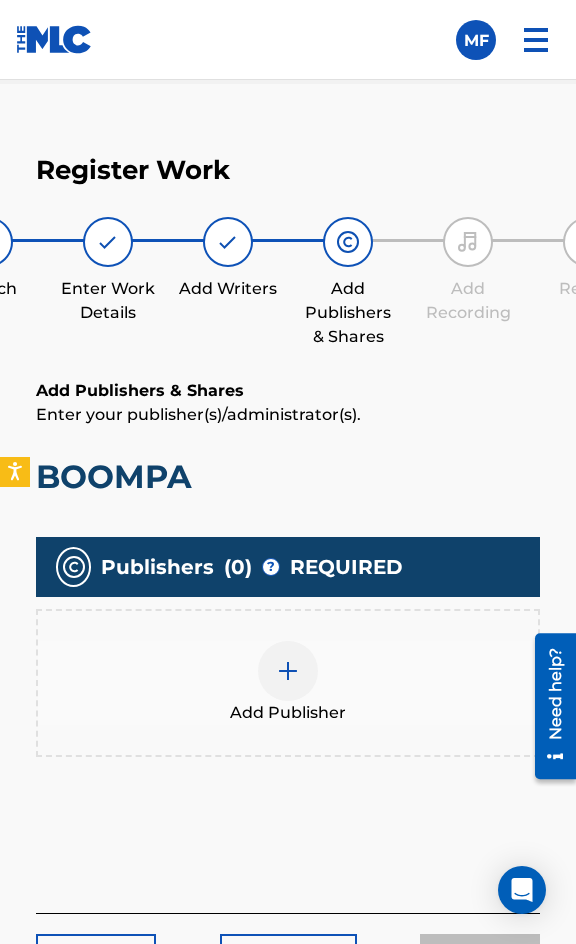 scroll, scrollTop: 1270, scrollLeft: 0, axis: vertical 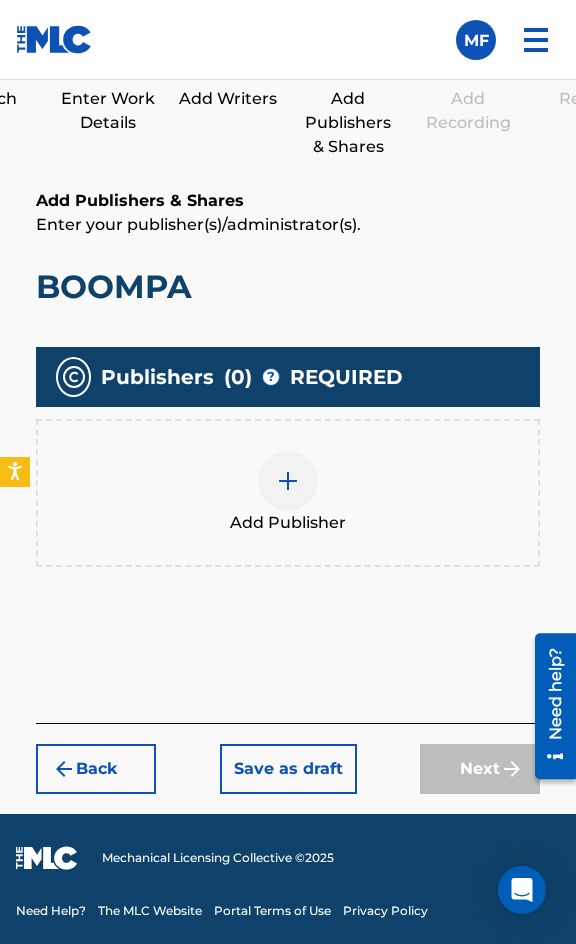 click on "Add Publisher" at bounding box center (288, 523) 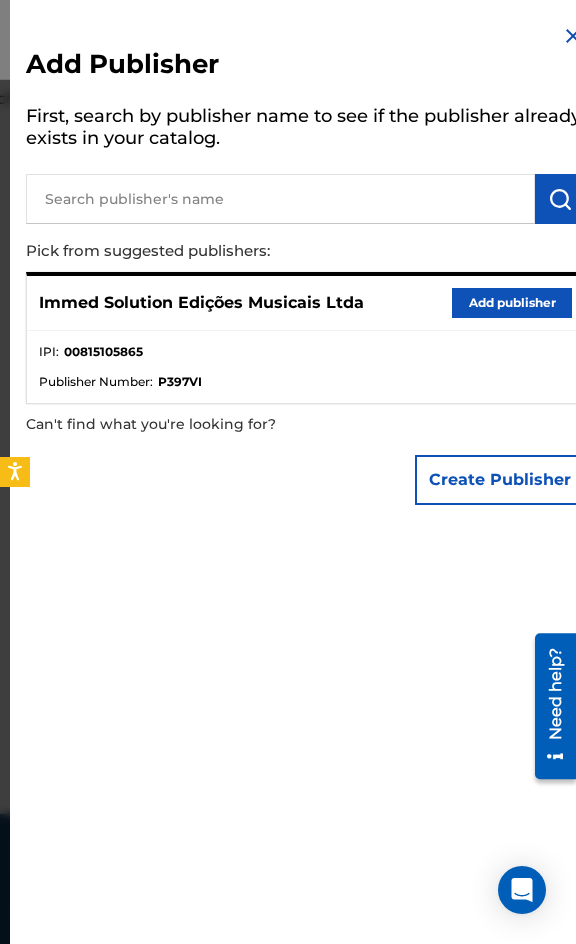 click on "Add publisher" at bounding box center [512, 303] 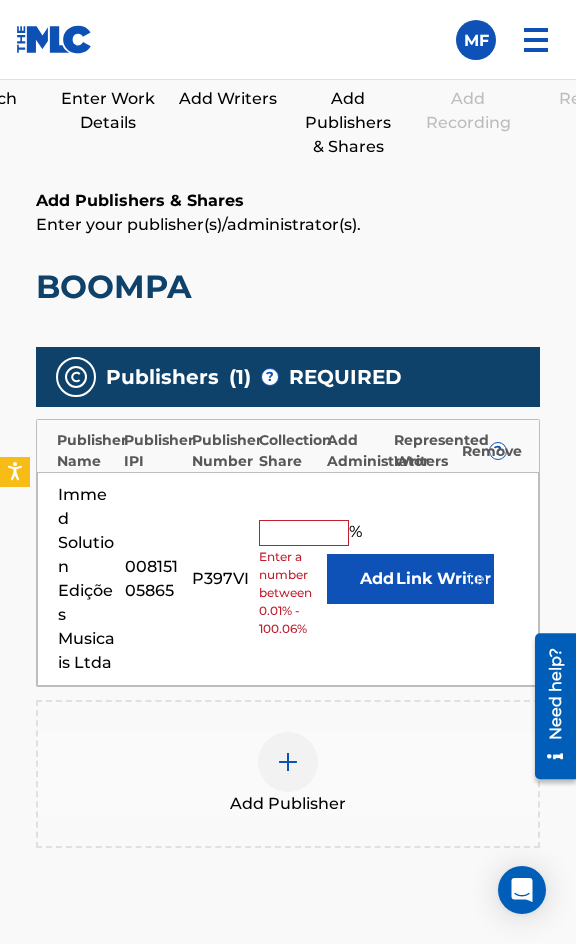 click at bounding box center [304, 533] 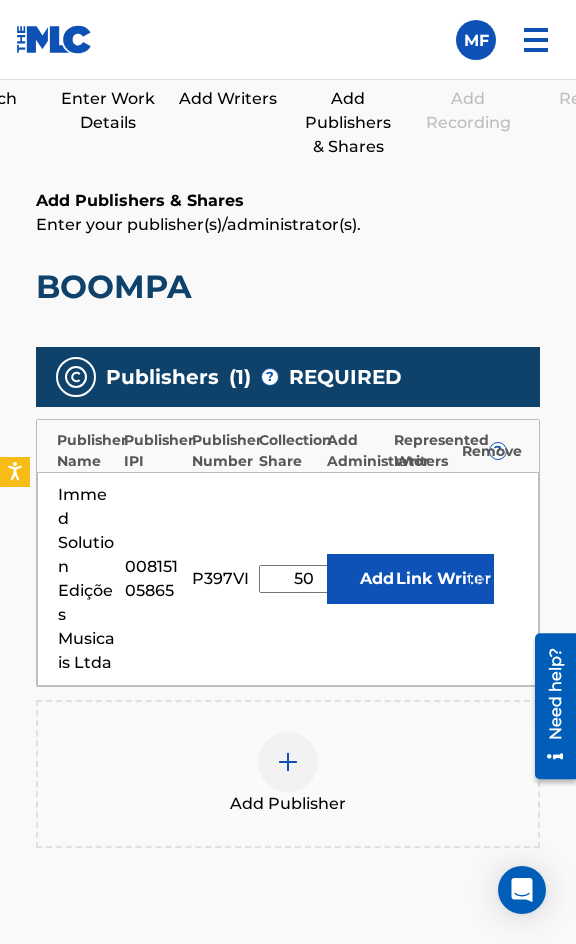 type on "5" 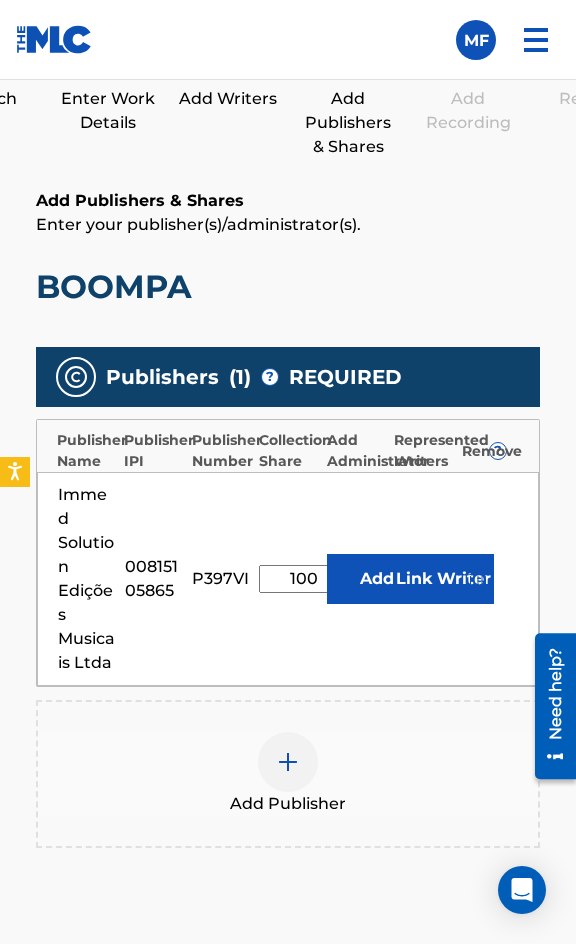 type on "100" 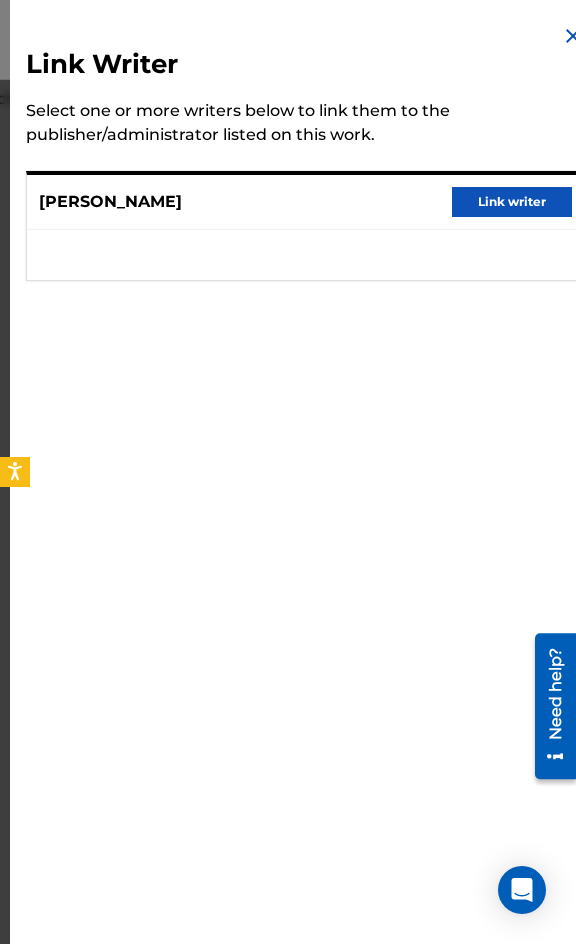 click on "Link writer" at bounding box center [512, 202] 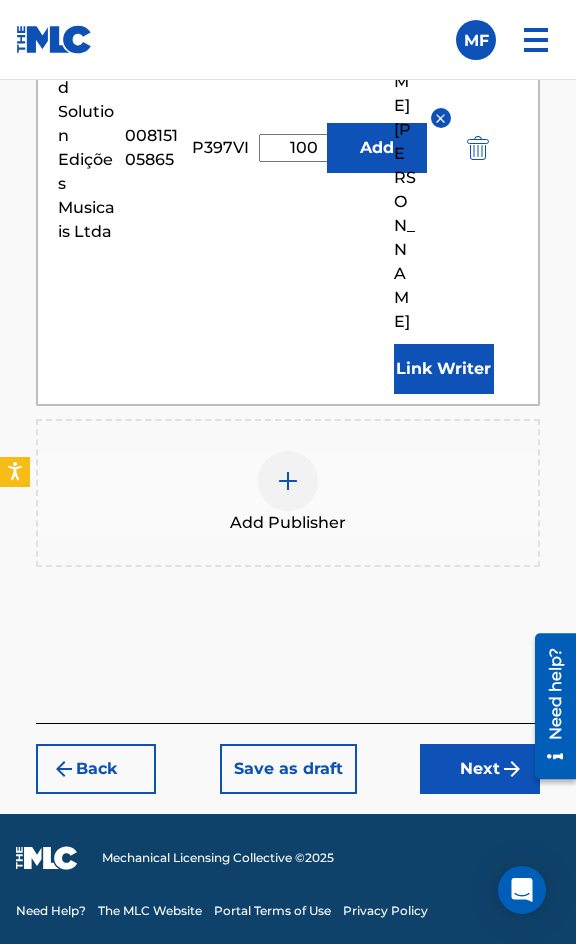 drag, startPoint x: 513, startPoint y: 738, endPoint x: 491, endPoint y: 773, distance: 41.340054 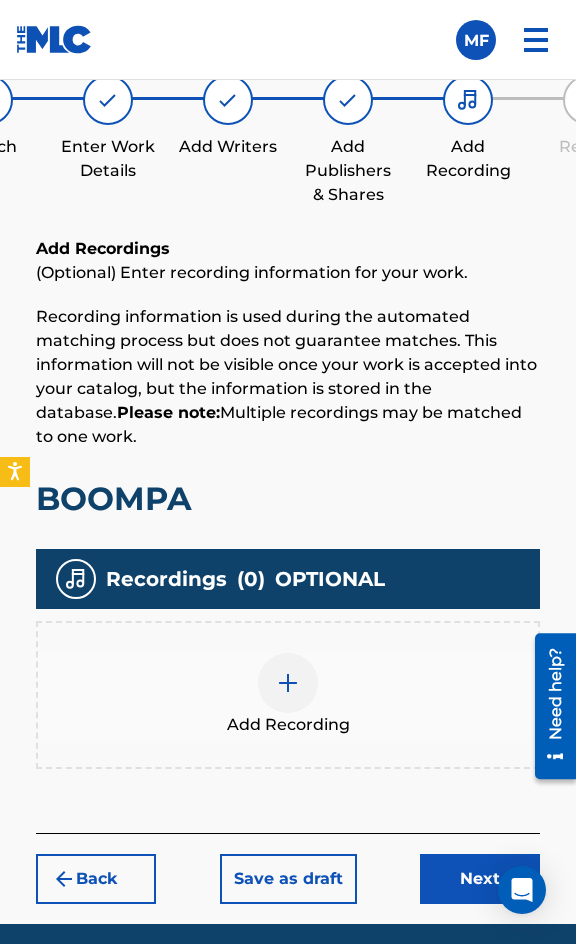 scroll, scrollTop: 1332, scrollLeft: 0, axis: vertical 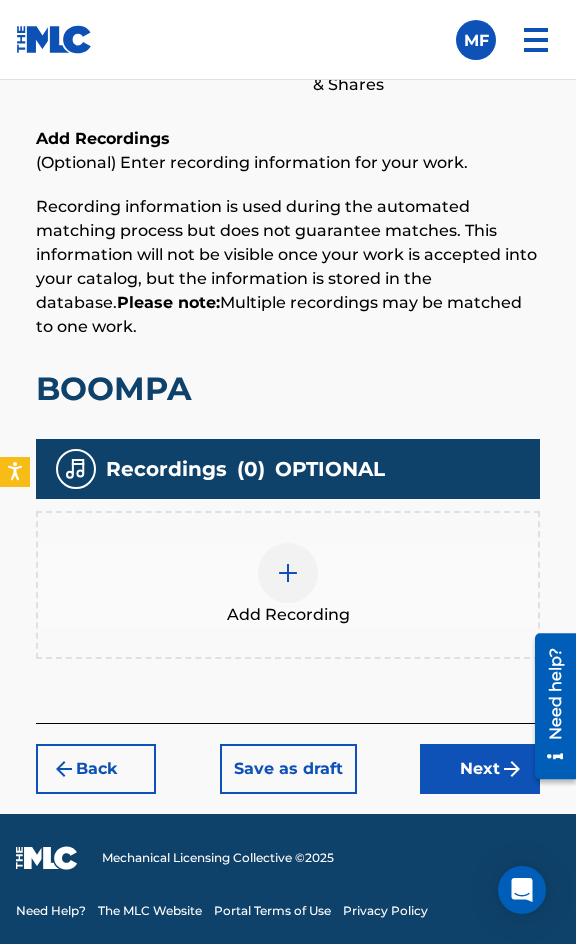 click on "Add Recording" at bounding box center [288, 615] 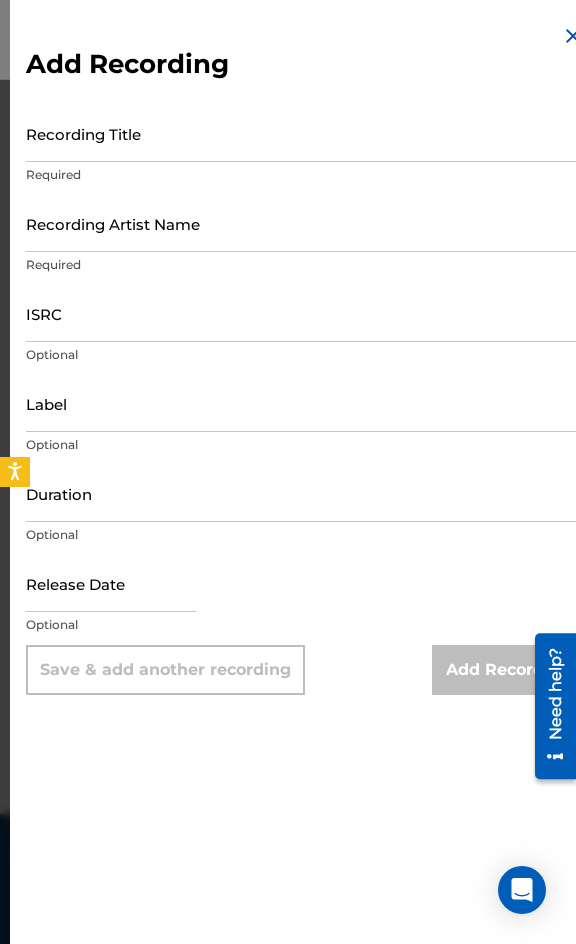 click on "Recording Title" at bounding box center (305, 133) 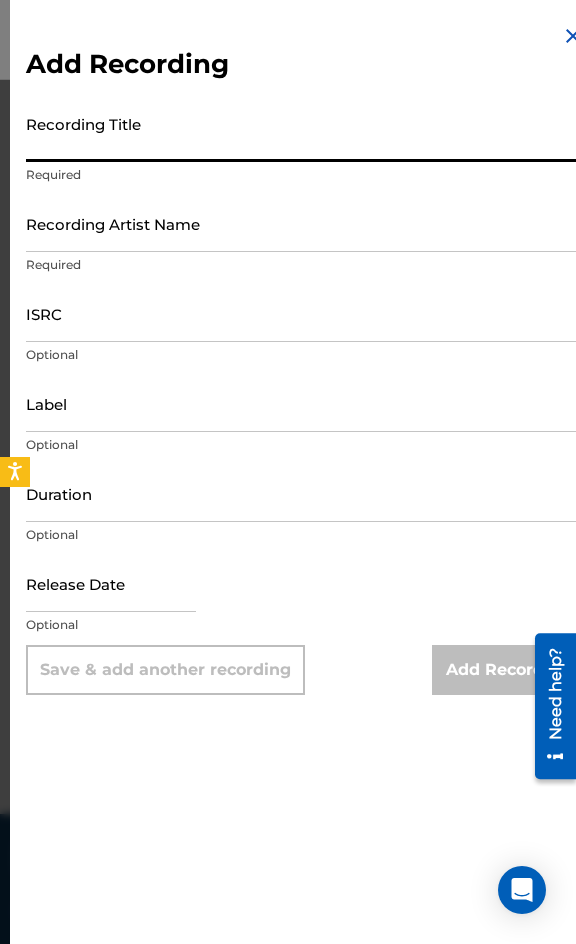 paste on "Boompa" 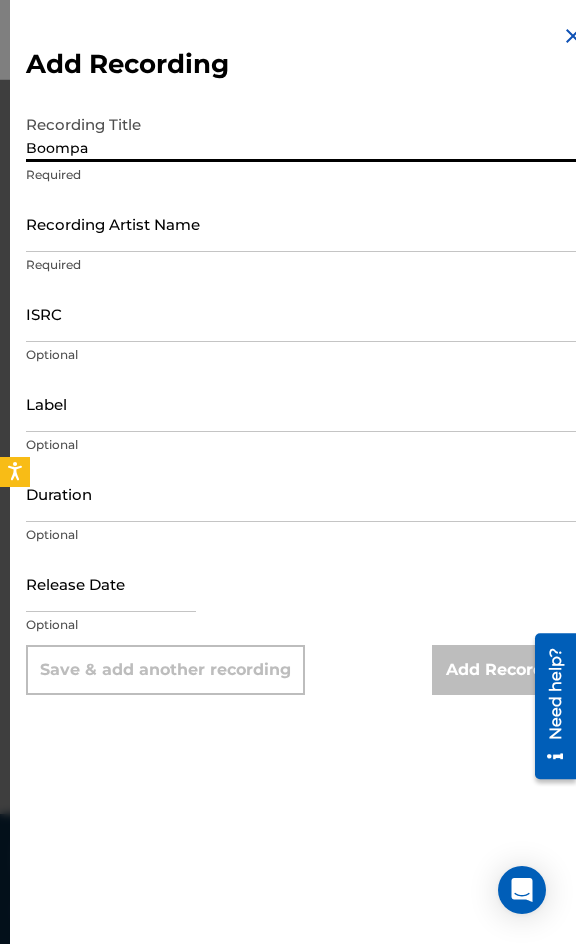 type on "Boompa" 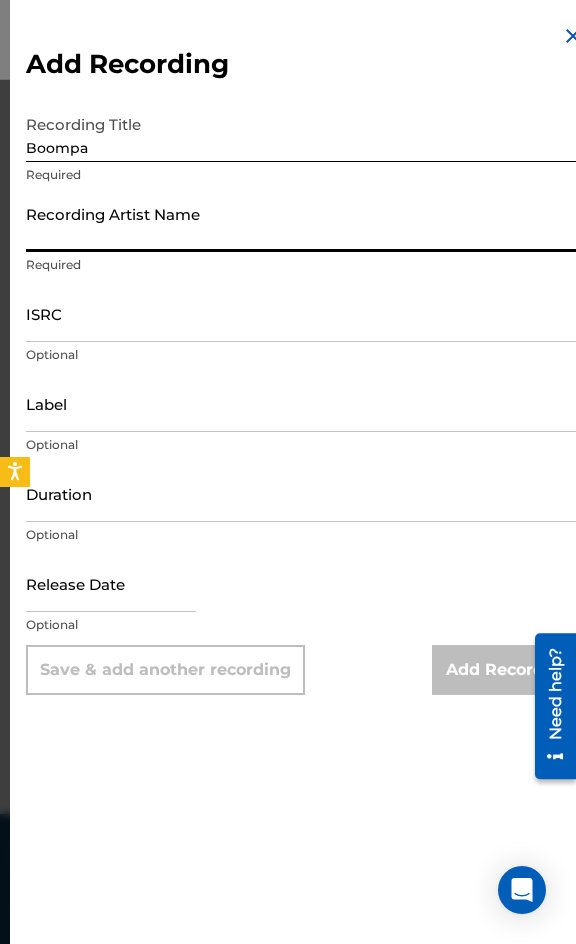 click on "Recording Artist Name" at bounding box center [305, 223] 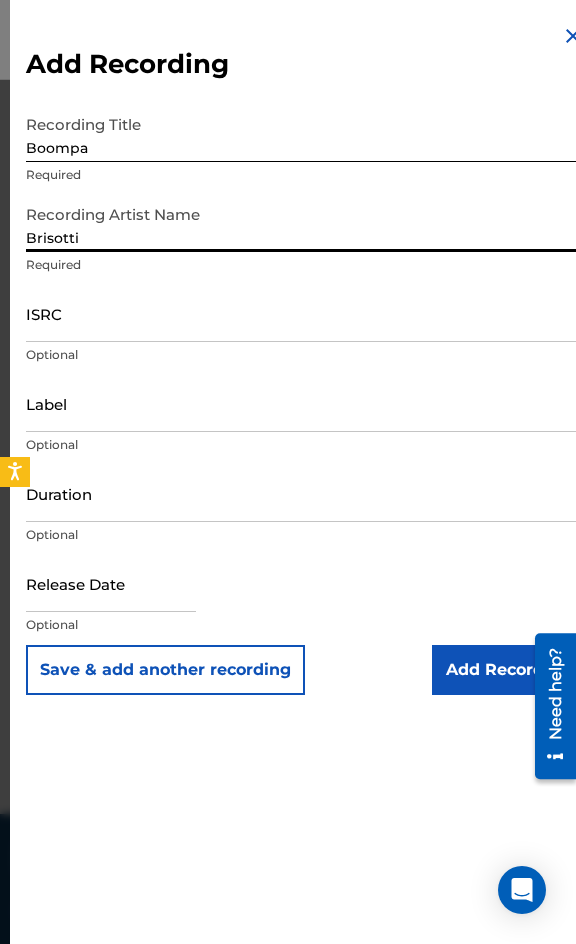 type on "Brisotti" 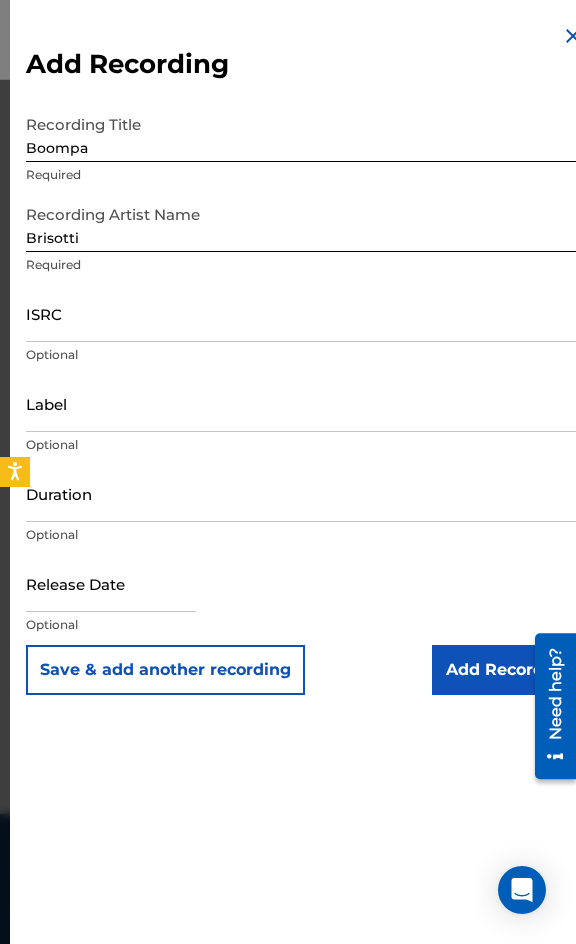 click on "Optional" at bounding box center (305, 355) 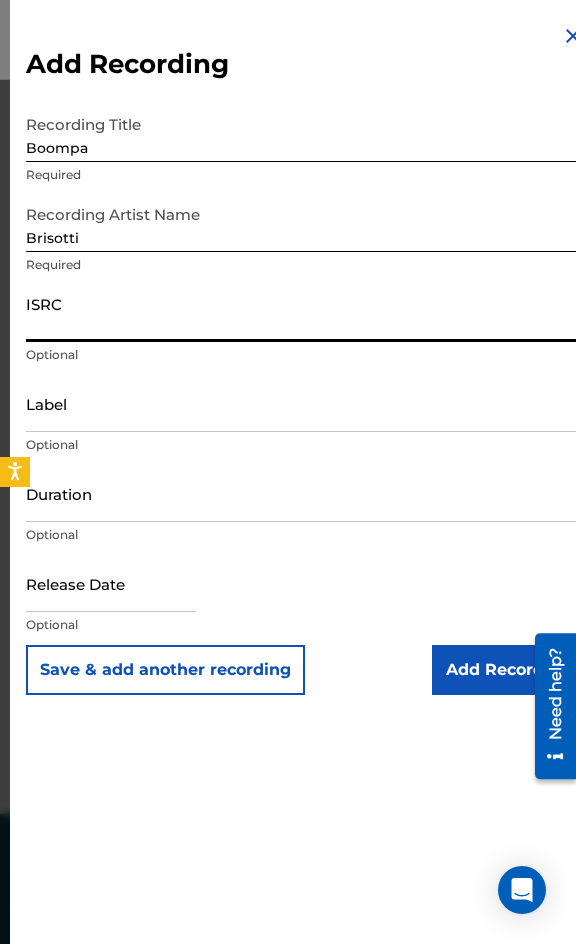 paste on "ITBHZ1501041" 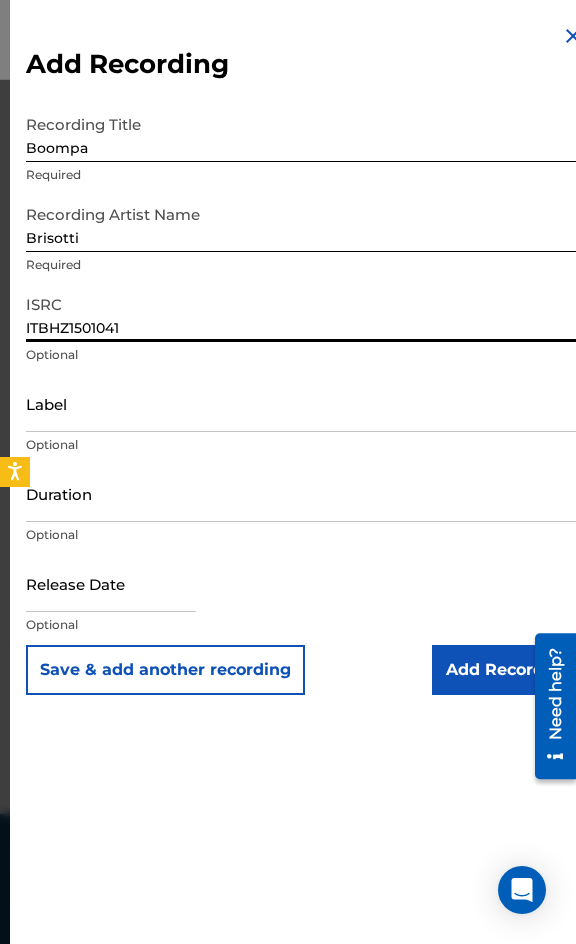 type on "ITBHZ1501041" 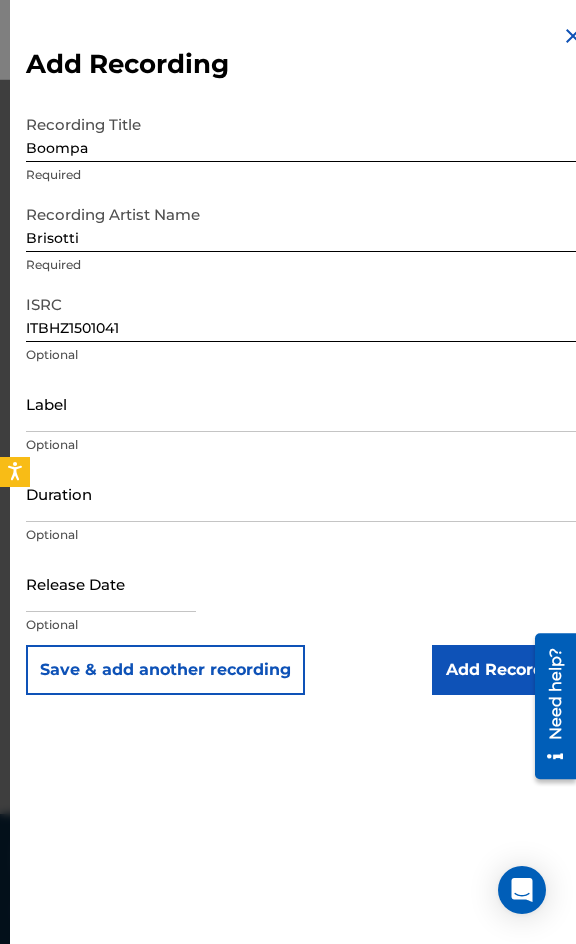 click on "Optional" at bounding box center (305, 445) 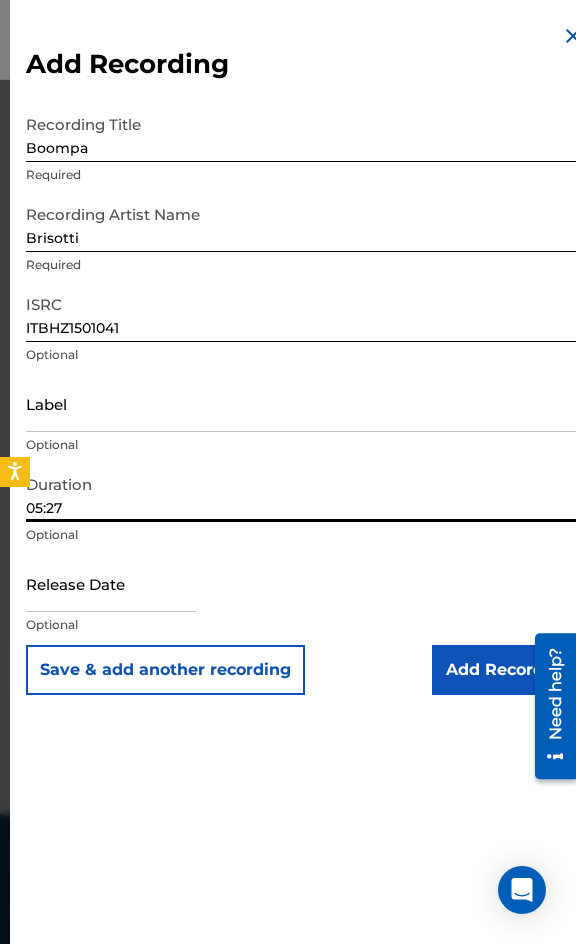 type on "05:27" 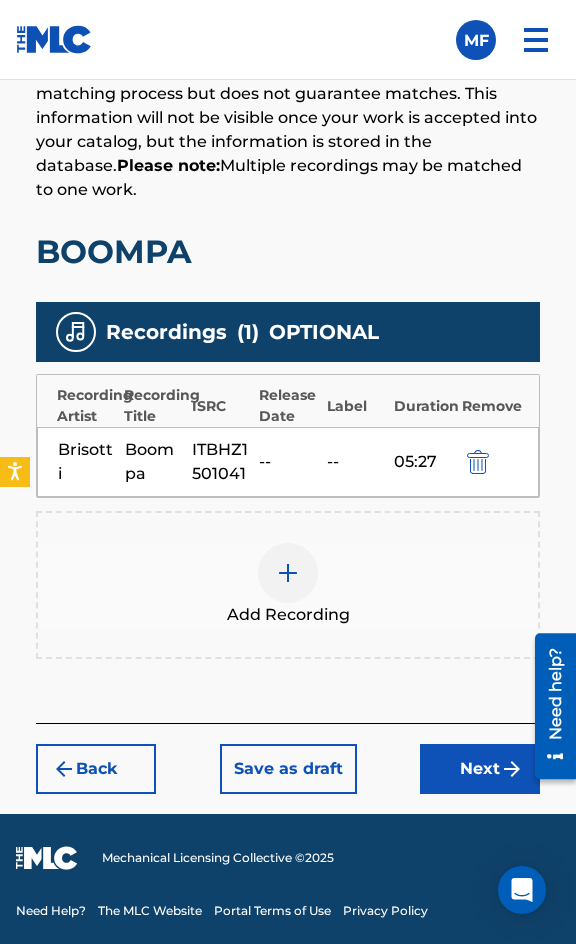 click on "Next" at bounding box center (480, 769) 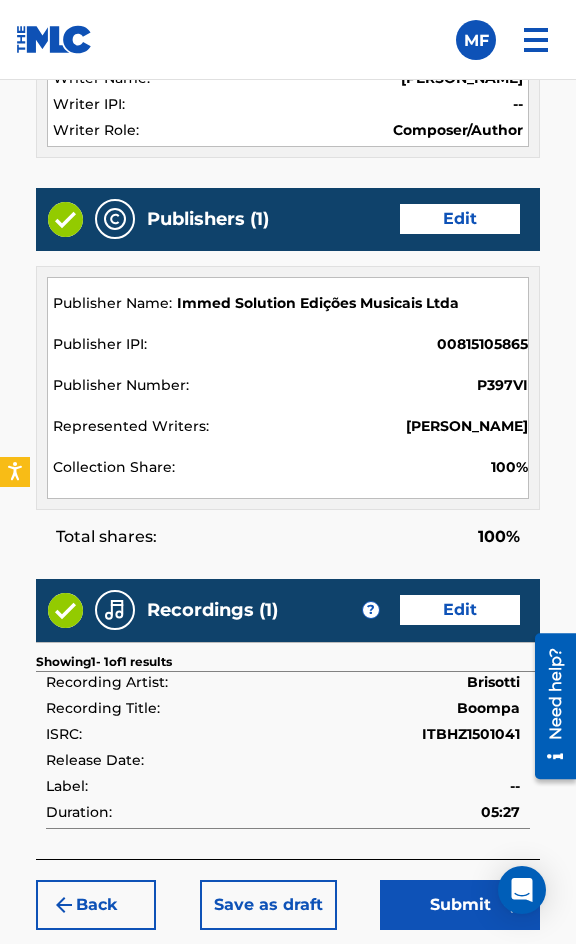 scroll, scrollTop: 2162, scrollLeft: 0, axis: vertical 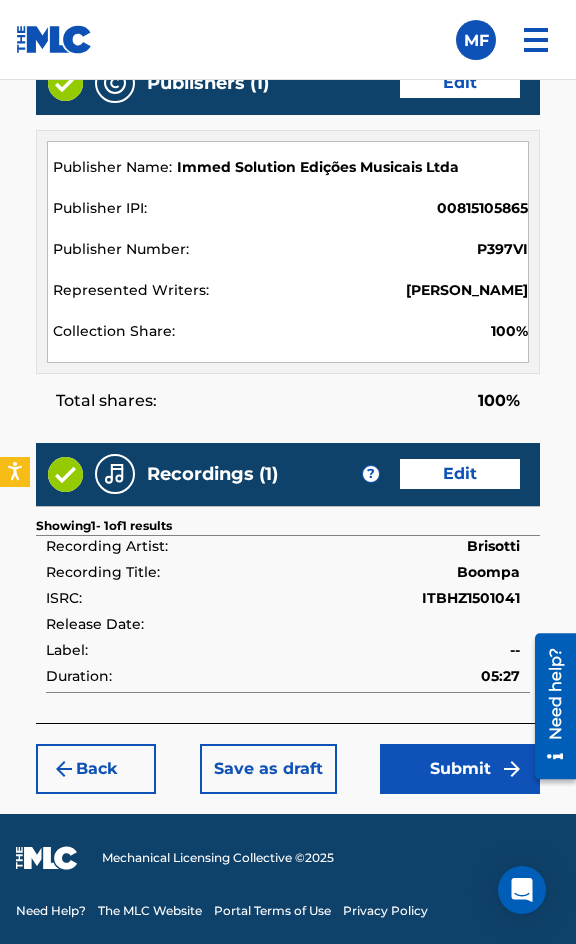 click on "Back Save as draft Submit" at bounding box center (288, 758) 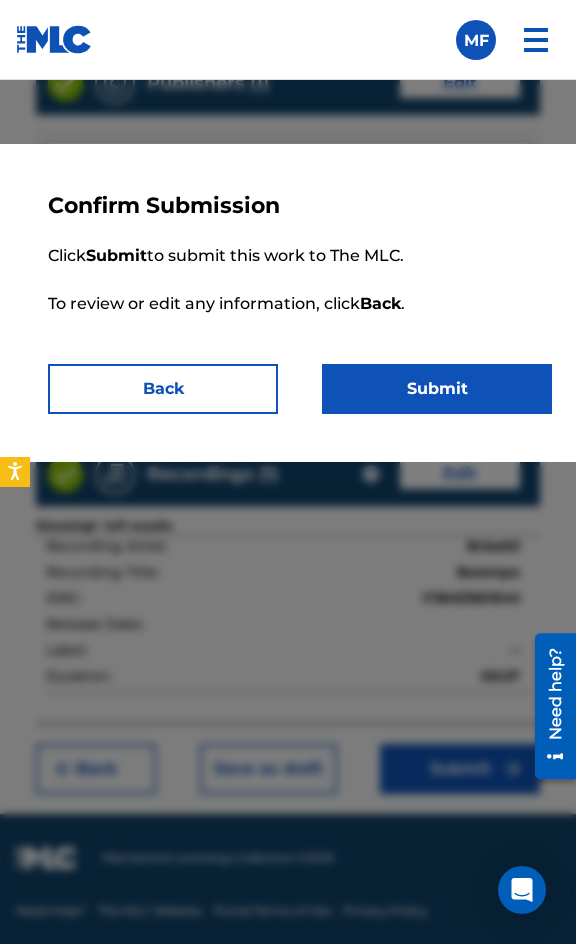 click on "Submit" at bounding box center [437, 389] 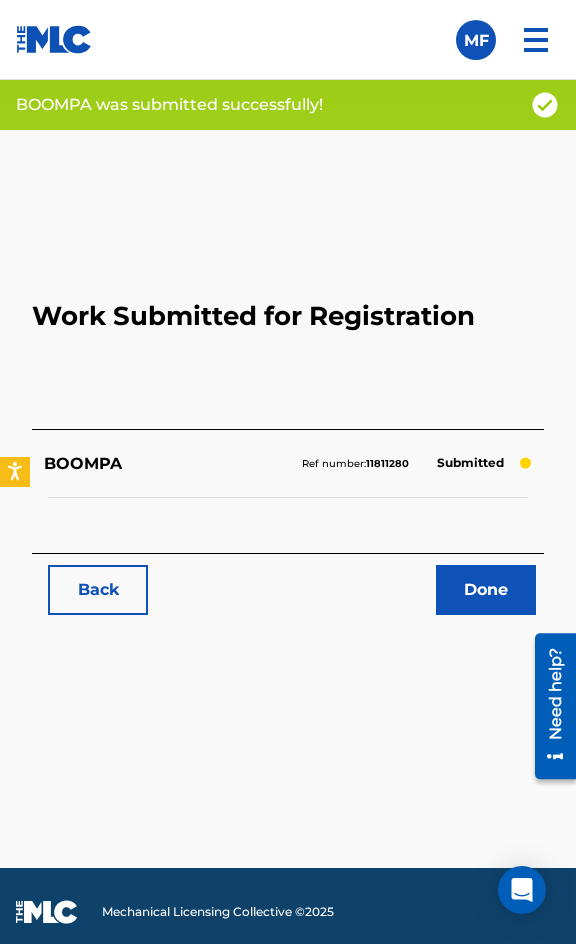 scroll, scrollTop: 1114, scrollLeft: 0, axis: vertical 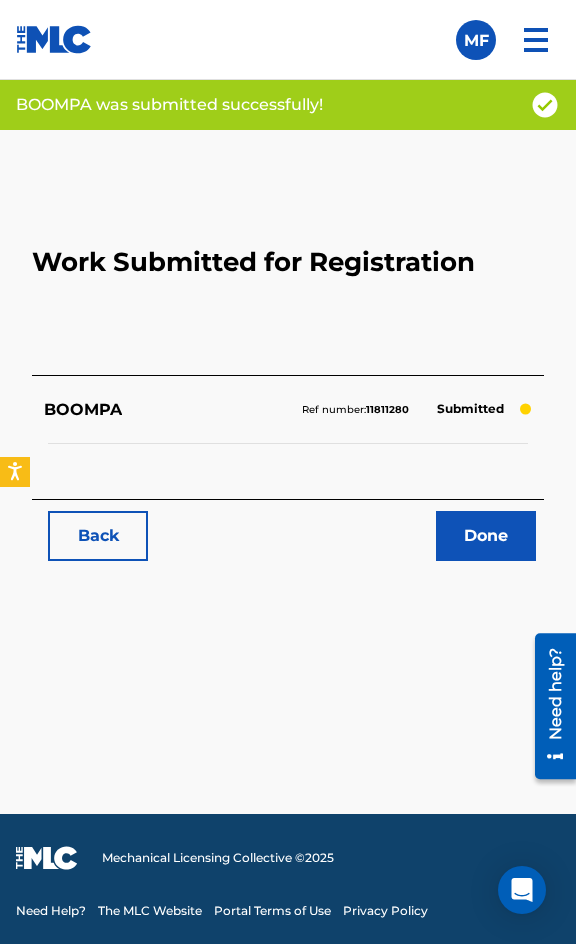 click on "Back" at bounding box center [98, 536] 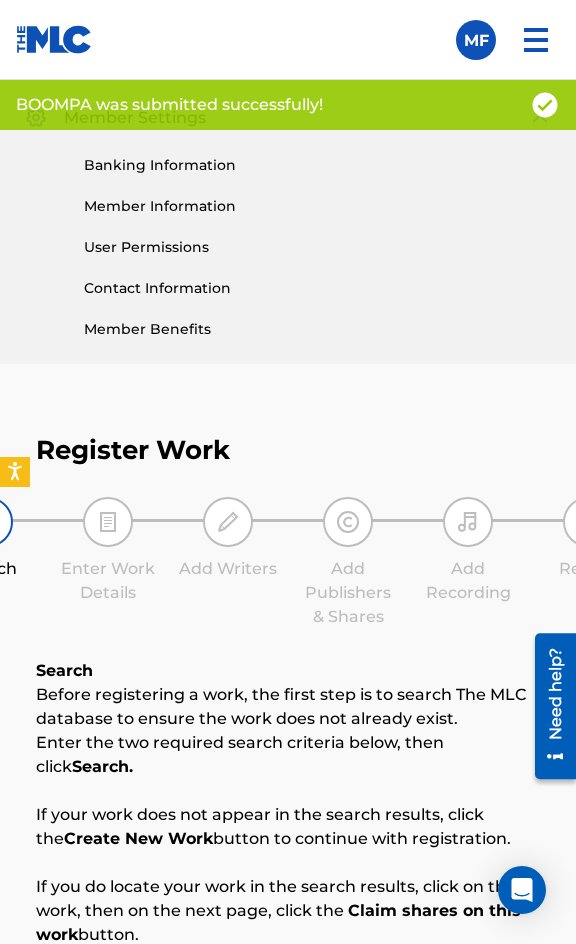 scroll, scrollTop: 1308, scrollLeft: 0, axis: vertical 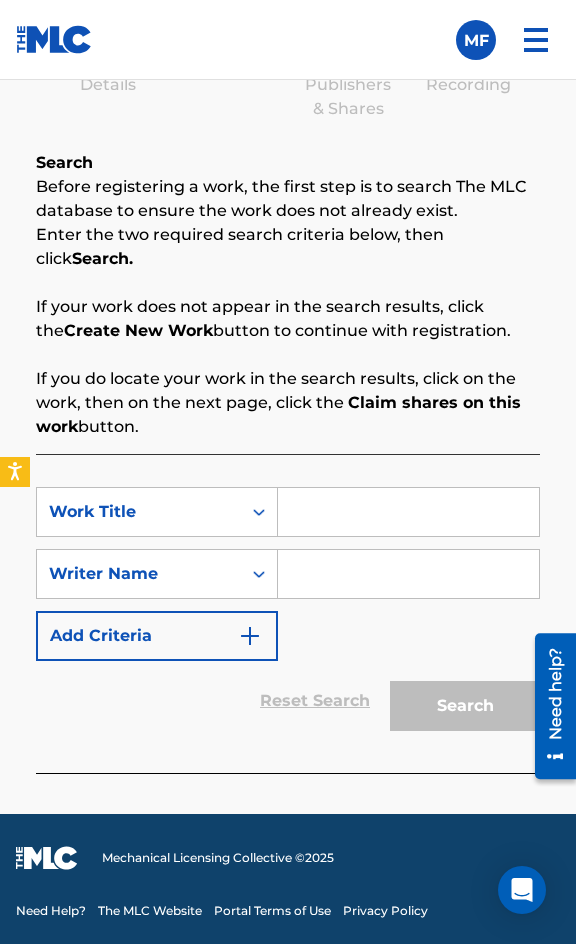 click on "SearchWithCriteria55399613-2acf-4049-a671-cc7badbf1242 Work Title SearchWithCriteriaba904ade-93f1-40fa-a999-479bd7e17515 Writer Name Add Criteria" at bounding box center (288, 574) 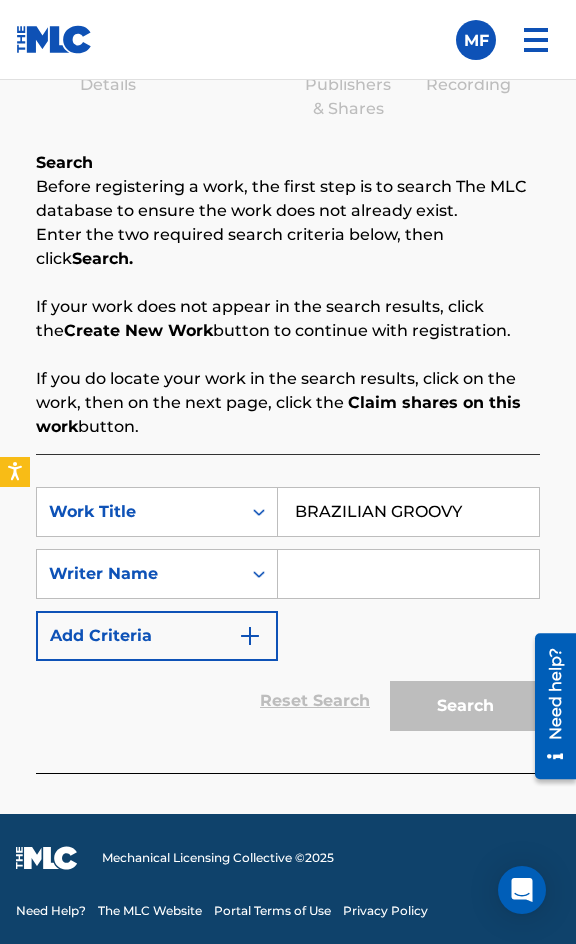 type on "BRAZILIAN GROOVY" 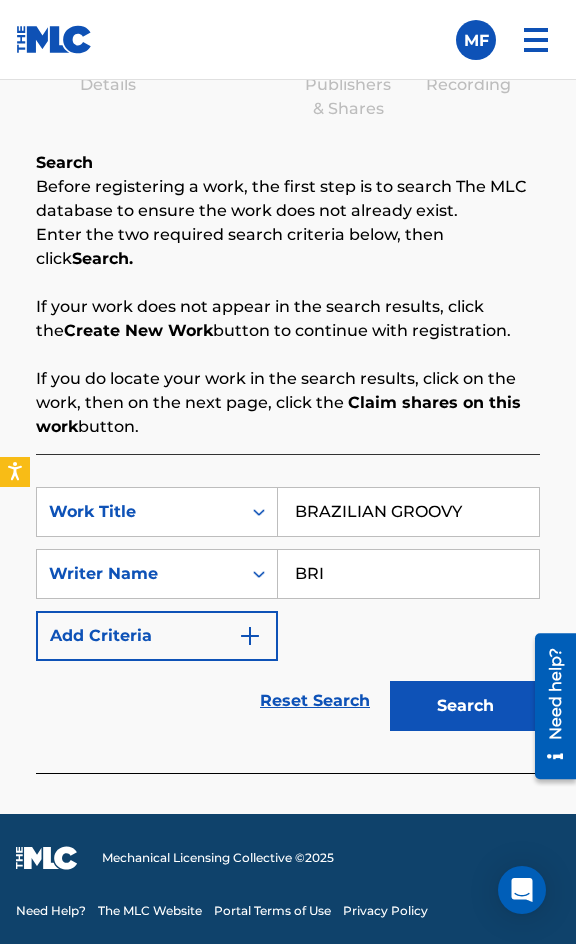 type on "BRISOTTI" 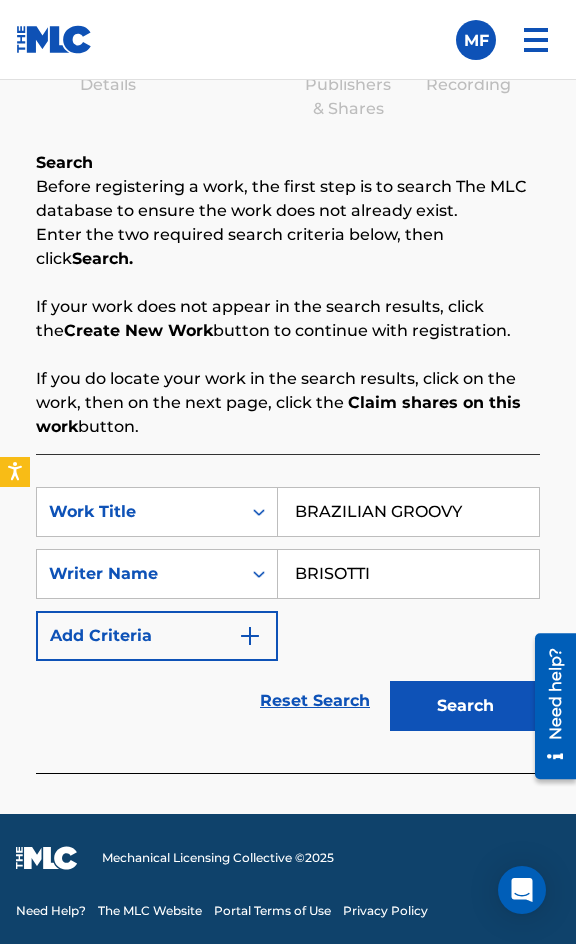 click on "SearchWithCriteria55399613-2acf-4049-a671-cc7badbf1242 Work Title BRAZILIAN GROOVY SearchWithCriteriaba904ade-93f1-40fa-a999-479bd7e17515 Writer Name BRISOTTI Add Criteria Reset Search Search" at bounding box center [288, 613] 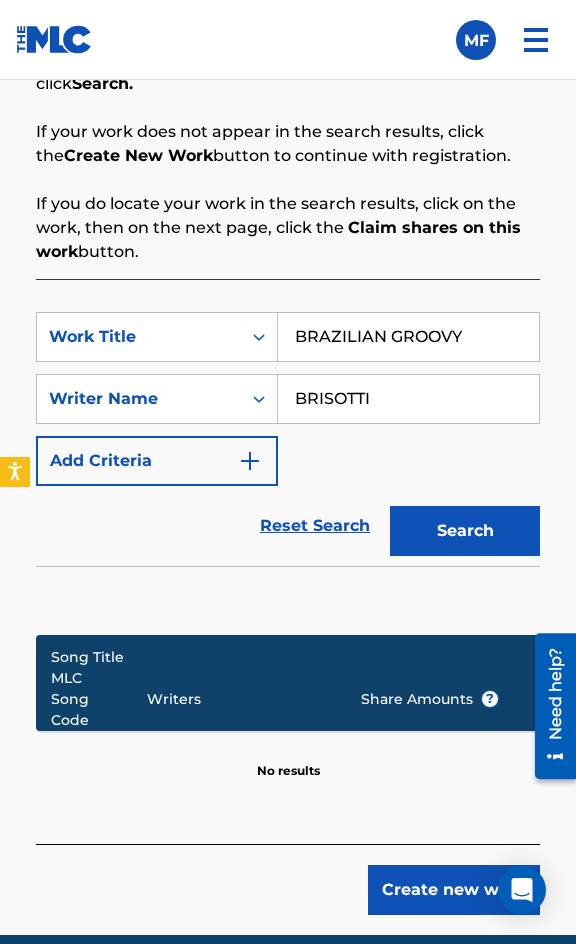 scroll, scrollTop: 1604, scrollLeft: 0, axis: vertical 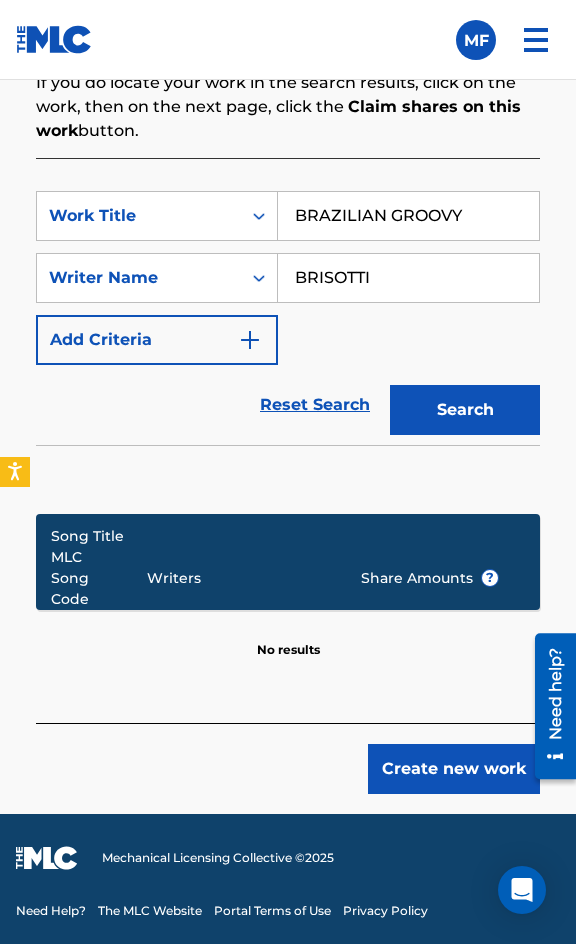 click on "Create new work" at bounding box center (454, 769) 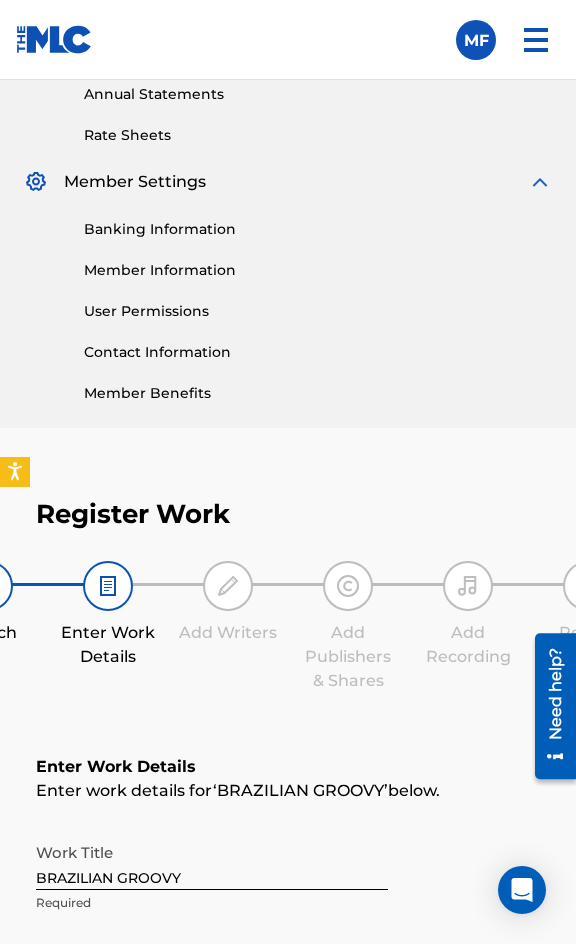 scroll, scrollTop: 1436, scrollLeft: 0, axis: vertical 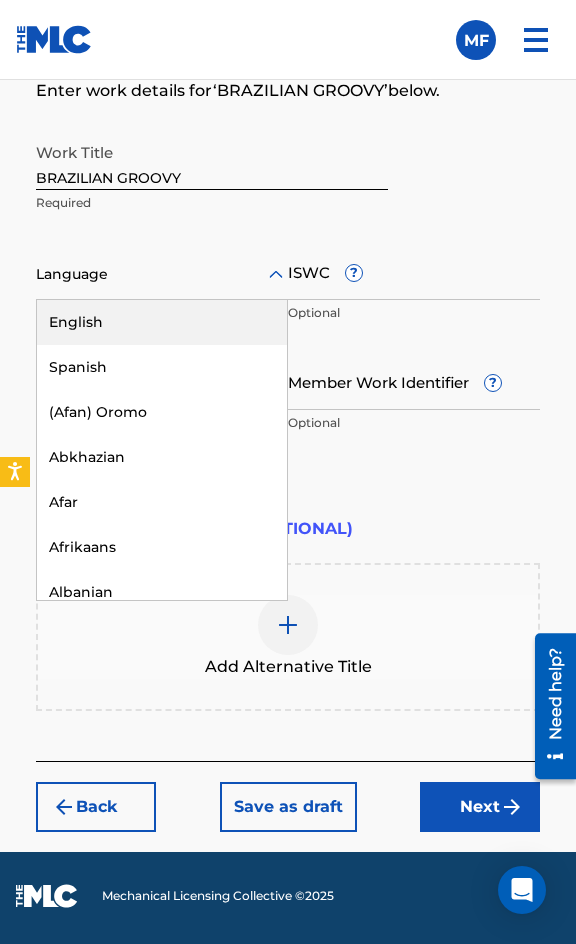 click on "Language" at bounding box center [162, 275] 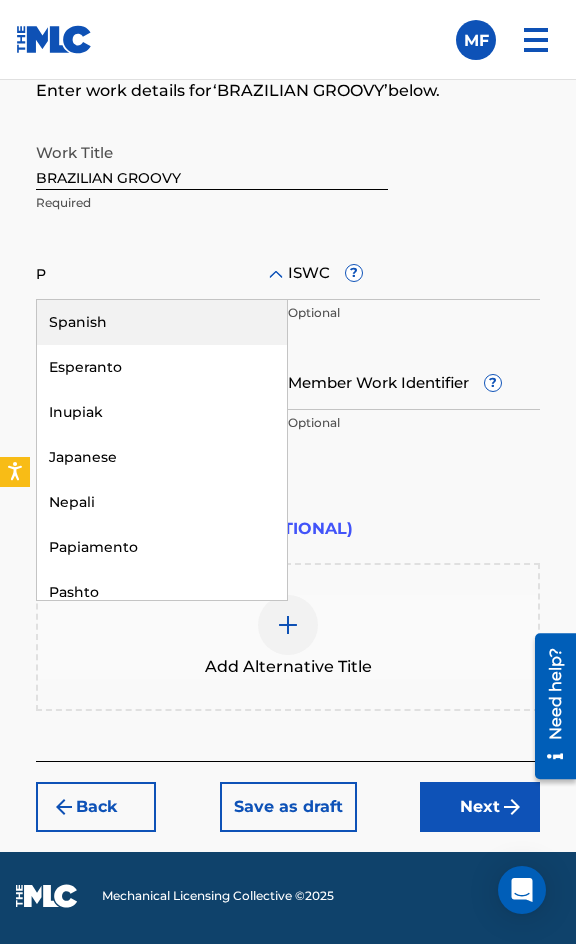 type on "PO" 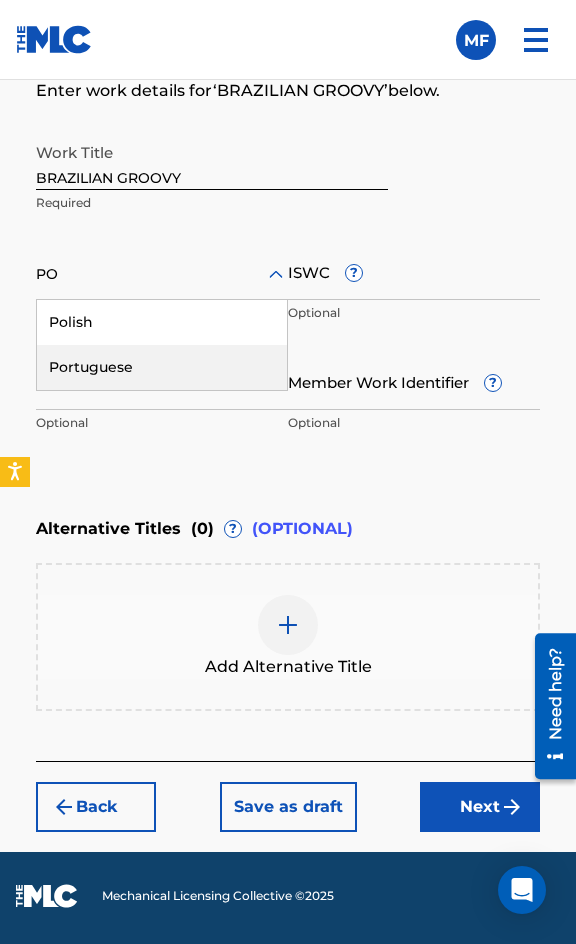 click on "Portuguese" at bounding box center (162, 367) 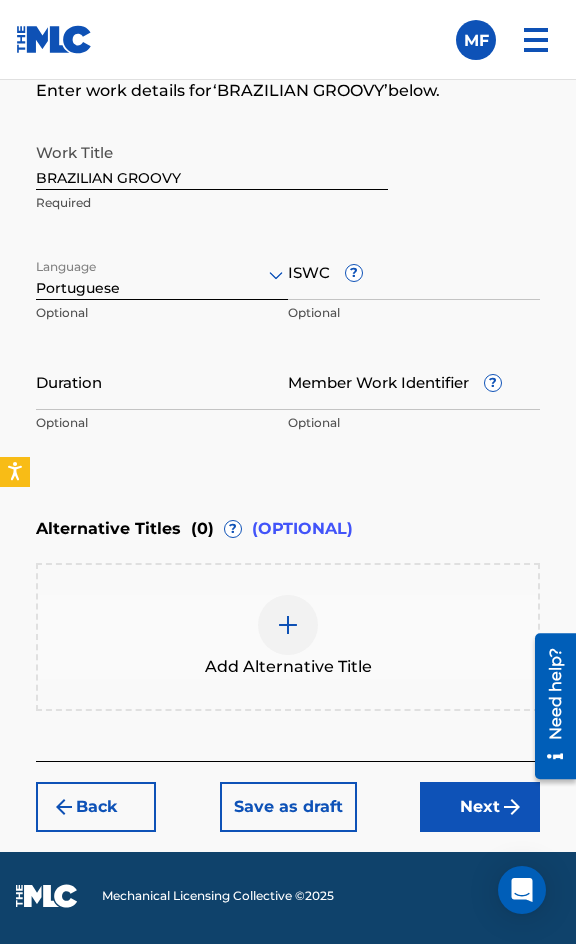 click on "ISWC   ?" at bounding box center [414, 271] 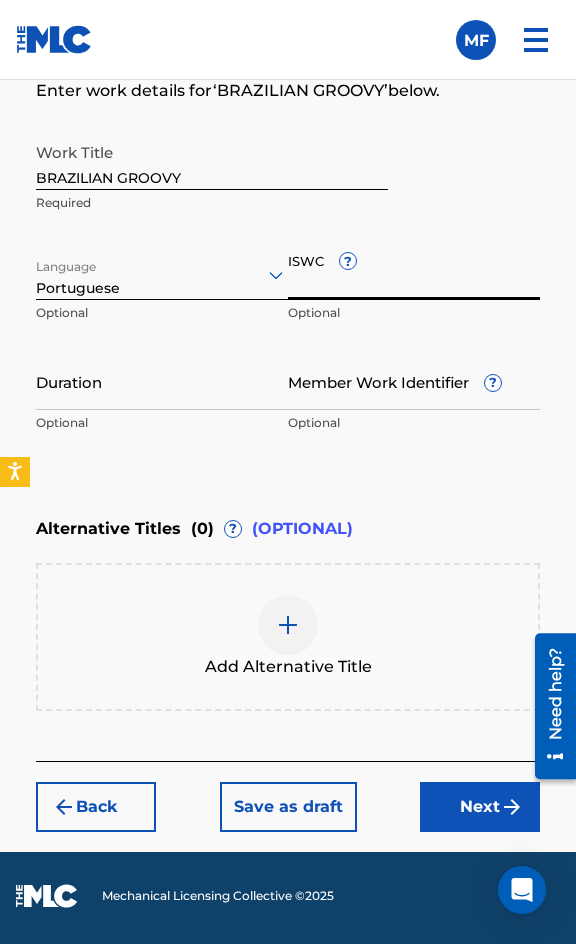 paste on "T3236139365" 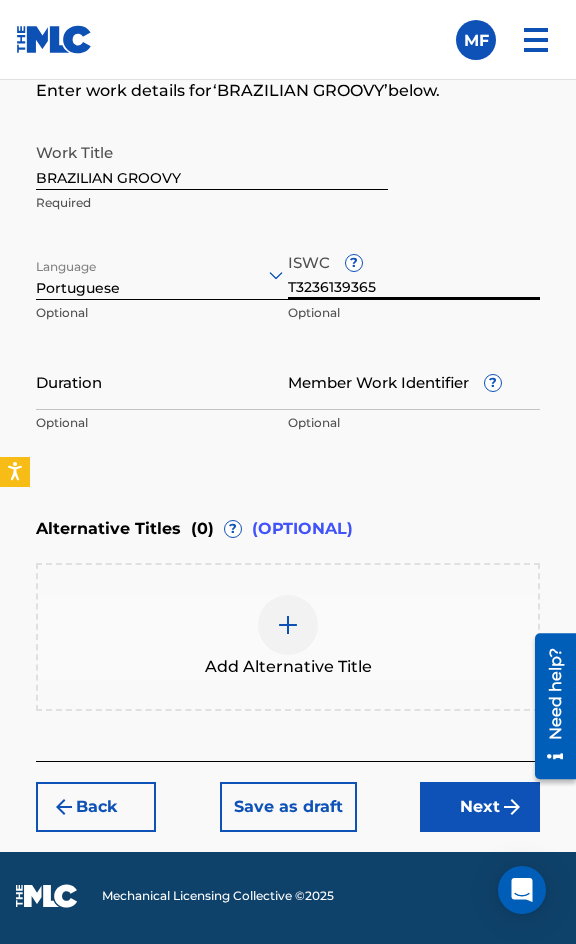 type on "T3236139365" 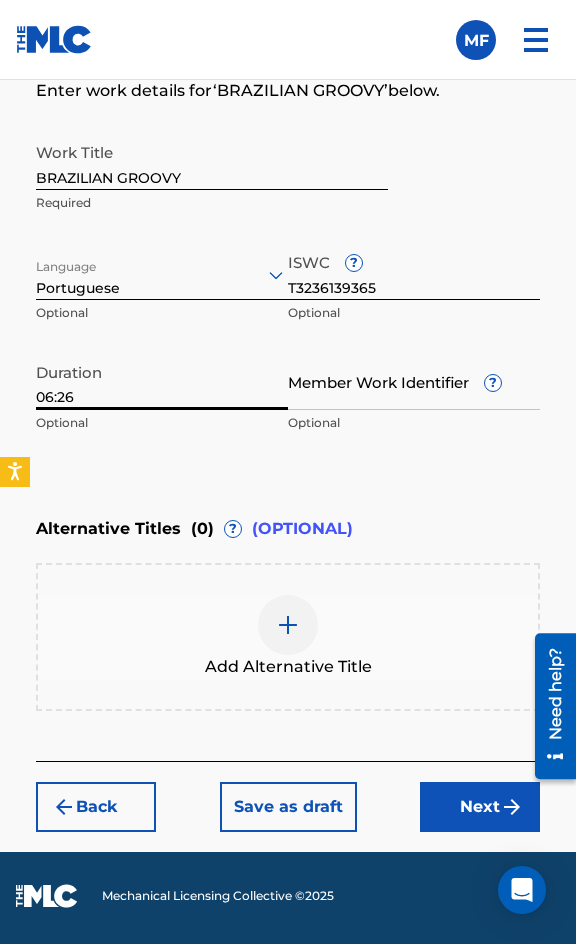 type on "06:26" 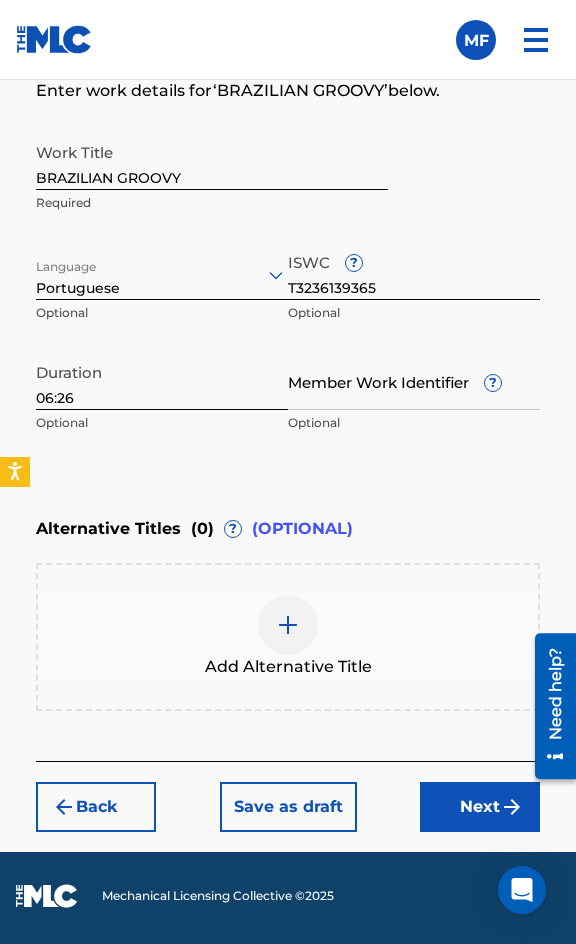 click on "Next" at bounding box center [480, 807] 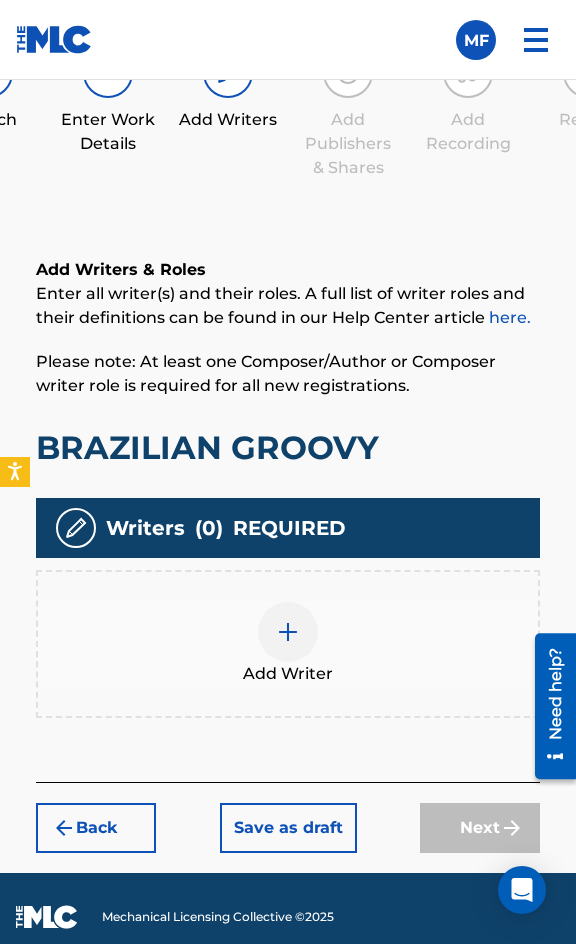 scroll, scrollTop: 1308, scrollLeft: 0, axis: vertical 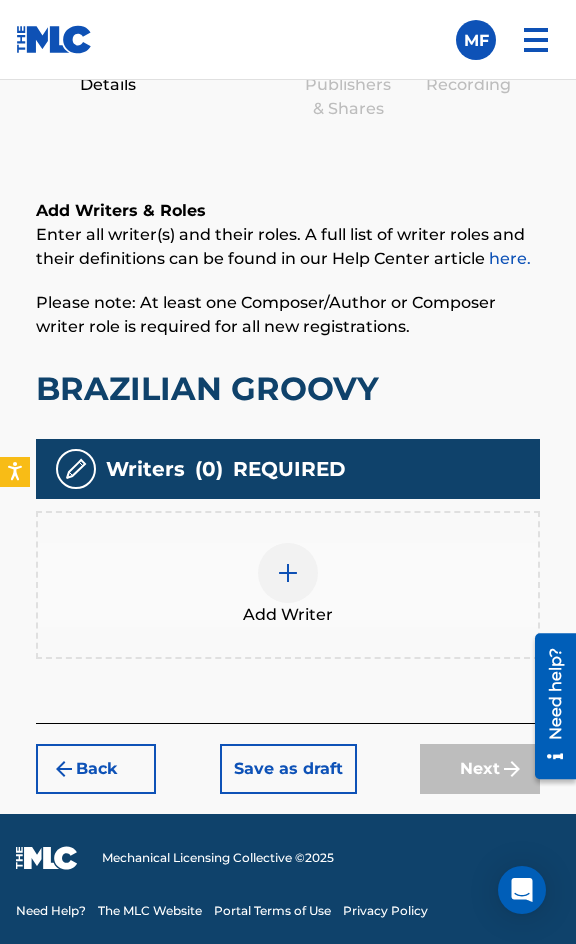 click on "Add Writer" at bounding box center (288, 585) 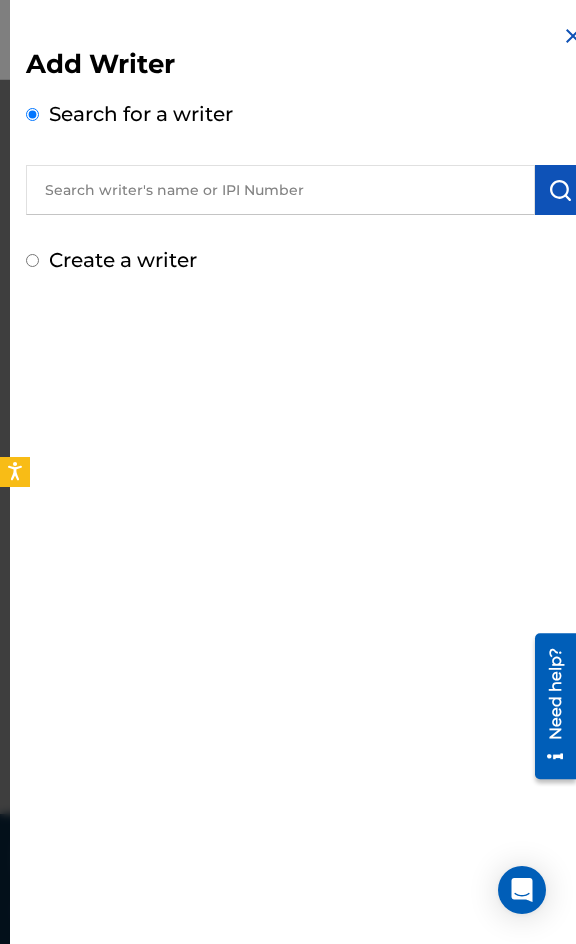 click at bounding box center (280, 190) 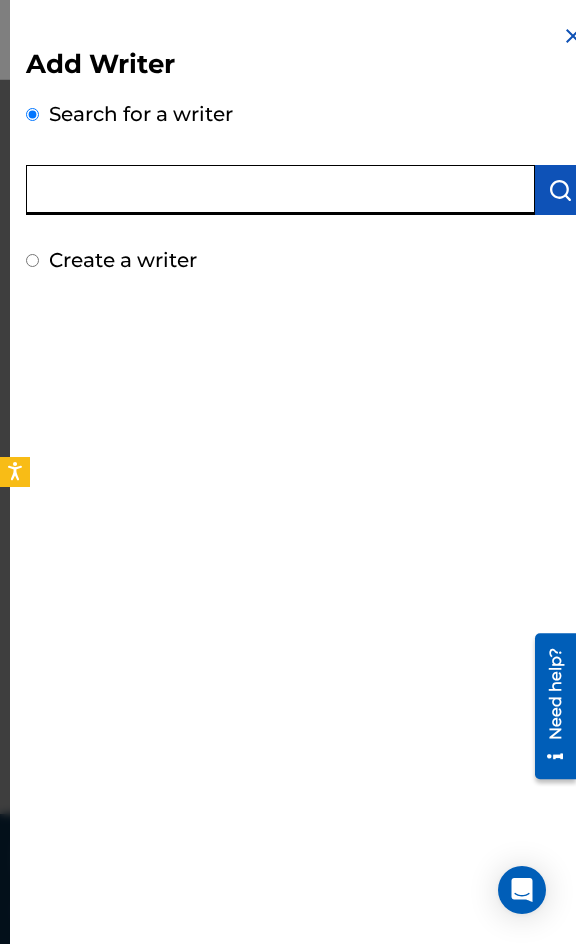 paste on "[PERSON_NAME]" 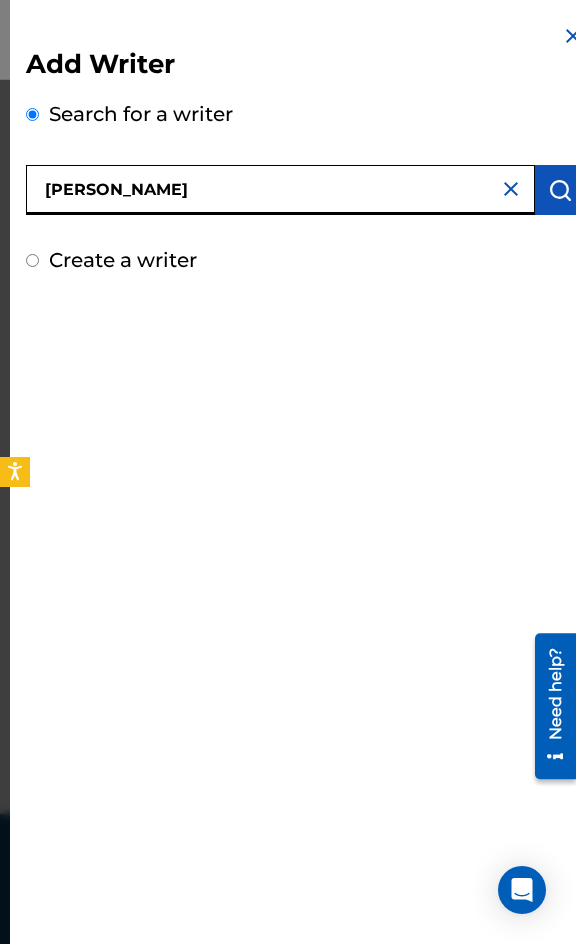 type on "[PERSON_NAME]" 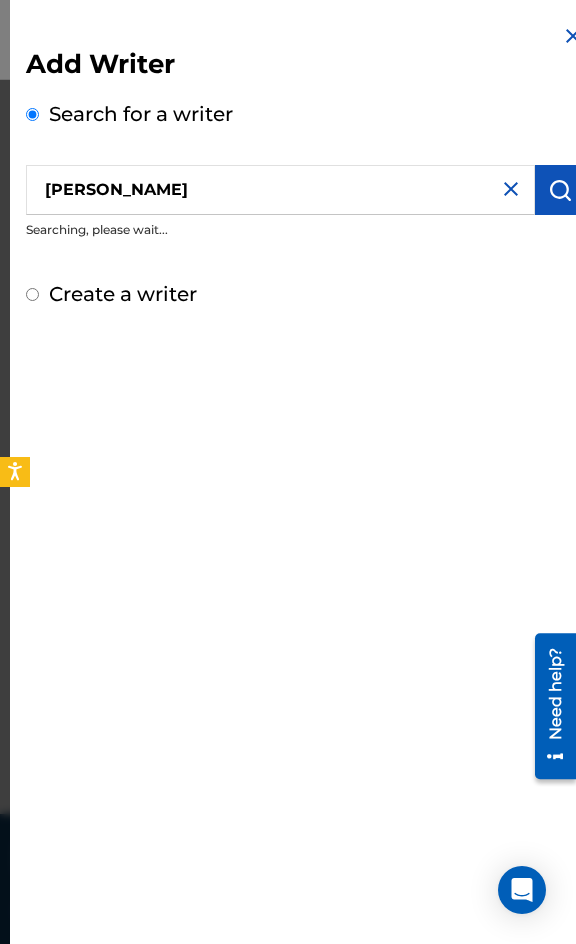 click on "Create a writer" at bounding box center [123, 294] 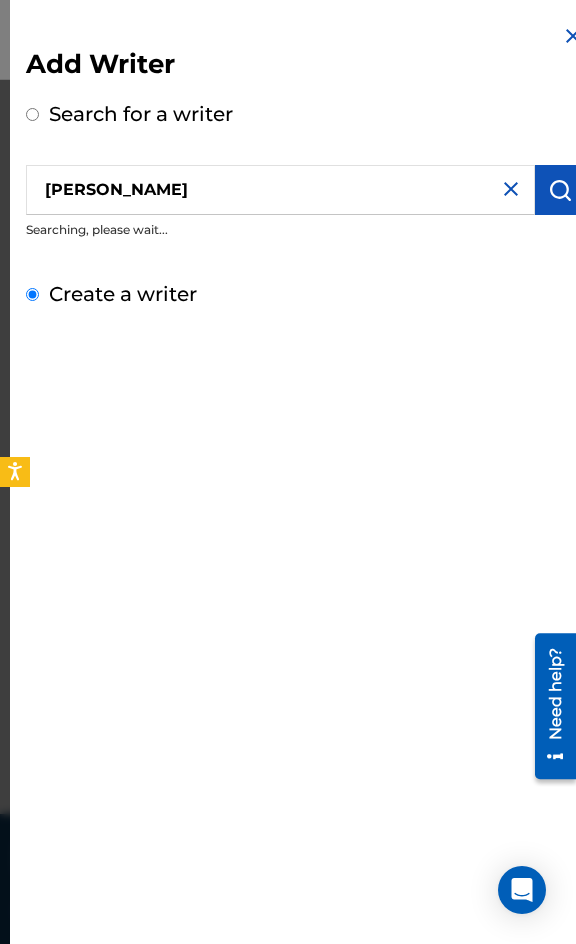 click on "Create a writer" at bounding box center [32, 294] 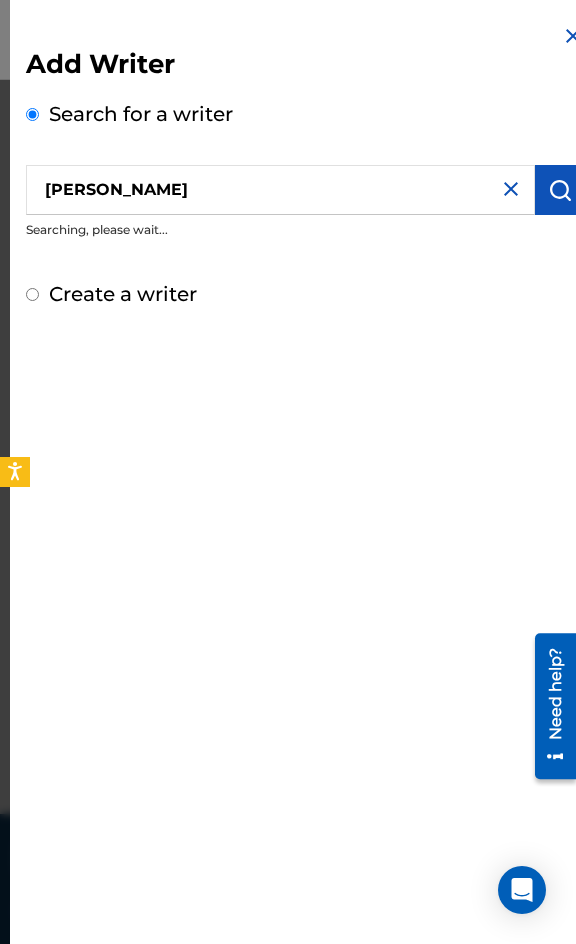 radio on "false" 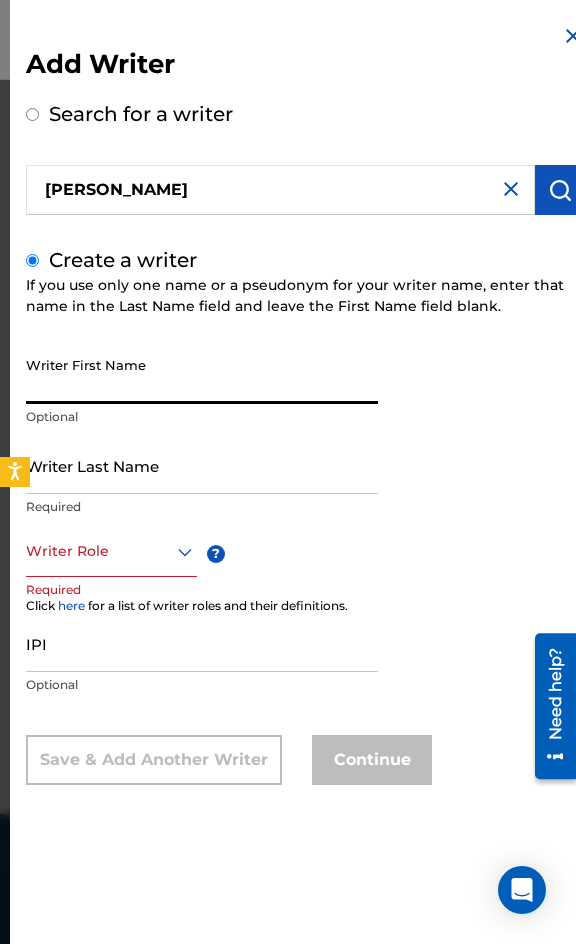 click on "Writer First Name" at bounding box center (202, 375) 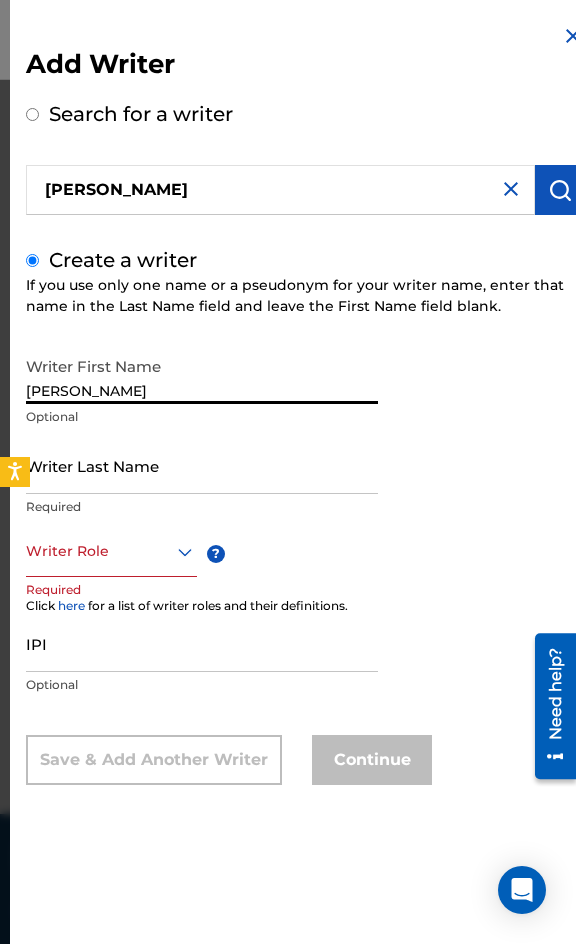 drag, startPoint x: 297, startPoint y: 388, endPoint x: 95, endPoint y: 408, distance: 202.98769 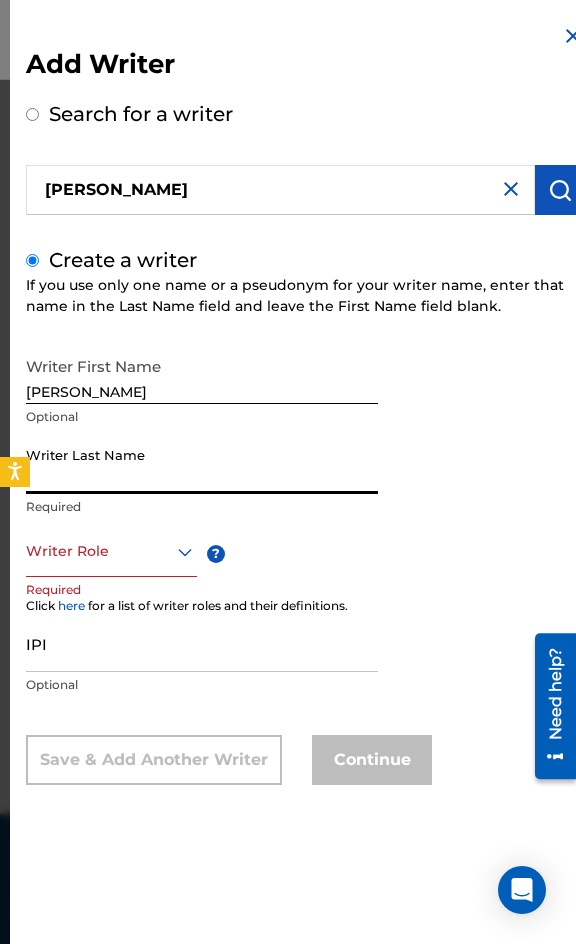 paste on "[PERSON_NAME]" 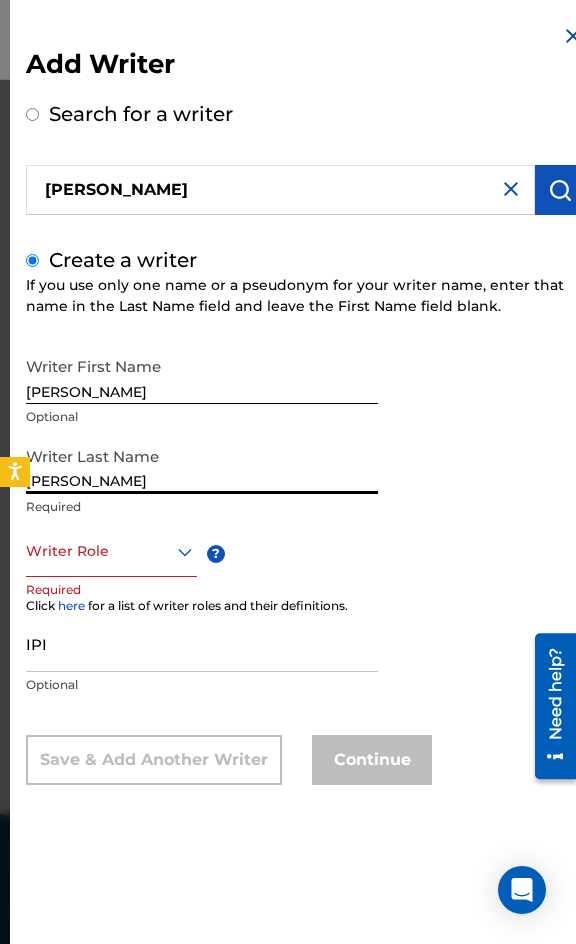 type on "[PERSON_NAME]" 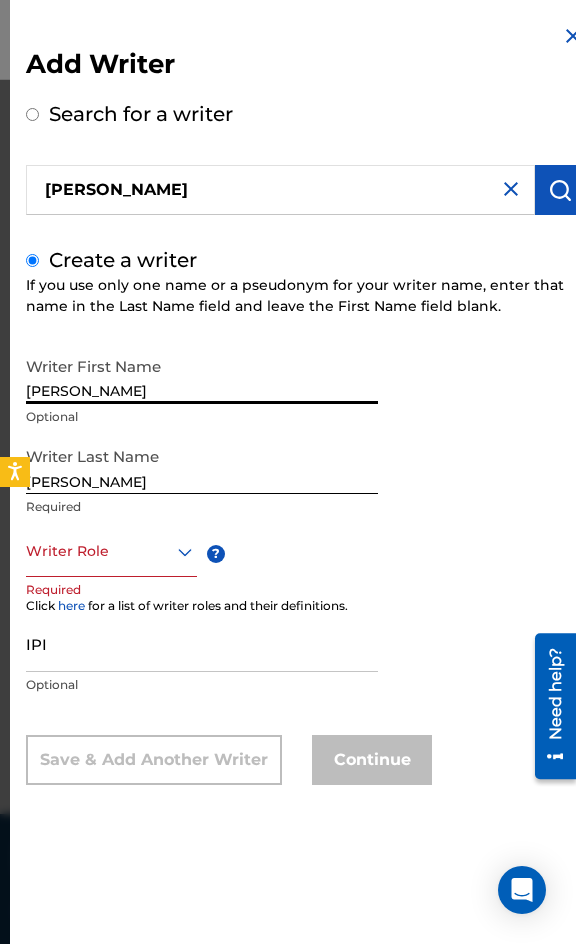 drag, startPoint x: 254, startPoint y: 394, endPoint x: 108, endPoint y: 421, distance: 148.47559 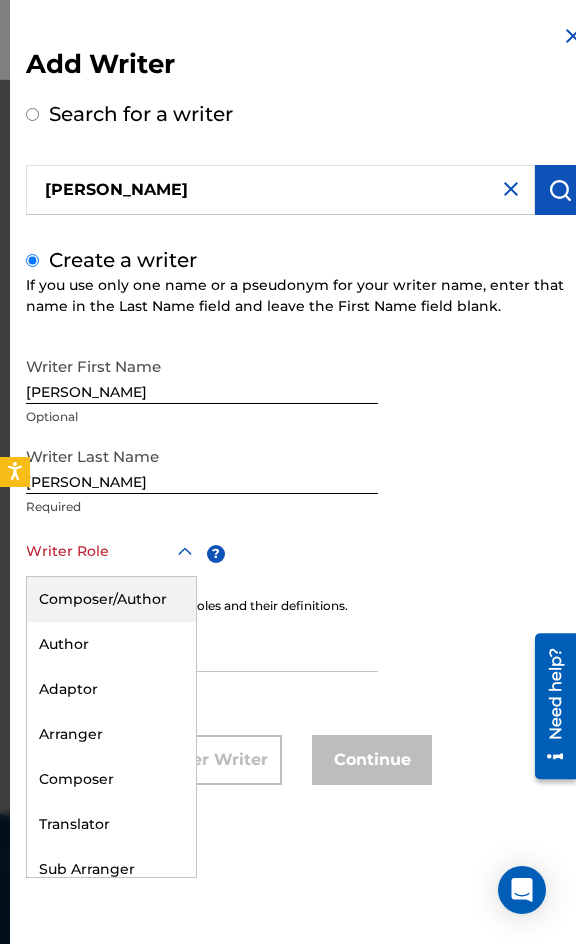 click on "Composer/Author" at bounding box center (111, 599) 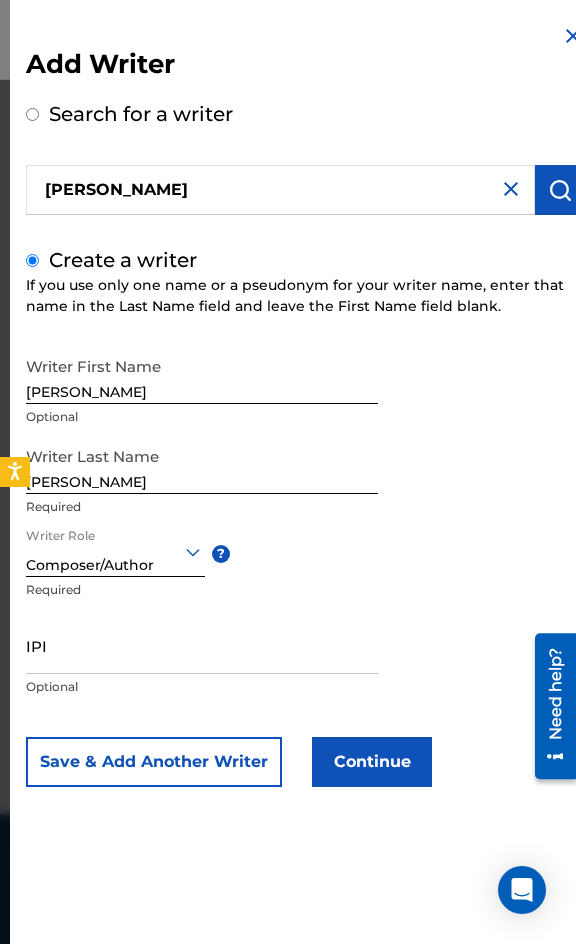 click on "Save & Add Another Writer Continue" at bounding box center (305, 762) 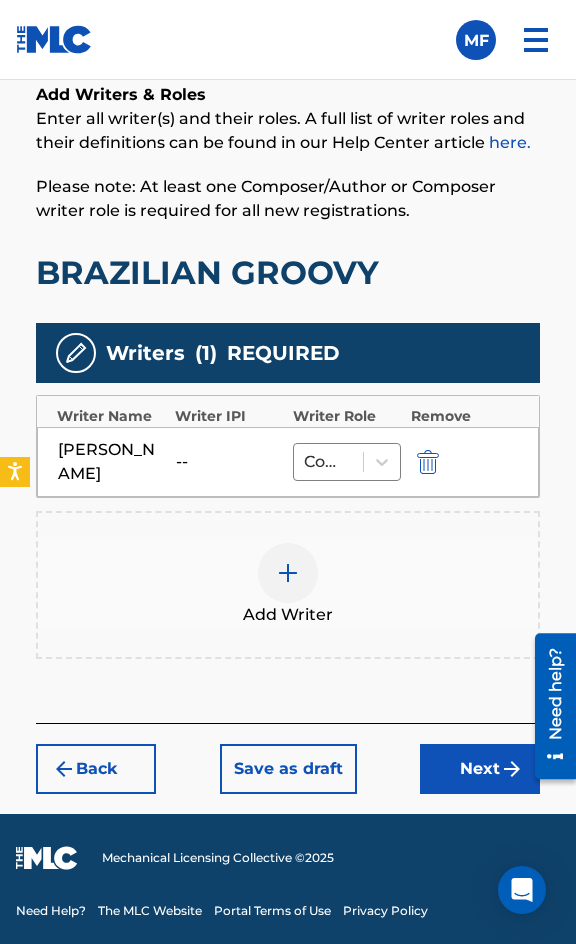 click on "Next" at bounding box center [480, 769] 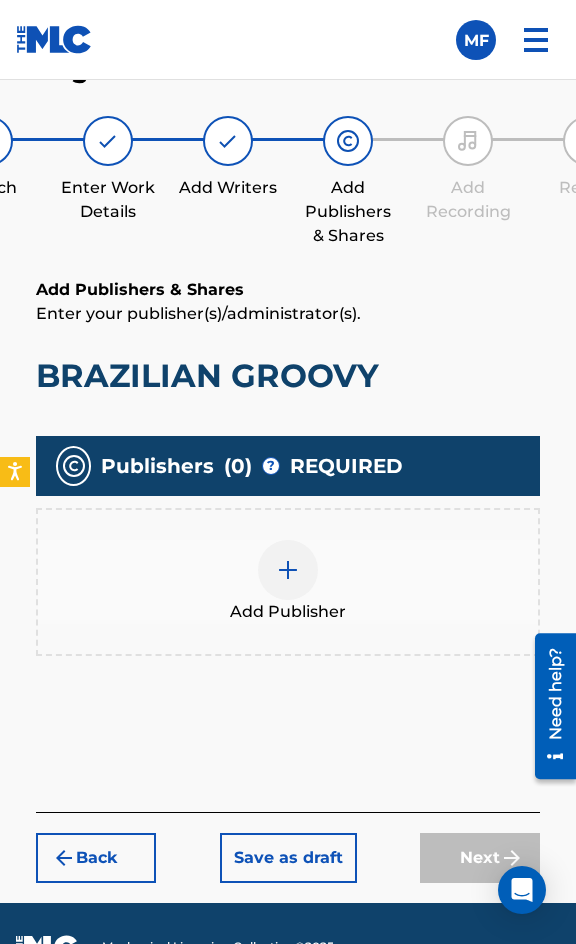 scroll, scrollTop: 1270, scrollLeft: 0, axis: vertical 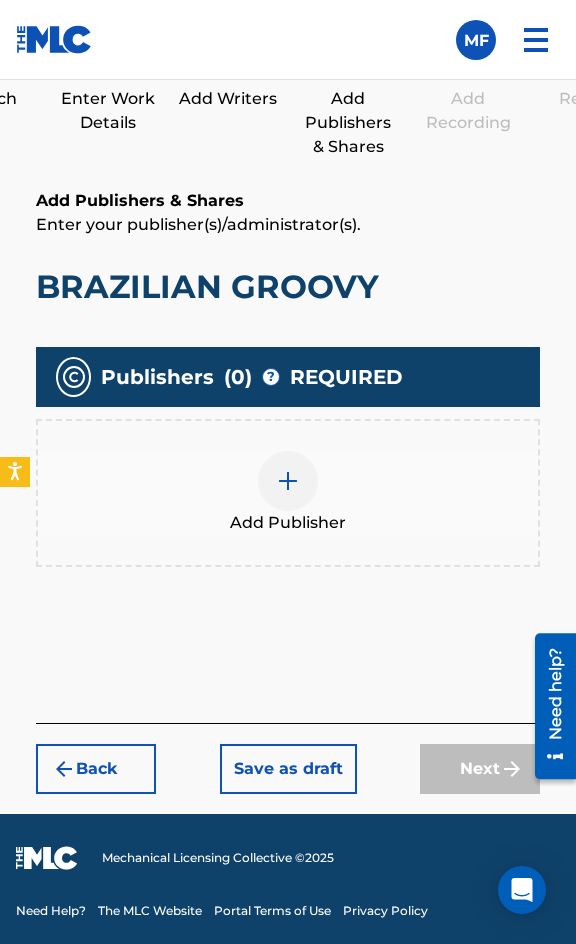 click on "Publishers ( 0 ) ? REQUIRED Total shares:  0 % Add Publisher" at bounding box center (288, 467) 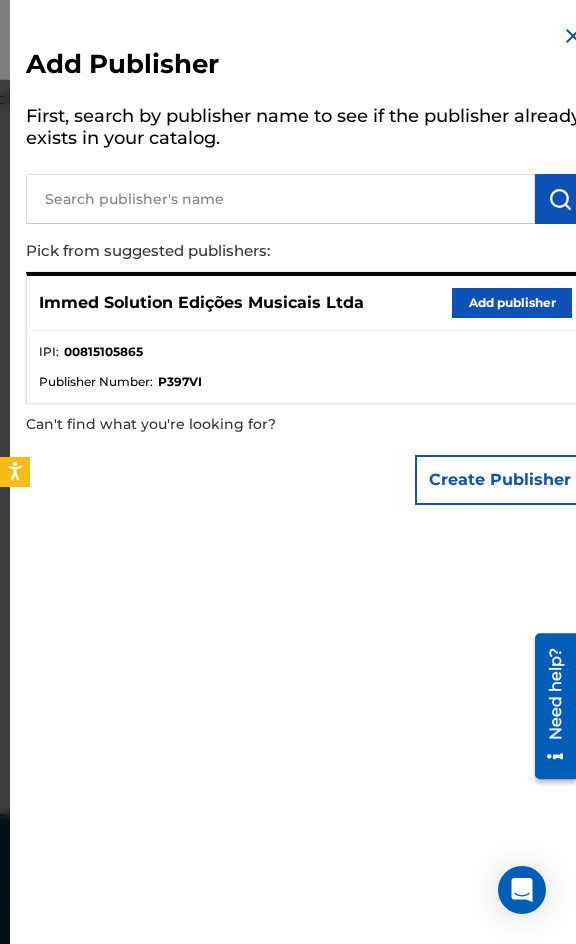 click on "Add publisher" at bounding box center [512, 303] 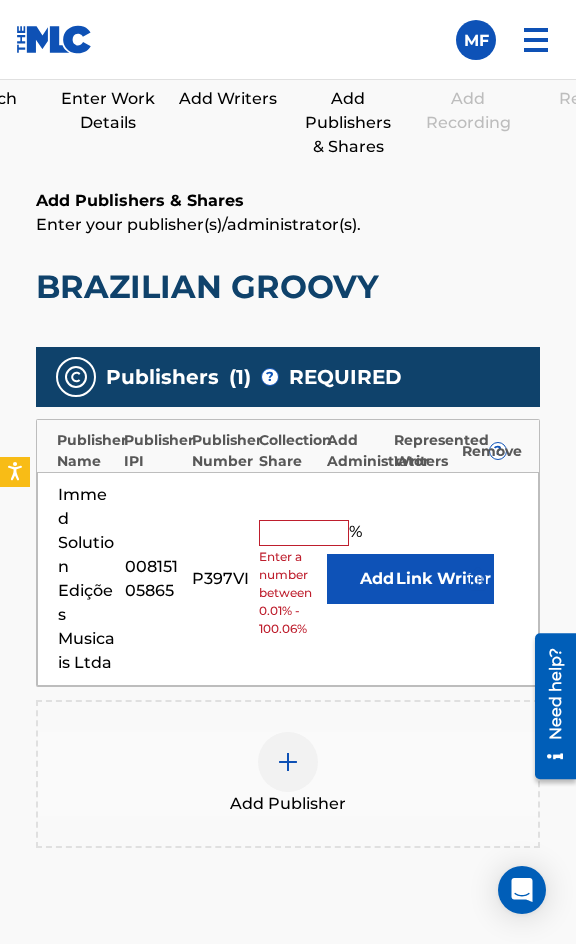 click at bounding box center [304, 533] 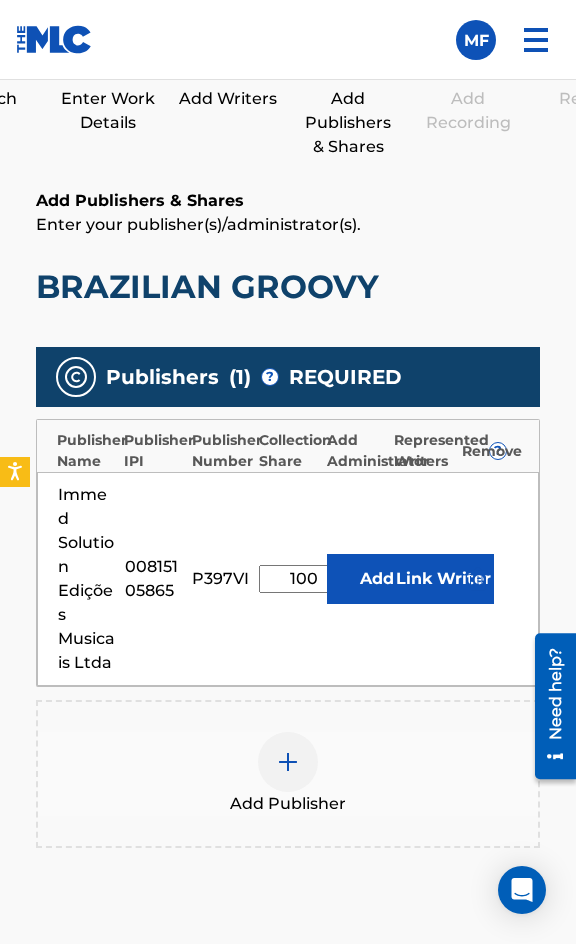 click on "Link Writer" at bounding box center (444, 579) 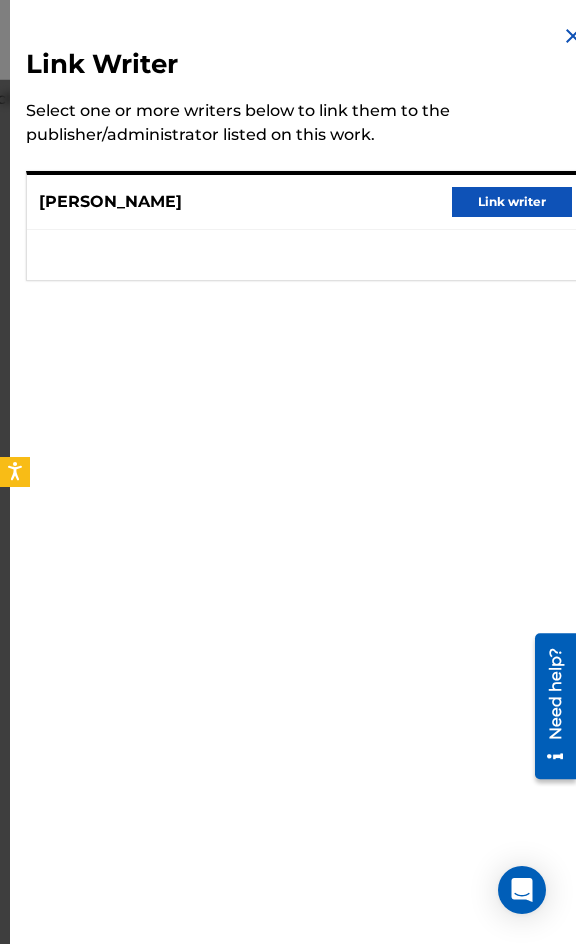click on "Link writer" at bounding box center (512, 202) 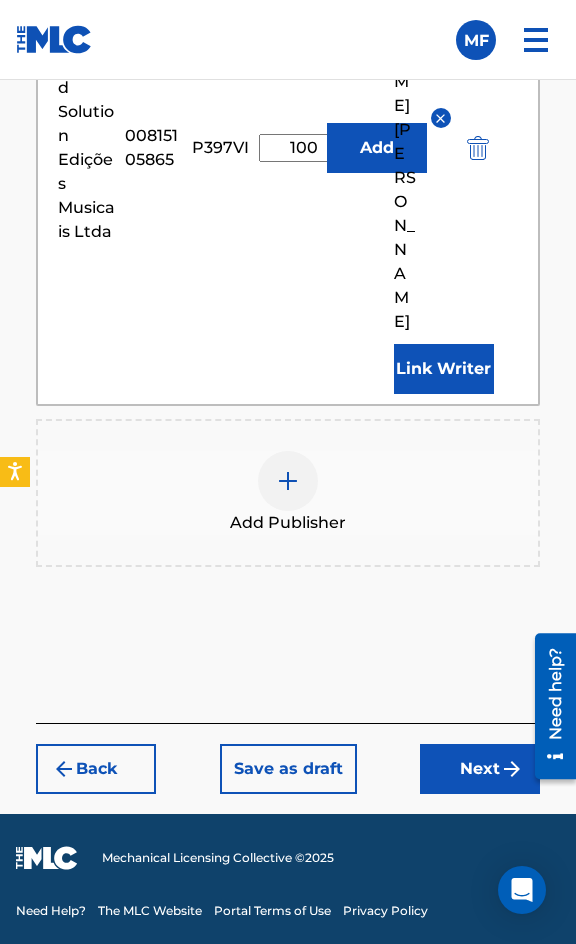 click on "Next" at bounding box center [480, 769] 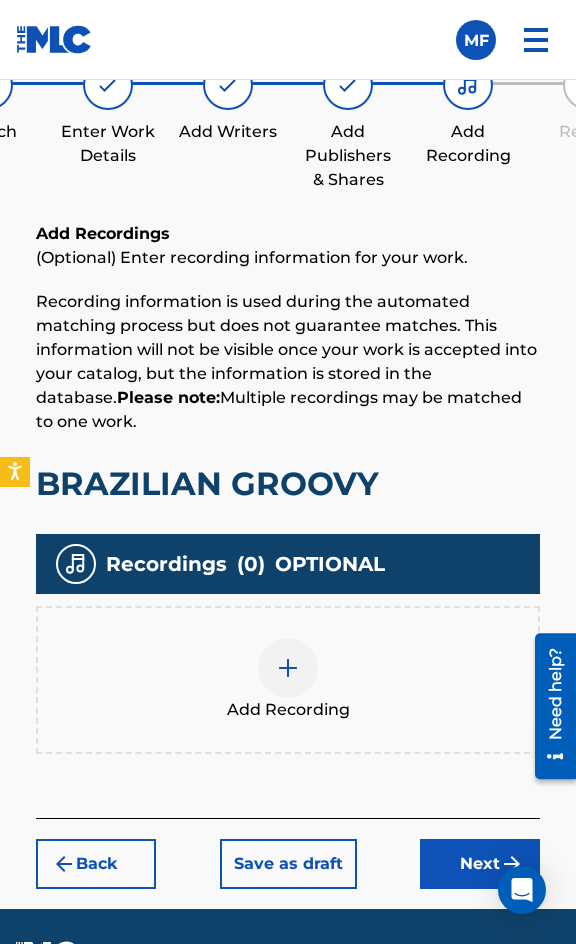 scroll, scrollTop: 1332, scrollLeft: 0, axis: vertical 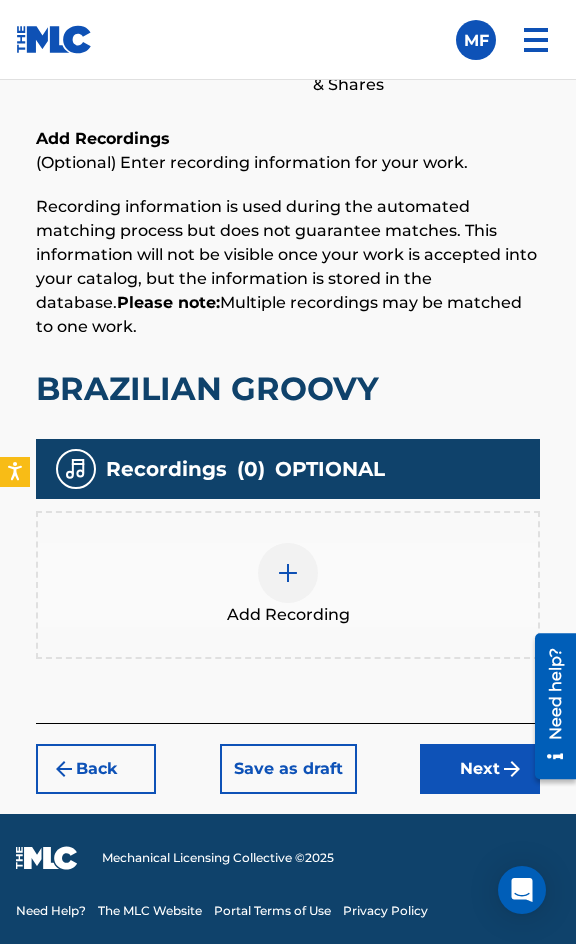 click on "Add Recording" at bounding box center (288, 585) 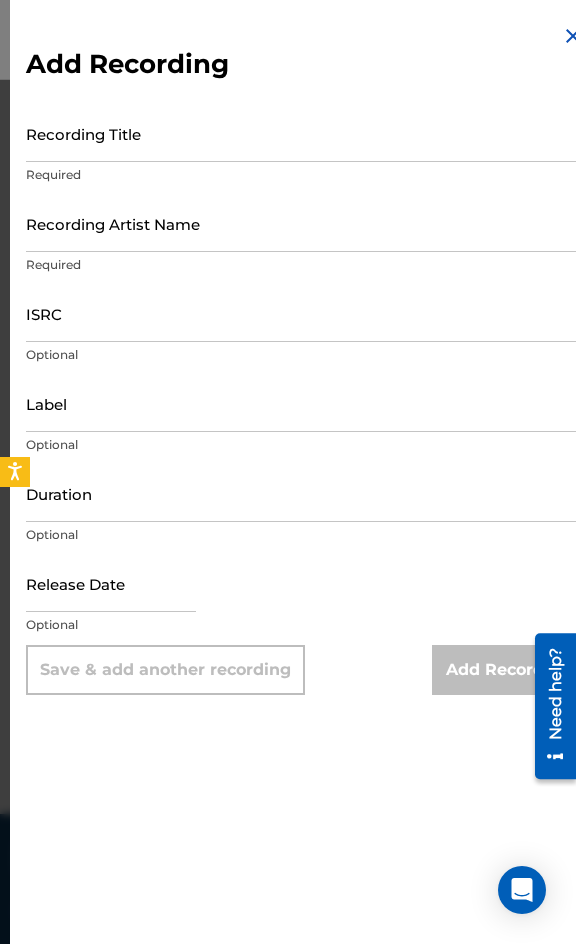 click on "Recording Title" at bounding box center (305, 133) 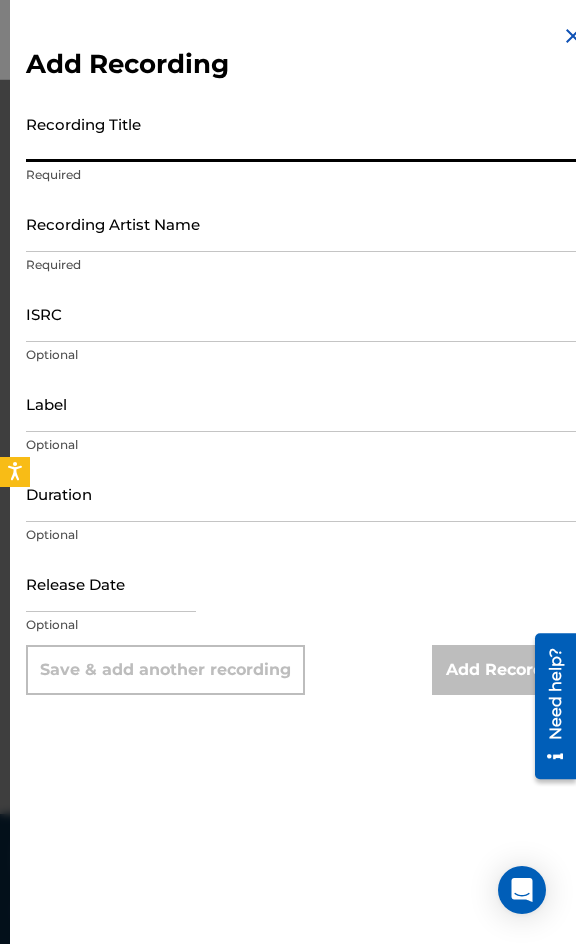 paste on "Brazilian Groovy" 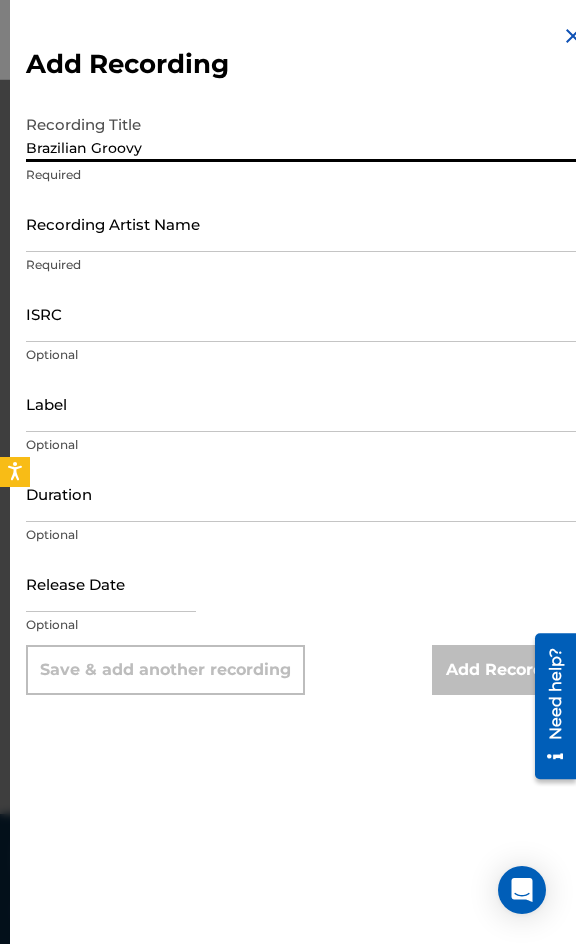 type on "Brazilian Groovy" 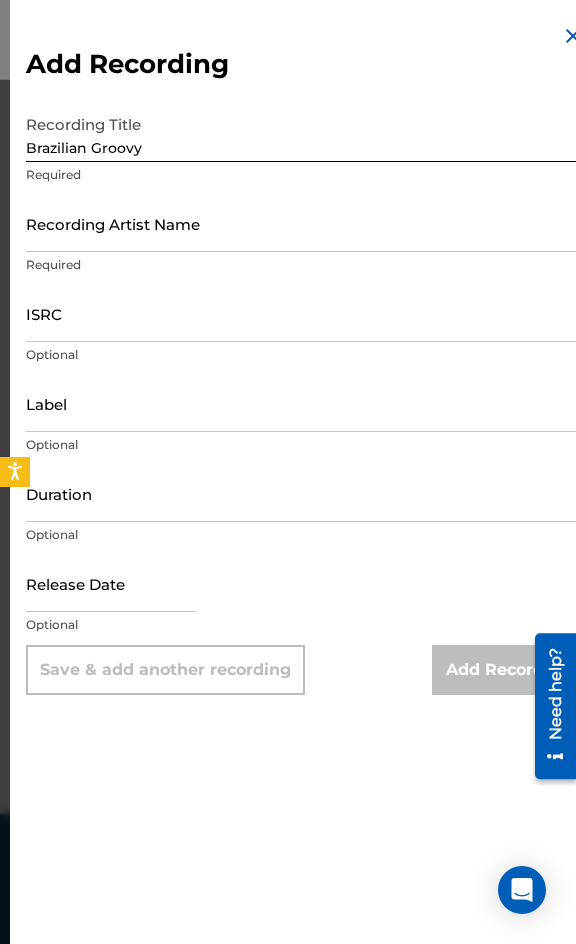 click on "Recording Artist Name" at bounding box center (305, 223) 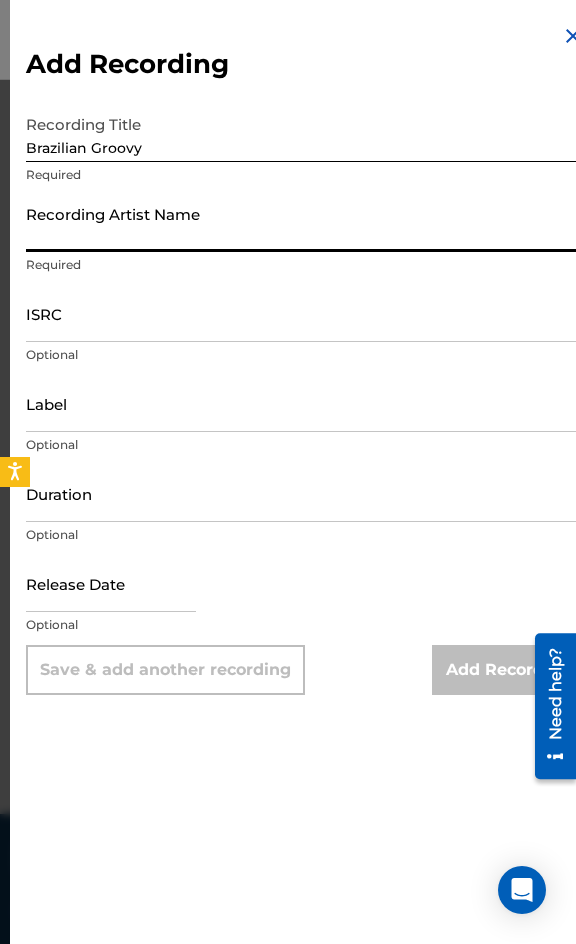 paste on "Brisotti" 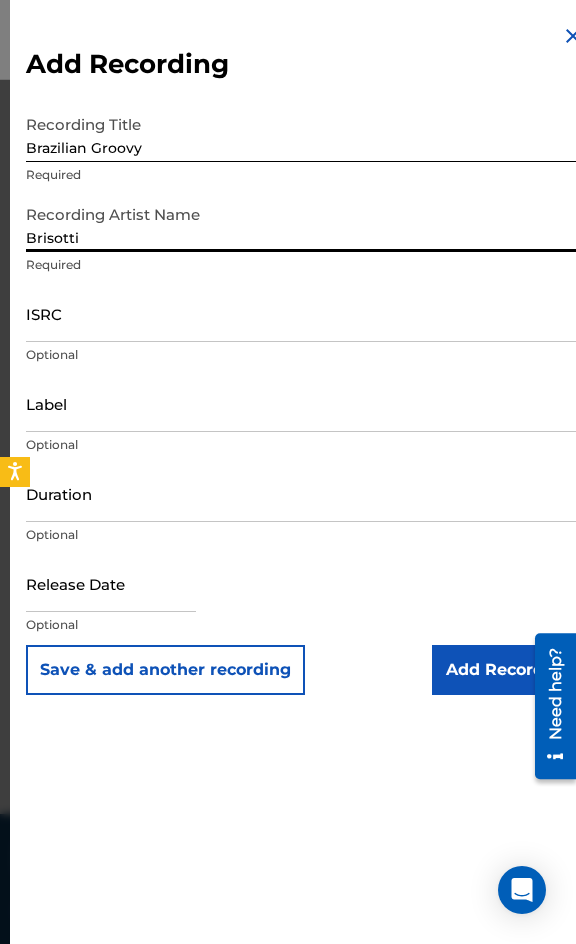 type on "Brisotti" 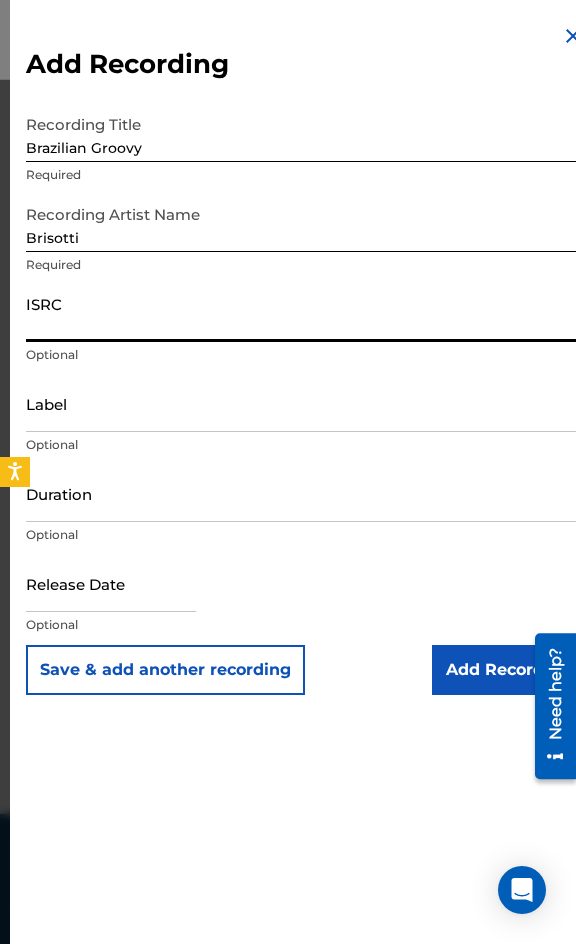 click on "ISRC" at bounding box center [305, 313] 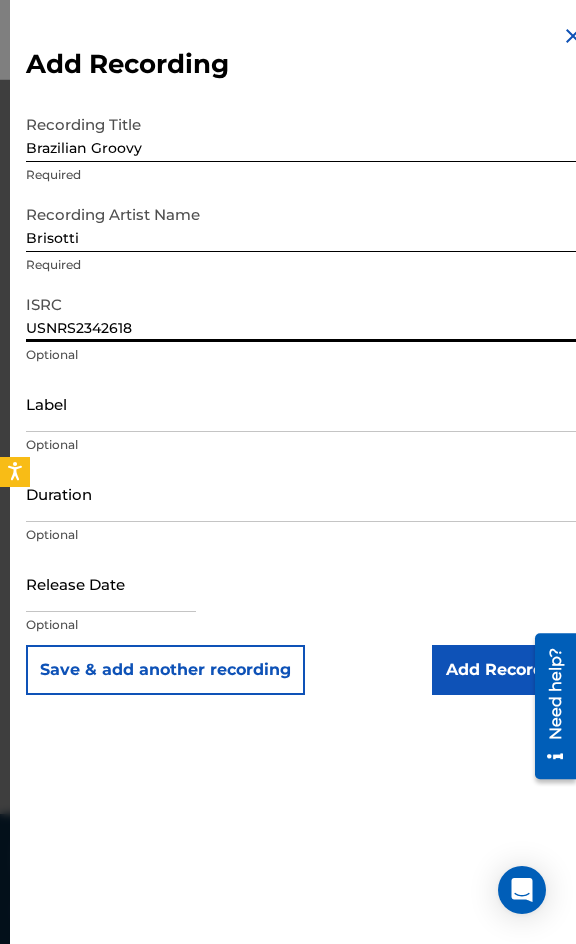 type on "USNRS2342618" 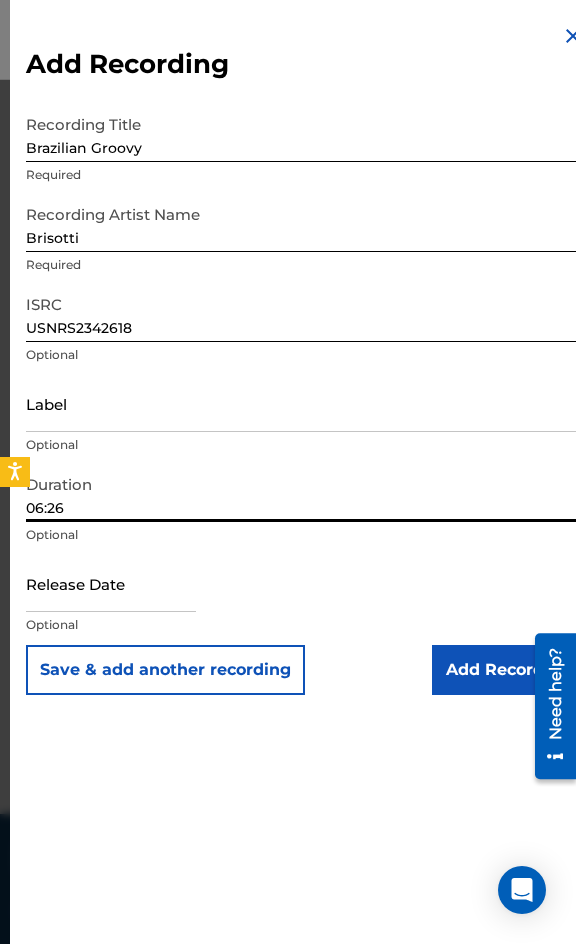 type on "06:26" 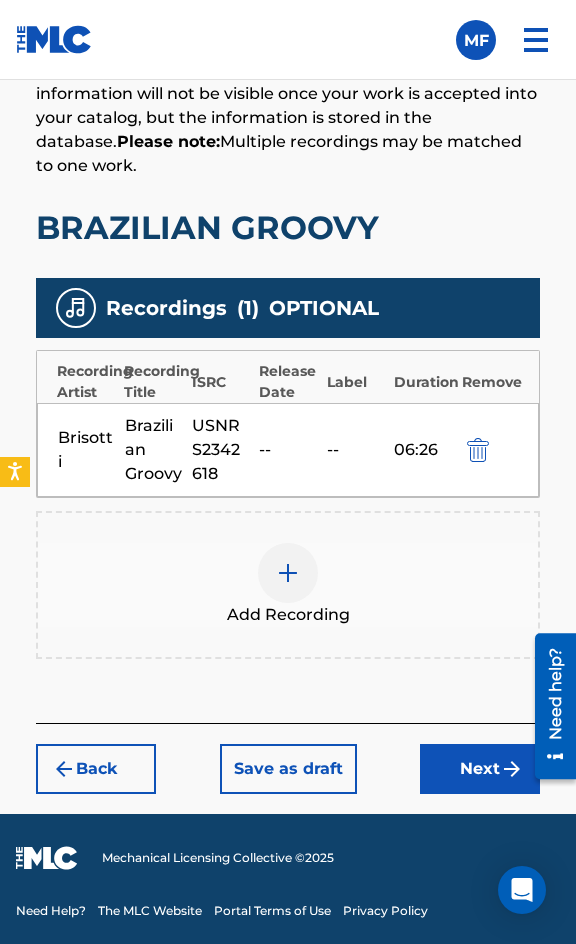 click on "Back Save as draft Next" at bounding box center [288, 758] 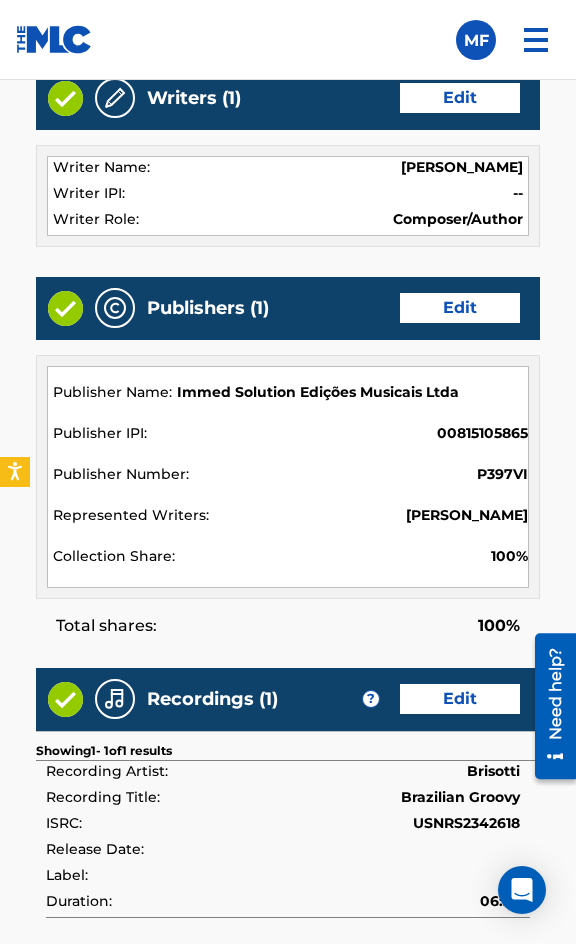 scroll, scrollTop: 2150, scrollLeft: 0, axis: vertical 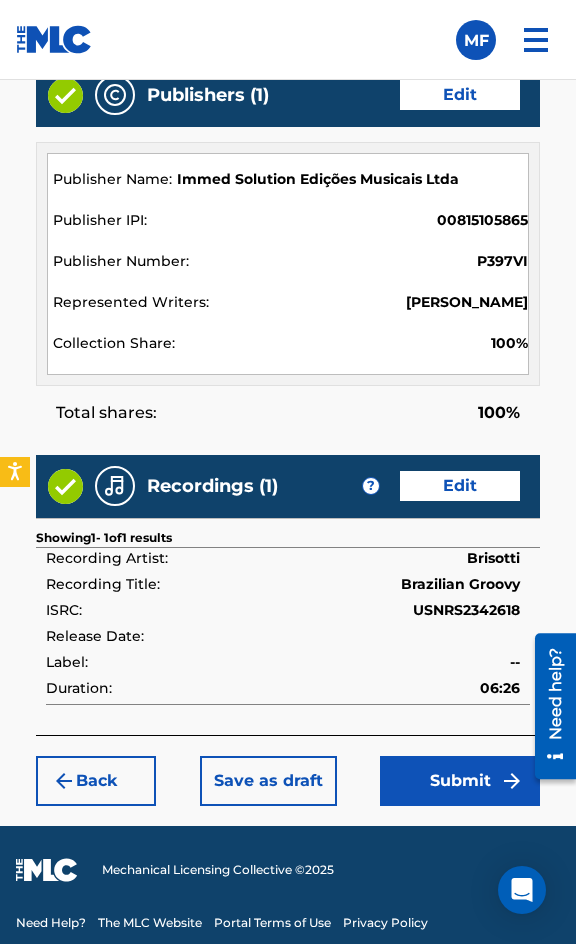 click on "Submit" at bounding box center (460, 781) 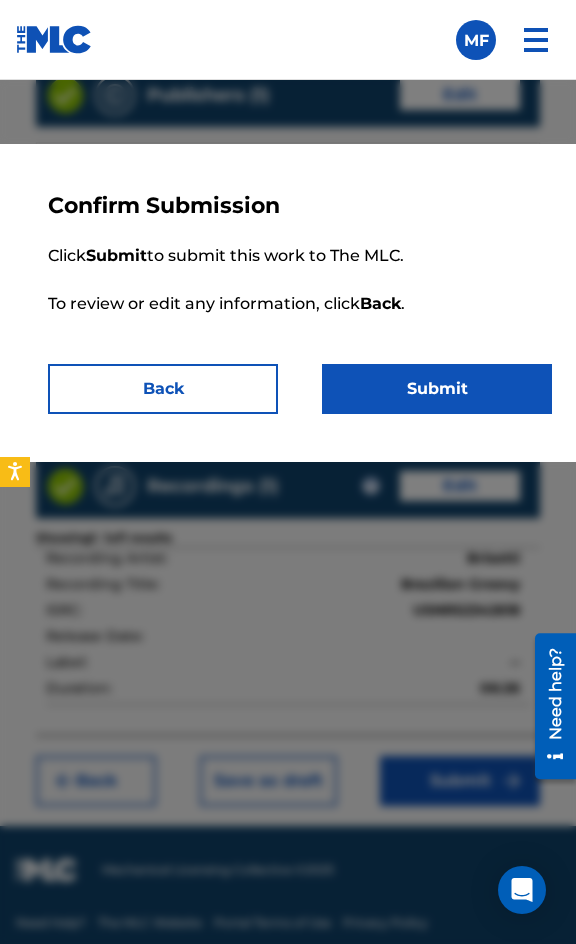 click on "Submit" at bounding box center [437, 389] 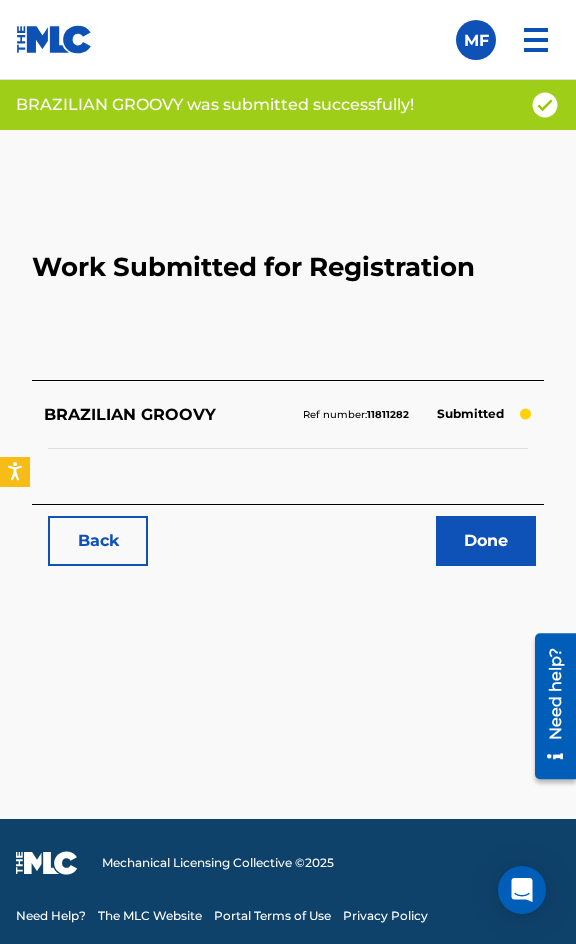 scroll, scrollTop: 1114, scrollLeft: 0, axis: vertical 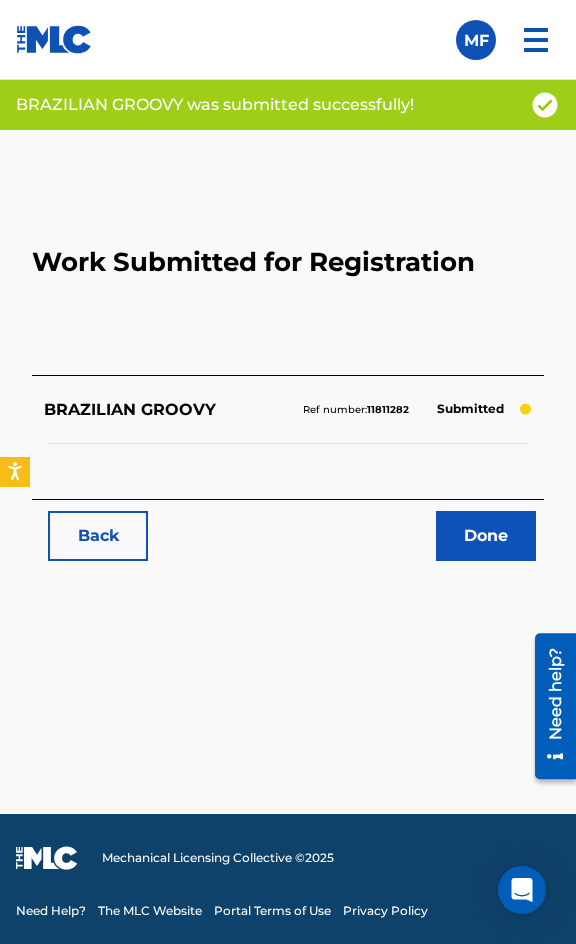 click on "Back Done" at bounding box center [288, 536] 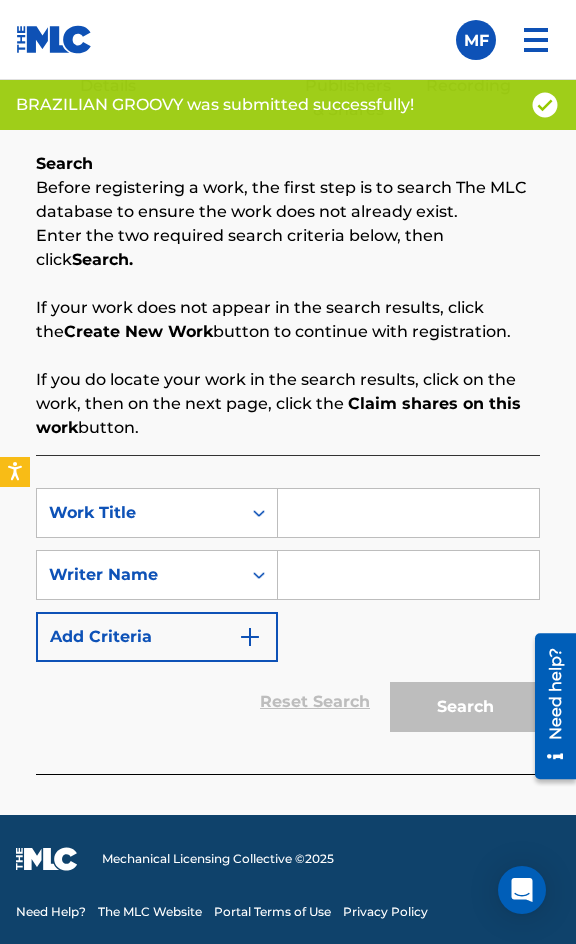 scroll, scrollTop: 1308, scrollLeft: 0, axis: vertical 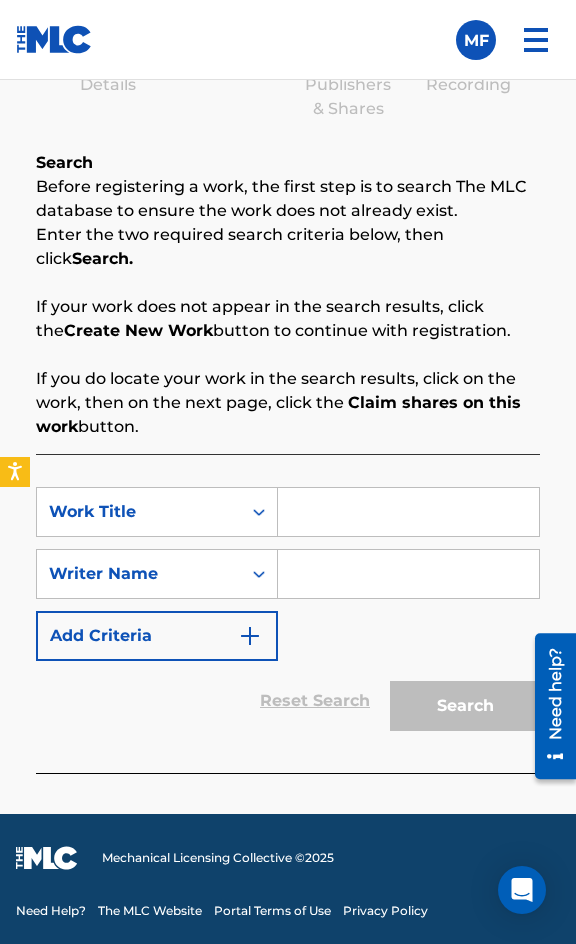 click at bounding box center (408, 512) 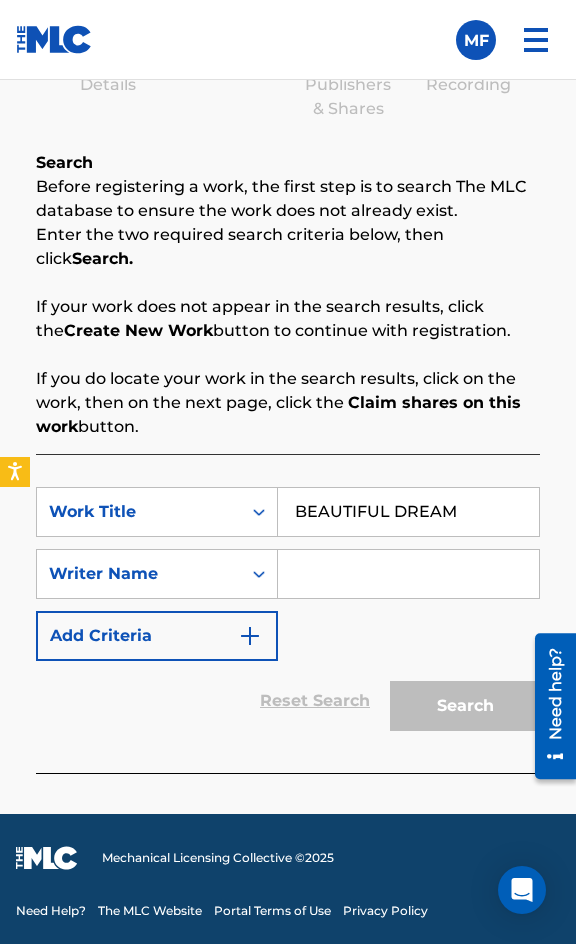 type on "BEAUTIFUL DREAM" 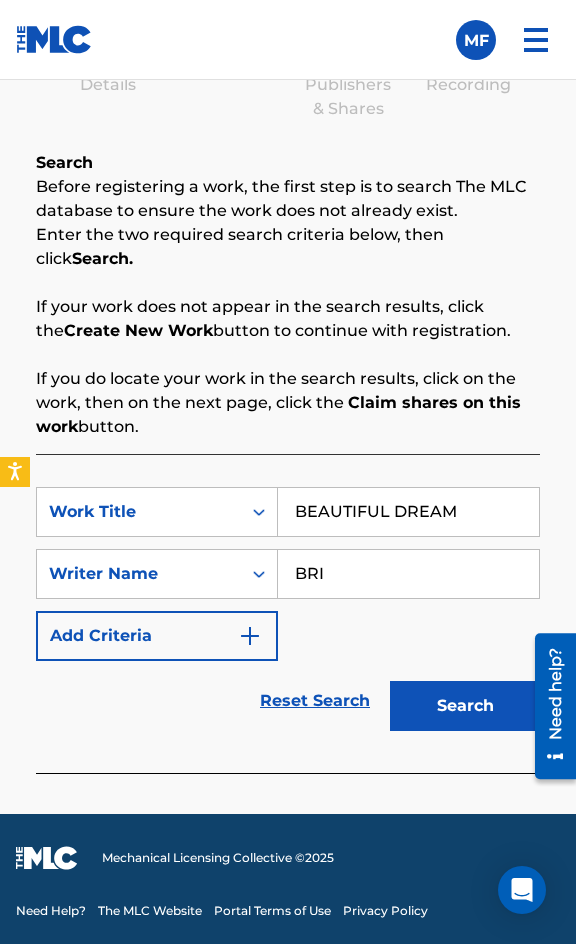 type on "BRISOTTI" 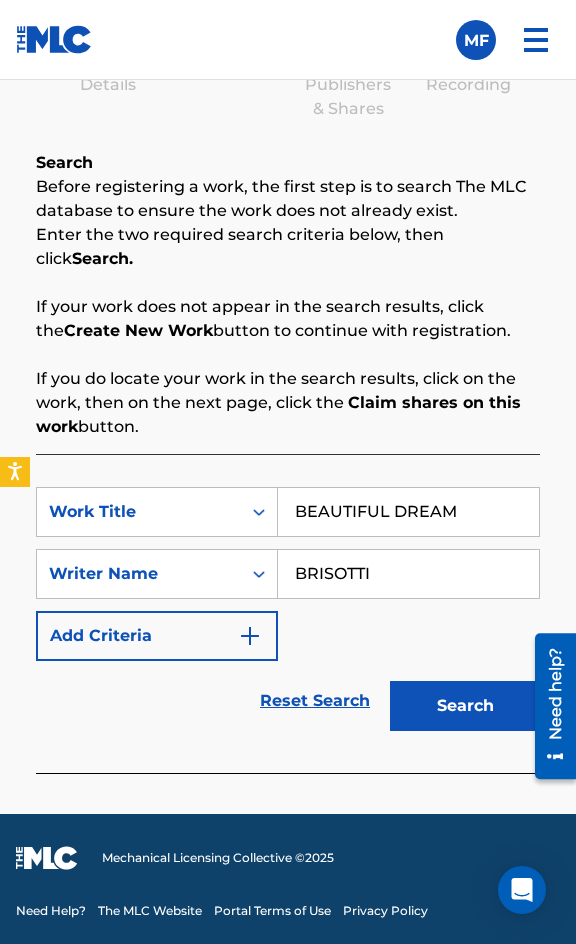 click on "Search" at bounding box center (465, 706) 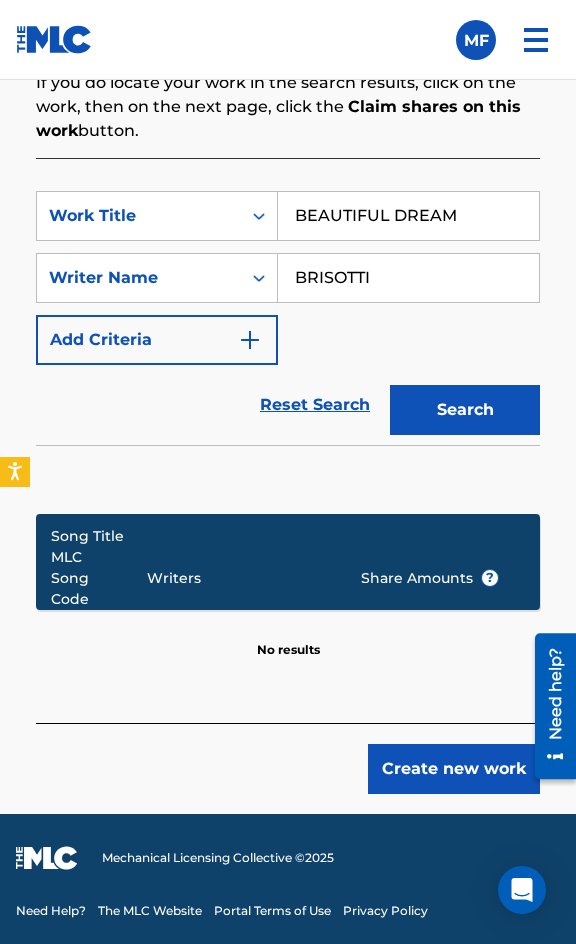 click on "Create new work" at bounding box center [454, 769] 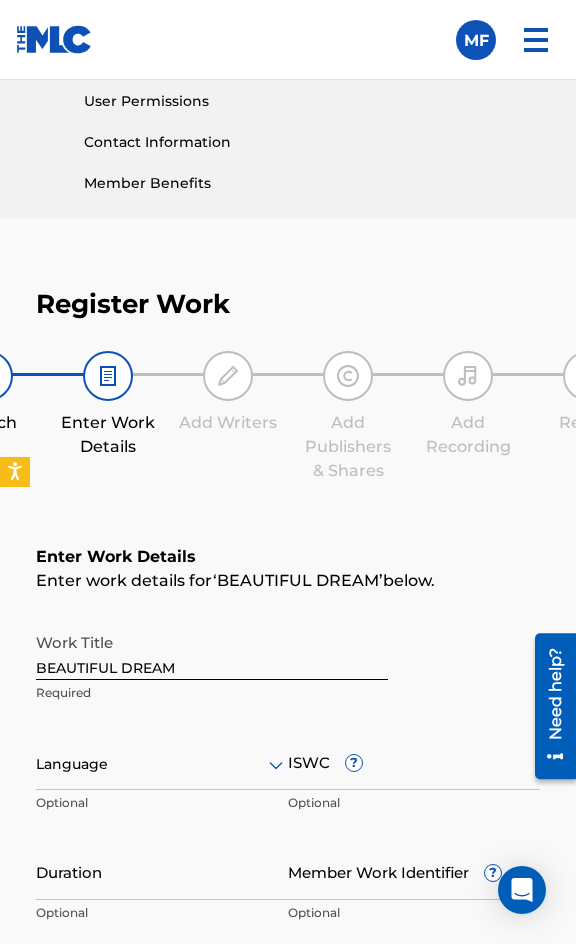 scroll, scrollTop: 1474, scrollLeft: 0, axis: vertical 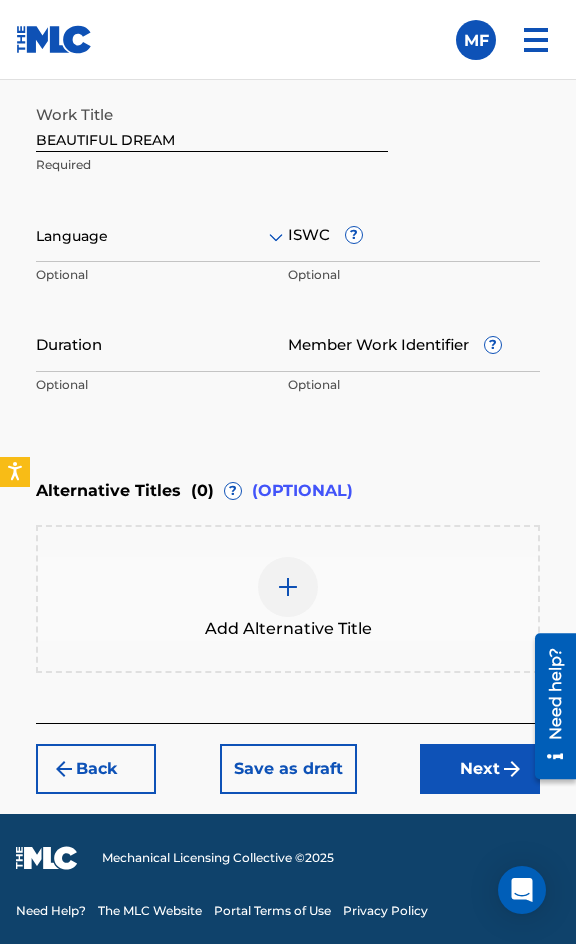 click at bounding box center (162, 236) 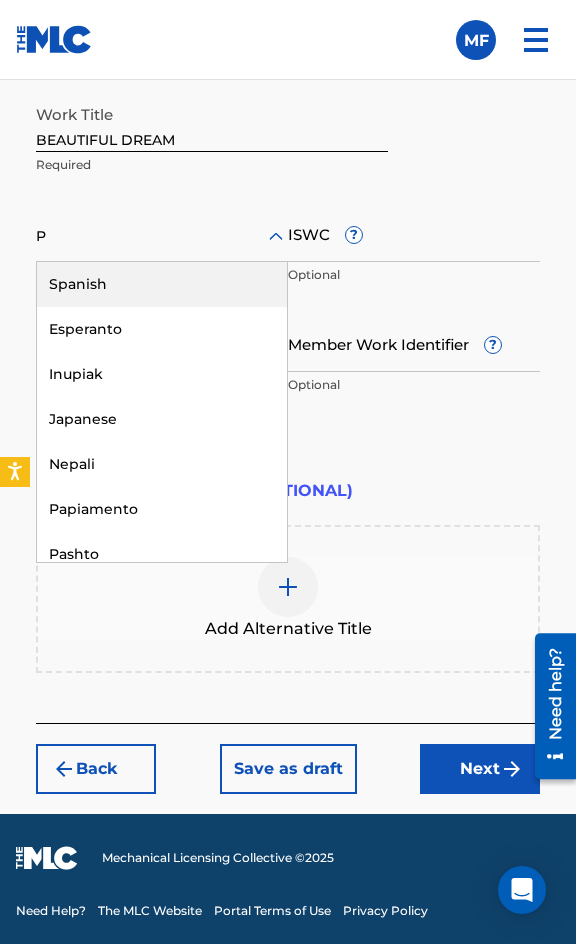 type on "PO" 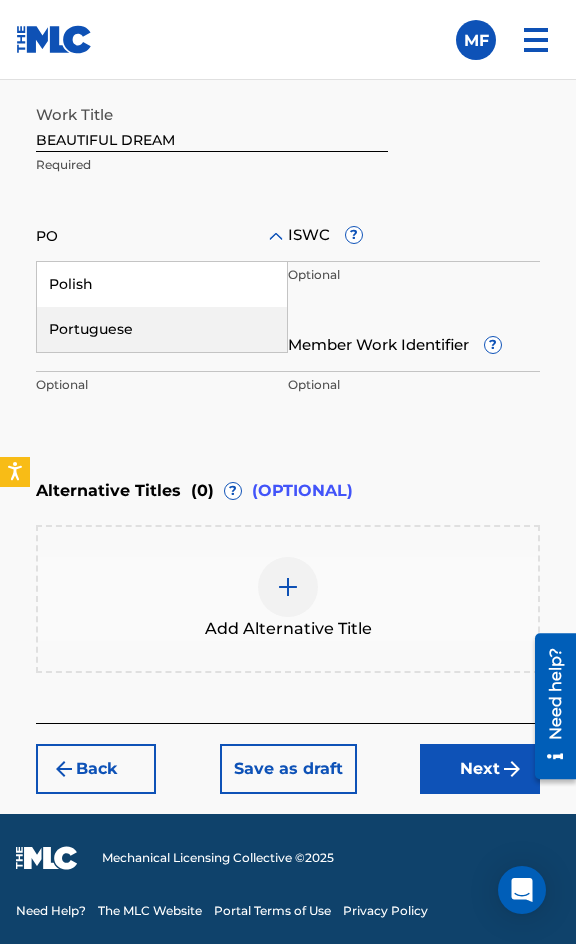 click on "Portuguese" at bounding box center [162, 329] 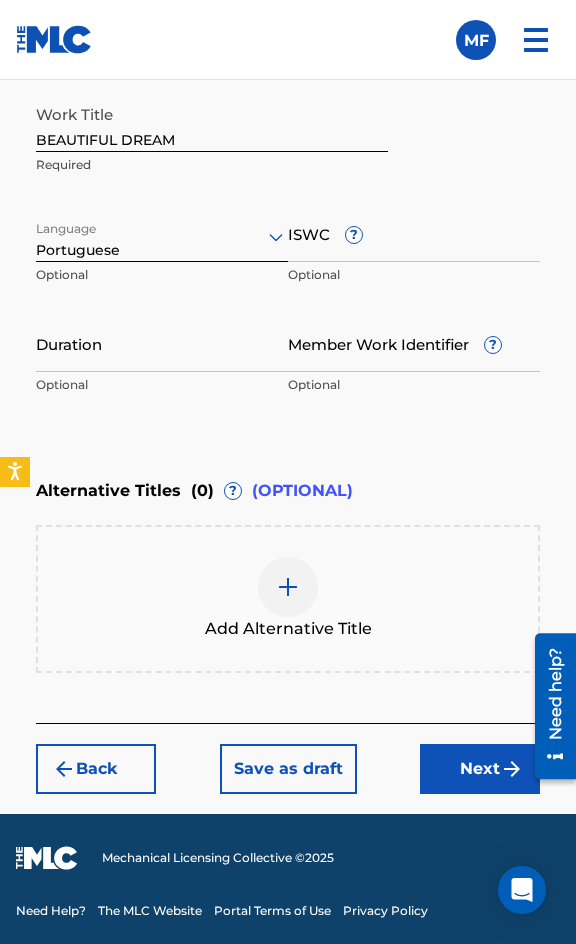 click on "ISWC   ? Optional" at bounding box center (414, 250) 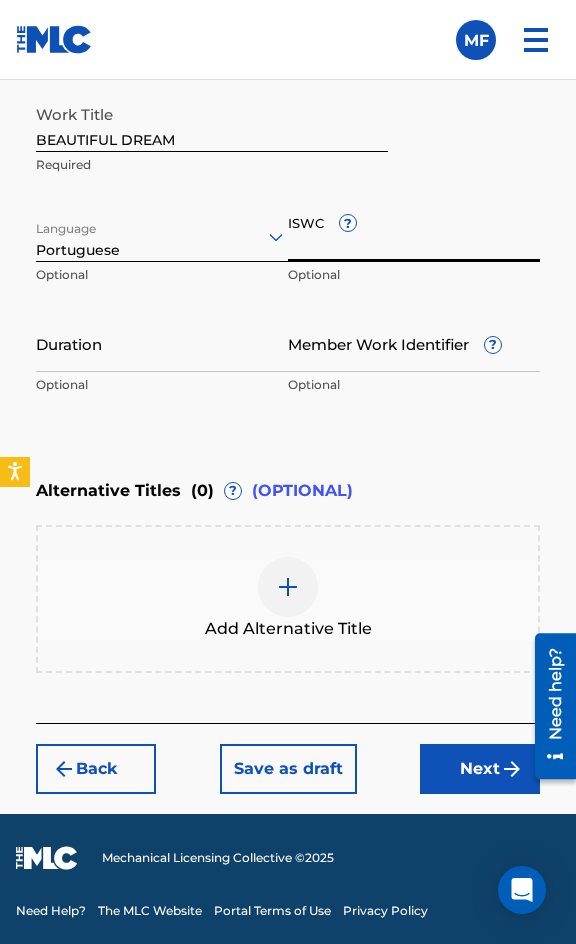 paste on "T3236139489" 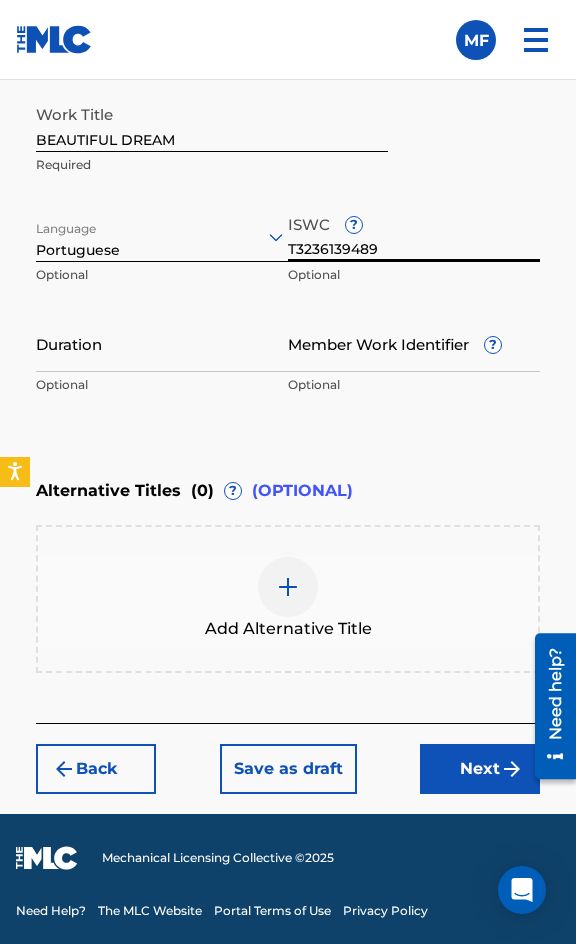 type on "T3236139489" 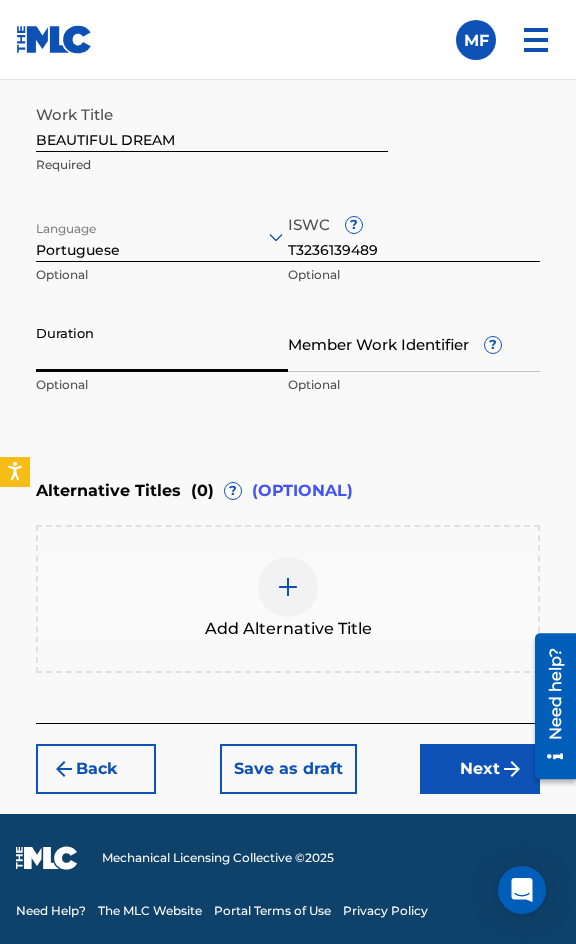 click on "Duration" at bounding box center (162, 343) 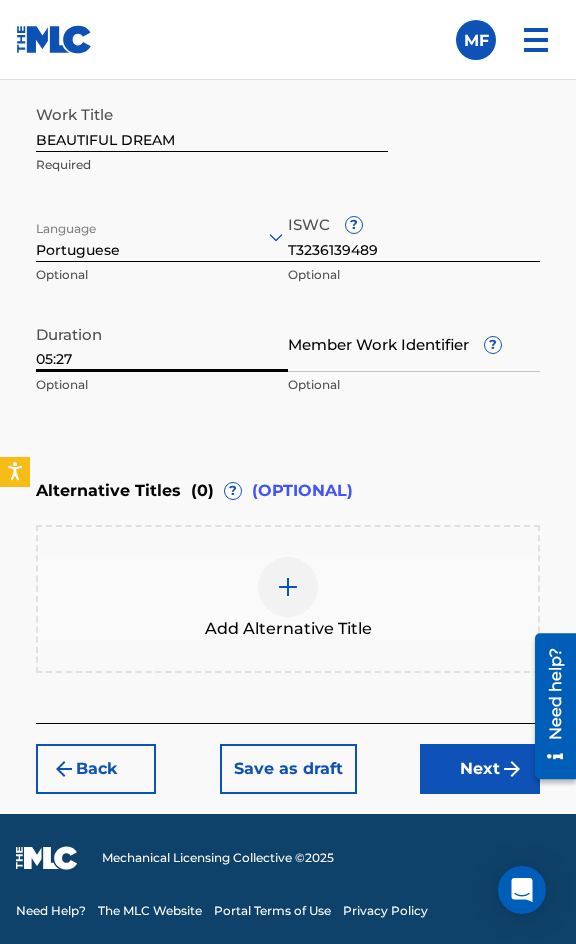 type on "05:27" 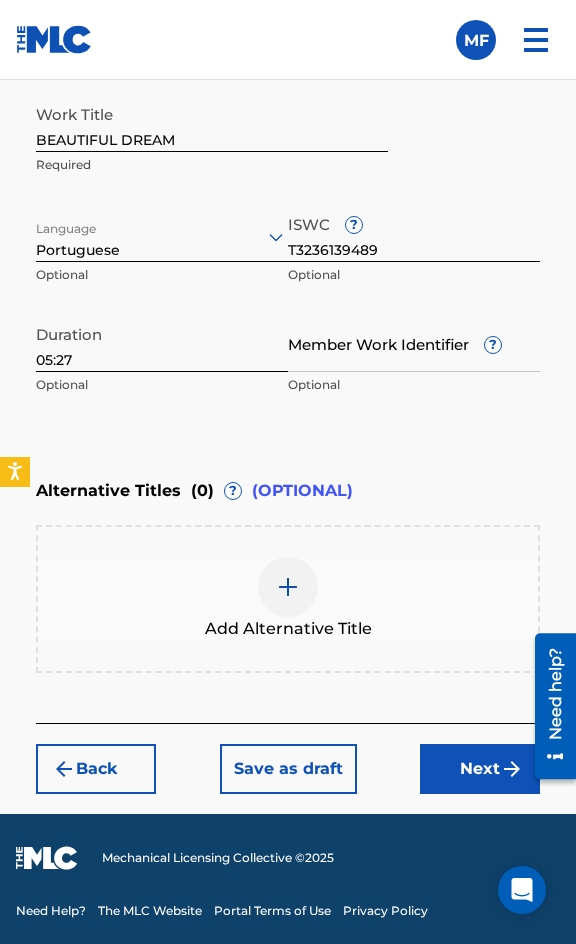 click on "Next" at bounding box center [480, 769] 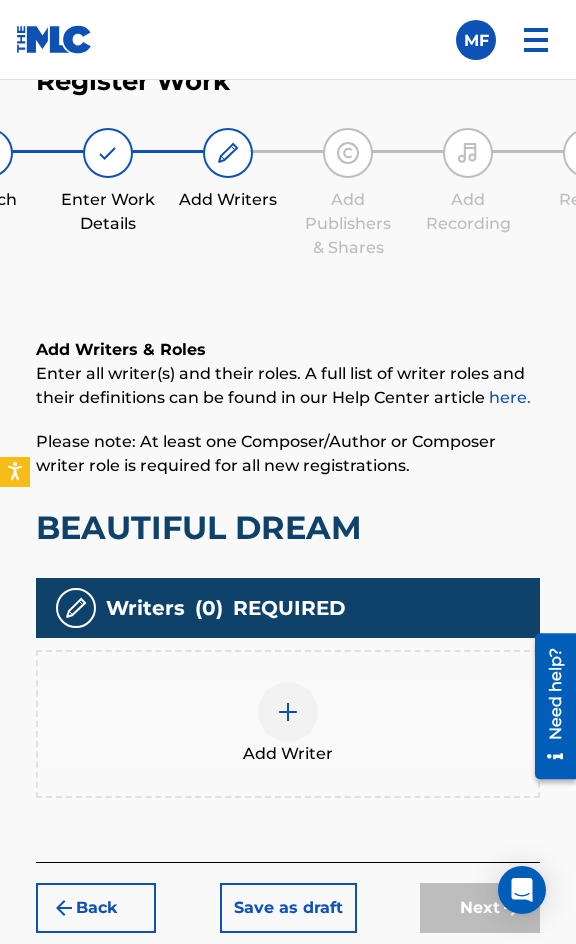 scroll, scrollTop: 1308, scrollLeft: 0, axis: vertical 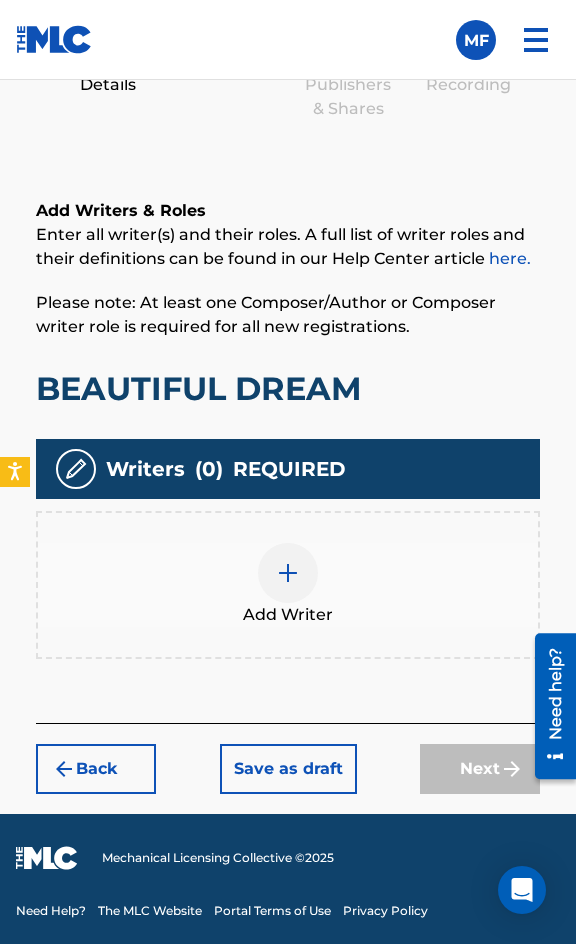 click at bounding box center (288, 573) 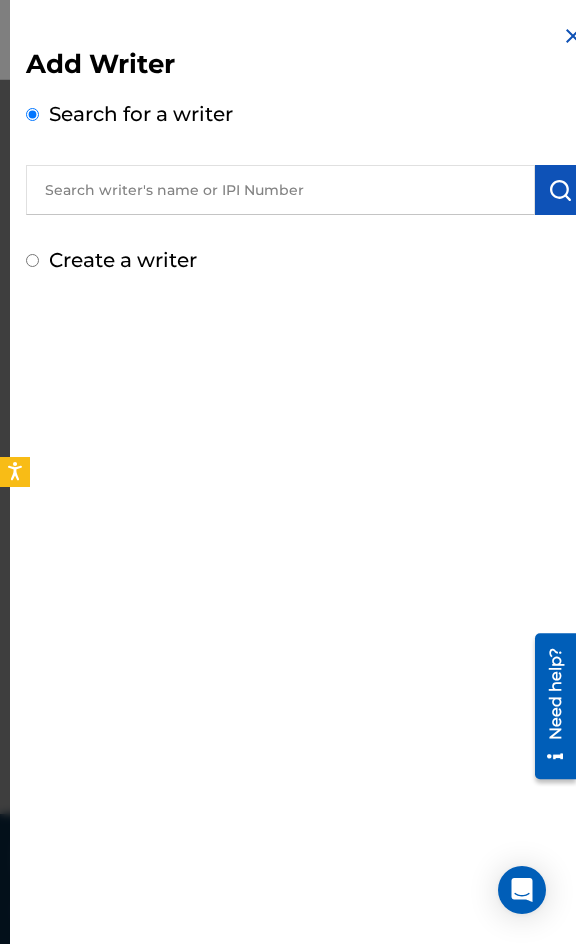 click at bounding box center [280, 190] 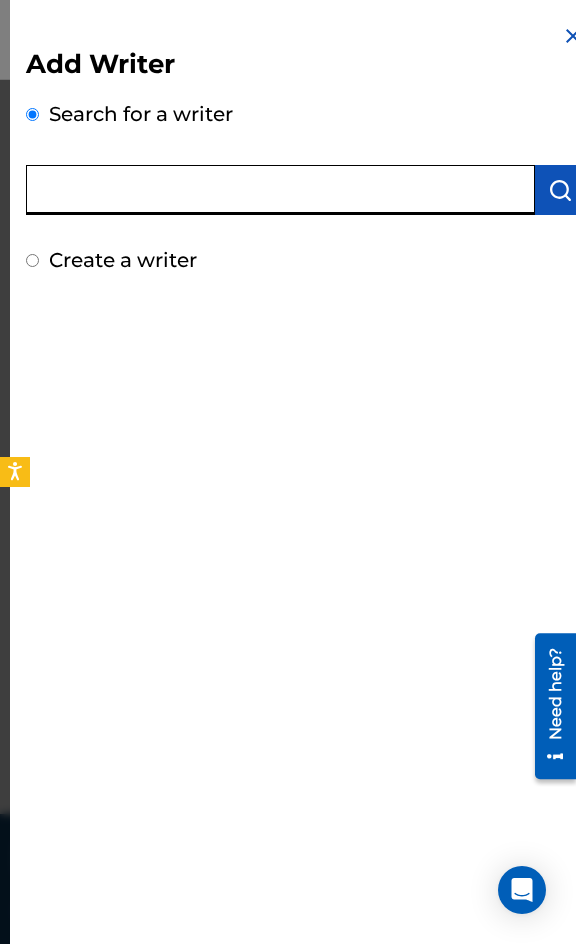 paste on "[PERSON_NAME]" 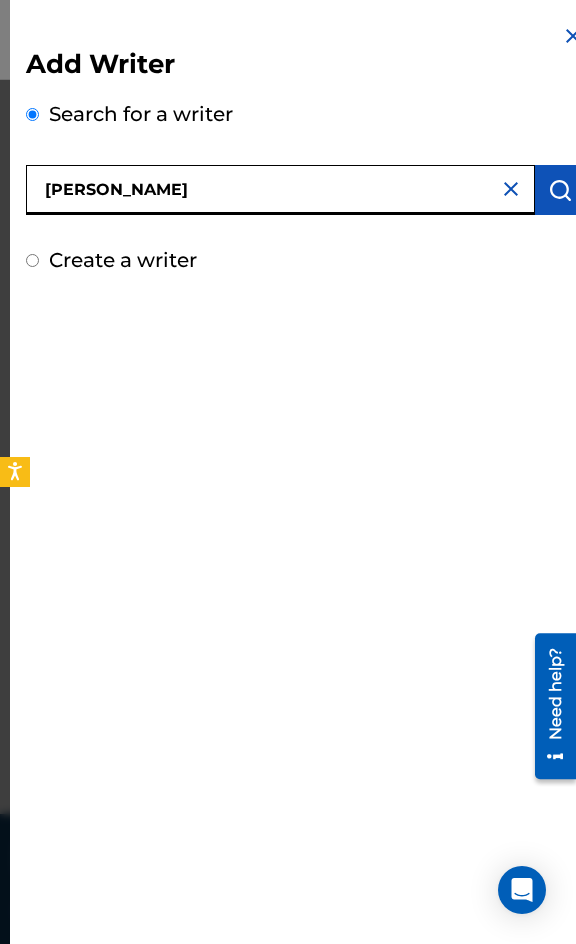 type on "[PERSON_NAME]" 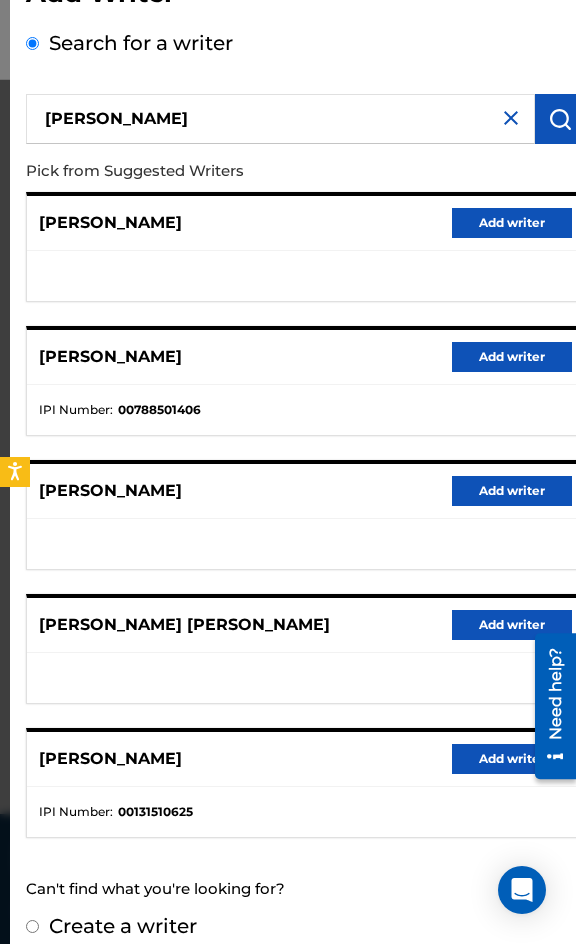 scroll, scrollTop: 92, scrollLeft: 0, axis: vertical 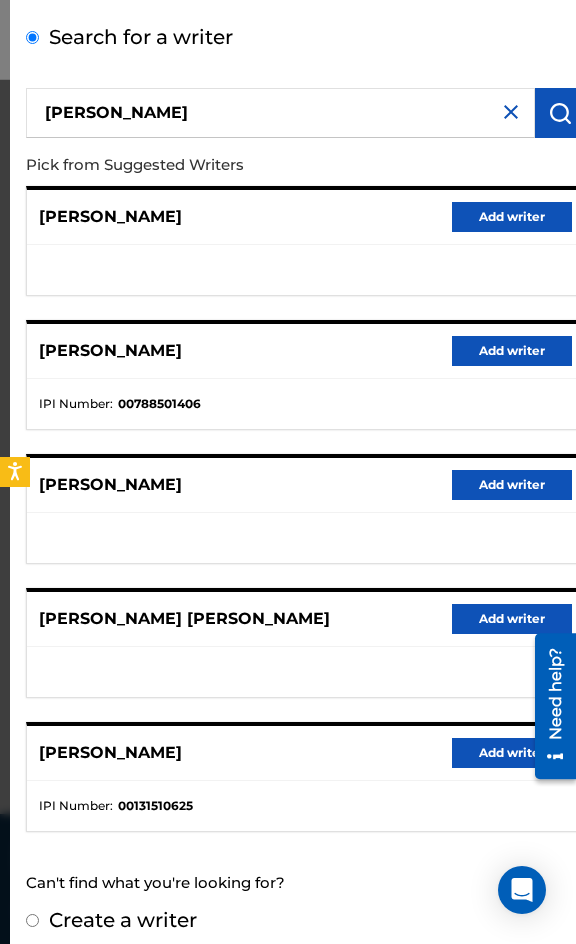 click on "Create a writer" at bounding box center [123, 920] 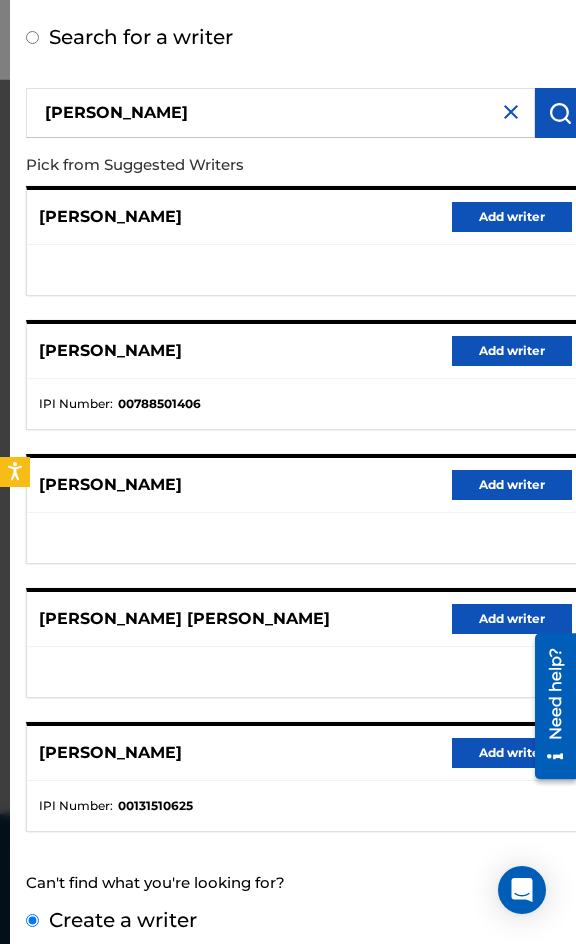 click on "Create a writer" at bounding box center [32, 920] 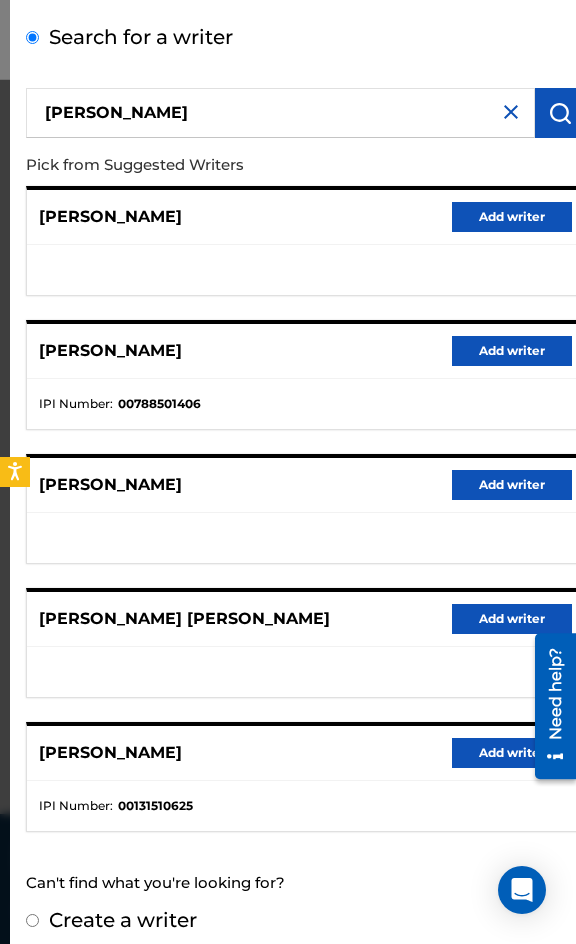 radio on "false" 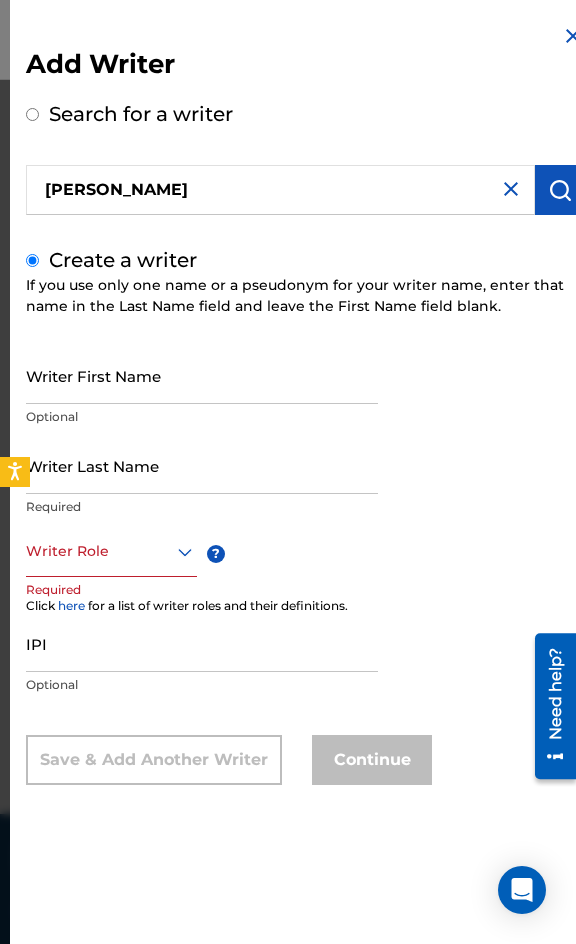 scroll, scrollTop: 0, scrollLeft: 0, axis: both 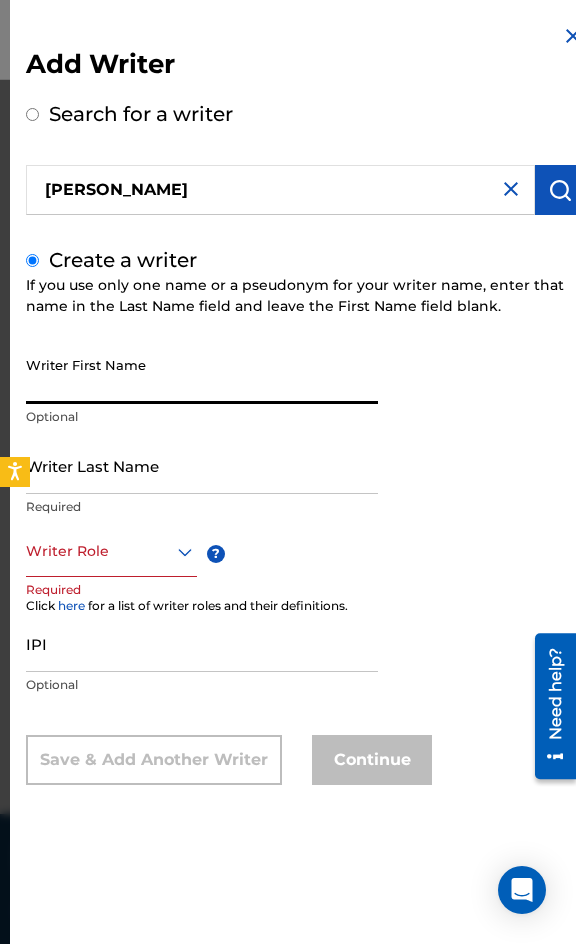 click on "Writer First Name" at bounding box center (202, 375) 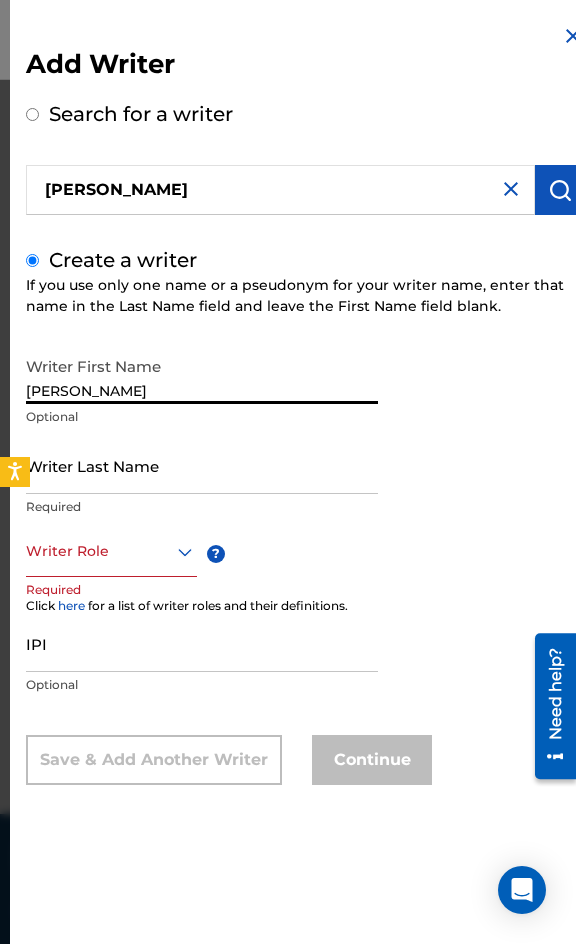 drag, startPoint x: 258, startPoint y: 390, endPoint x: 98, endPoint y: 395, distance: 160.07811 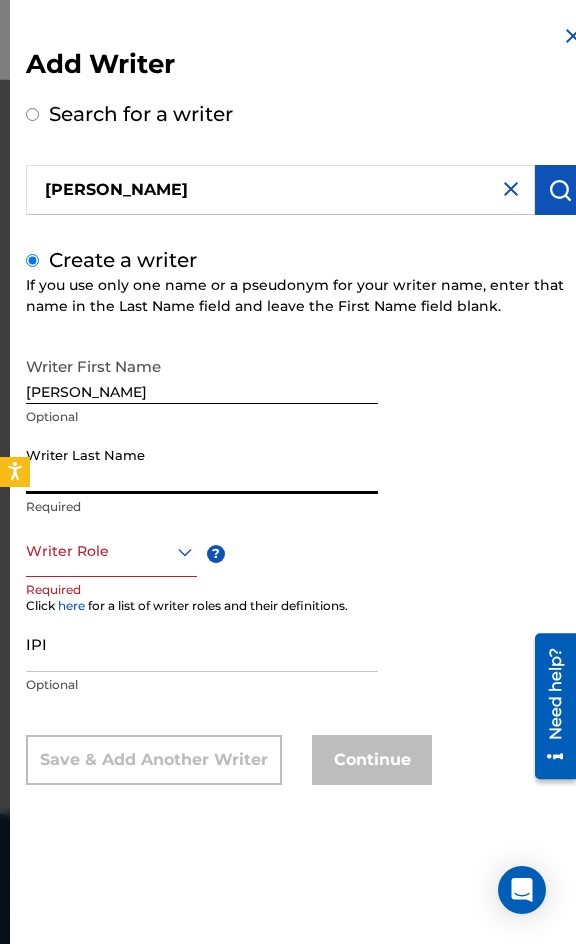 click on "Writer Last Name" at bounding box center (202, 465) 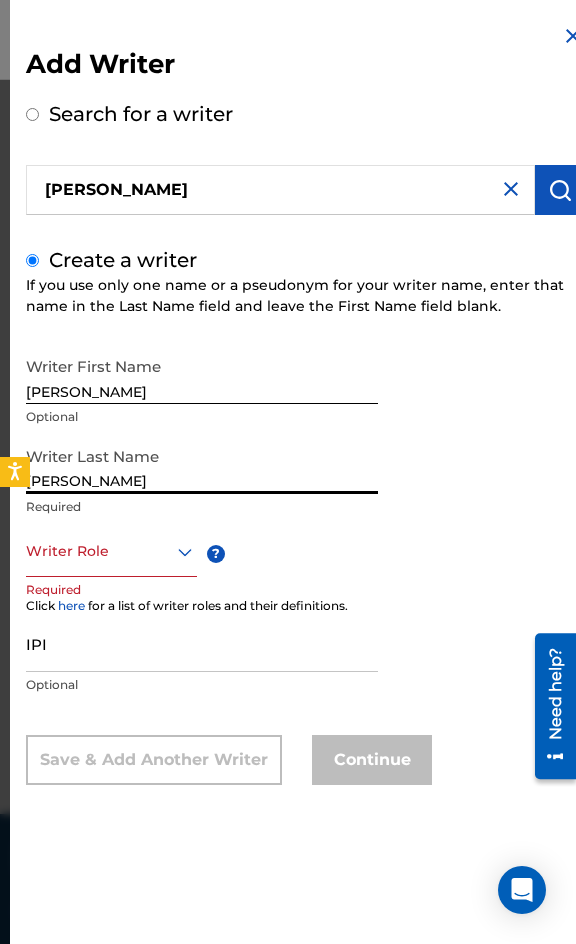 type on "[PERSON_NAME]" 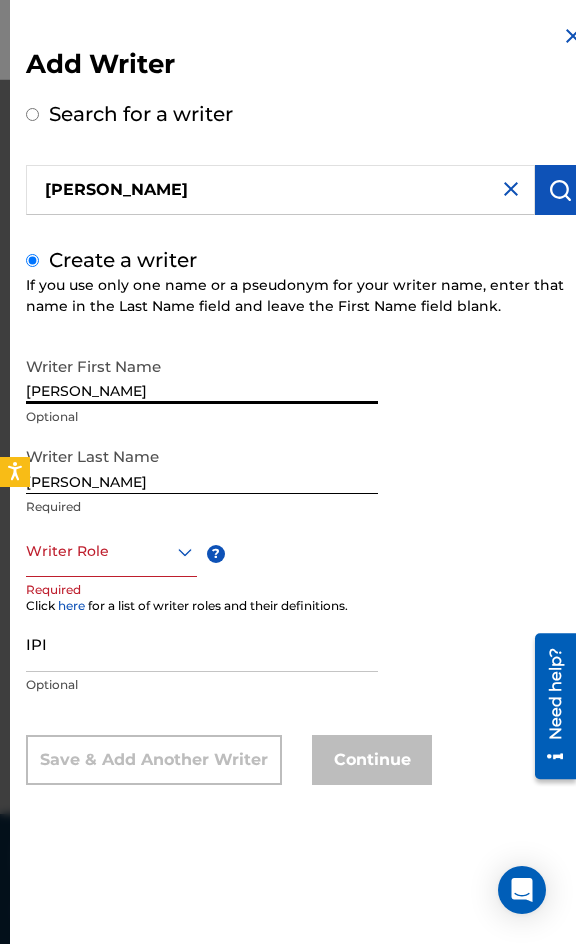 drag, startPoint x: 304, startPoint y: 400, endPoint x: 89, endPoint y: 439, distance: 218.50858 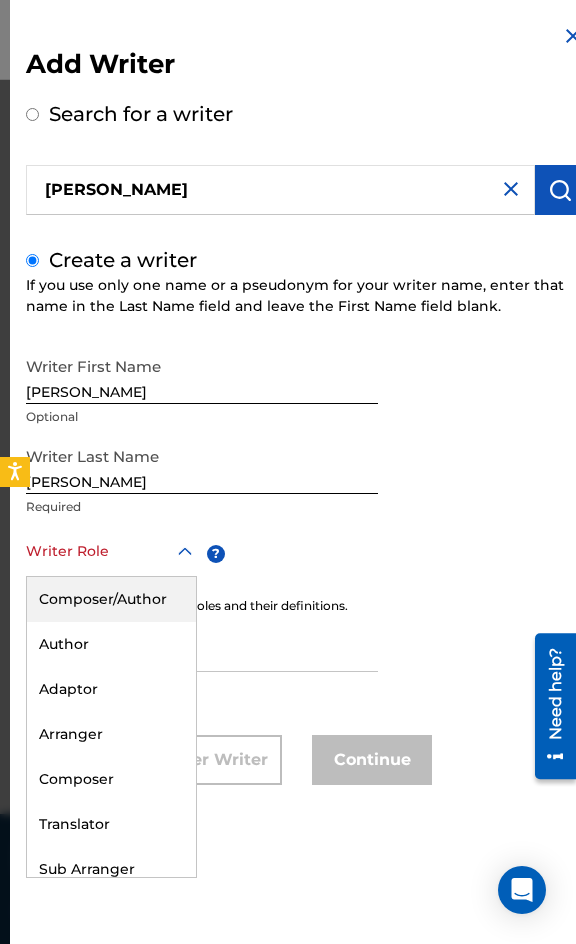 click on "Composer/Author" at bounding box center (111, 599) 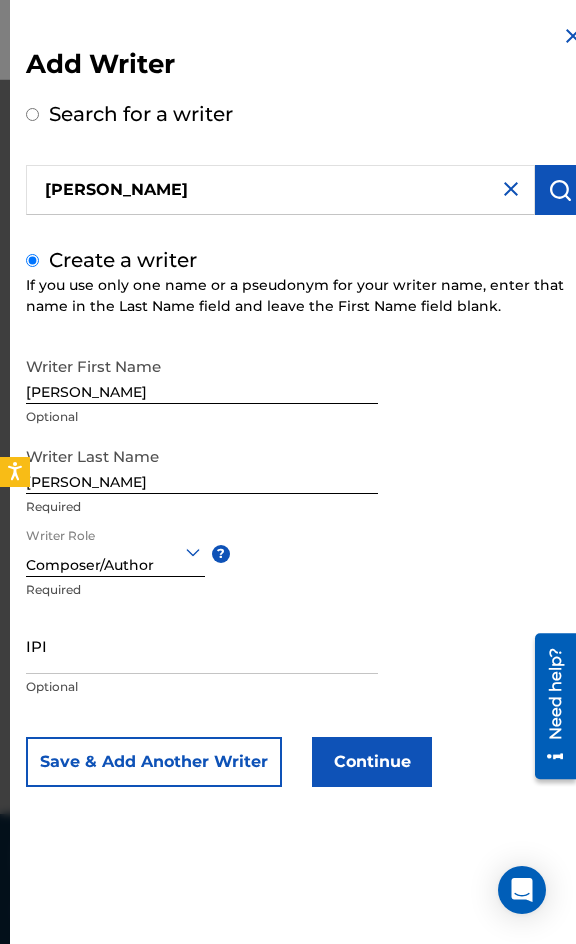 click on "Continue" at bounding box center [372, 762] 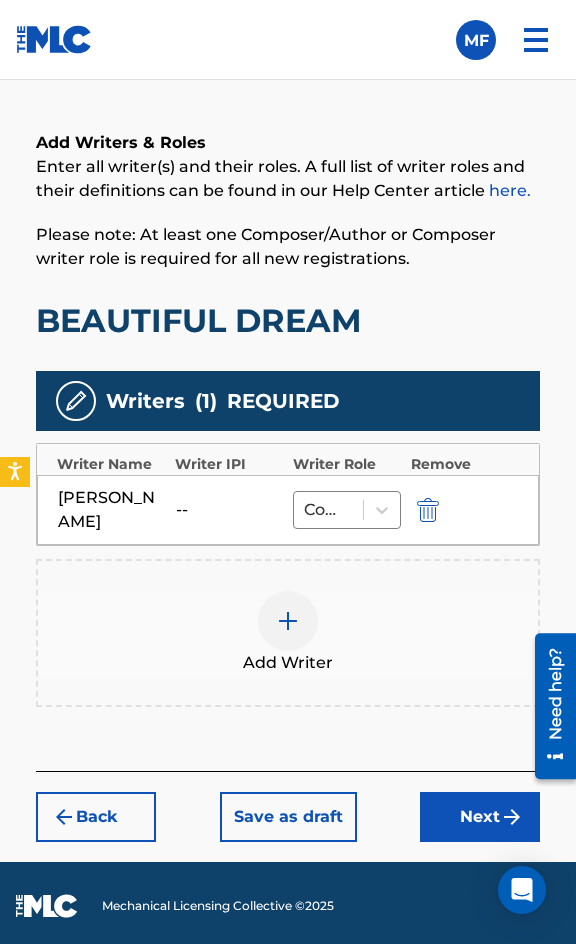 scroll, scrollTop: 1448, scrollLeft: 0, axis: vertical 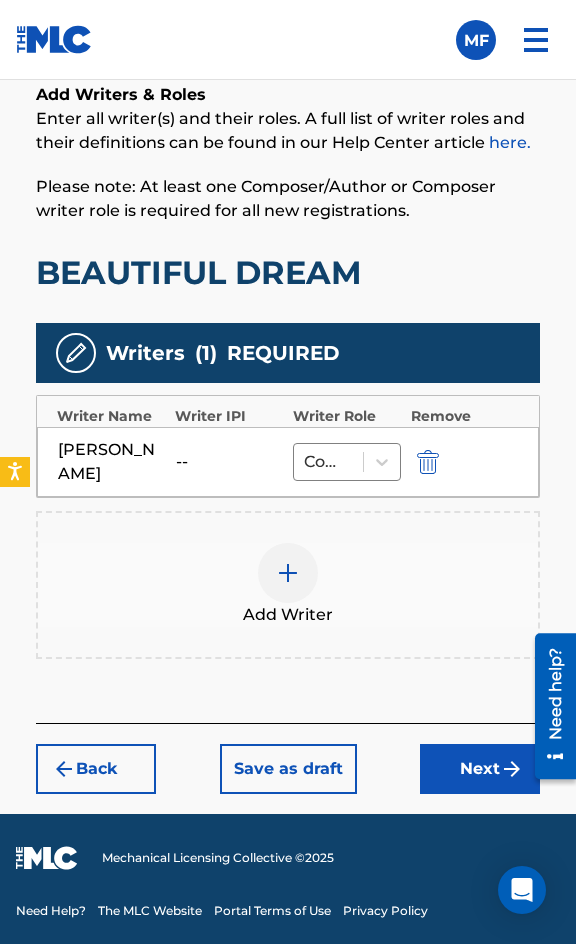 click on "Mechanical Licensing Collective ©  2025 Need Help? The MLC Website Portal Terms of Use Privacy Policy" at bounding box center [288, 879] 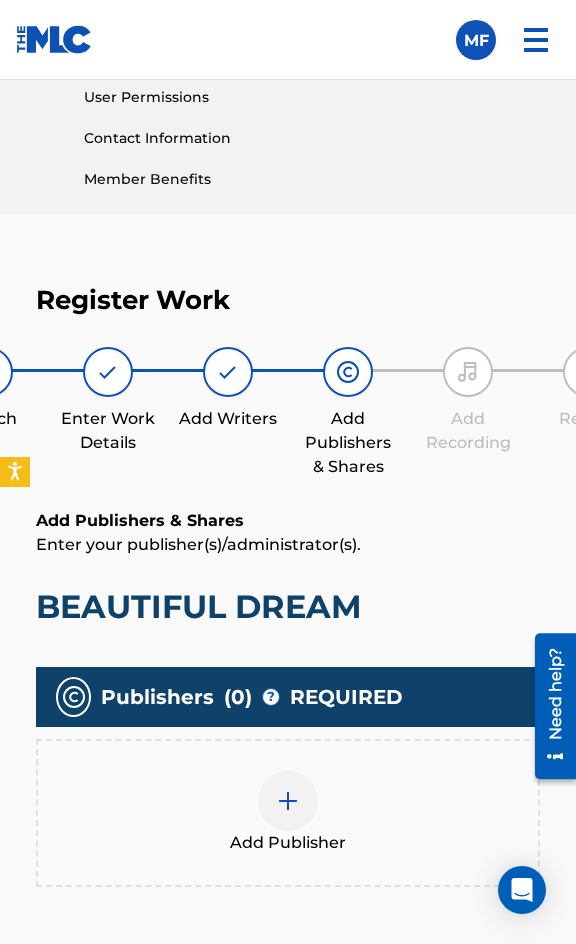 scroll, scrollTop: 1270, scrollLeft: 0, axis: vertical 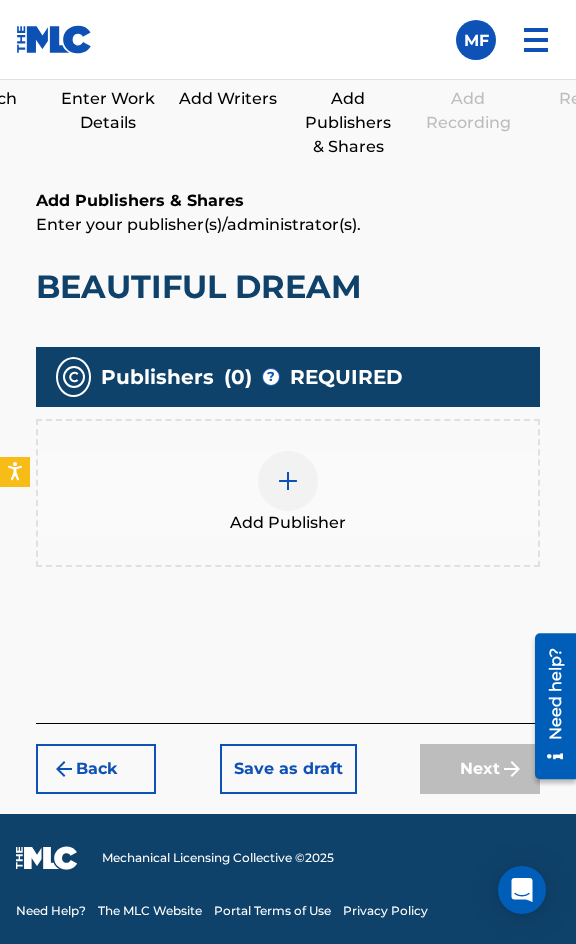 click at bounding box center [288, 481] 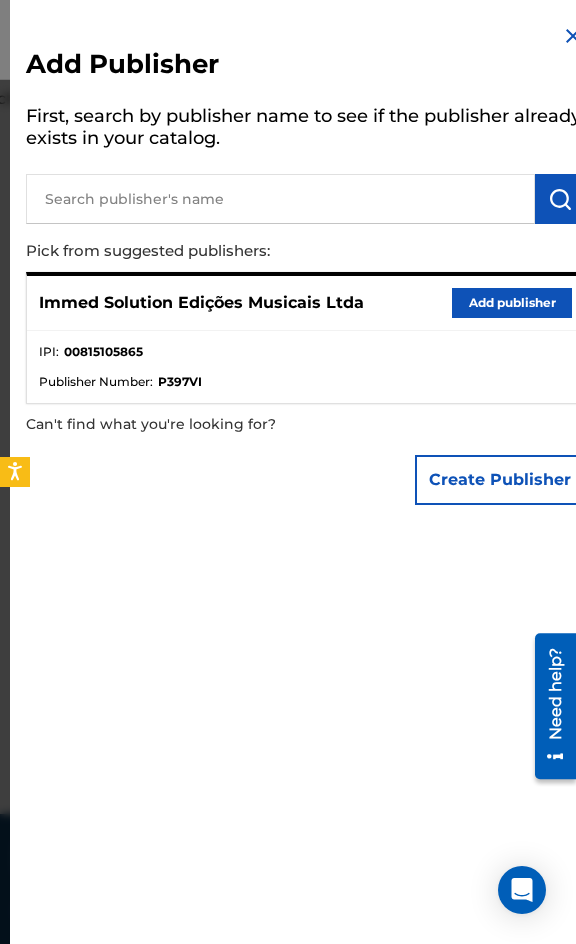 click on "Add publisher" at bounding box center [512, 303] 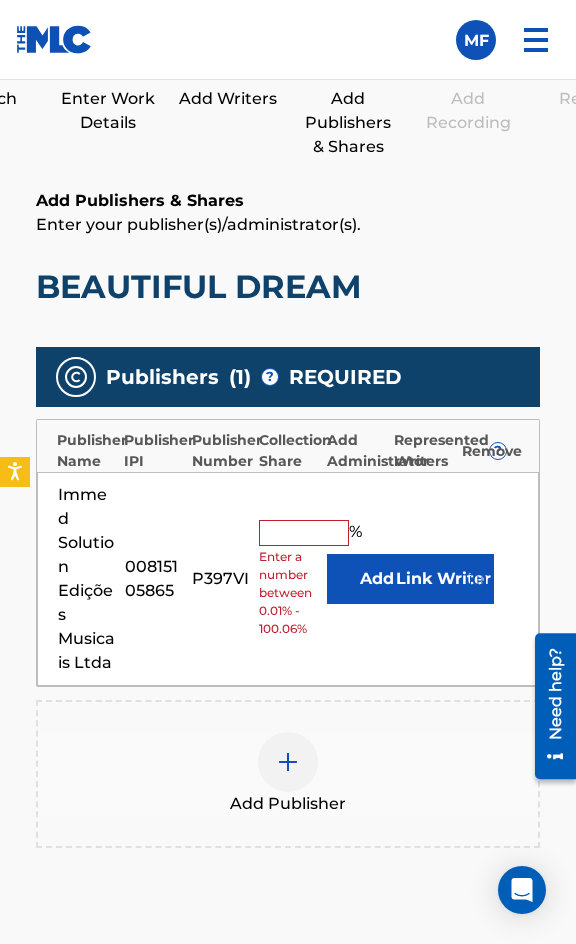 click on "Immed Solution Edições Musicais Ltda 00815105865 P397VI % Enter a number between 0.01% - 100.06% Add Link Writer" at bounding box center [288, 579] 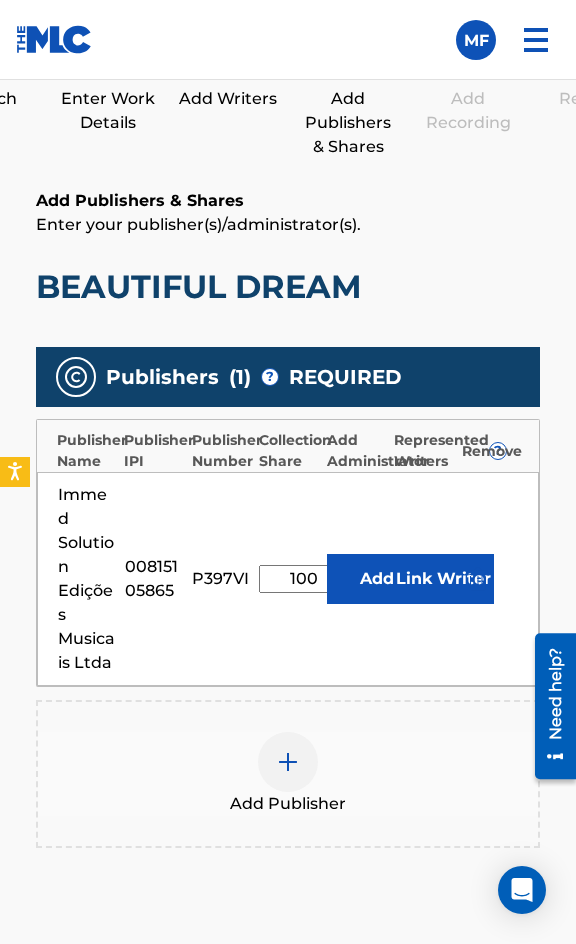 click on "Link Writer" at bounding box center [444, 579] 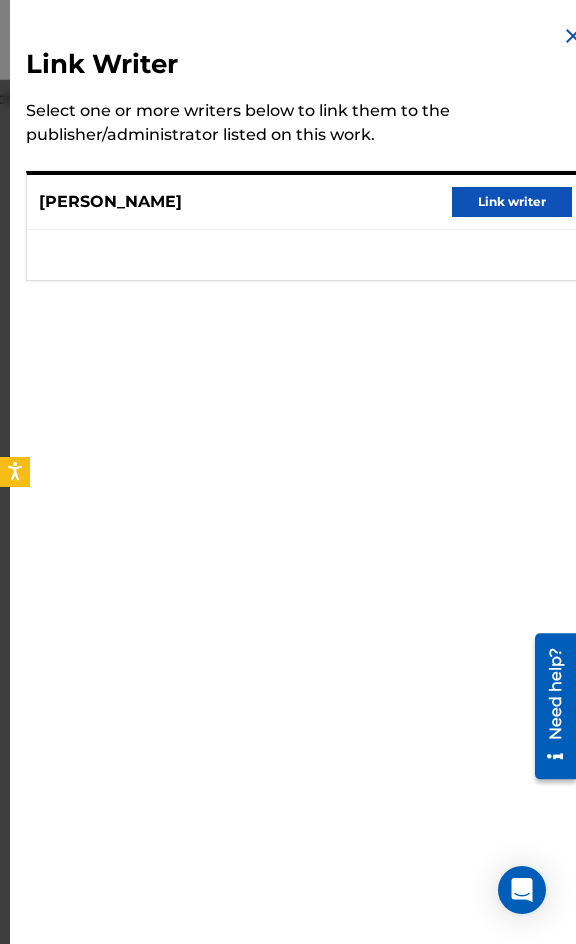 click on "Link writer" at bounding box center (512, 202) 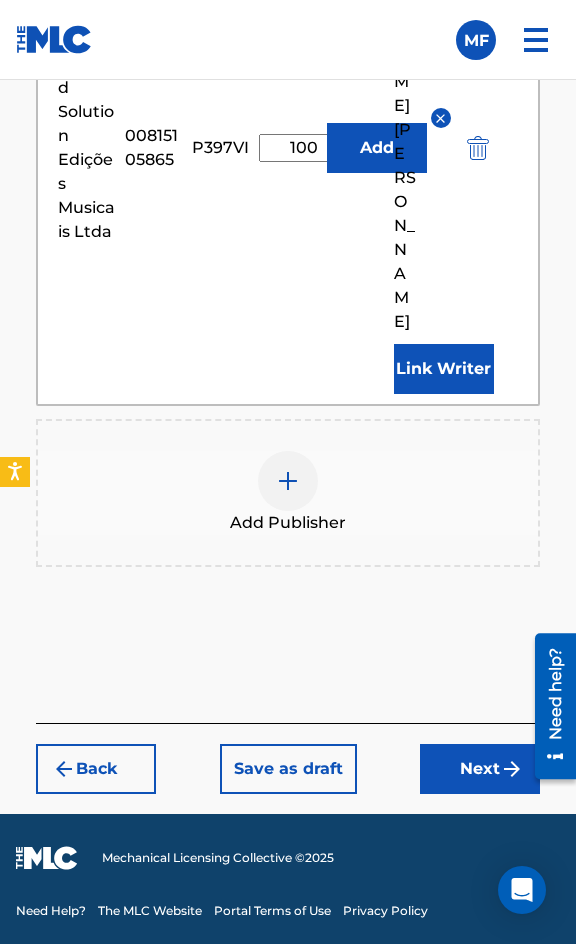 click on "Back Save as draft Next" at bounding box center [288, 758] 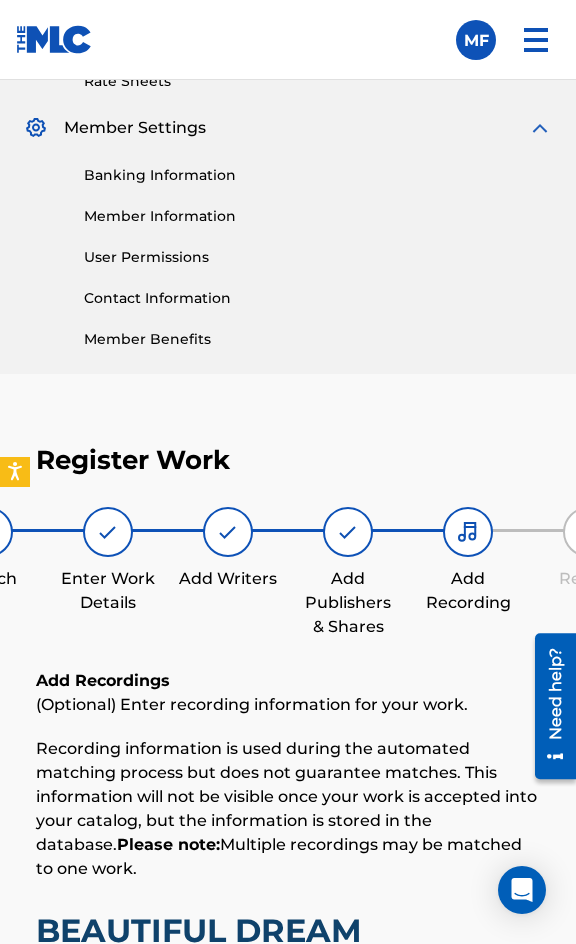 scroll, scrollTop: 1332, scrollLeft: 0, axis: vertical 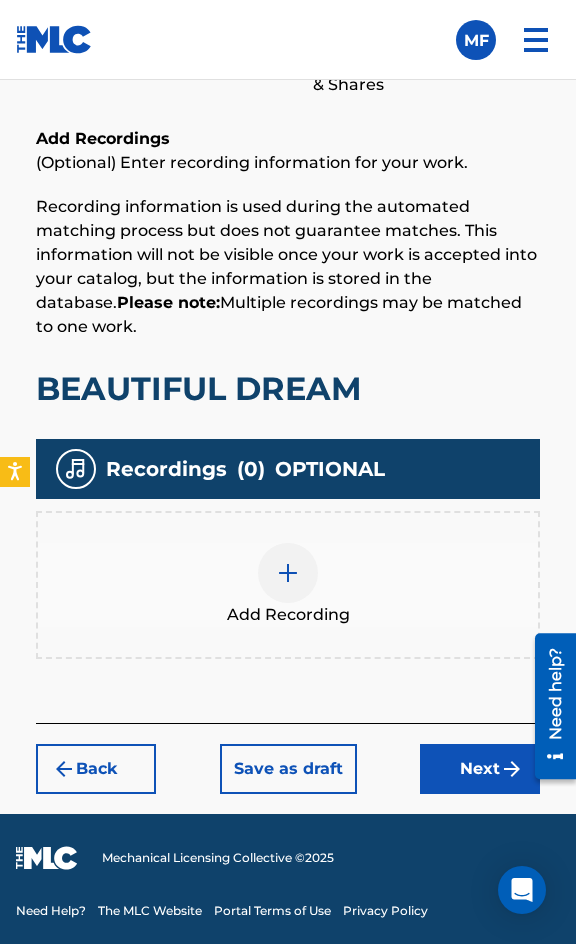 click on "Add Recording" at bounding box center [288, 585] 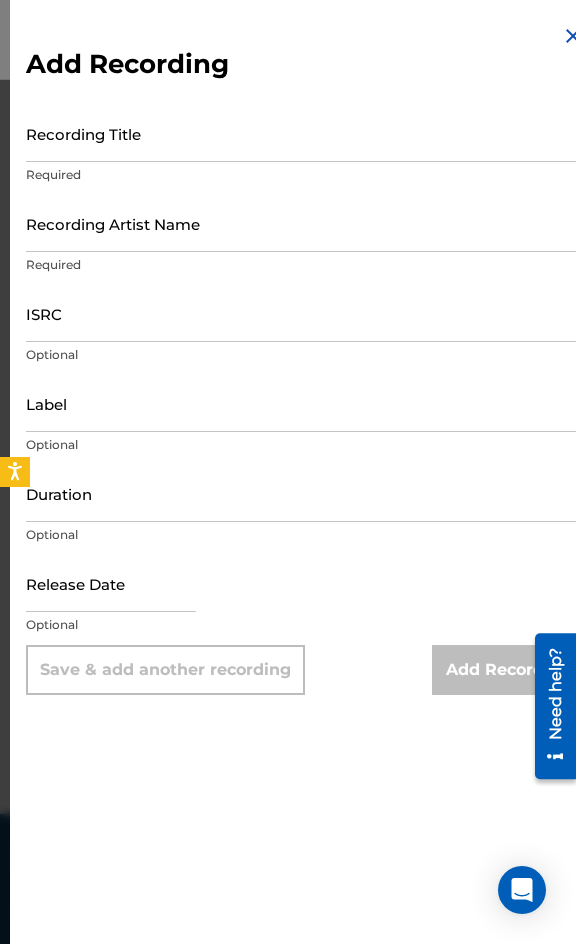 click on "Recording Title" at bounding box center (305, 133) 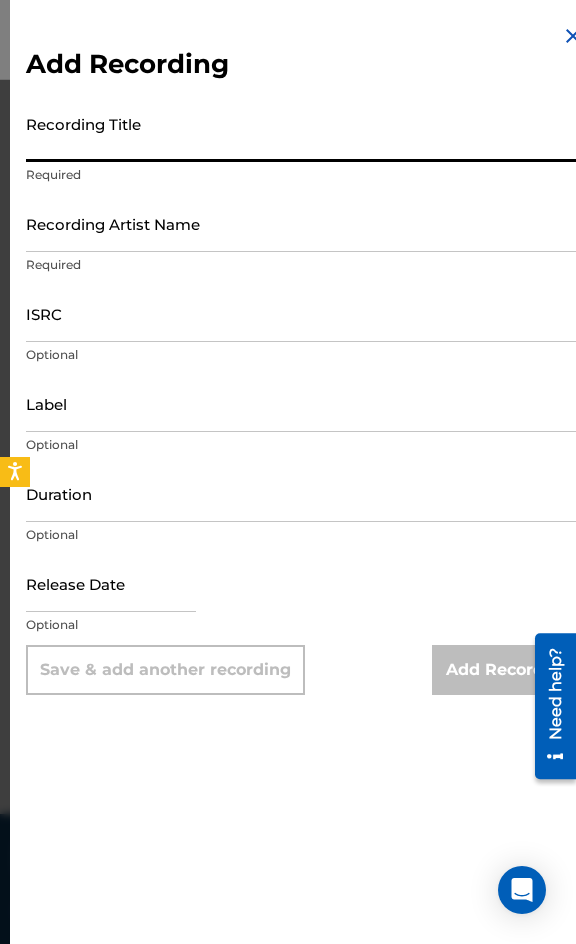 paste on "Beautiful Dream" 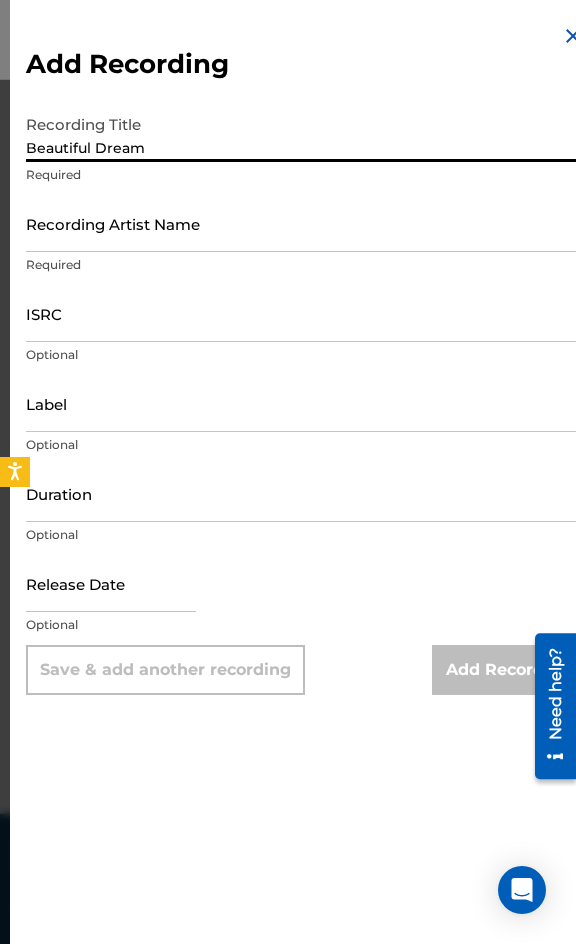 type on "Beautiful Dream" 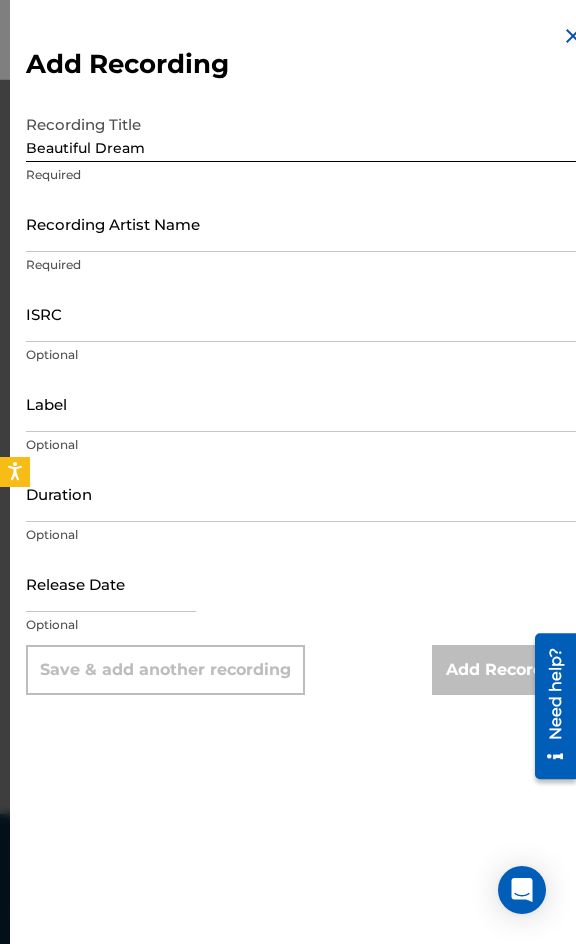 click on "Recording Artist Name" at bounding box center [305, 223] 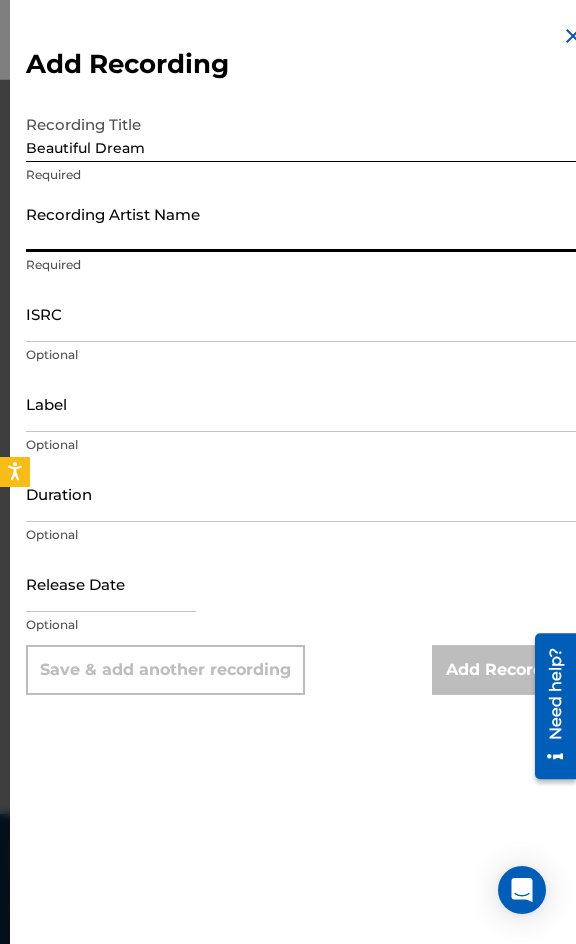 paste on "Brisotti" 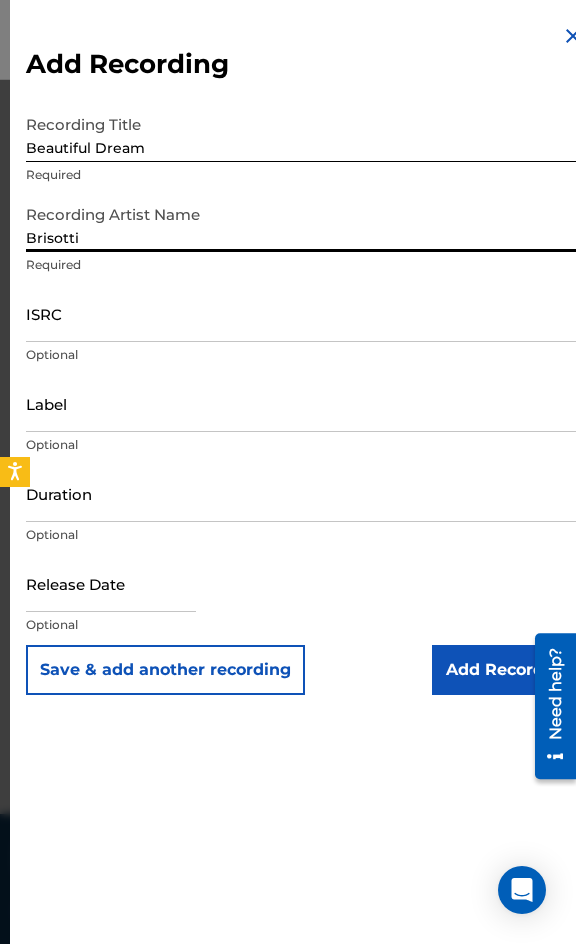 type on "Brisotti" 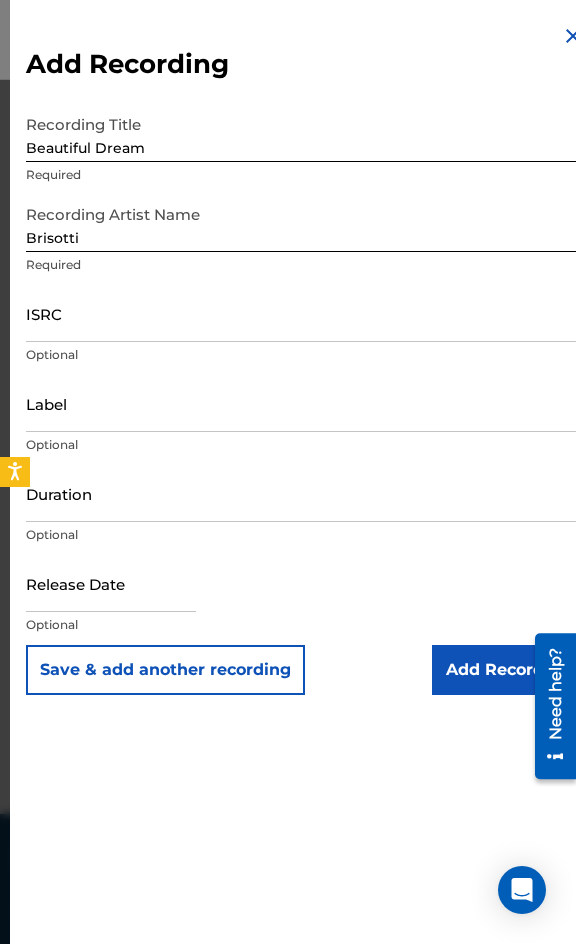 click on "ISRC" at bounding box center (305, 313) 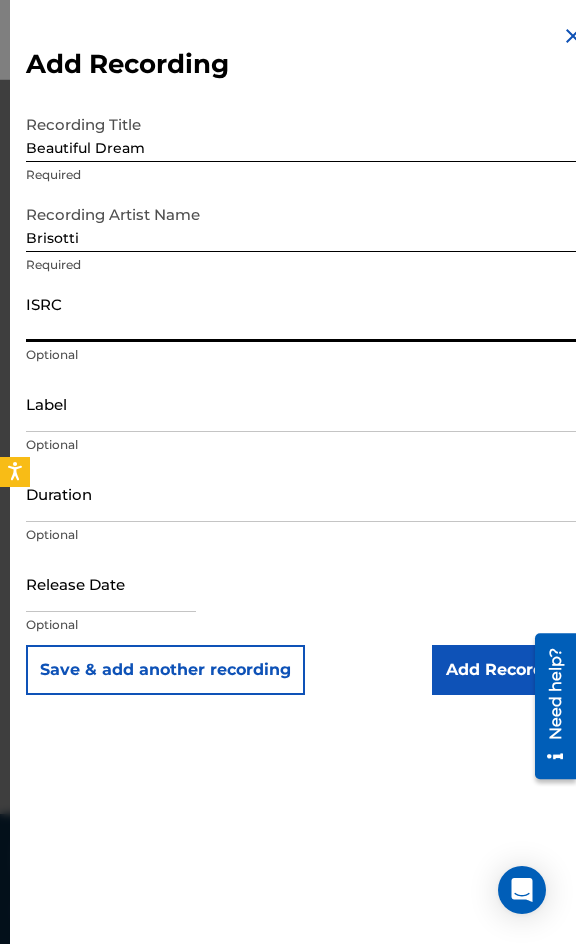 paste on "USNRS2342620" 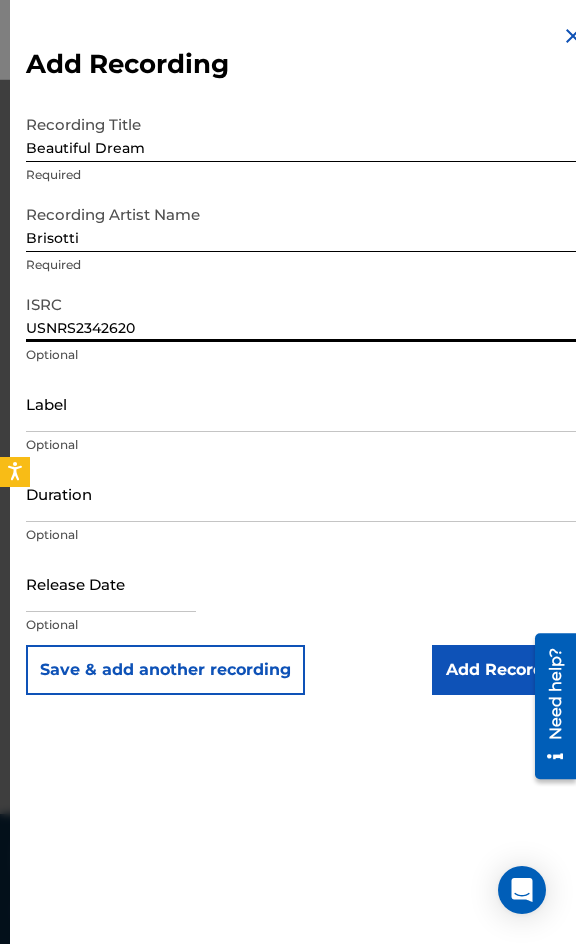 type on "USNRS2342620" 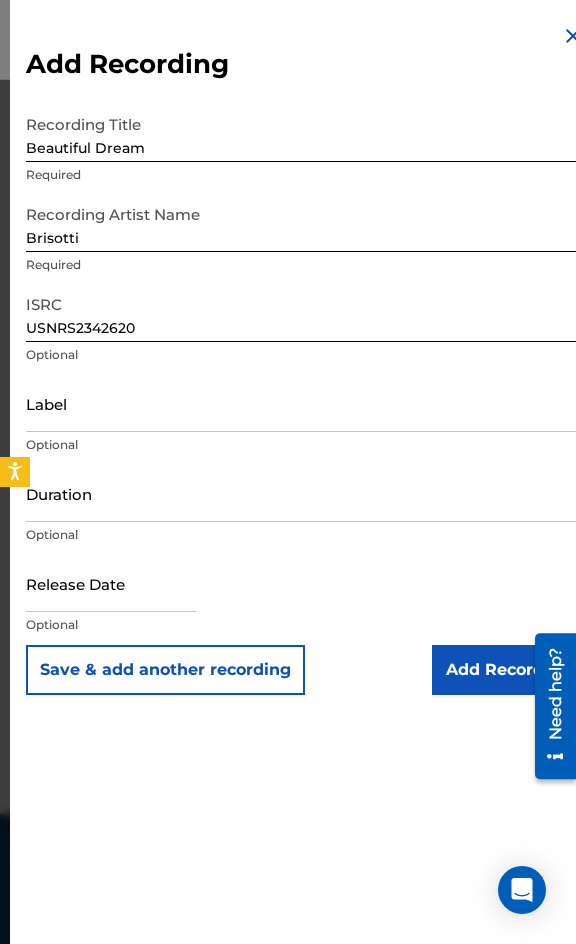 click on "Label Optional" at bounding box center (305, 420) 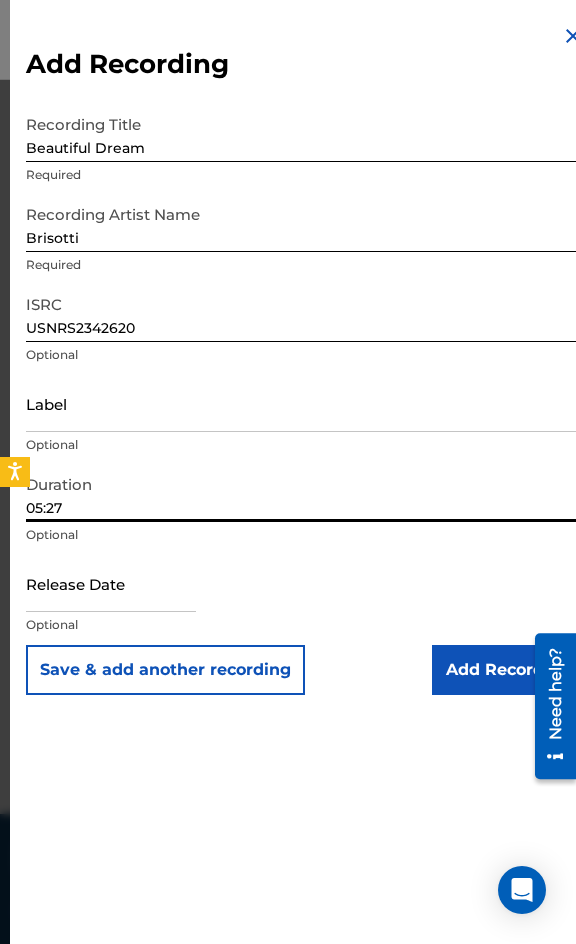 type on "05:27" 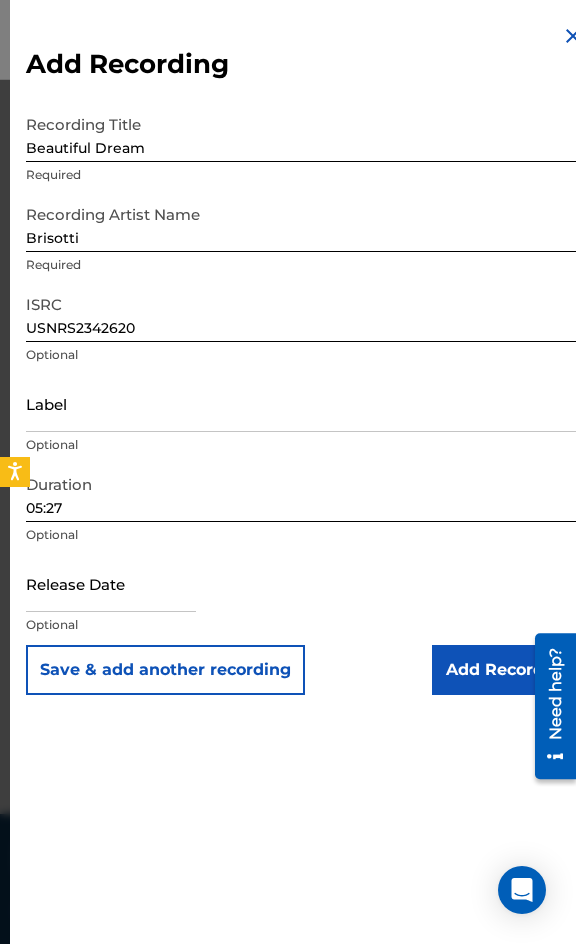 click on "Add Recording" at bounding box center [508, 670] 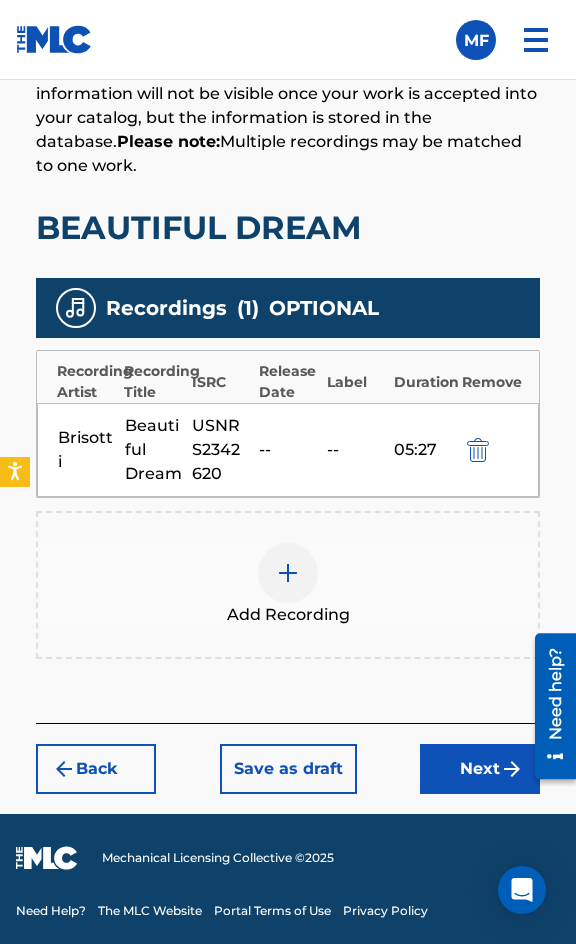 click on "Next" at bounding box center [480, 769] 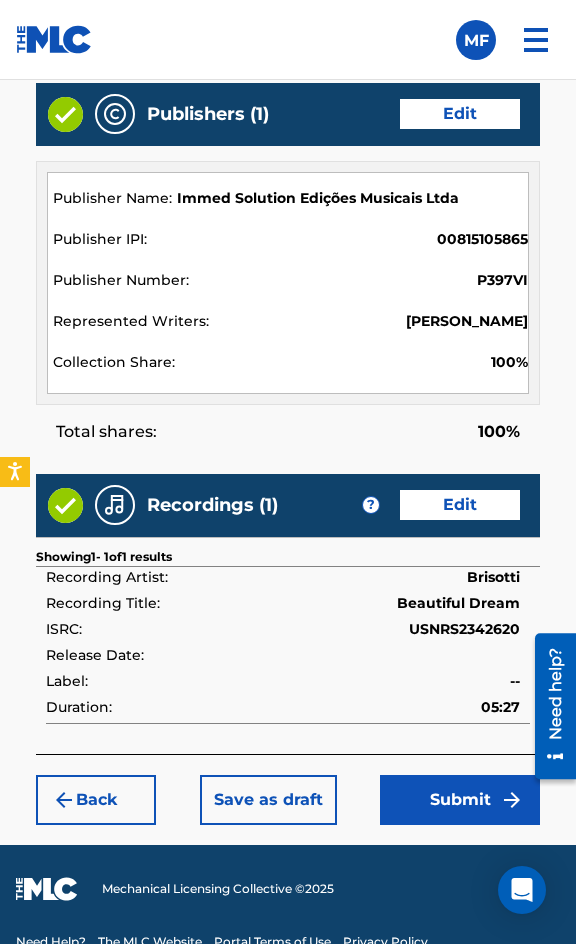 scroll, scrollTop: 2162, scrollLeft: 0, axis: vertical 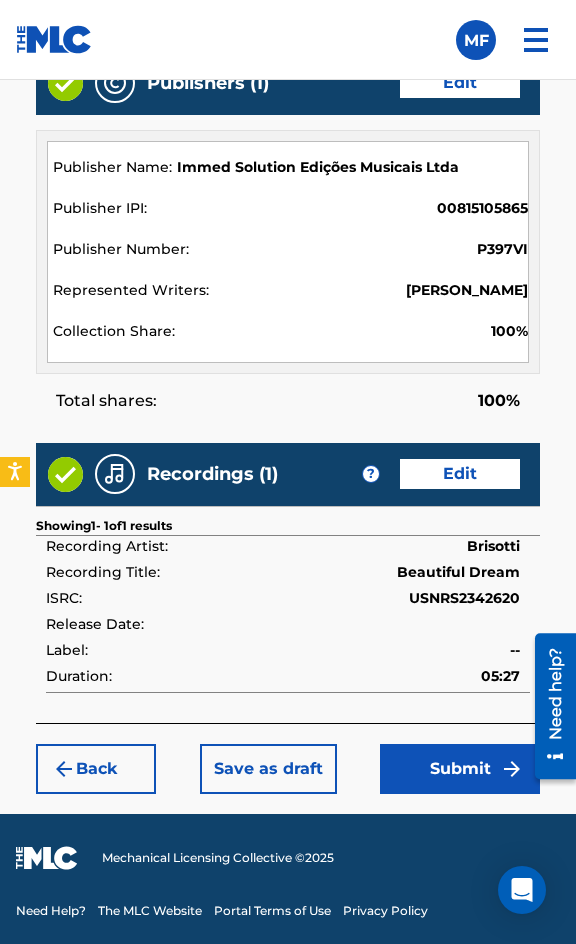 click on "Submit" at bounding box center (460, 769) 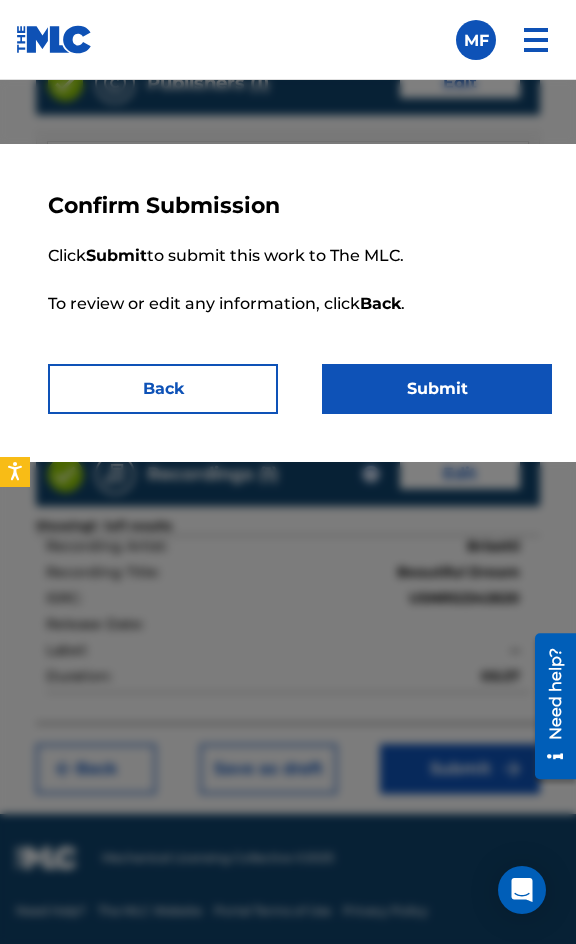 click on "Submit" at bounding box center [437, 389] 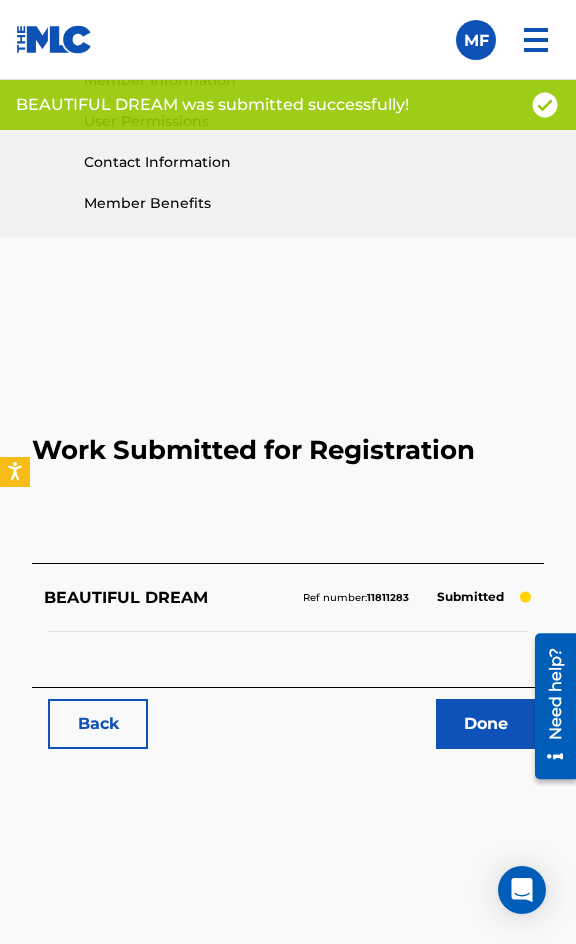 scroll, scrollTop: 1114, scrollLeft: 0, axis: vertical 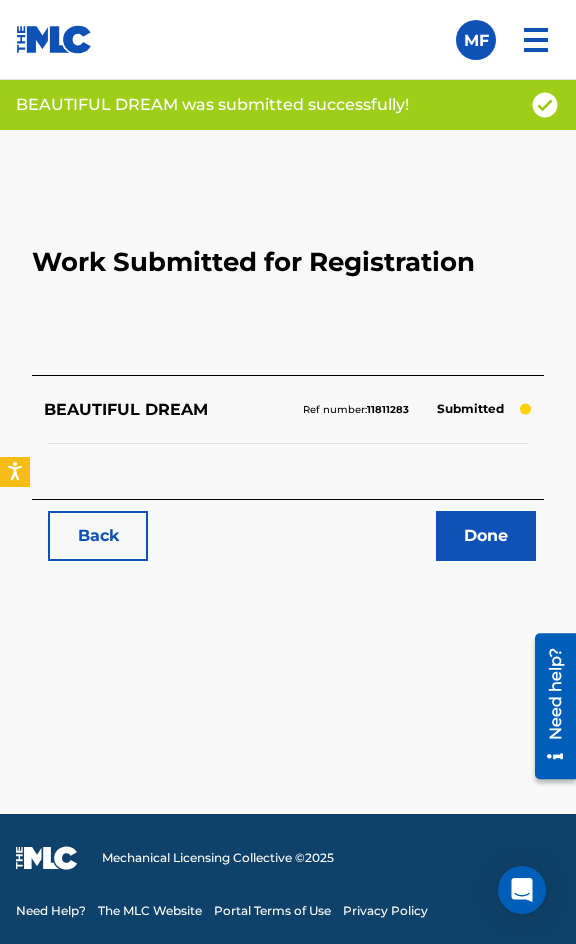 click on "Back" at bounding box center (98, 536) 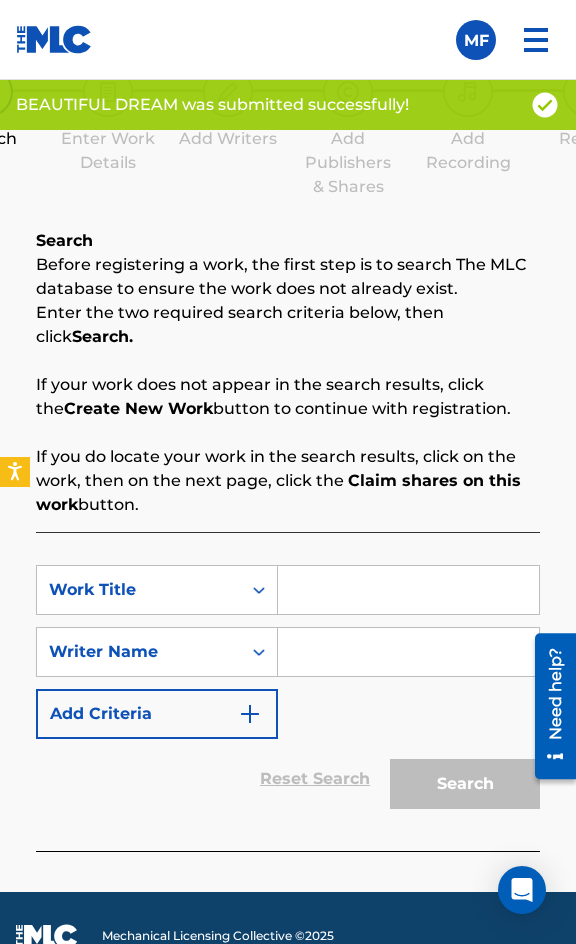 scroll, scrollTop: 1308, scrollLeft: 0, axis: vertical 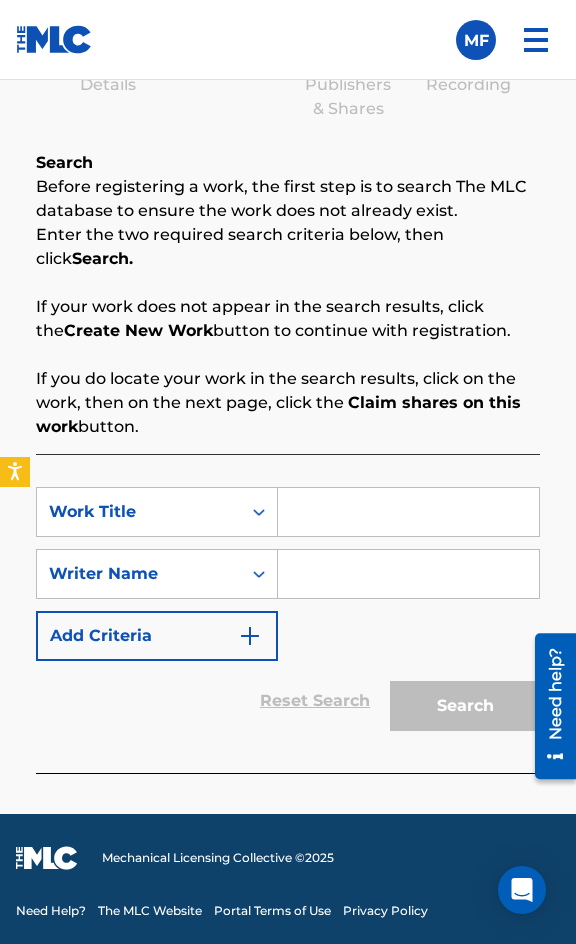 click at bounding box center (408, 512) 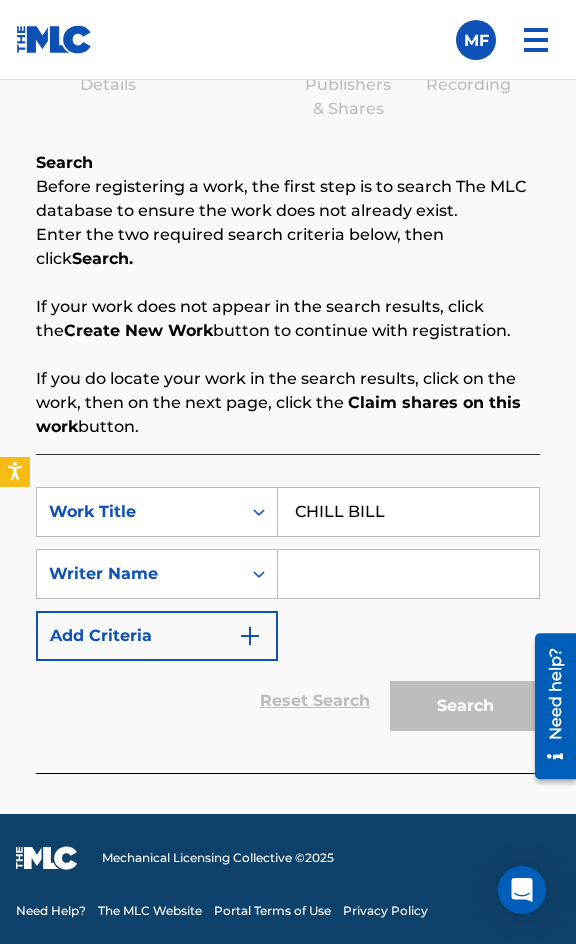 type on "CHILL BILL" 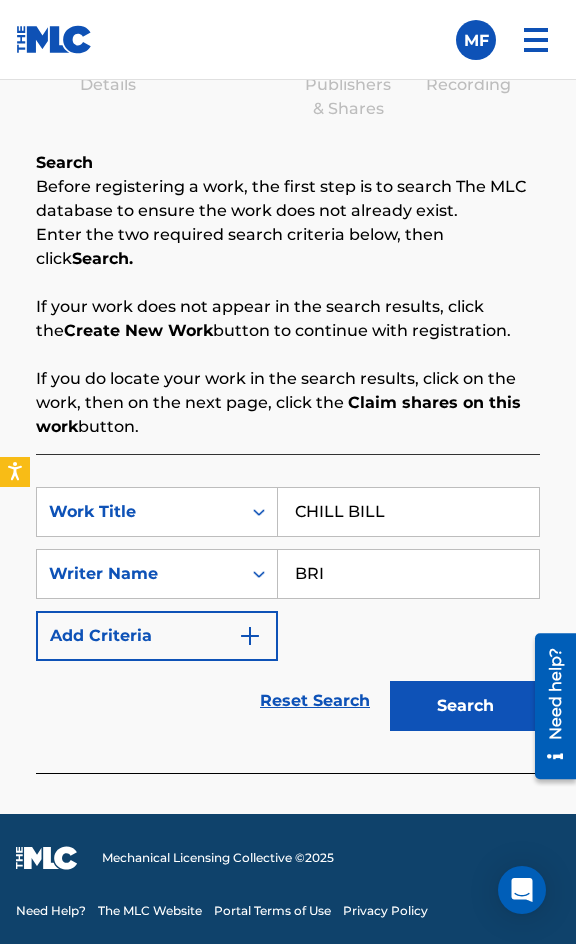 type on "BRISOTTI" 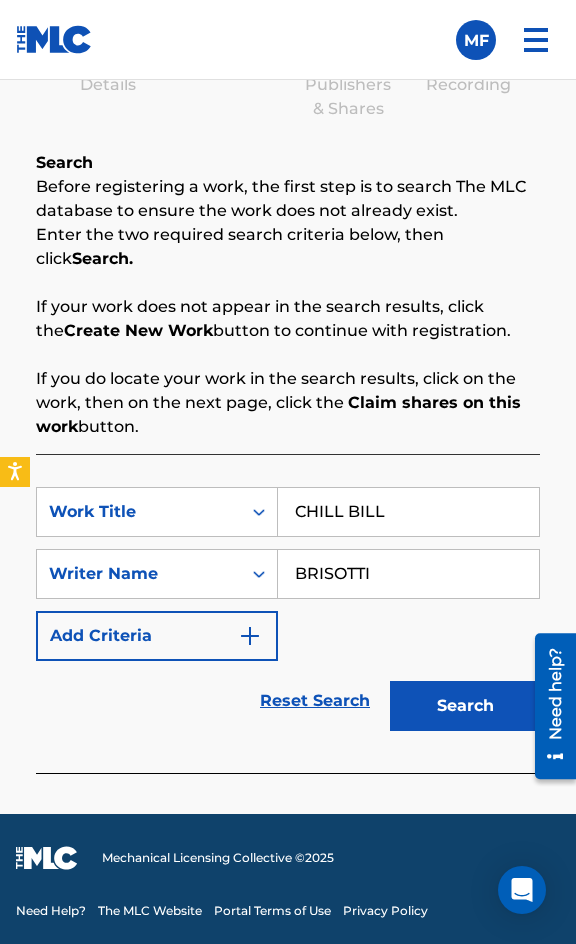 click on "Search" at bounding box center (465, 706) 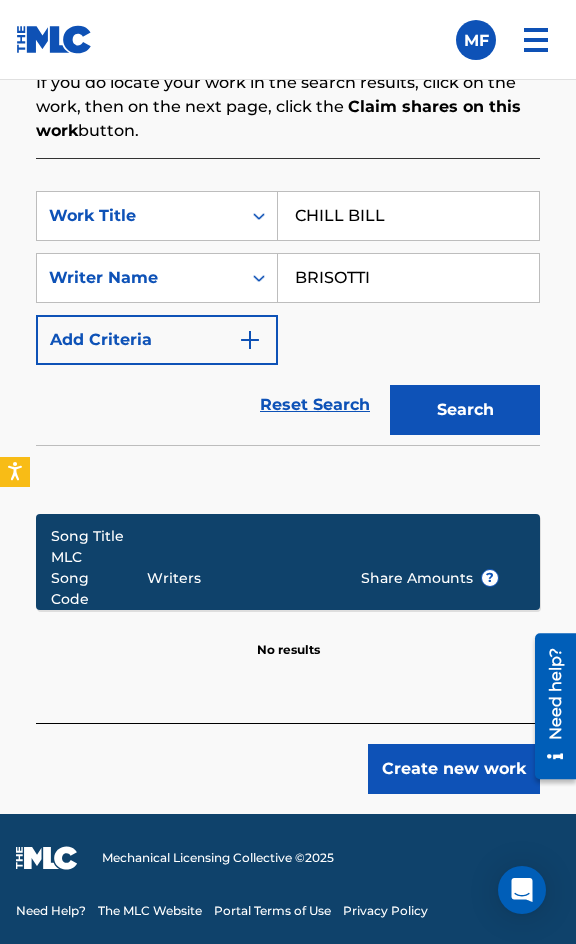 click on "Create new work" at bounding box center (288, 758) 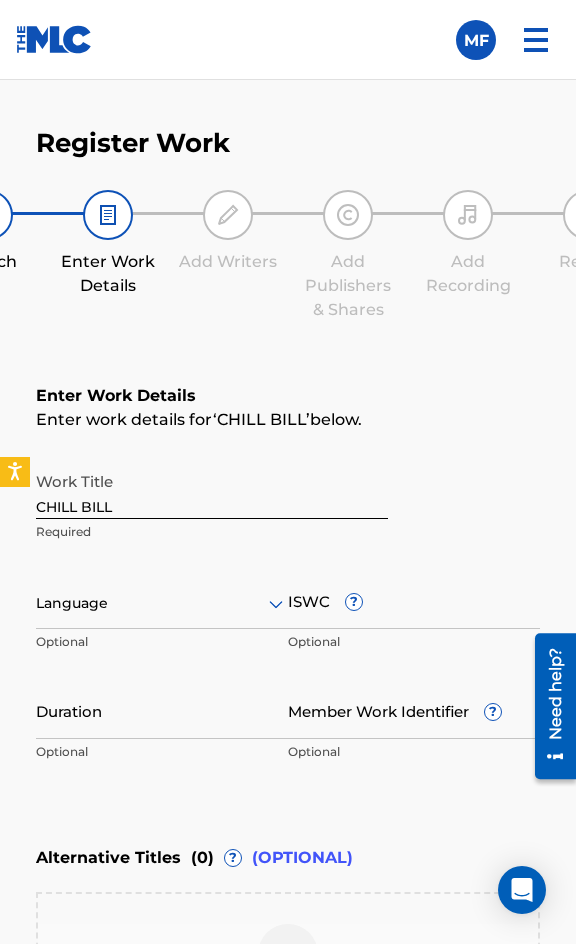 scroll, scrollTop: 1336, scrollLeft: 0, axis: vertical 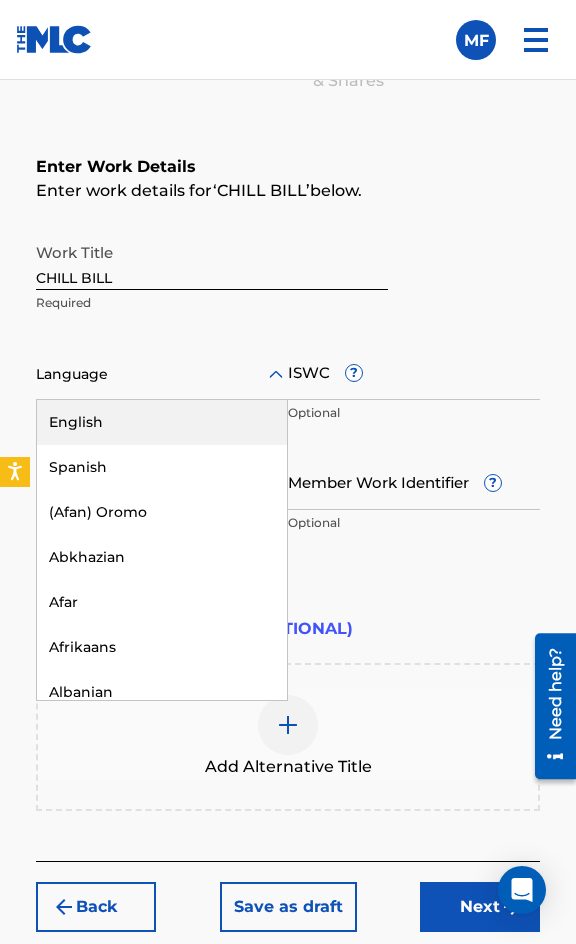 click on "Language" at bounding box center [162, 375] 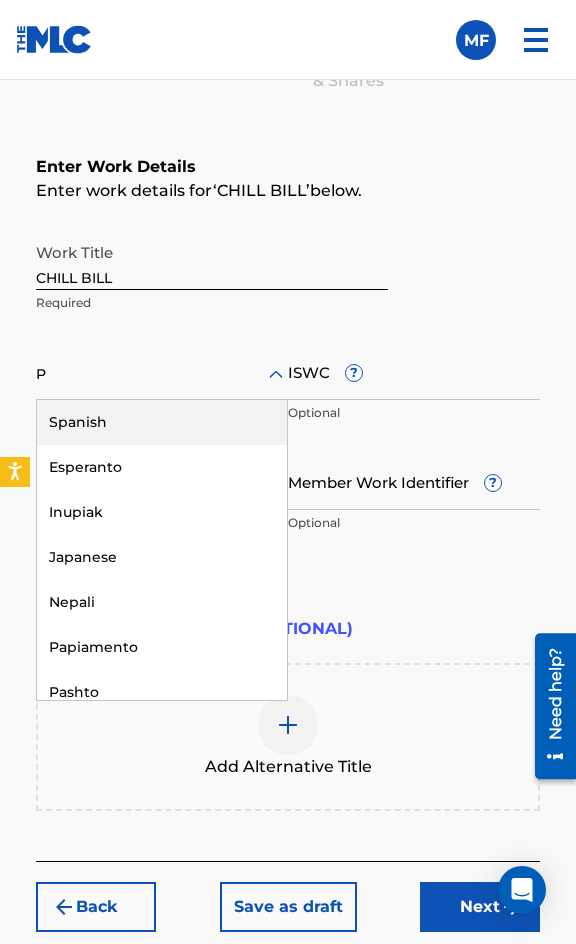 type on "PO" 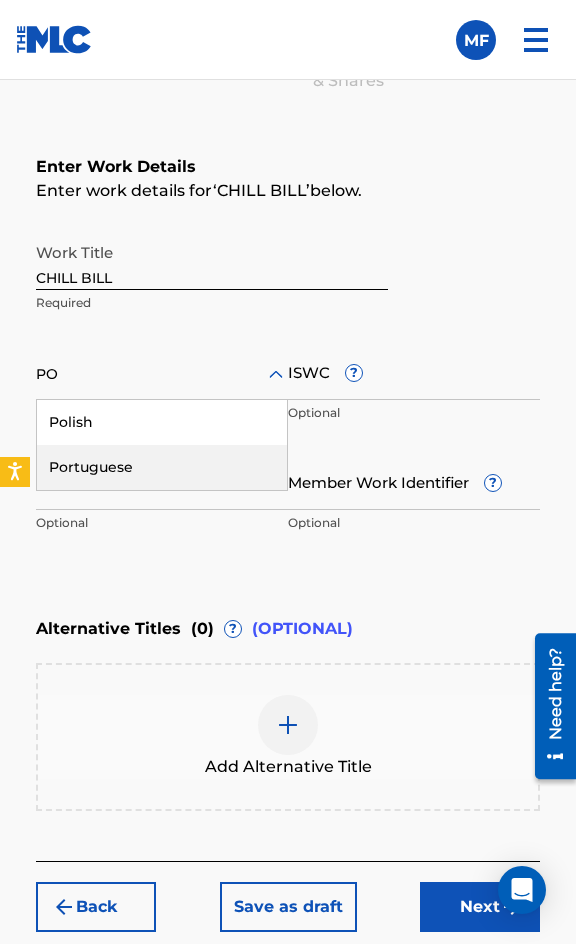 click on "Portuguese" at bounding box center [162, 467] 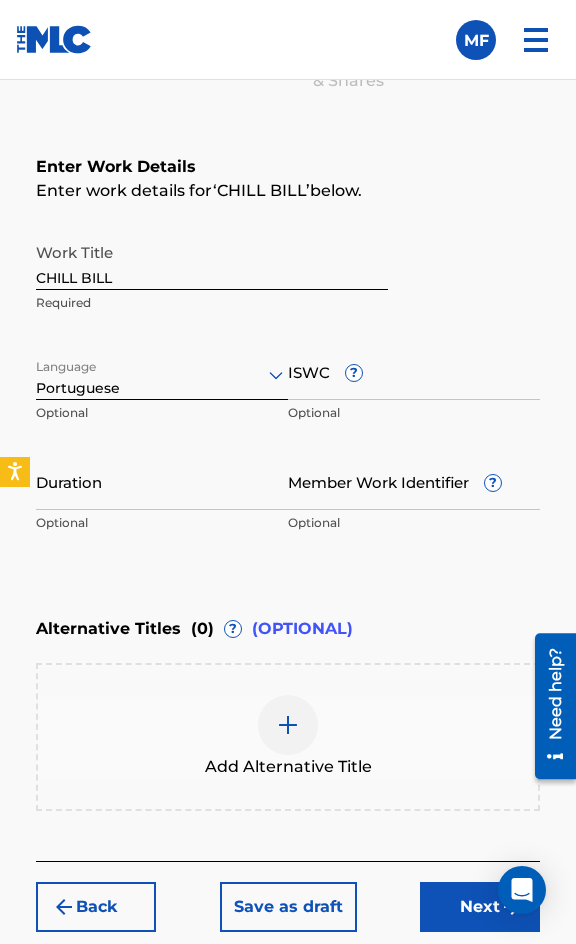 type 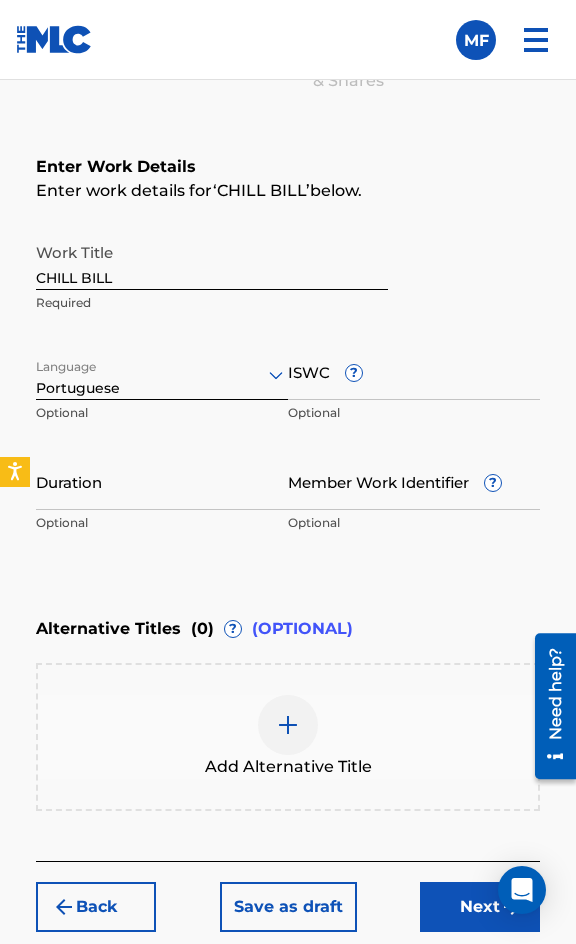 click on "ISWC   ?" at bounding box center (414, 371) 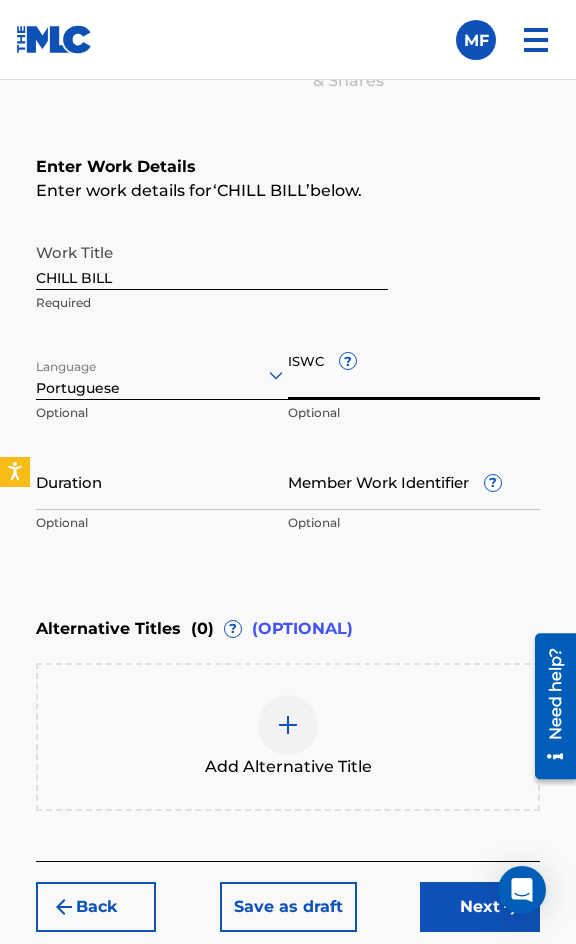 paste on "T3242882793" 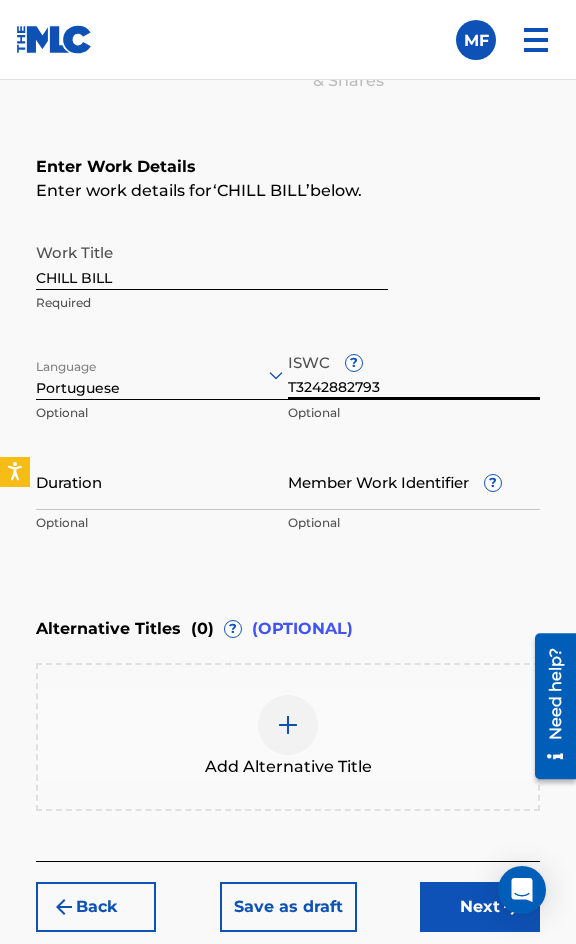 type on "T3242882793" 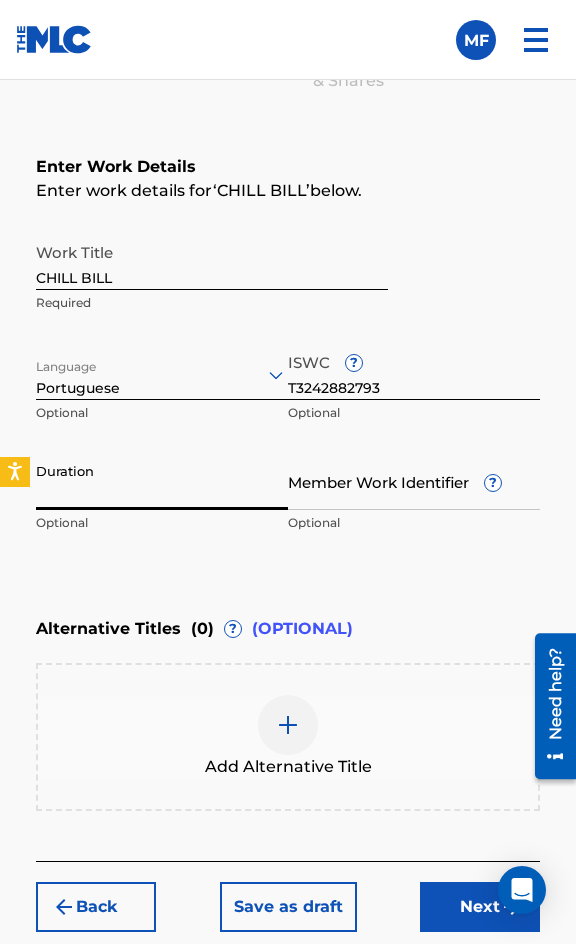 click on "Duration" at bounding box center [162, 481] 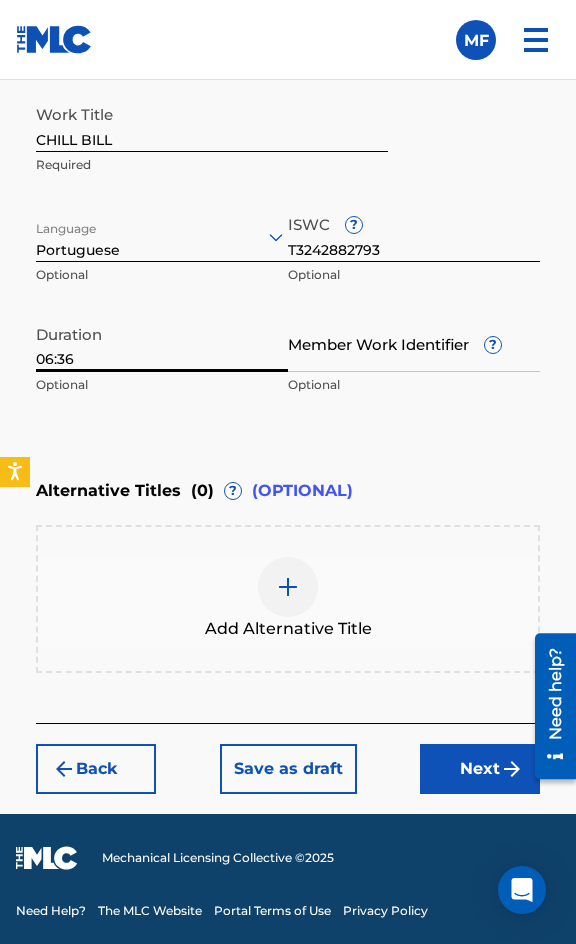 type on "06:36" 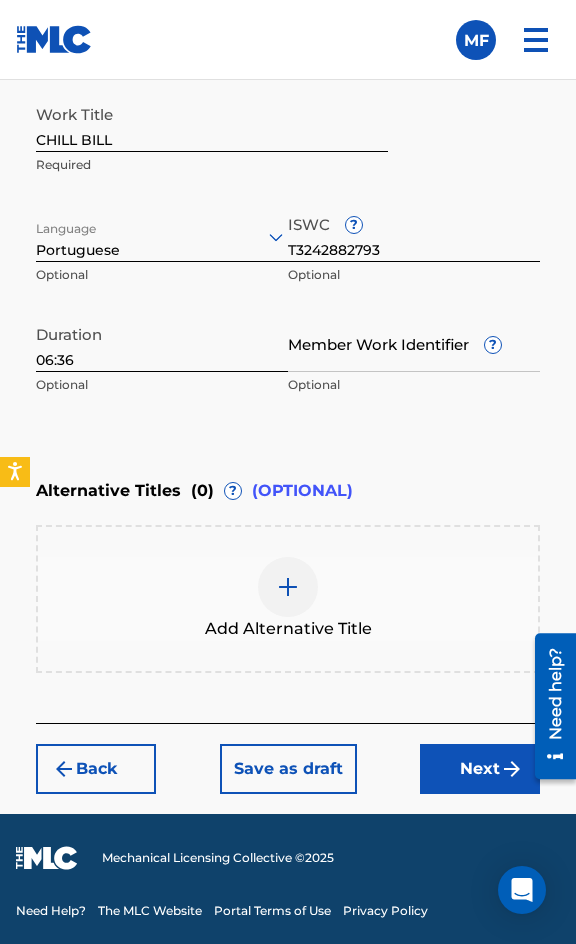click on "Next" at bounding box center [480, 769] 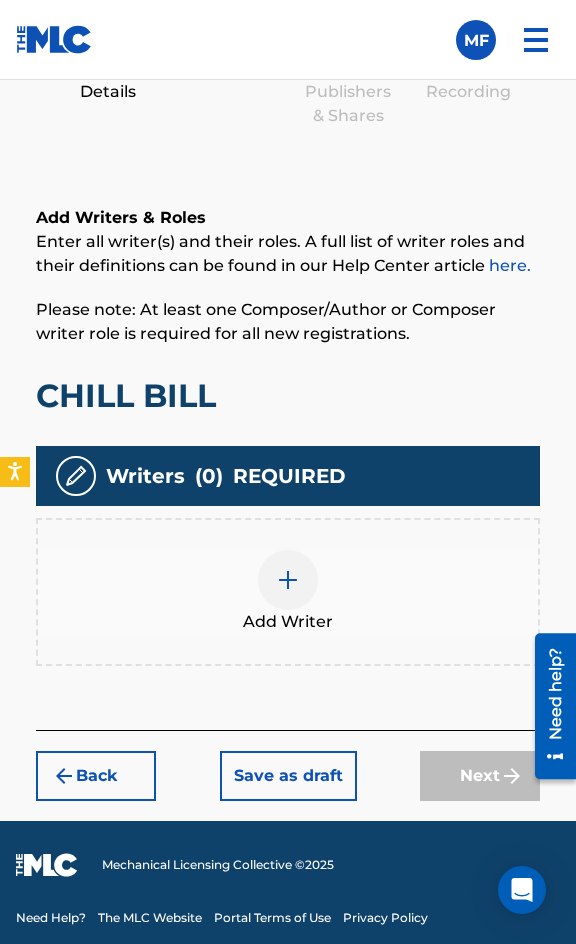 scroll, scrollTop: 1308, scrollLeft: 0, axis: vertical 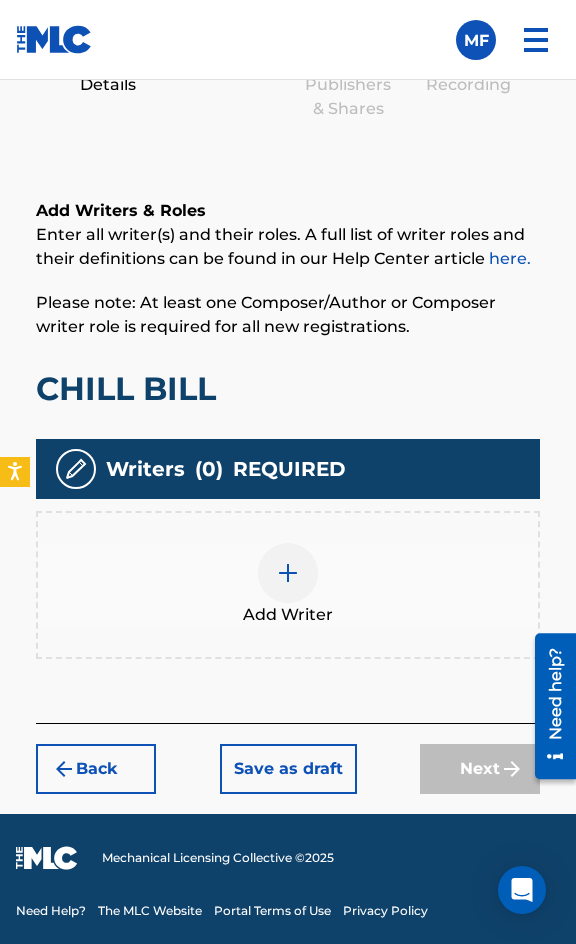 click at bounding box center [288, 573] 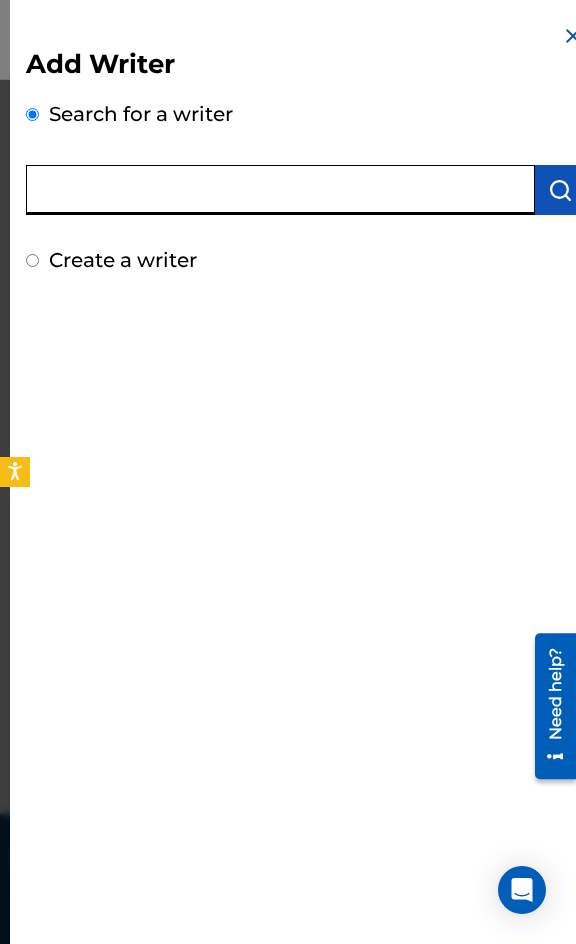 click at bounding box center [280, 190] 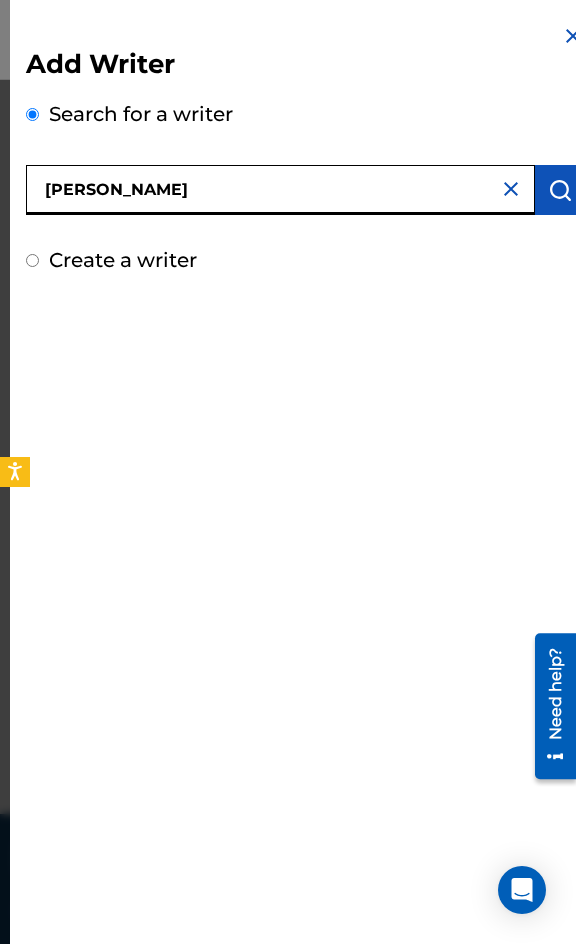 type on "[PERSON_NAME]" 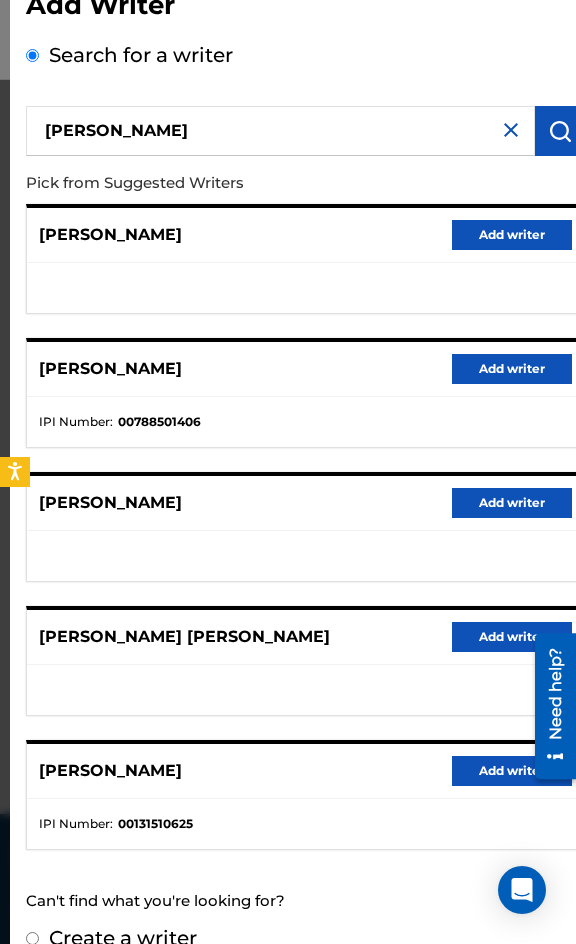scroll, scrollTop: 92, scrollLeft: 0, axis: vertical 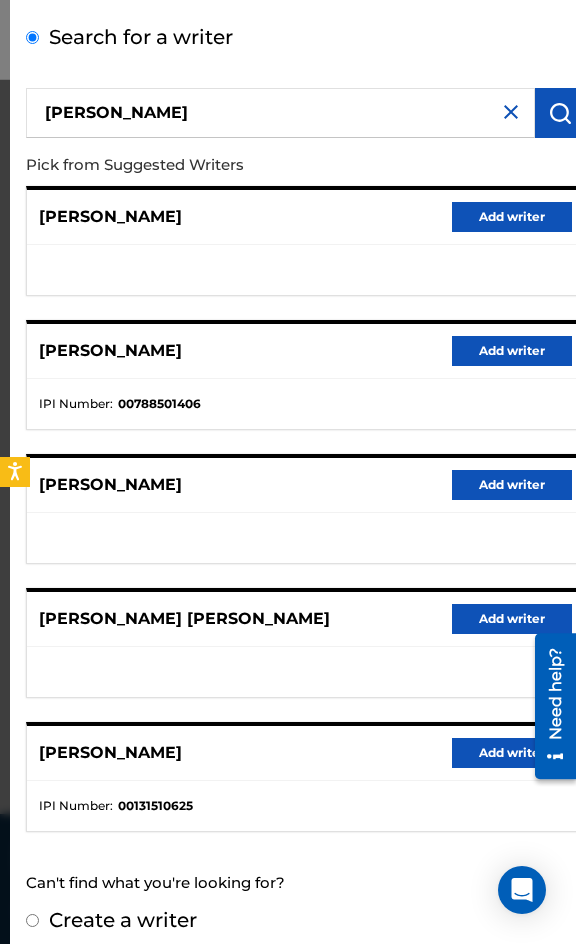 click on "Create a writer" at bounding box center (123, 920) 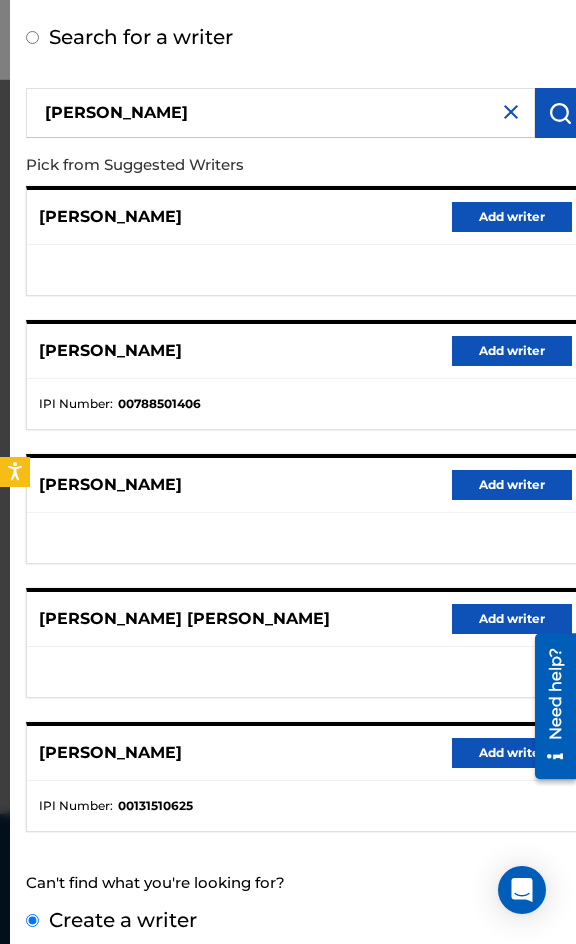 click on "Create a writer" at bounding box center (32, 920) 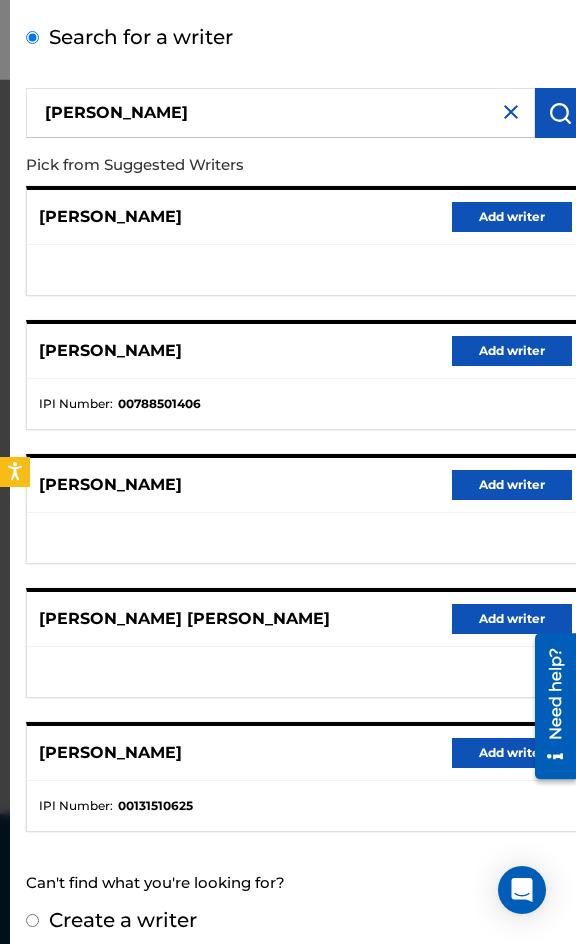 radio on "false" 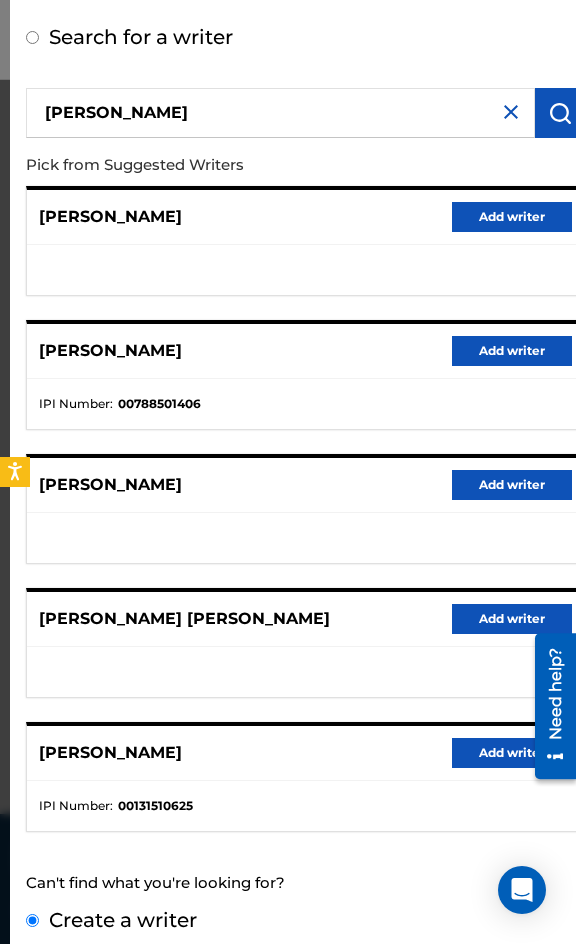 scroll, scrollTop: 0, scrollLeft: 0, axis: both 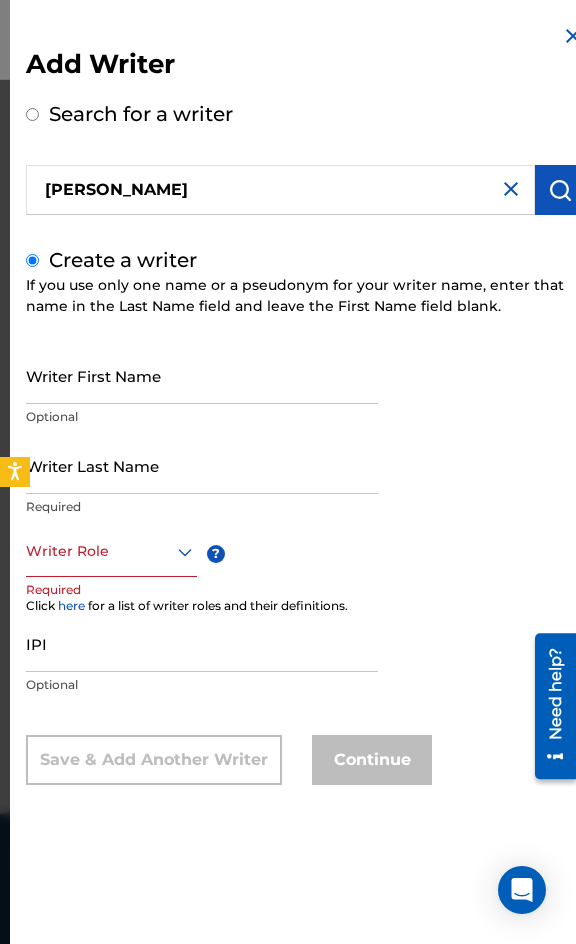 click on "Writer First Name" at bounding box center (202, 375) 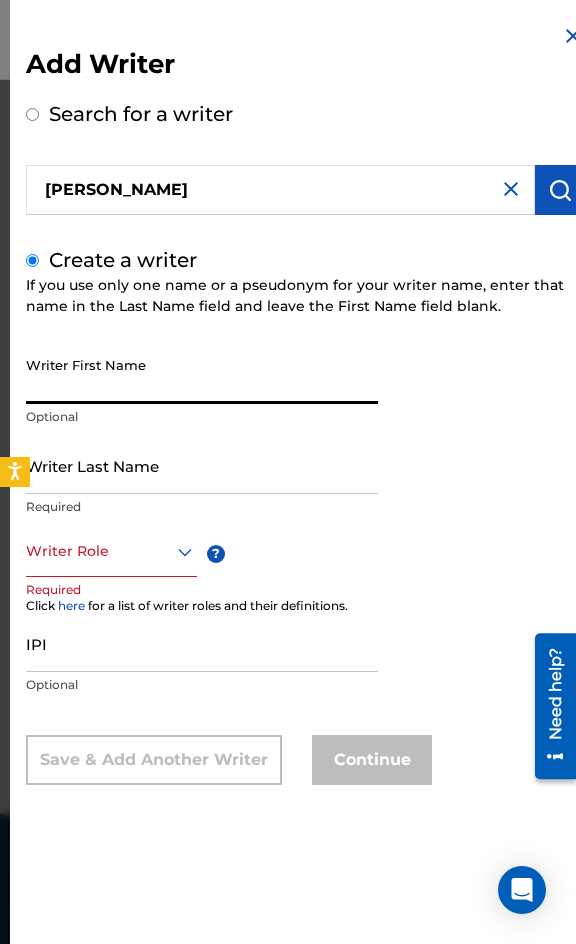 paste on "[PERSON_NAME]" 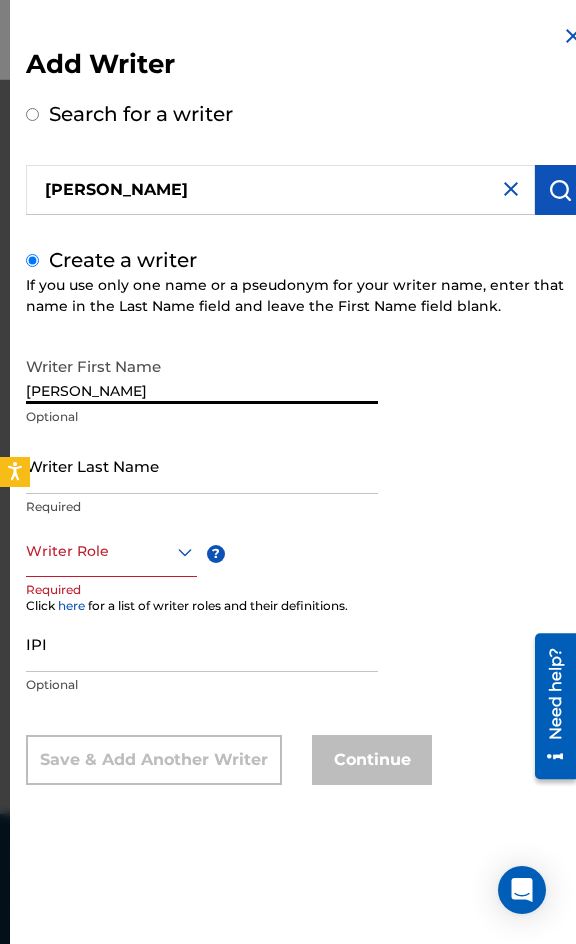 drag, startPoint x: 275, startPoint y: 389, endPoint x: 96, endPoint y: 384, distance: 179.06982 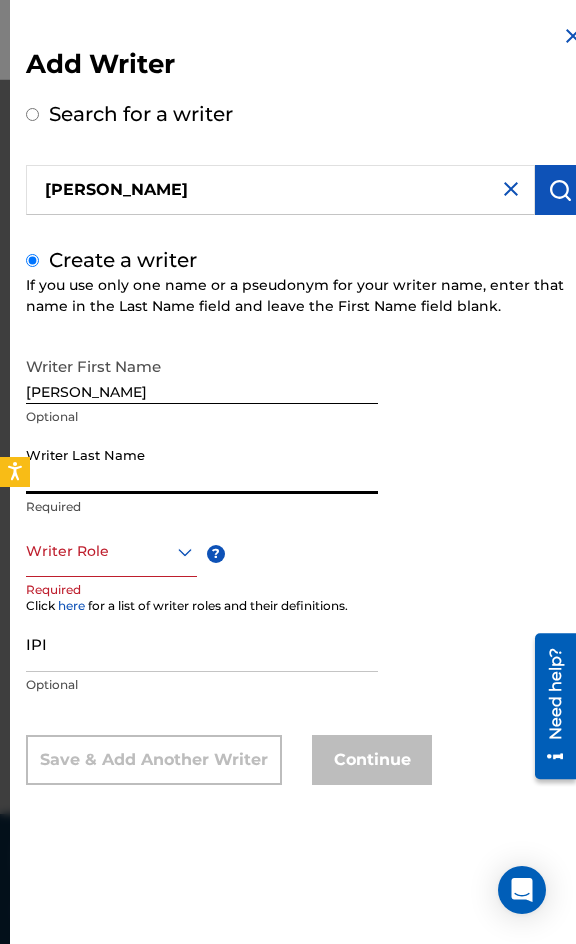 click on "Writer Last Name" at bounding box center [202, 465] 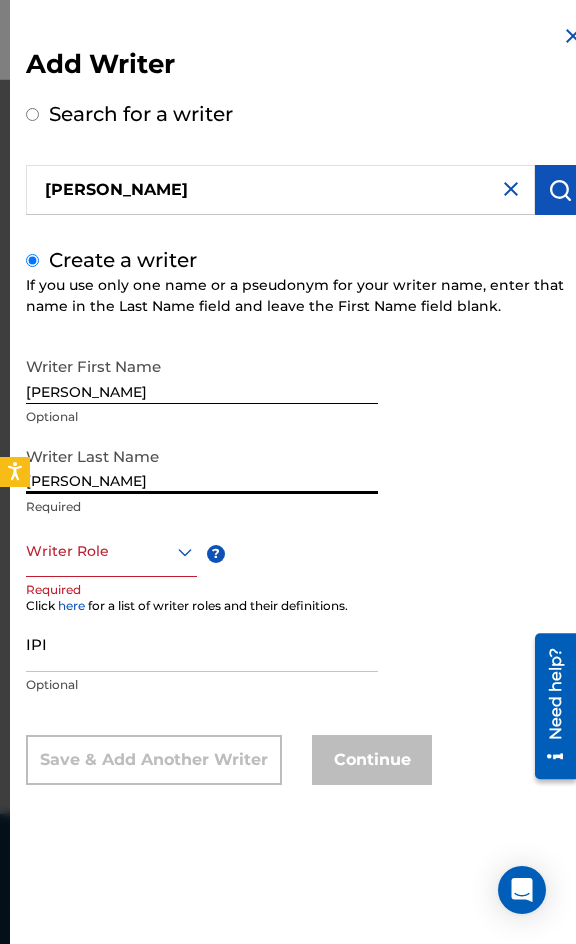 type on "[PERSON_NAME]" 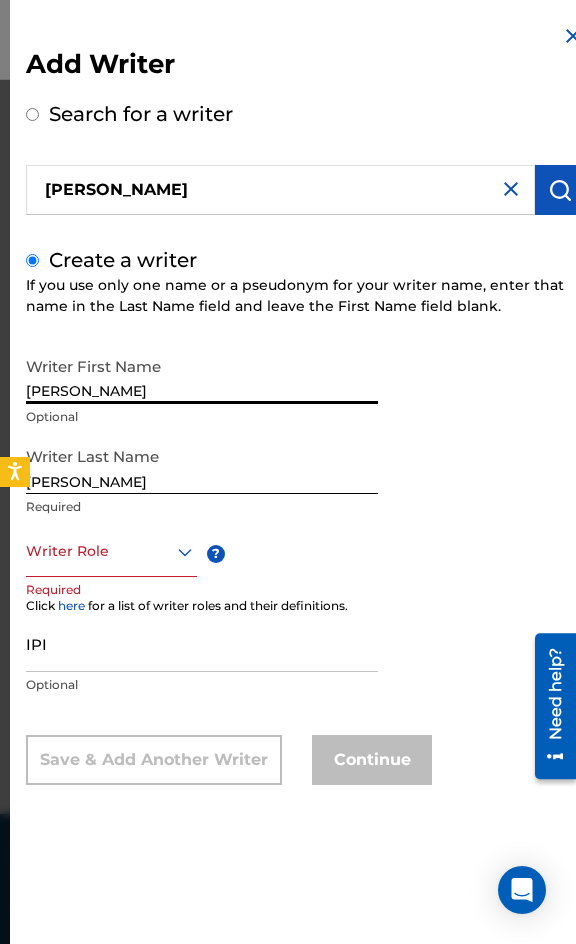 drag, startPoint x: 341, startPoint y: 397, endPoint x: 112, endPoint y: 424, distance: 230.58621 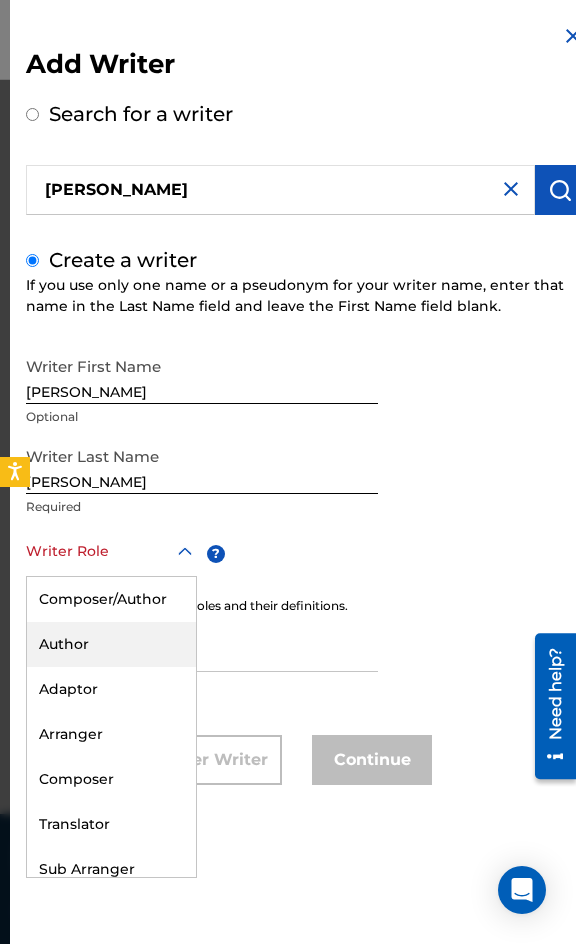 click on "Author" at bounding box center [111, 644] 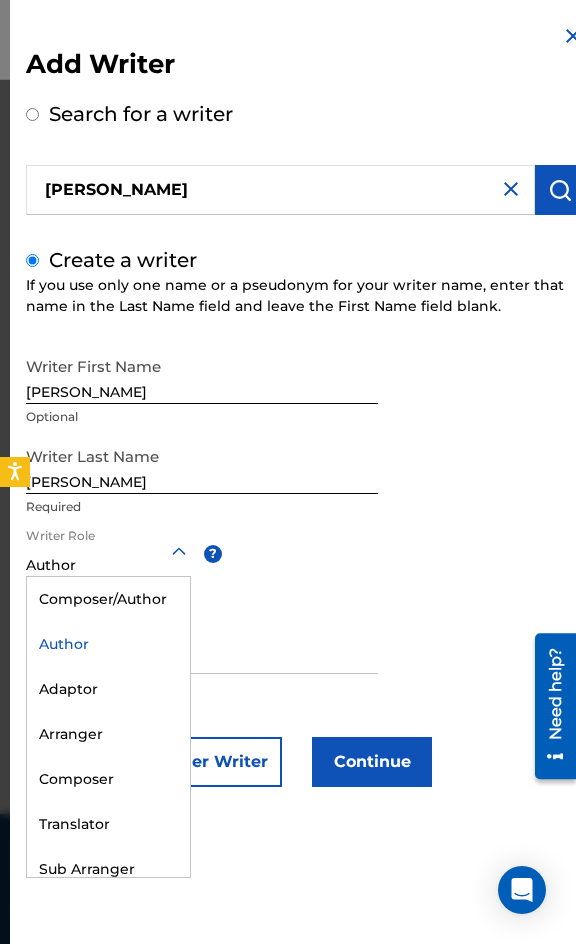 click at bounding box center [108, 551] 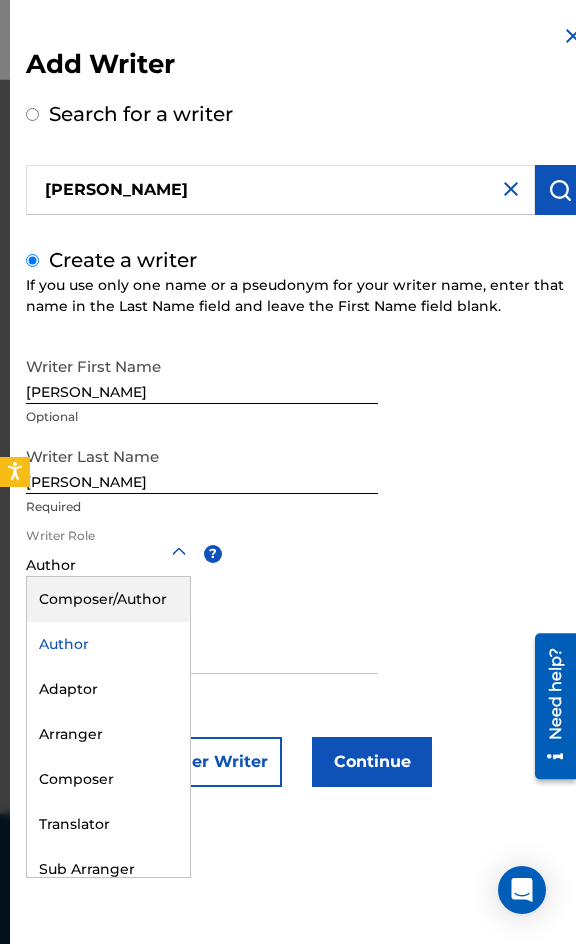 click on "Composer/Author" at bounding box center [108, 599] 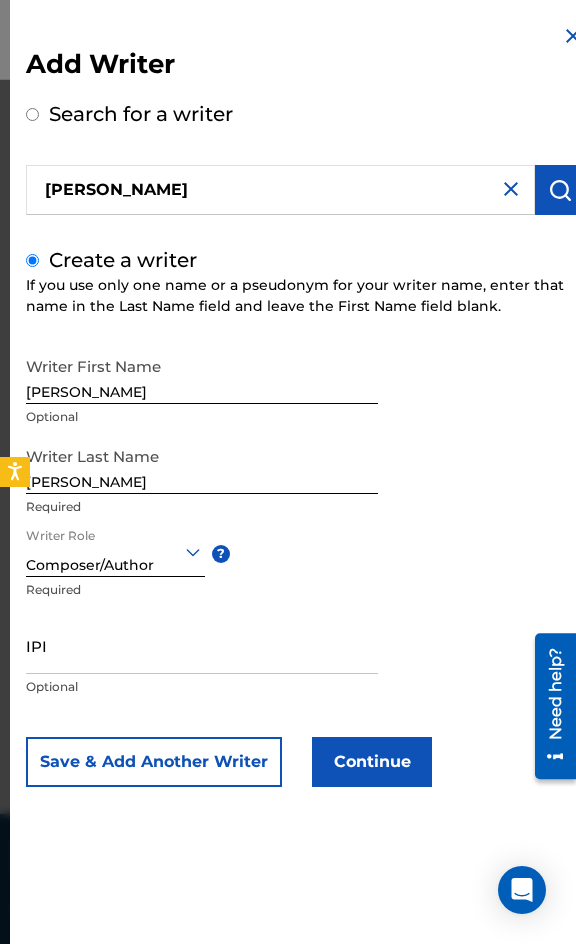 click on "Continue" at bounding box center [372, 762] 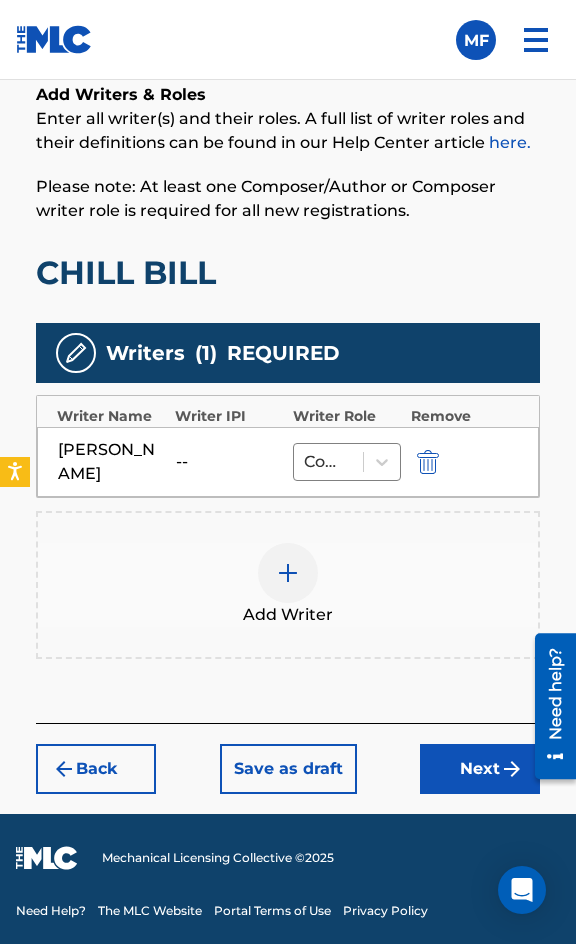 click on "Next" at bounding box center [480, 769] 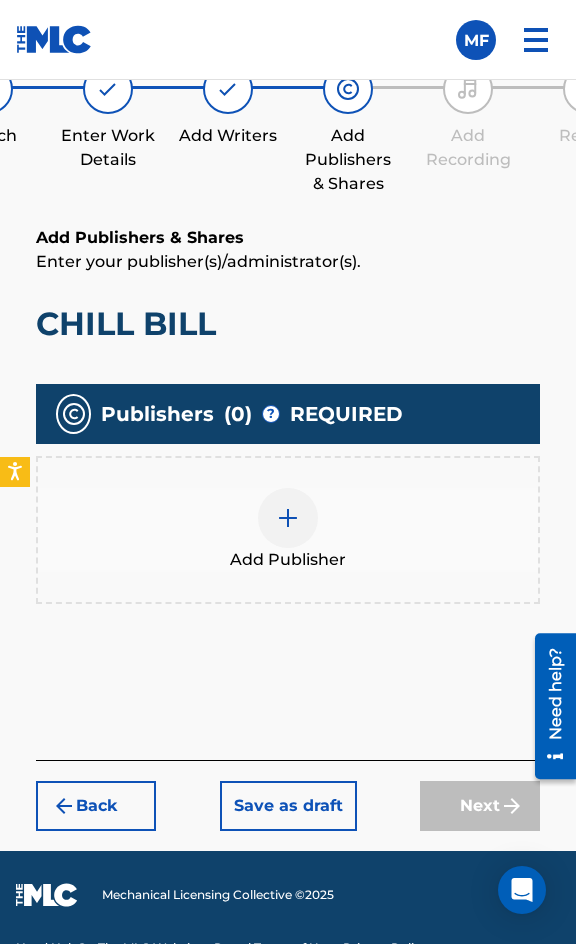 scroll, scrollTop: 1270, scrollLeft: 0, axis: vertical 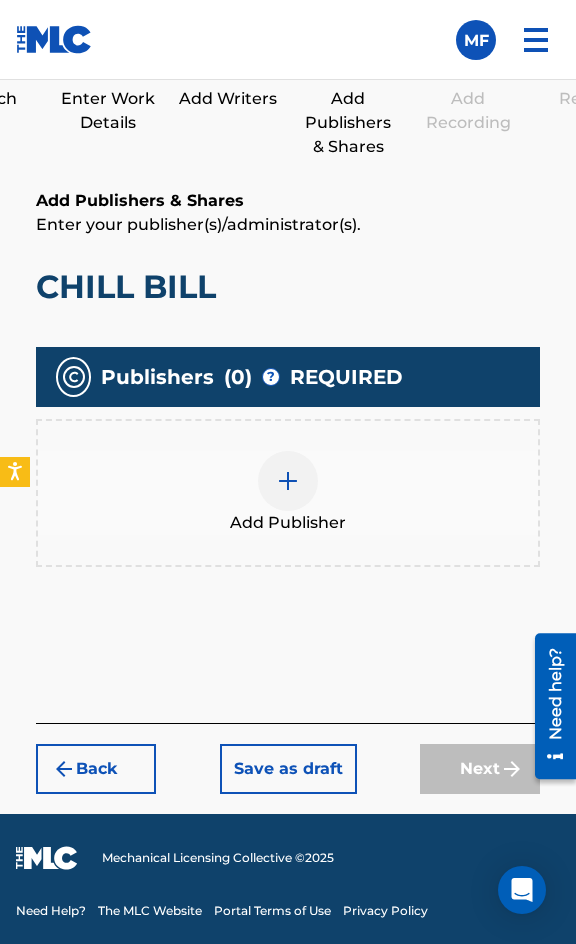 click at bounding box center [288, 481] 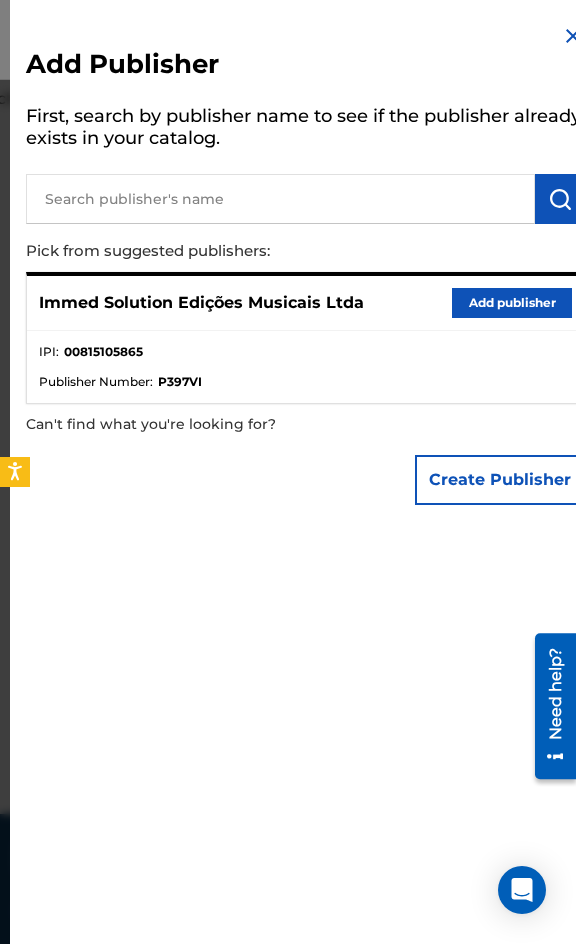 click on "Add publisher" at bounding box center [512, 303] 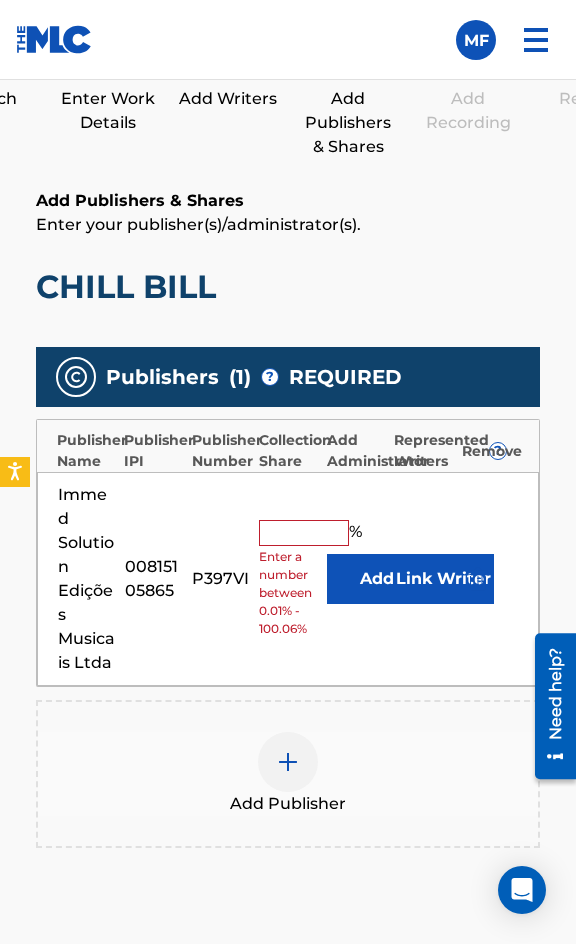 click at bounding box center (304, 533) 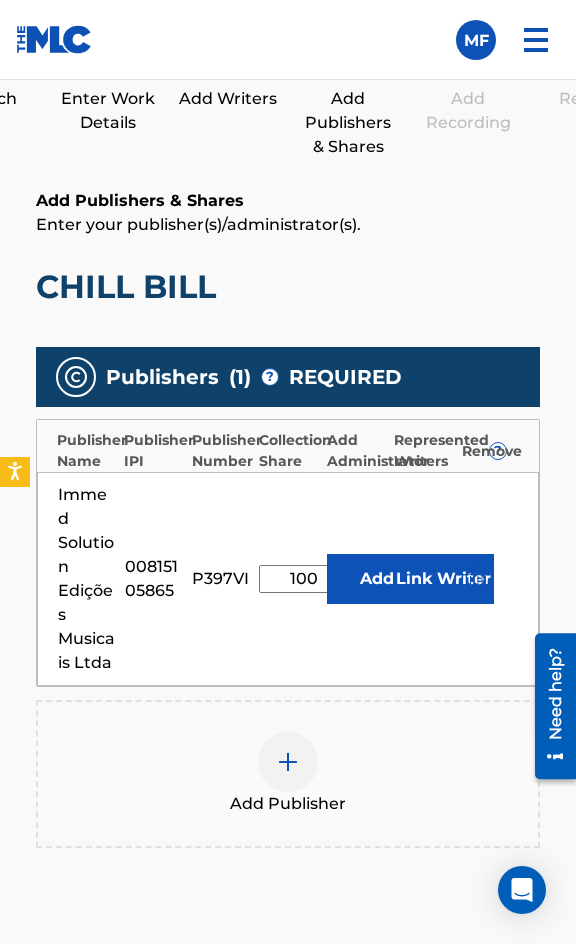 click on "Link Writer" at bounding box center [444, 579] 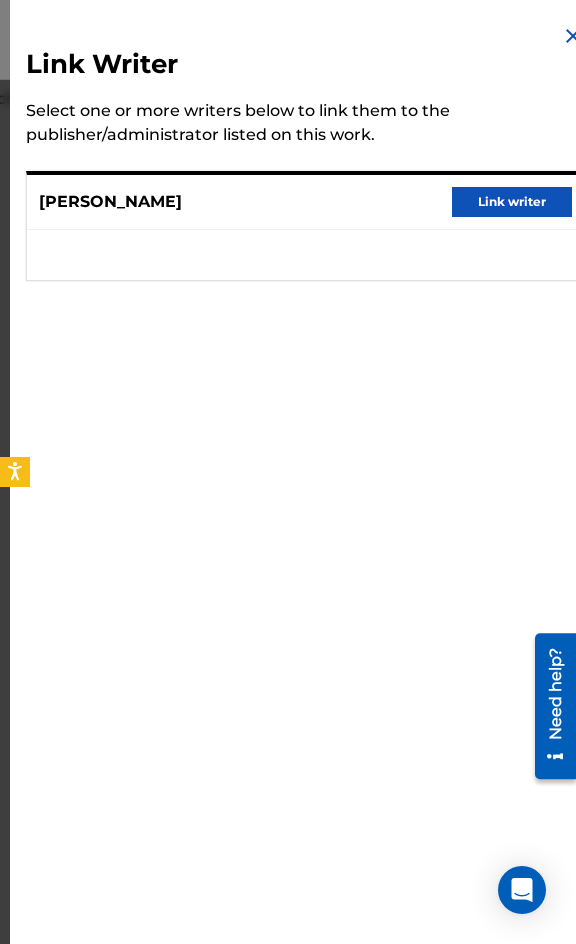 click on "[PERSON_NAME] Link writer" at bounding box center [305, 202] 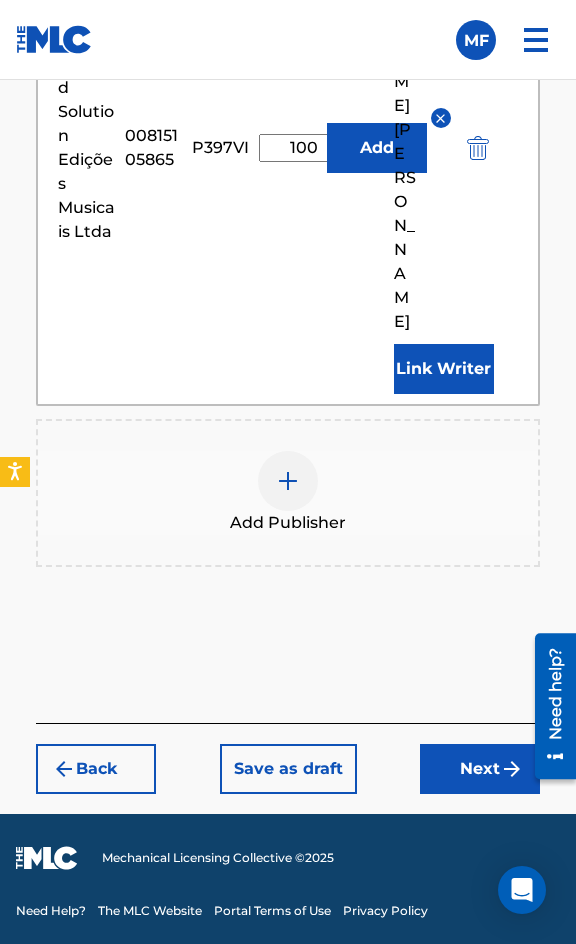 click on "Next" at bounding box center (480, 769) 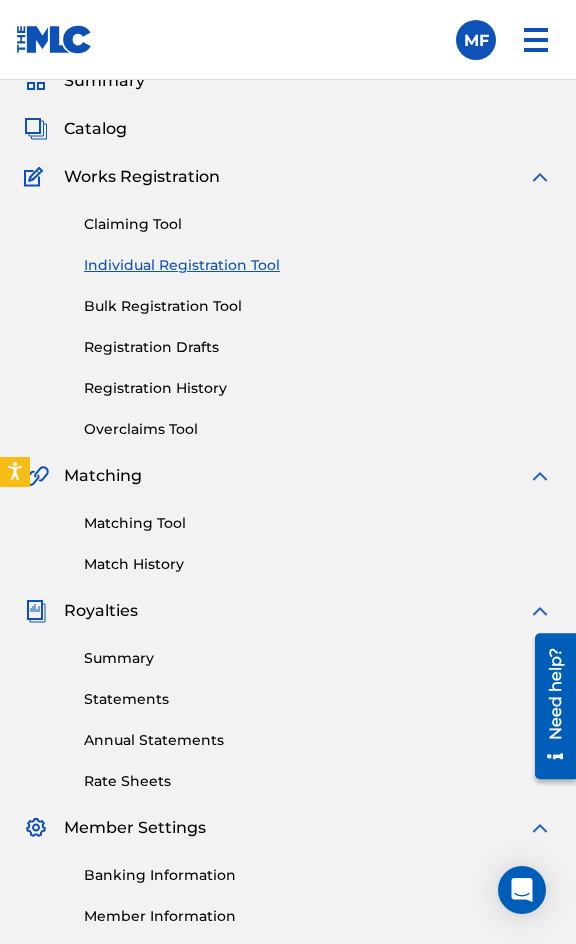 scroll, scrollTop: 1332, scrollLeft: 0, axis: vertical 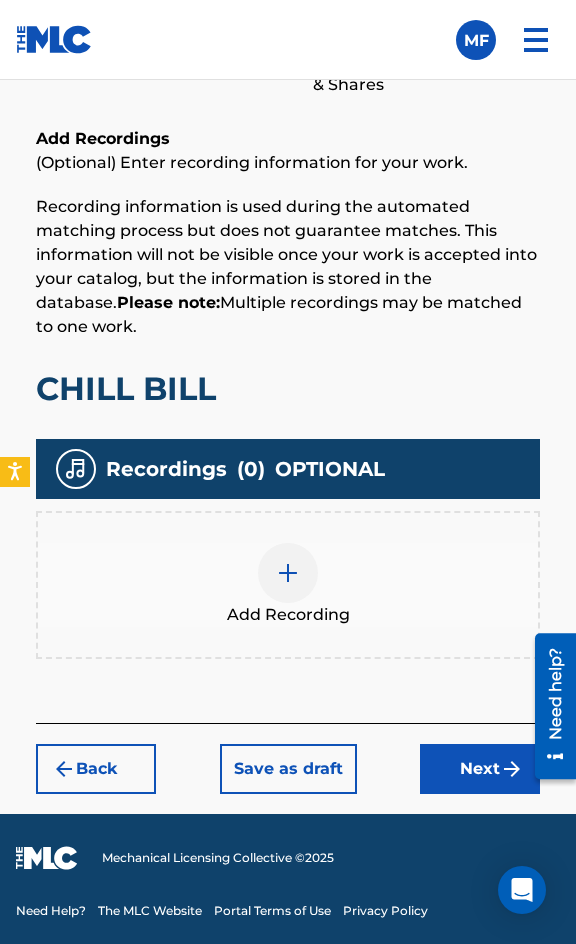 click on "Add Recording" at bounding box center (288, 585) 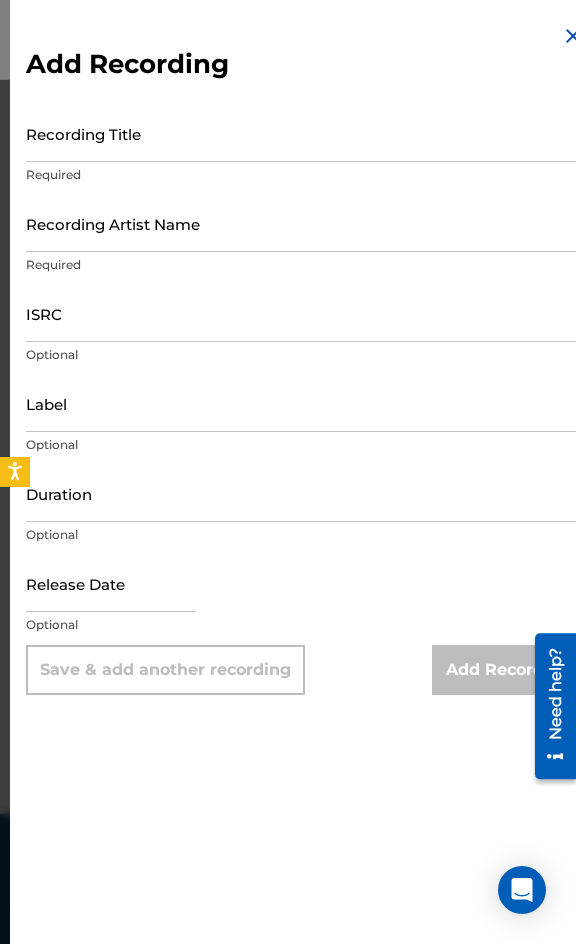 click on "Recording Title" at bounding box center (305, 133) 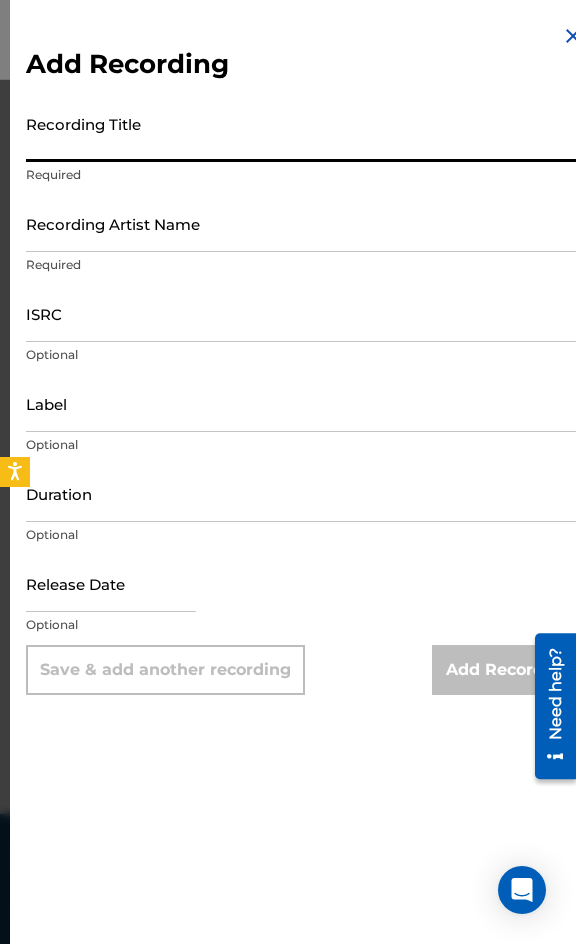 paste on "Chill Bill" 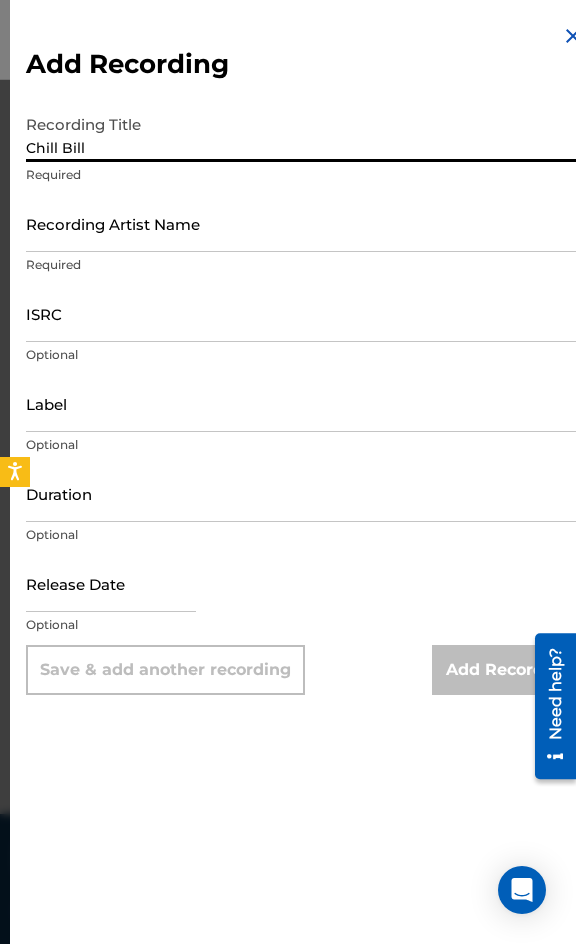 type on "Chill Bill" 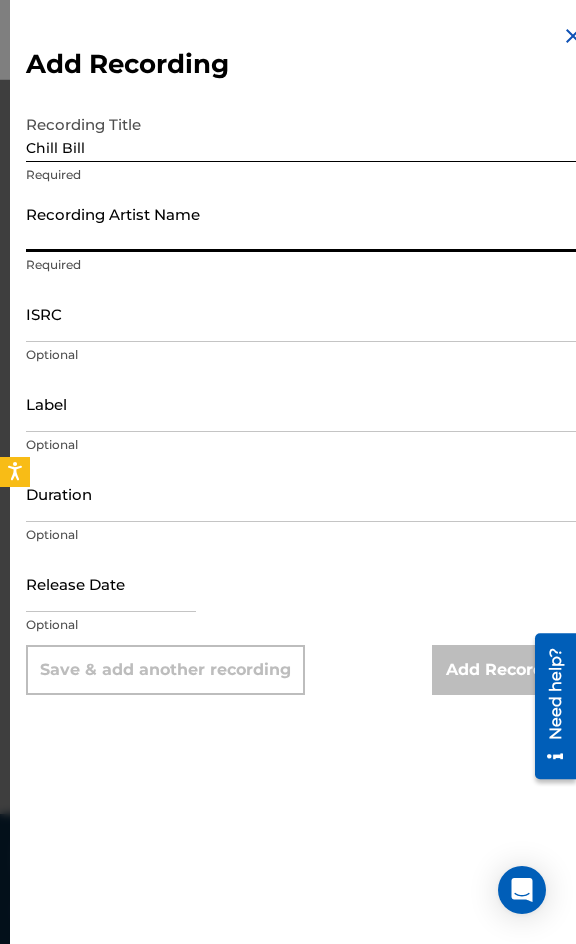 click on "Recording Artist Name" at bounding box center [305, 223] 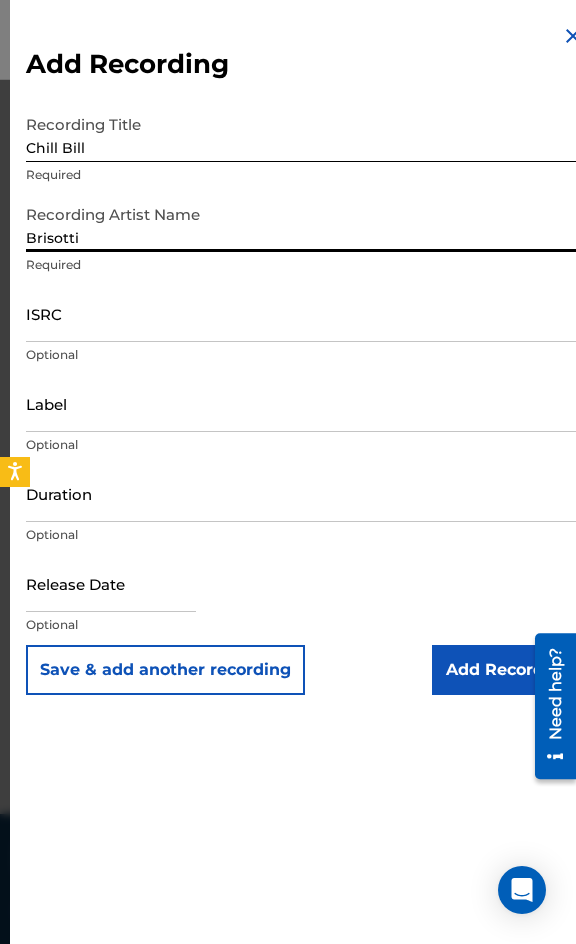 type on "Brisotti" 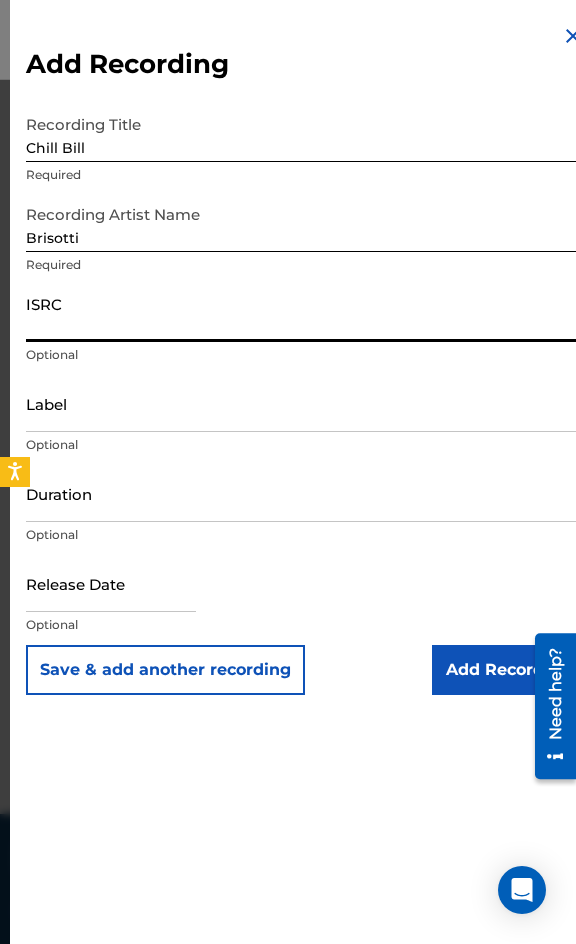 click on "ISRC" at bounding box center [305, 313] 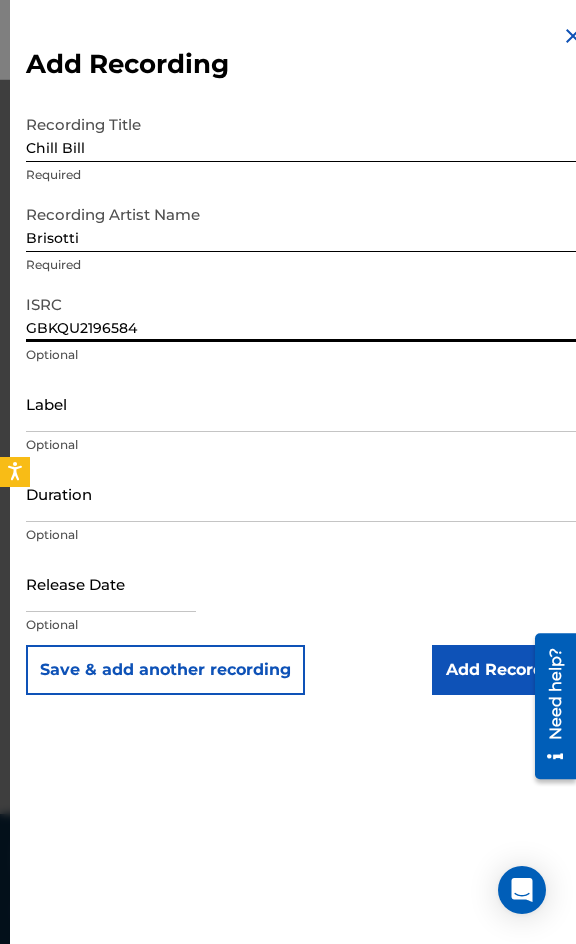 type on "GBKQU2196584" 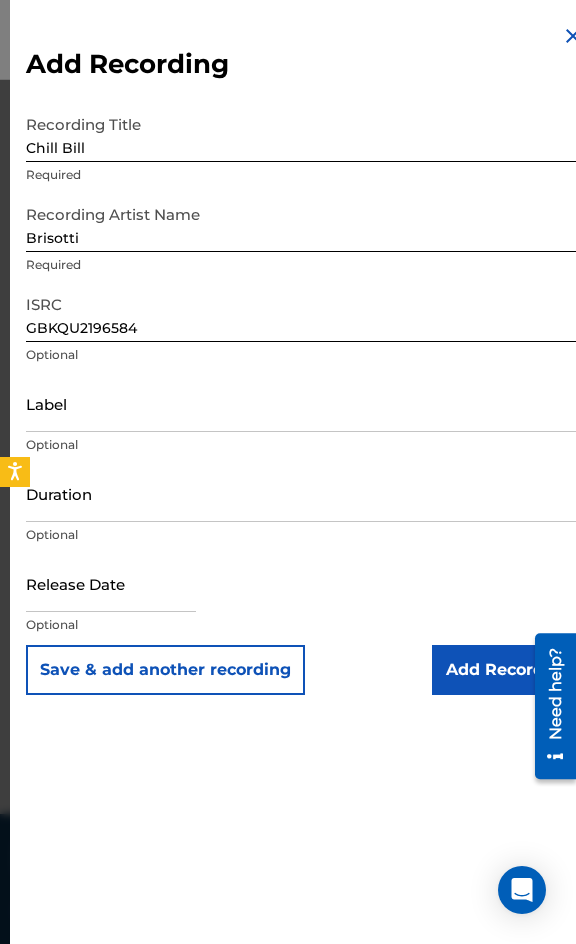 click on "Duration" at bounding box center [305, 493] 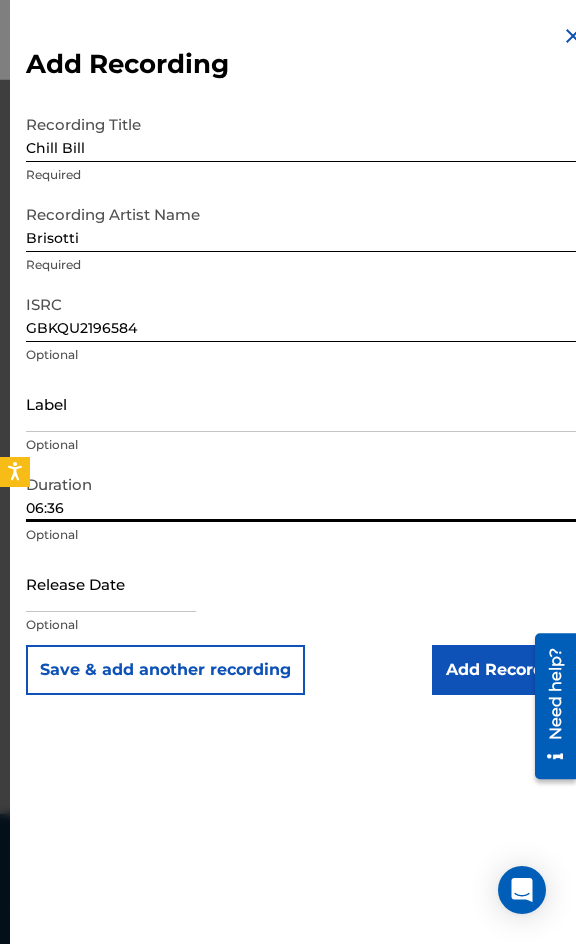 type on "06:36" 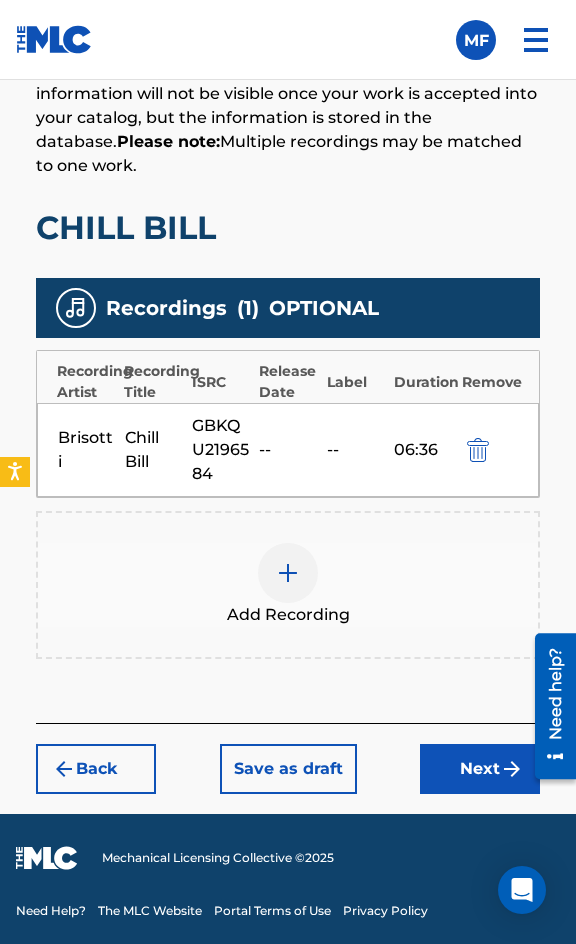 click on "Next" at bounding box center (480, 769) 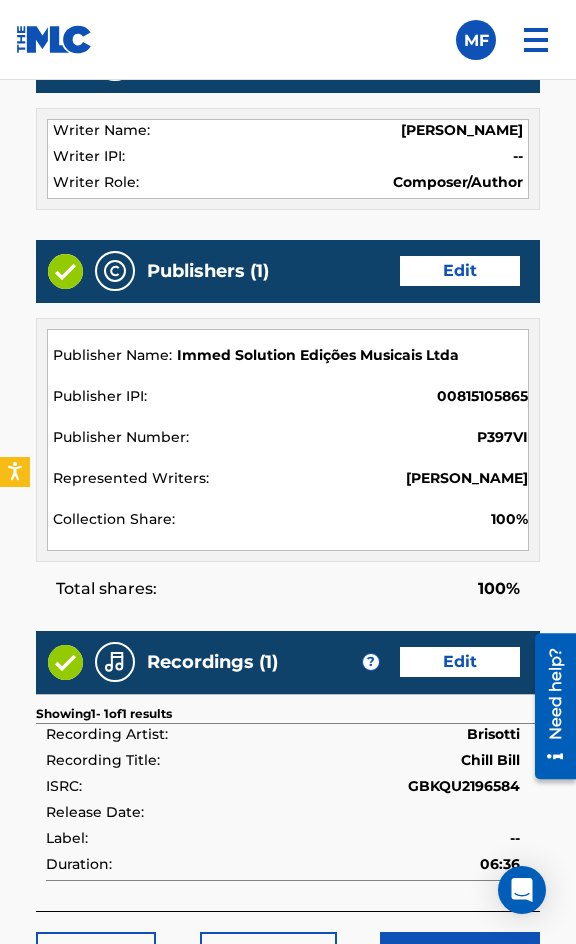 scroll, scrollTop: 2162, scrollLeft: 0, axis: vertical 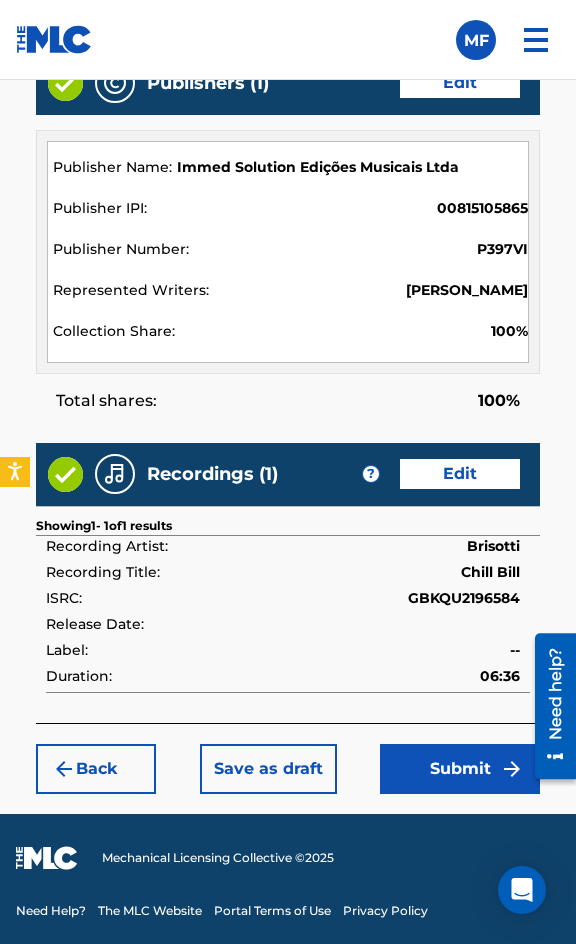 click on "Submit" at bounding box center (460, 769) 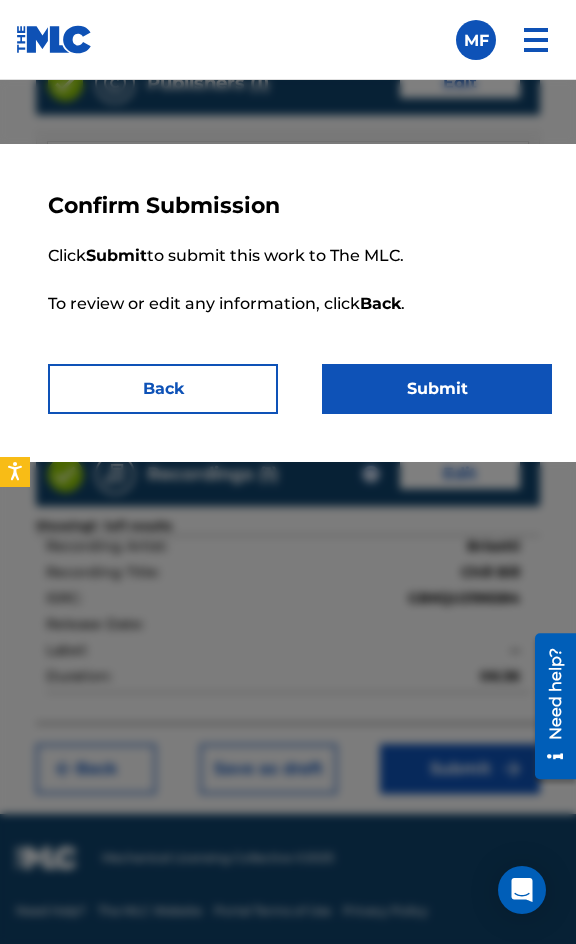 click on "Submit" at bounding box center (437, 389) 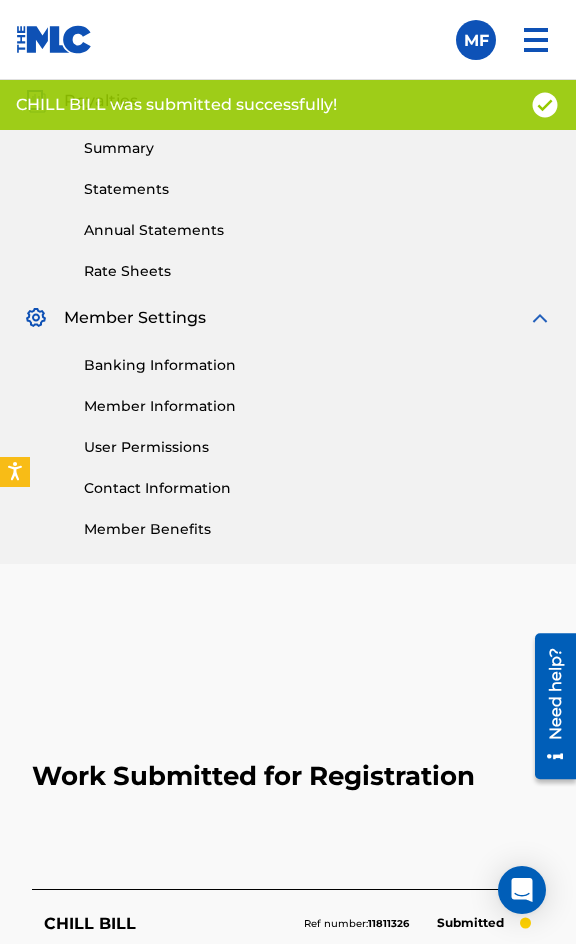 scroll, scrollTop: 1114, scrollLeft: 0, axis: vertical 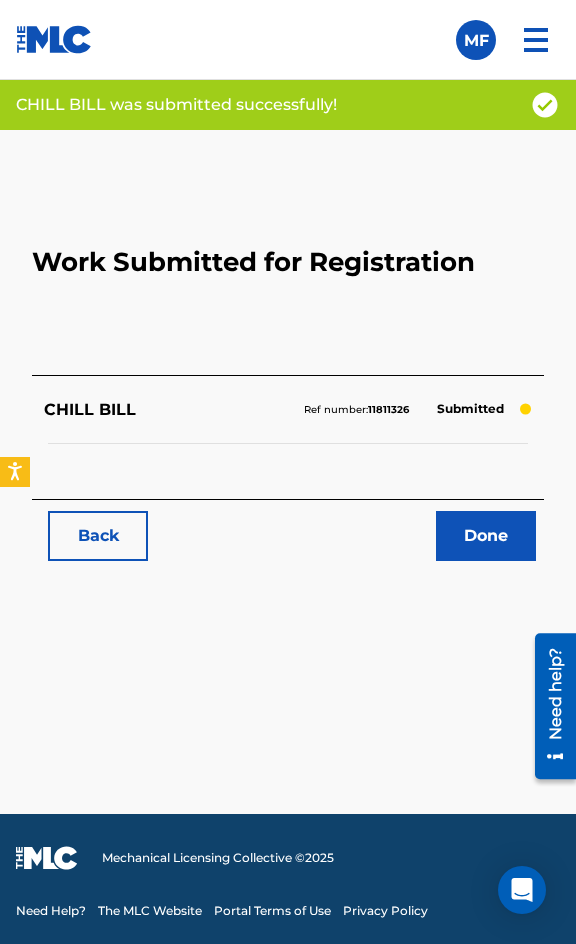 click on "Back" at bounding box center [98, 536] 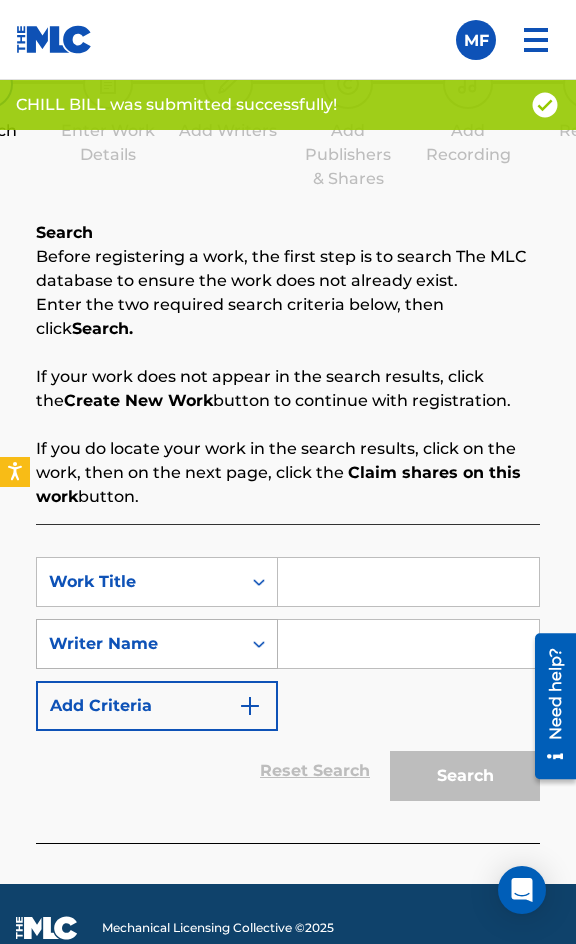 scroll, scrollTop: 1308, scrollLeft: 0, axis: vertical 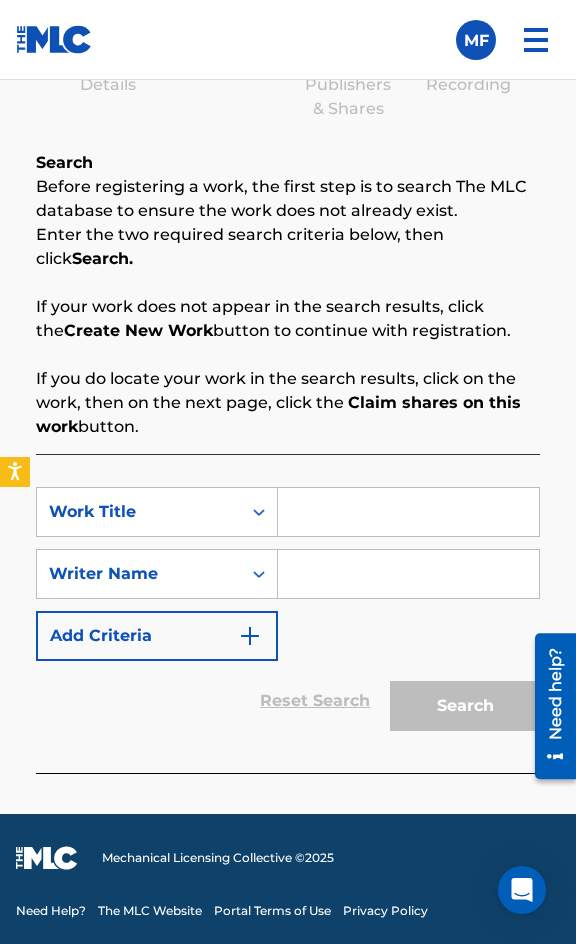 click at bounding box center (408, 512) 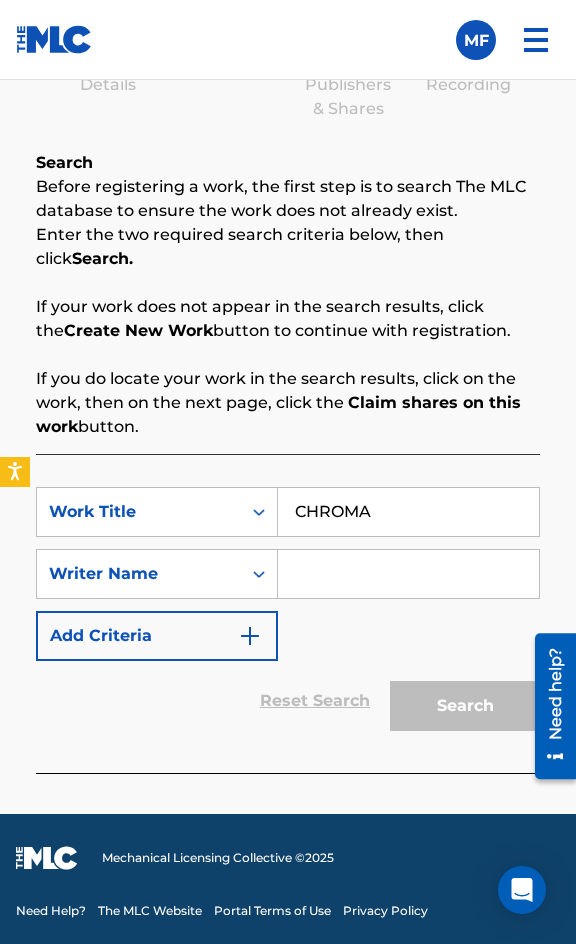 type on "CHROMA" 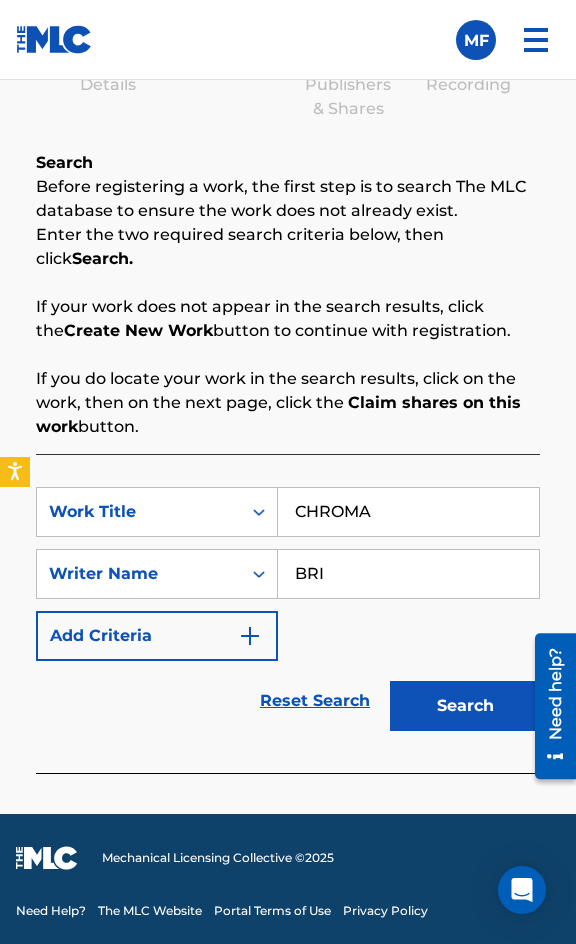 type on "BRISOTTI" 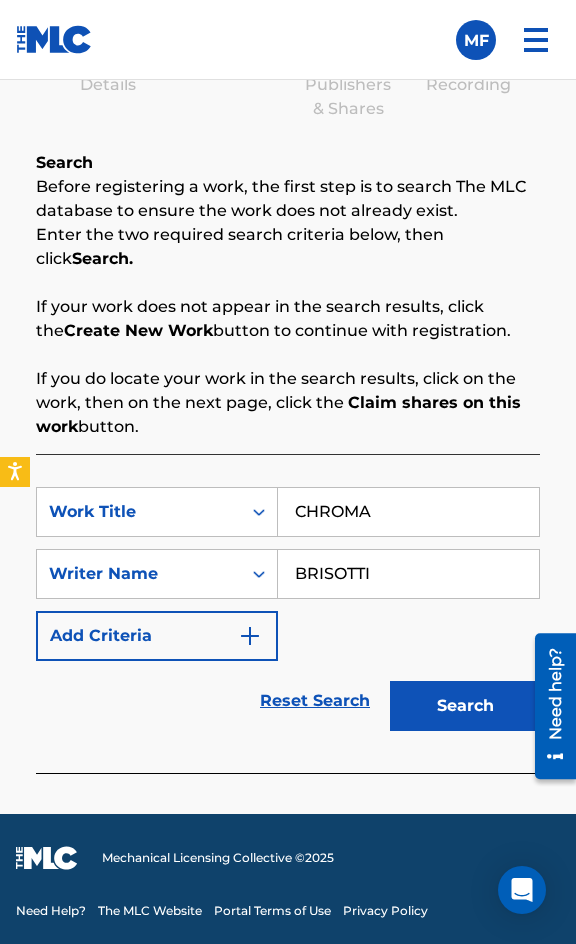 click on "Search" at bounding box center (465, 706) 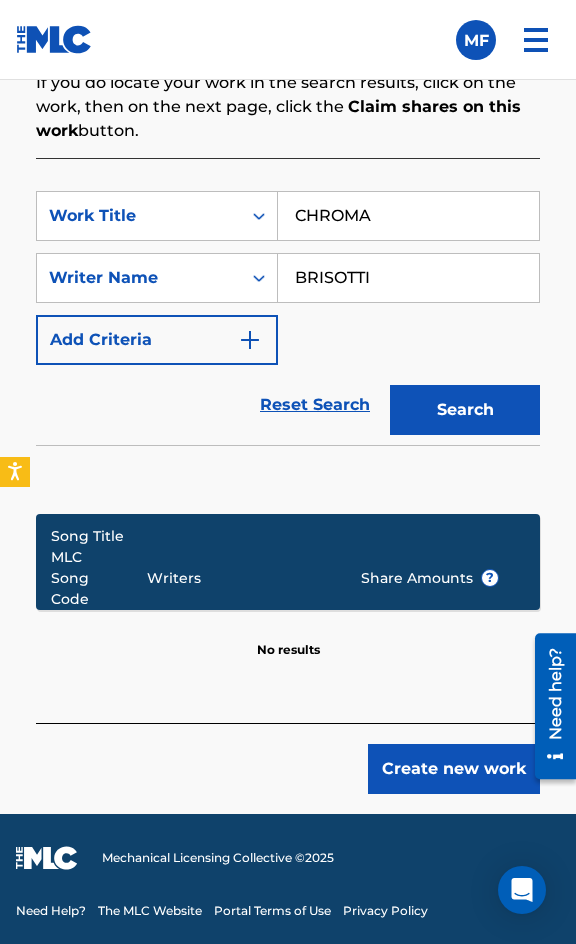 click on "Create new work" at bounding box center (454, 769) 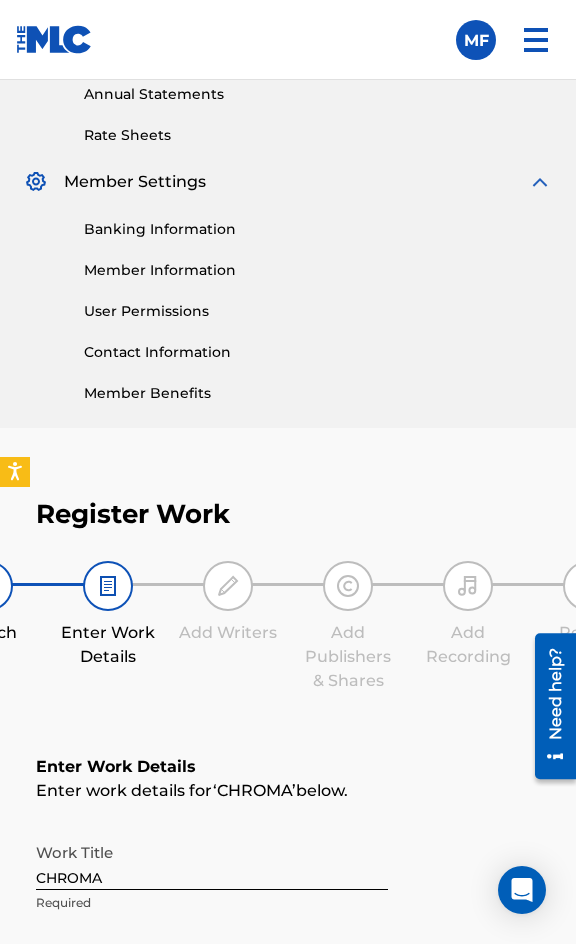 scroll, scrollTop: 1336, scrollLeft: 0, axis: vertical 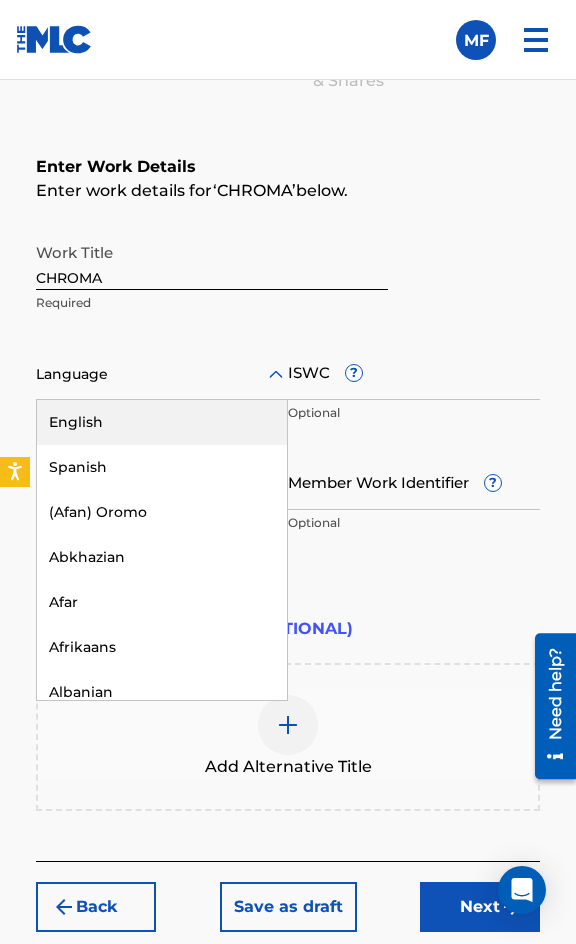 click at bounding box center (162, 374) 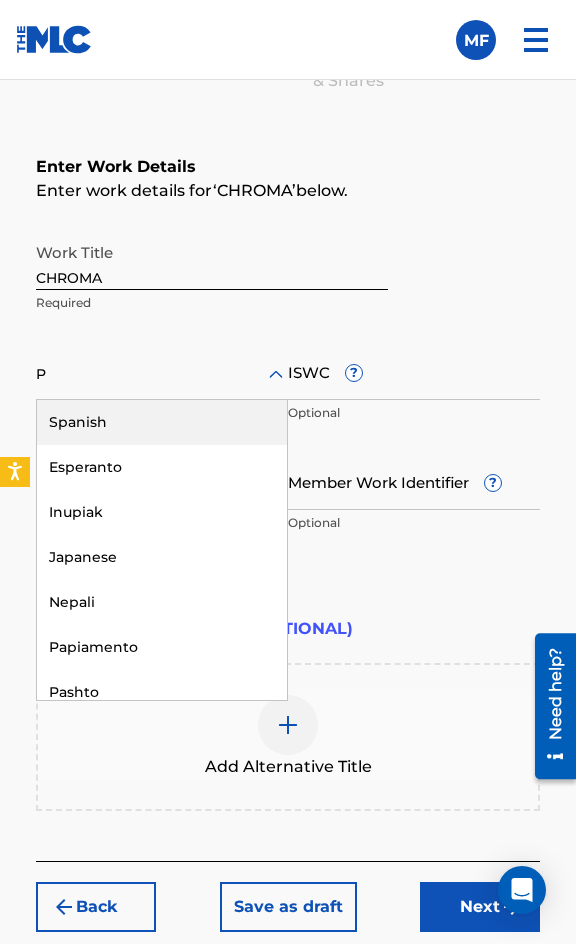 type on "PO" 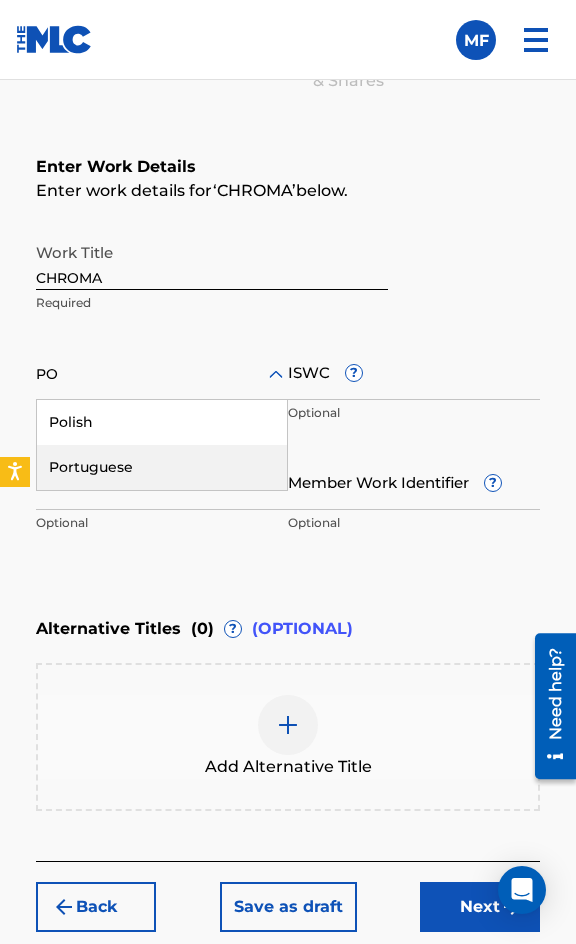 click on "Portuguese" at bounding box center (162, 467) 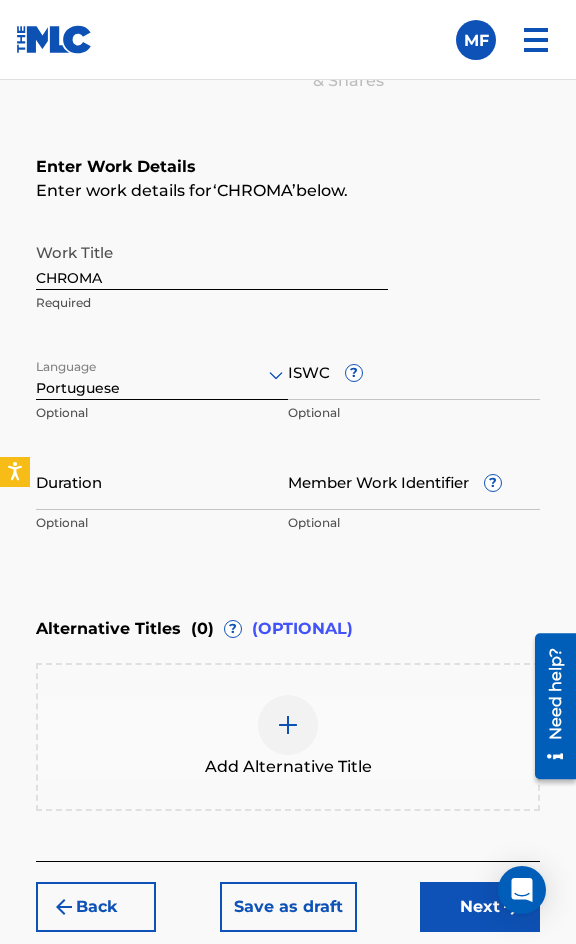 click on "Optional" at bounding box center [414, 413] 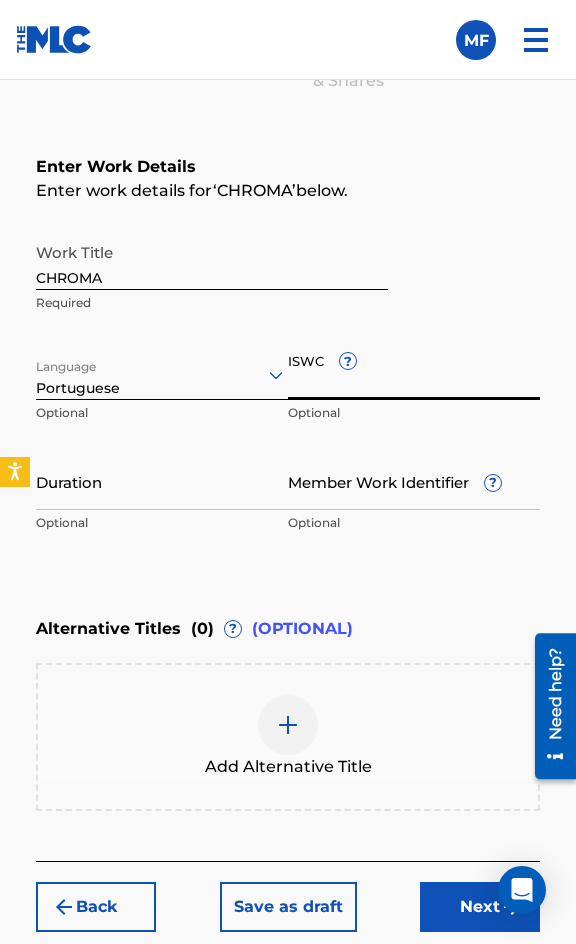 click on "ISWC   ?" at bounding box center (414, 371) 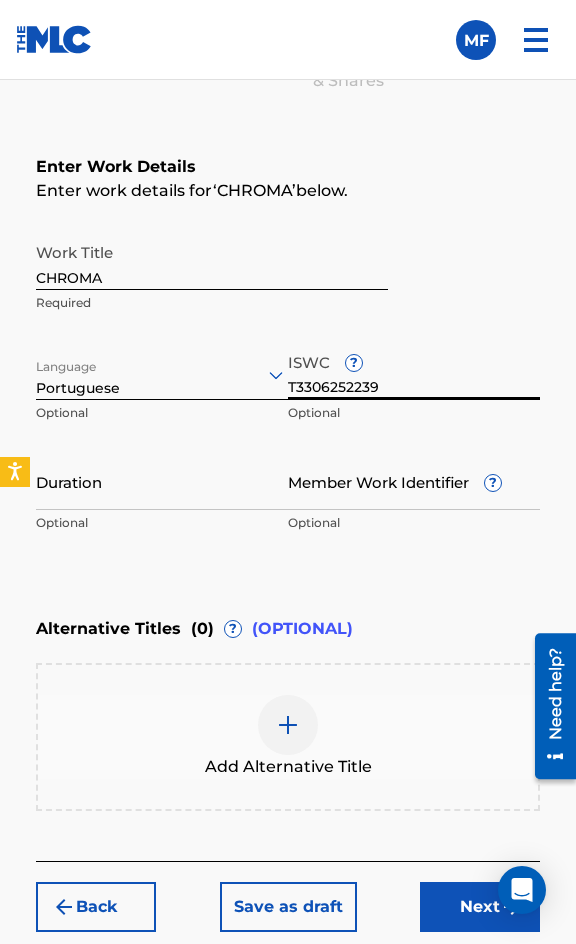 type on "T3306252239" 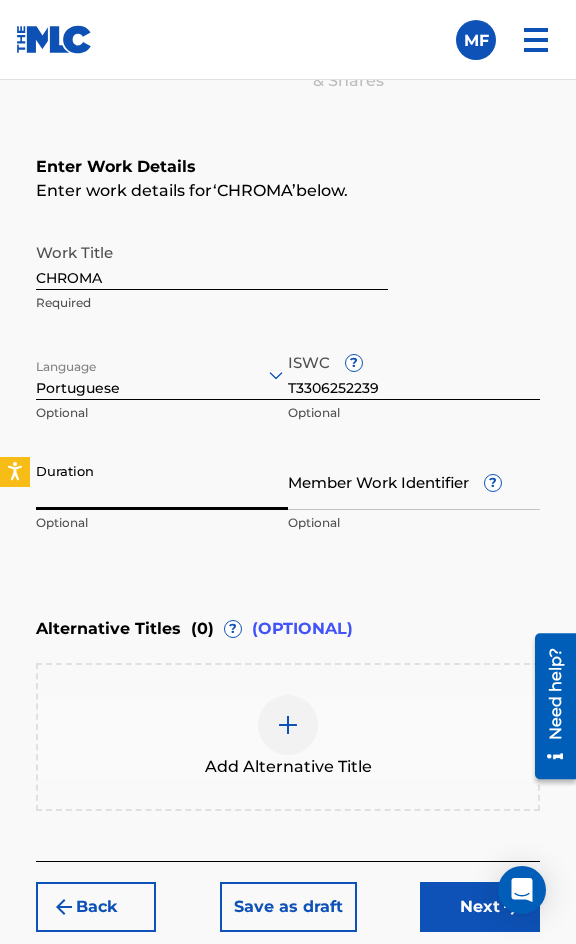 click on "CHROMA" at bounding box center (212, 261) 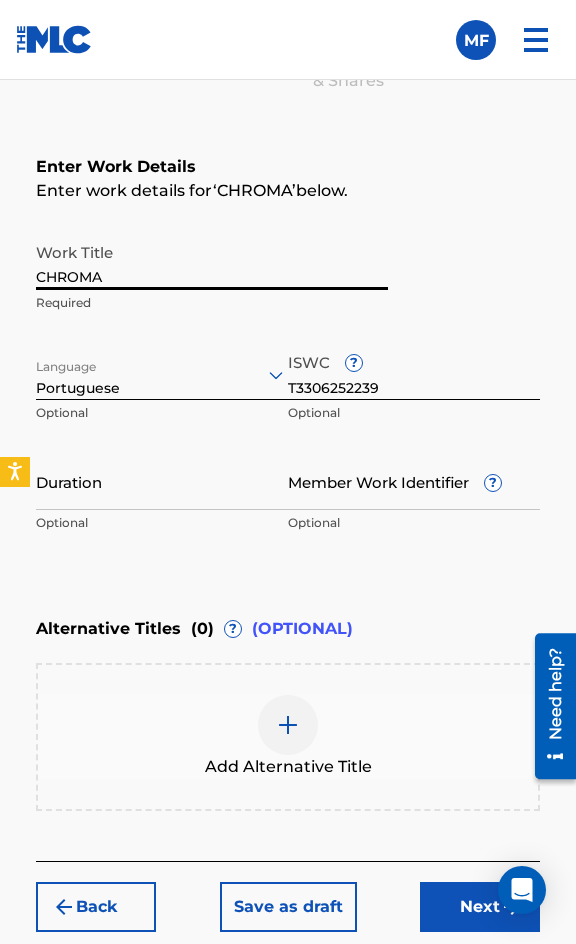 click on "CHROMA" at bounding box center (212, 261) 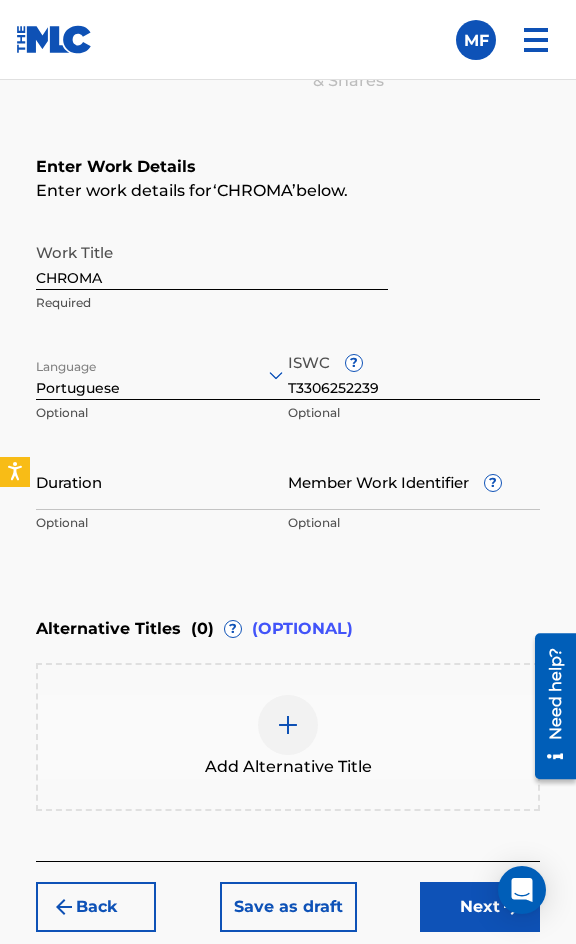 click on "Duration" at bounding box center [162, 481] 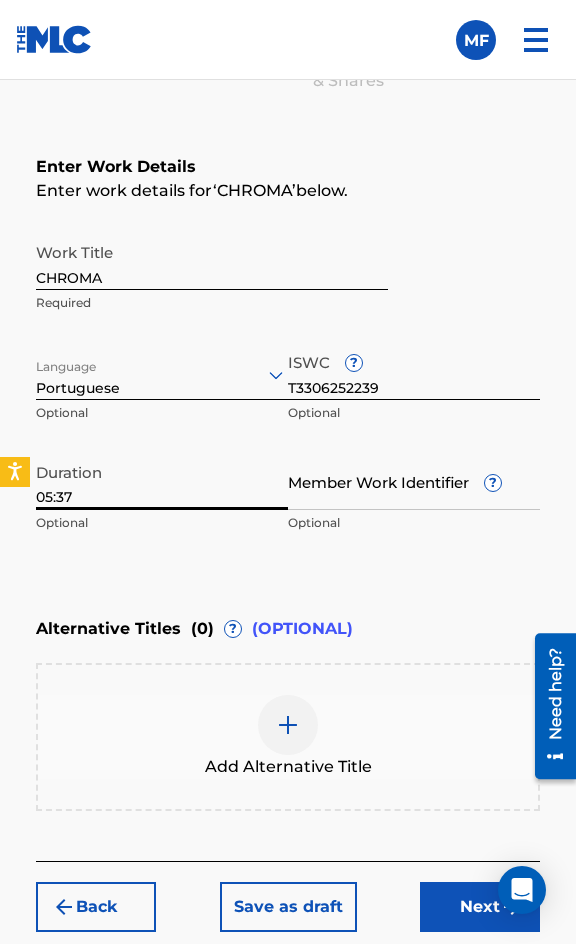 type on "05:37" 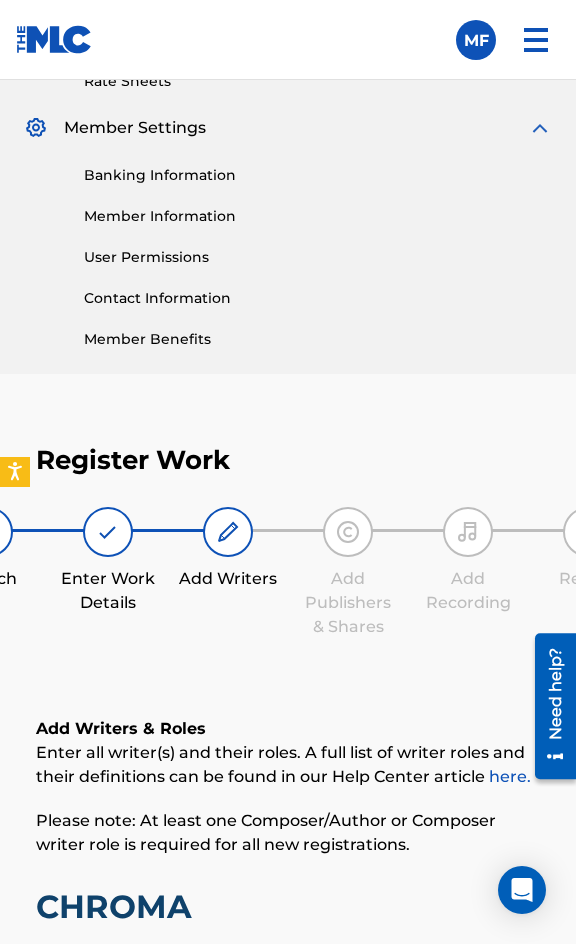 scroll, scrollTop: 1308, scrollLeft: 0, axis: vertical 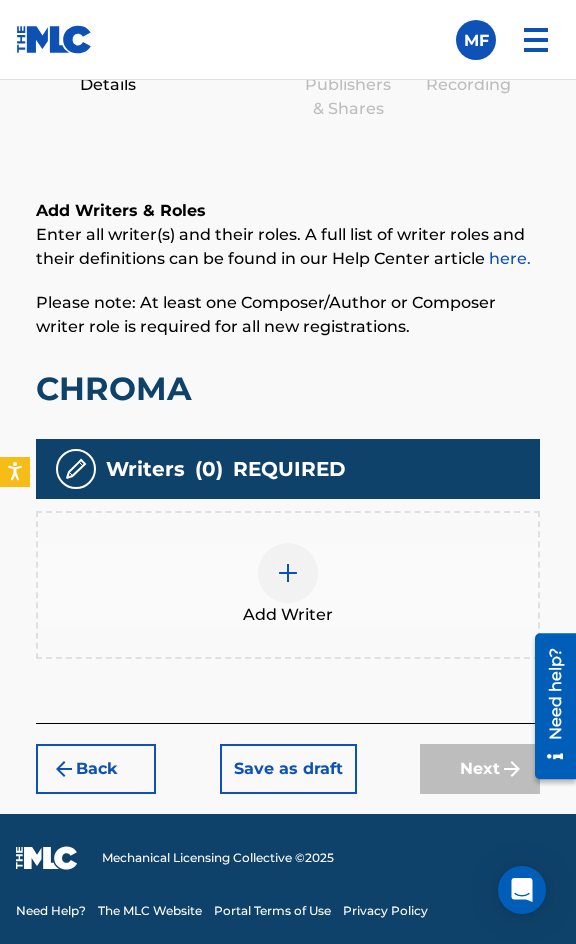 click on "REQUIRED" at bounding box center (289, 469) 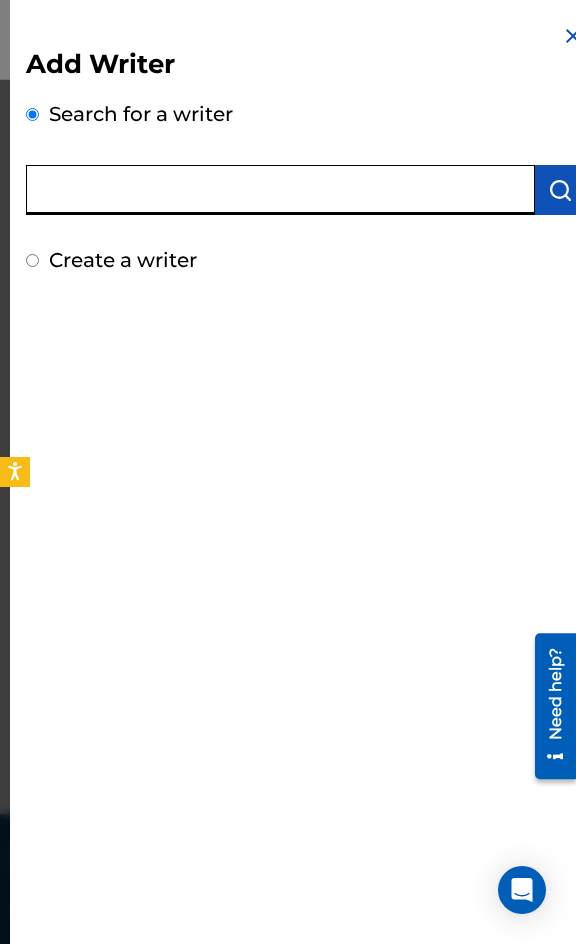 click at bounding box center [280, 190] 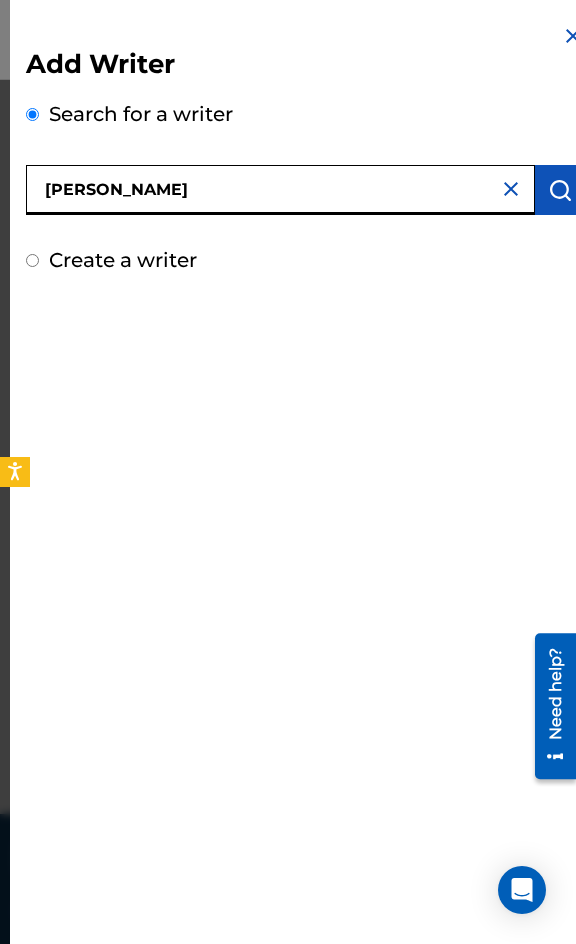 type on "[PERSON_NAME]" 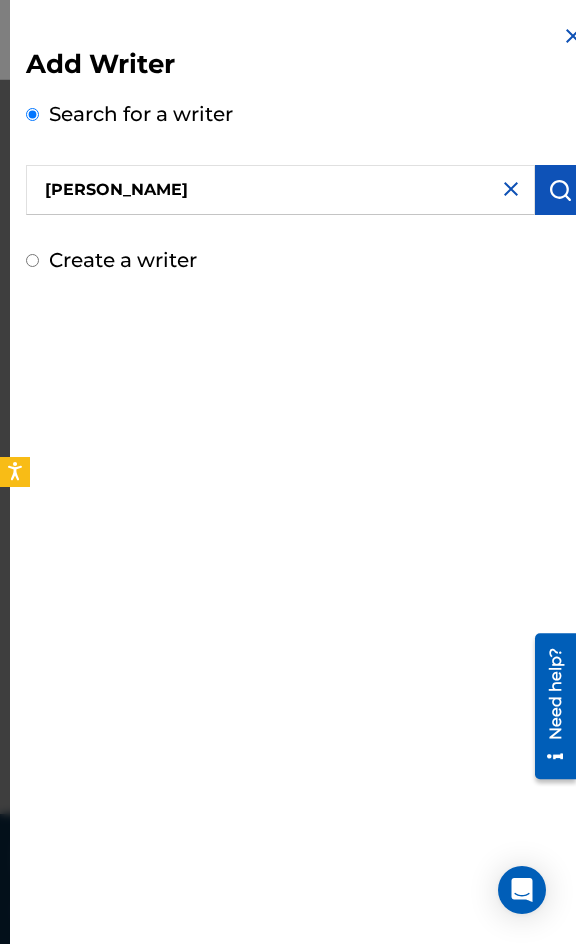 click at bounding box center [560, 190] 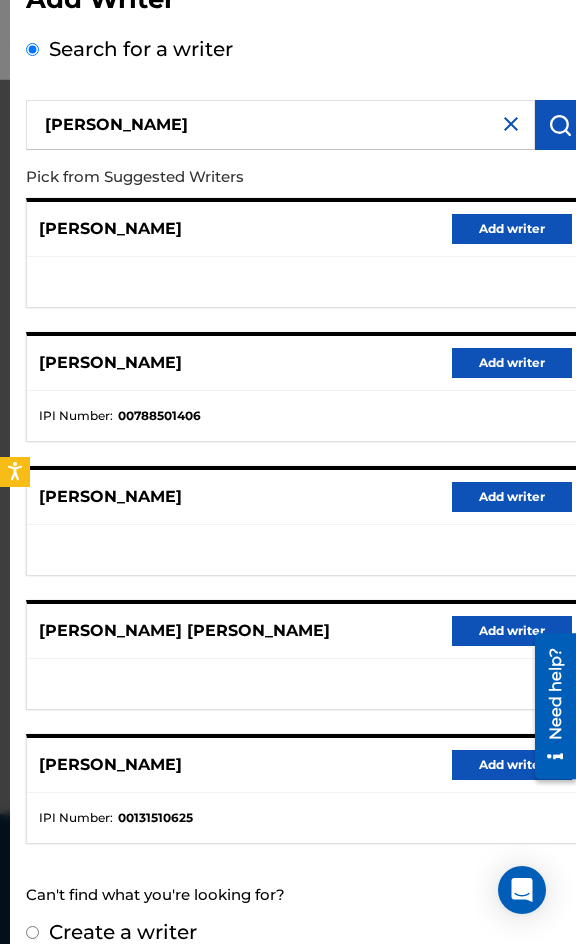 scroll, scrollTop: 92, scrollLeft: 0, axis: vertical 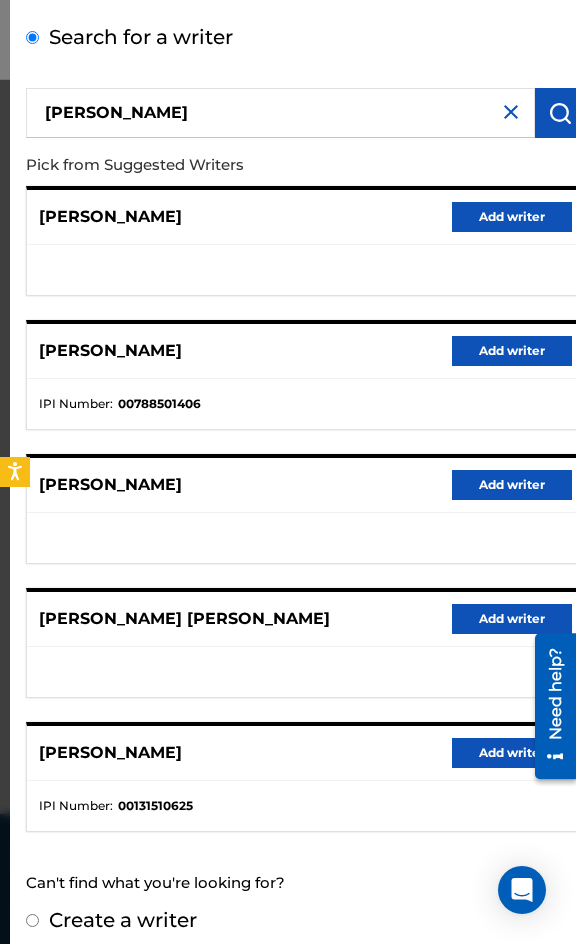 click on "Create a writer" at bounding box center (123, 920) 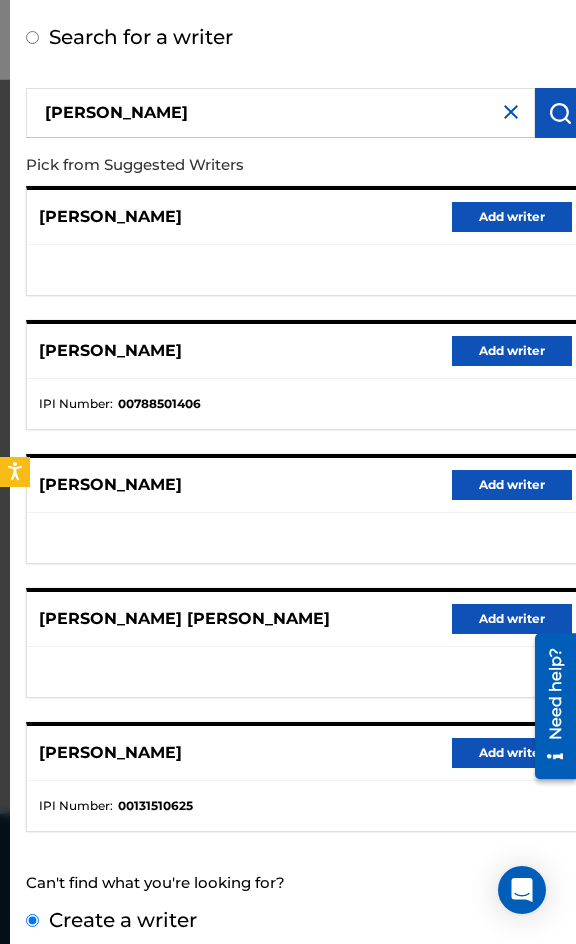 click on "Create a writer" at bounding box center [32, 920] 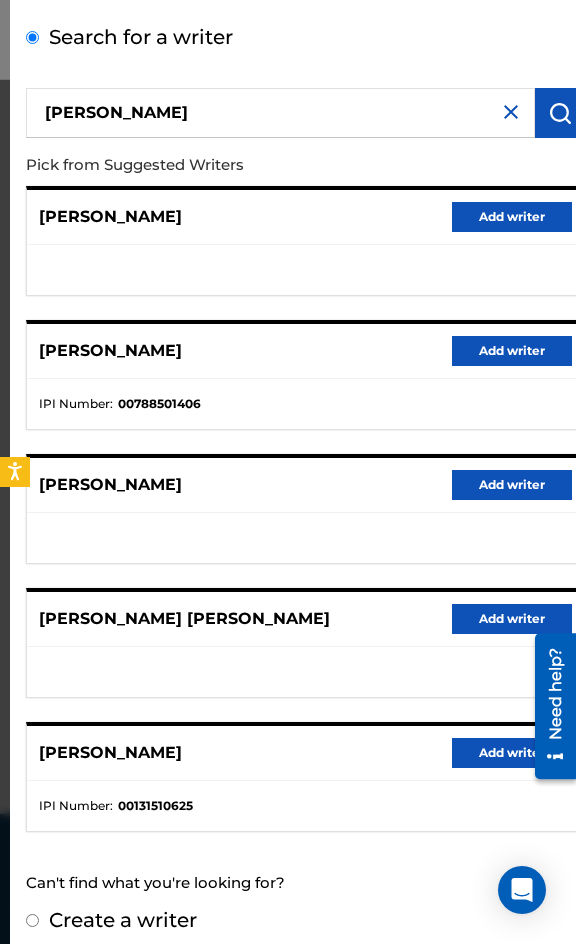 radio on "false" 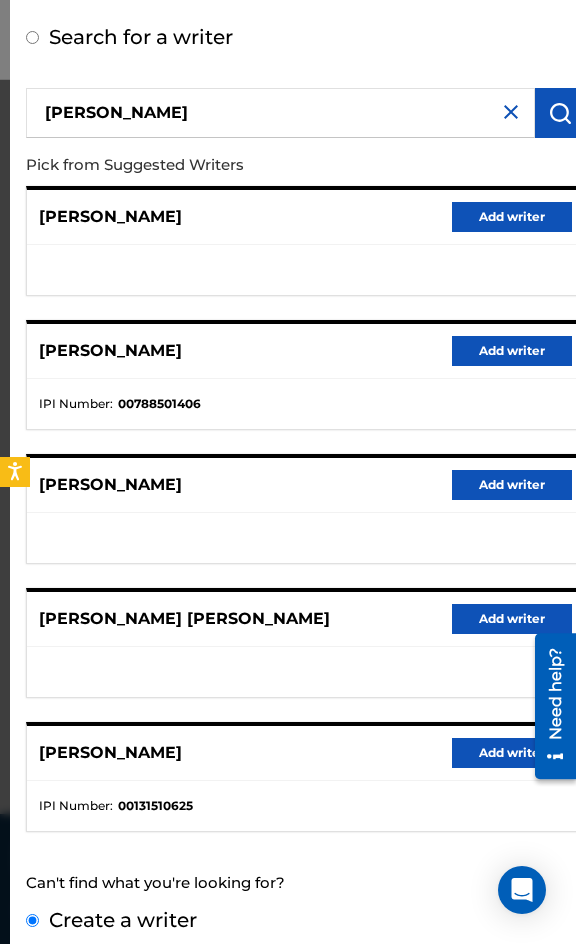 scroll, scrollTop: 0, scrollLeft: 0, axis: both 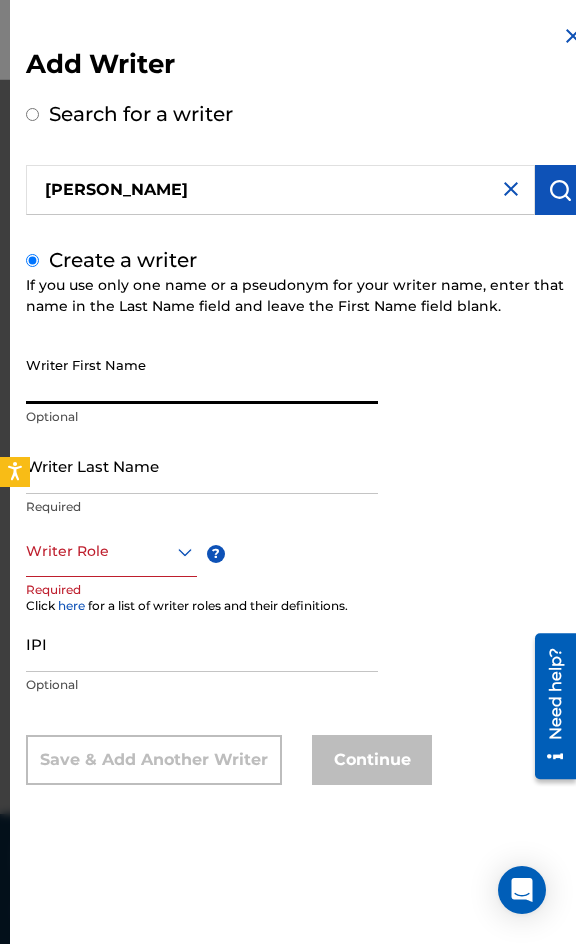 paste on "[PERSON_NAME]" 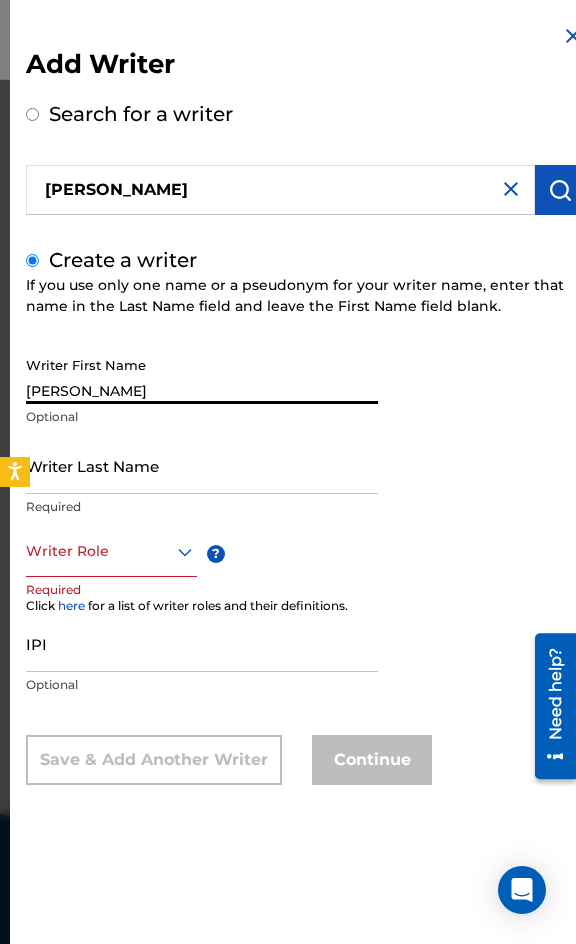 click on "[PERSON_NAME]" at bounding box center [202, 375] 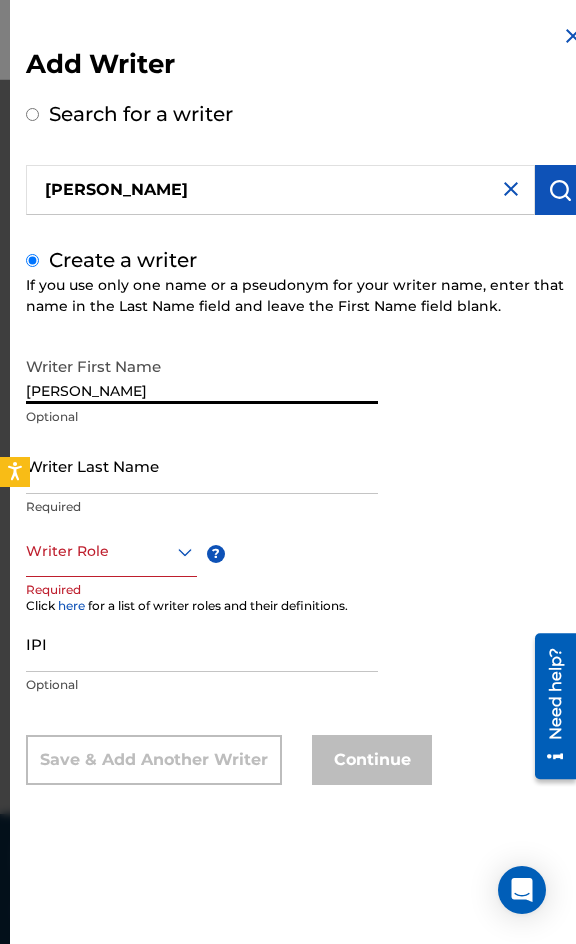 drag, startPoint x: 267, startPoint y: 392, endPoint x: 96, endPoint y: 438, distance: 177.07907 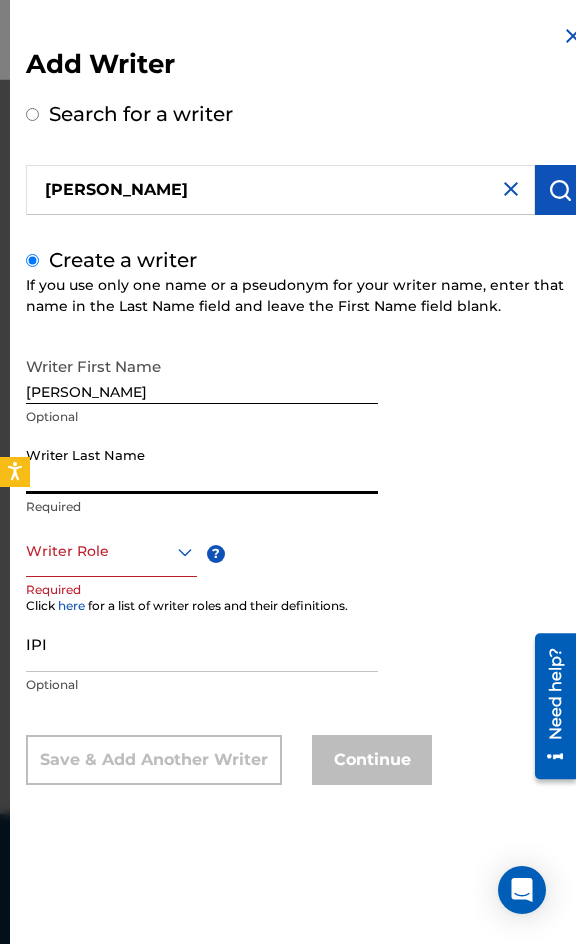 paste on "[PERSON_NAME]" 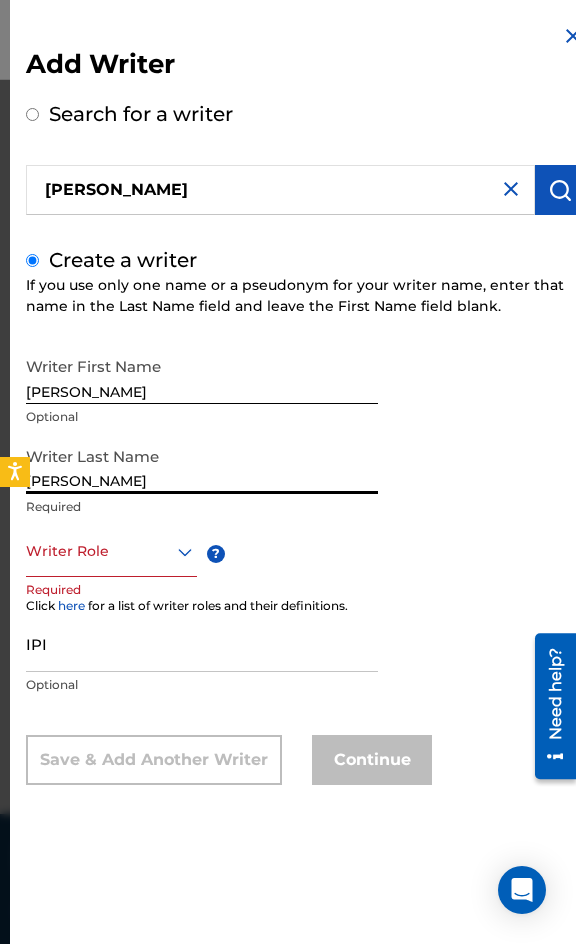 type on "[PERSON_NAME]" 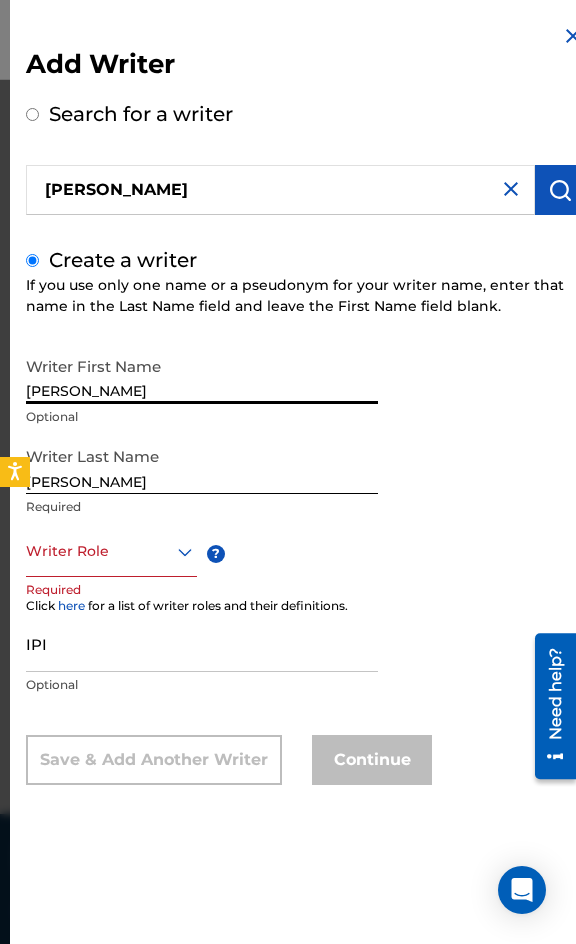 drag, startPoint x: 278, startPoint y: 392, endPoint x: 97, endPoint y: 445, distance: 188.60011 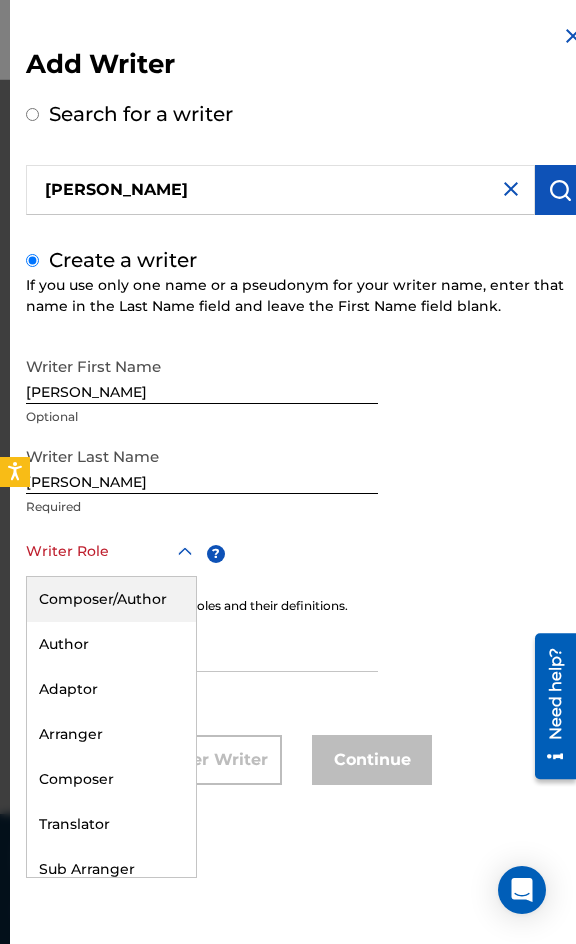 click on "Composer/Author" at bounding box center [111, 599] 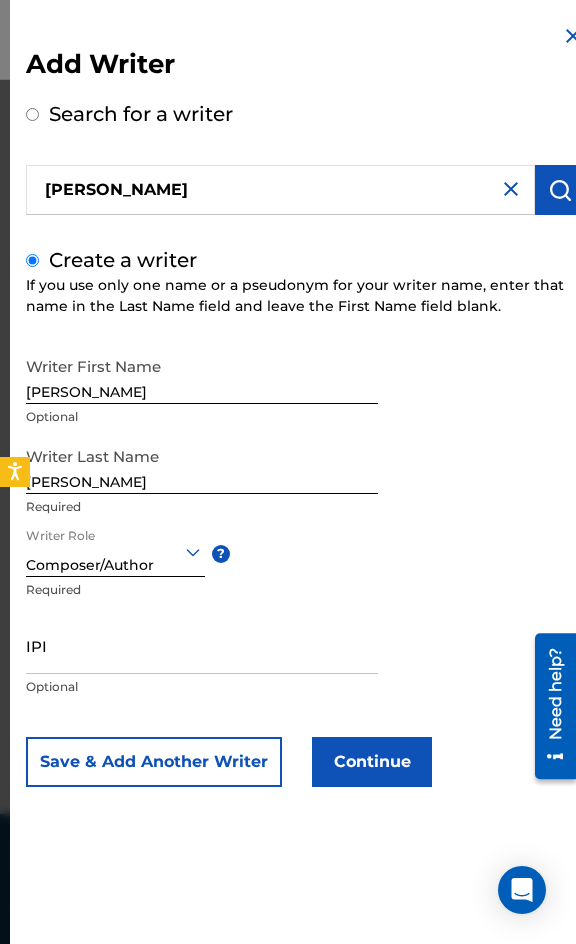 click on "Continue" at bounding box center [372, 762] 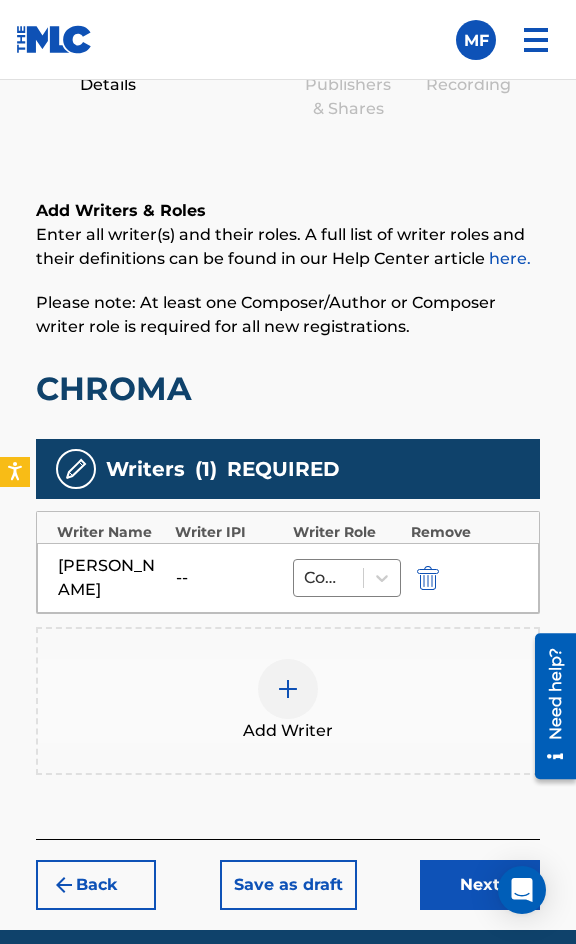 scroll, scrollTop: 1448, scrollLeft: 0, axis: vertical 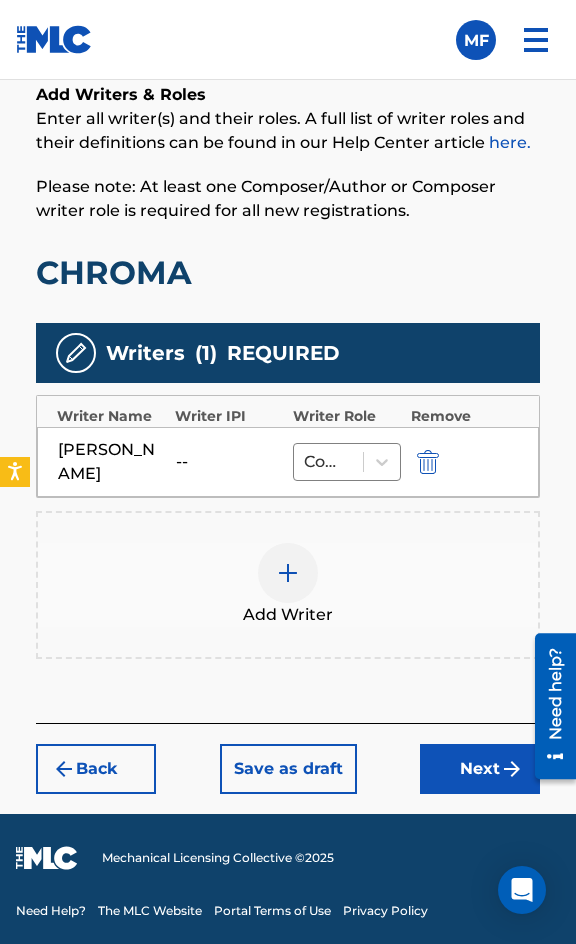 click on "Next" at bounding box center [480, 769] 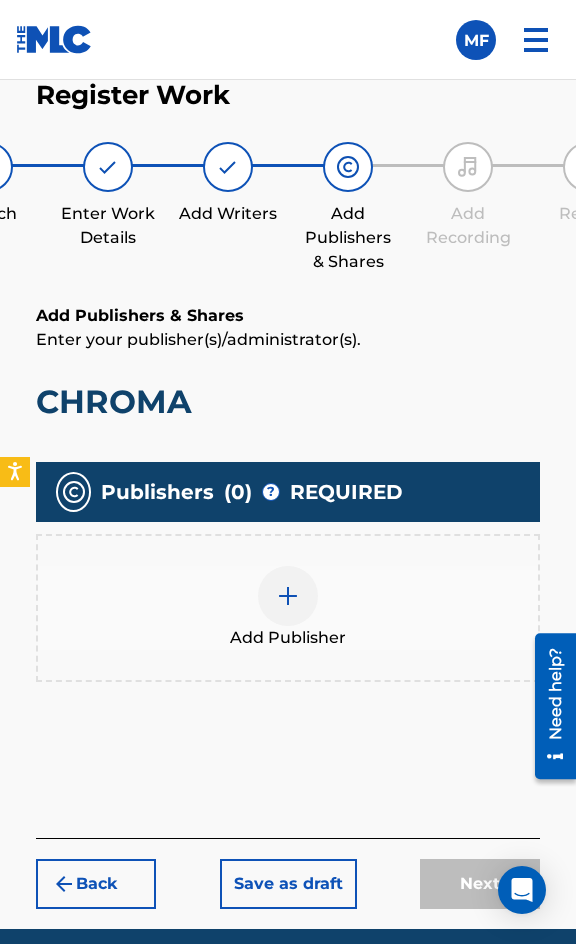 scroll, scrollTop: 1270, scrollLeft: 0, axis: vertical 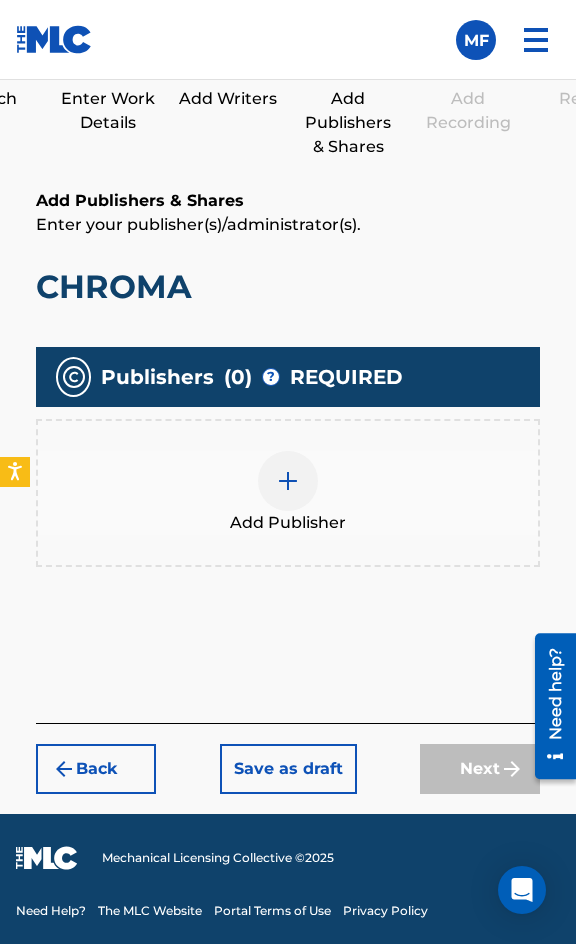 click on "Add Publisher" at bounding box center (288, 523) 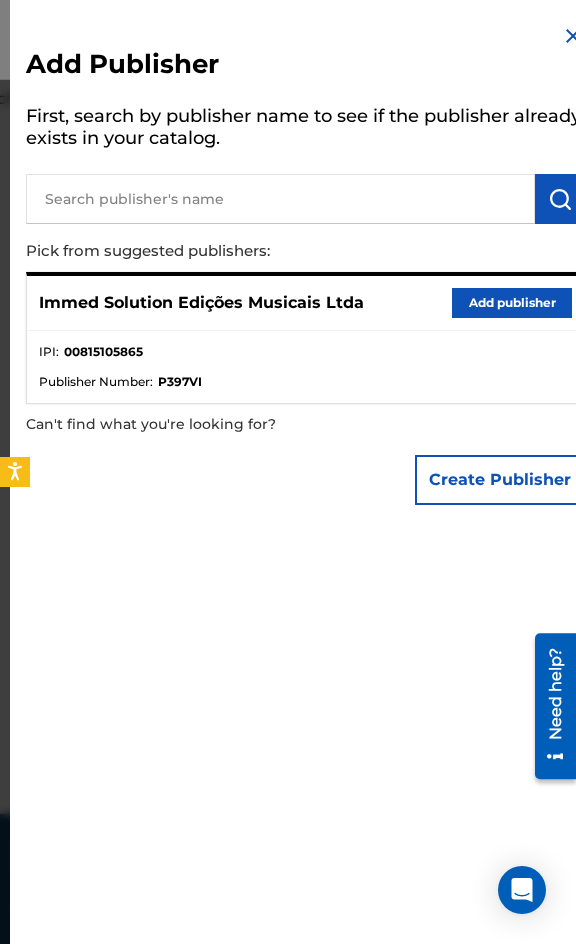 click on "Add publisher" at bounding box center (512, 303) 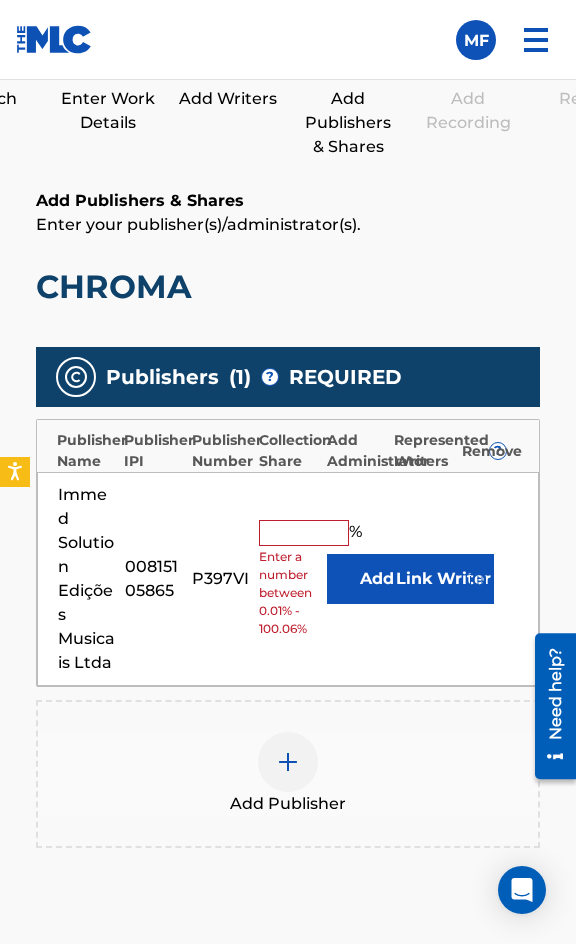 click on "Immed Solution Edições Musicais Ltda 00815105865 P397VI % Enter a number between 0.01% - 100.06% Add Link Writer" at bounding box center [288, 579] 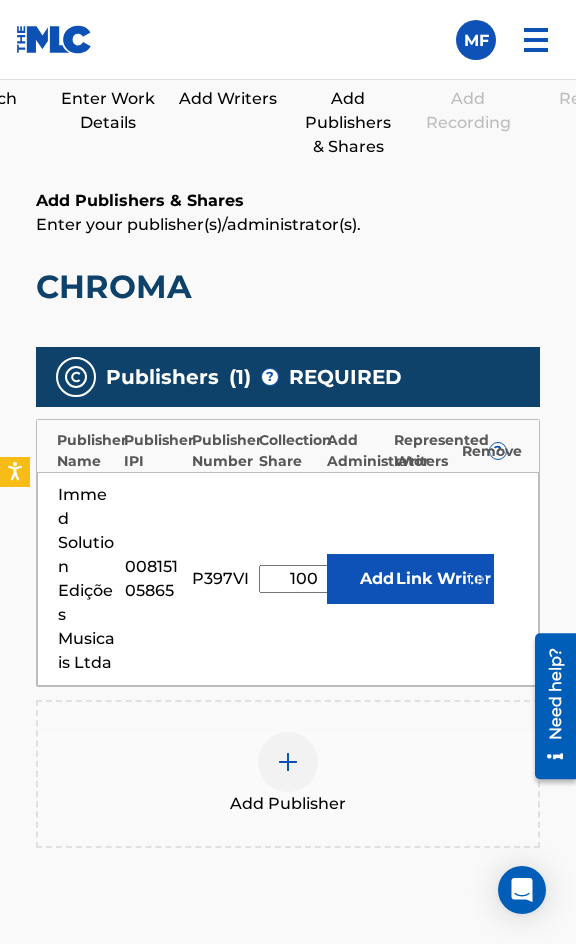 click on "Link Writer" at bounding box center (444, 579) 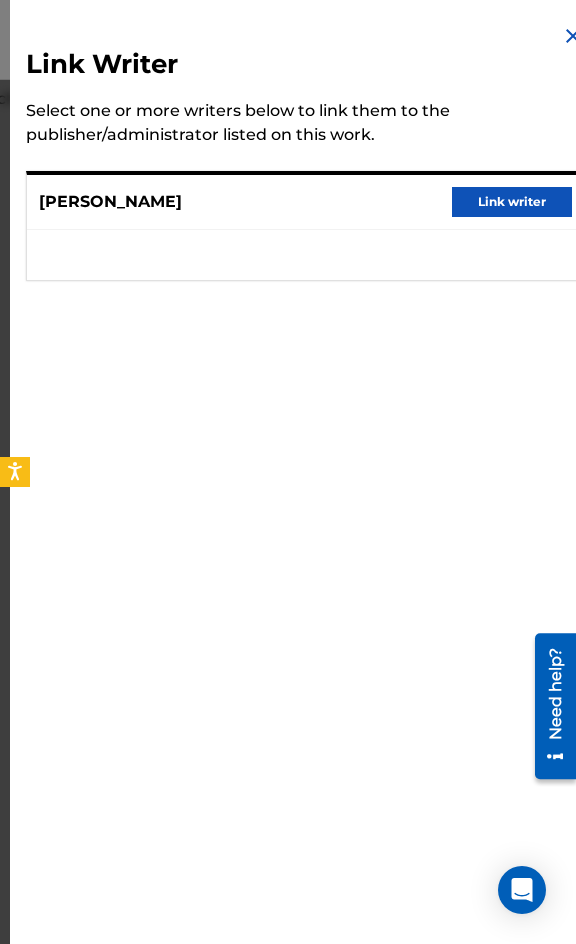 click on "Link writer" at bounding box center (512, 202) 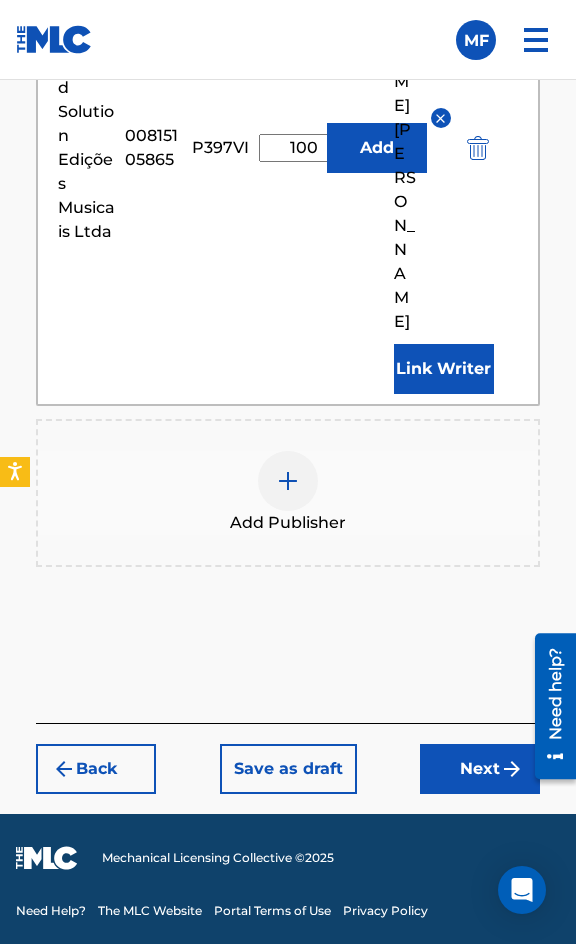 click on "Next" at bounding box center (480, 769) 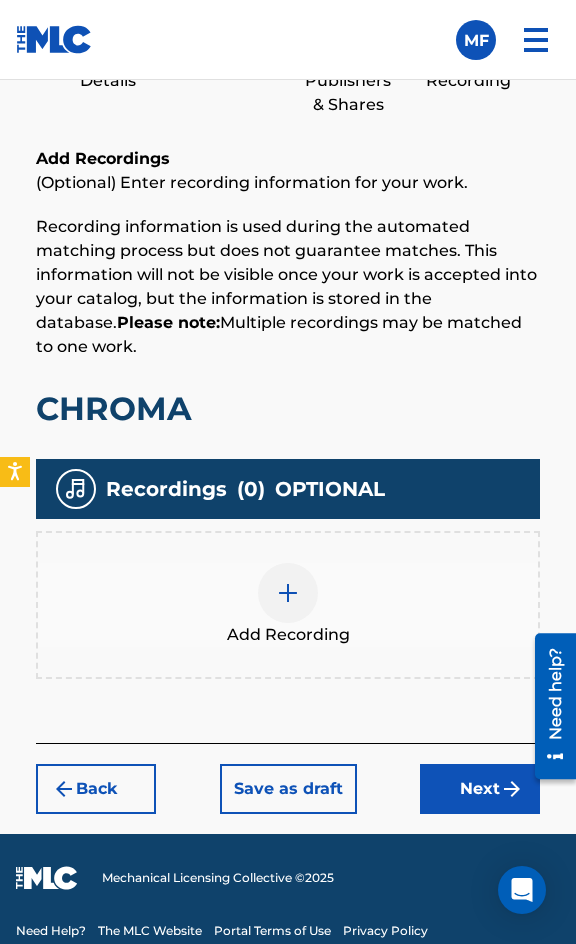 scroll, scrollTop: 1332, scrollLeft: 0, axis: vertical 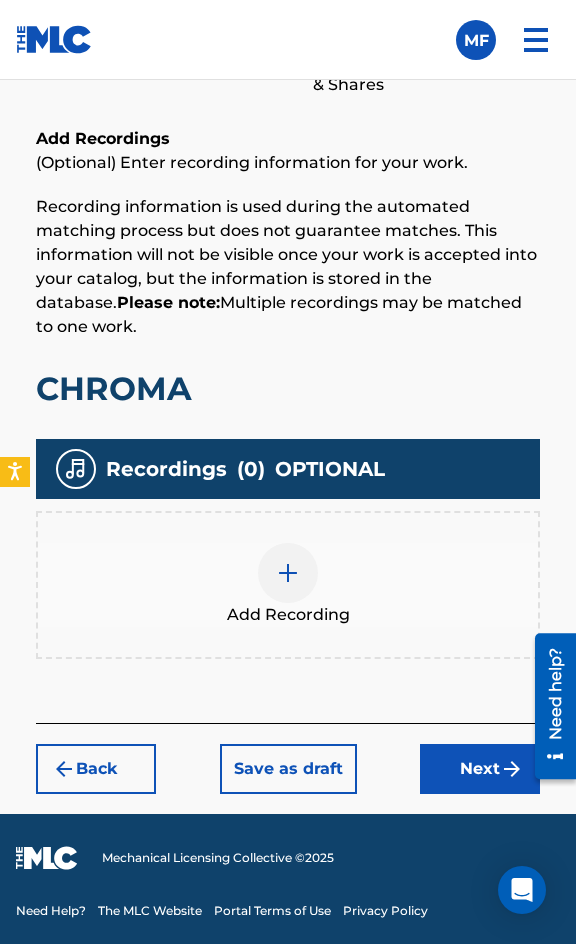 click on "Add Recording" at bounding box center [288, 585] 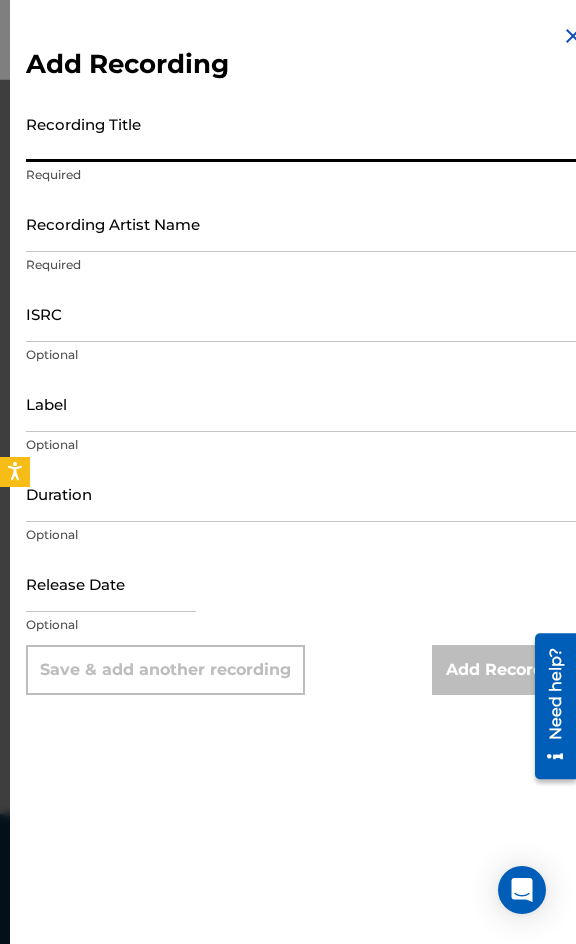 click on "Recording Title" at bounding box center [305, 133] 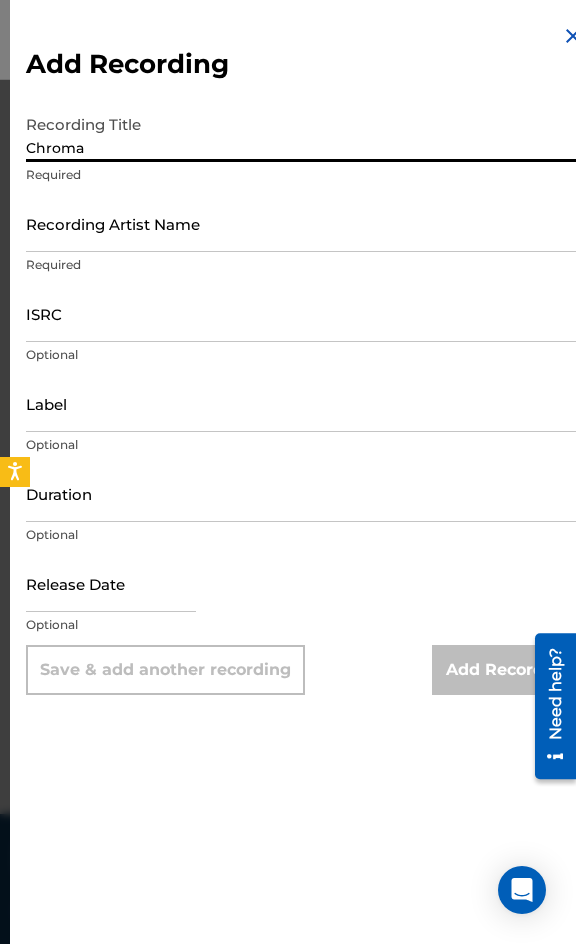 type on "Chroma" 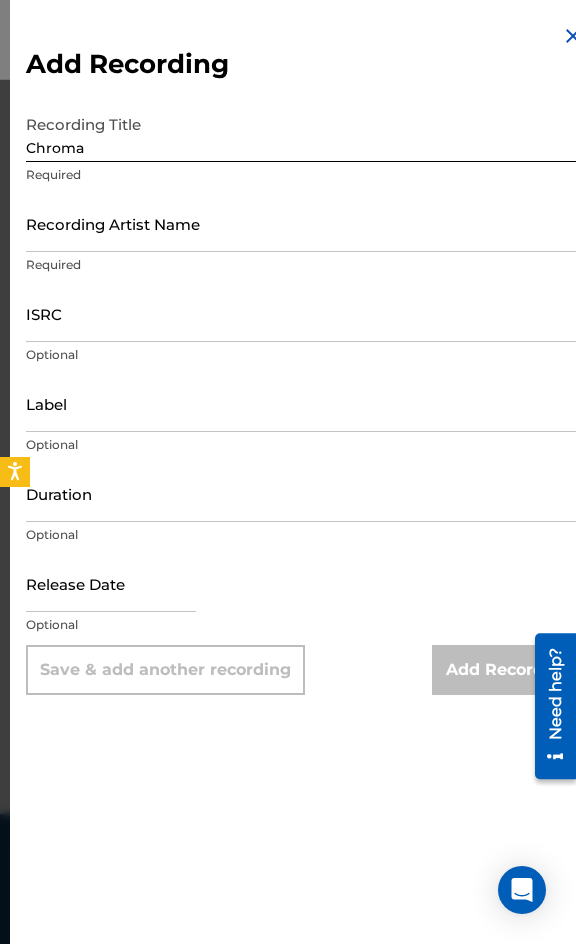 click on "Recording Artist Name" at bounding box center (305, 223) 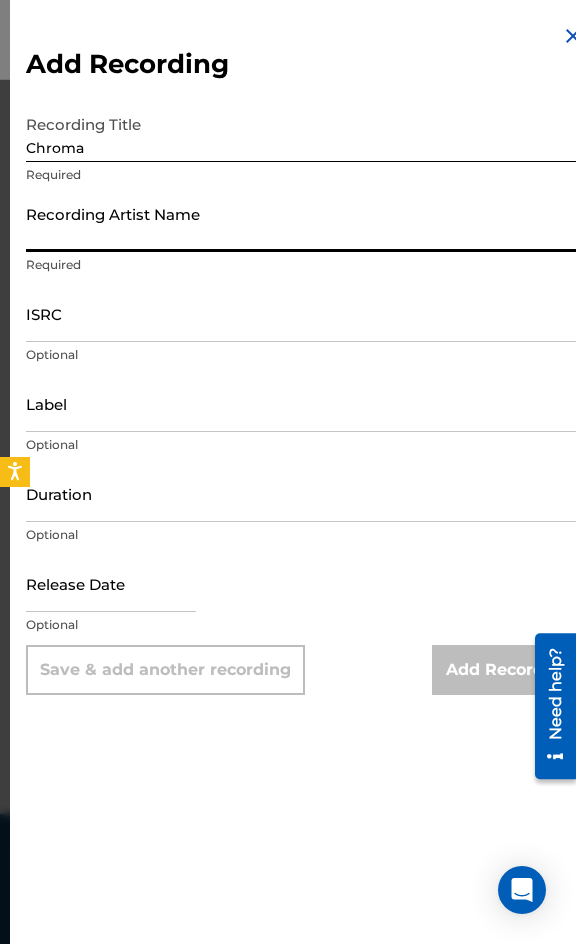paste on "Brisotti" 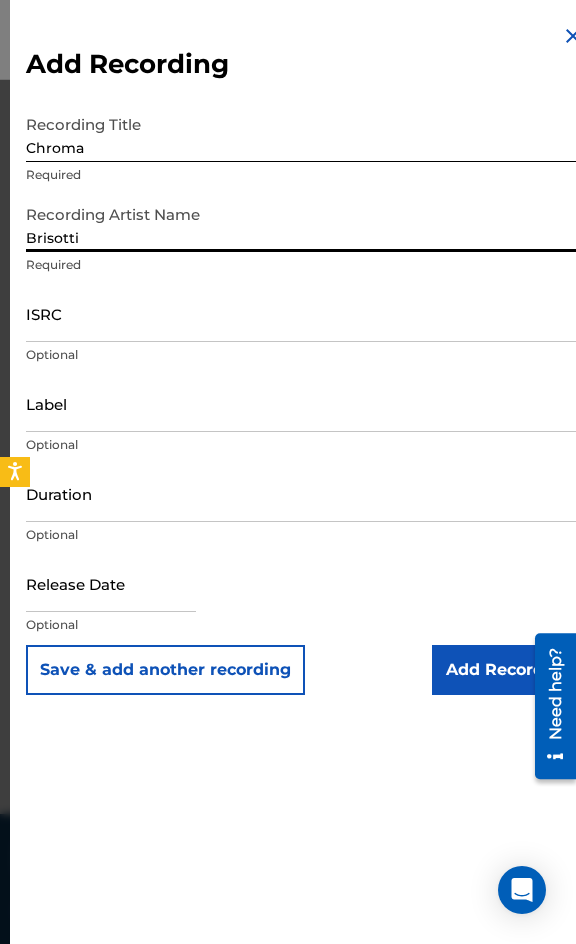 type on "Brisotti" 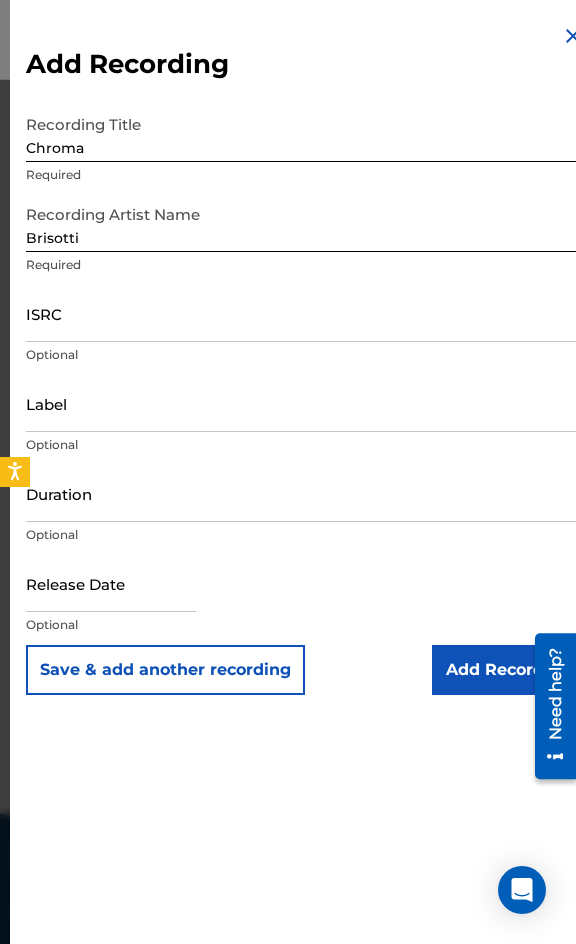 click on "ISRC" at bounding box center (305, 313) 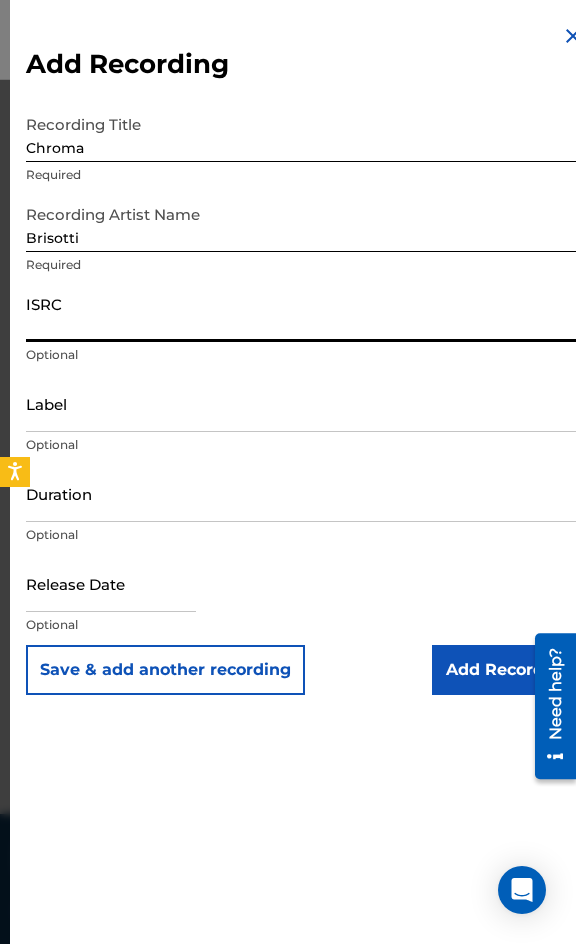 paste on "ITBHZ1501039" 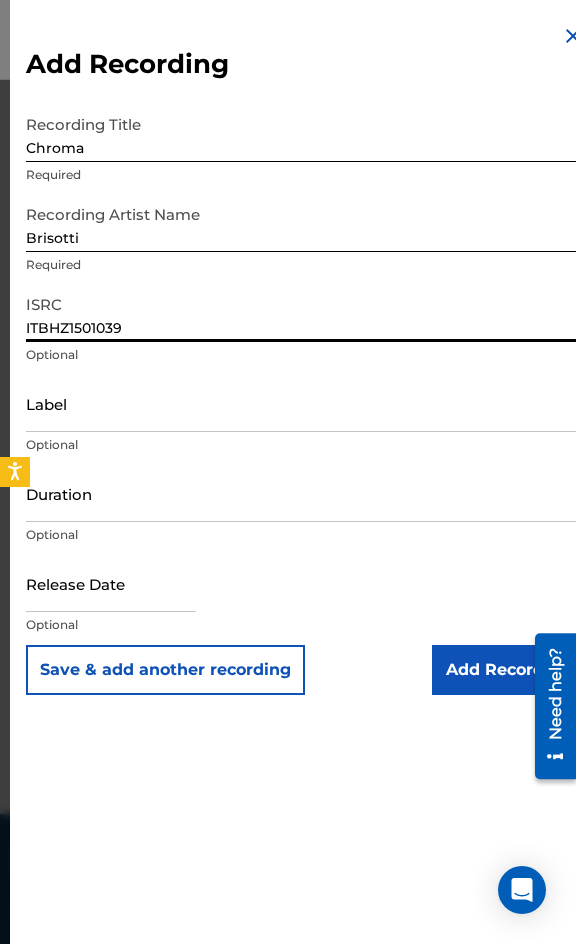 type on "ITBHZ1501039" 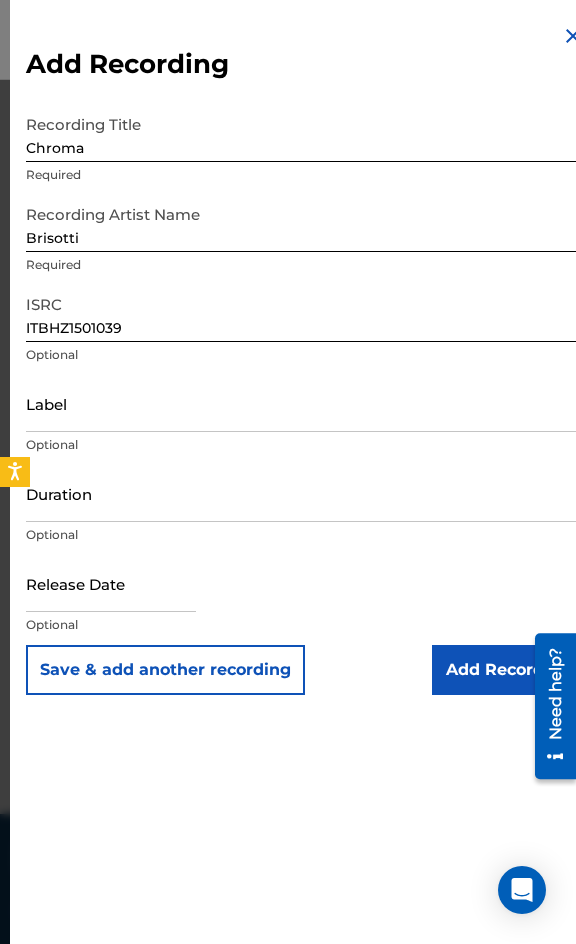 click on "Label Optional" at bounding box center (305, 420) 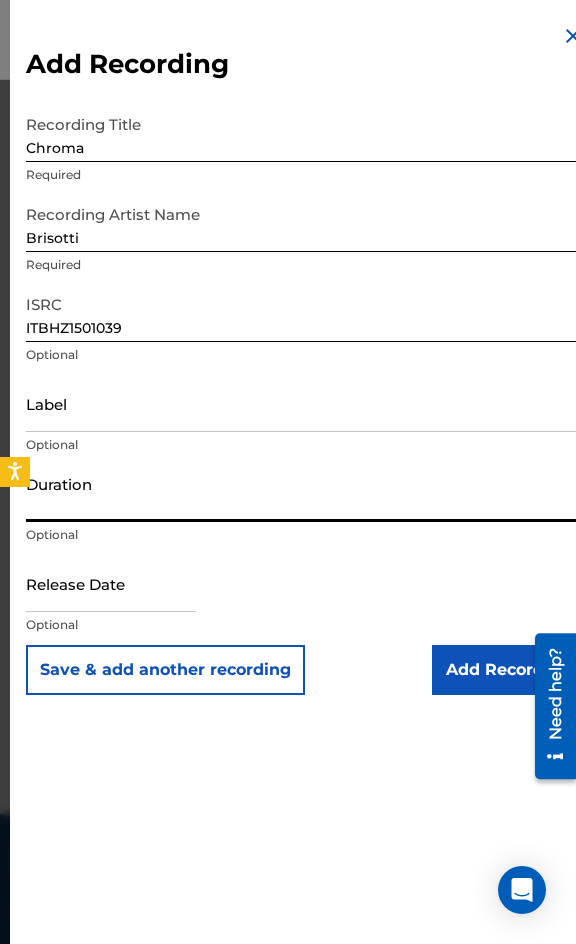 click on "Duration" at bounding box center (305, 493) 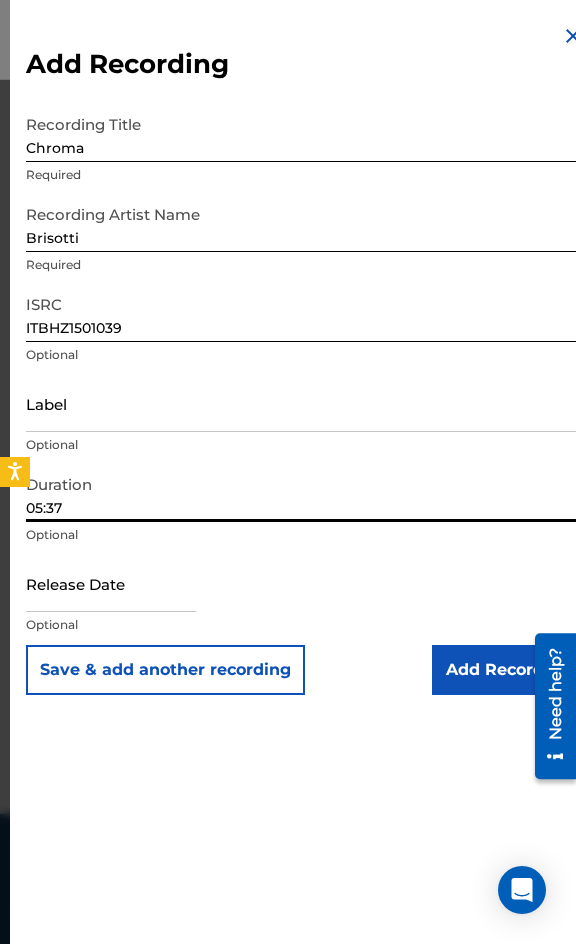 type on "05:37" 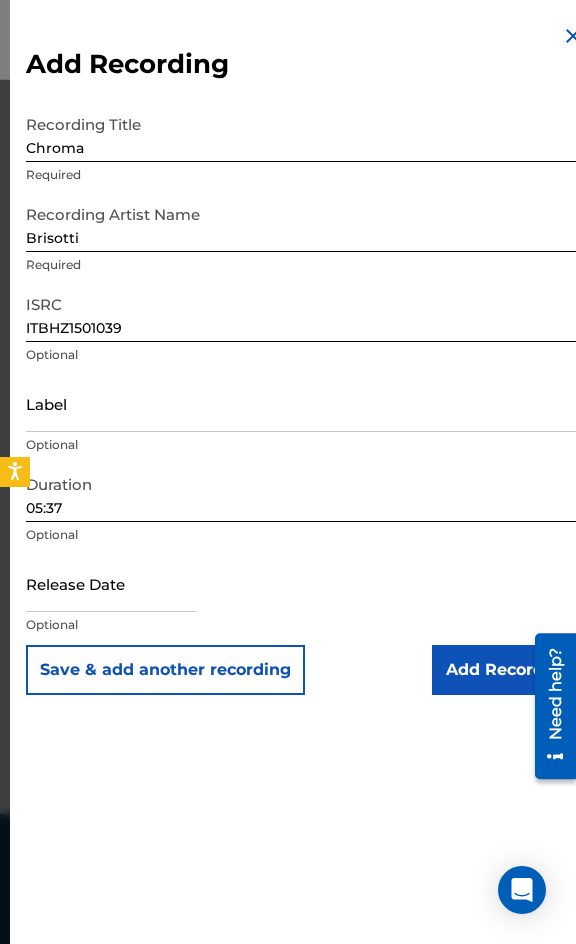 click on "Add Recording" at bounding box center [508, 670] 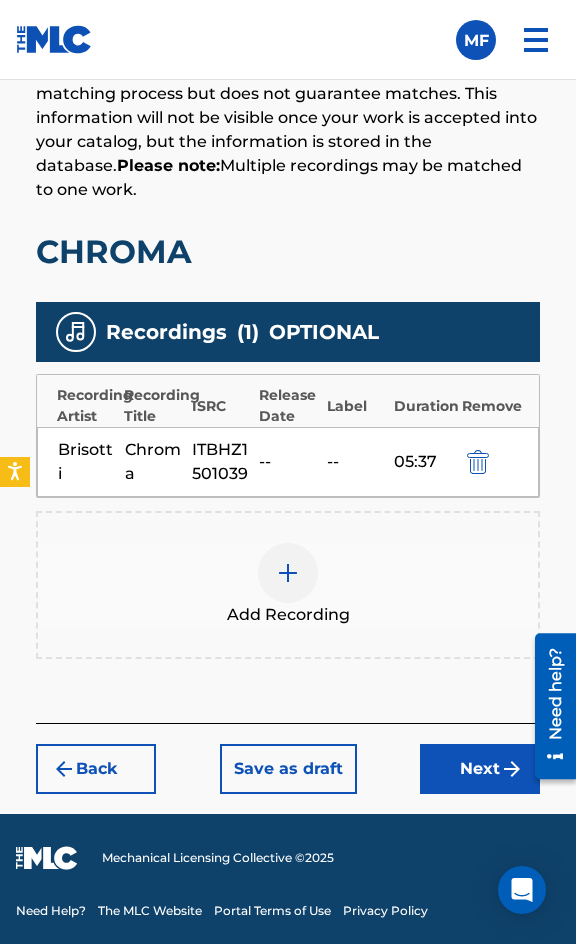 click on "Next" at bounding box center [480, 769] 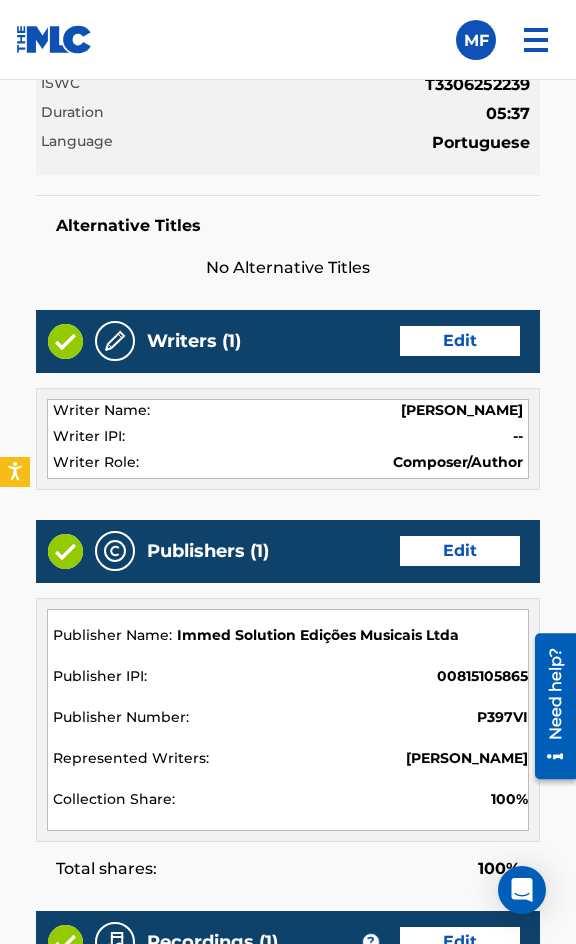 scroll, scrollTop: 2162, scrollLeft: 0, axis: vertical 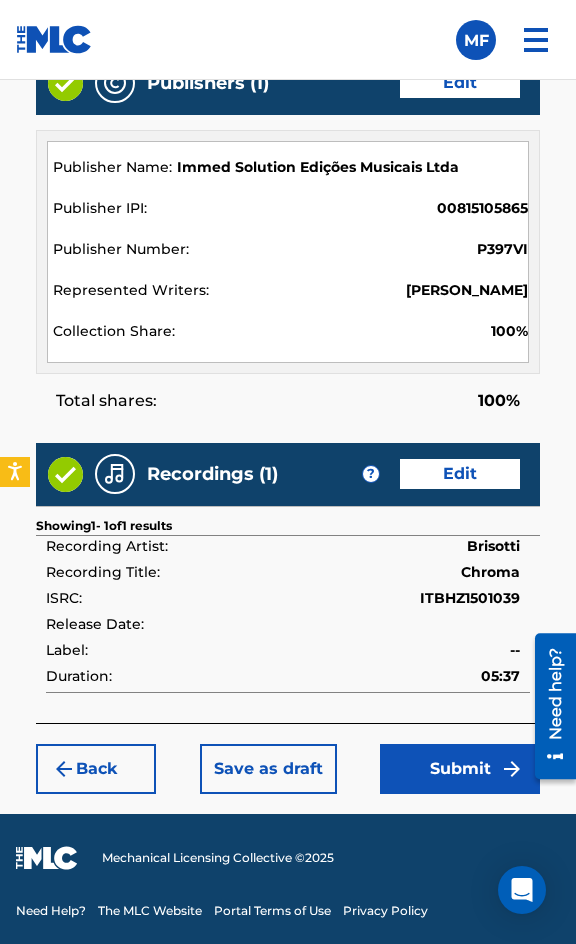 click on "Submit" at bounding box center (460, 769) 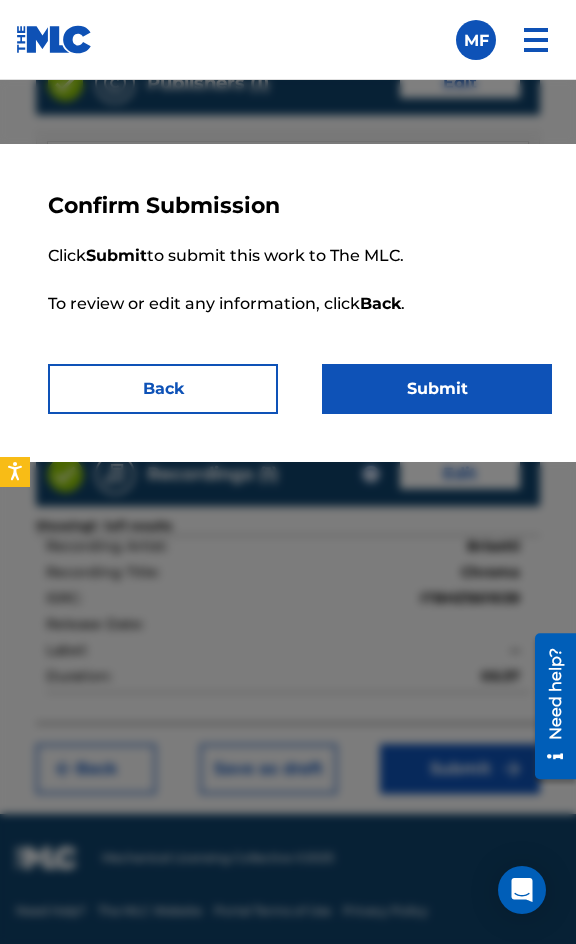 click on "Submit" at bounding box center (437, 389) 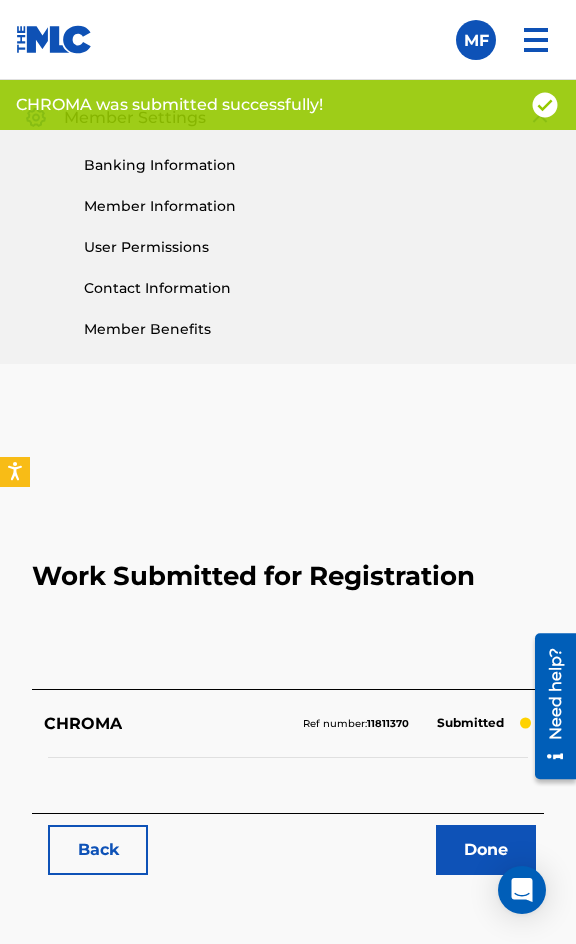 scroll, scrollTop: 1114, scrollLeft: 0, axis: vertical 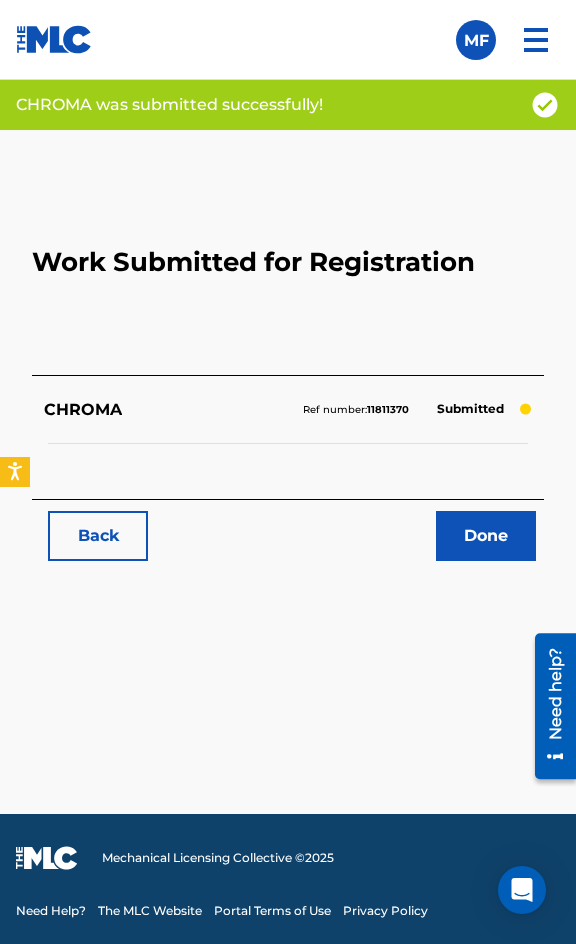 click on "Back" at bounding box center (98, 536) 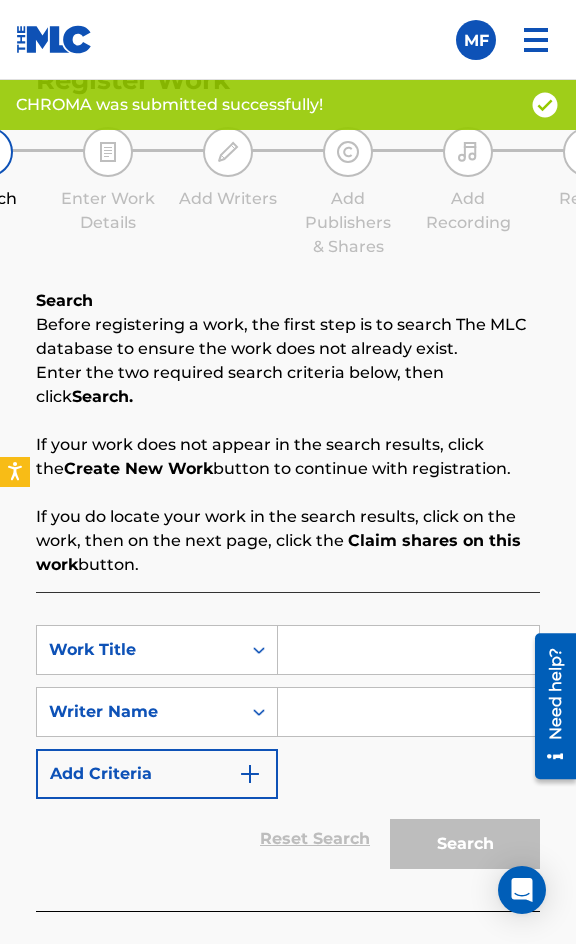scroll, scrollTop: 1308, scrollLeft: 0, axis: vertical 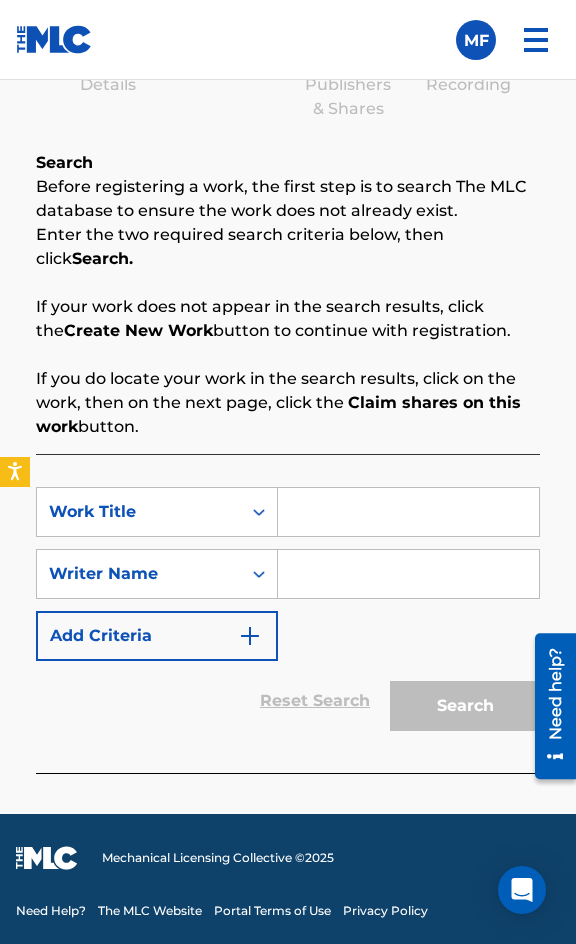 click at bounding box center (408, 512) 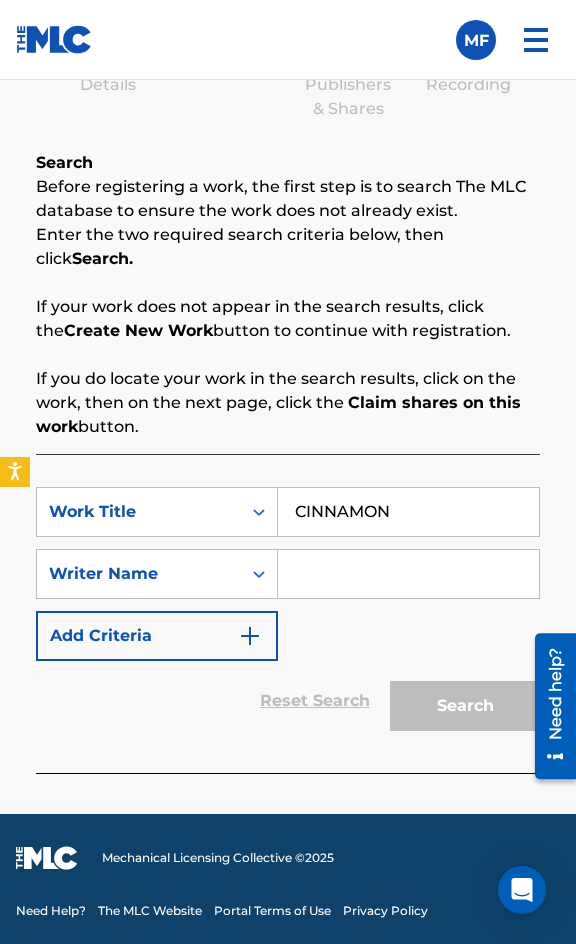 type on "CINNAMON" 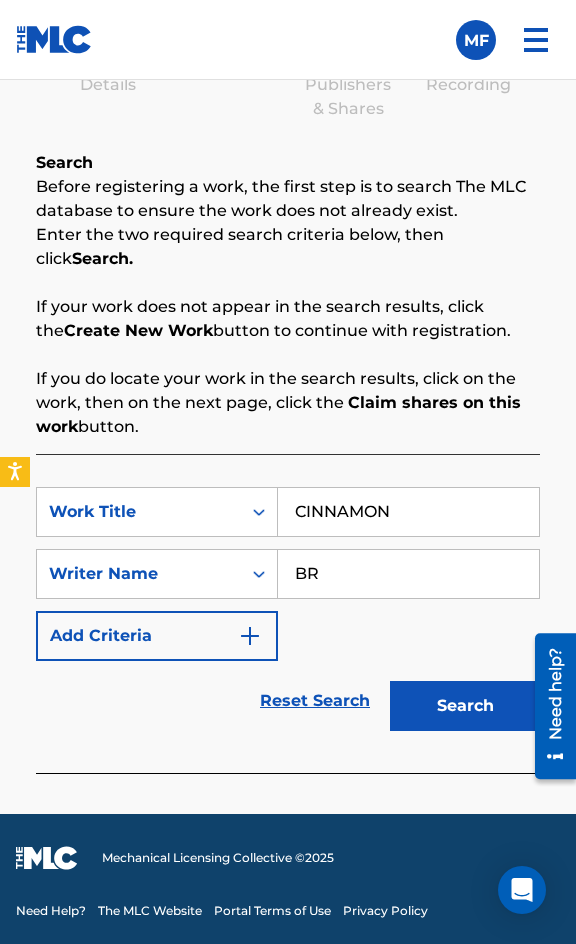 type on "BRISOTTI" 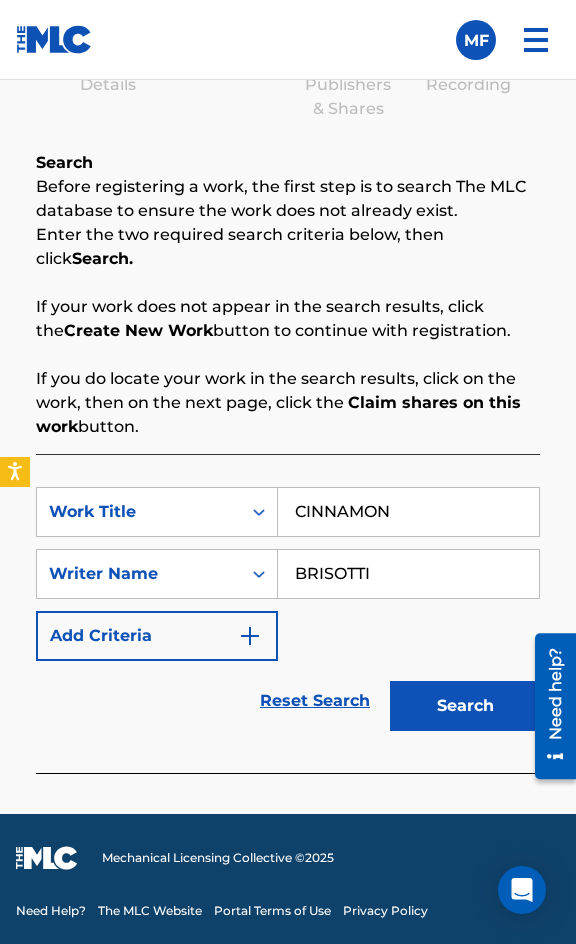 click on "Search" at bounding box center [465, 706] 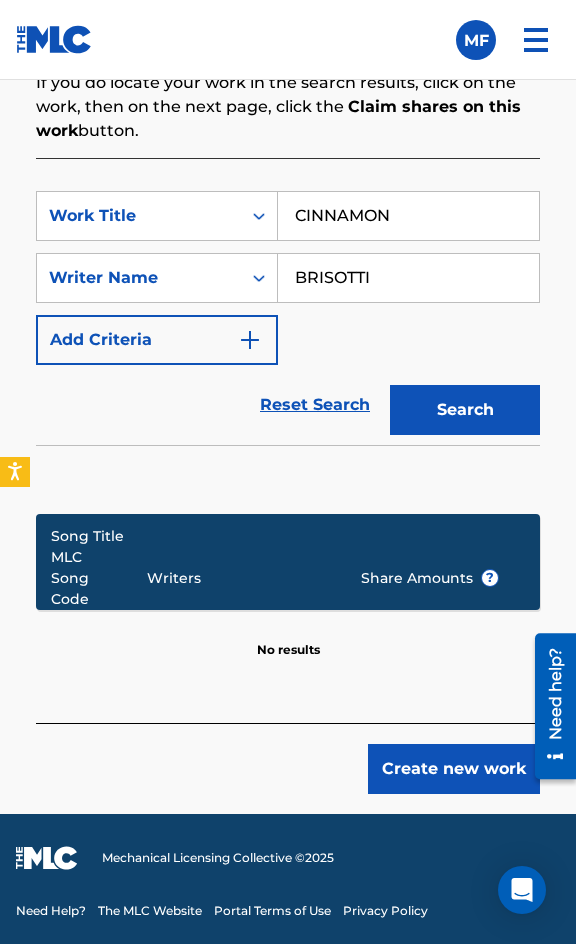 click on "SearchWithCriteria55399613-2acf-4049-a671-cc7badbf1242 Work Title CINNAMON SearchWithCriteriaba904ade-93f1-40fa-a999-479bd7e17515 Writer Name [PERSON_NAME] Add Criteria Reset Search Search Song Title MLC Song Code Writers Share Amounts ? No results" at bounding box center [288, 440] 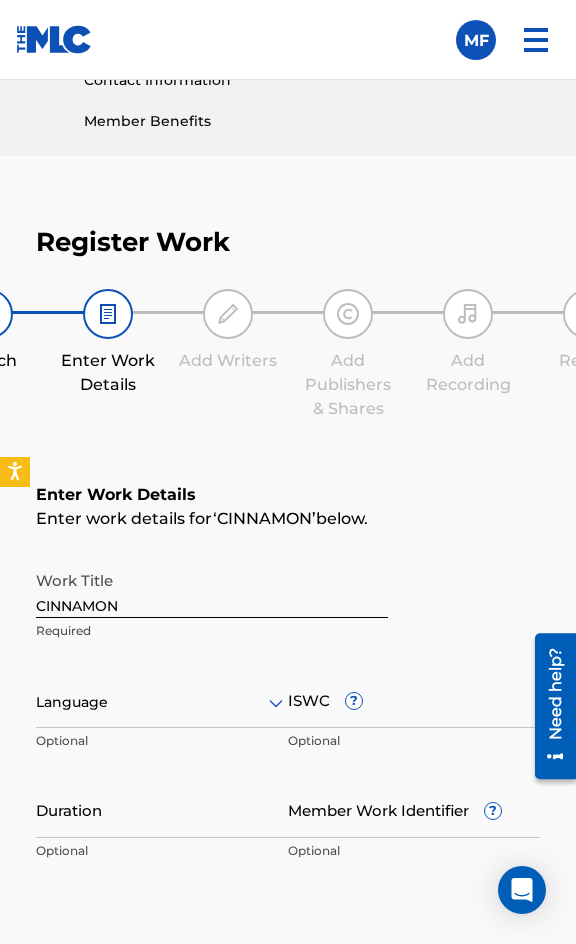 scroll, scrollTop: 1474, scrollLeft: 0, axis: vertical 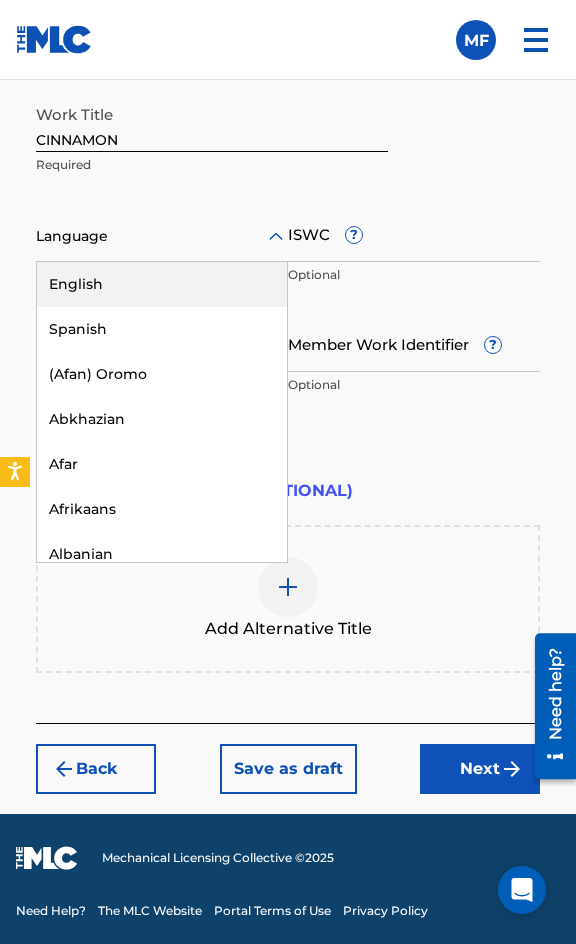 click at bounding box center (162, 236) 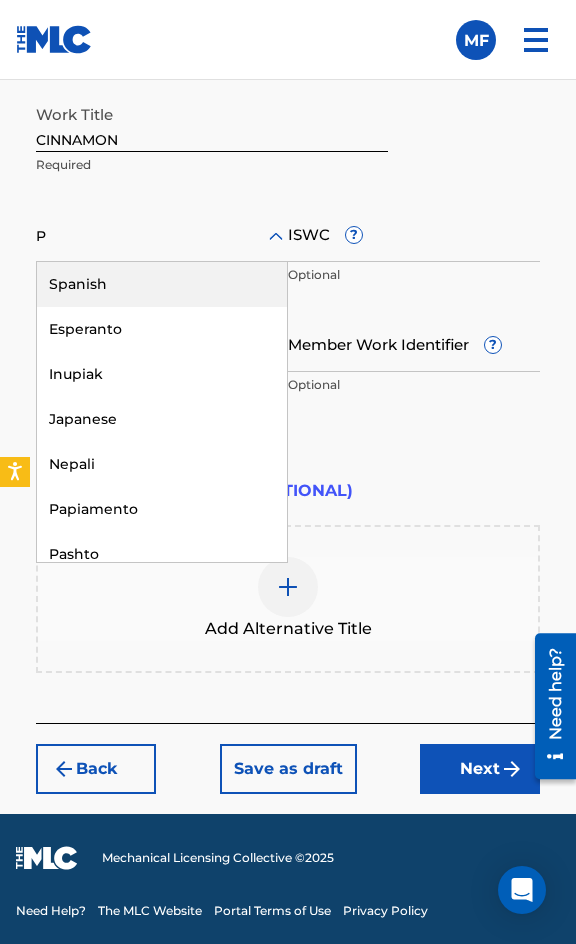 type on "PO" 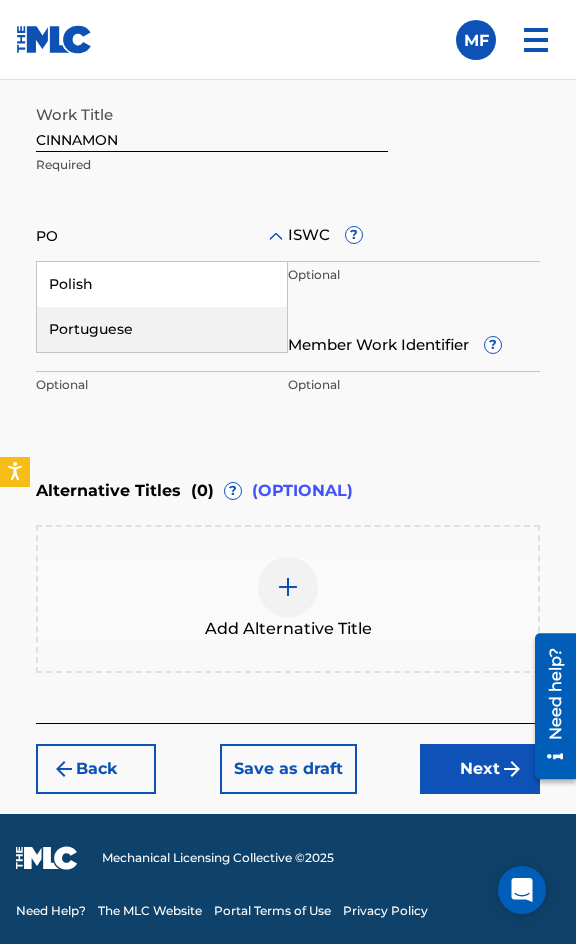 click on "Portuguese" at bounding box center [162, 329] 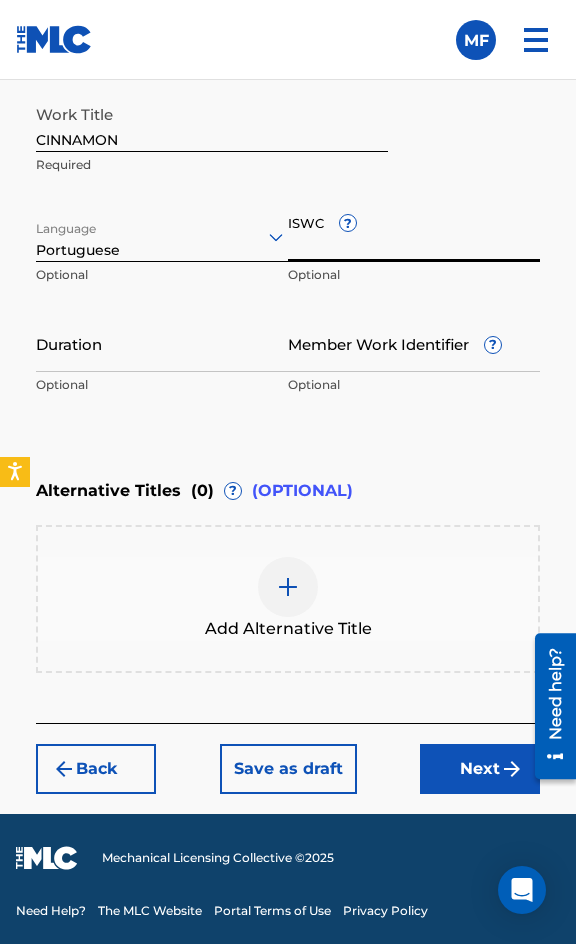 click on "ISWC   ?" at bounding box center [414, 233] 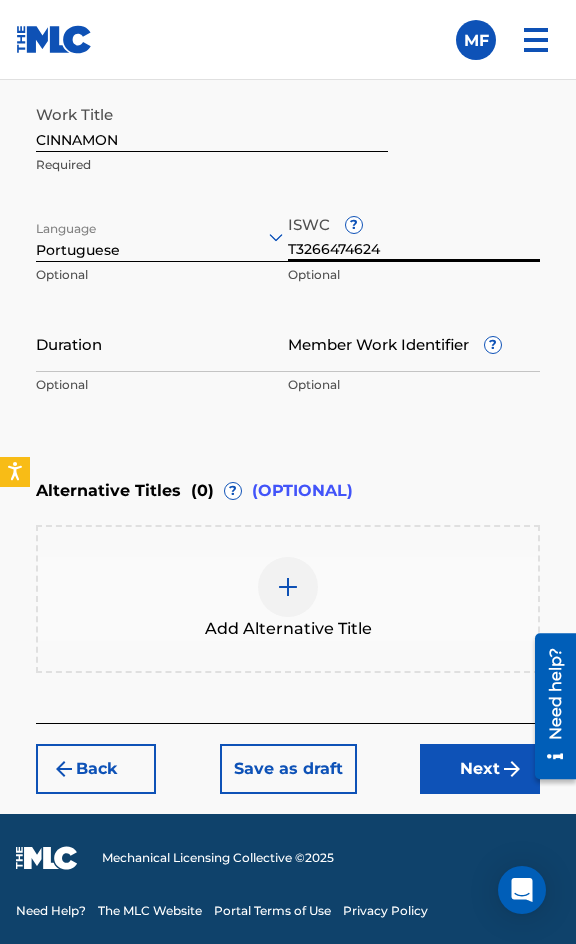 type on "T3266474624" 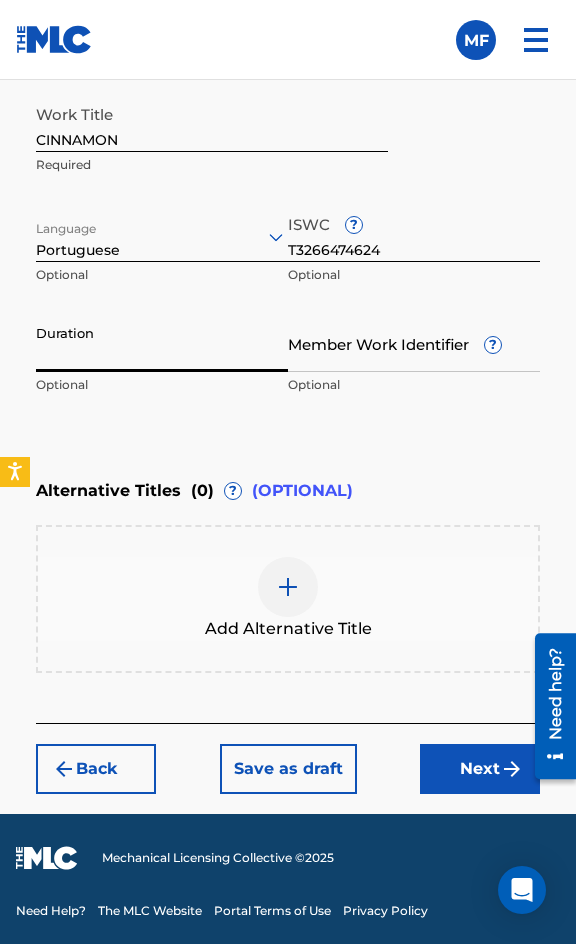 click on "Duration" at bounding box center (162, 343) 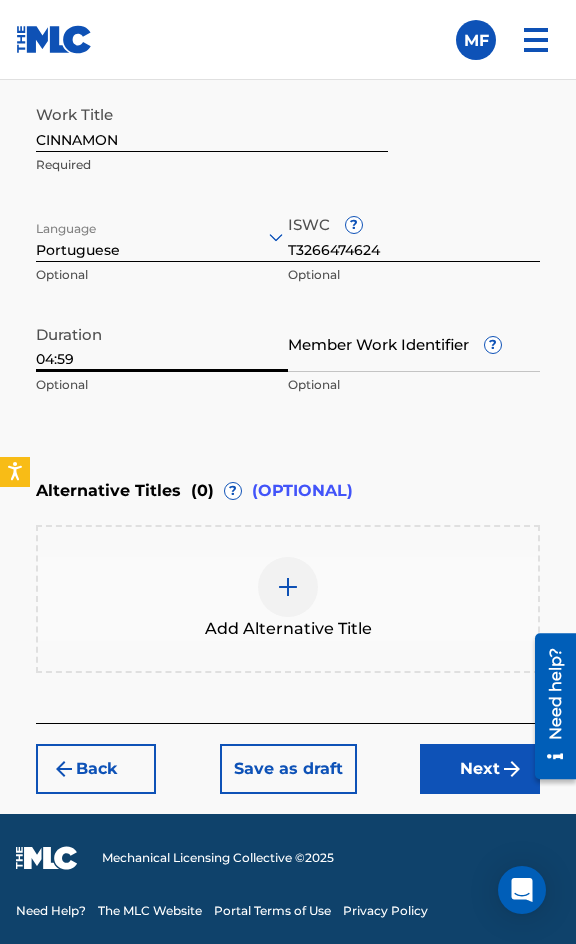 type on "04:59" 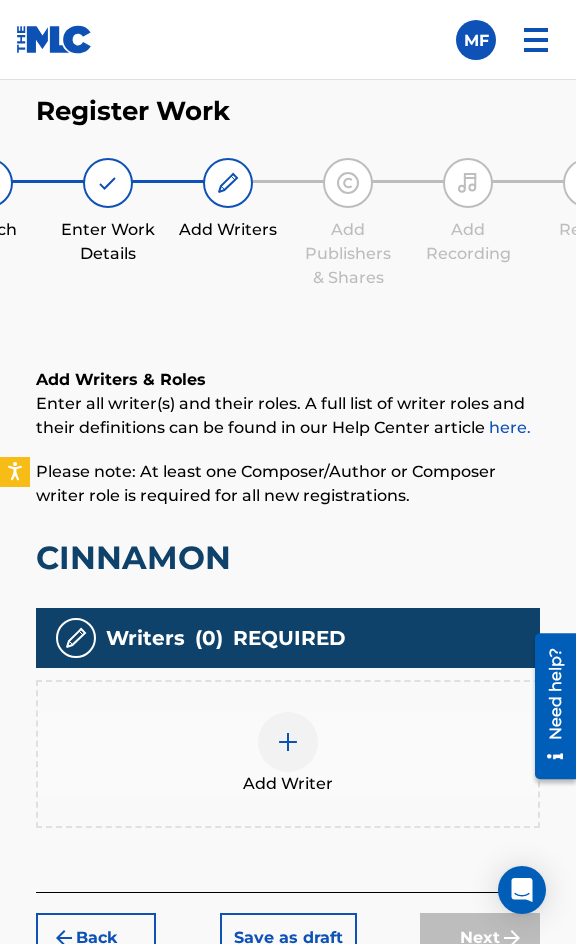 scroll, scrollTop: 1308, scrollLeft: 0, axis: vertical 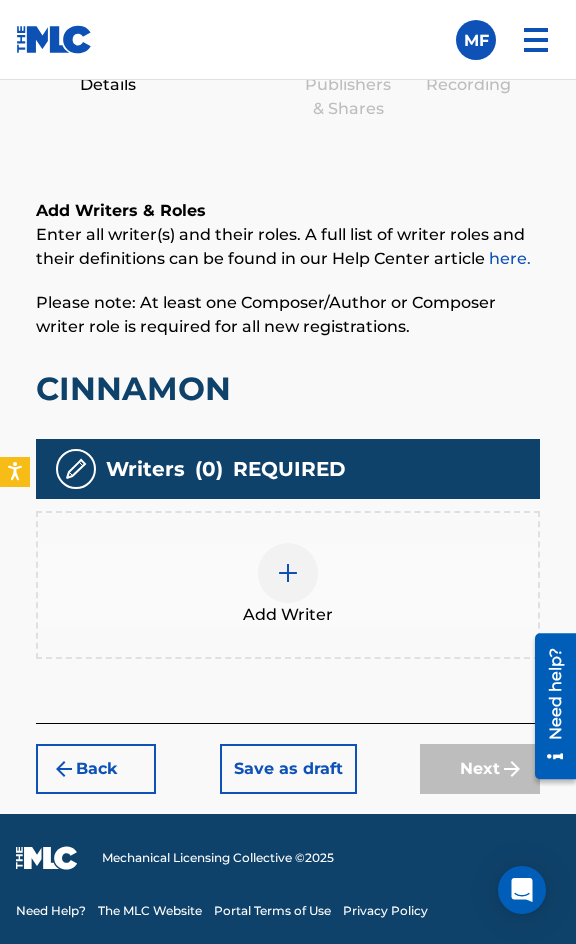 click on "Add Writer" at bounding box center (288, 585) 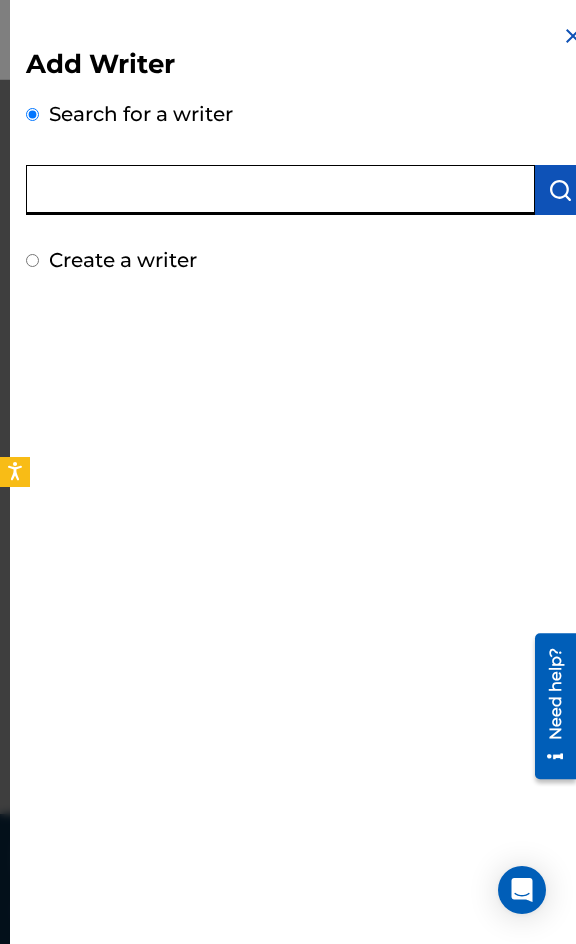 click at bounding box center [280, 190] 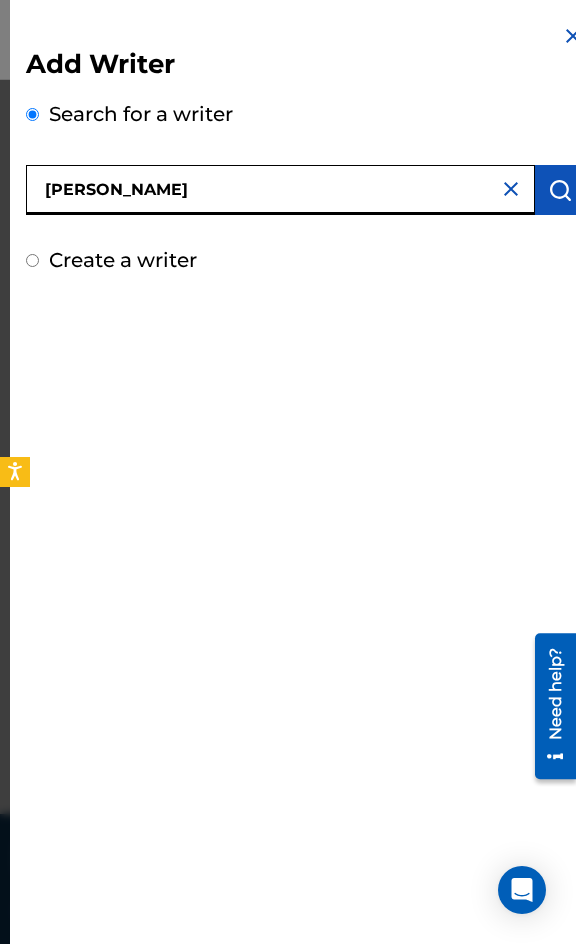 type on "[PERSON_NAME]" 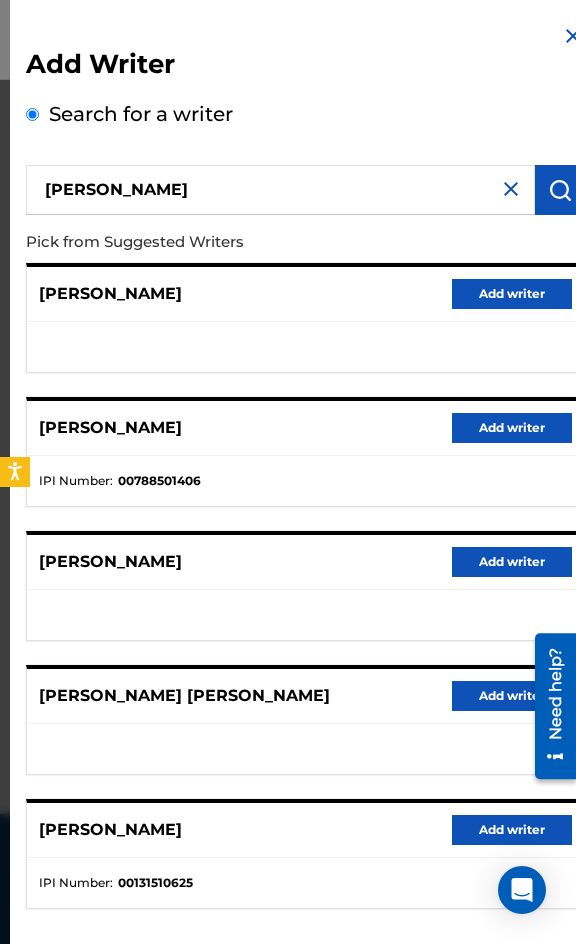 scroll, scrollTop: 92, scrollLeft: 0, axis: vertical 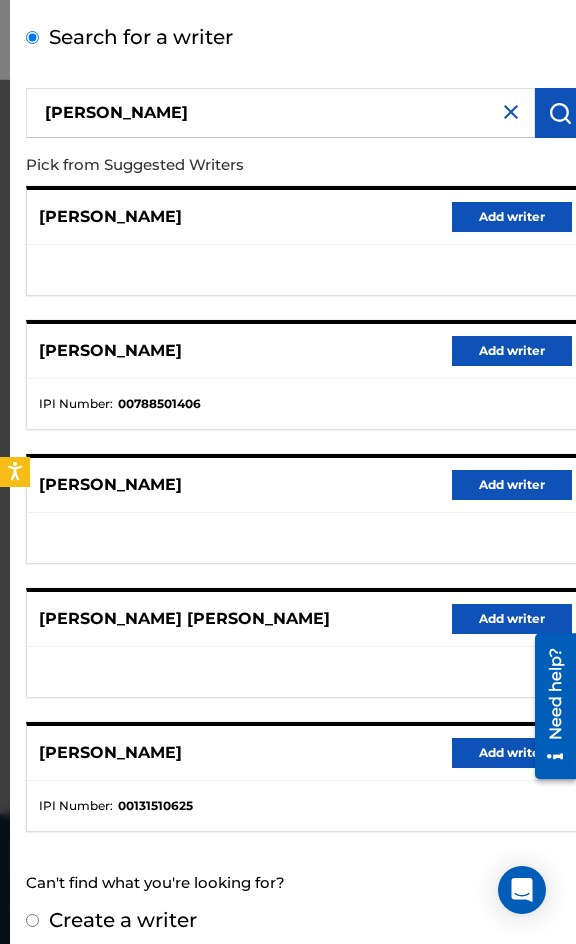 click on "Create a writer" at bounding box center (123, 920) 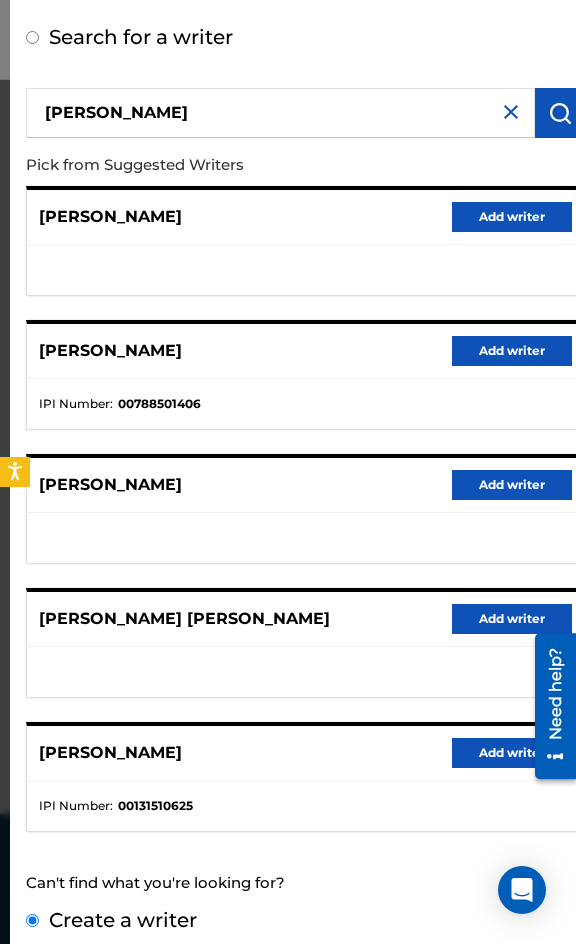click on "Create a writer" at bounding box center [32, 920] 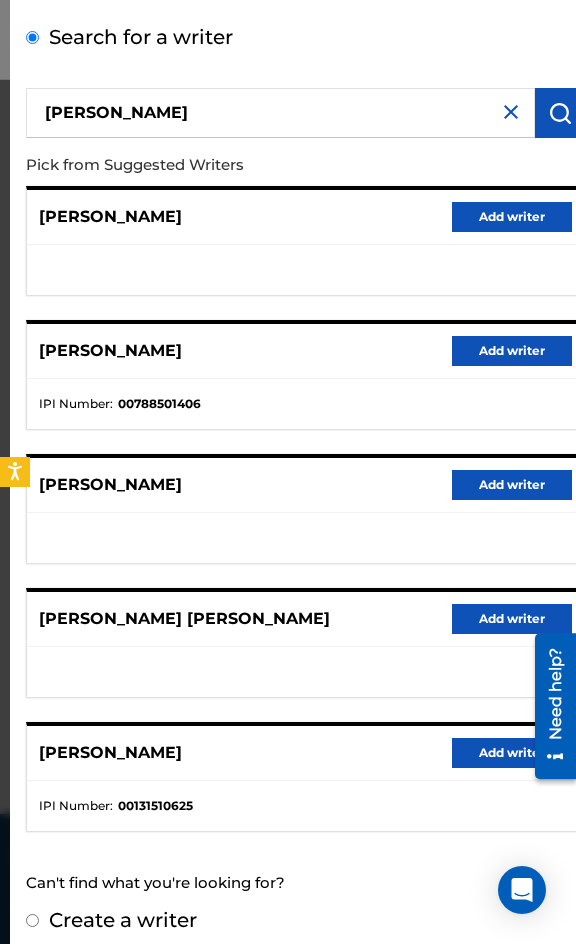 radio on "false" 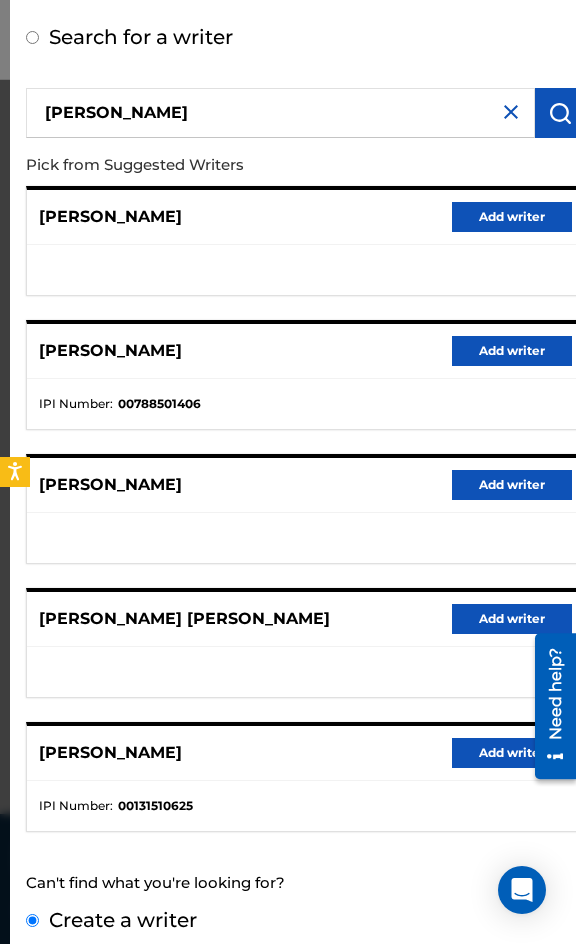 scroll, scrollTop: 0, scrollLeft: 0, axis: both 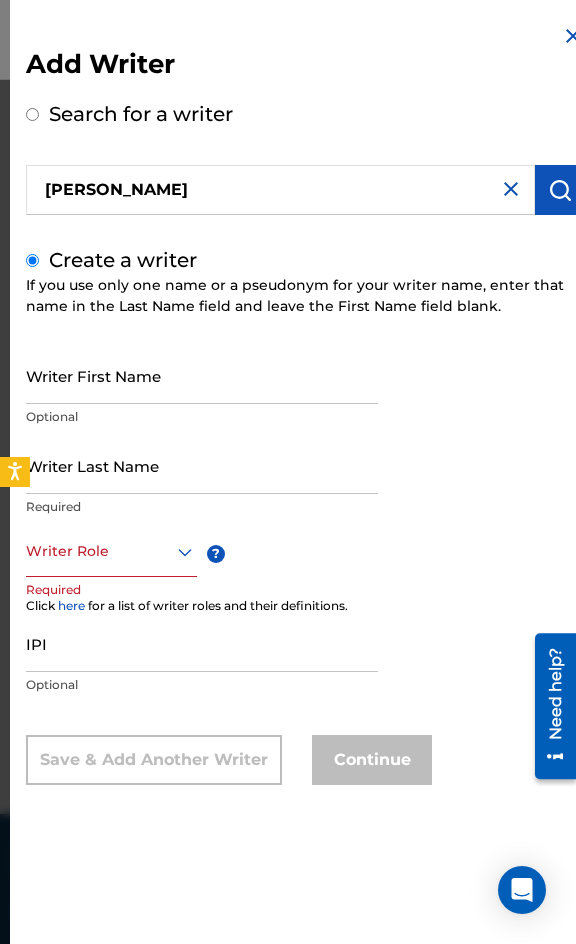 click on "Writer First Name" at bounding box center (202, 375) 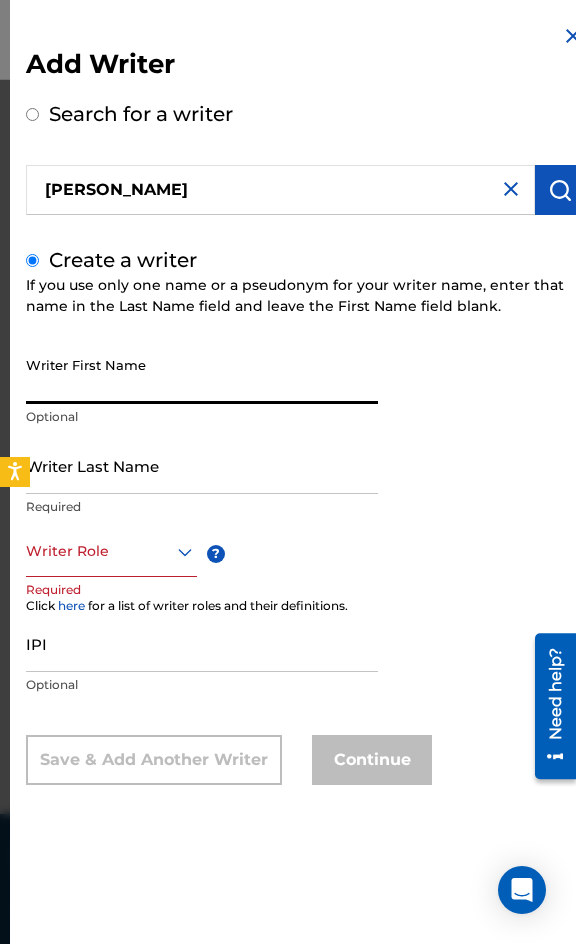 paste on "[PERSON_NAME]" 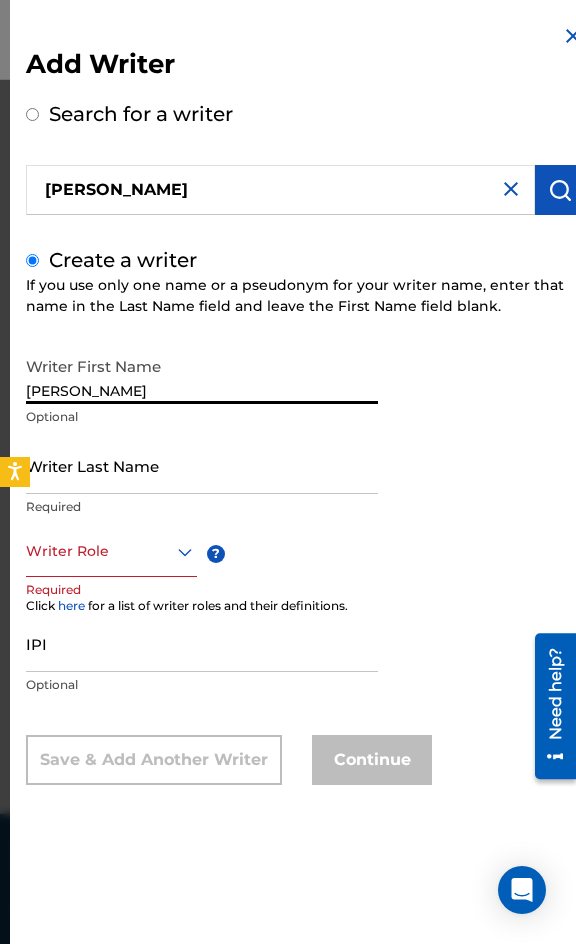 type on "[PERSON_NAME]" 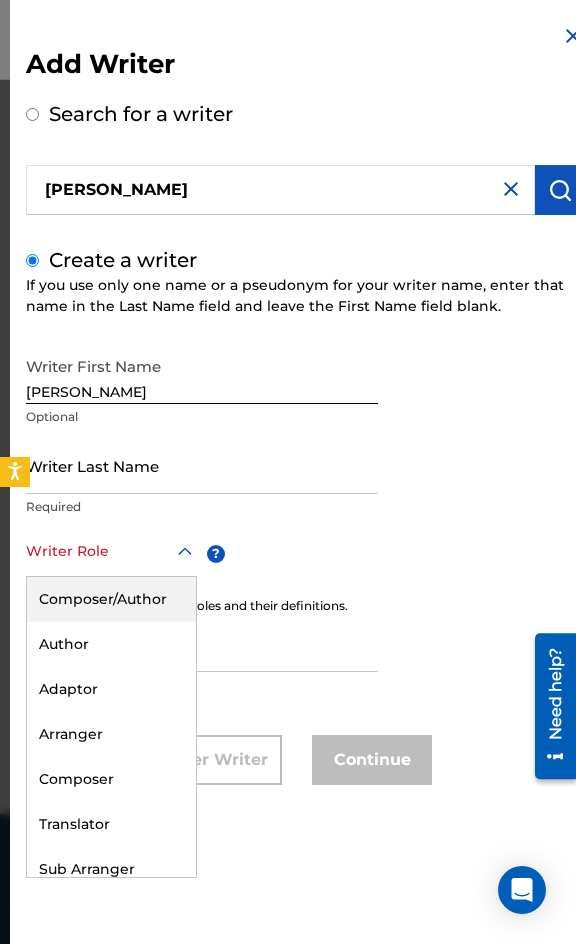 click at bounding box center [111, 551] 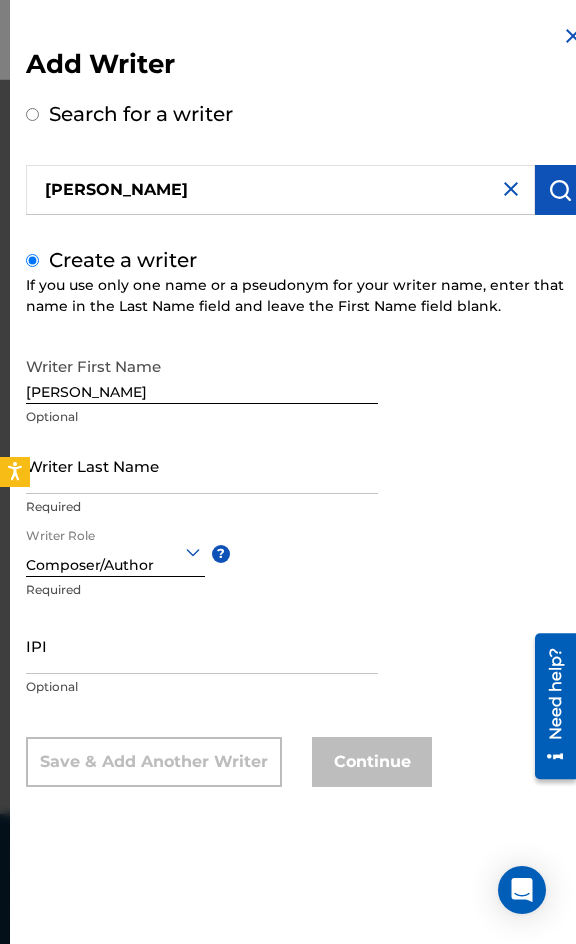 click on "Add Writer Search for a writer [PERSON_NAME] Create a writer If you use only one name or a pseudonym for your writer name, enter that name in the Last Name field and leave the First Name field blank. Writer First Name   [PERSON_NAME] Optional Writer Last Name   Required Writer Role option Composer/Author, selected. Composer/Author ? Required IPI   Optional Save & Add Another Writer Continue" at bounding box center (305, 420) 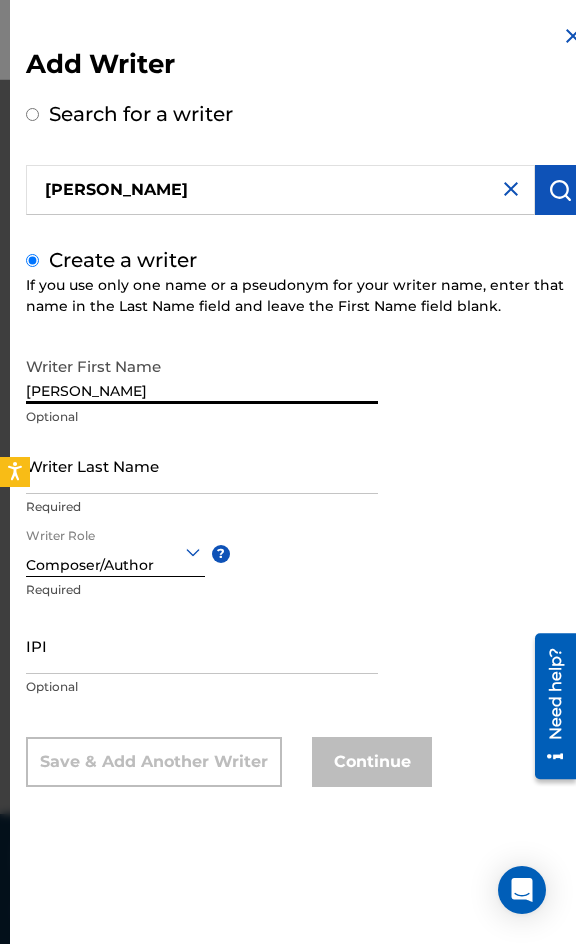 drag, startPoint x: 272, startPoint y: 375, endPoint x: 94, endPoint y: 412, distance: 181.80484 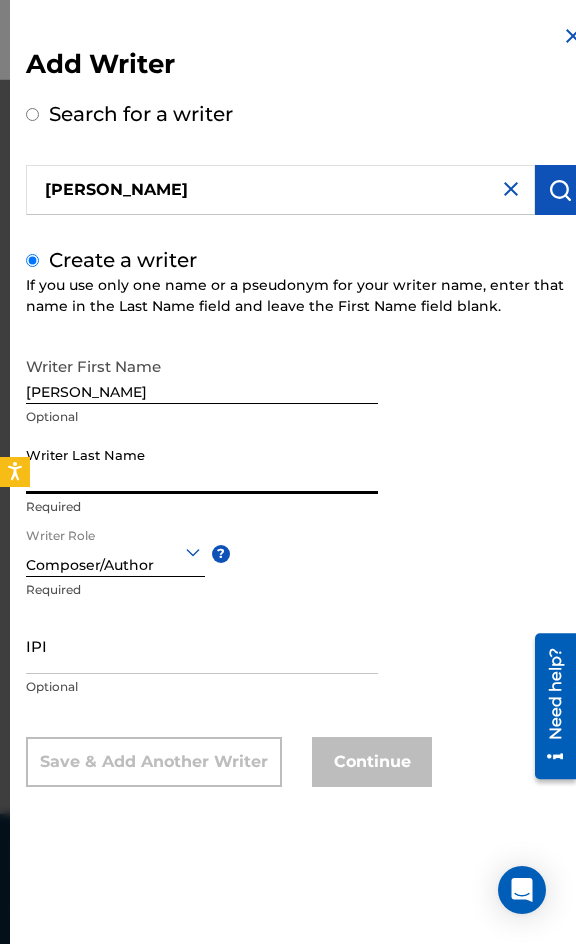 paste on "[PERSON_NAME]" 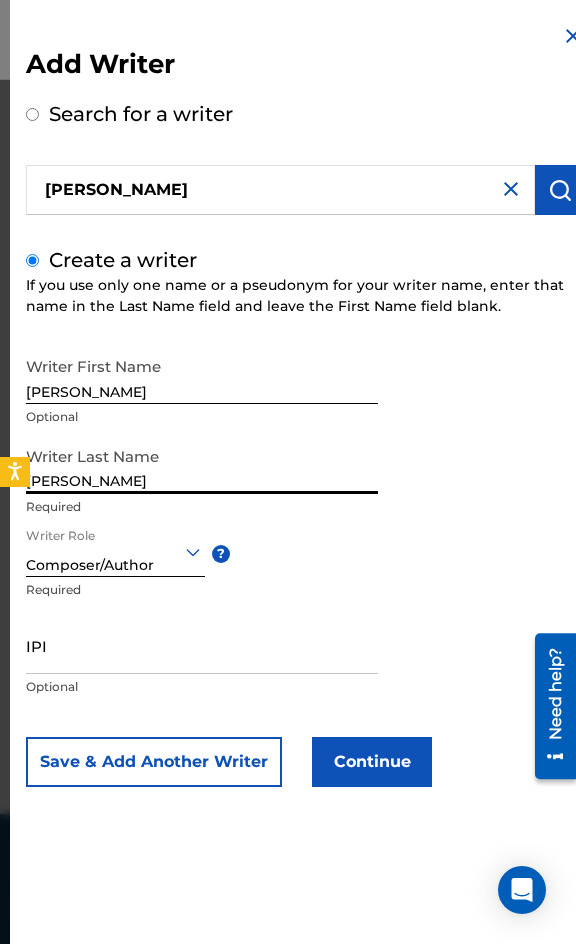 type on "[PERSON_NAME]" 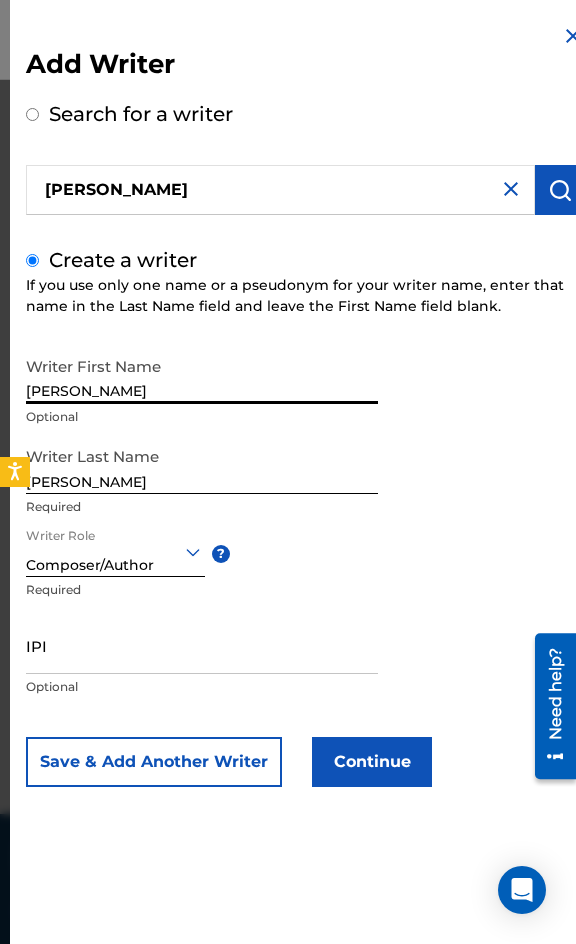 drag, startPoint x: 265, startPoint y: 392, endPoint x: 90, endPoint y: 408, distance: 175.7299 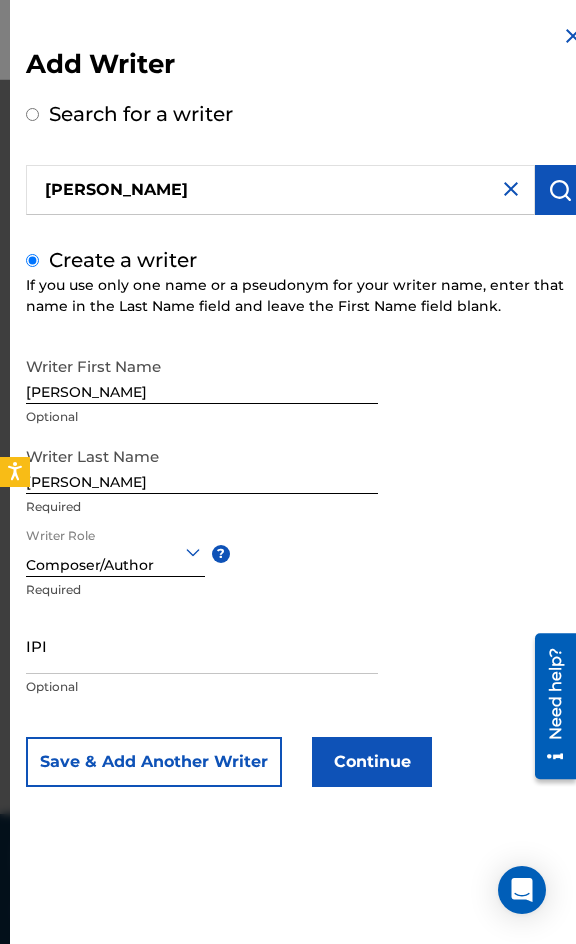 click on "Continue" at bounding box center (372, 762) 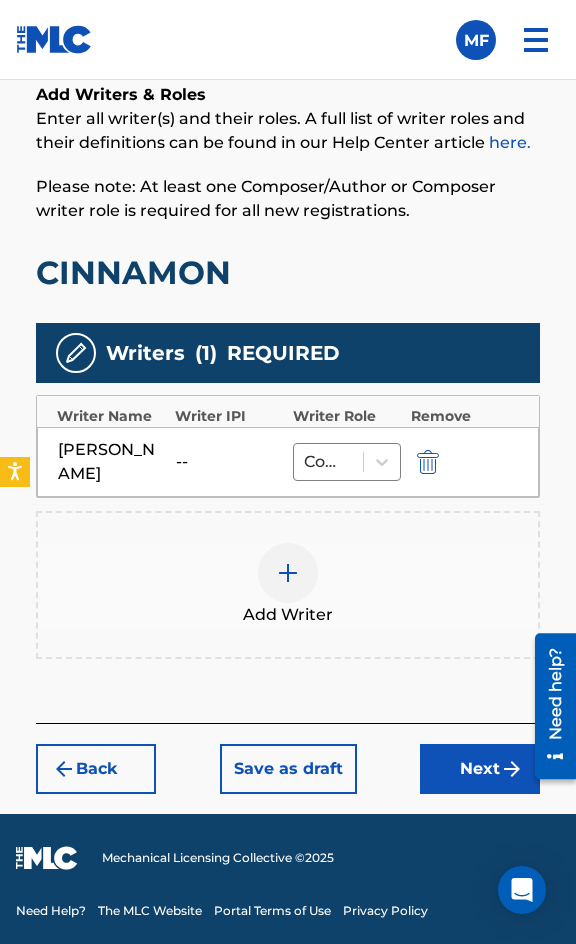 click on "Register Work Search Enter Work Details Add Writers Add Publishers & Shares Add Recording Review Add Writers & Roles Enter all writer(s) and their roles. A full list of writer roles and their definitions can be found in our Help Center article   here. Please note: At least one Composer/Author or Composer writer role is required for all new registrations. CINNAMON Writers ( 1 ) REQUIRED Writer Name Writer IPI Writer Role Remove [PERSON_NAME] -- Composer/Author Add Writer Back Save as draft Next" at bounding box center [288, 302] 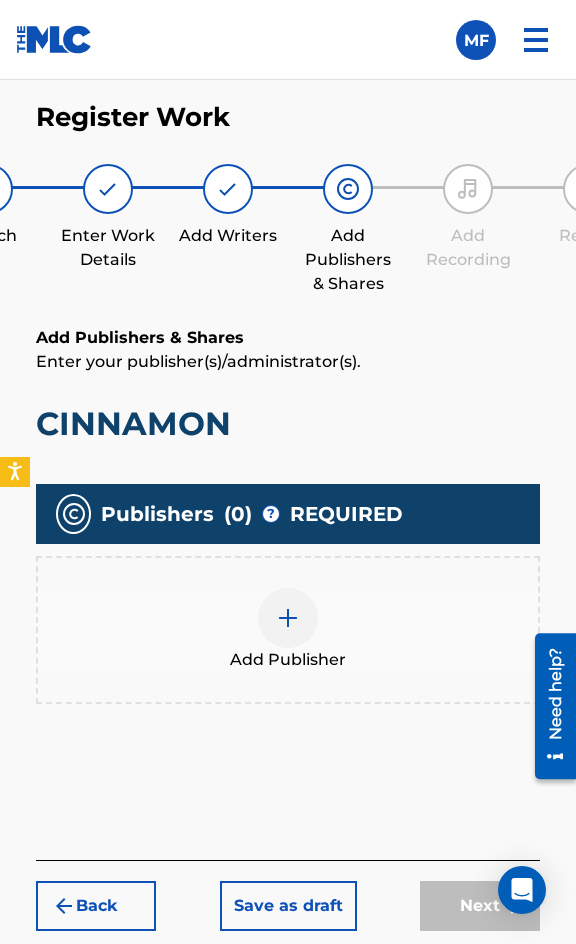 scroll, scrollTop: 1270, scrollLeft: 0, axis: vertical 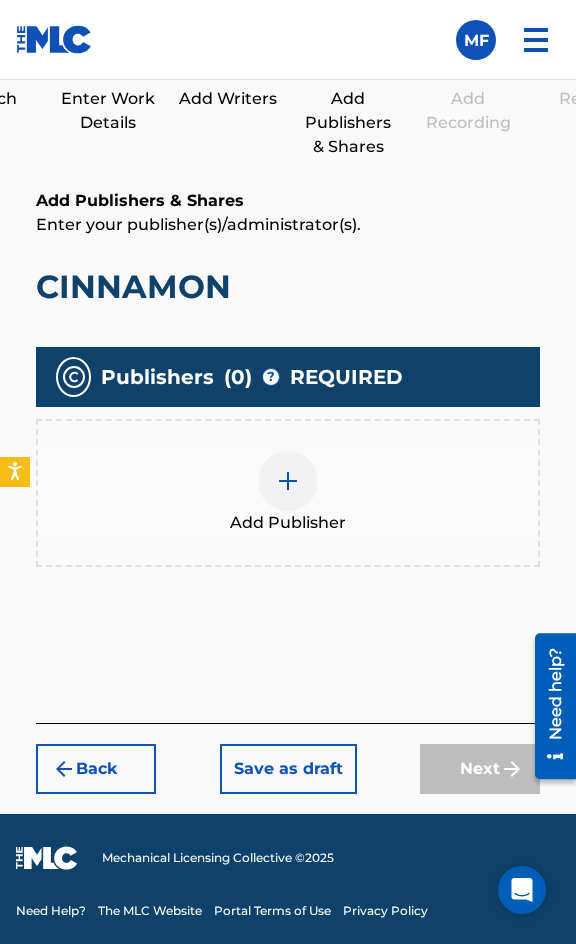 click on "Add Publisher" at bounding box center (288, 493) 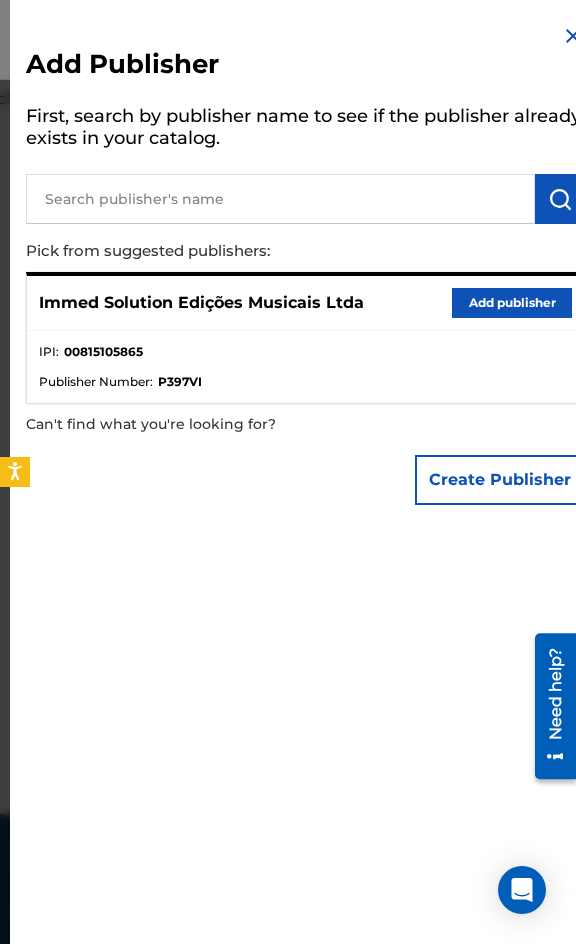 click on "Add publisher" at bounding box center [512, 303] 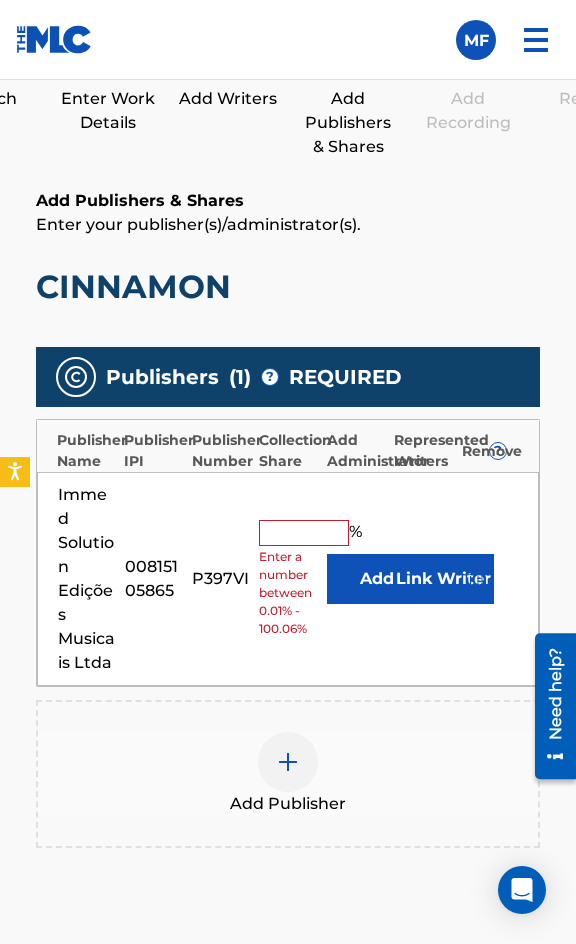 click at bounding box center [304, 533] 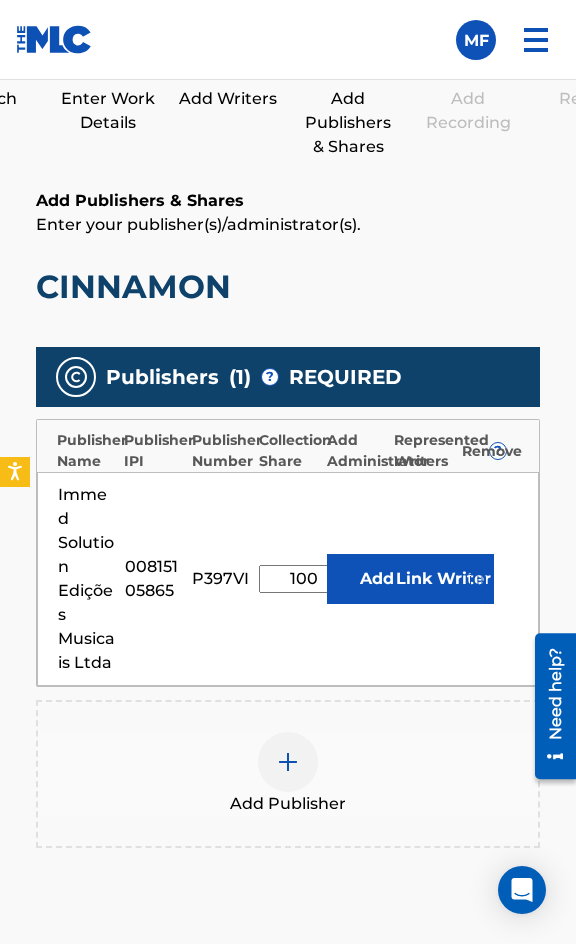 click on "Link Writer" at bounding box center [444, 579] 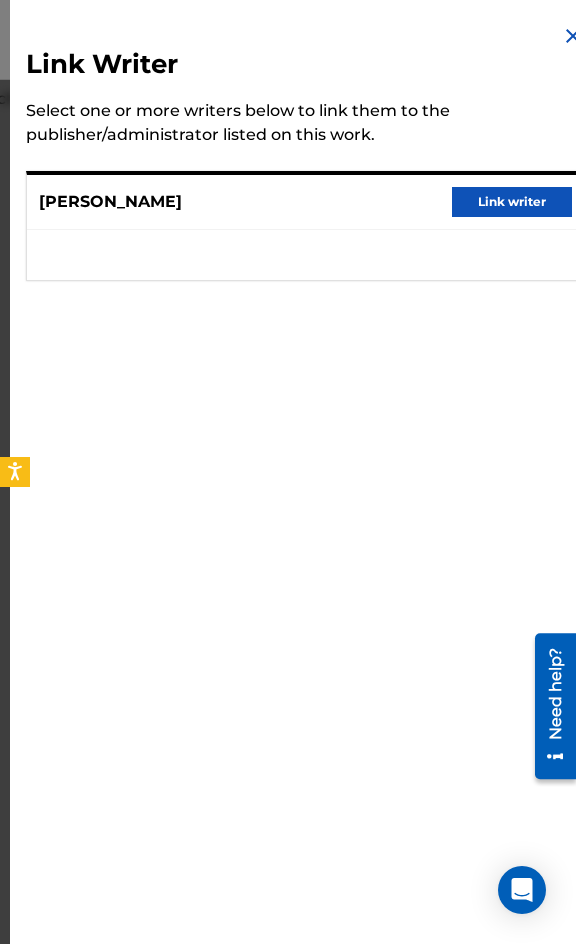 click on "Link writer" at bounding box center (512, 202) 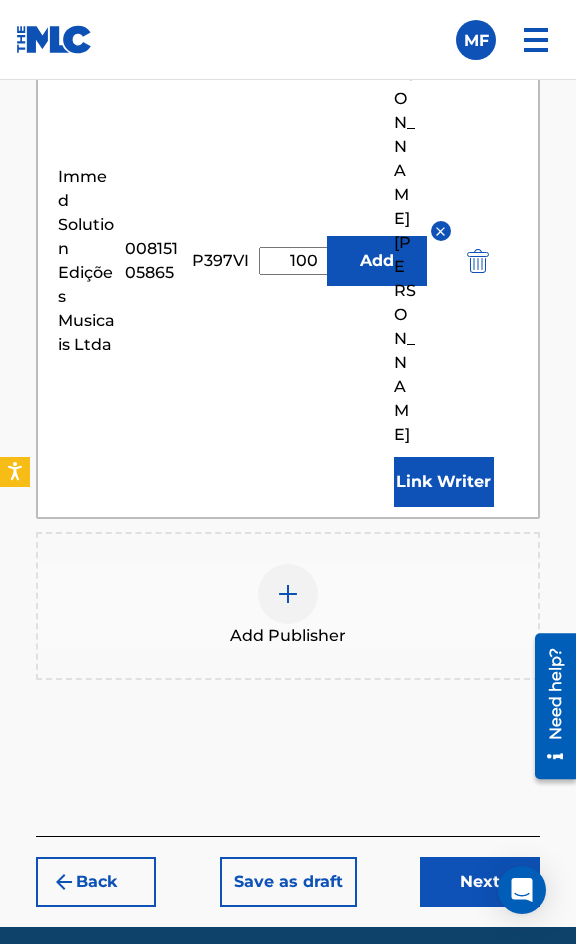 scroll, scrollTop: 1866, scrollLeft: 0, axis: vertical 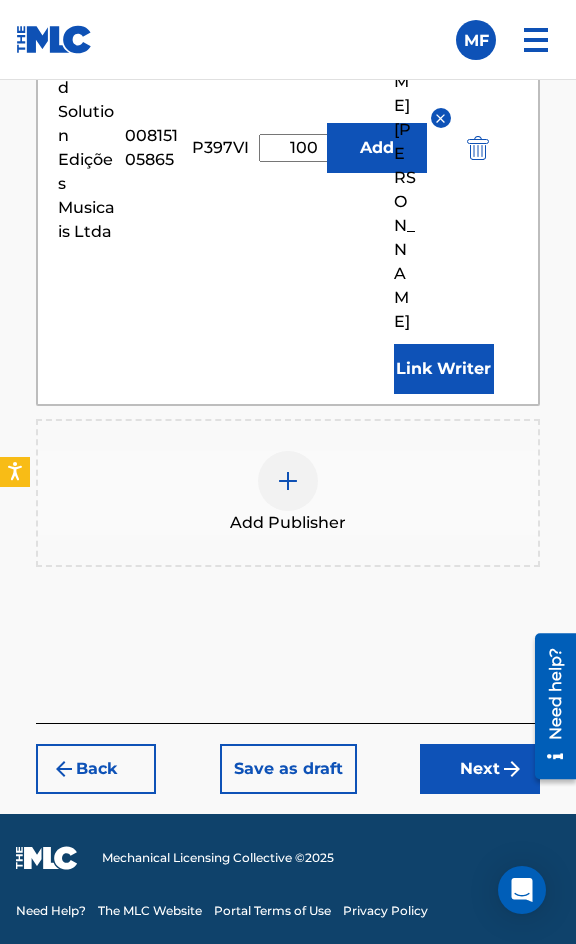 click on "Next" at bounding box center [480, 769] 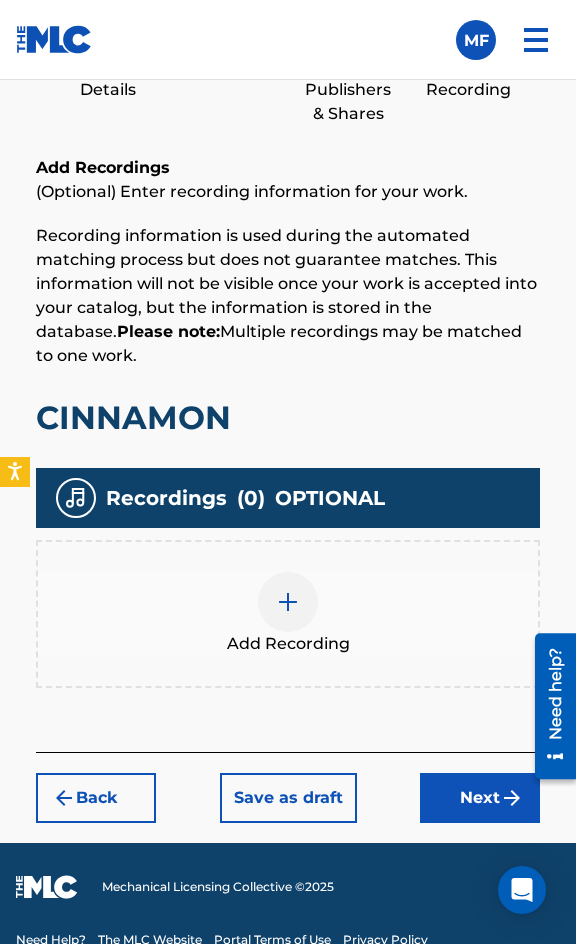 scroll, scrollTop: 1332, scrollLeft: 0, axis: vertical 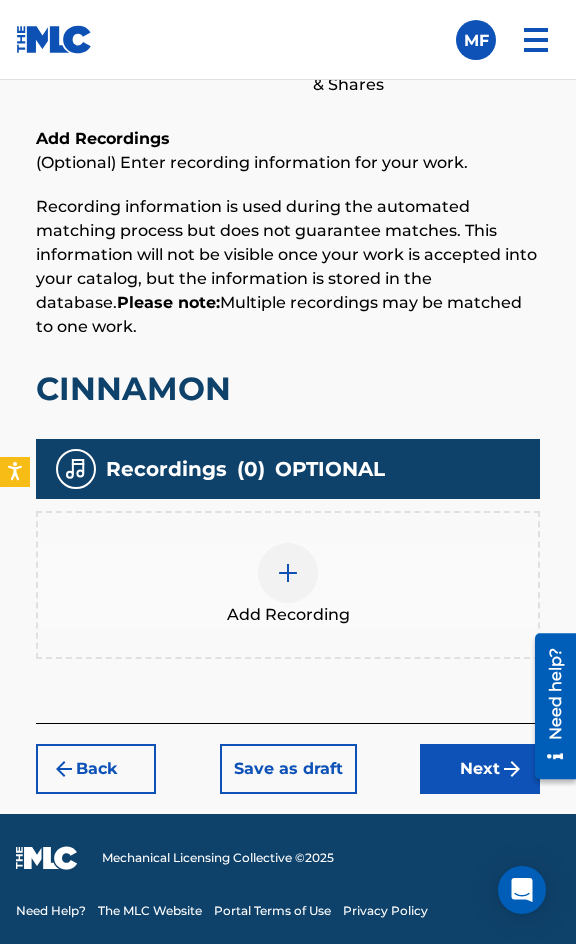 click on "Add Recording" at bounding box center [288, 585] 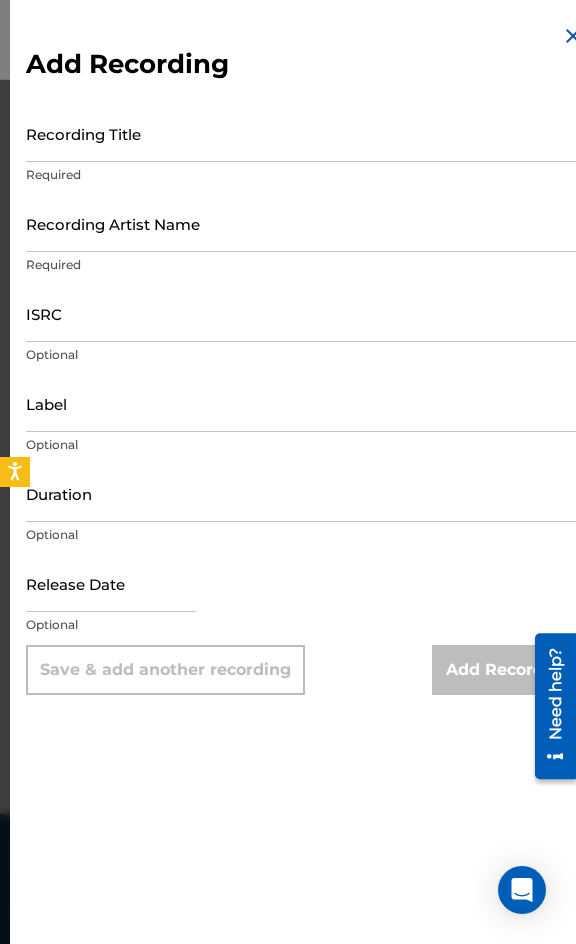 click on "Recording Title" at bounding box center (305, 133) 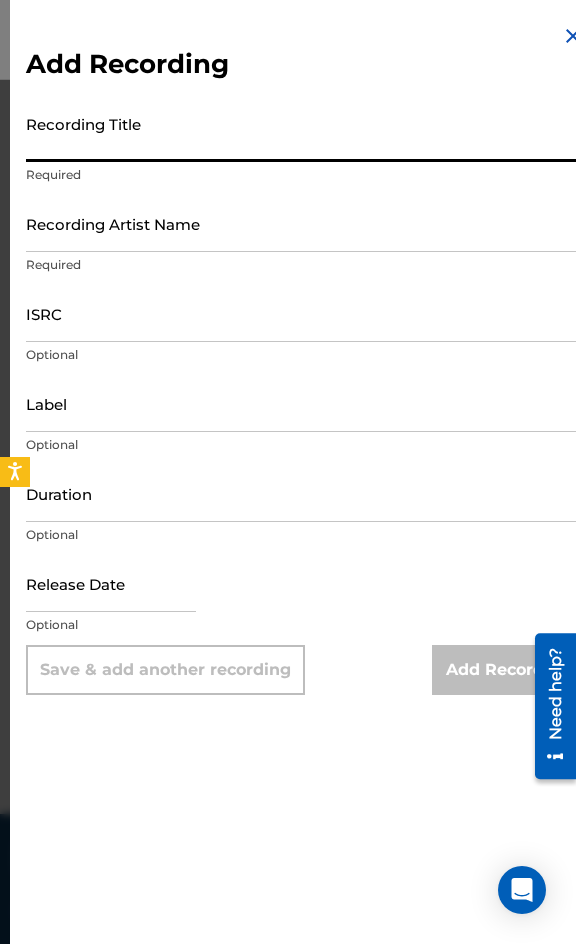 paste on "Cinnamon - Original Mix" 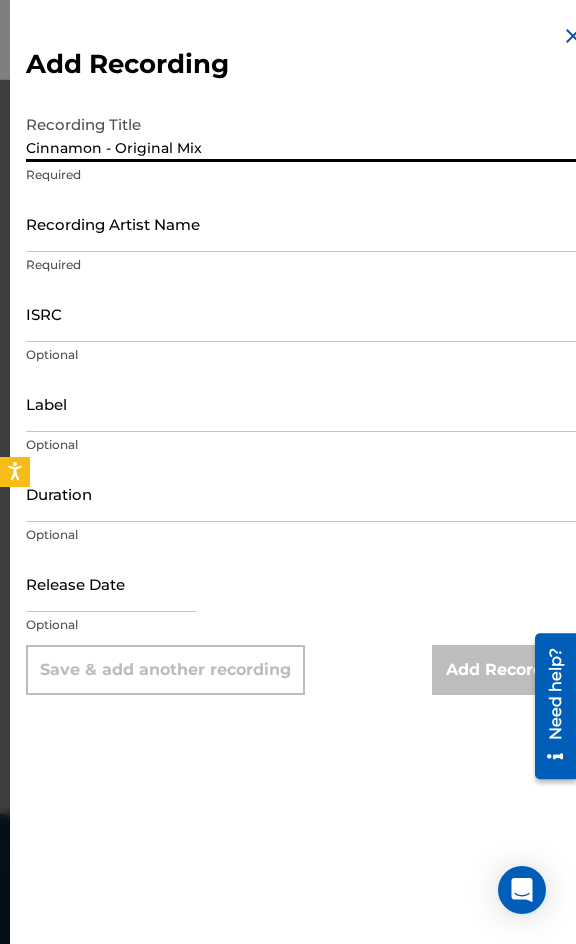 type on "Cinnamon - Original Mix" 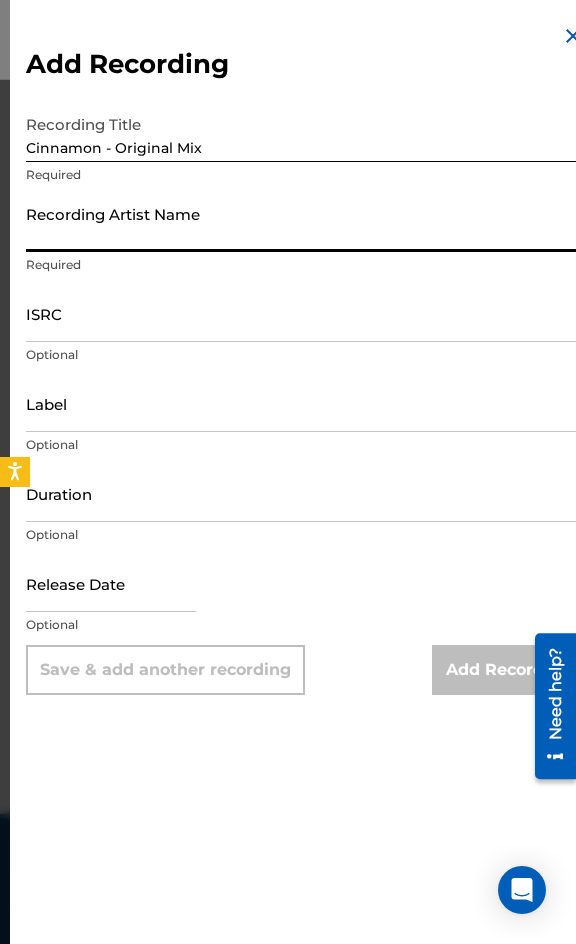 click on "Recording Artist Name" at bounding box center (305, 223) 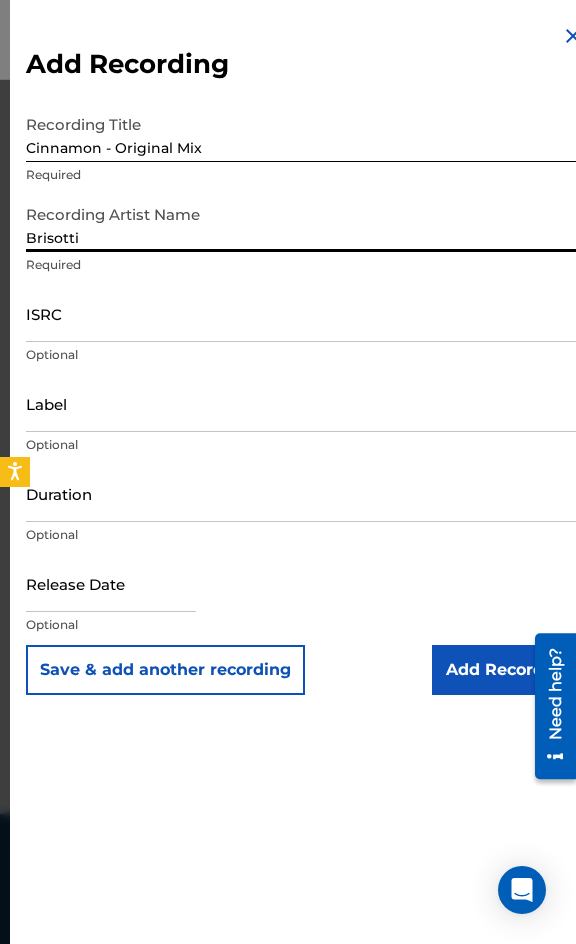 type on "Brisotti" 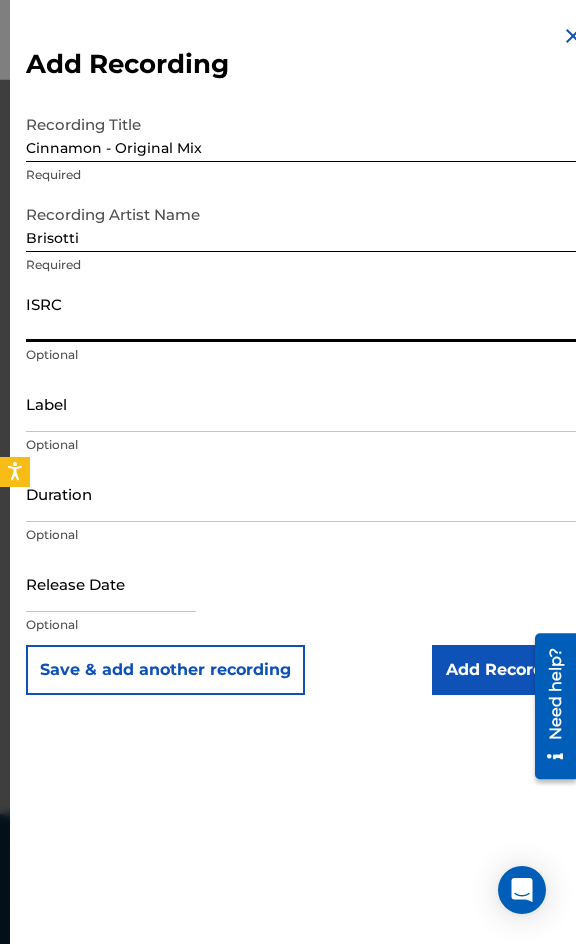 click on "ISRC" at bounding box center [305, 313] 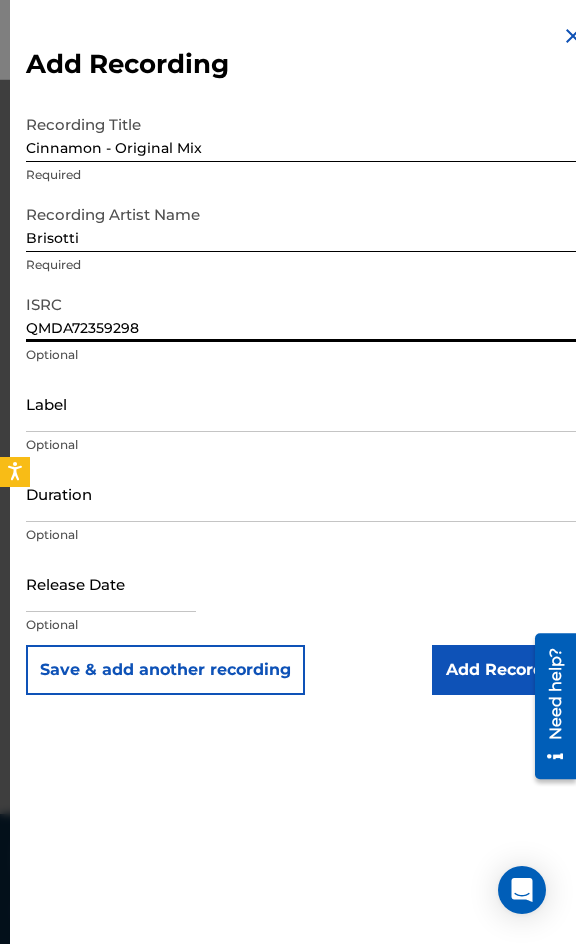 type on "QMDA72359298" 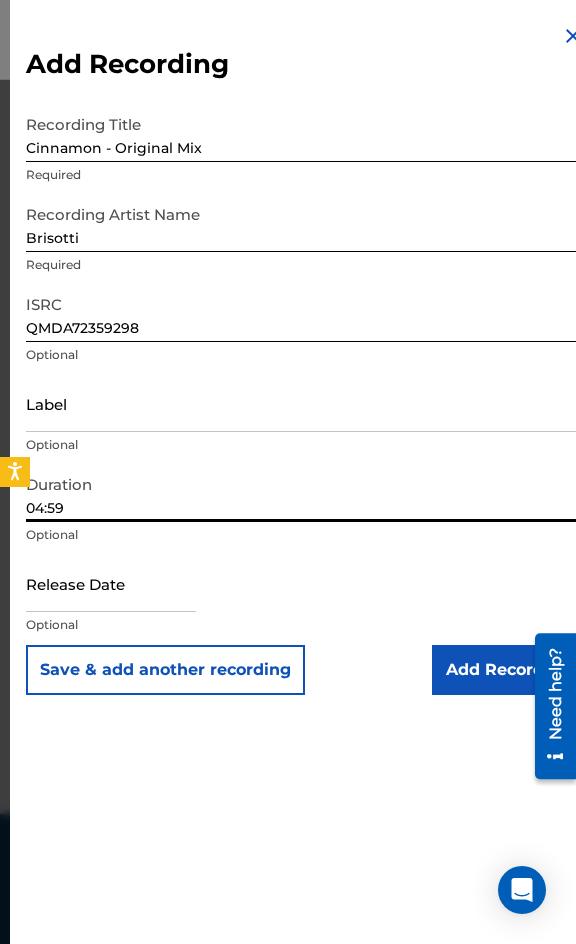 type on "04:59" 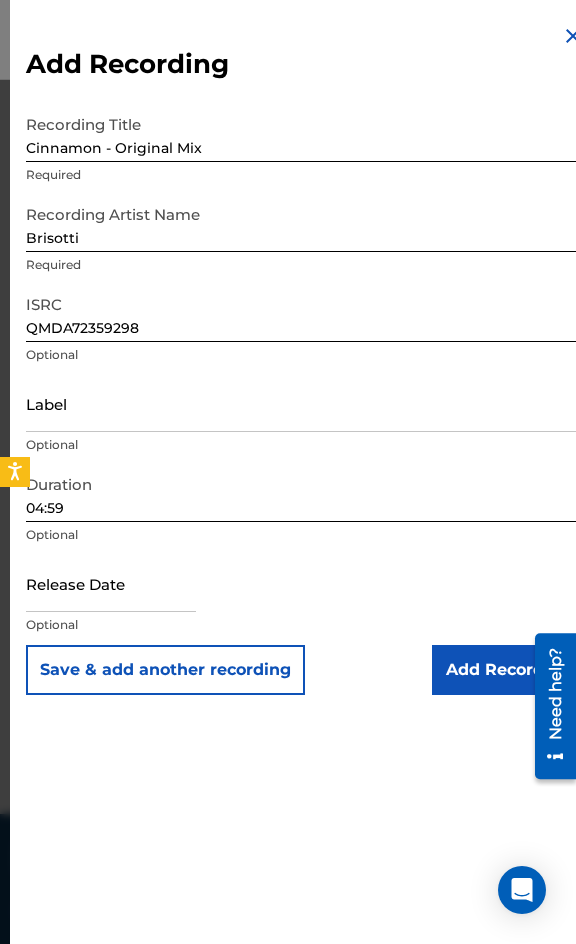click on "Add Recording Recording Title Cinnamon - Original Mix Required Recording Artist Name [PERSON_NAME] Required ISRC QMDA72359298 Optional Label Optional Duration 04:59 Optional Release Date Optional Save & add another recording Add Recording" at bounding box center (305, 359) 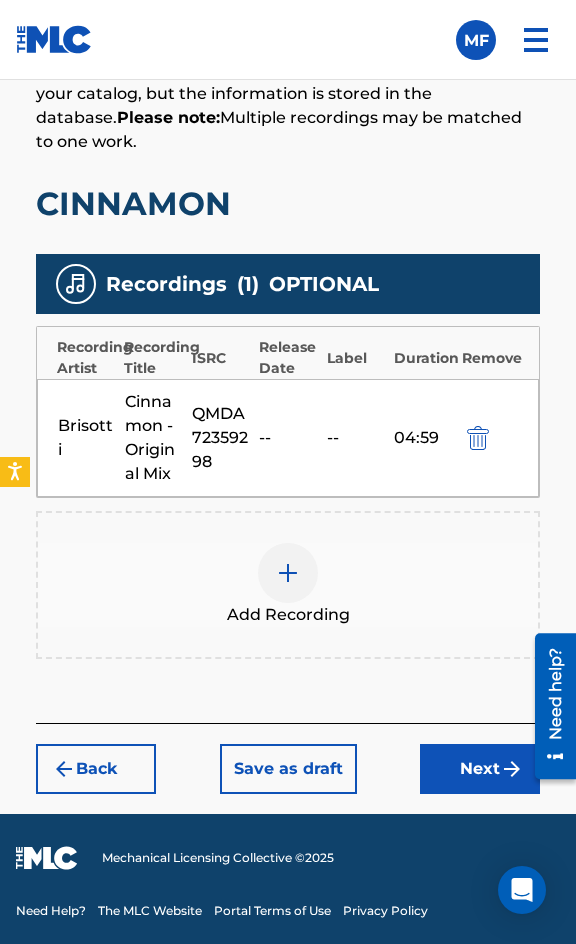 click on "Next" at bounding box center [480, 769] 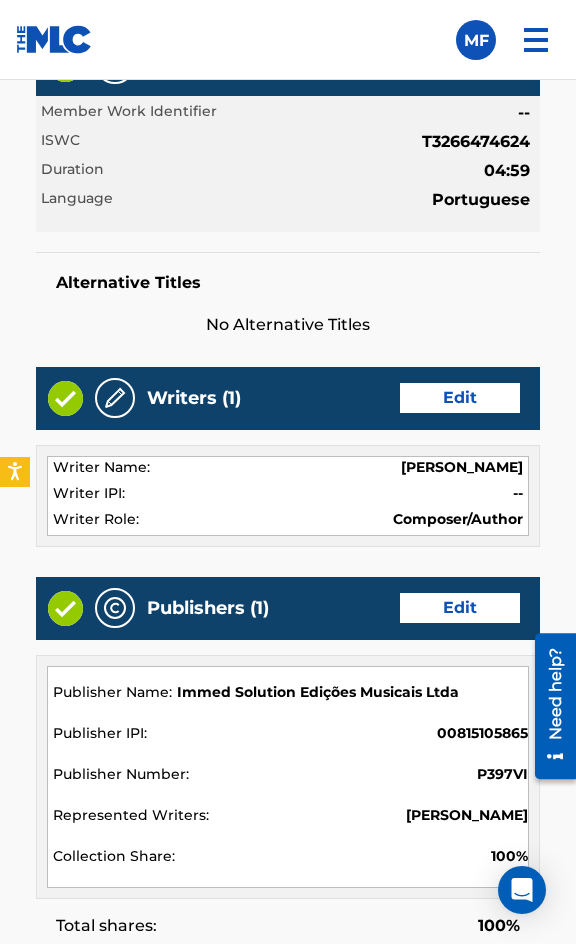 scroll, scrollTop: 2162, scrollLeft: 0, axis: vertical 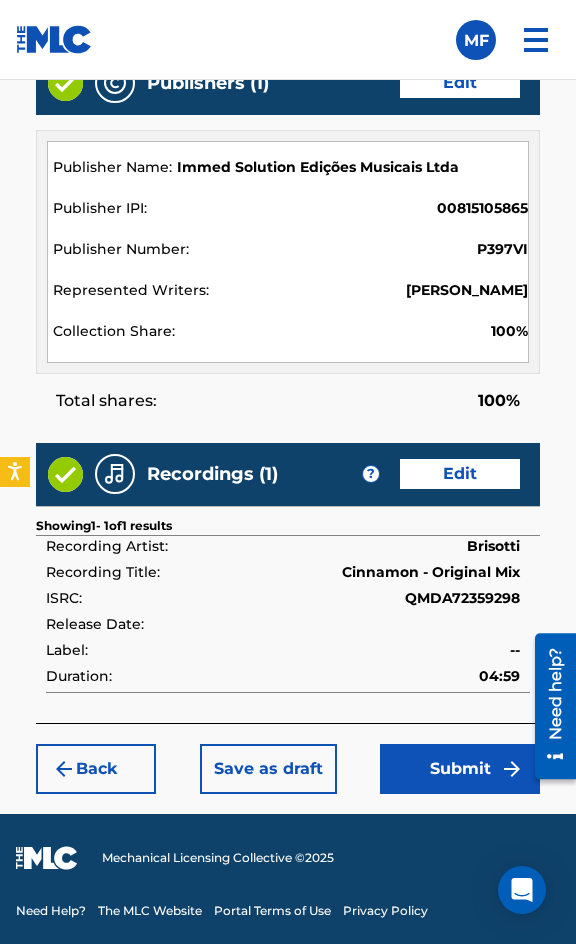 click on "Submit" at bounding box center (460, 769) 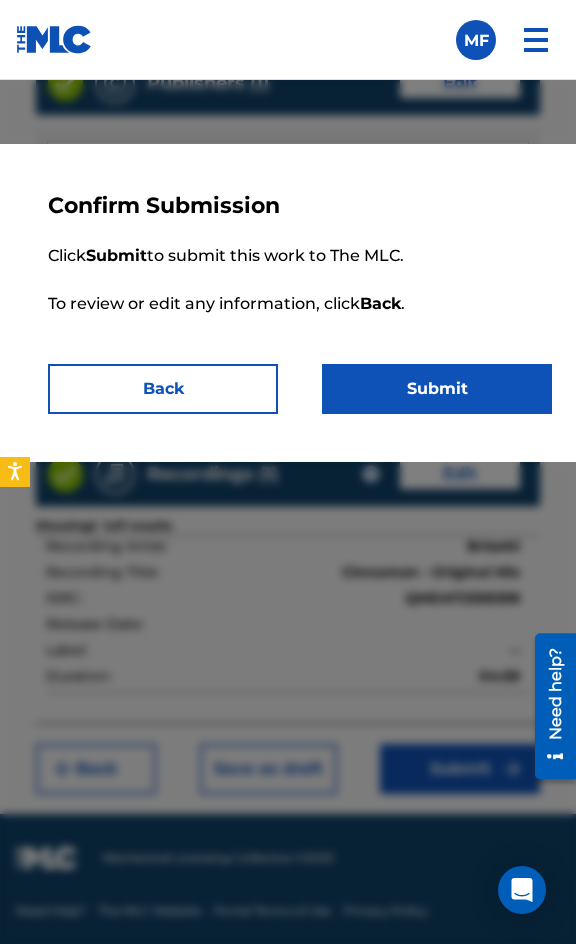 click on "Confirm Submission Click  Submit  to submit this work to The MLC. To review or edit any information, click  Back . Back Submit" at bounding box center [300, 303] 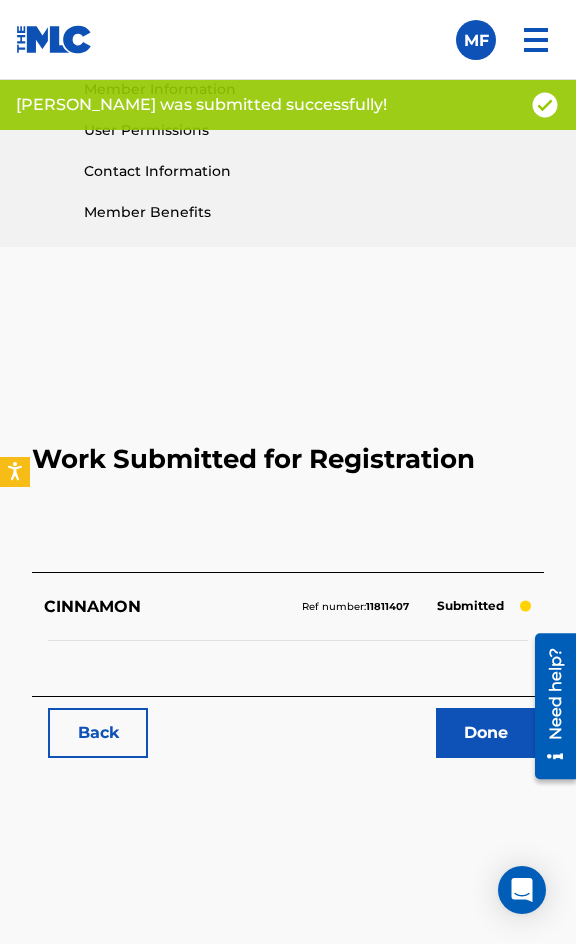 scroll, scrollTop: 1114, scrollLeft: 0, axis: vertical 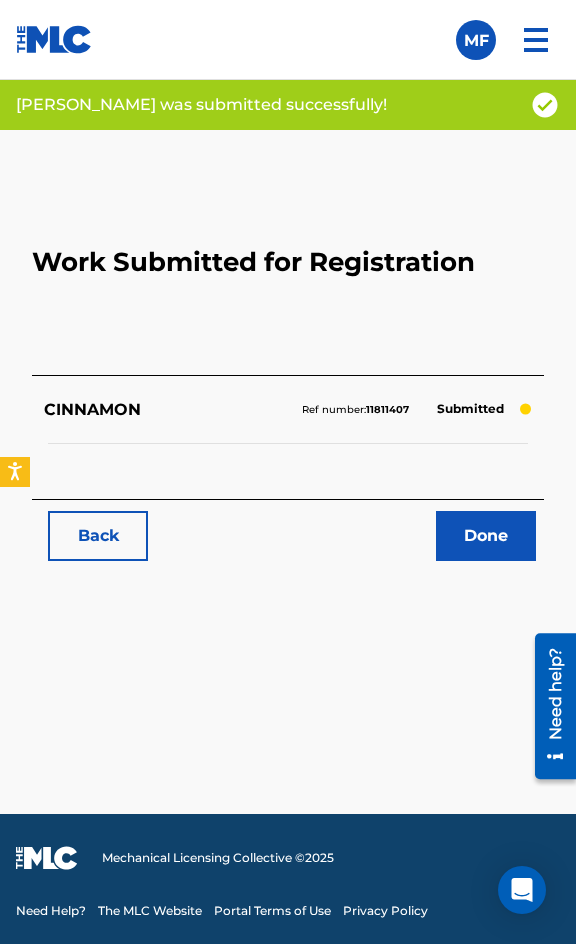 click on "Back" at bounding box center (98, 536) 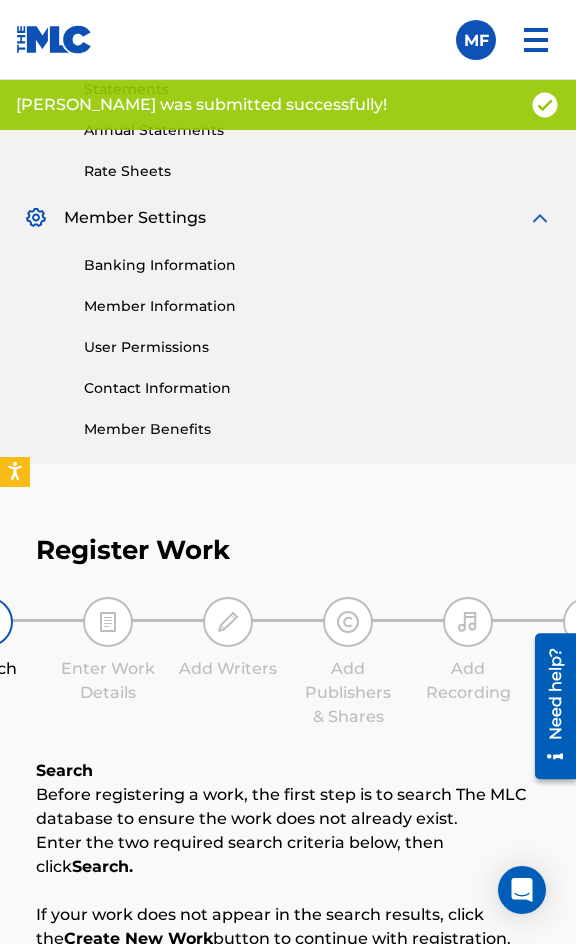 scroll, scrollTop: 1300, scrollLeft: 0, axis: vertical 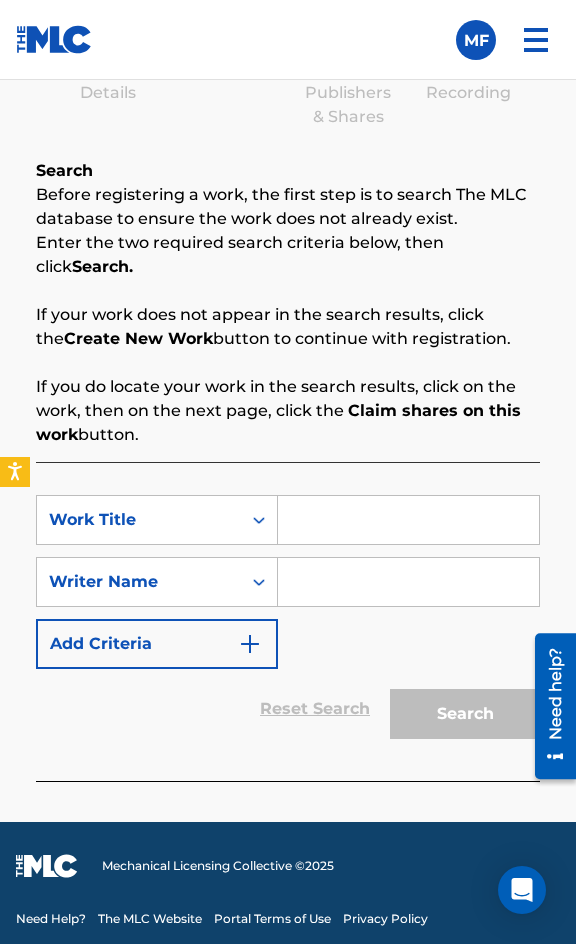 click at bounding box center [408, 520] 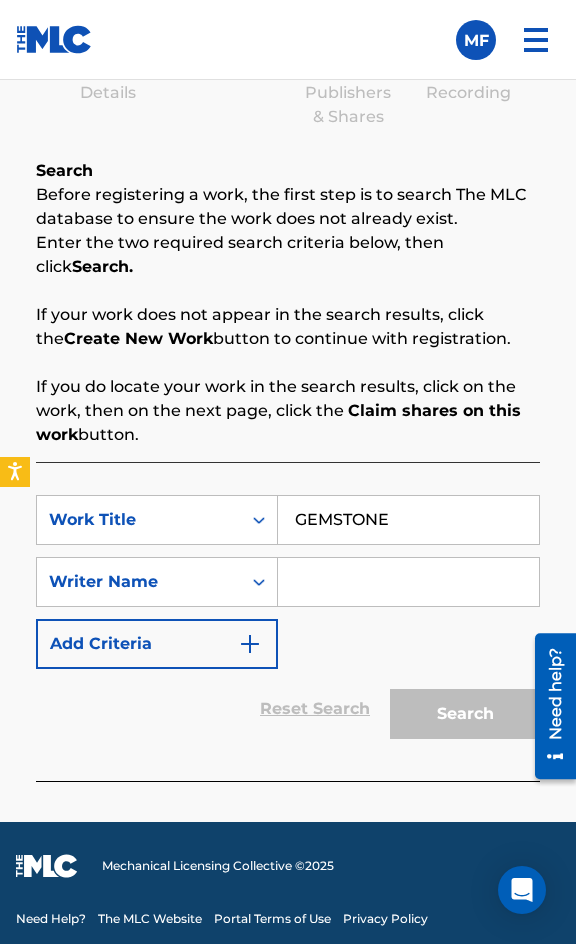 type on "GEMSTONE" 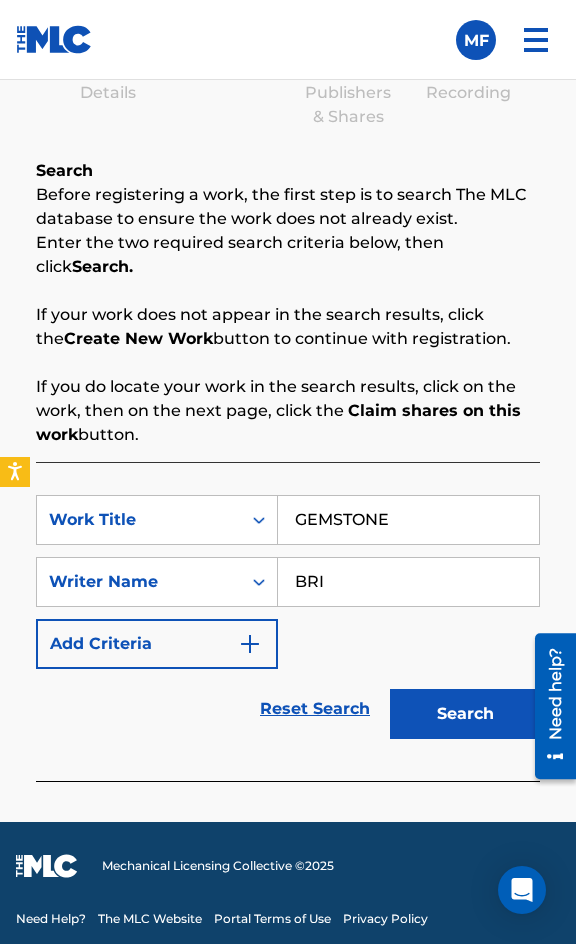 type on "BRISOTTI" 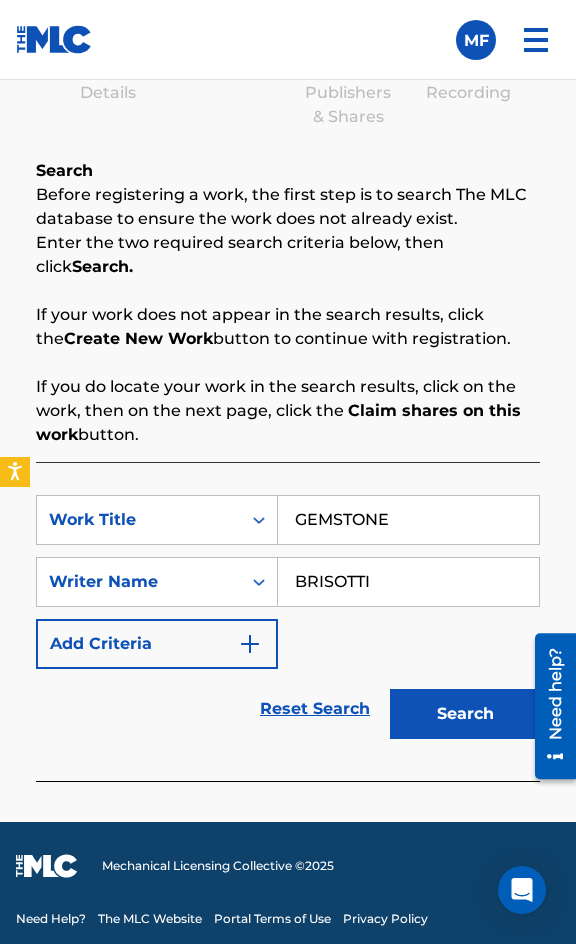 click on "Search" at bounding box center (465, 714) 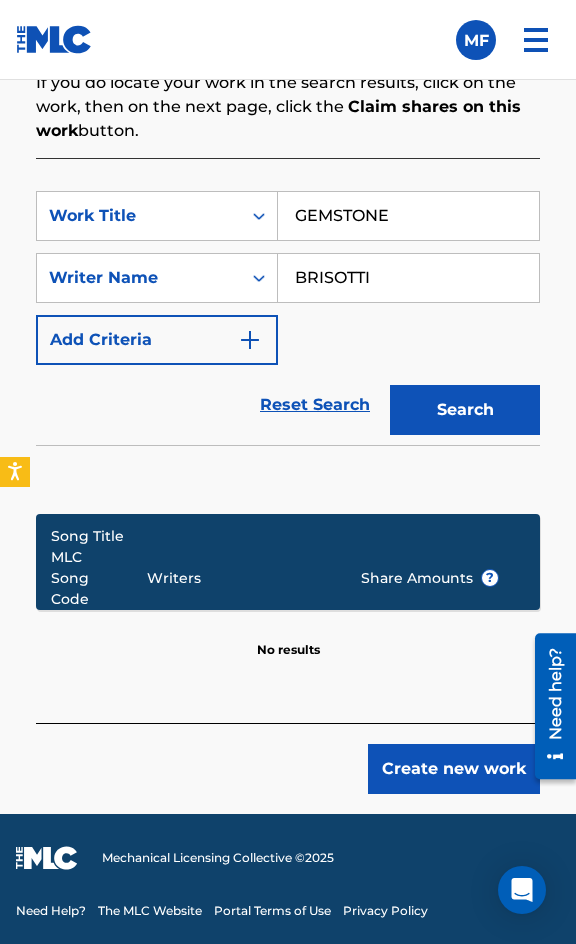 click on "Create new work" at bounding box center [454, 769] 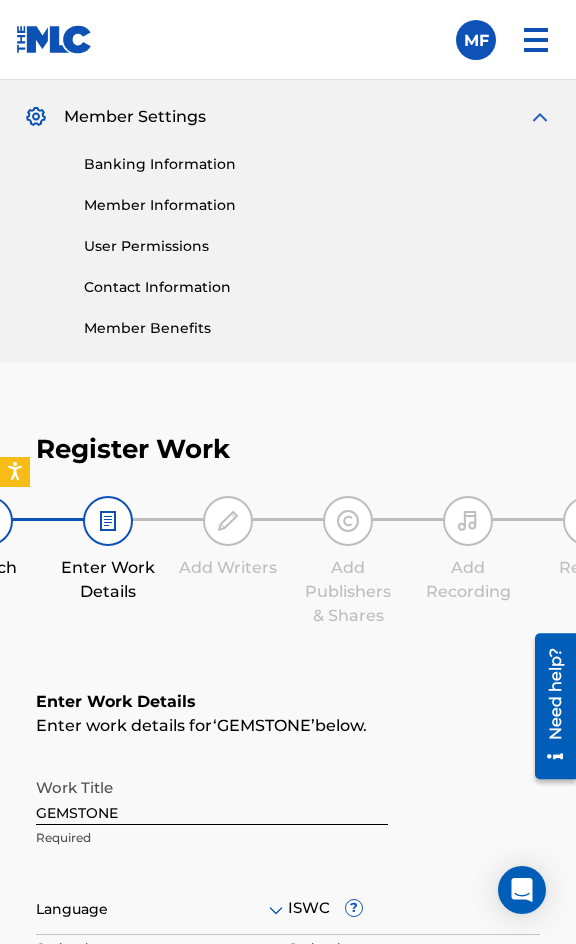 scroll, scrollTop: 1436, scrollLeft: 0, axis: vertical 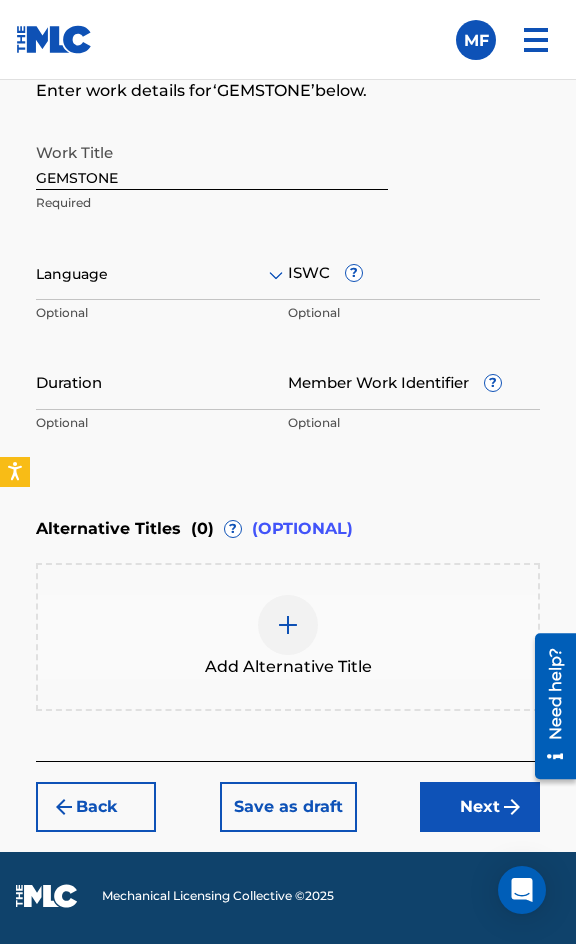 click at bounding box center (162, 274) 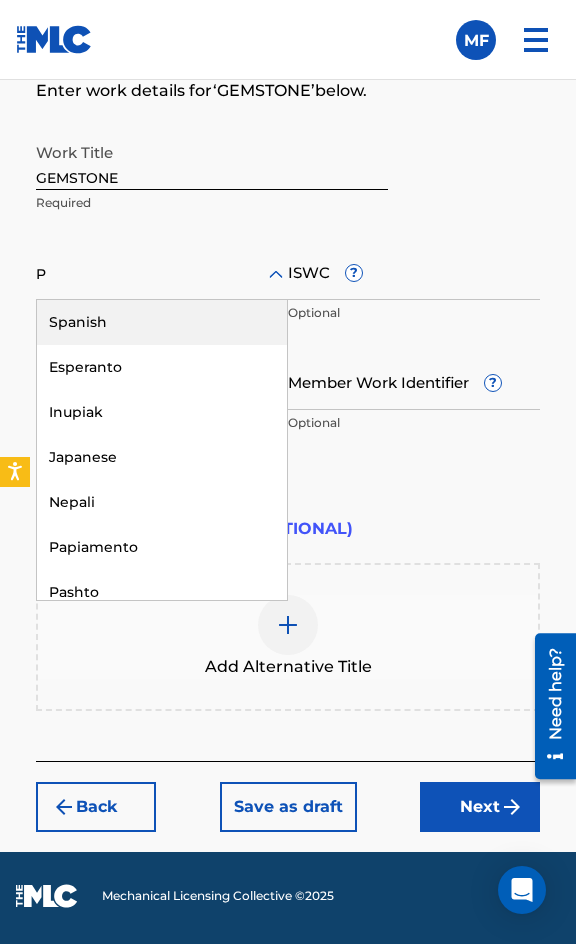 type on "PO" 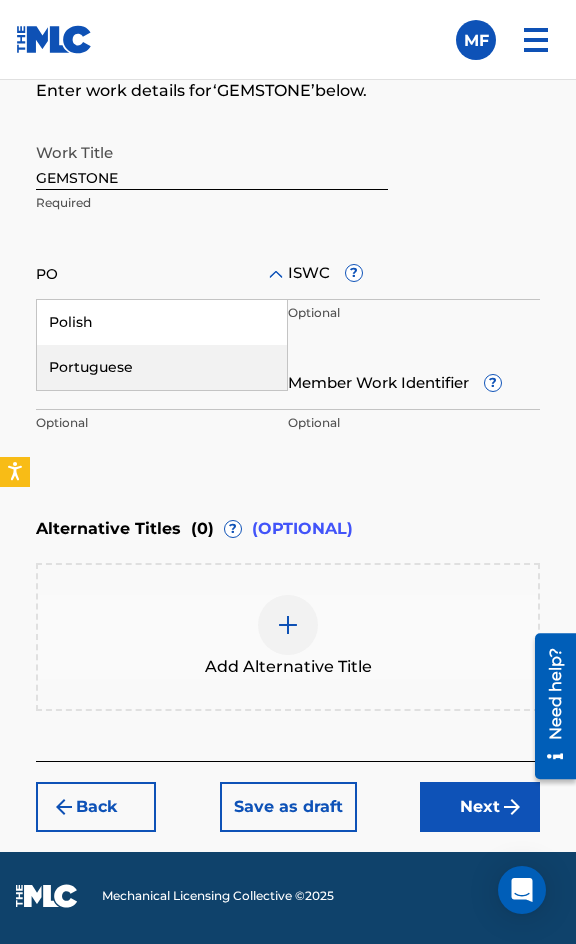 click on "Portuguese" at bounding box center (162, 367) 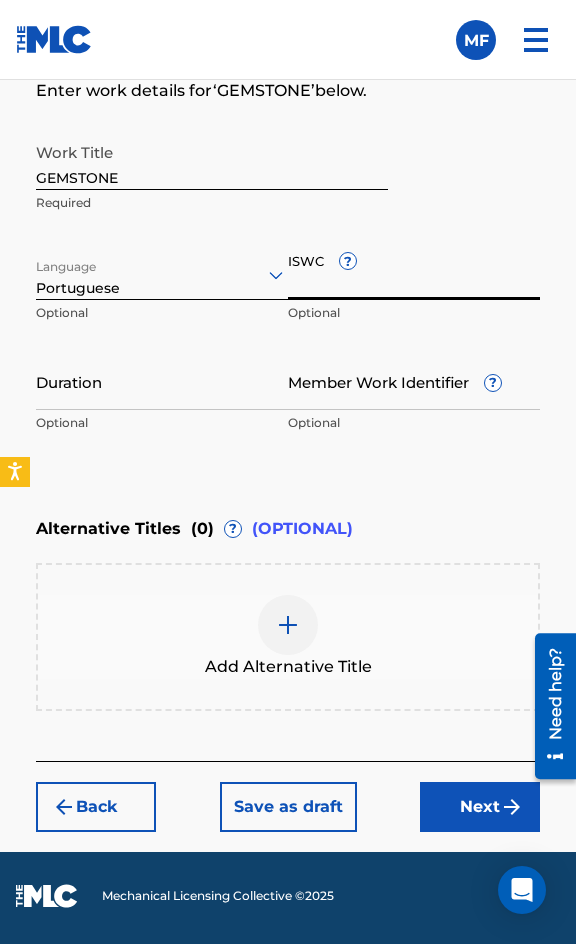 click on "ISWC   ?" at bounding box center (414, 271) 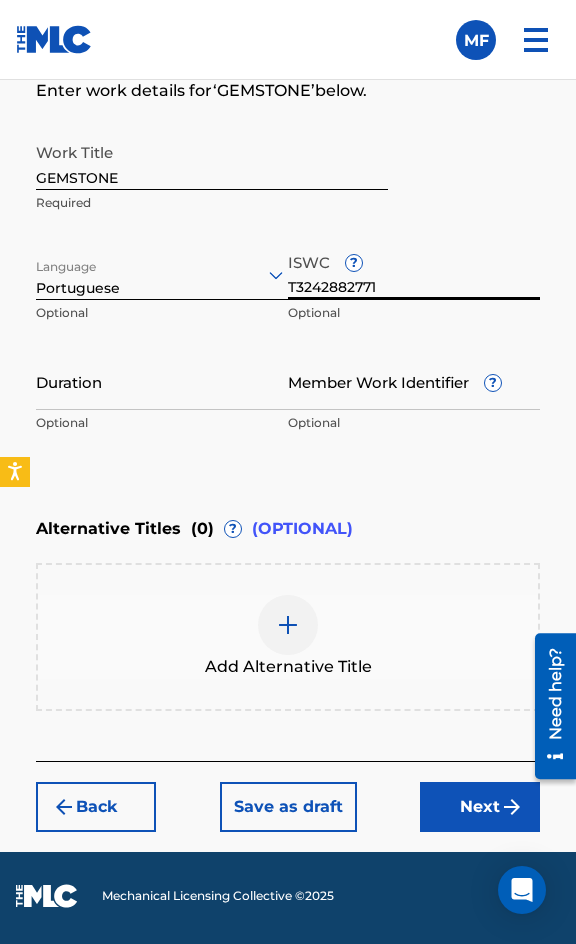 type on "T3242882771" 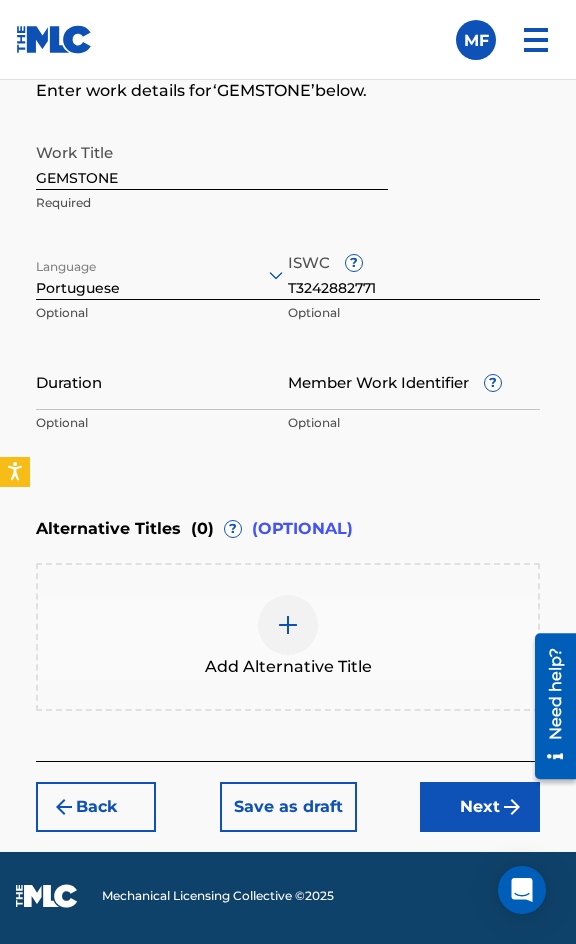 click on "Work Title   GEMSTONE Required Language Portuguese Optional ISWC   ? T3242882771 Optional Duration   Optional Member Work Identifier   ? Optional" at bounding box center (288, 288) 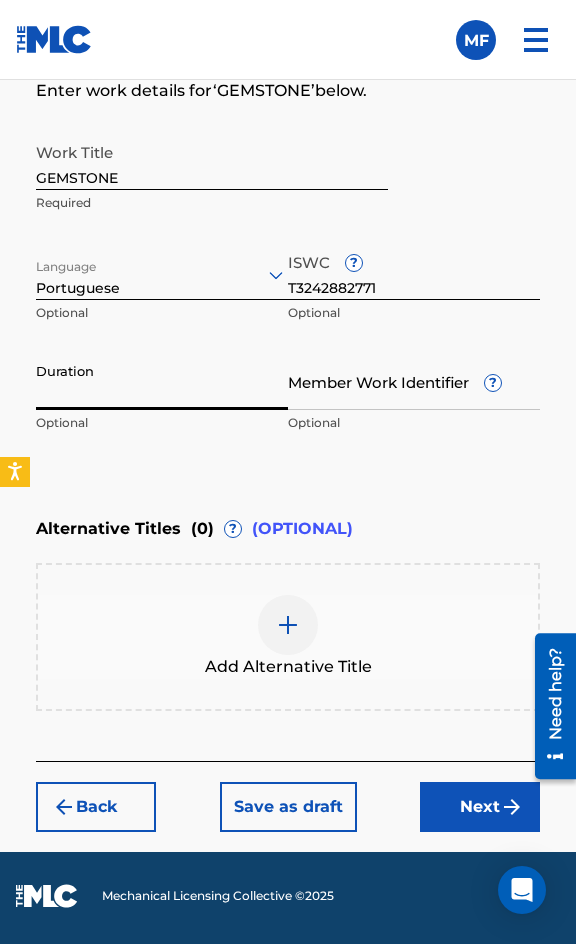 click on "Duration" at bounding box center (162, 381) 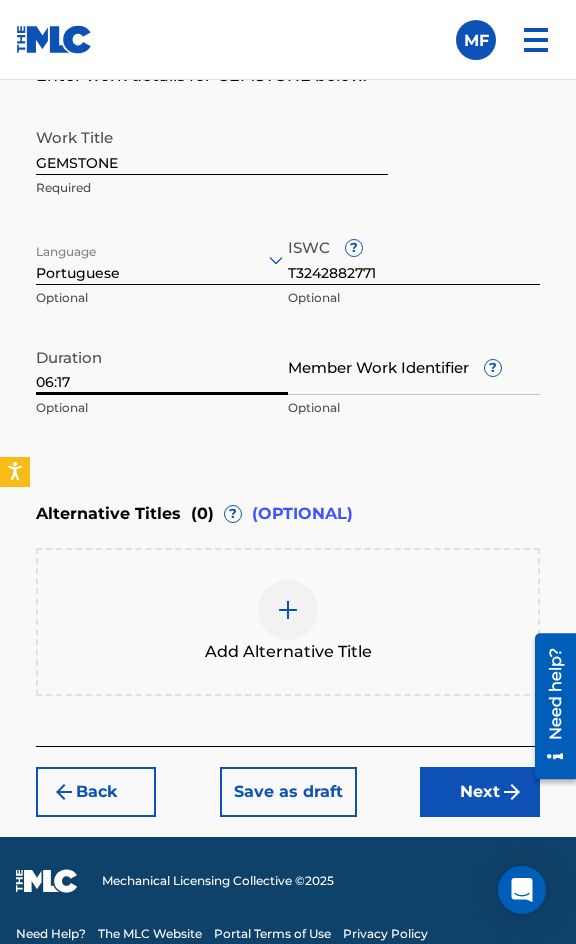 scroll, scrollTop: 1474, scrollLeft: 0, axis: vertical 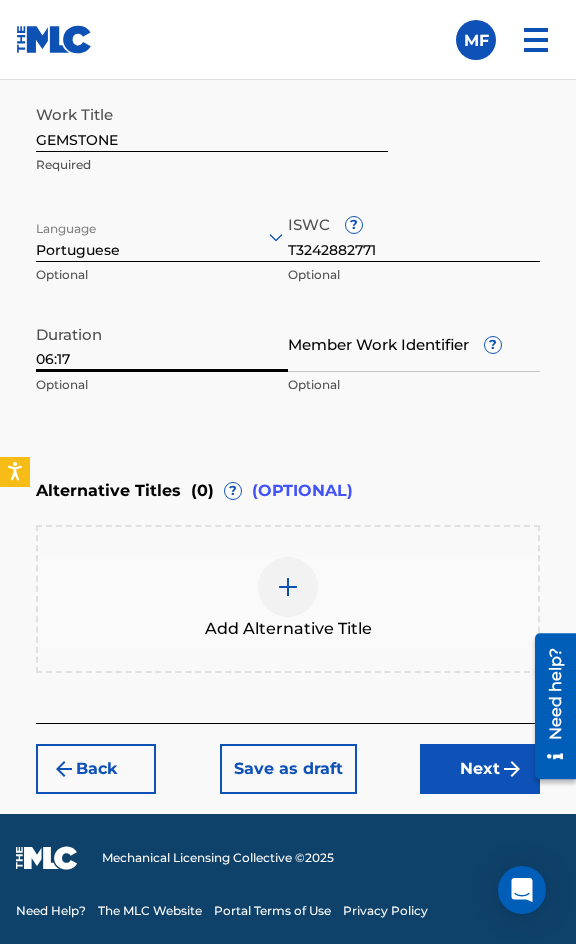 type on "06:17" 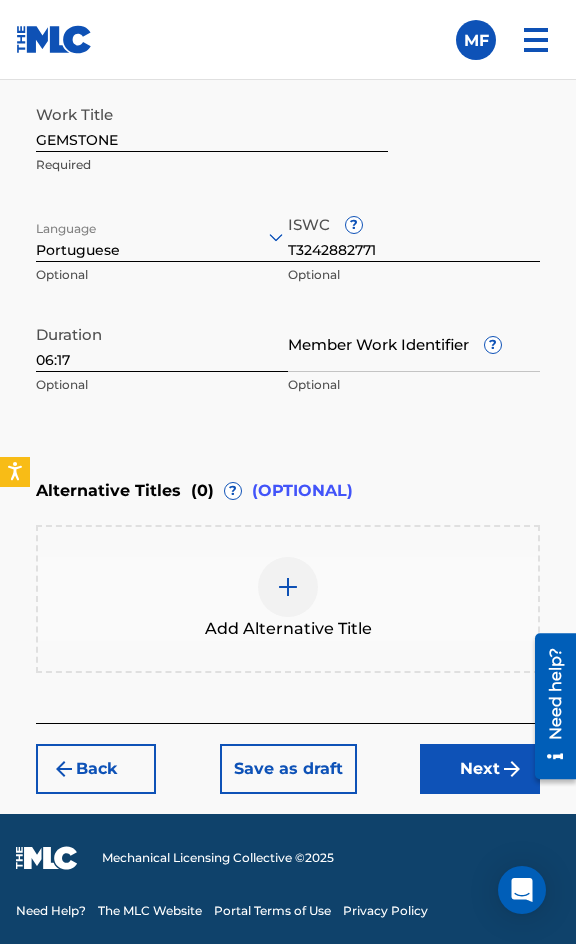 click on "Next" at bounding box center (480, 769) 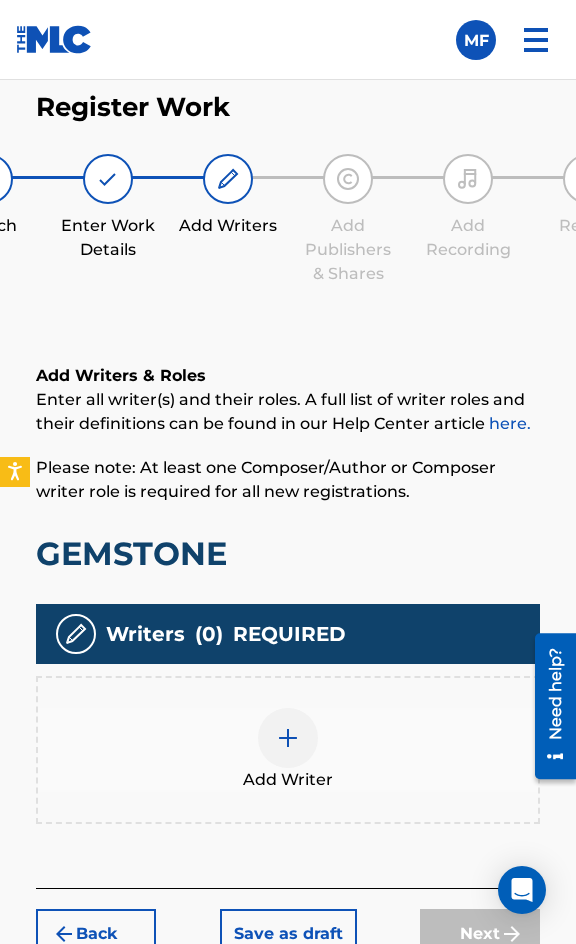 scroll, scrollTop: 1308, scrollLeft: 0, axis: vertical 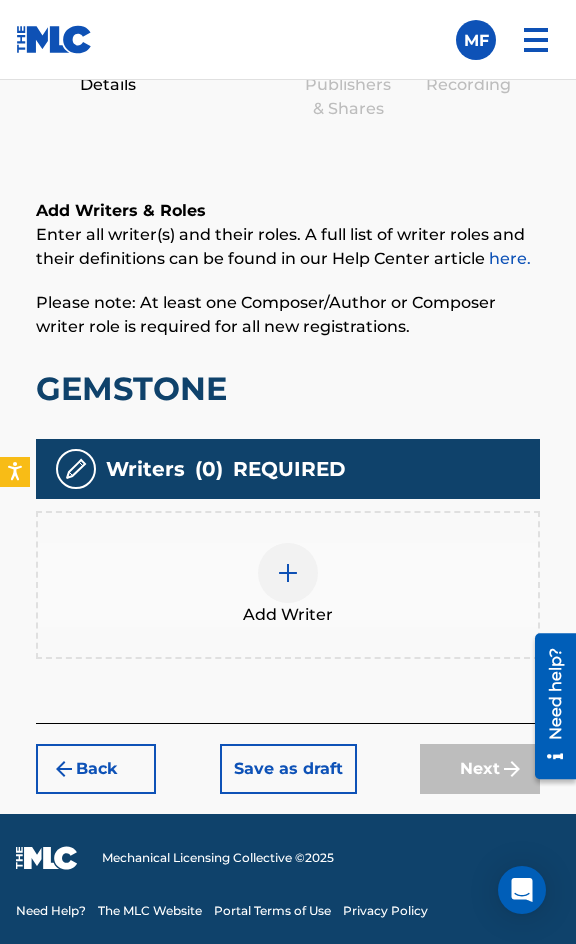 click on "Add Writer" at bounding box center (288, 585) 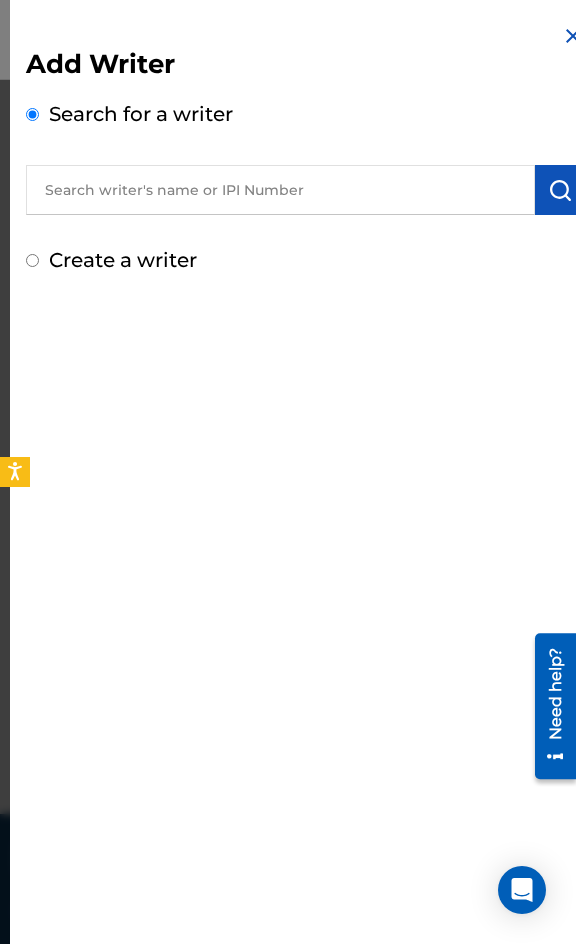 click at bounding box center (280, 190) 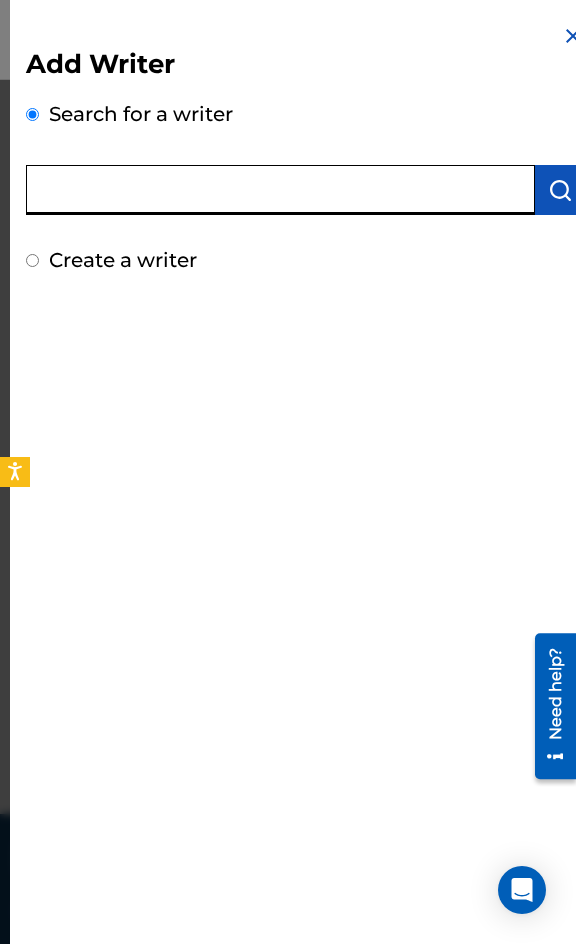 paste on "[PERSON_NAME]" 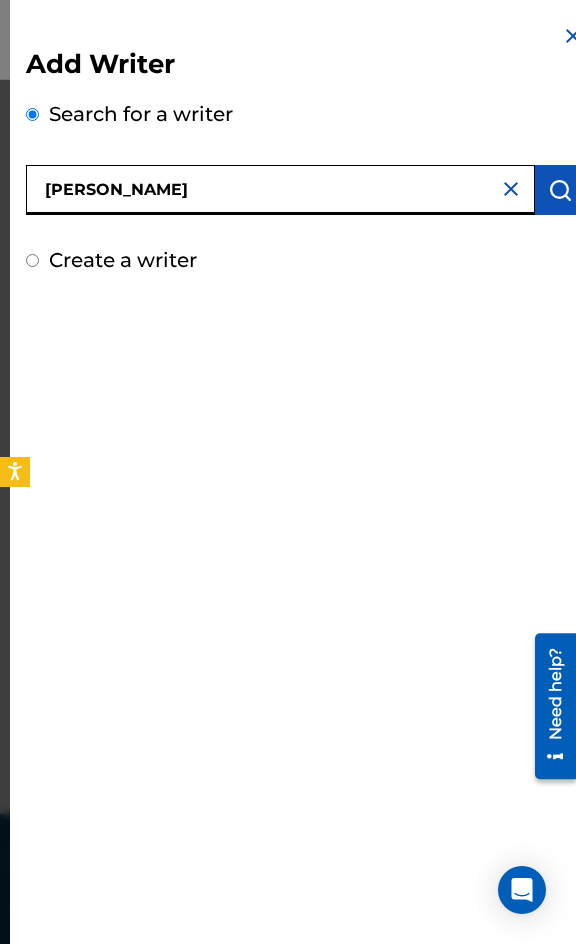 type on "[PERSON_NAME]" 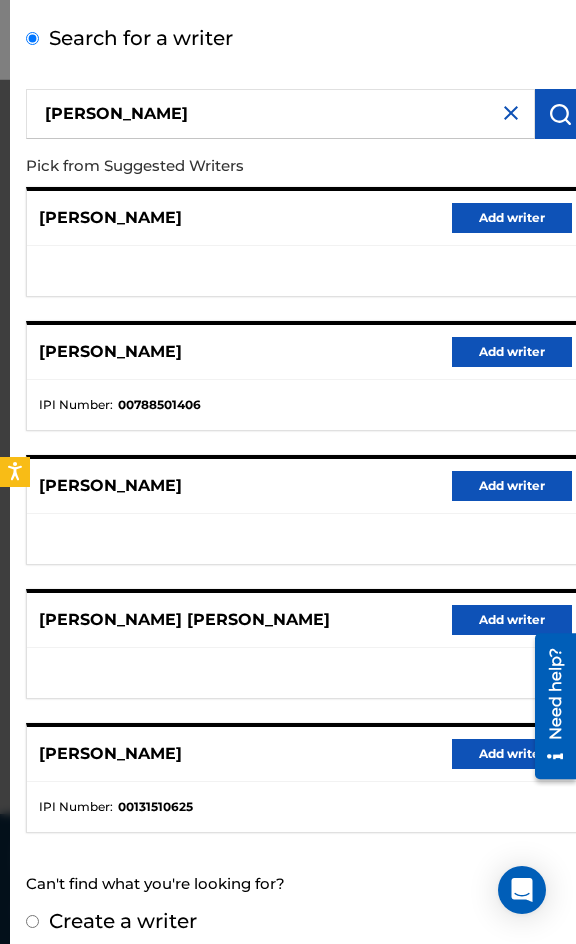 scroll, scrollTop: 92, scrollLeft: 0, axis: vertical 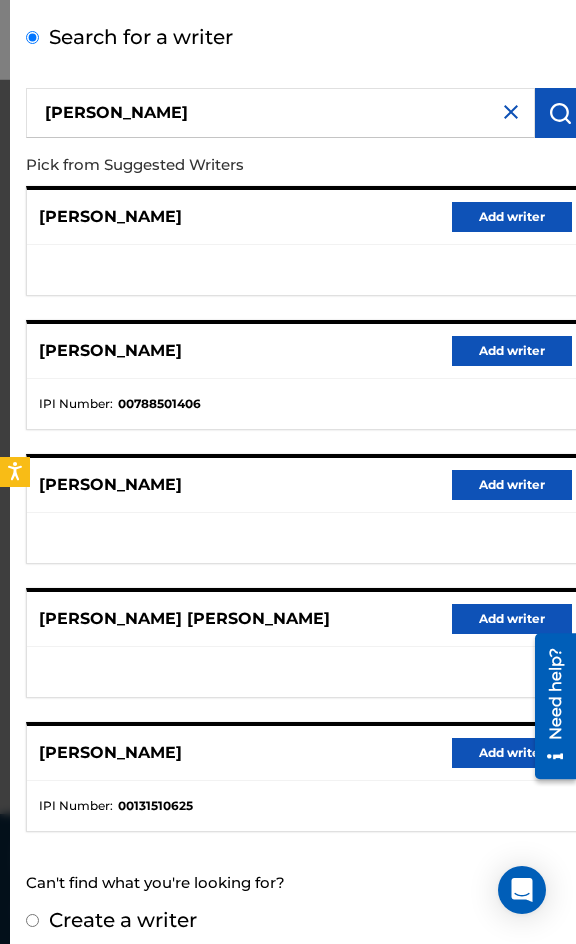 click on "Create a writer" at bounding box center (123, 920) 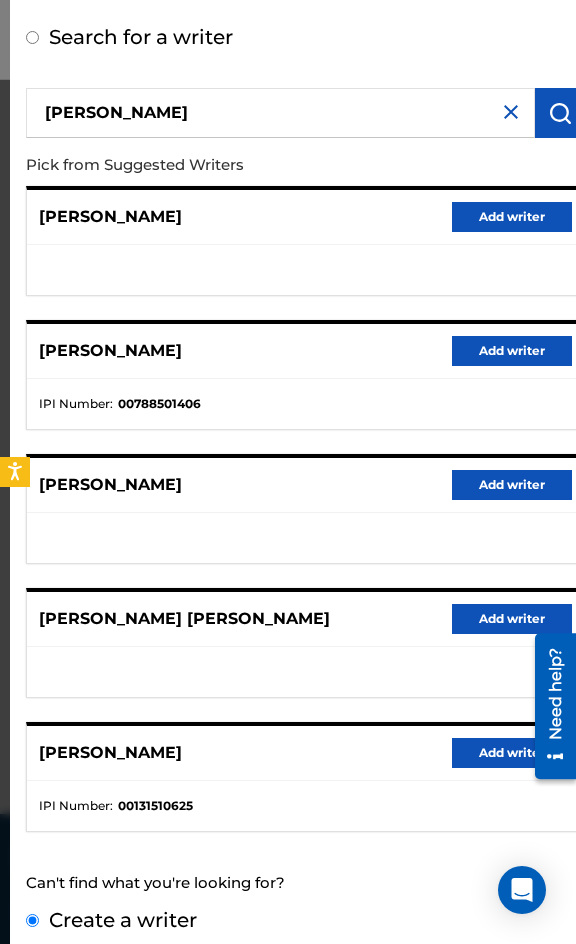 click on "Create a writer" at bounding box center [32, 920] 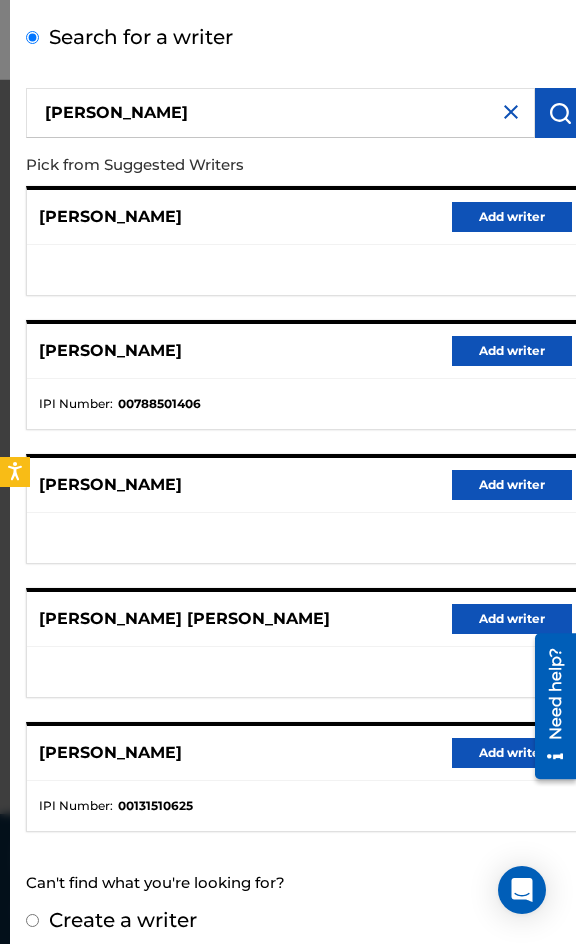 radio on "false" 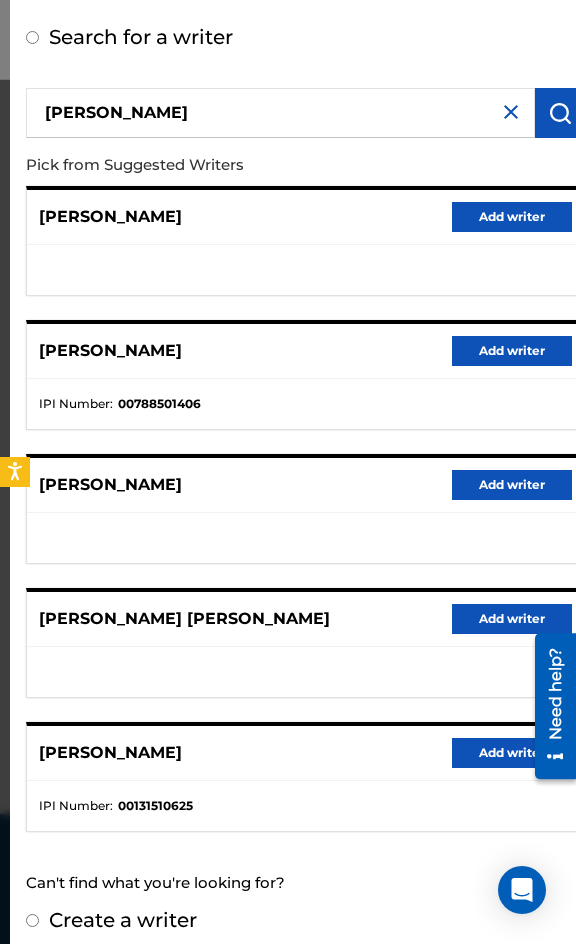 radio on "true" 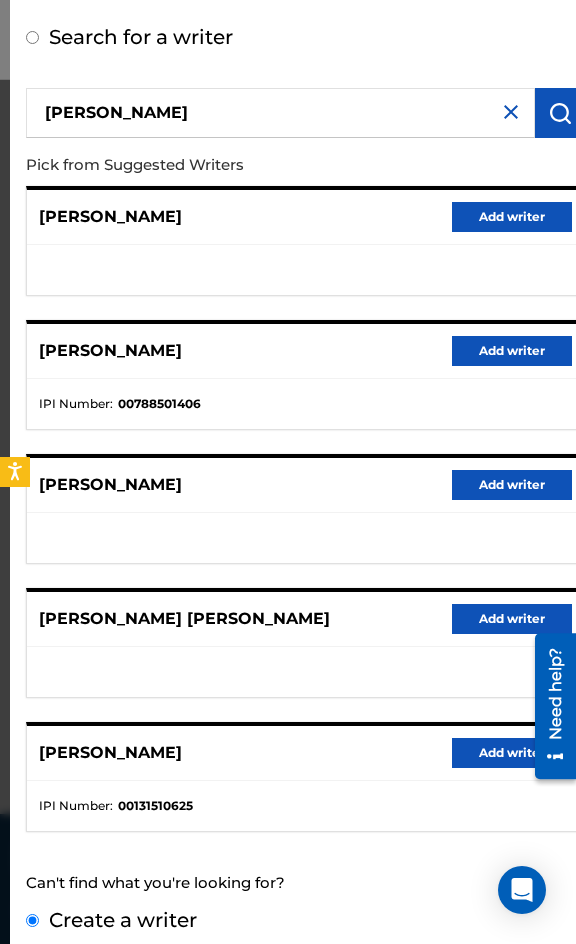 scroll, scrollTop: 0, scrollLeft: 0, axis: both 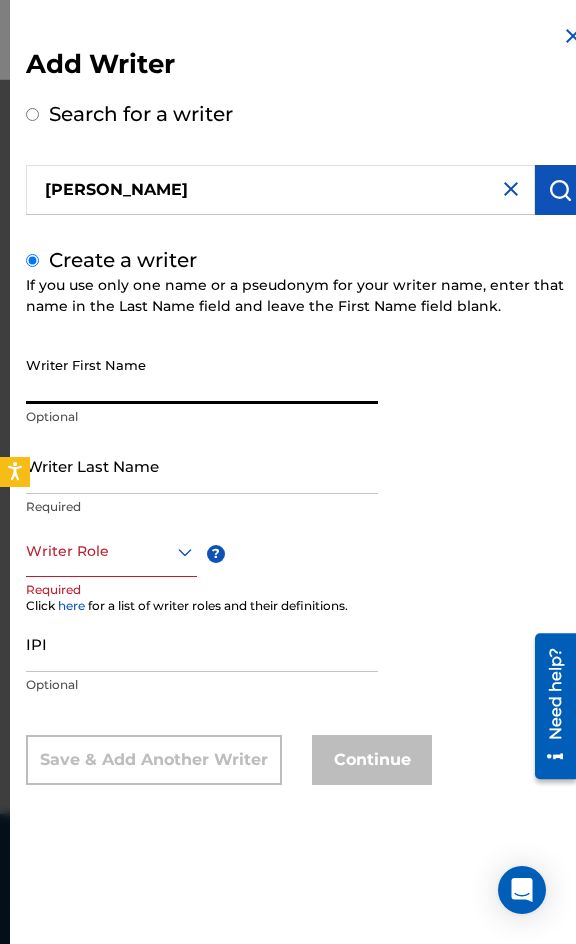 click on "Writer First Name" at bounding box center (202, 375) 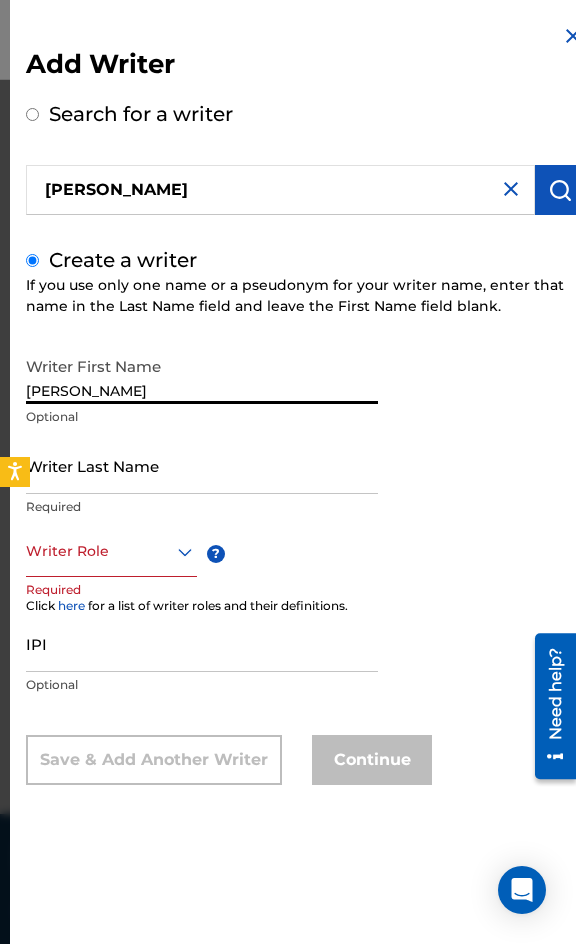 drag, startPoint x: 267, startPoint y: 386, endPoint x: 98, endPoint y: 410, distance: 170.69563 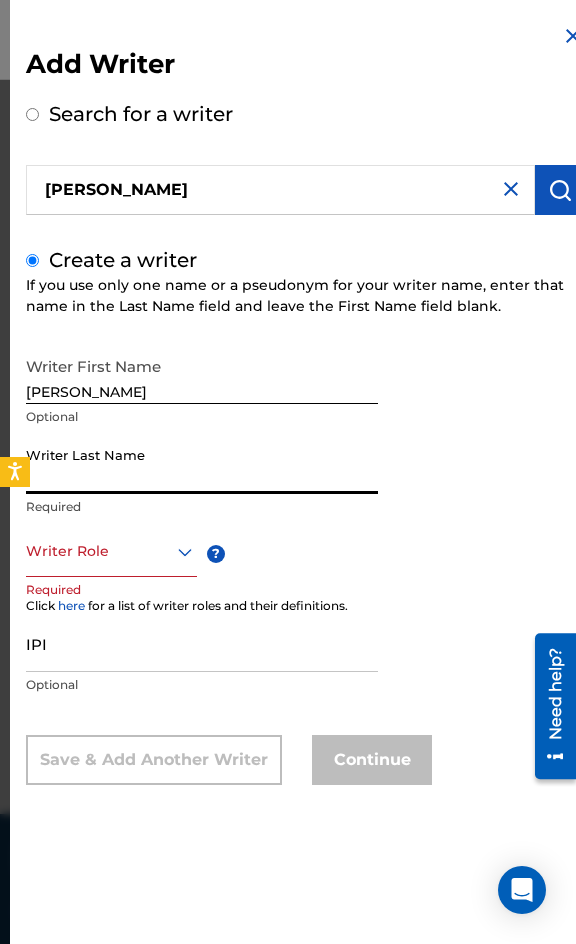 paste on "[PERSON_NAME]" 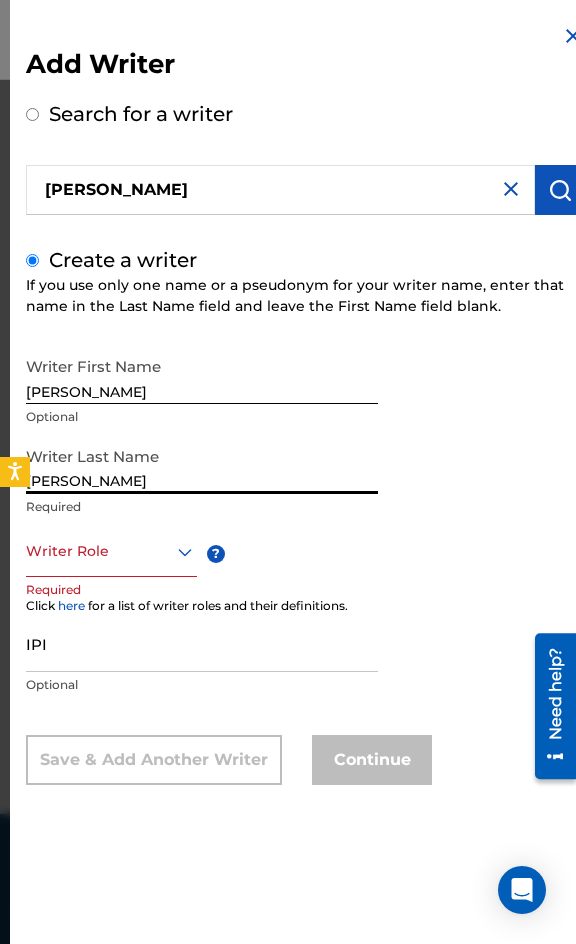 type on "[PERSON_NAME]" 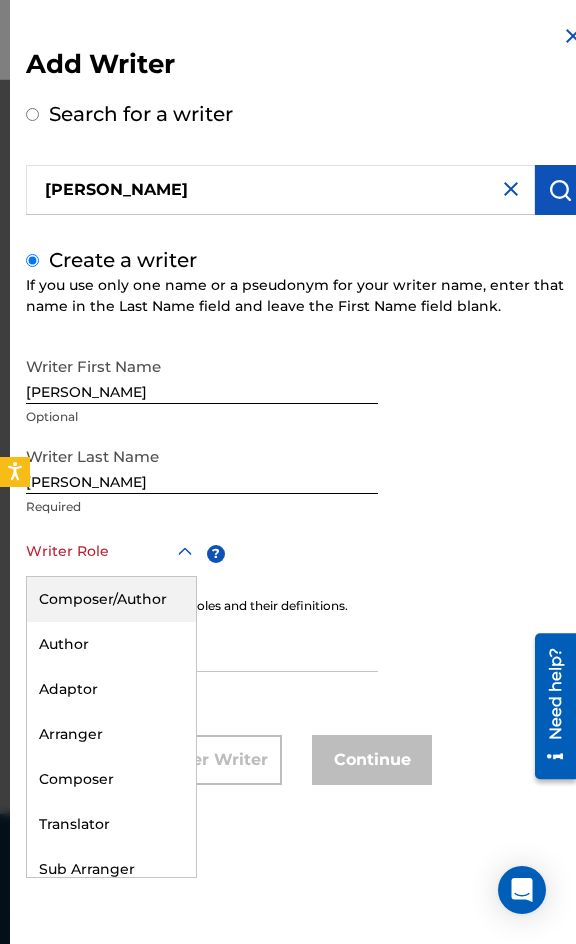 click on "Composer/Author" at bounding box center (111, 599) 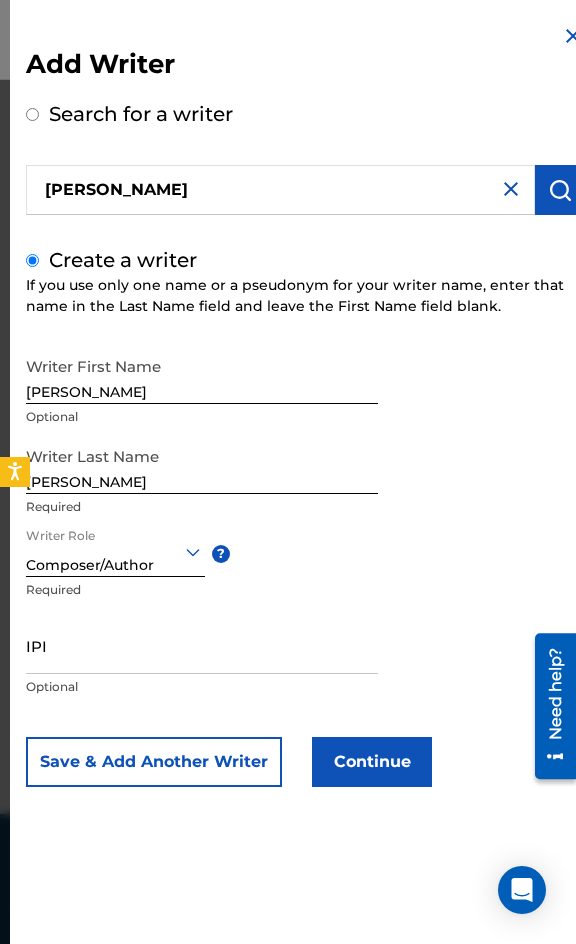 click on "Writer First Name   [PERSON_NAME] Optional Writer Last Name   [PERSON_NAME] Required Writer Role Composer/Author ? Required IPI   Optional Save & Add Another Writer Continue" at bounding box center [305, 567] 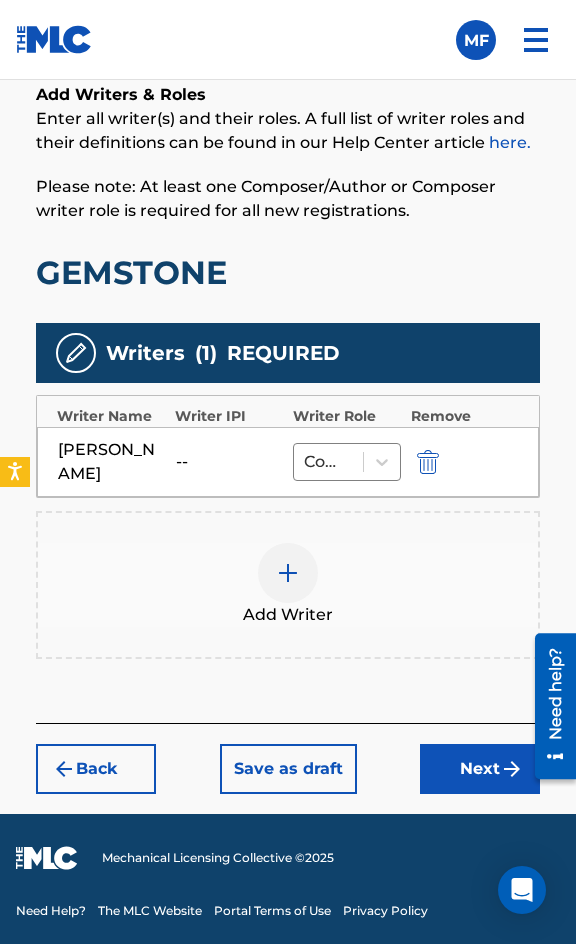 scroll, scrollTop: 1448, scrollLeft: 0, axis: vertical 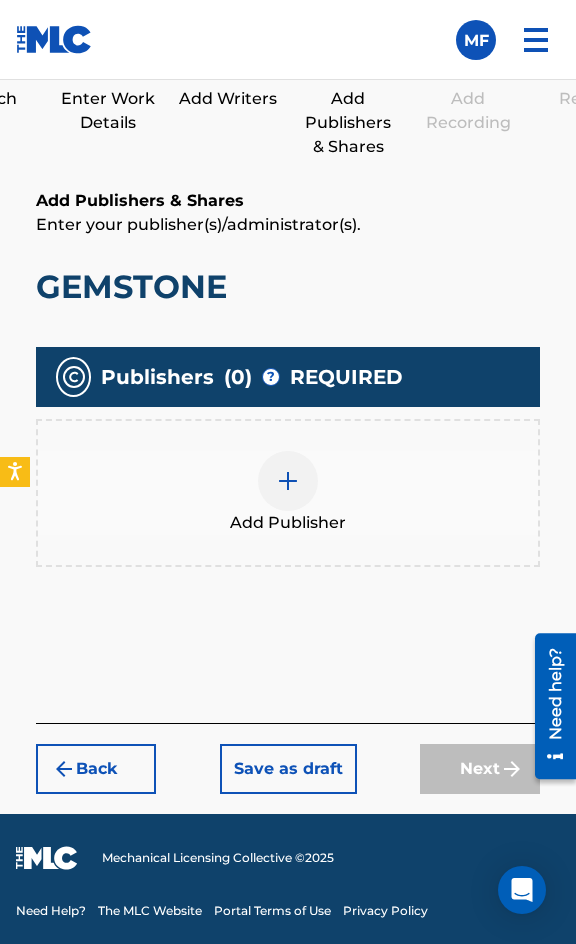 click on "Add Publisher" at bounding box center (288, 493) 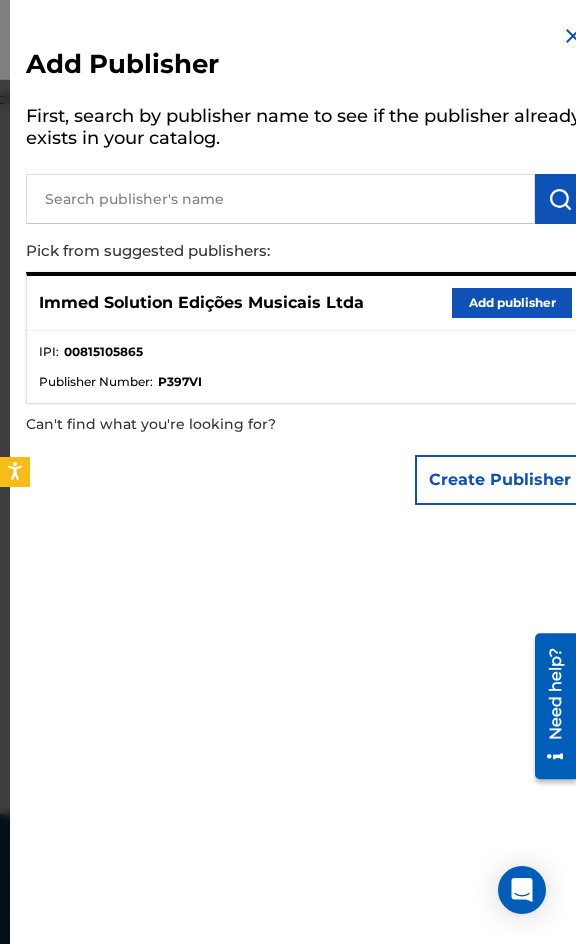 drag, startPoint x: 429, startPoint y: 308, endPoint x: 439, endPoint y: 307, distance: 10.049875 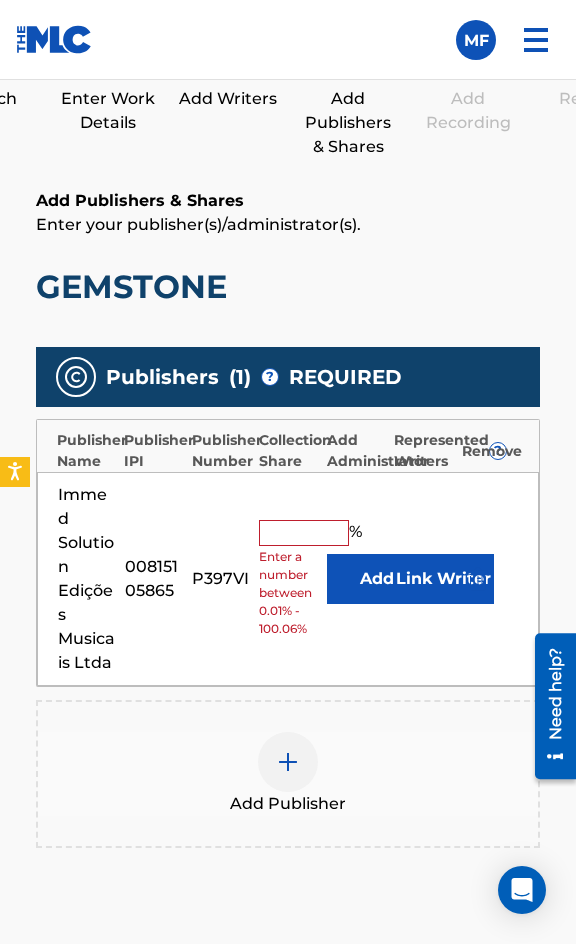 click at bounding box center [304, 533] 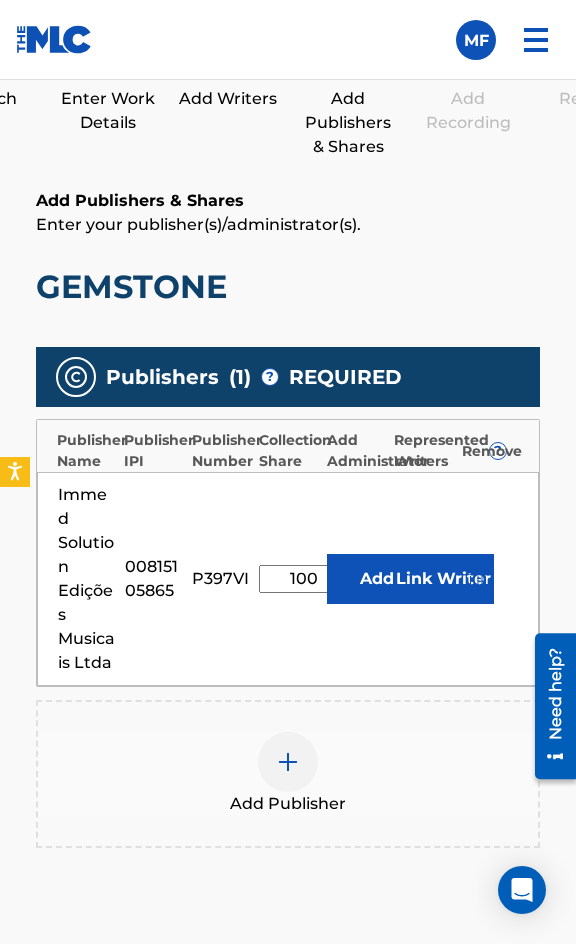 click on "Link Writer" at bounding box center (444, 579) 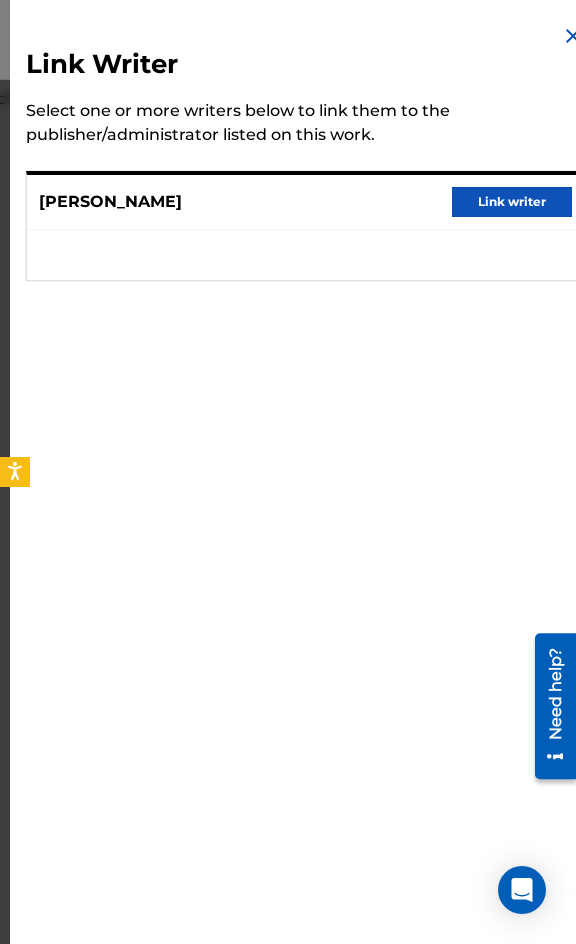 click on "Link writer" at bounding box center [512, 202] 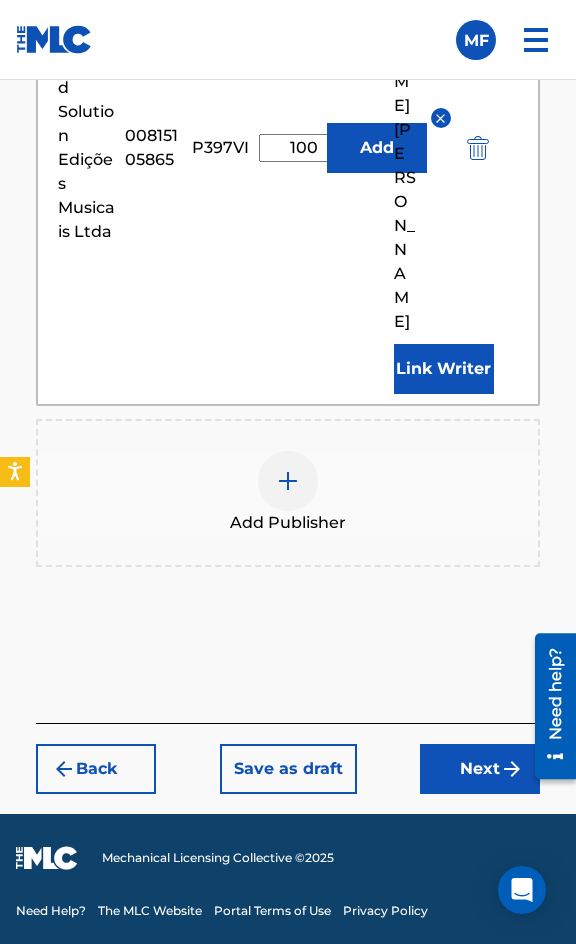 click on "Next" at bounding box center (480, 769) 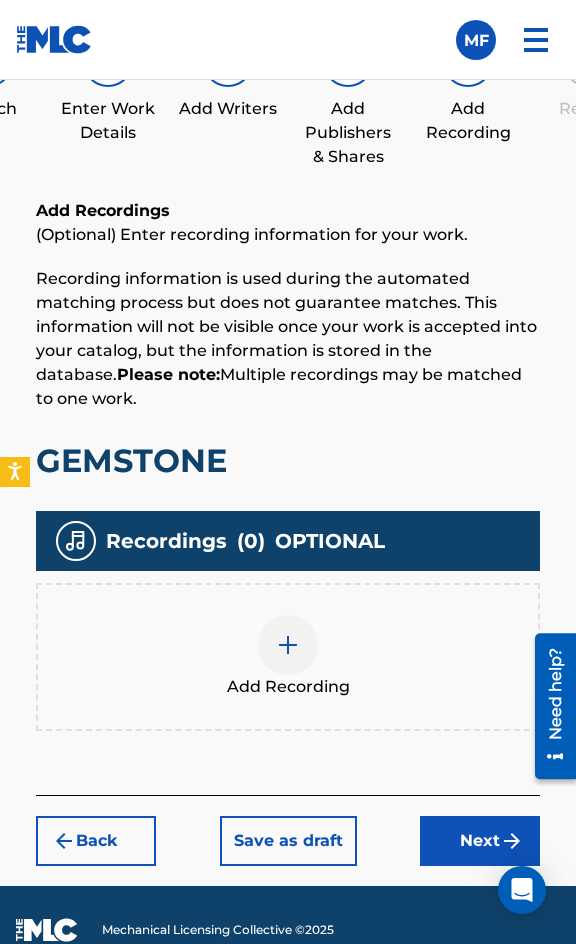 scroll, scrollTop: 1332, scrollLeft: 0, axis: vertical 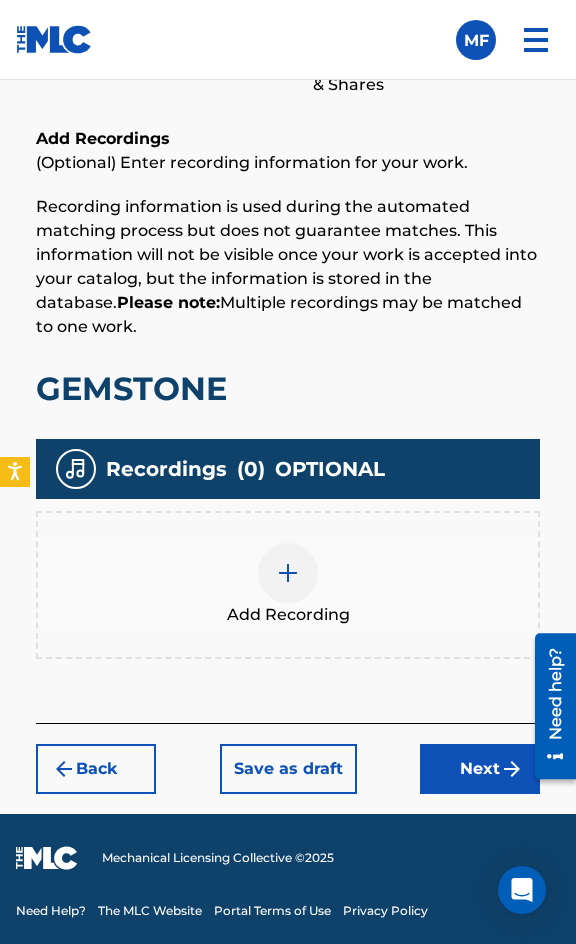 click on "Add Recording" at bounding box center (288, 585) 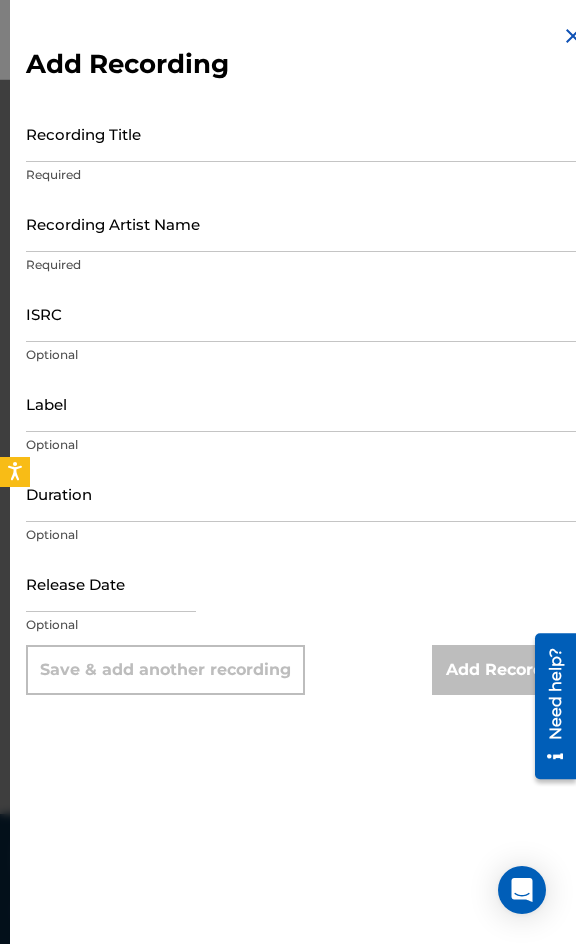 click on "Add Recording Recording Title Required Recording Artist Name Required ISRC Optional Label Optional Duration Optional Release Date Optional Save & add another recording Add Recording" at bounding box center [305, 359] 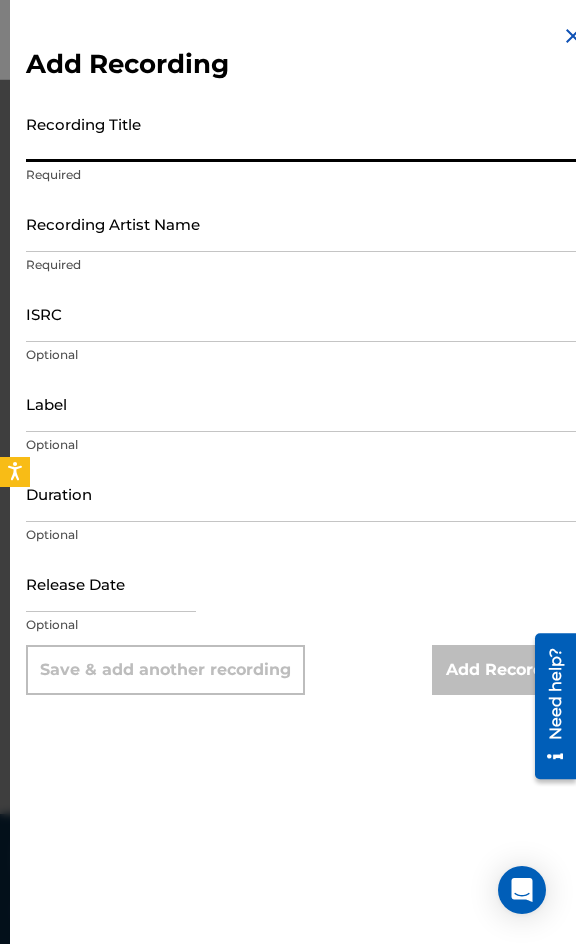 paste on "Gemstone" 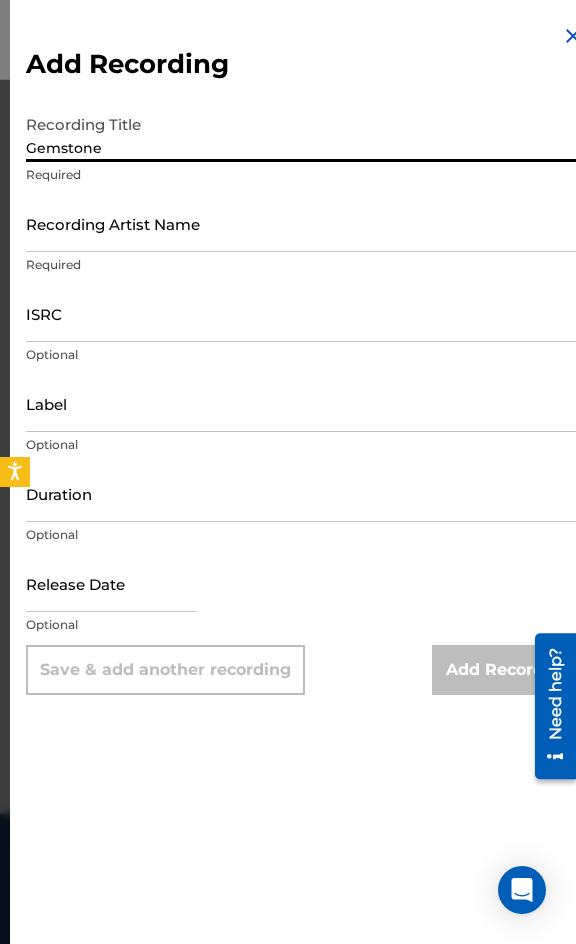 type on "Gemstone" 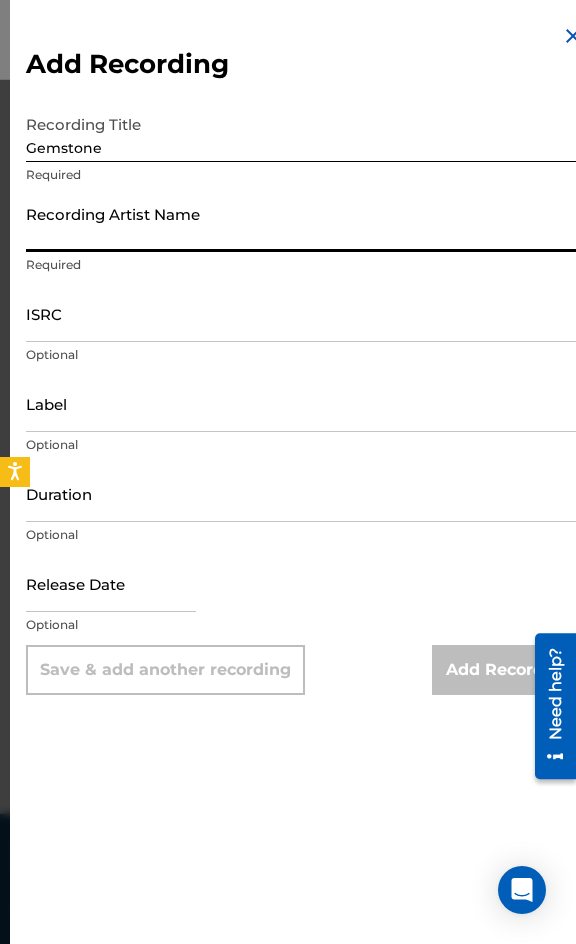 click on "Recording Artist Name" at bounding box center (305, 223) 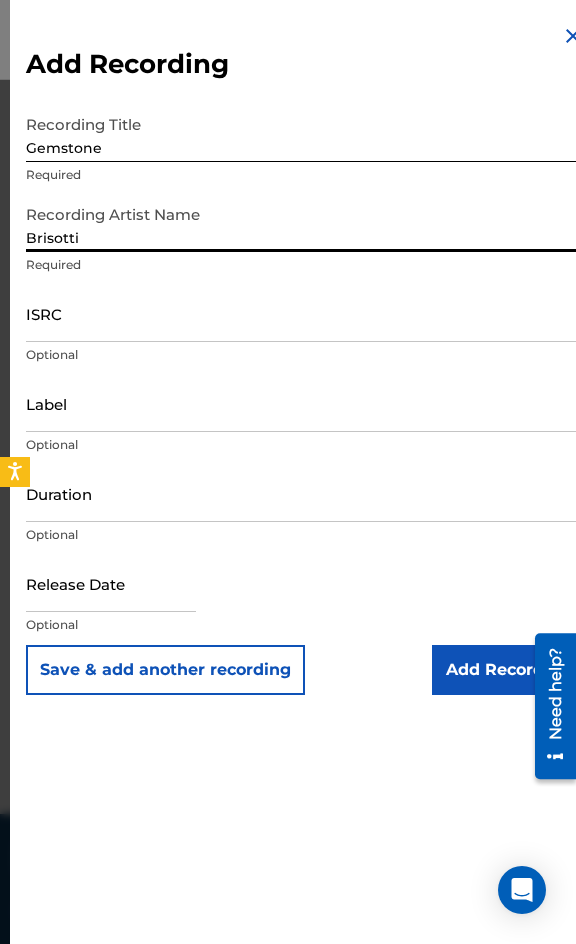 type on "Brisotti" 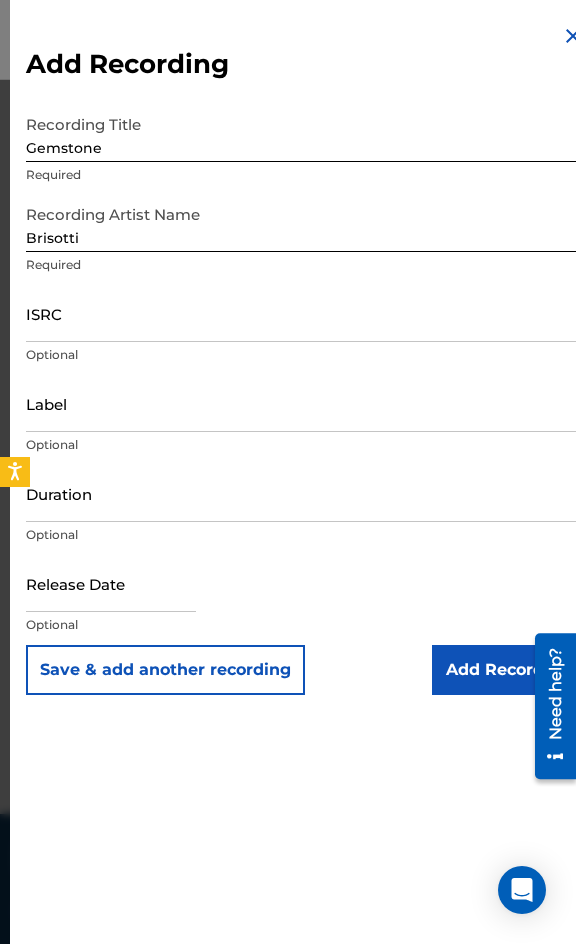 click on "Optional" at bounding box center (305, 355) 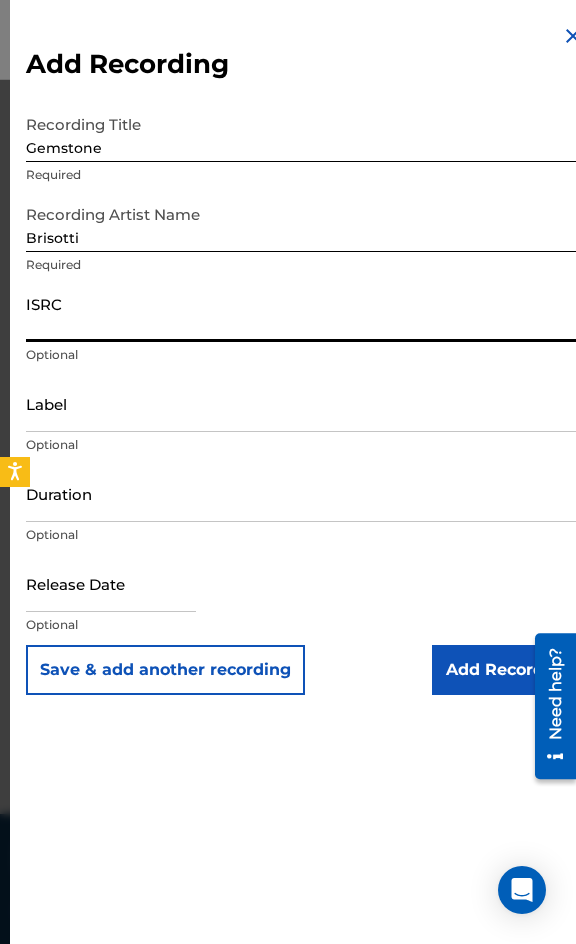 click on "ISRC" at bounding box center (305, 313) 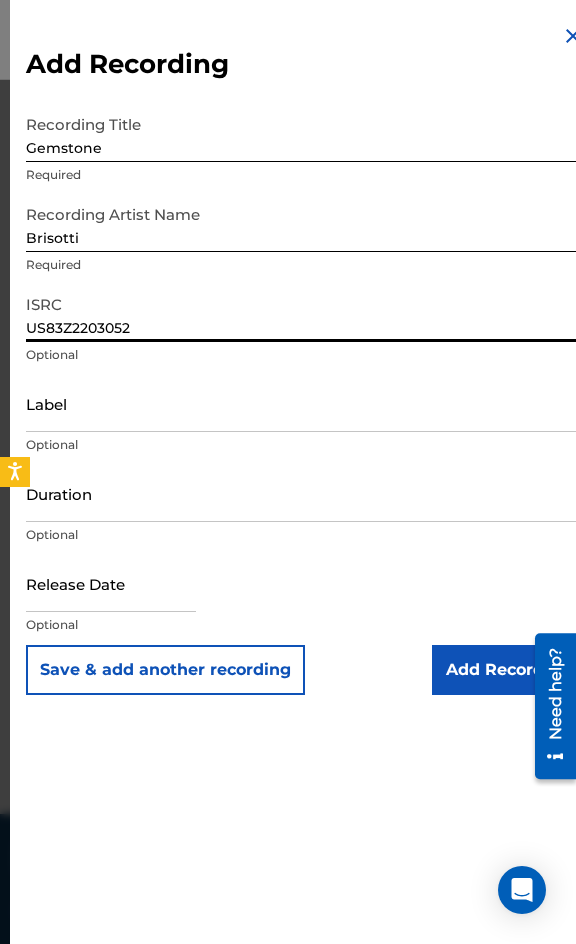 type on "US83Z2203052" 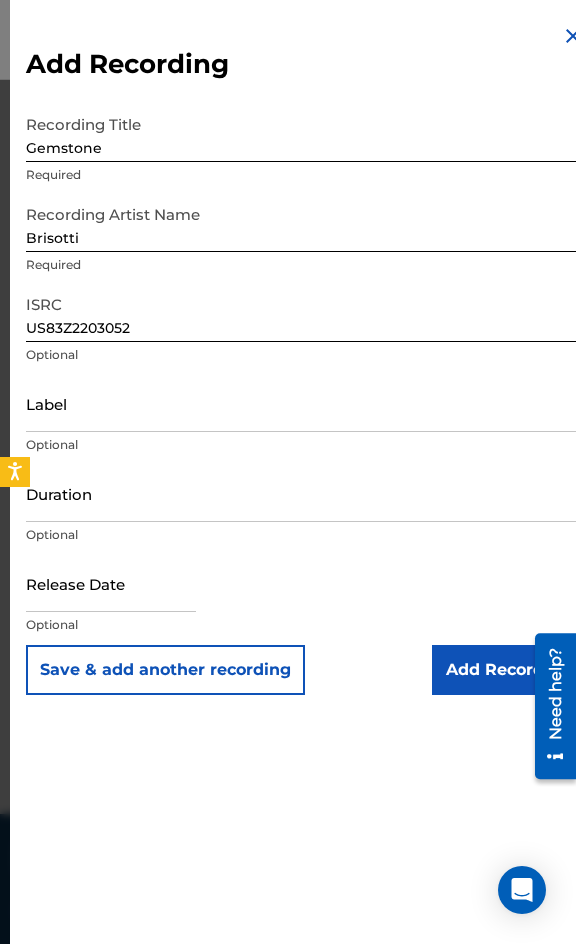 click on "Label Optional" at bounding box center (305, 420) 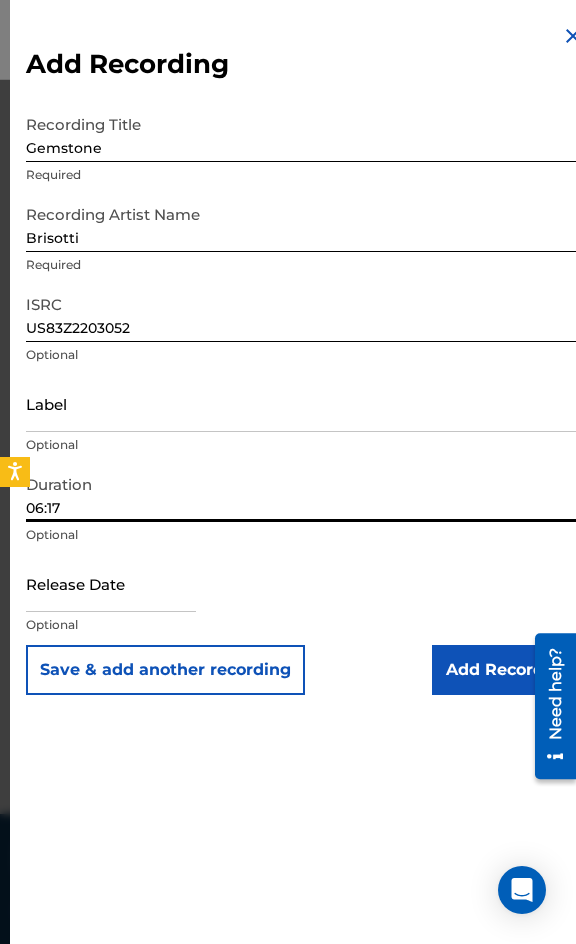 type on "06:17" 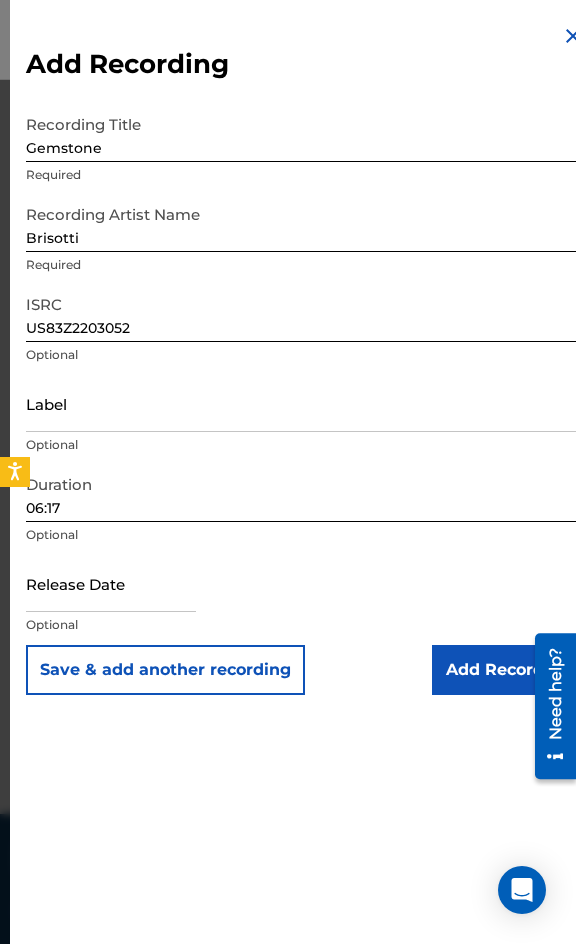 click at bounding box center (548, 705) 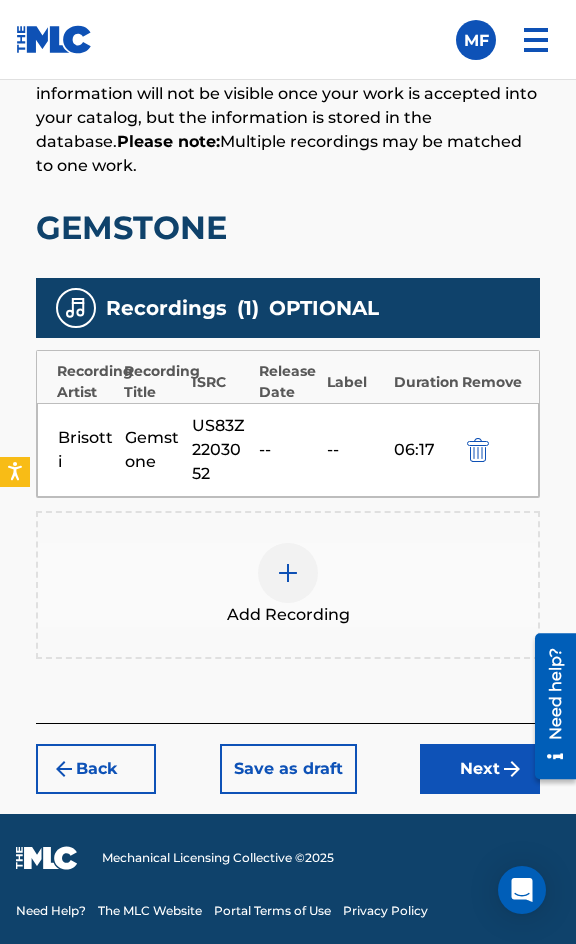 click on "Back Save as draft Next" at bounding box center [288, 758] 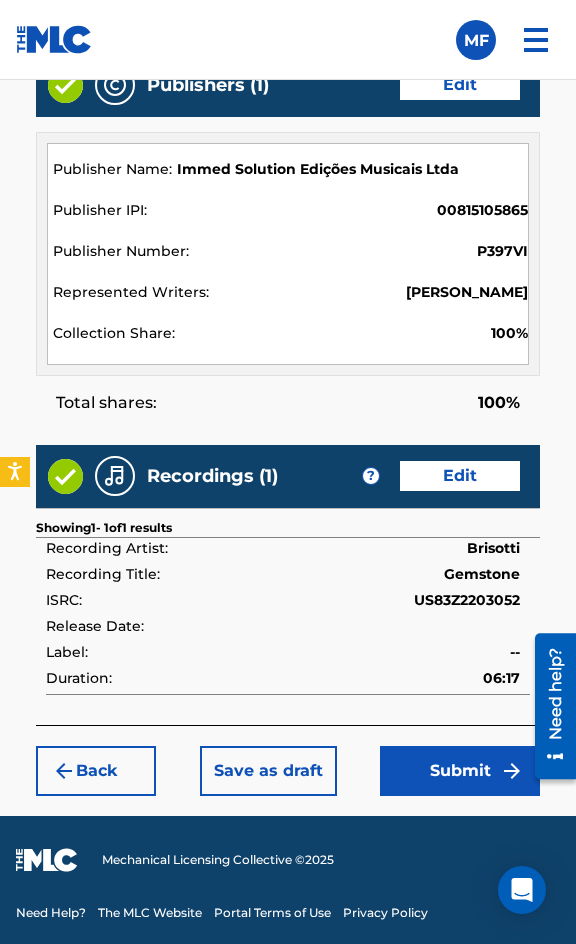 scroll, scrollTop: 2162, scrollLeft: 0, axis: vertical 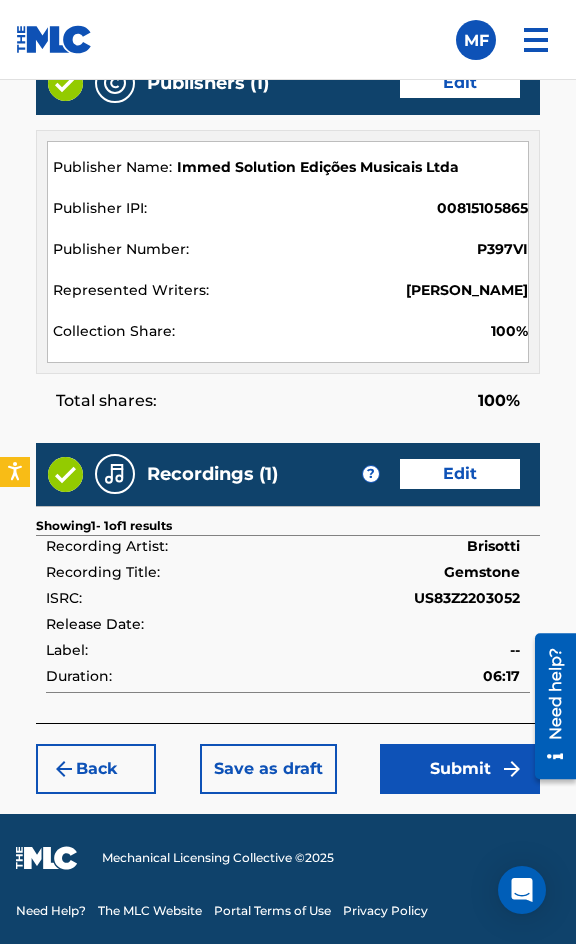 click on "Submit" at bounding box center (460, 769) 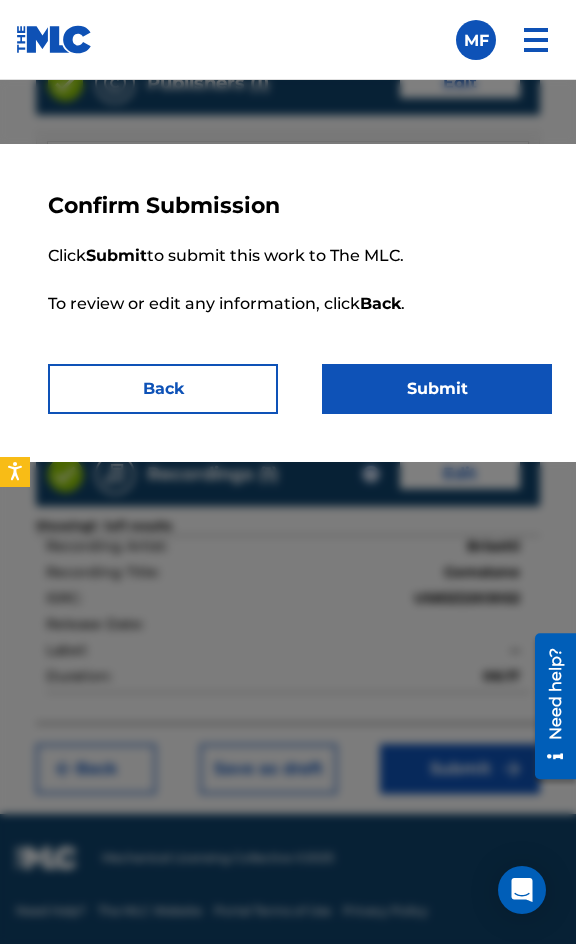 drag, startPoint x: 483, startPoint y: 424, endPoint x: 511, endPoint y: 391, distance: 43.27817 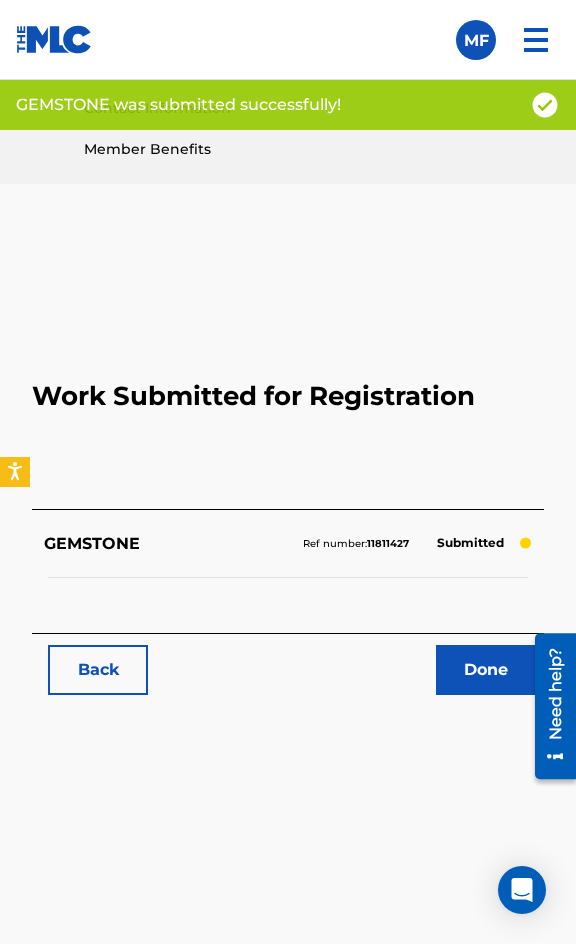 scroll, scrollTop: 1114, scrollLeft: 0, axis: vertical 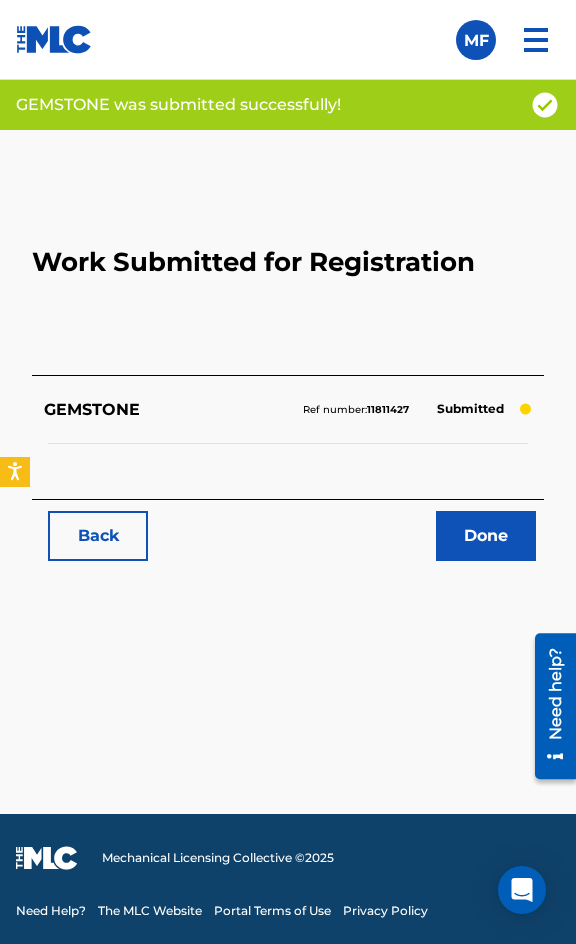 click on "Back" at bounding box center (98, 536) 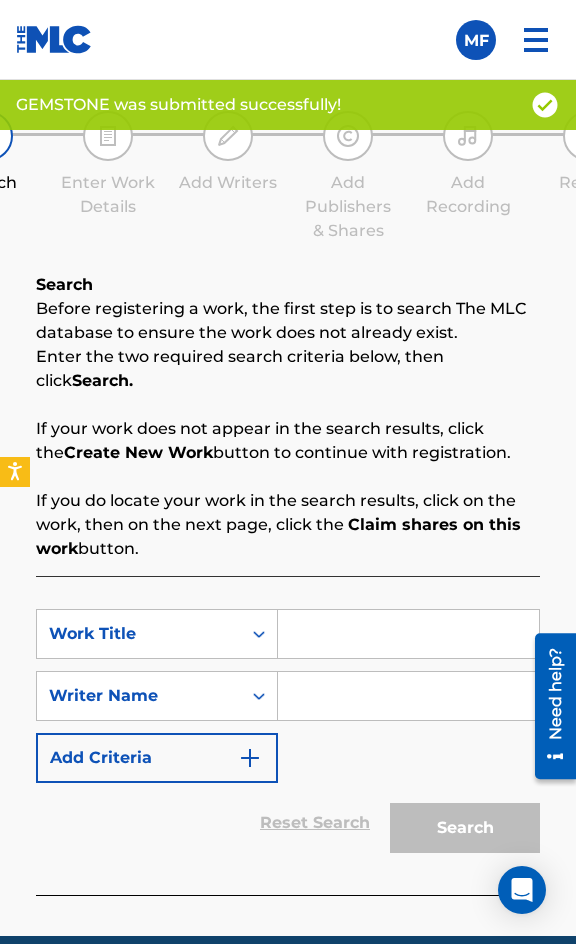 scroll, scrollTop: 1300, scrollLeft: 0, axis: vertical 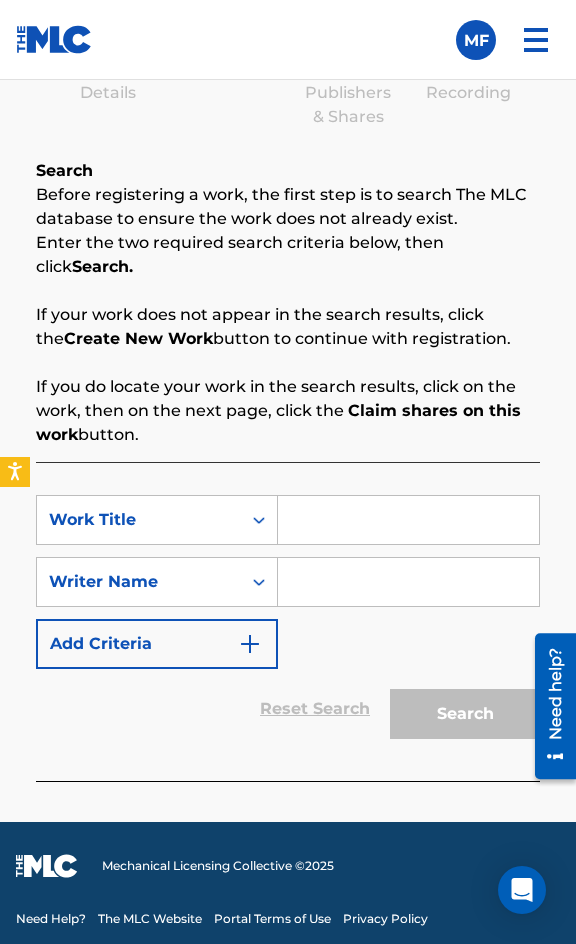 click at bounding box center (408, 520) 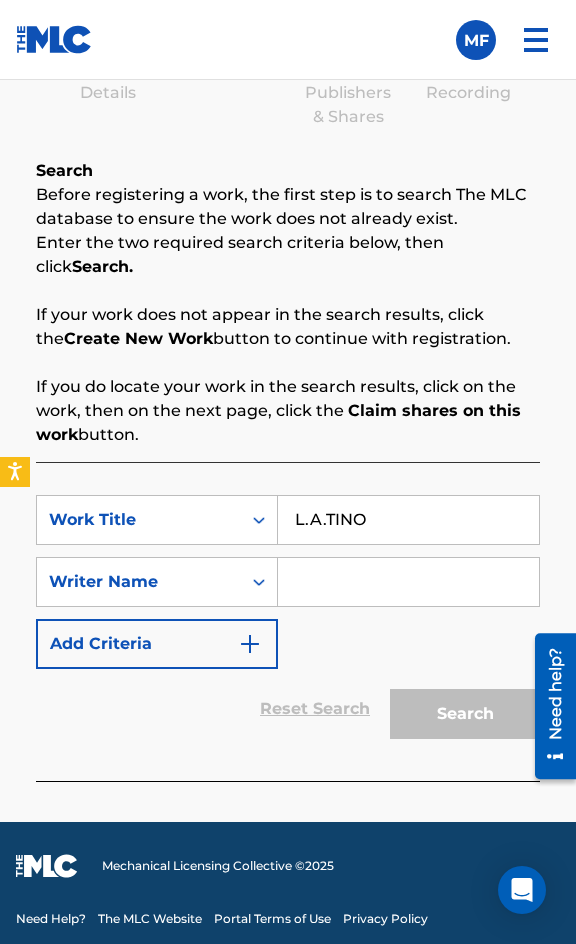 type on "L.A.TINO" 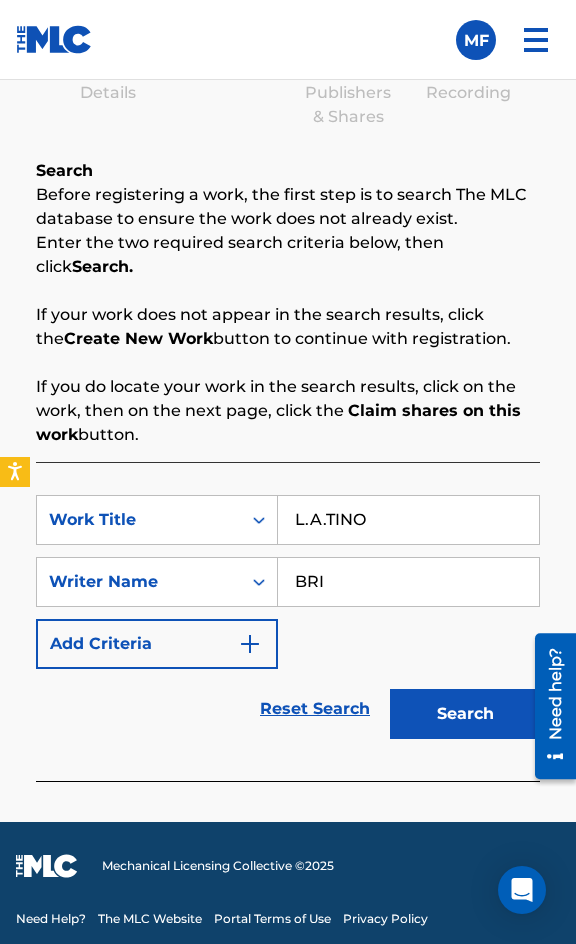 type on "BRISOTTI" 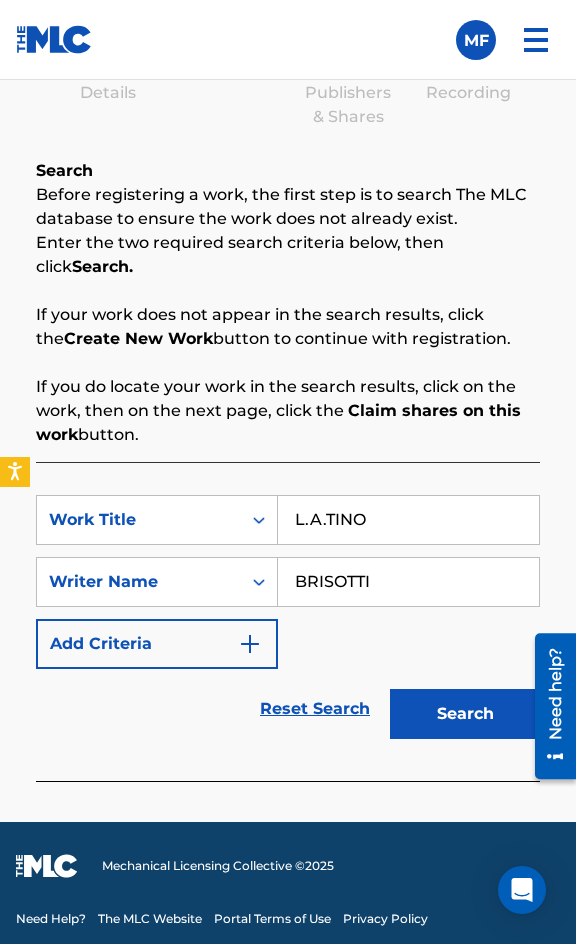click on "Search" at bounding box center (465, 714) 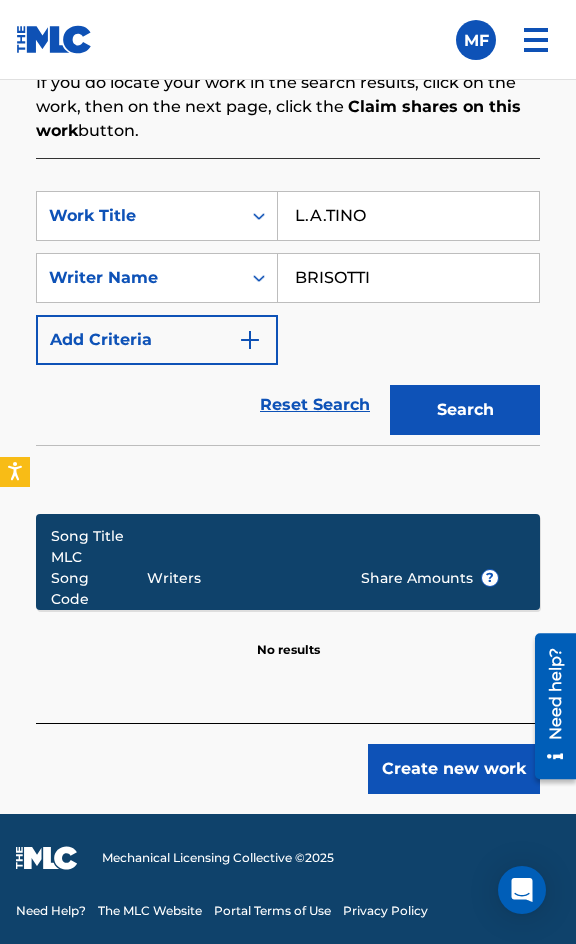 click on "Register Work Search Enter Work Details Add Writers Add Publishers & Shares Add Recording Review Search Before registering a work, the first step is to search The MLC database to ensure the work does not already exist. Enter the two required search criteria below, then click   Search.  If your work does not appear in the search results, click the  Create New Work   button to continue with registration. If you do locate your work in the search results, click on the work, then on the next page, click the   Claim shares on this work  button. SearchWithCriteria55399613-2acf-4049-a671-cc7badbf1242 Work Title L.A.TINO SearchWithCriteriaba904ade-93f1-40fa-a999-479bd7e17515 Writer Name [PERSON_NAME] Add Criteria Reset Search Search Song Title MLC Song Code Writers Share Amounts ? No results Create new work" at bounding box center (288, 212) 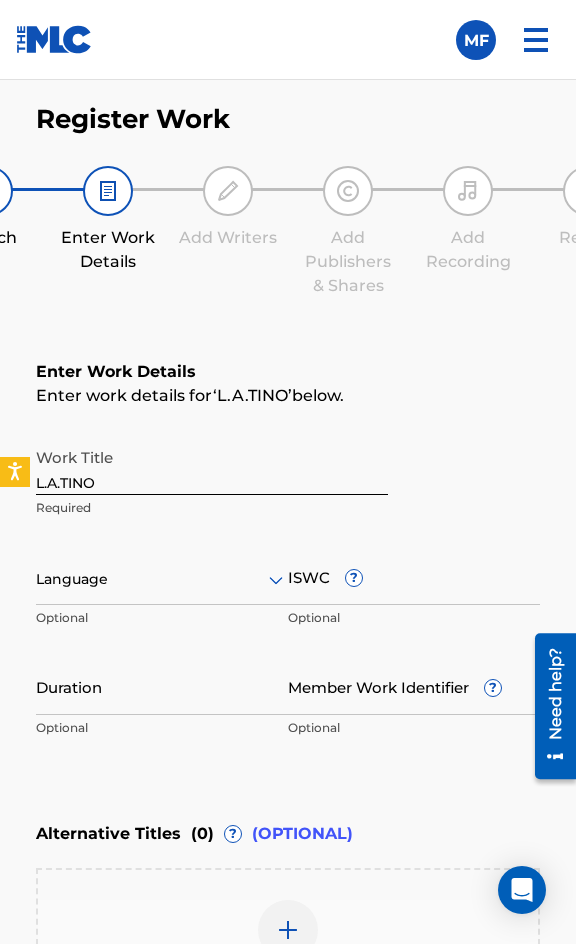 scroll, scrollTop: 1336, scrollLeft: 0, axis: vertical 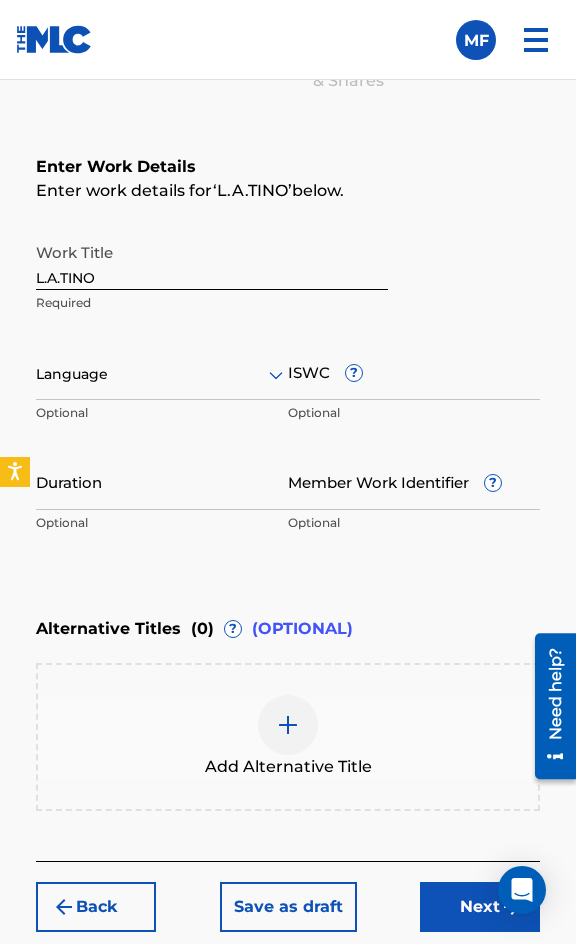 click on "Language Optional" at bounding box center (162, 388) 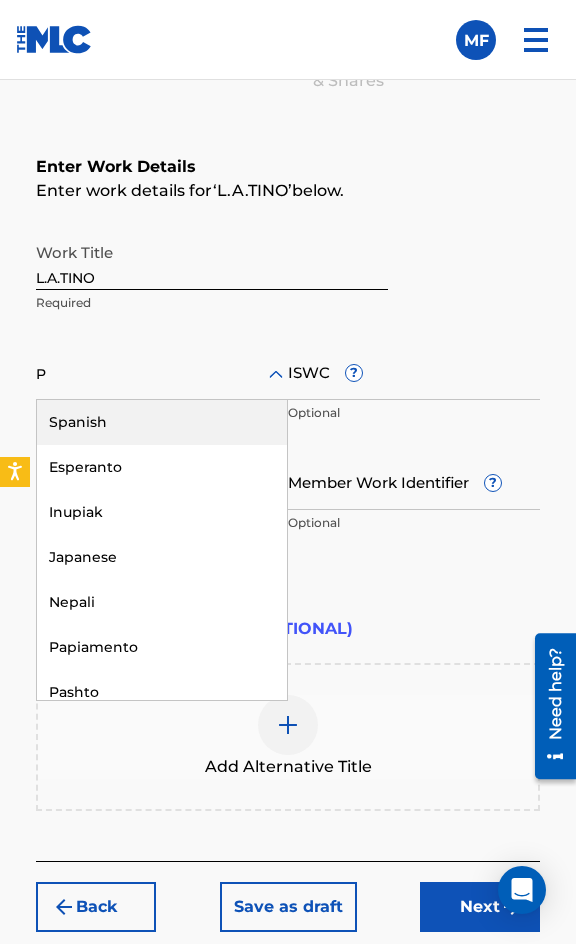 type on "PO" 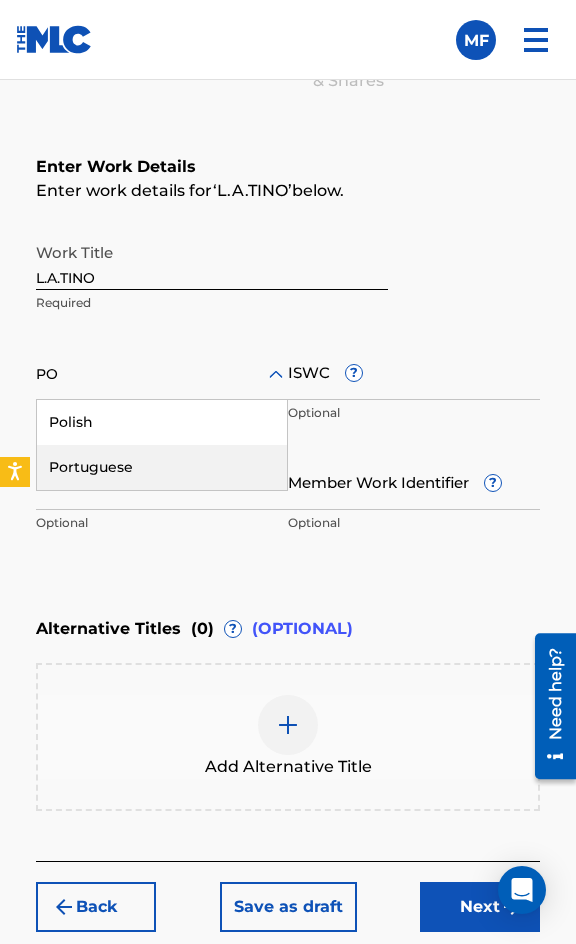 click on "Portuguese" at bounding box center [162, 467] 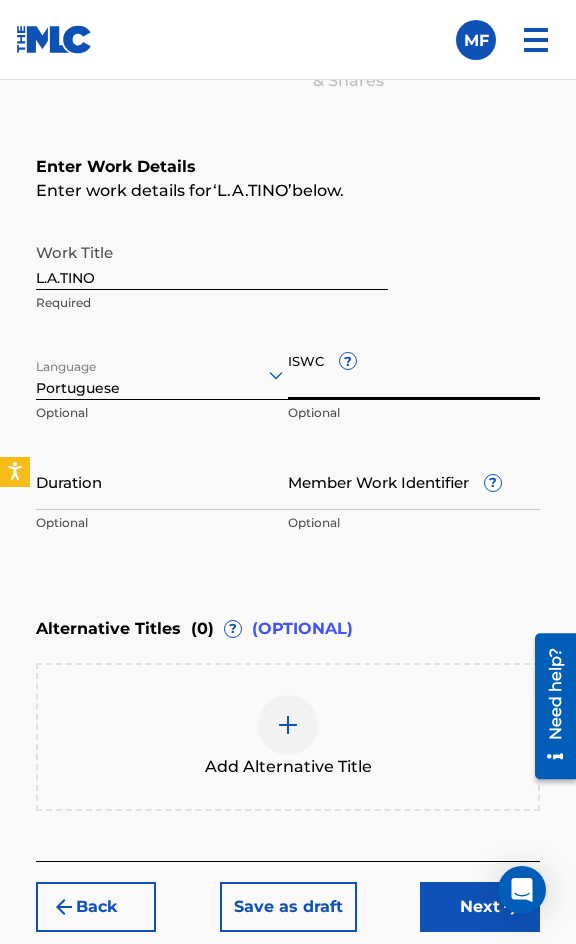 click on "ISWC   ?" at bounding box center (414, 371) 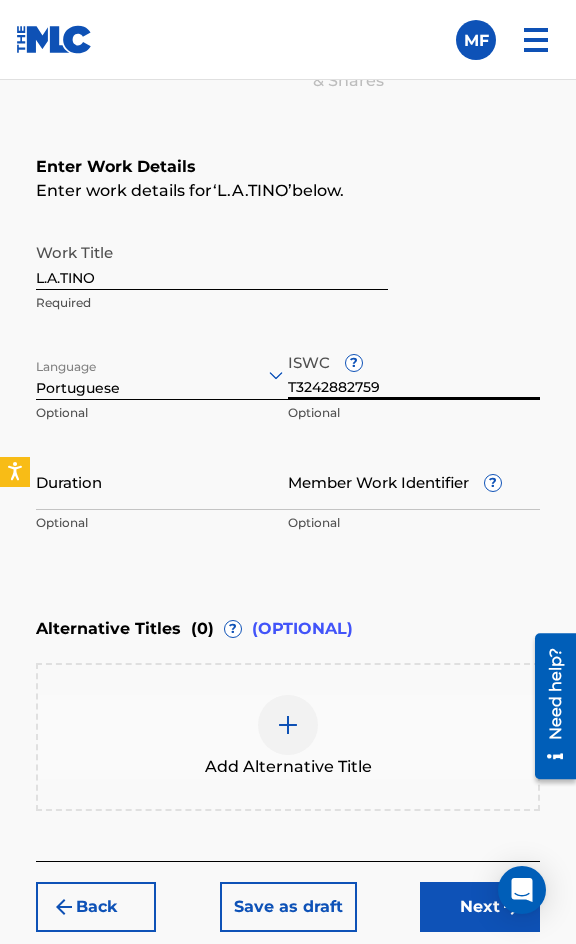 type on "T3242882759" 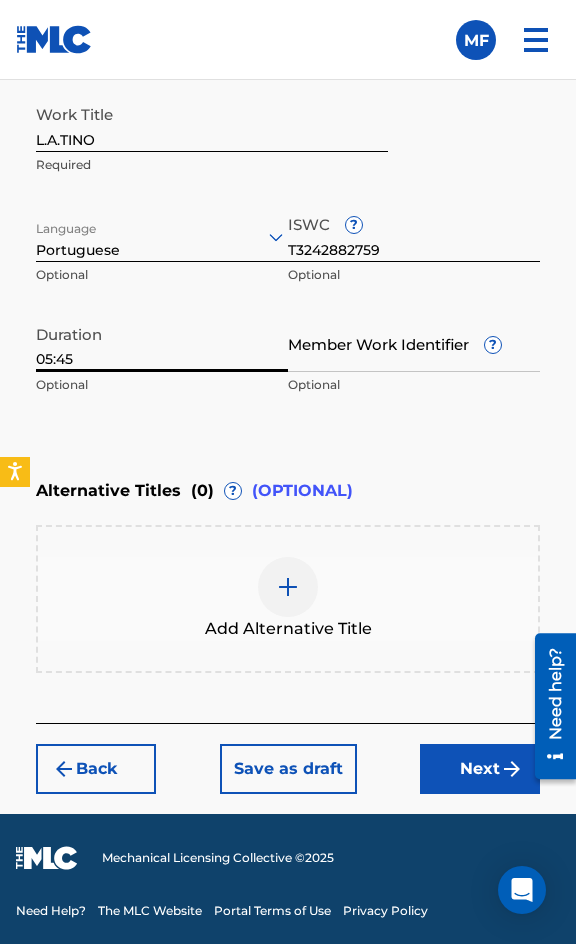type on "05:45" 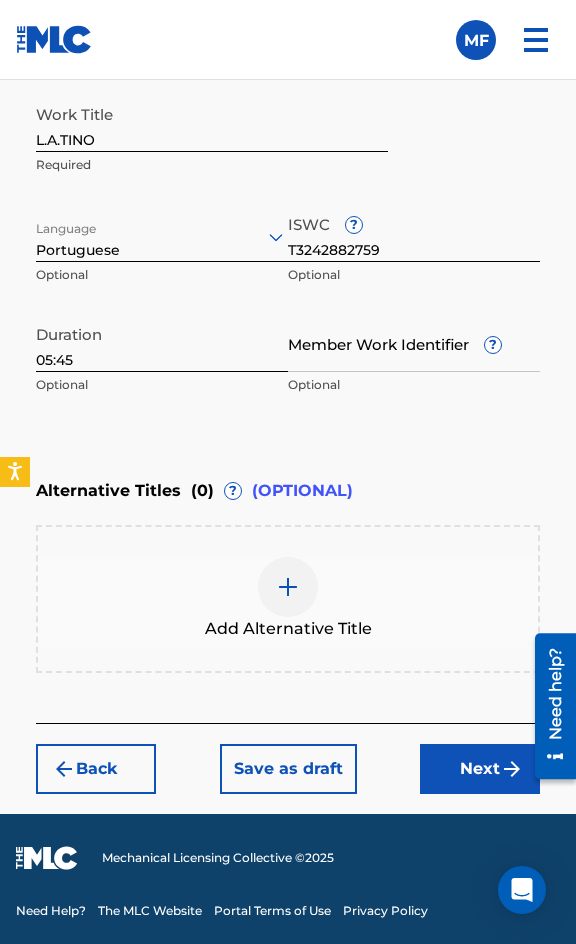 click on "Next" at bounding box center [480, 769] 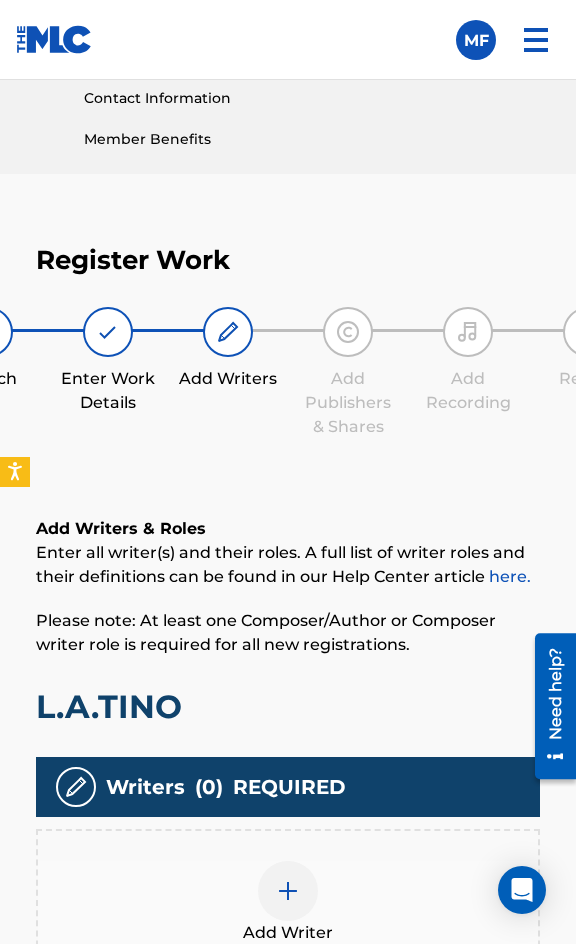 scroll, scrollTop: 1308, scrollLeft: 0, axis: vertical 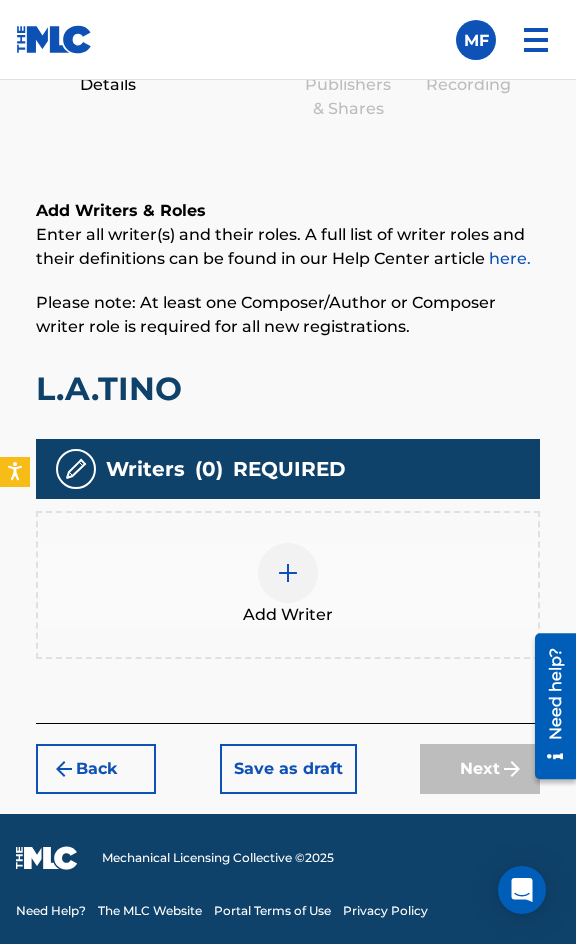 click on "Add Writer" at bounding box center [288, 585] 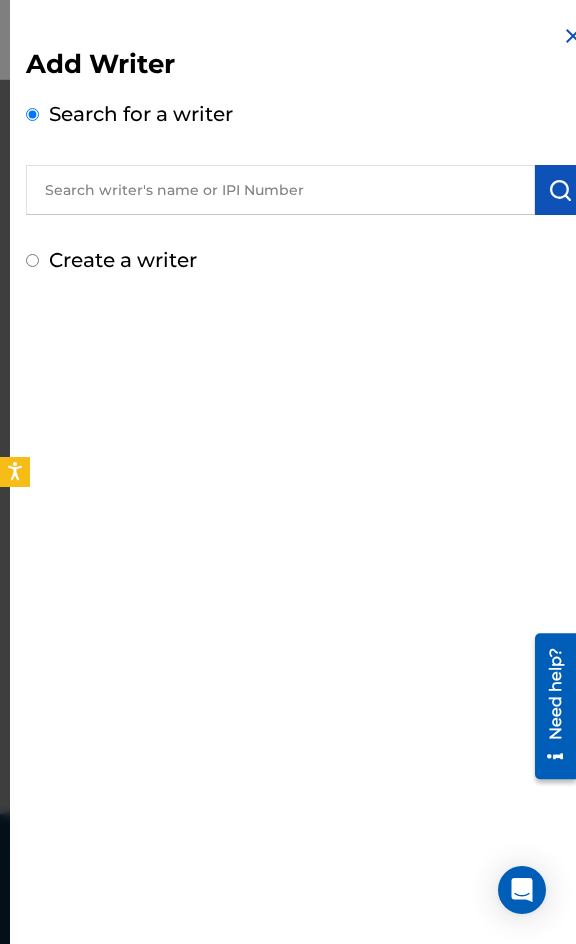 click at bounding box center [280, 190] 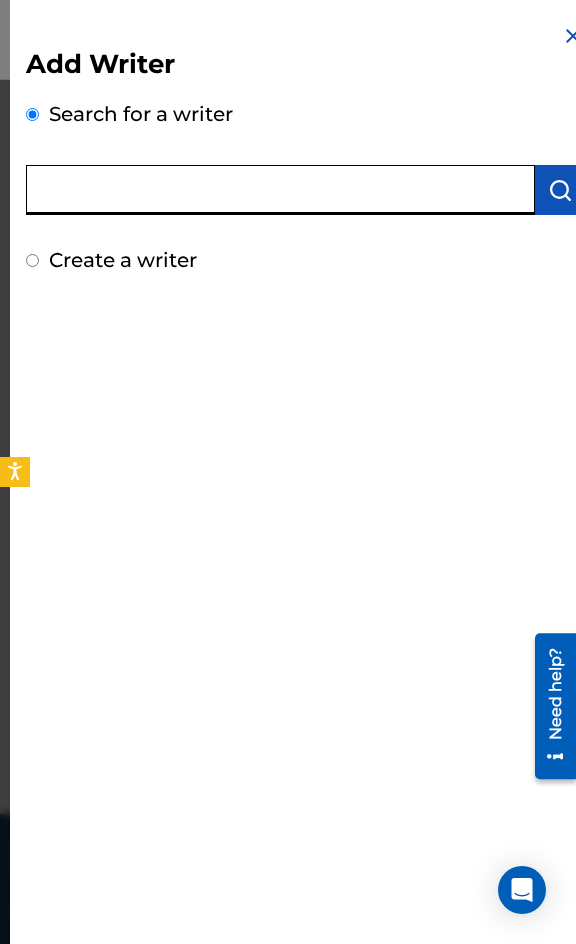 paste on "[PERSON_NAME]" 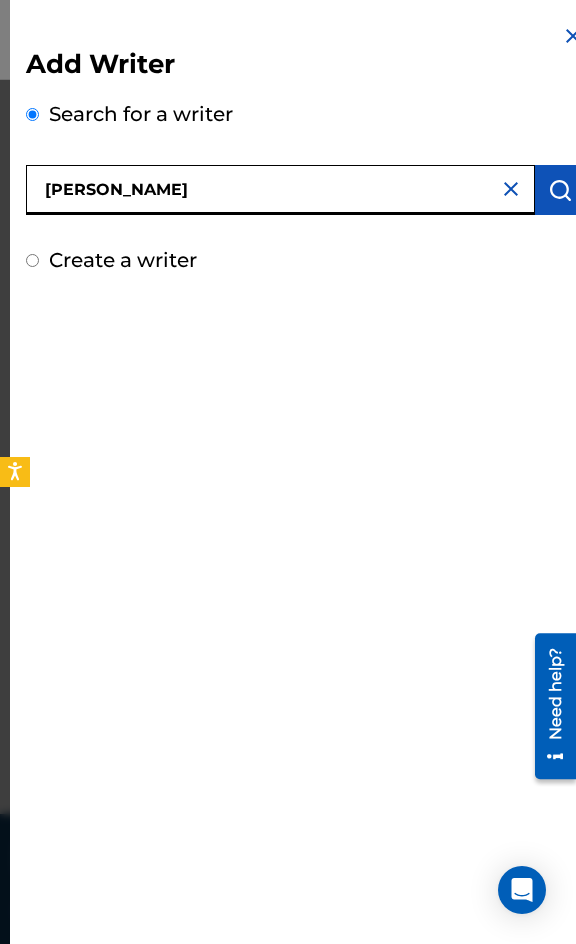 type on "[PERSON_NAME]" 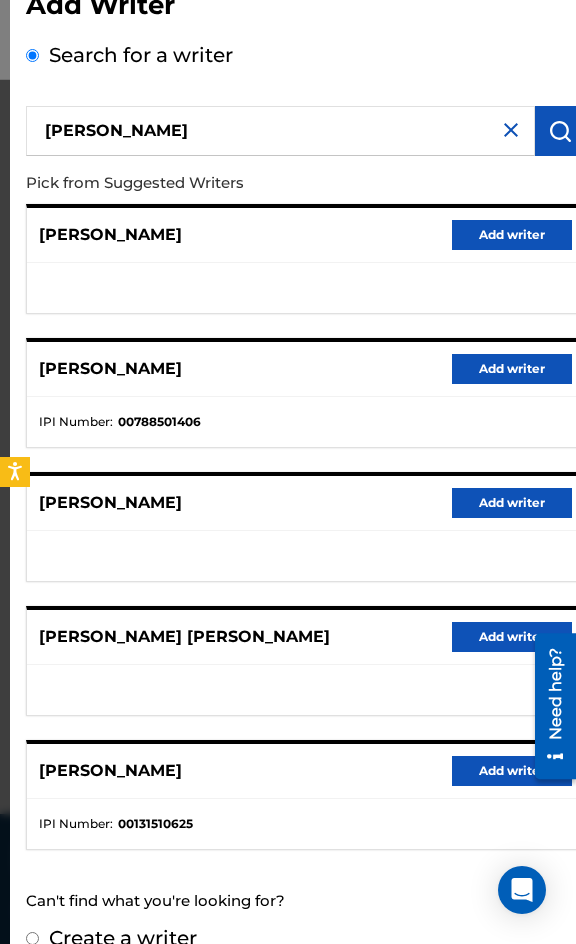 scroll, scrollTop: 92, scrollLeft: 0, axis: vertical 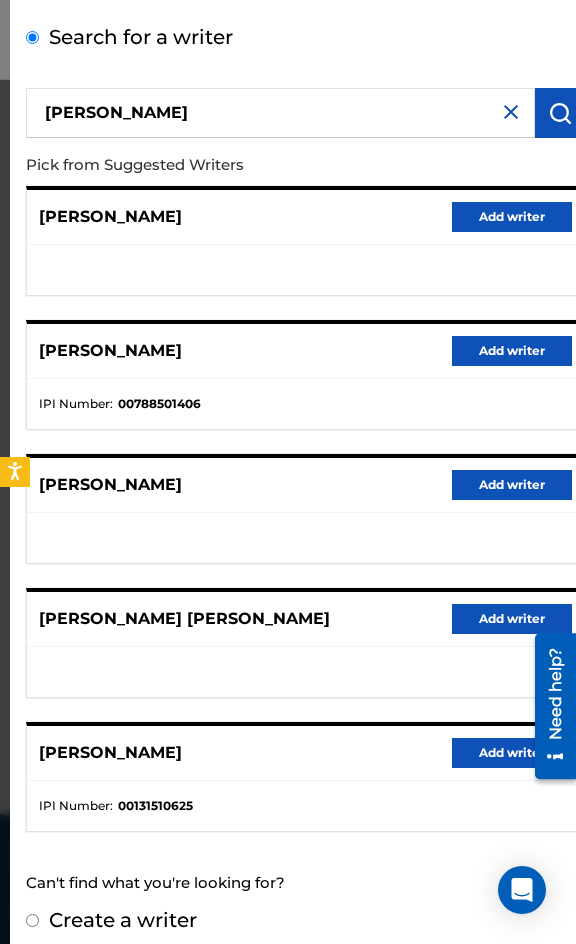 click on "Create a writer" at bounding box center [123, 920] 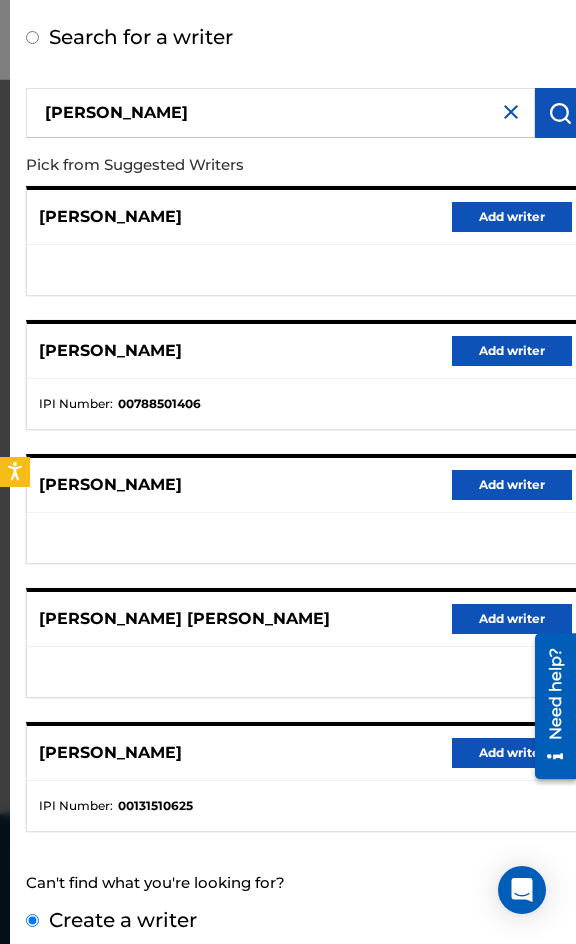click on "Create a writer" at bounding box center (32, 920) 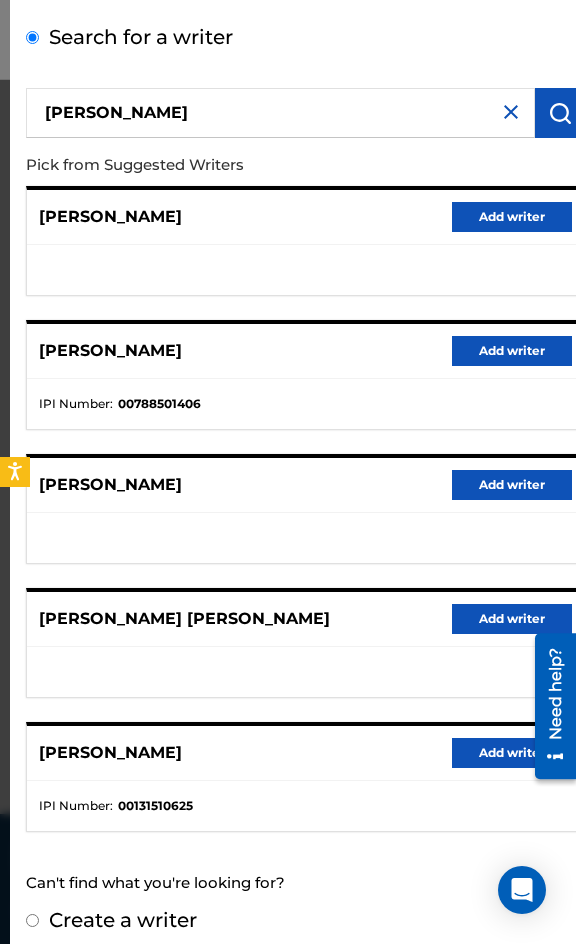 radio on "false" 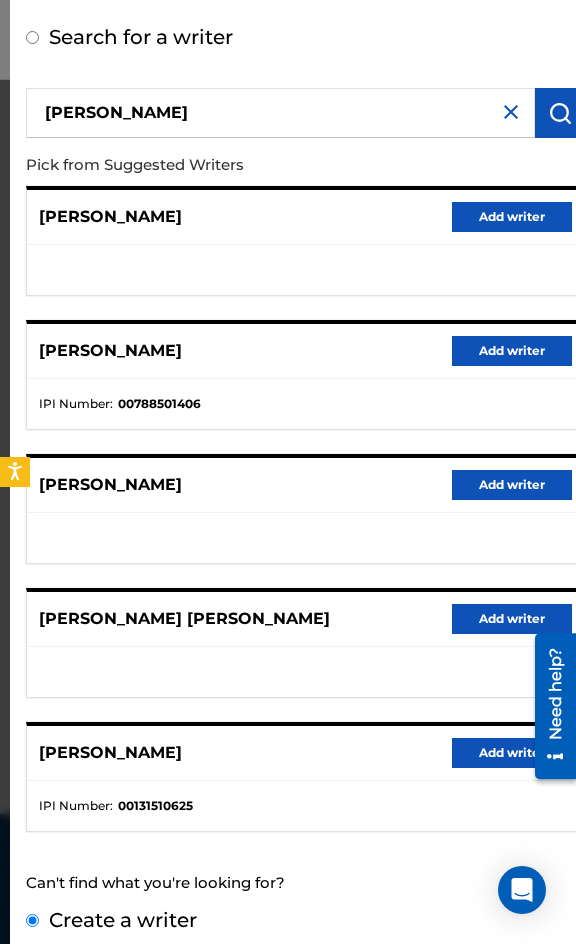 scroll, scrollTop: 0, scrollLeft: 0, axis: both 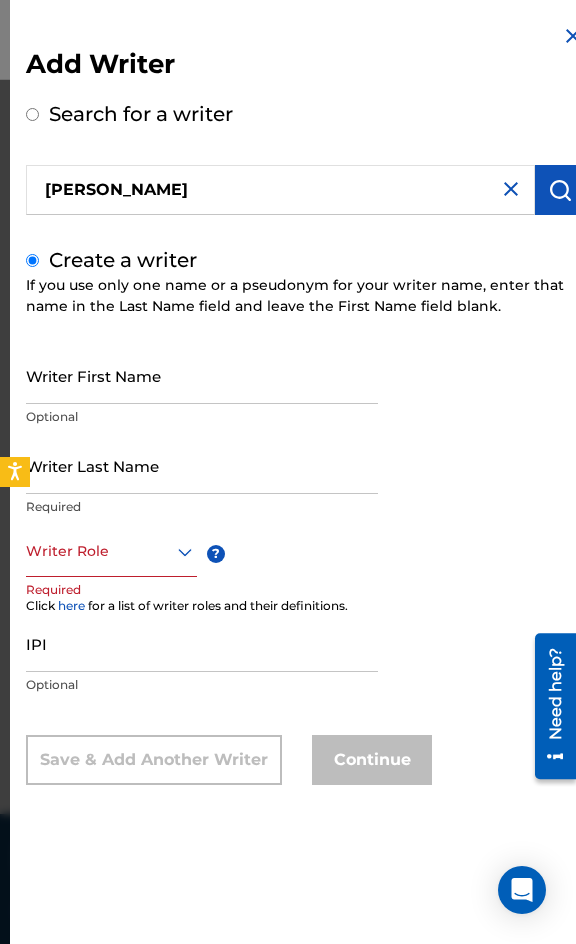 click on "Writer First Name" at bounding box center [202, 375] 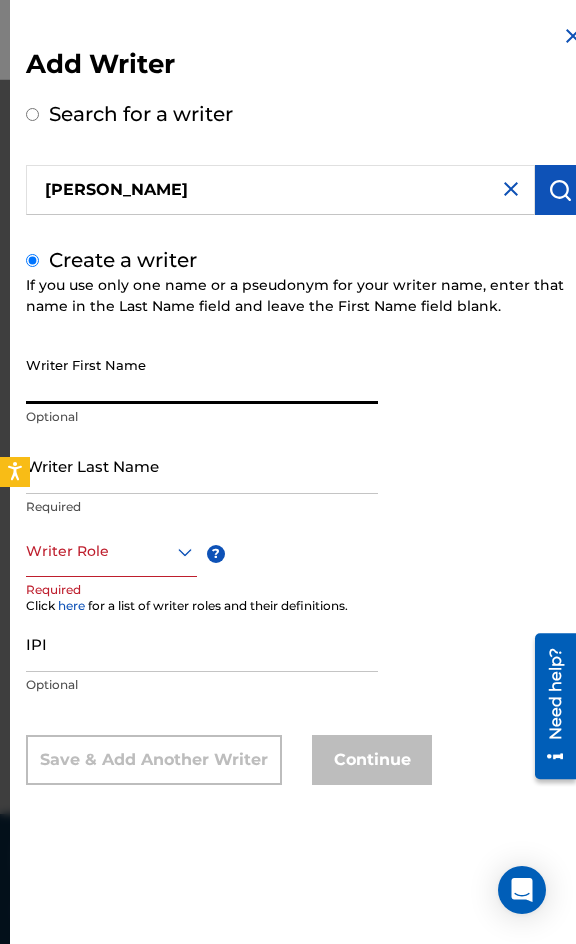 paste on "[PERSON_NAME]" 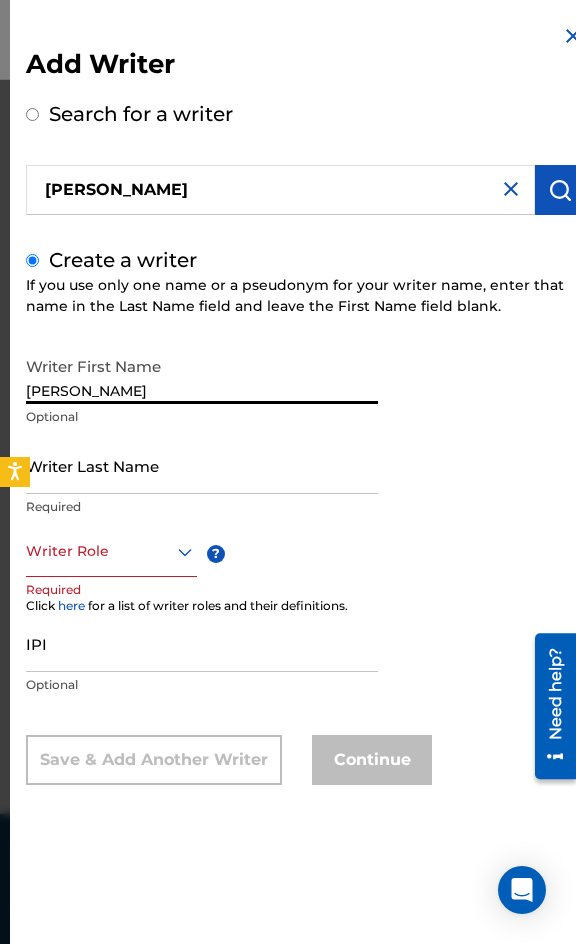 drag, startPoint x: 268, startPoint y: 395, endPoint x: 96, endPoint y: 386, distance: 172.2353 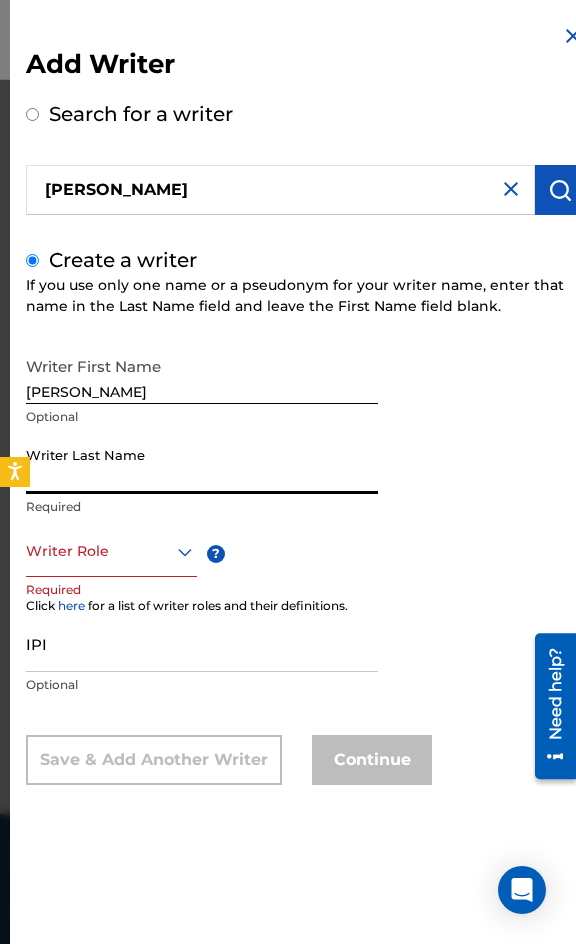 paste on "[PERSON_NAME]" 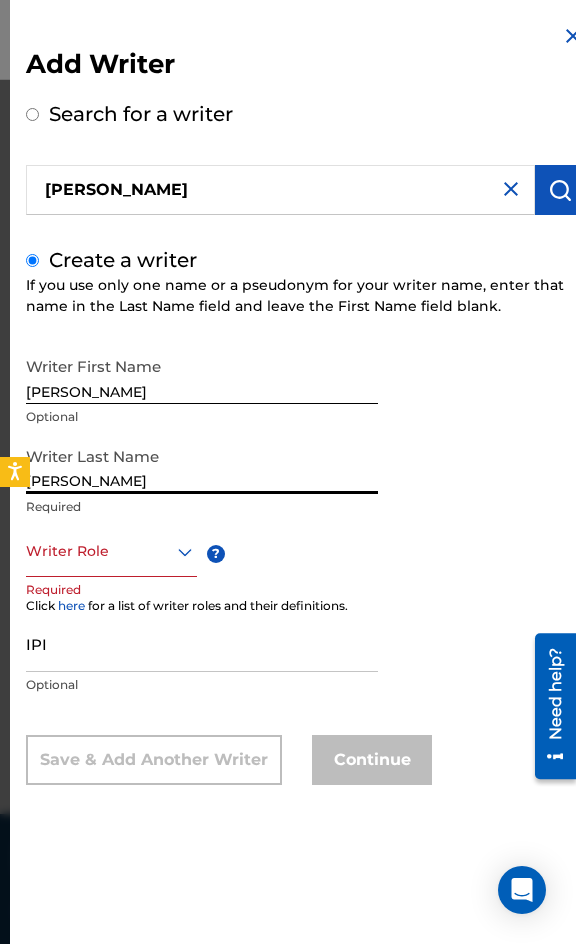 type on "[PERSON_NAME]" 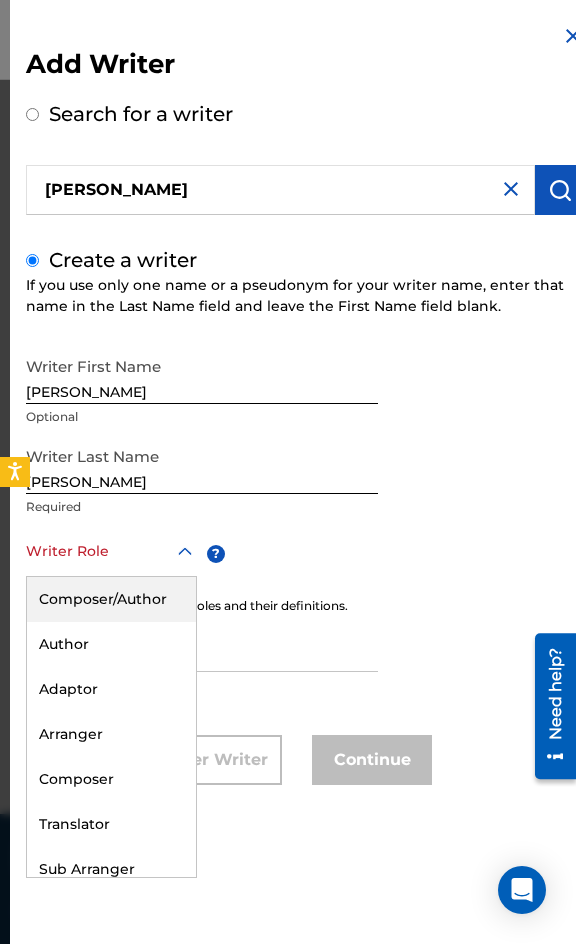 click on "Composer/Author" at bounding box center [111, 599] 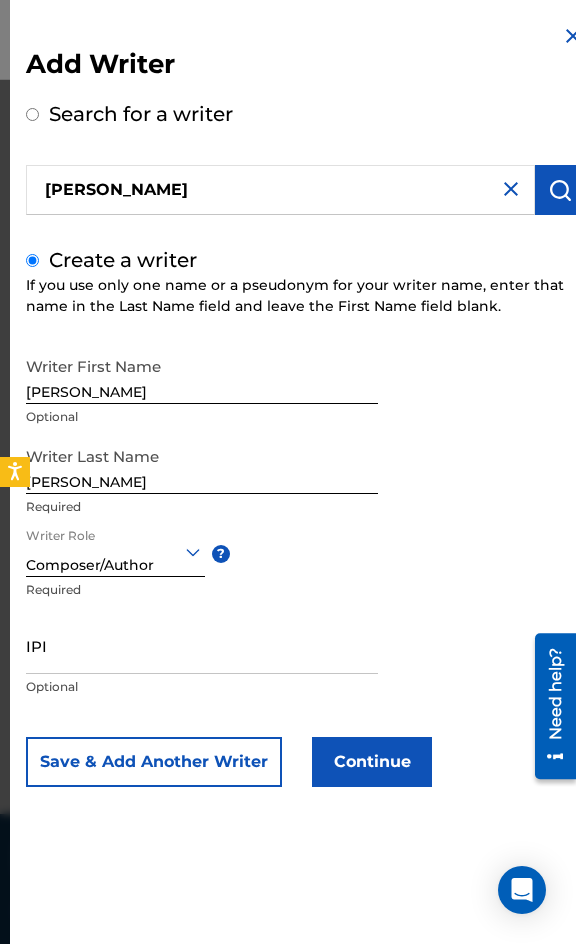 click on "Continue" at bounding box center (372, 762) 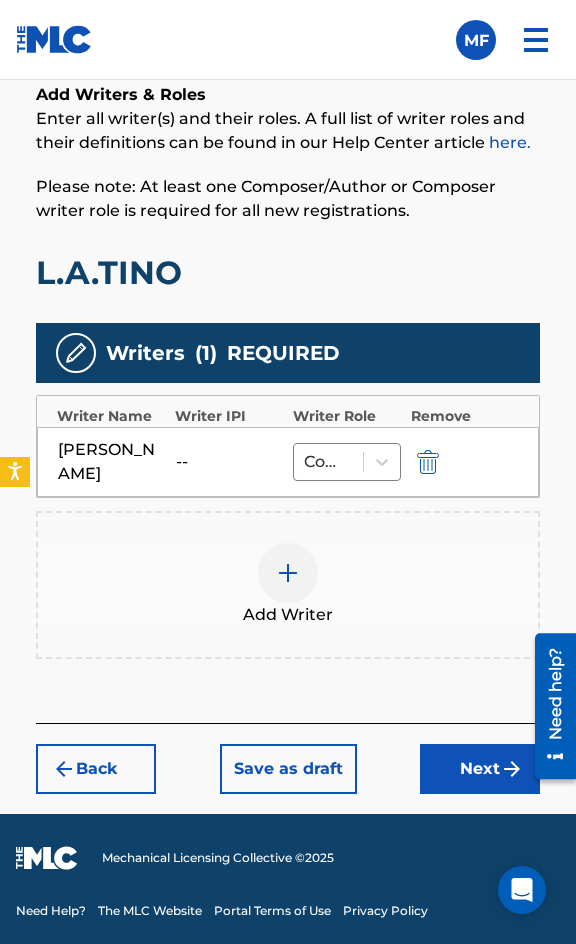 click on "Next" at bounding box center (480, 769) 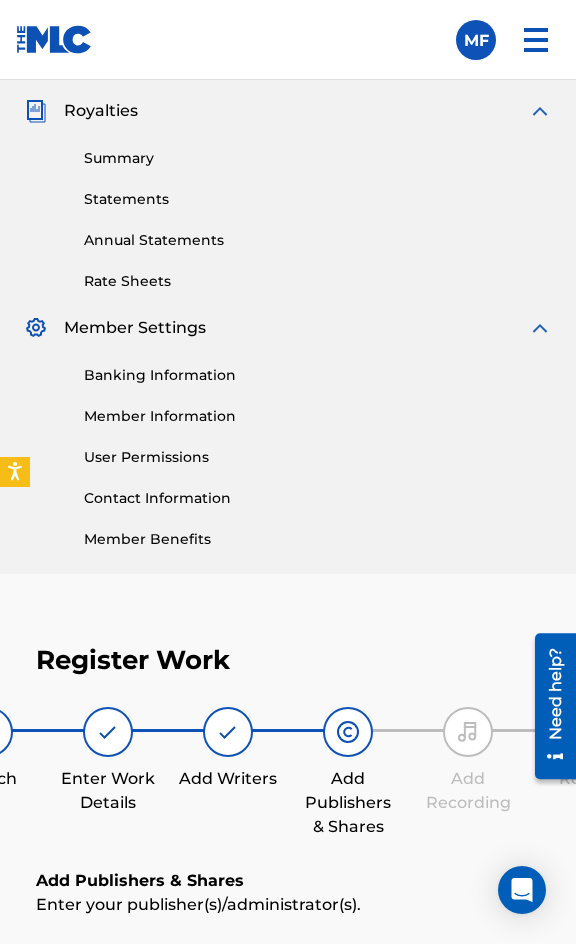 scroll, scrollTop: 1270, scrollLeft: 0, axis: vertical 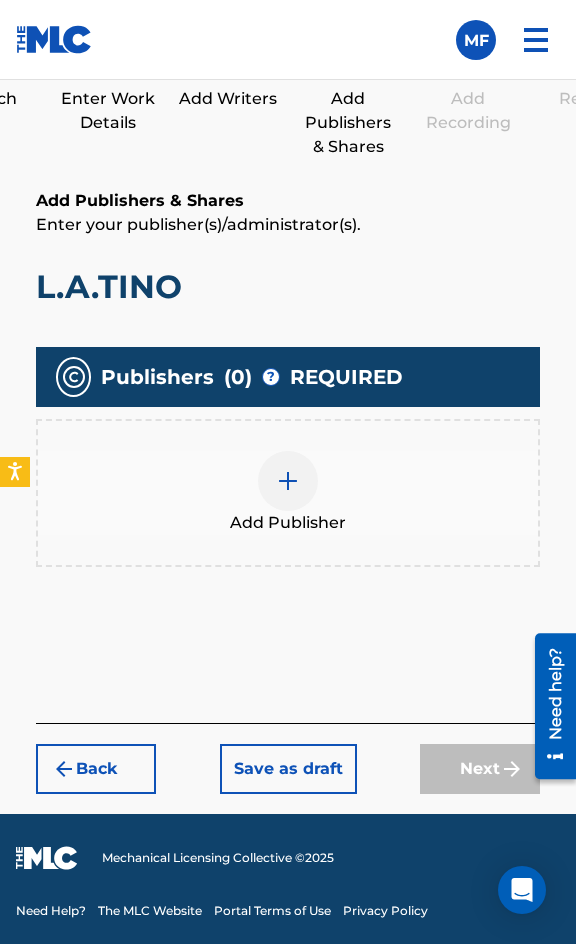 click on "Add Publisher" at bounding box center (288, 493) 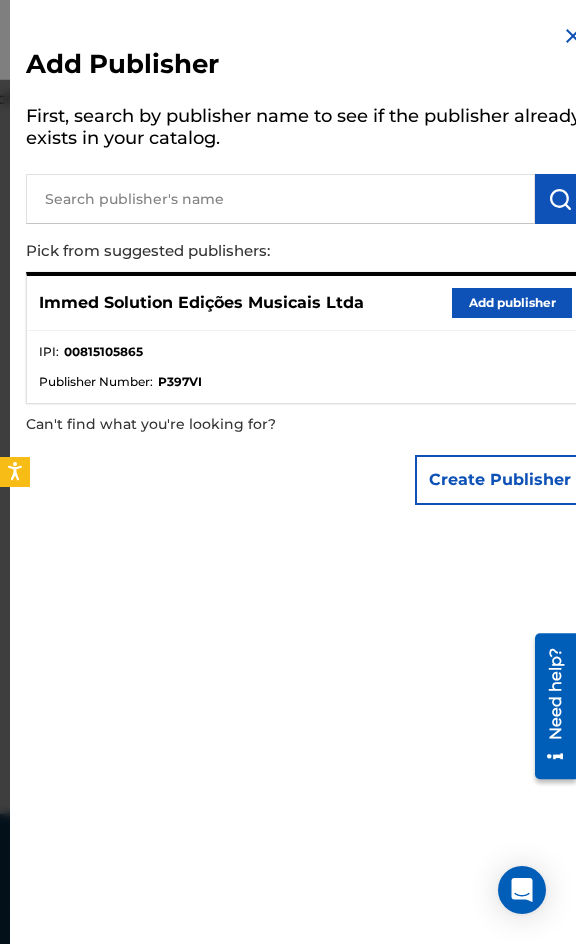 click on "Add publisher" at bounding box center (512, 303) 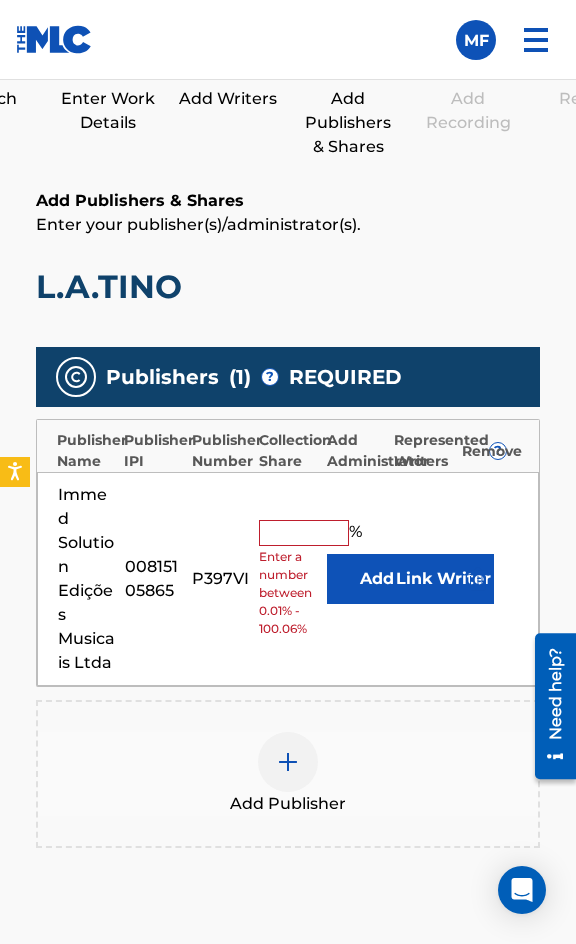 click at bounding box center (304, 533) 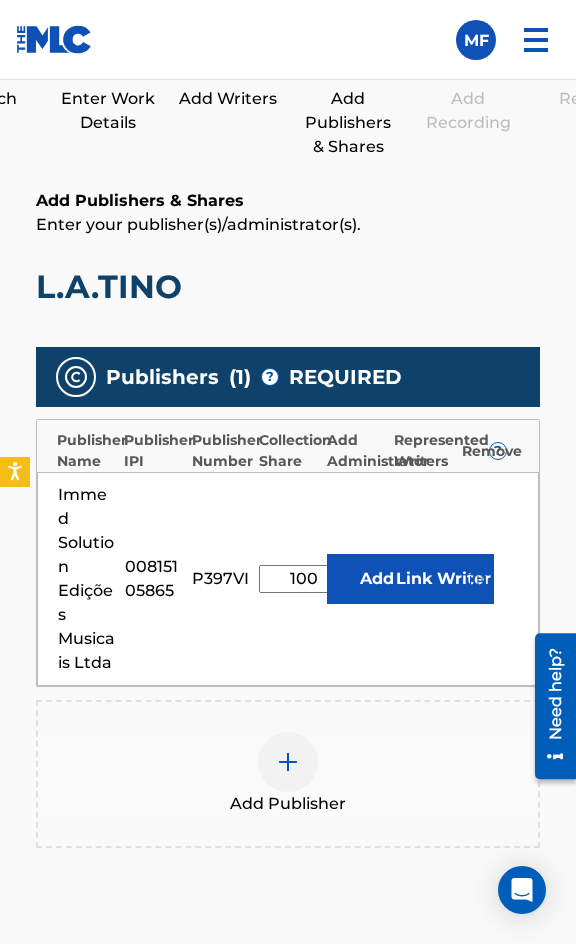 click on "Link Writer" at bounding box center [444, 579] 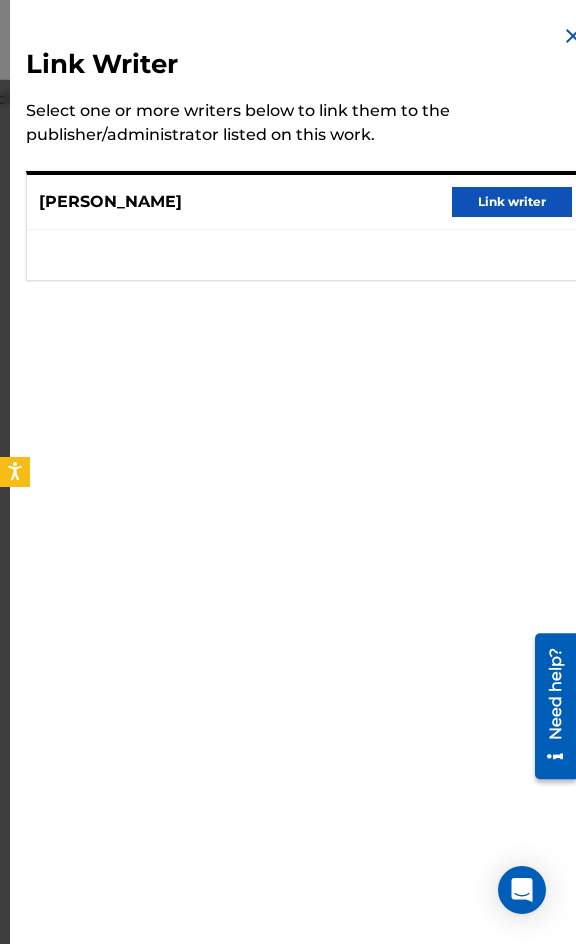 click on "Link writer" at bounding box center [512, 202] 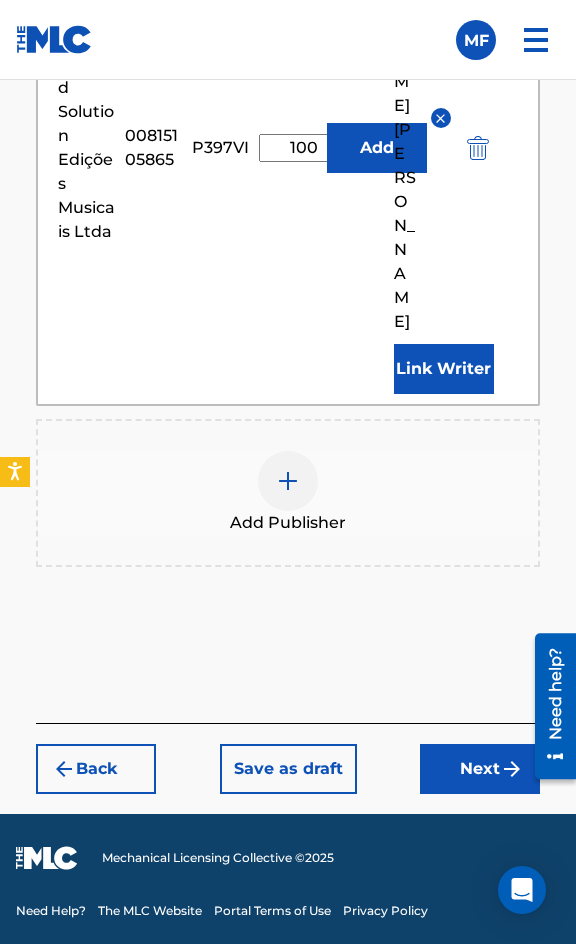 click on "Next" at bounding box center [480, 769] 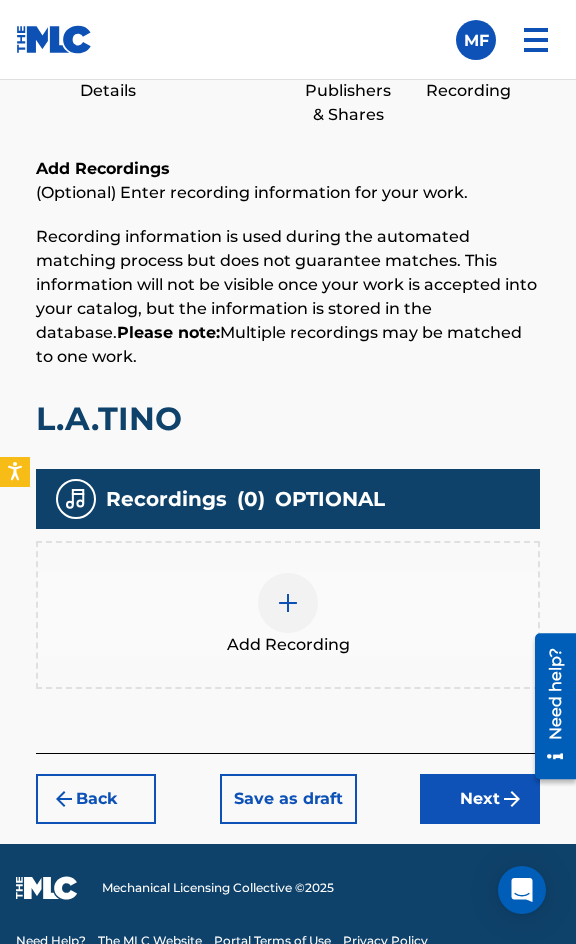 scroll, scrollTop: 1332, scrollLeft: 0, axis: vertical 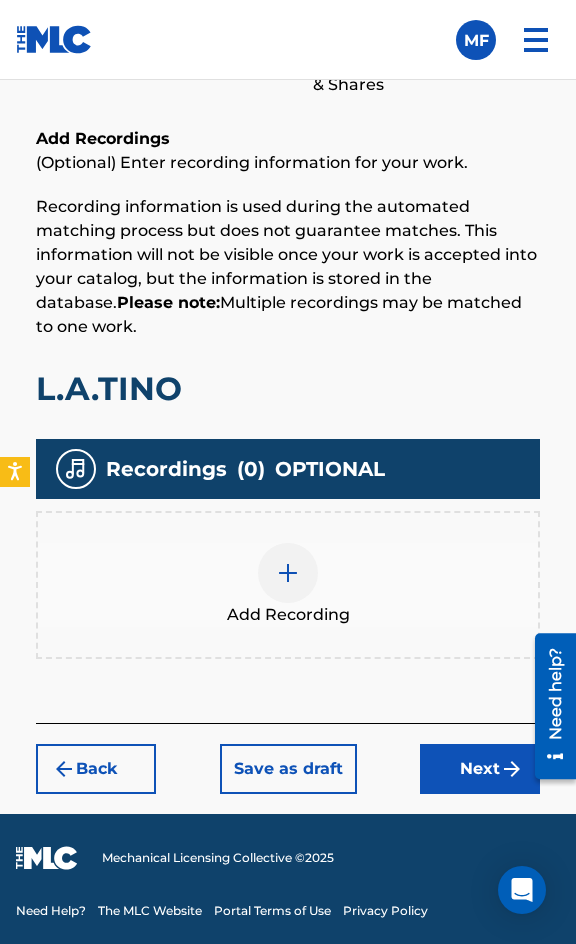 click on "Add Recording" at bounding box center [288, 585] 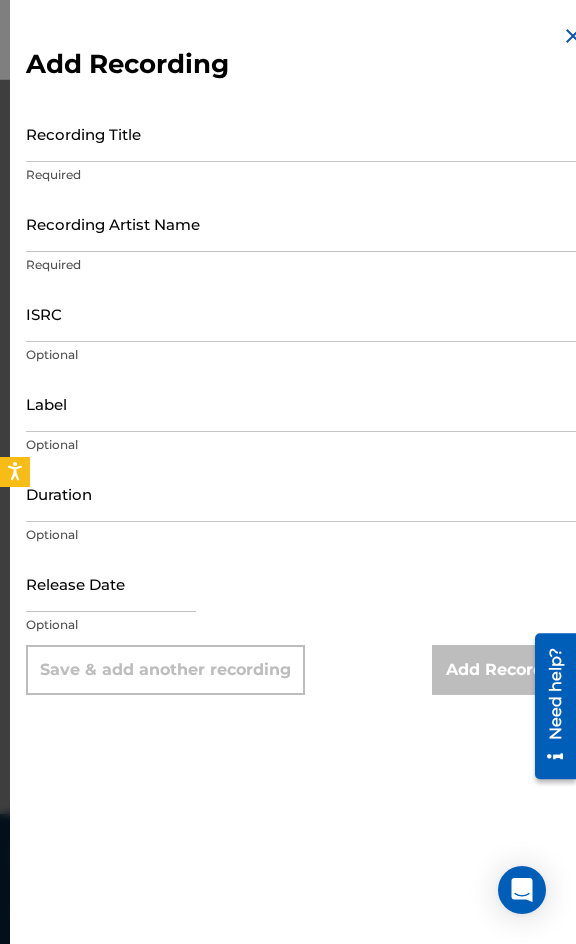 click on "Recording Title" at bounding box center [305, 133] 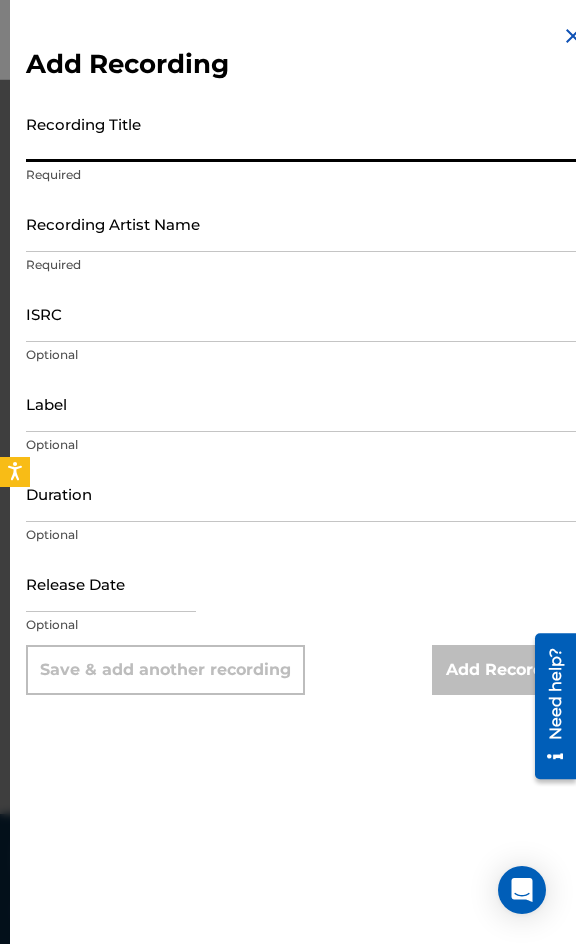 paste on "L.A.tino" 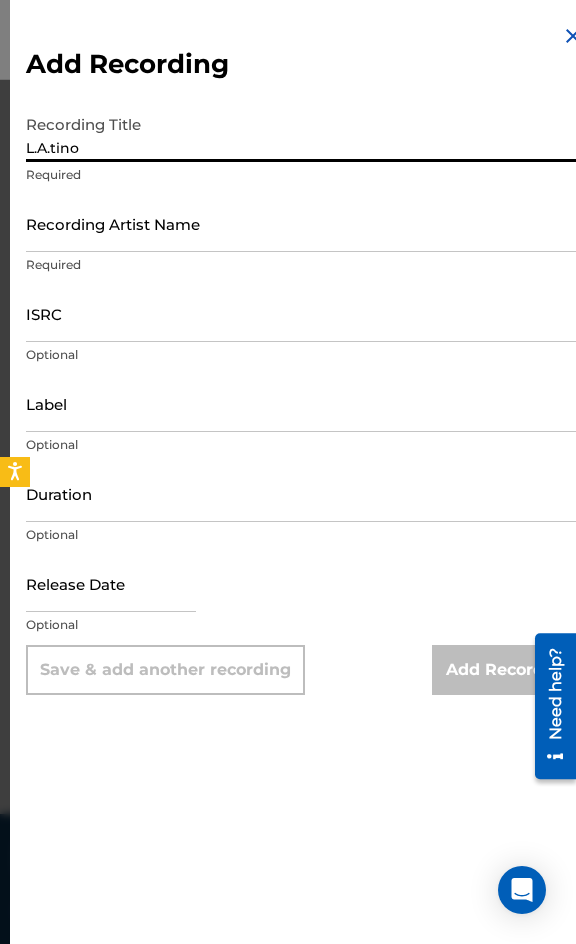 type on "L.A.tino" 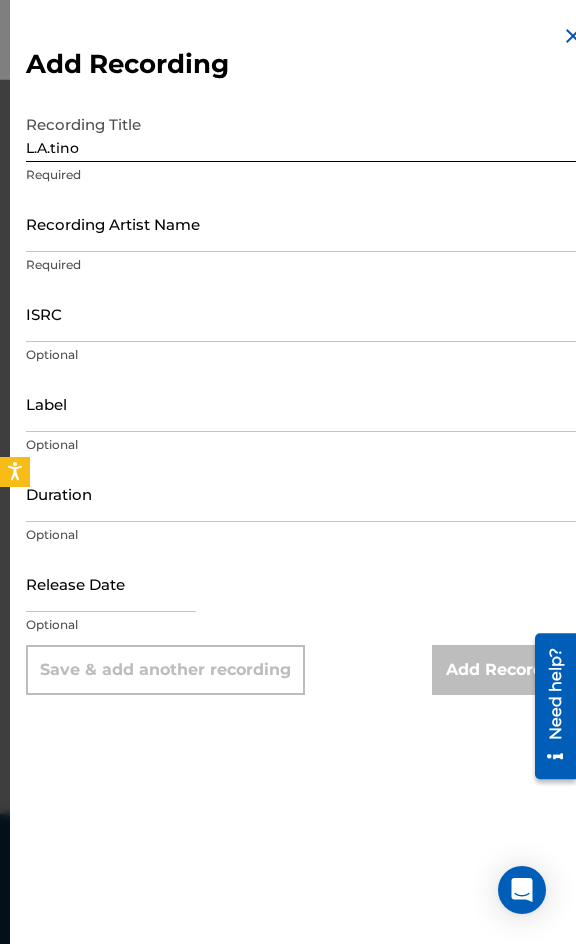 click on "Recording Artist Name" at bounding box center (305, 223) 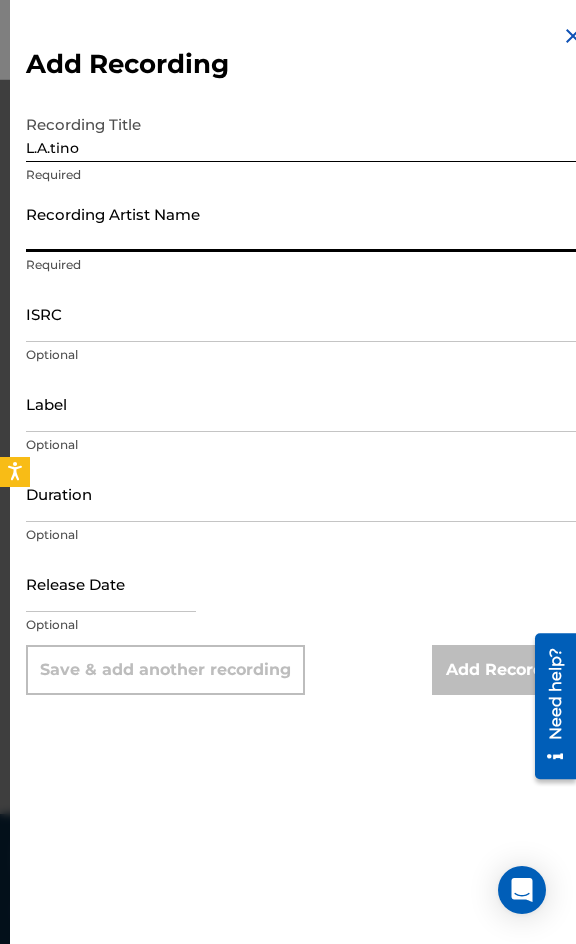 paste on "Brisotti" 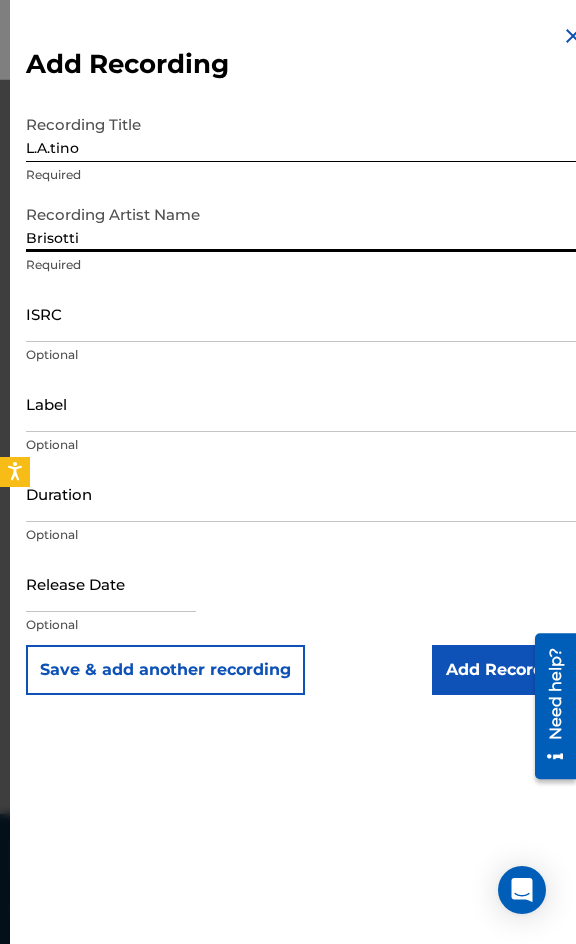 type on "Brisotti" 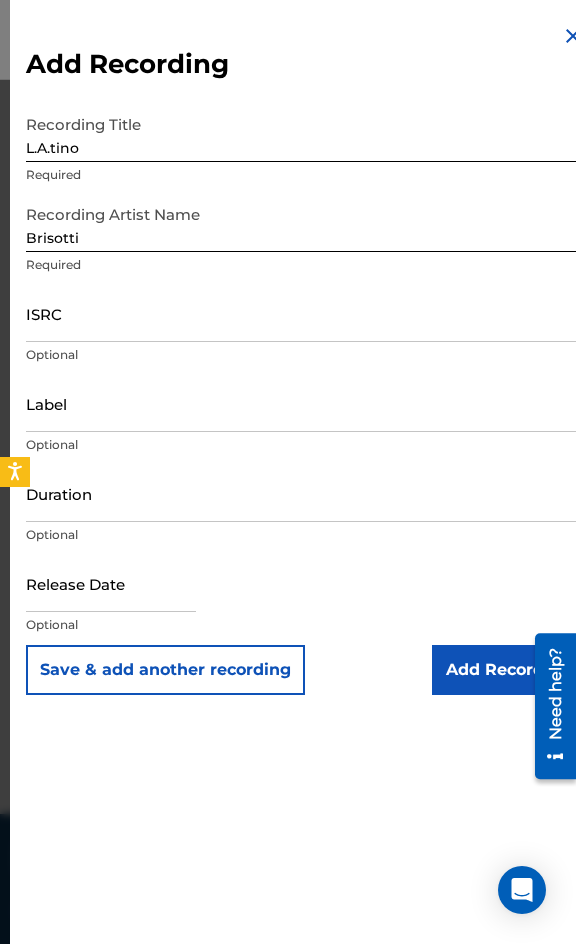 click on "ISRC" at bounding box center [305, 313] 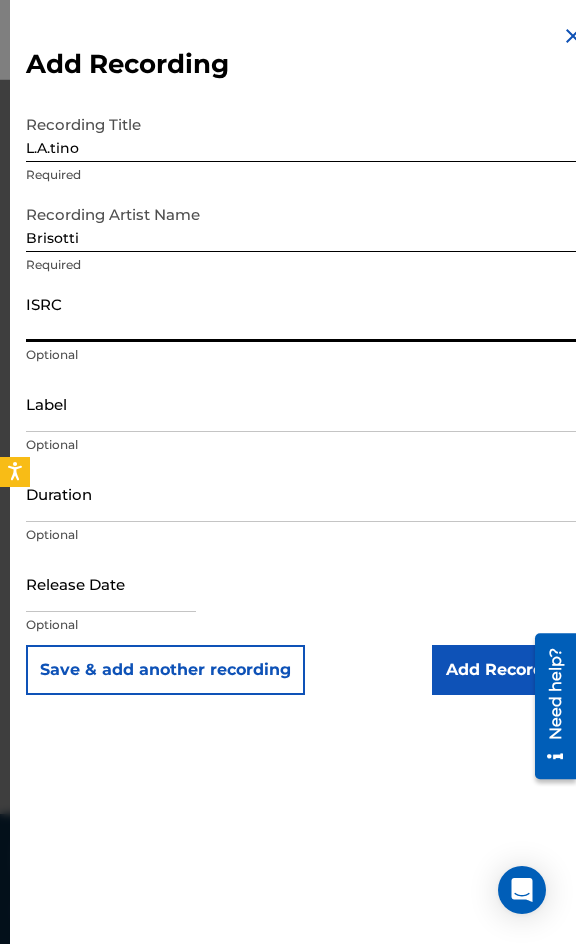 paste on "DEZN82114533" 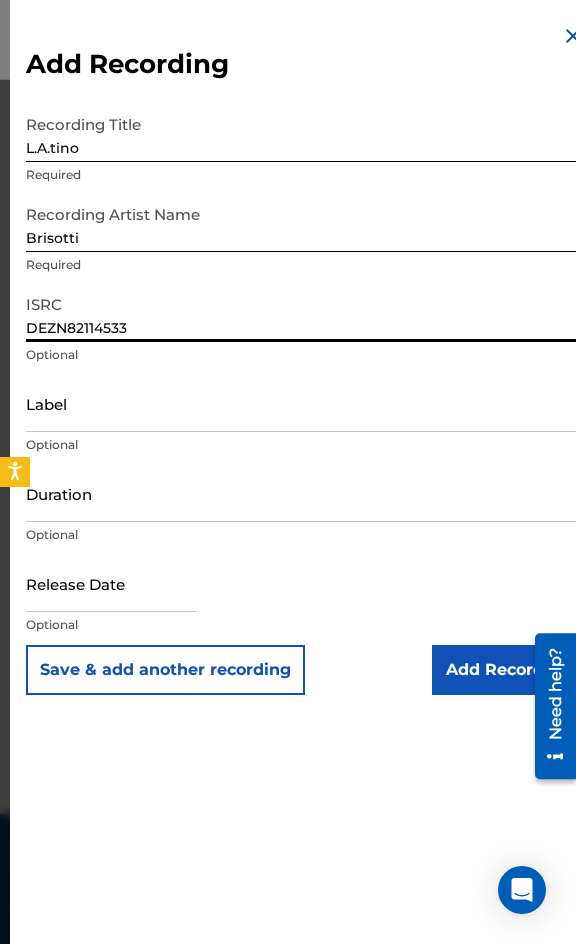 type on "DEZN82114533" 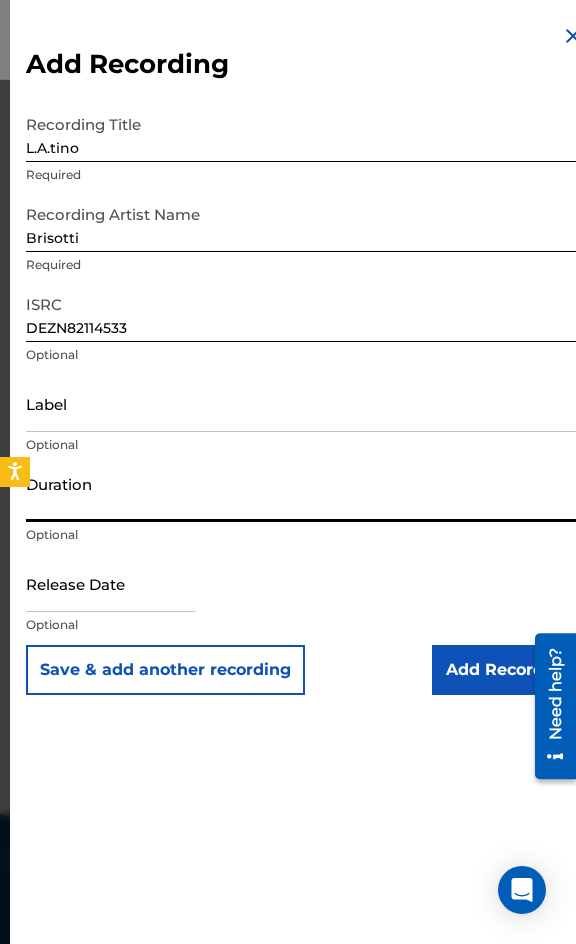 click on "Duration" at bounding box center [305, 493] 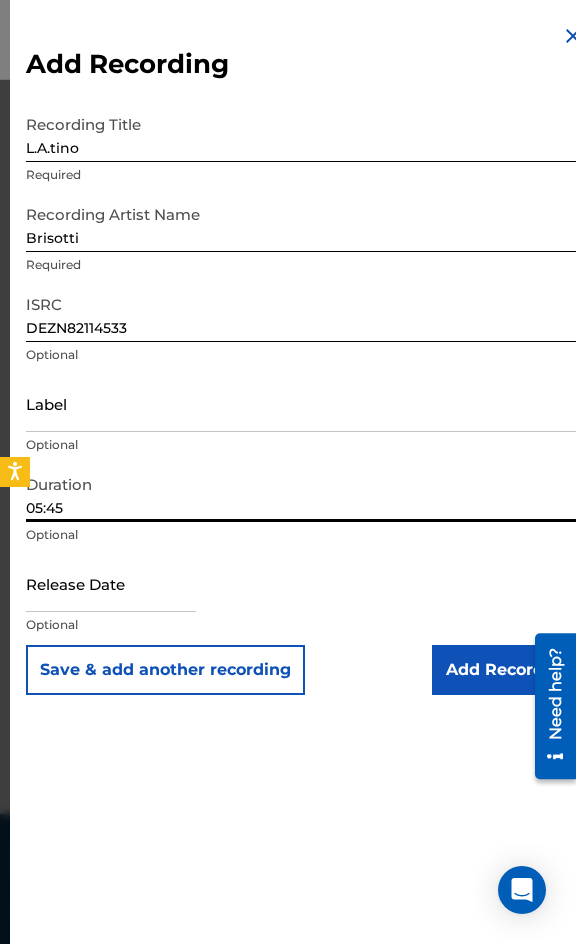type on "05:45" 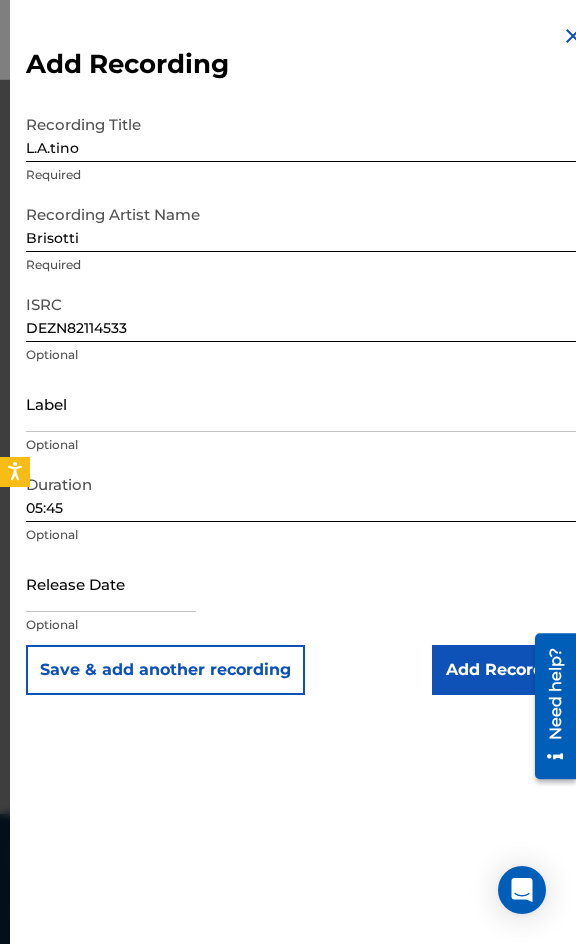 click on "Add Recording" at bounding box center (508, 670) 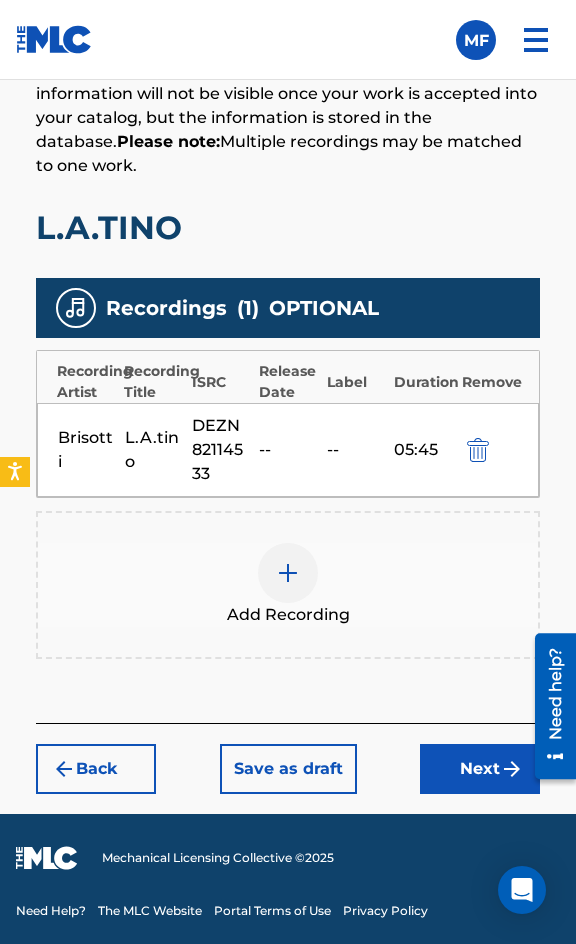 click on "Next" at bounding box center (480, 769) 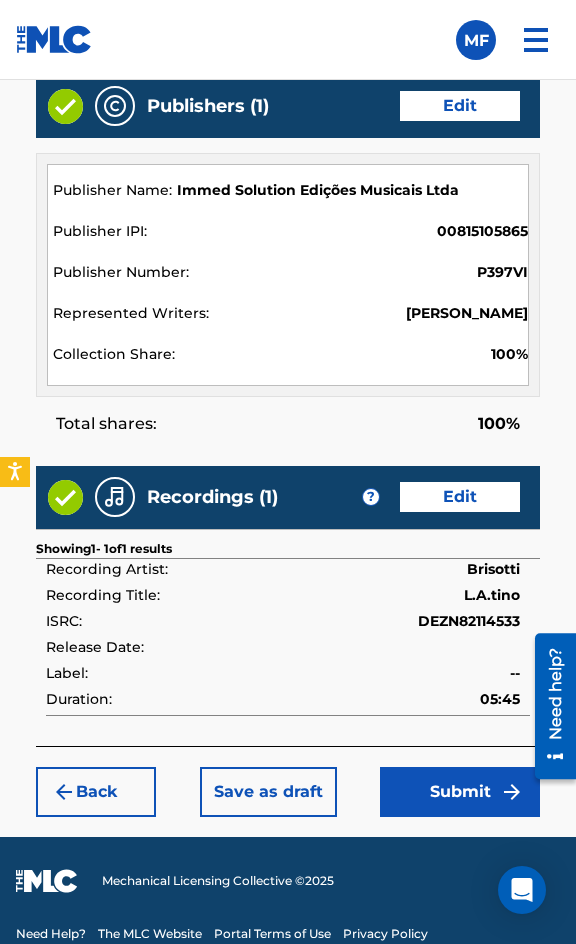 scroll, scrollTop: 2162, scrollLeft: 0, axis: vertical 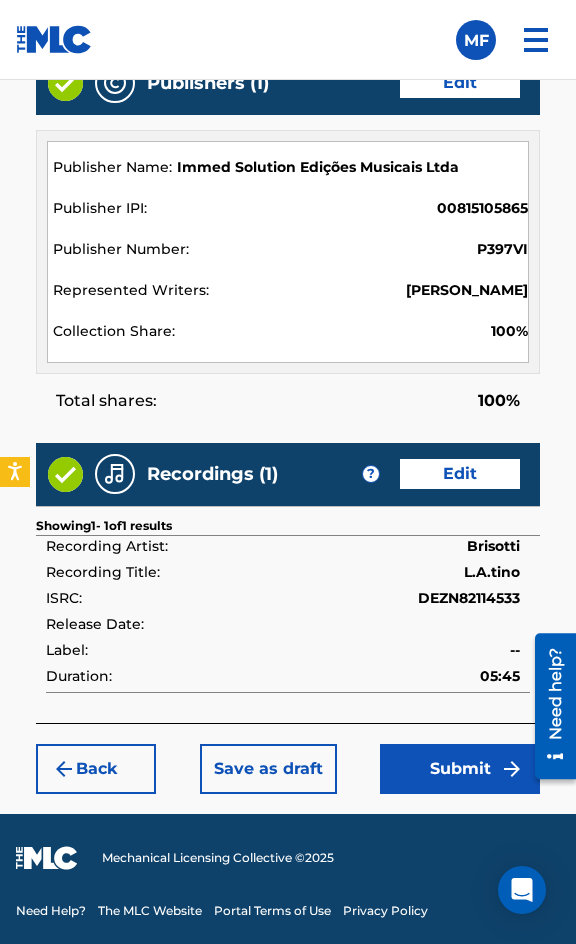 click on "Submit" at bounding box center (460, 769) 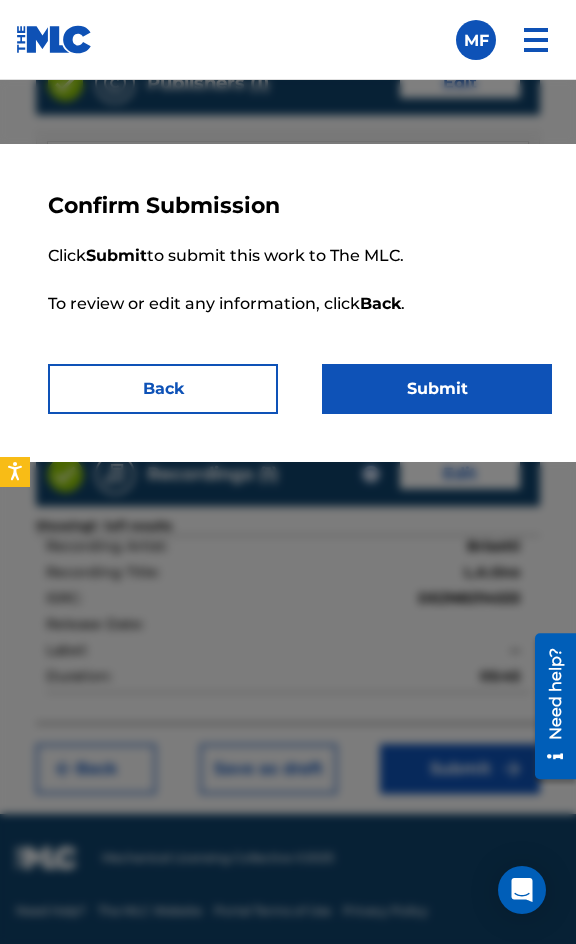 click on "Submit" at bounding box center [437, 389] 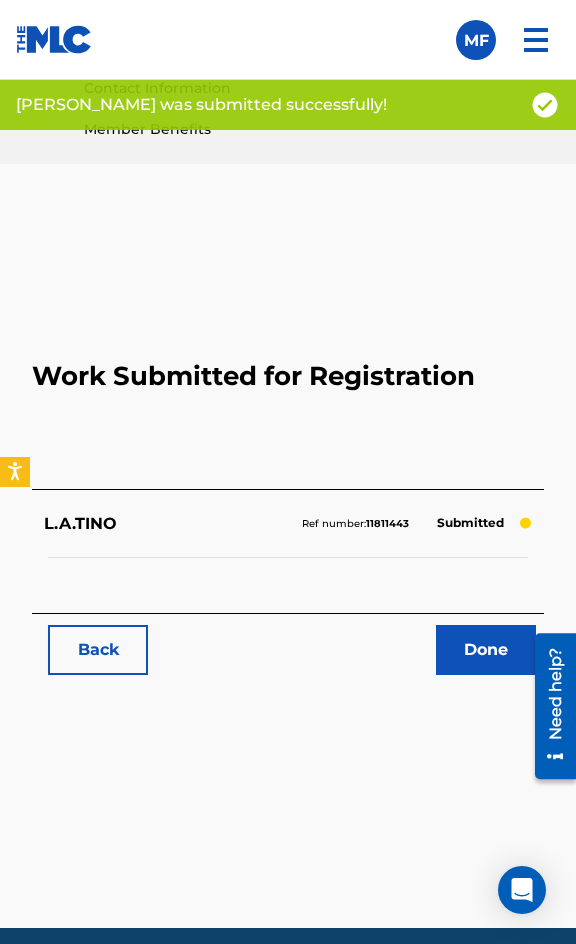 scroll, scrollTop: 1114, scrollLeft: 0, axis: vertical 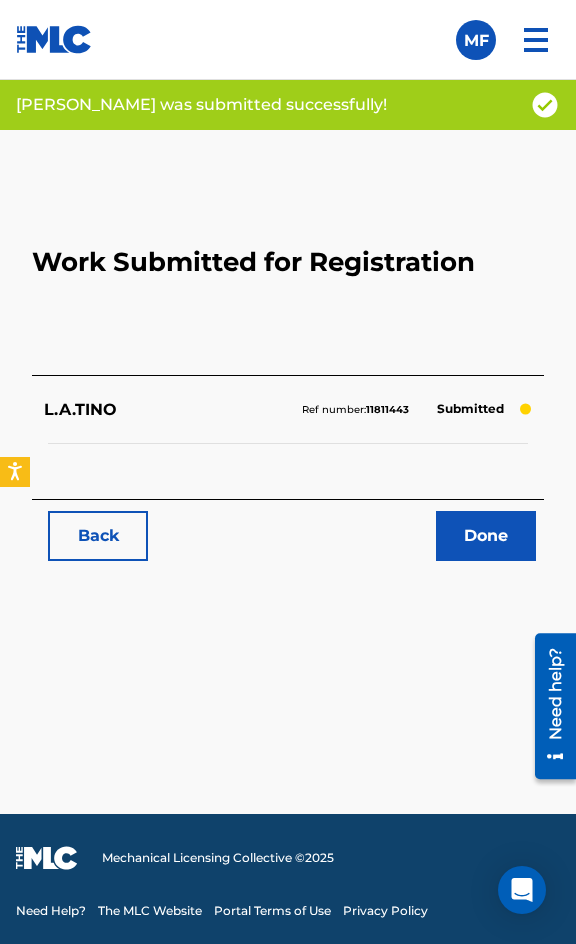 click on "Back" at bounding box center [98, 536] 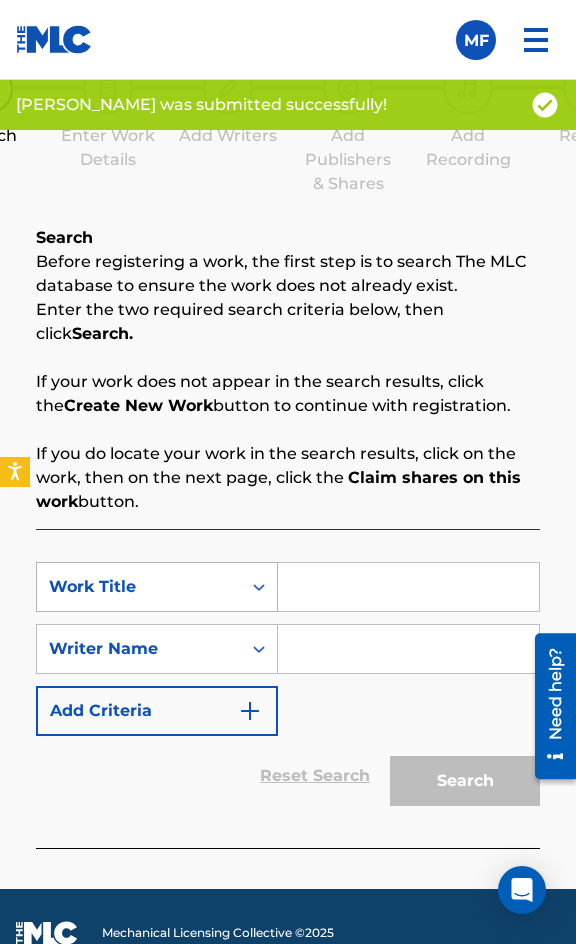 scroll, scrollTop: 1308, scrollLeft: 0, axis: vertical 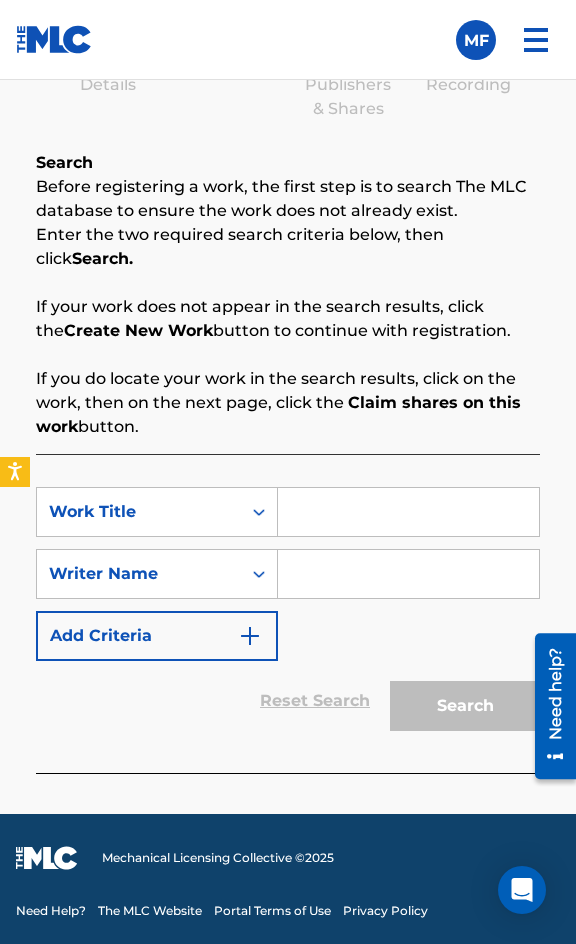 drag, startPoint x: 240, startPoint y: 464, endPoint x: 253, endPoint y: 476, distance: 17.691807 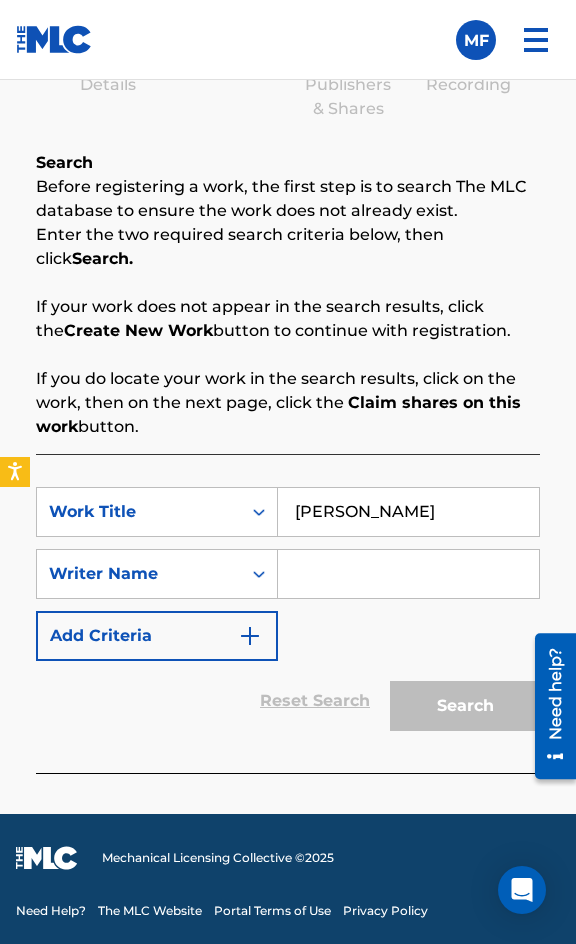 type on "[PERSON_NAME]" 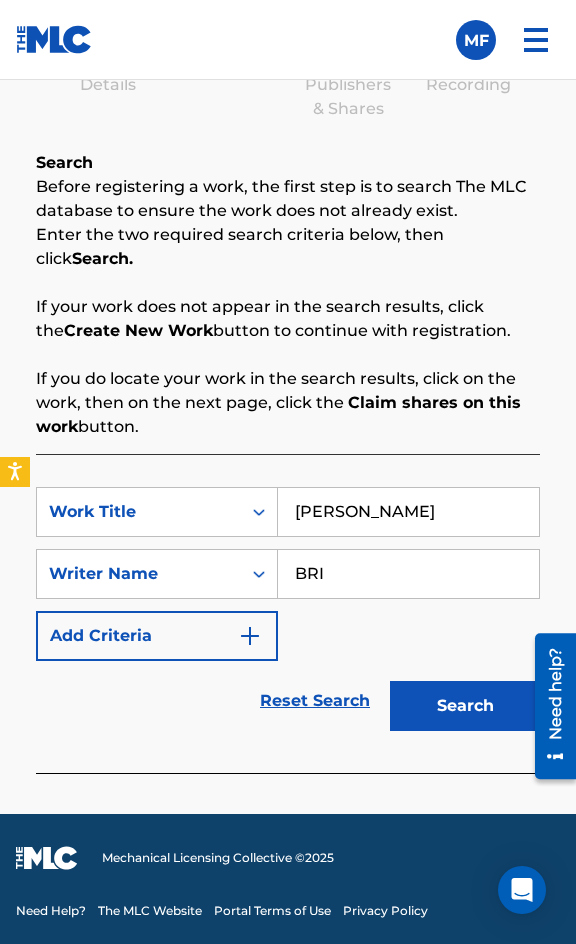 type on "BRISOTTI" 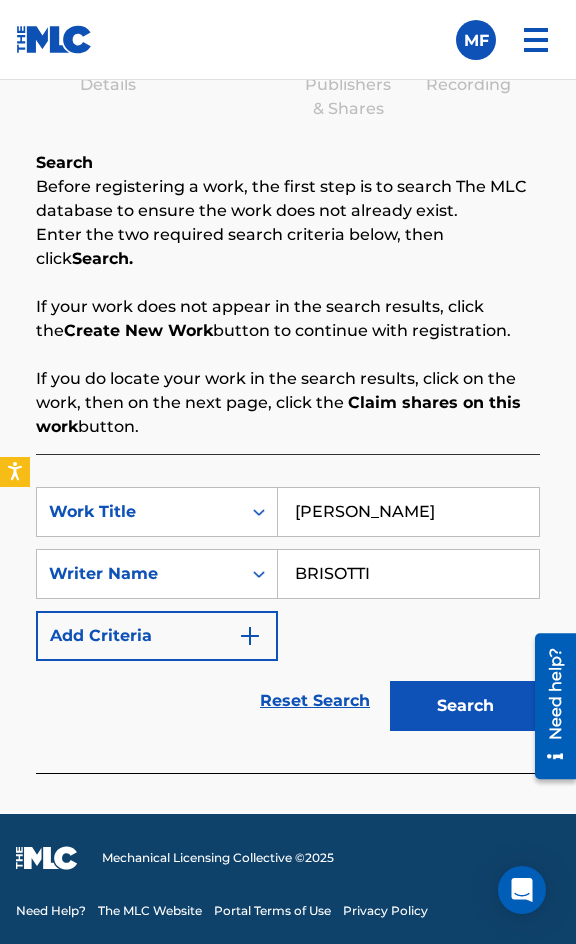 click on "Search" at bounding box center [465, 706] 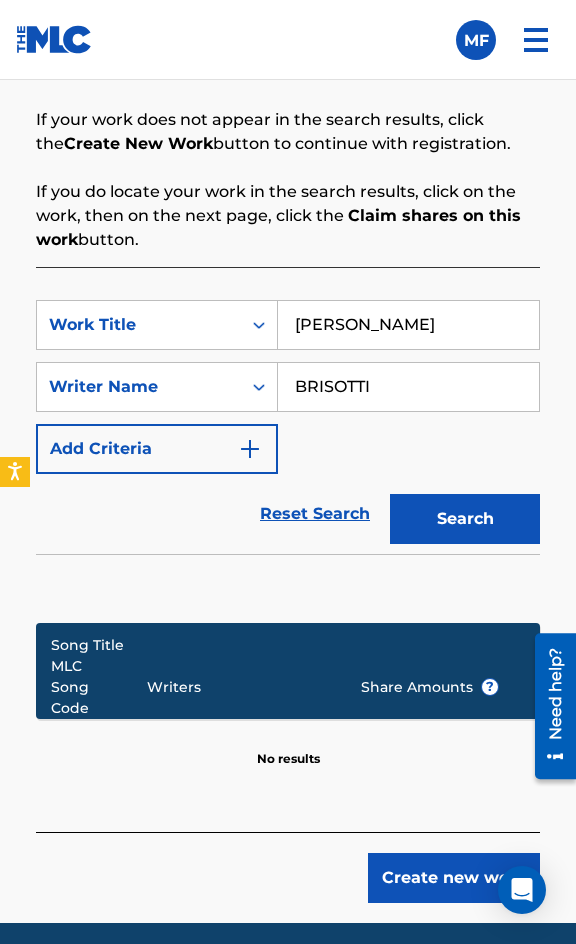 scroll, scrollTop: 1604, scrollLeft: 0, axis: vertical 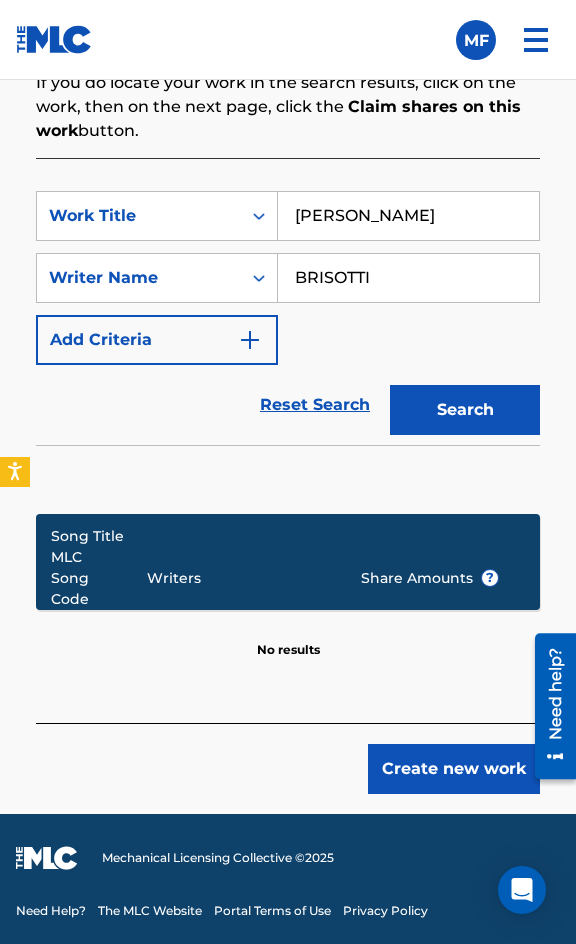 drag, startPoint x: 429, startPoint y: 717, endPoint x: 434, endPoint y: 735, distance: 18.681541 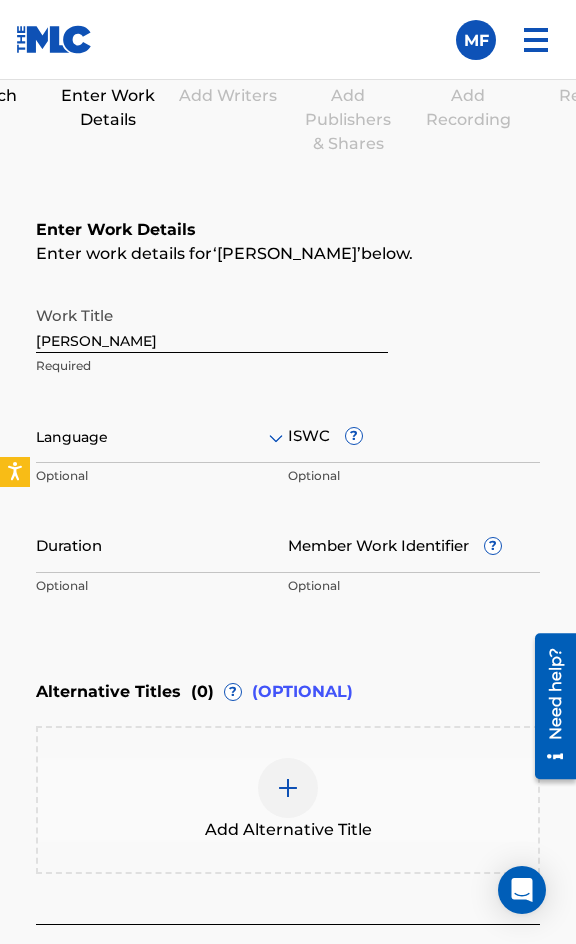 scroll, scrollTop: 1474, scrollLeft: 0, axis: vertical 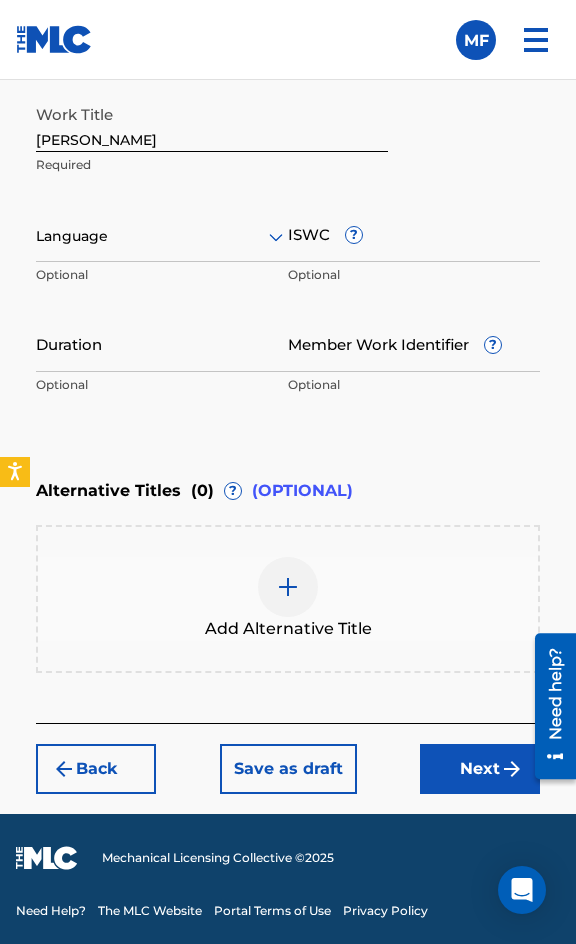 click at bounding box center (162, 236) 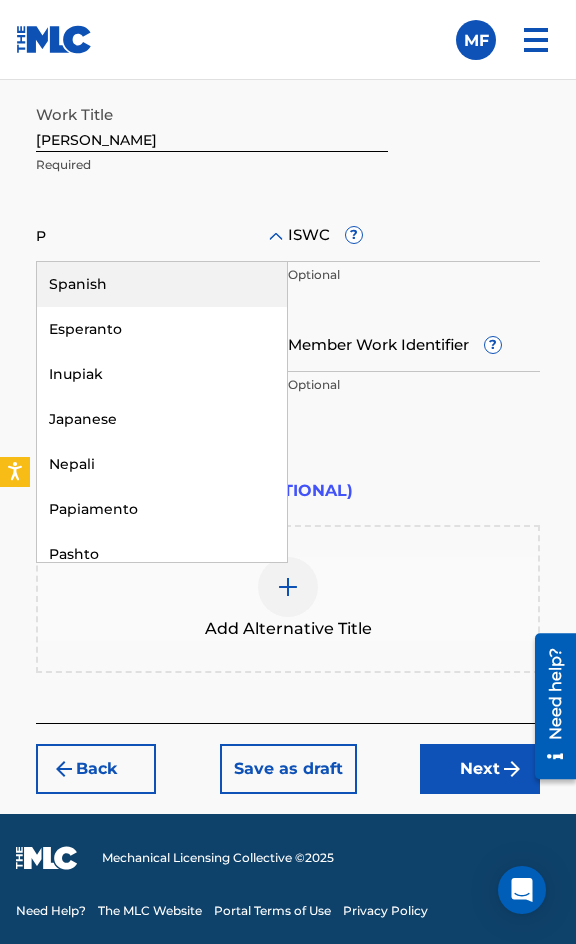 type on "PO" 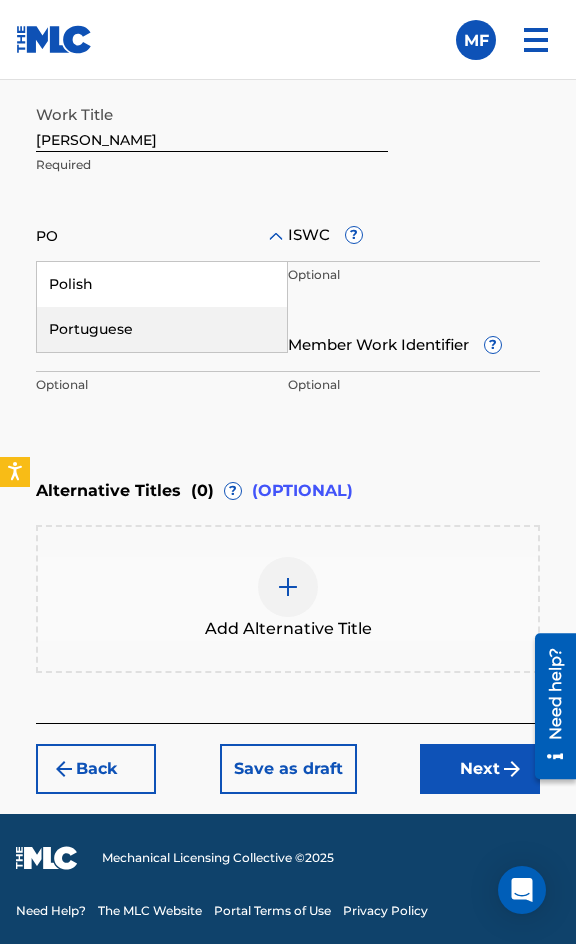 click on "Portuguese" at bounding box center (162, 329) 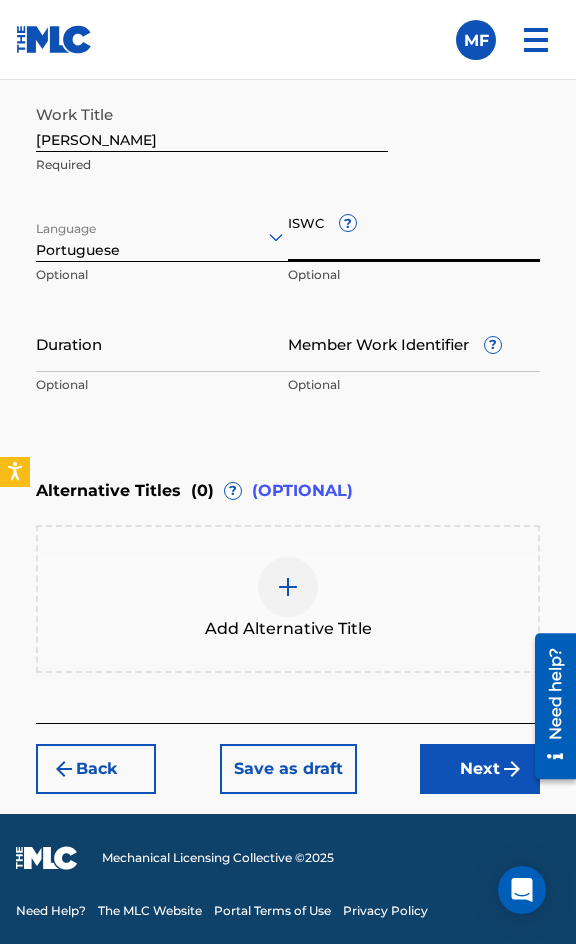 click on "ISWC   ?" at bounding box center [414, 233] 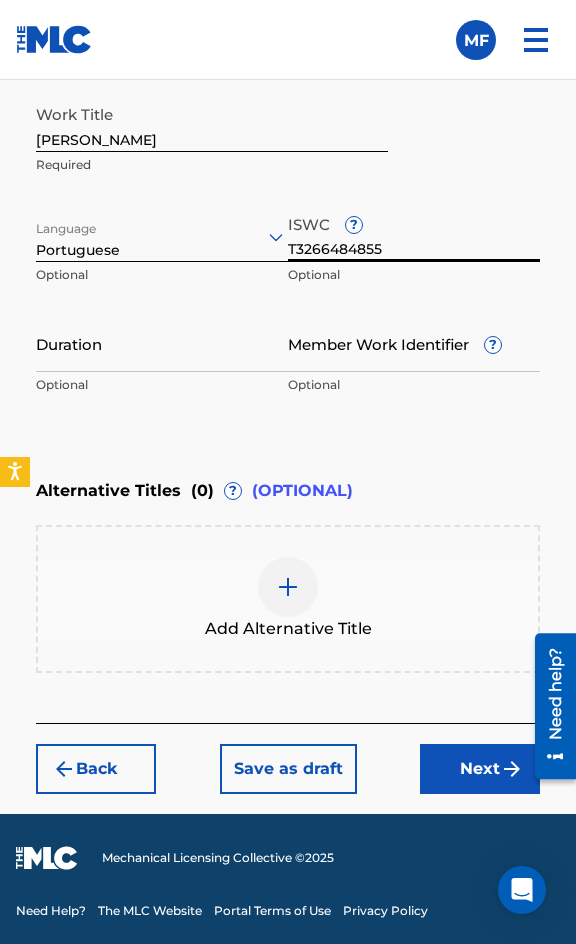 type on "T3266484855" 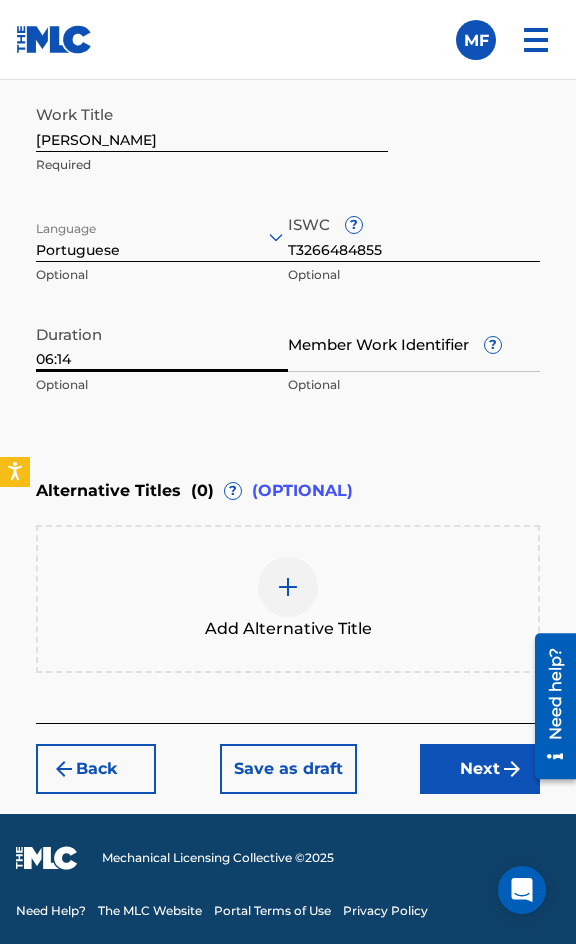 type on "06:14" 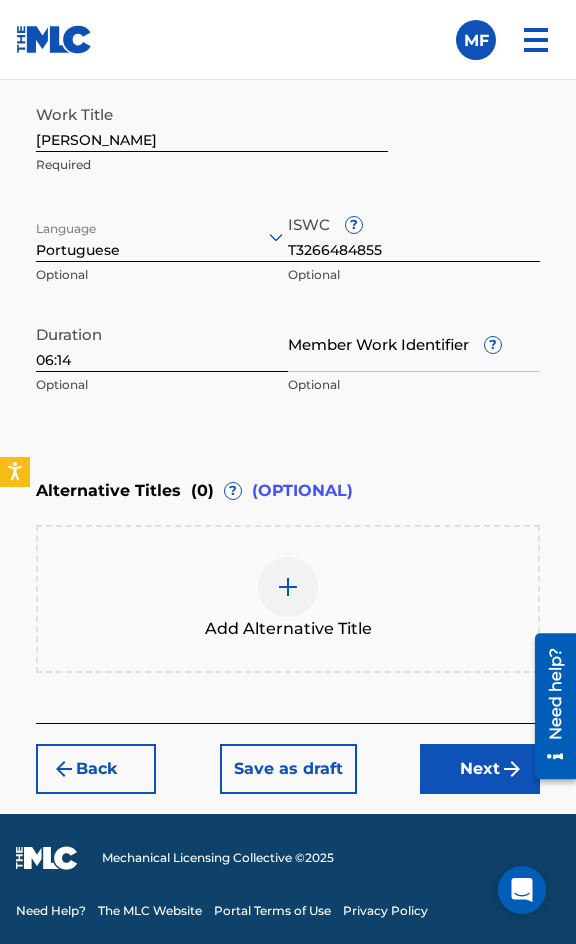 click on "Back Save as draft Next" at bounding box center [288, 758] 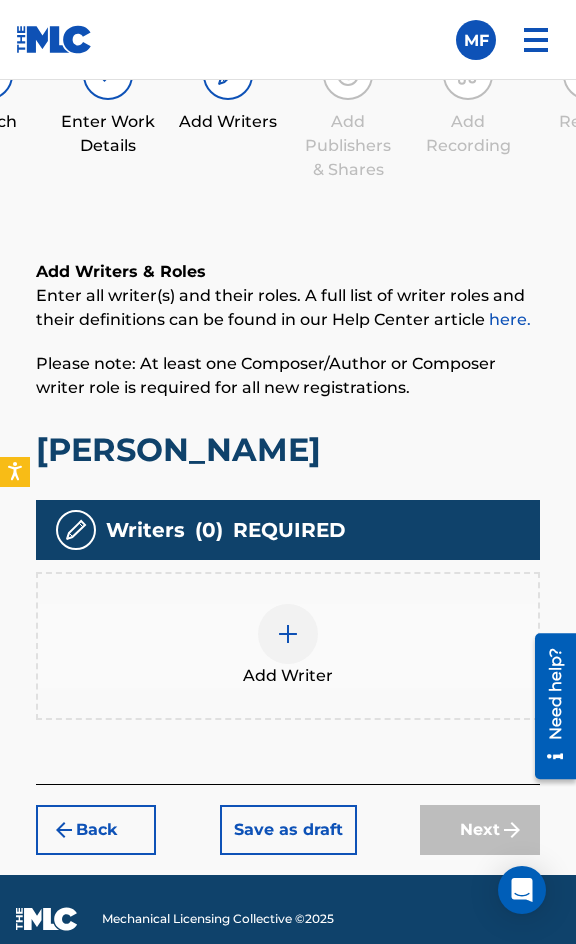 scroll, scrollTop: 1308, scrollLeft: 0, axis: vertical 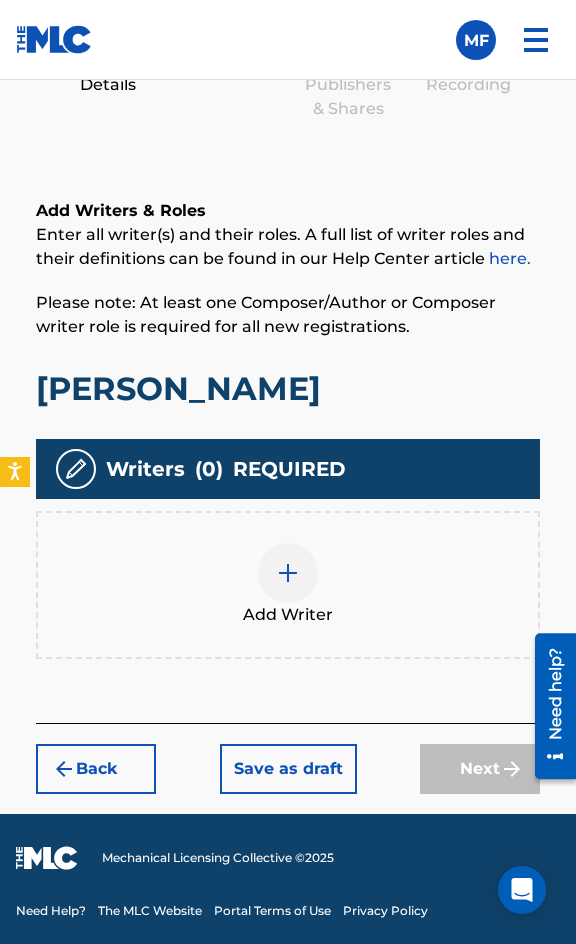 click on "Add Writer" at bounding box center [288, 585] 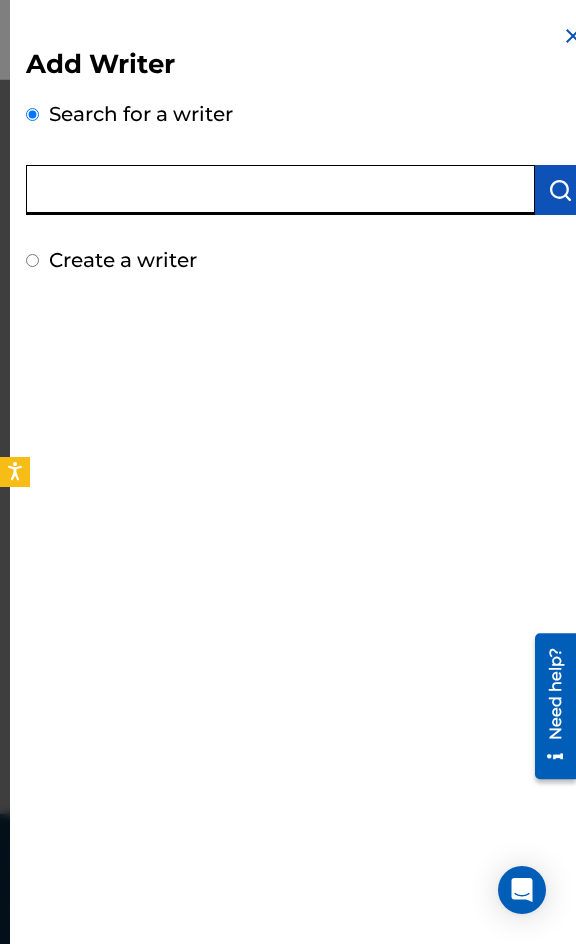 click at bounding box center (280, 190) 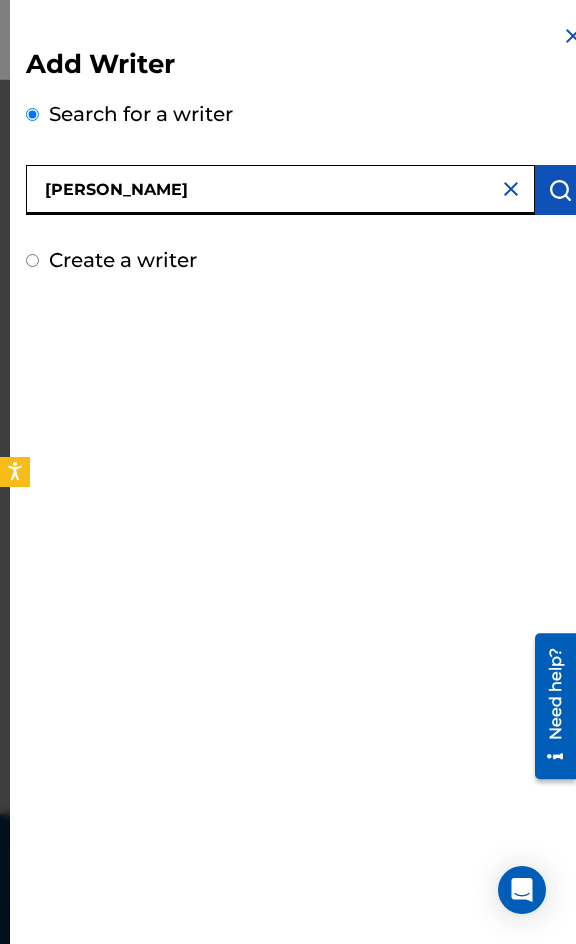 type on "[PERSON_NAME]" 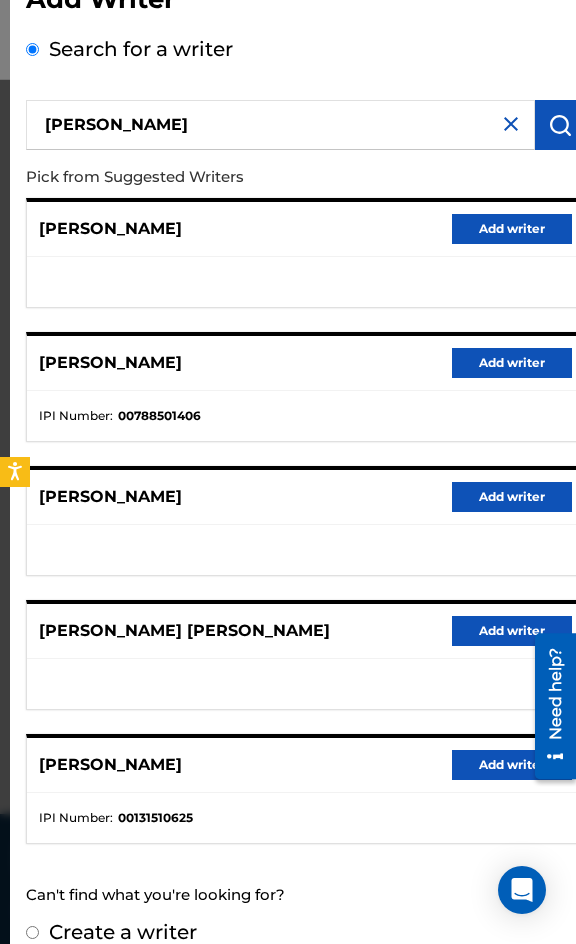 scroll, scrollTop: 92, scrollLeft: 0, axis: vertical 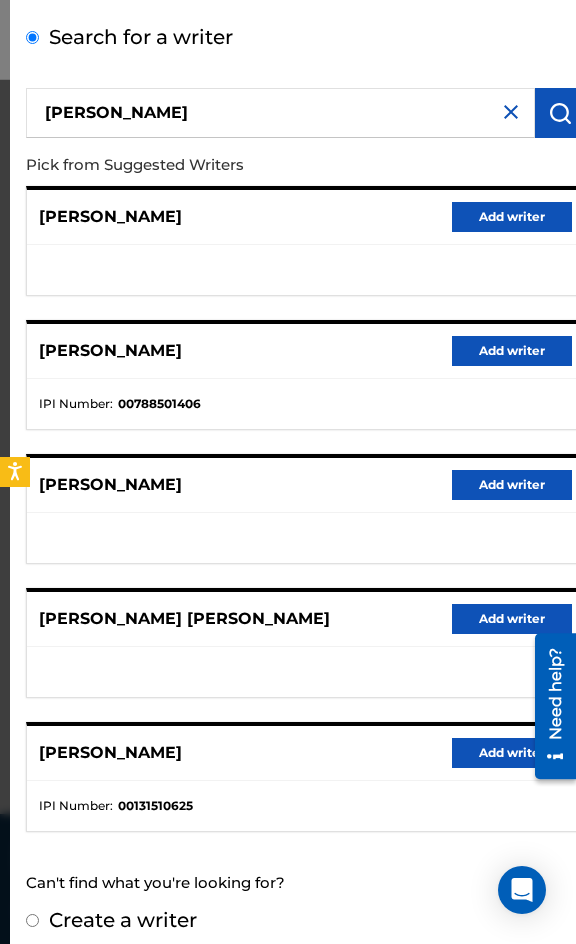 click on "Create a writer" at bounding box center (123, 920) 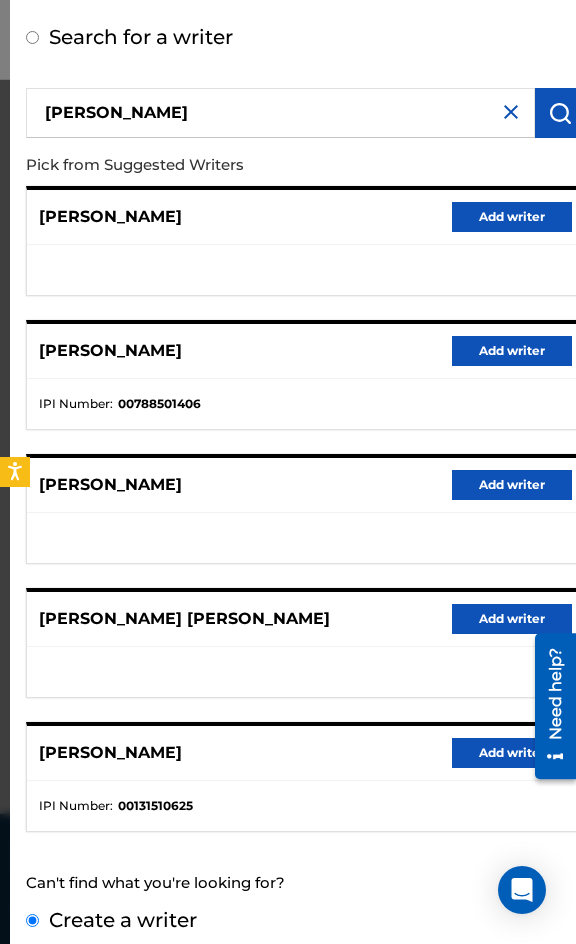 click on "Create a writer" at bounding box center [32, 920] 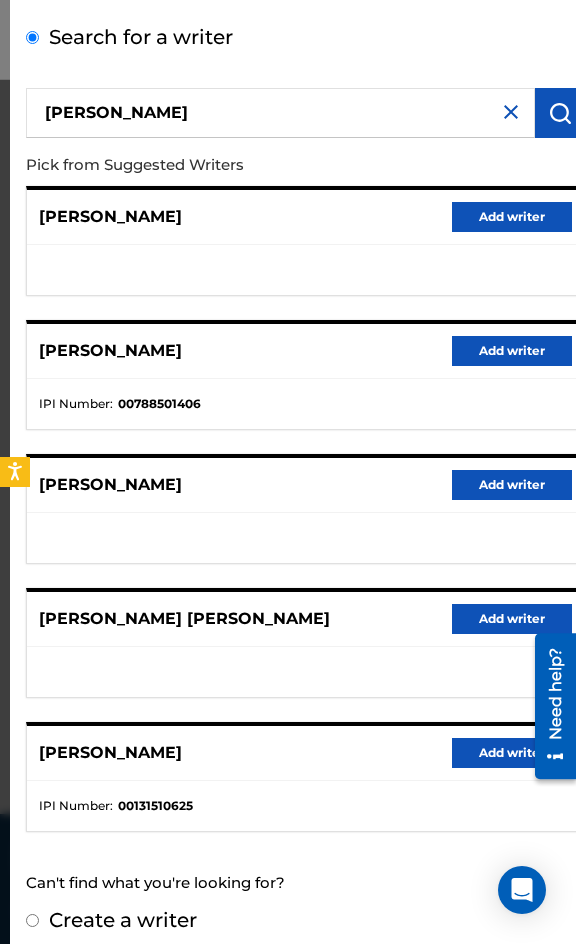 radio on "false" 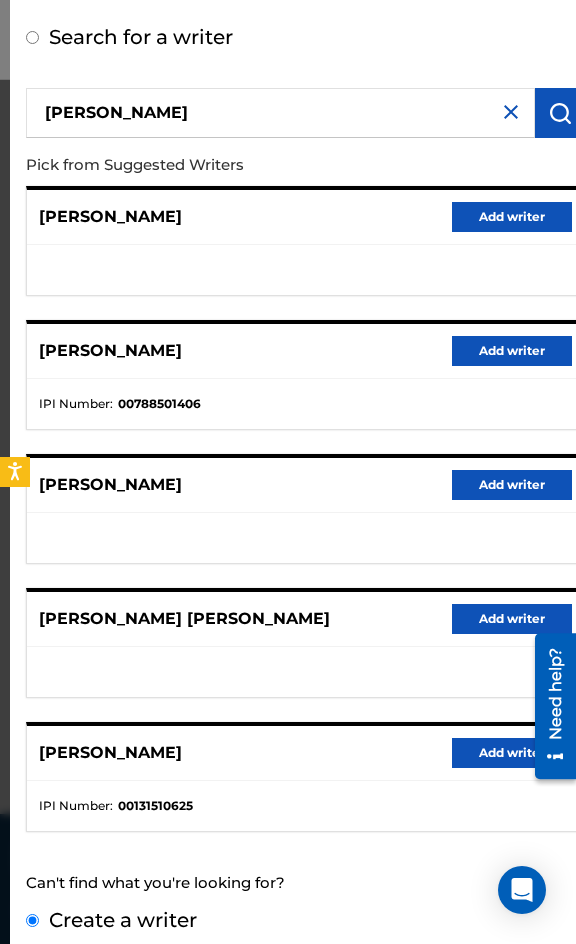 scroll, scrollTop: 0, scrollLeft: 0, axis: both 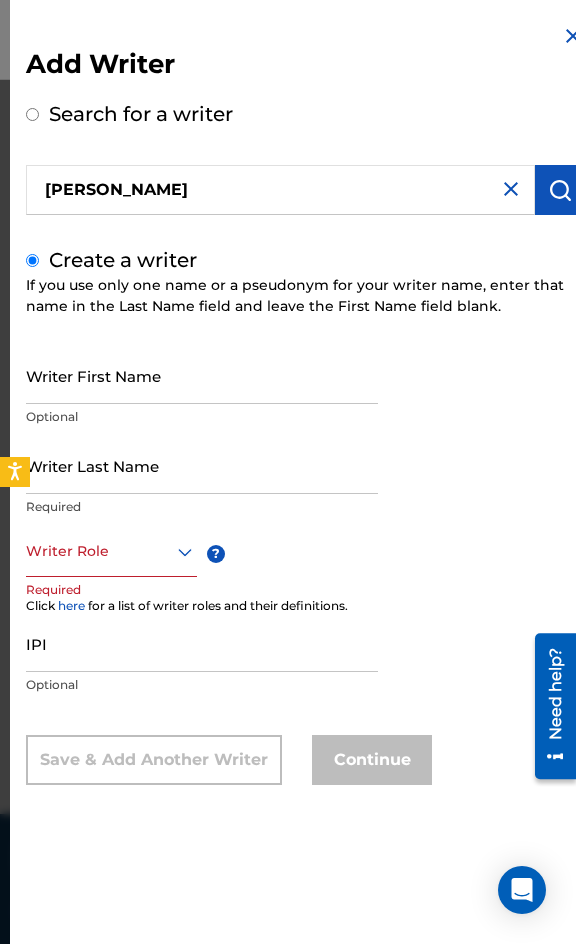 click on "Writer First Name" at bounding box center [202, 375] 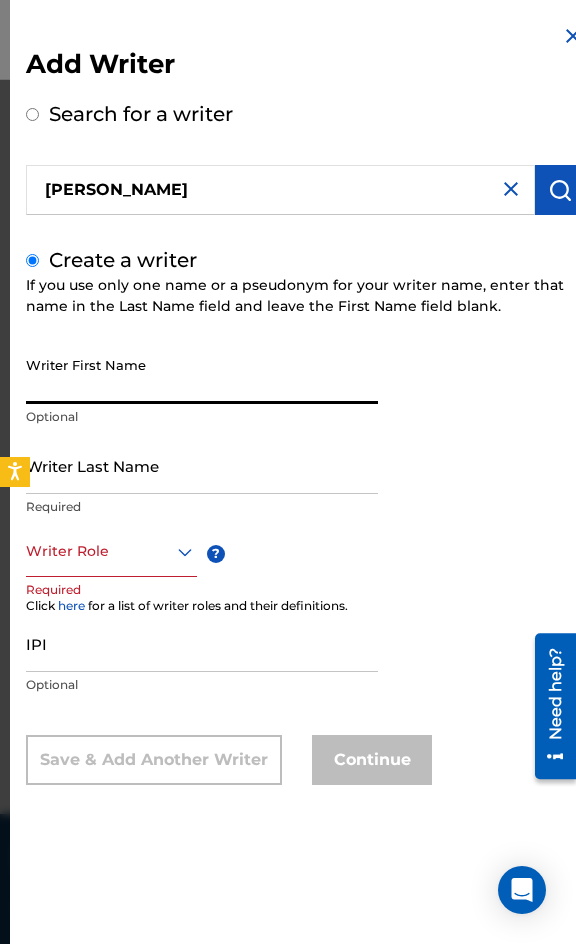 paste on "[PERSON_NAME]" 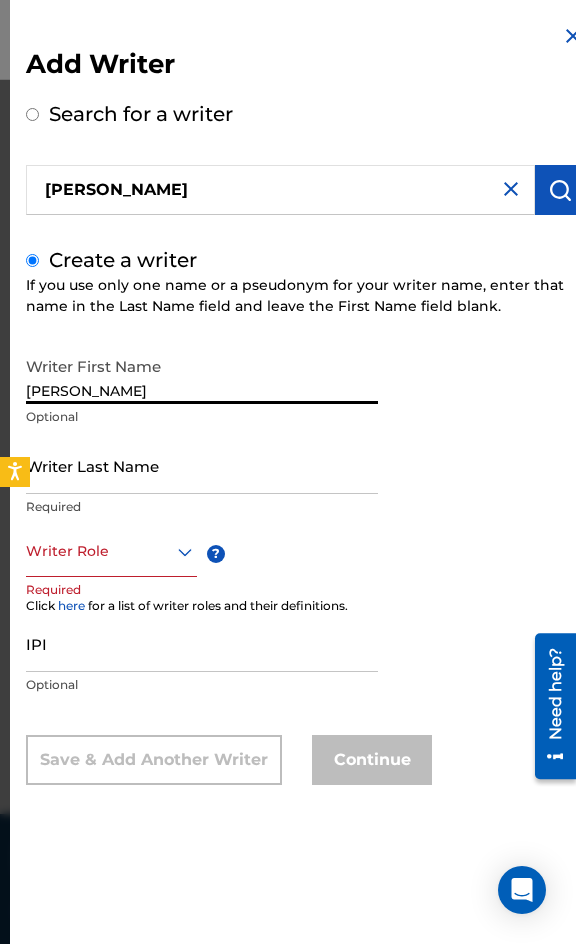 drag, startPoint x: 288, startPoint y: 399, endPoint x: 98, endPoint y: 457, distance: 198.65549 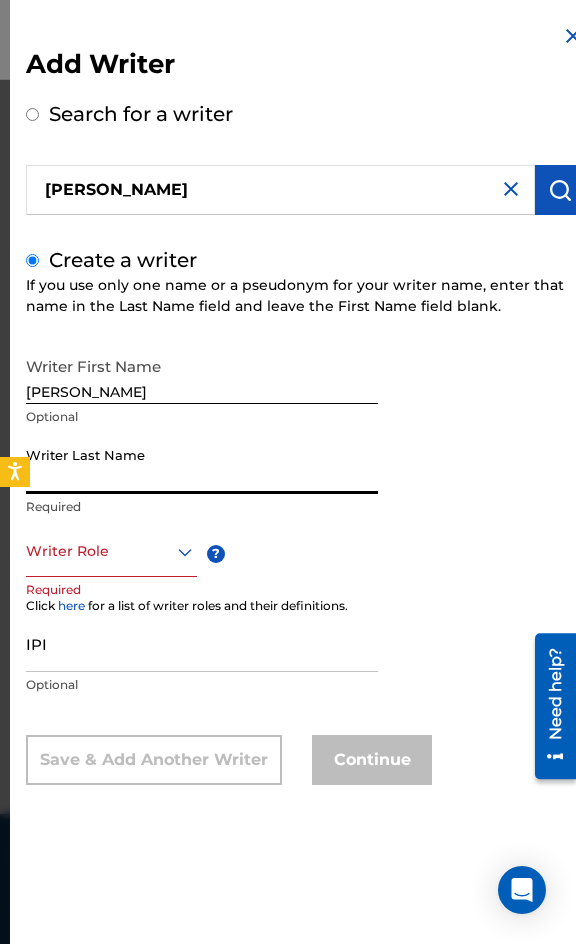 paste on "[PERSON_NAME]" 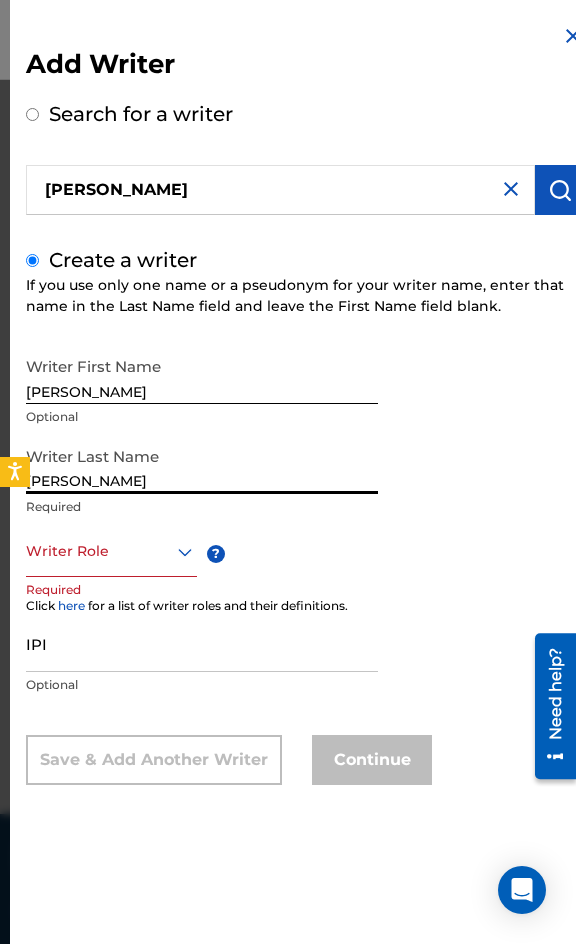 type on "[PERSON_NAME]" 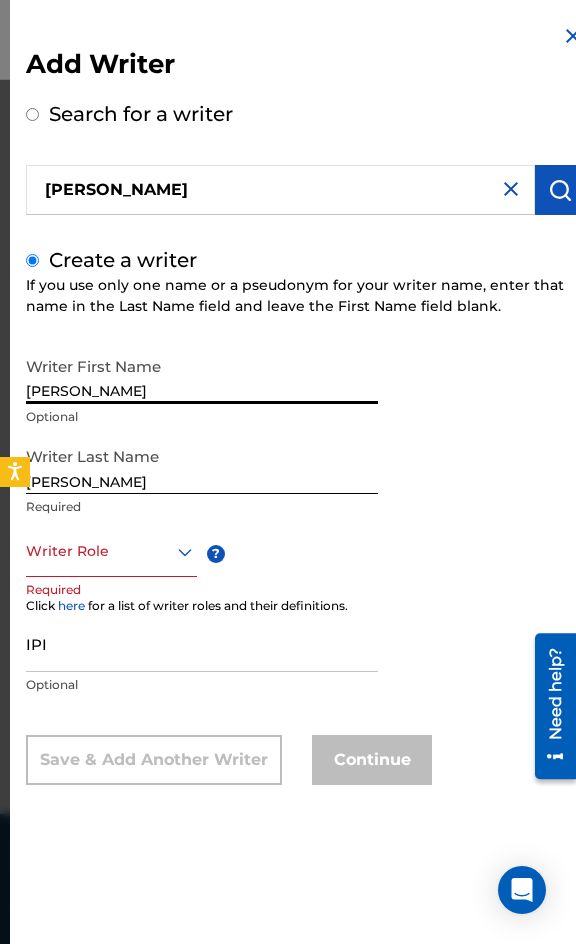 drag, startPoint x: 262, startPoint y: 385, endPoint x: 86, endPoint y: 469, distance: 195.01794 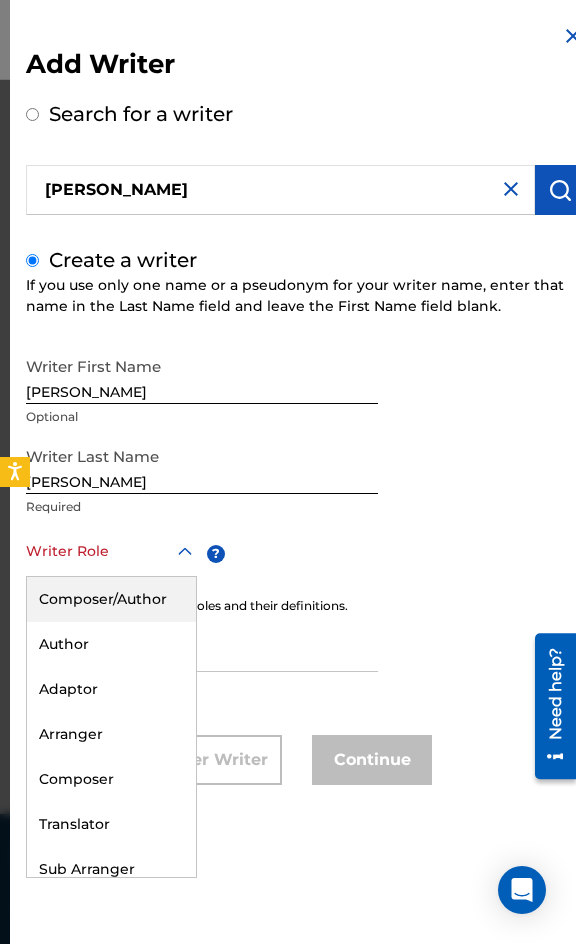 click on "Composer/Author" at bounding box center (111, 599) 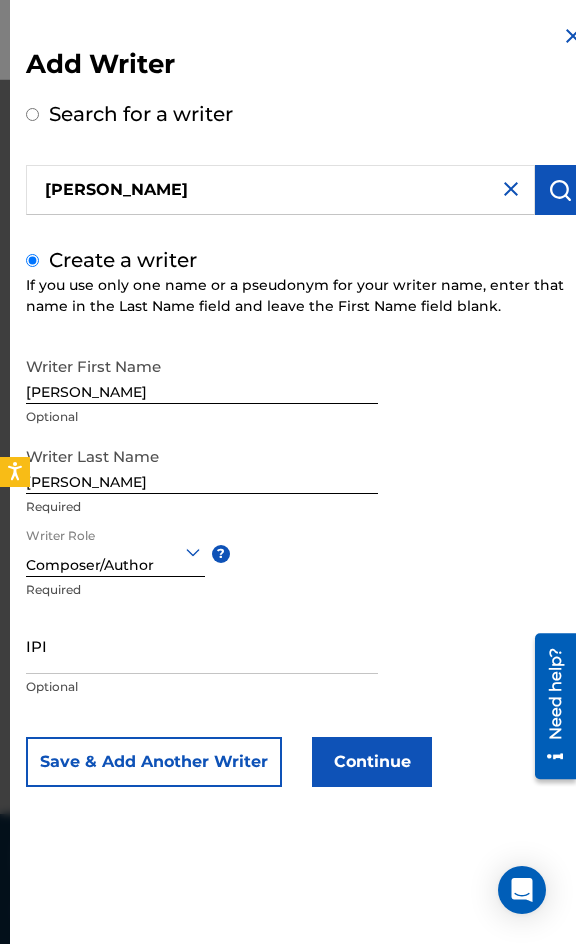 click on "Continue" at bounding box center (372, 762) 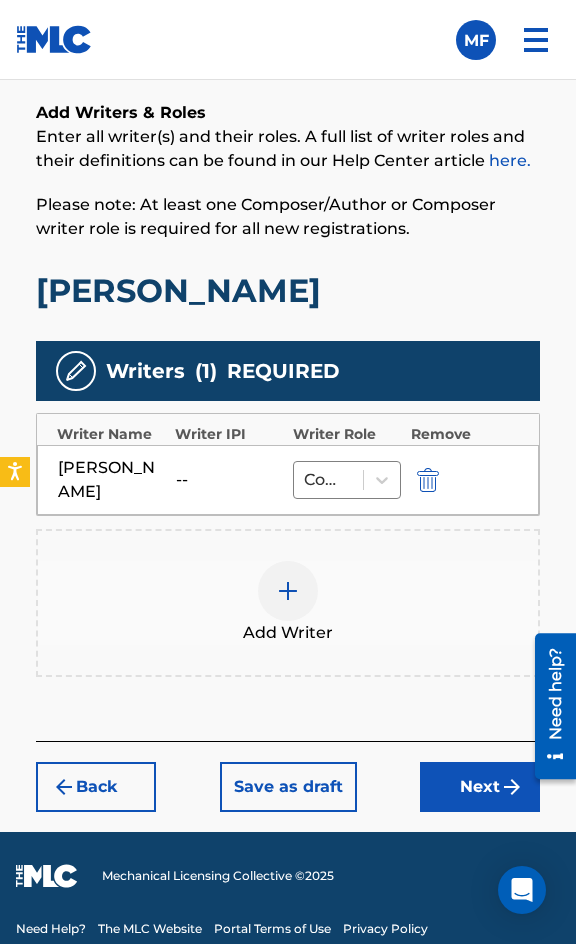 scroll, scrollTop: 1448, scrollLeft: 0, axis: vertical 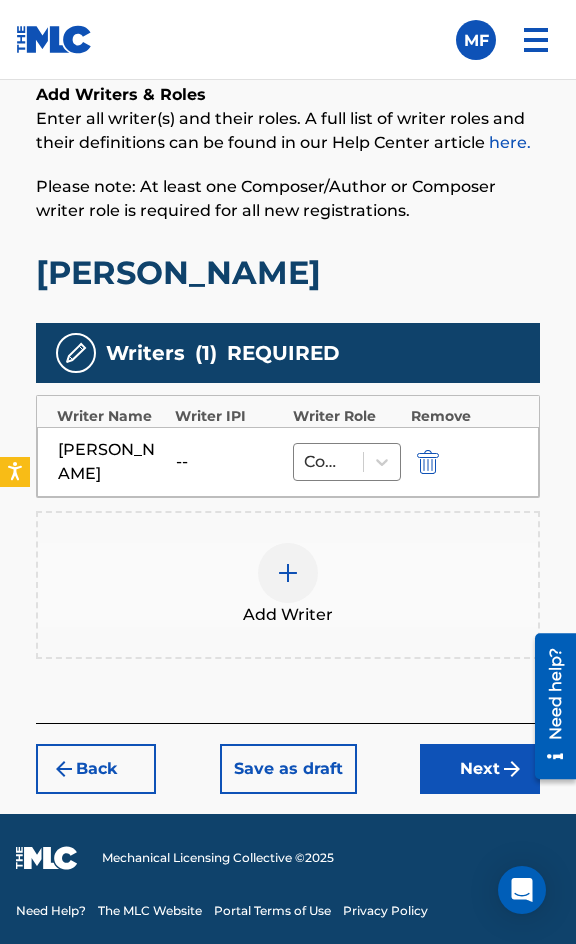 click on "Next" at bounding box center (480, 769) 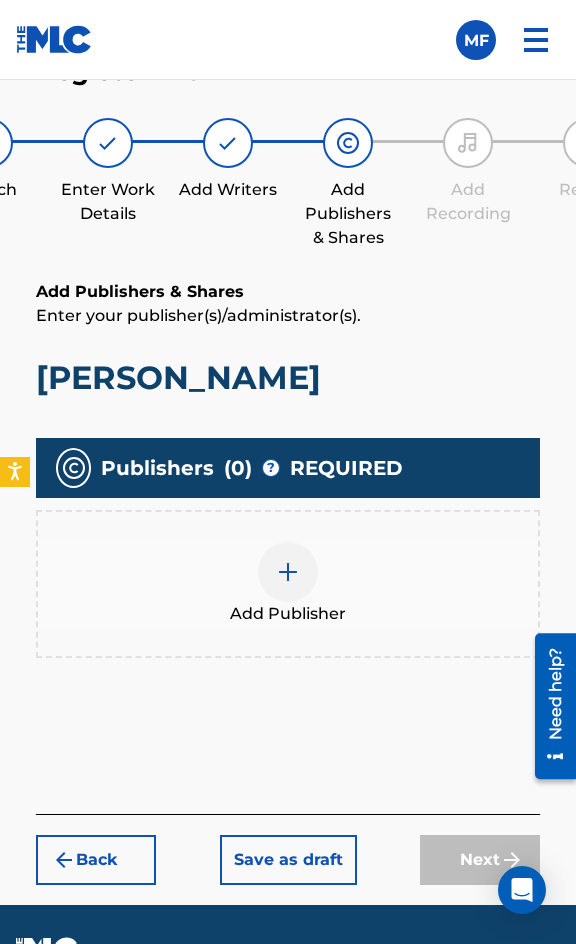 scroll, scrollTop: 1270, scrollLeft: 0, axis: vertical 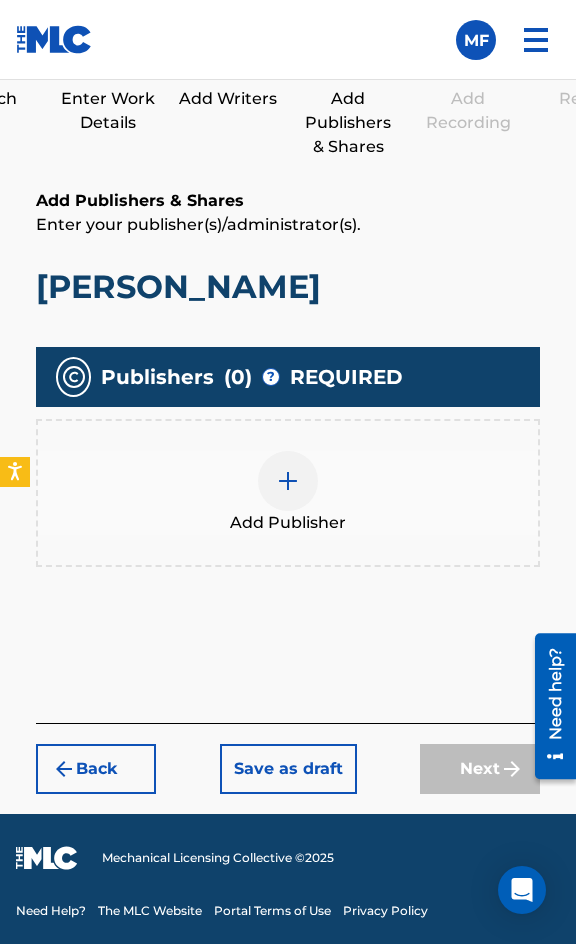 click on "Add Publisher" at bounding box center [288, 493] 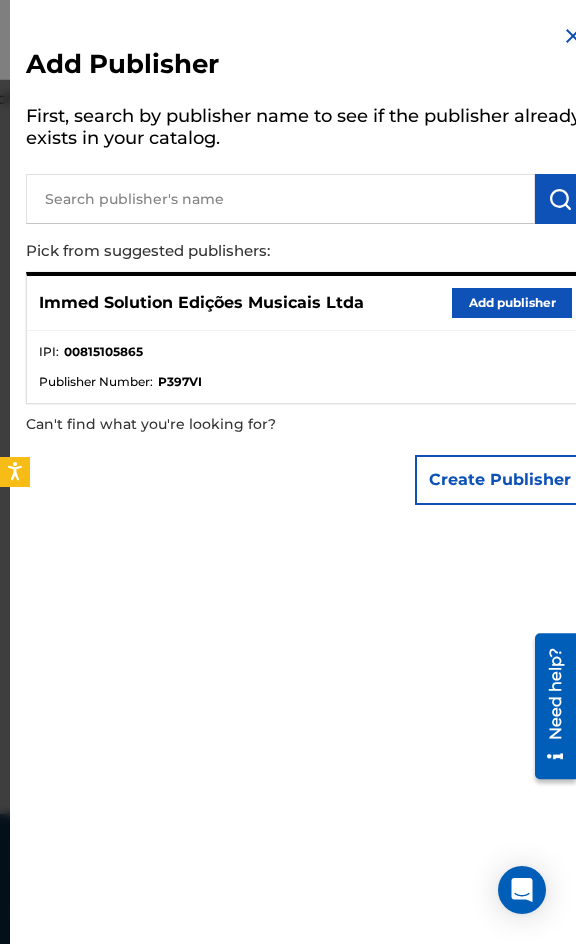 click on "Add publisher" at bounding box center (512, 303) 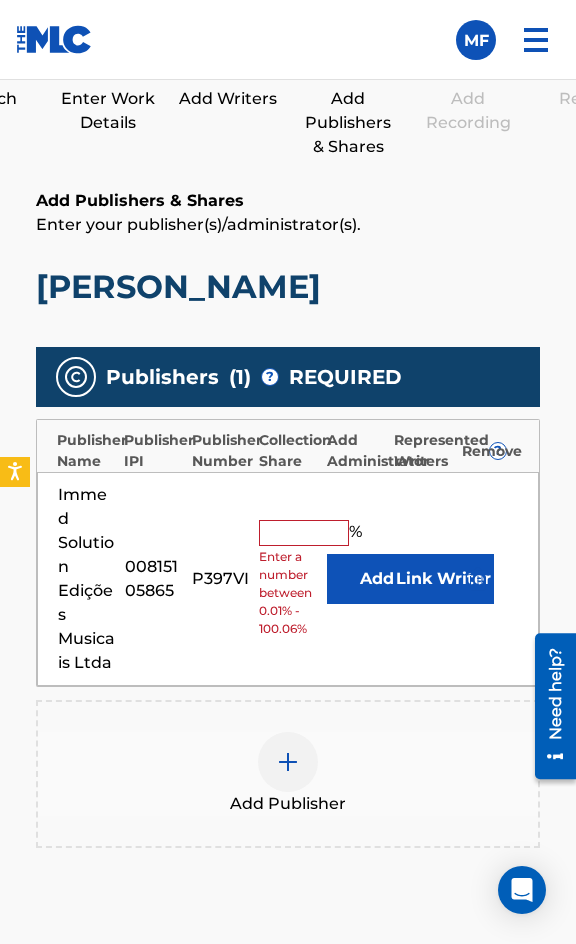 click at bounding box center (304, 533) 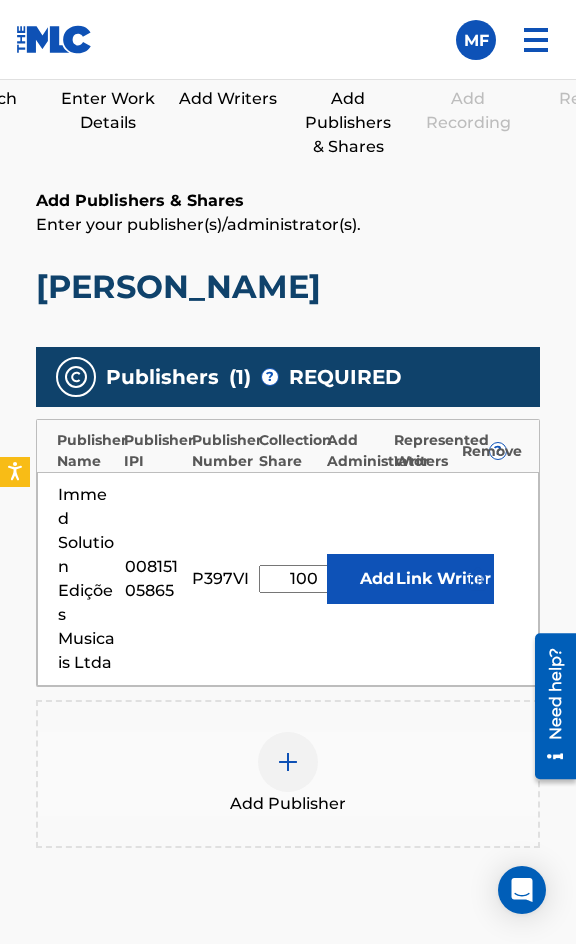 click on "Link Writer" at bounding box center [444, 579] 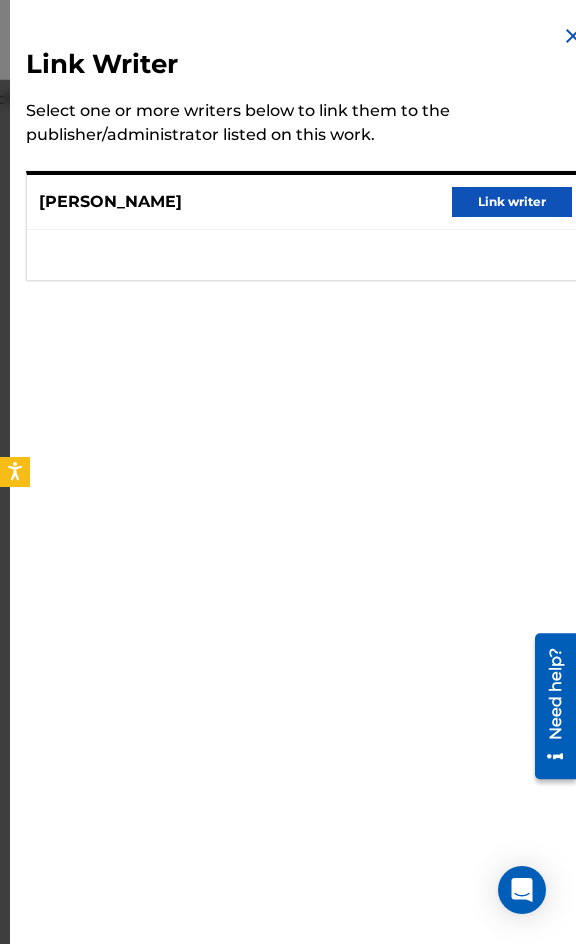 click on "Link writer" at bounding box center (512, 202) 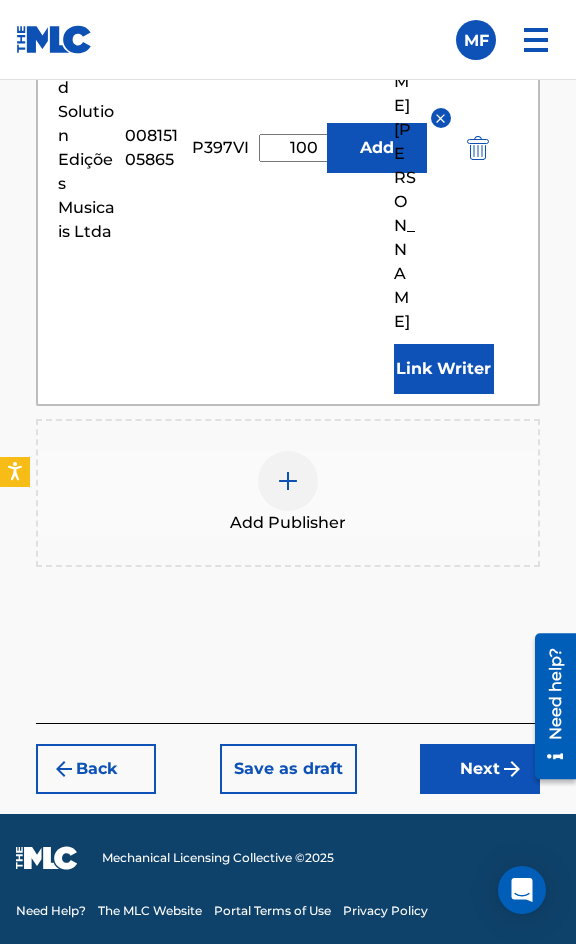 click on "Next" at bounding box center [480, 769] 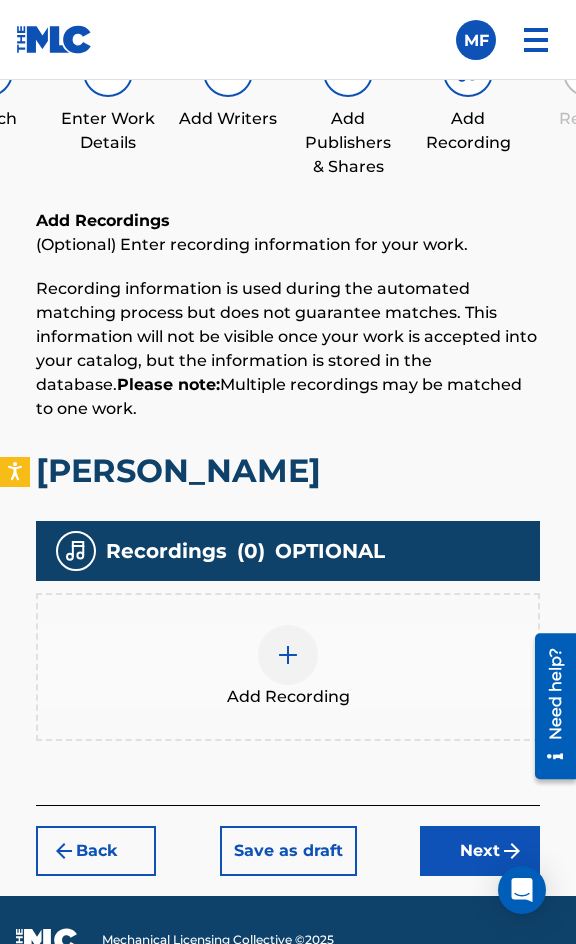 scroll, scrollTop: 1332, scrollLeft: 0, axis: vertical 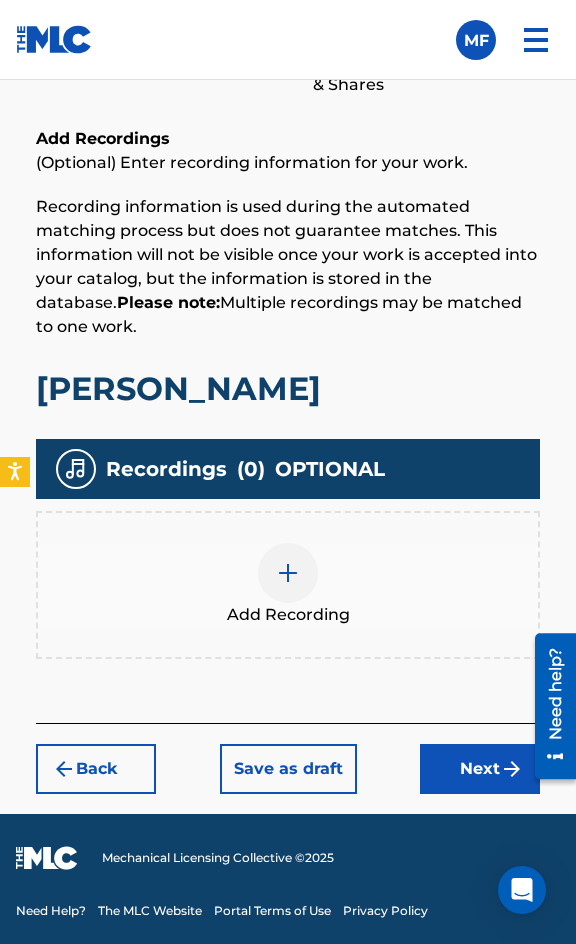click on "Add Recording" at bounding box center (288, 585) 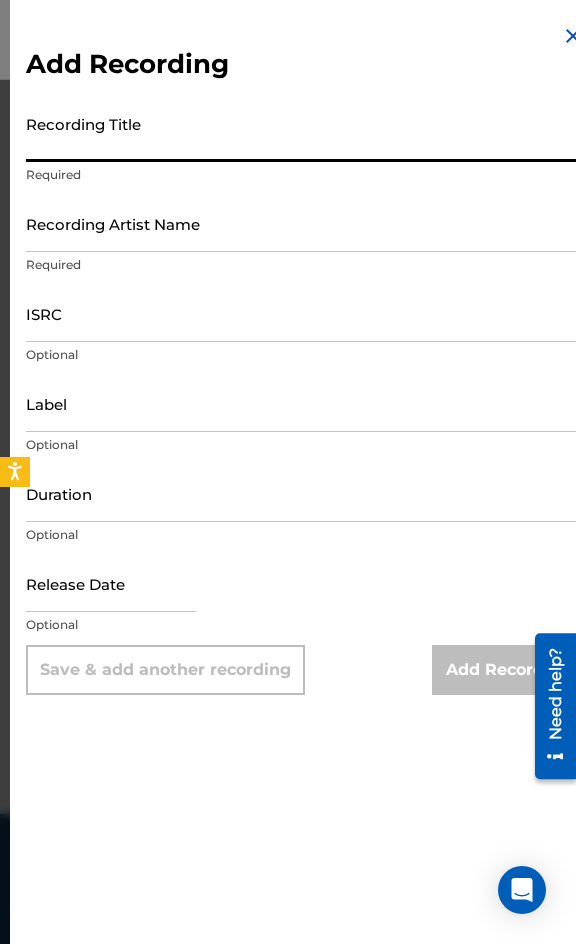 click on "Recording Title" at bounding box center [305, 133] 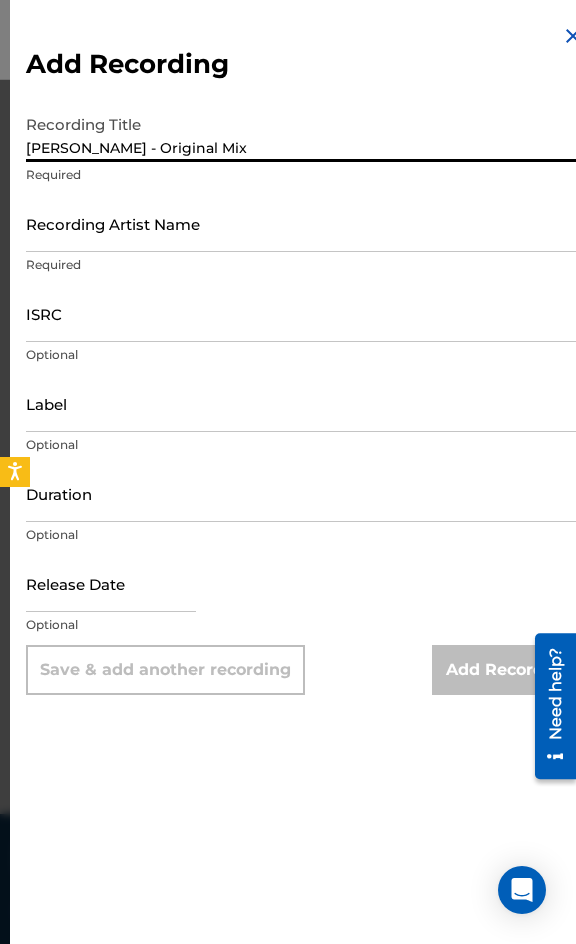 type on "[PERSON_NAME] - Original Mix" 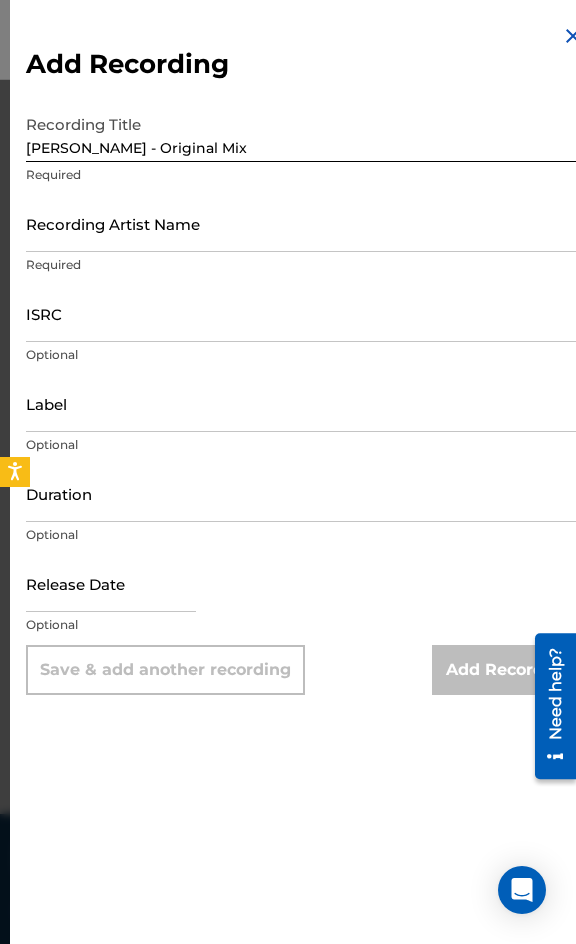click on "Recording Artist Name" at bounding box center (305, 223) 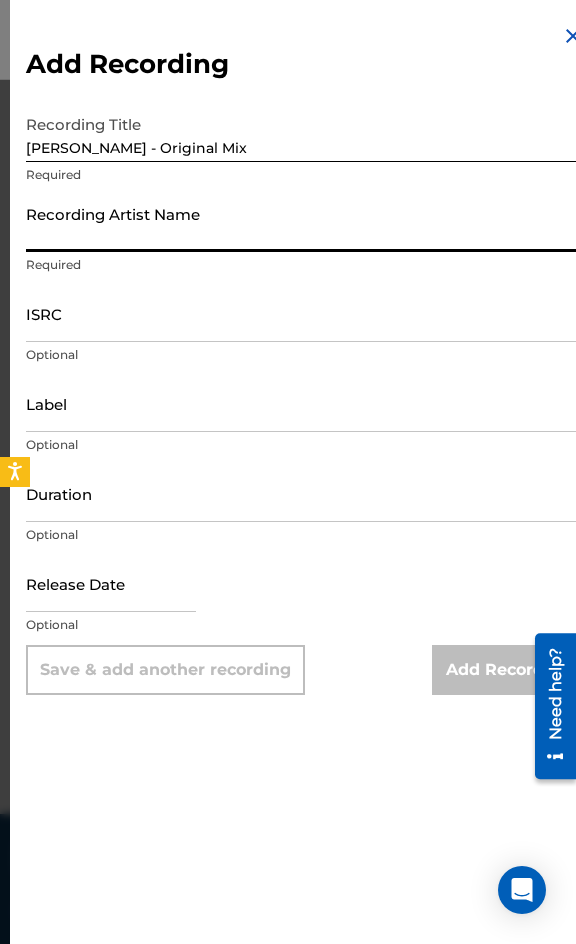 paste on "Brisotti" 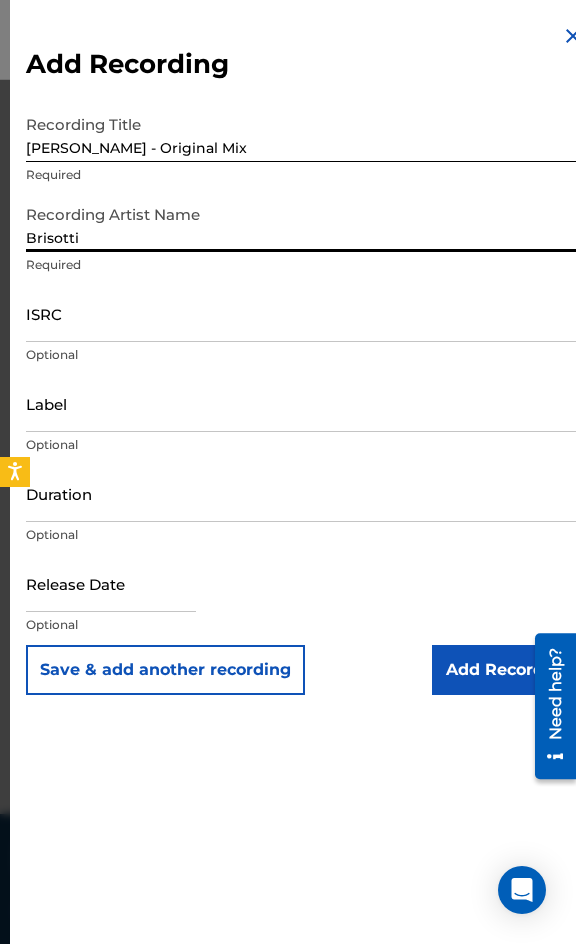 type on "Brisotti" 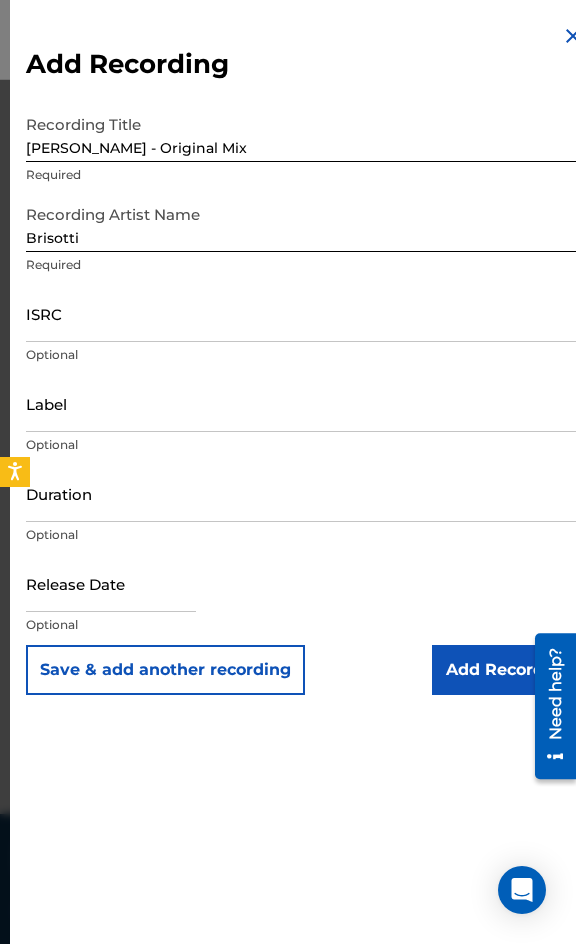 click on "ISRC" at bounding box center (305, 313) 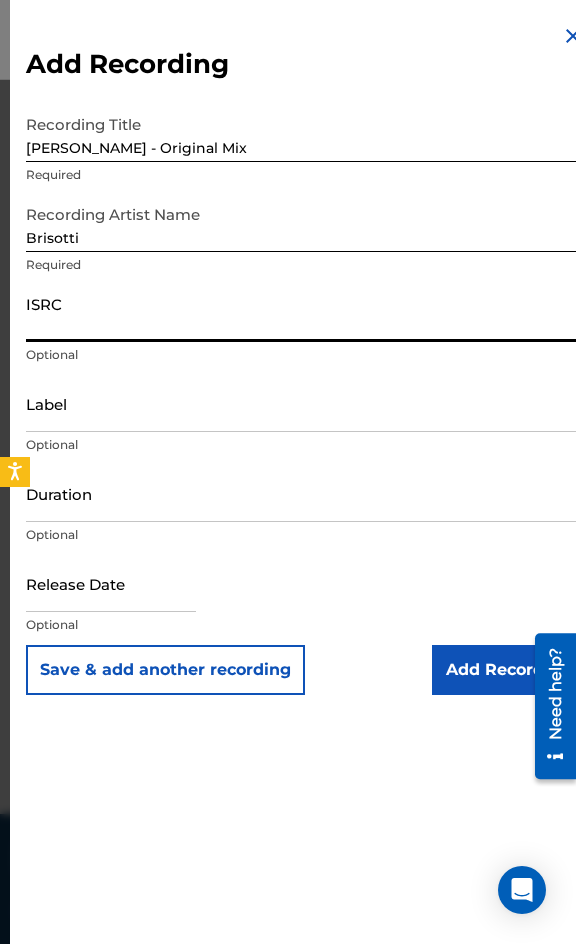 paste on "QMDA72359302" 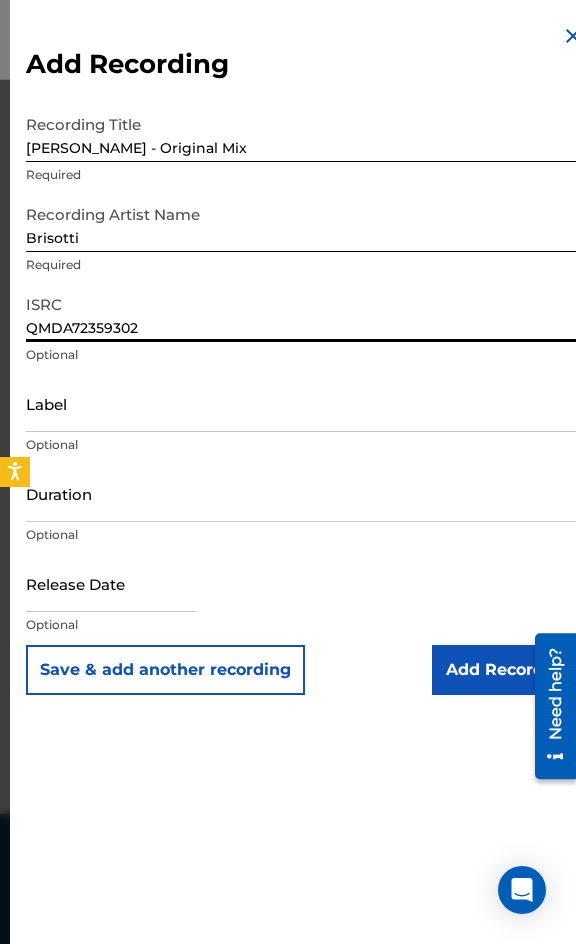 type on "QMDA72359302" 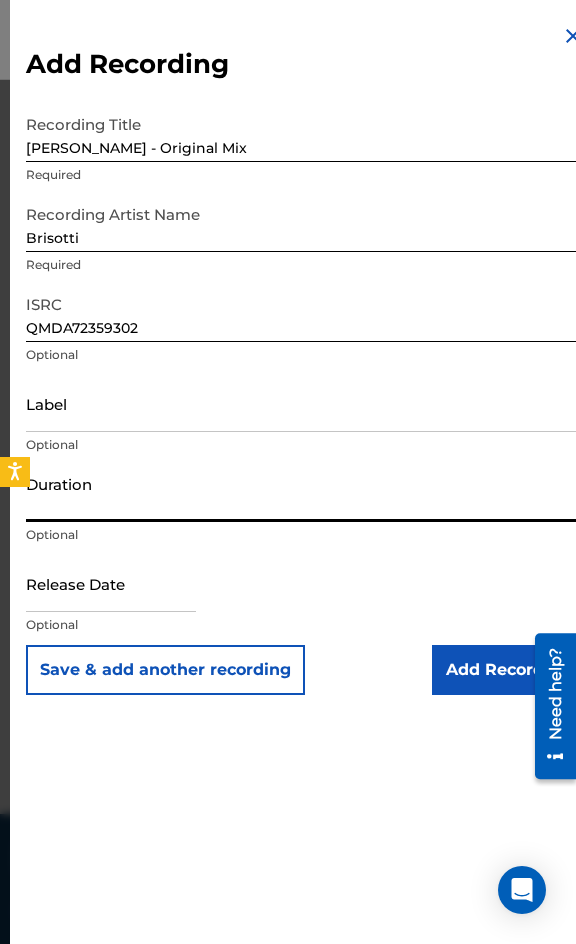 click on "Duration" at bounding box center [305, 493] 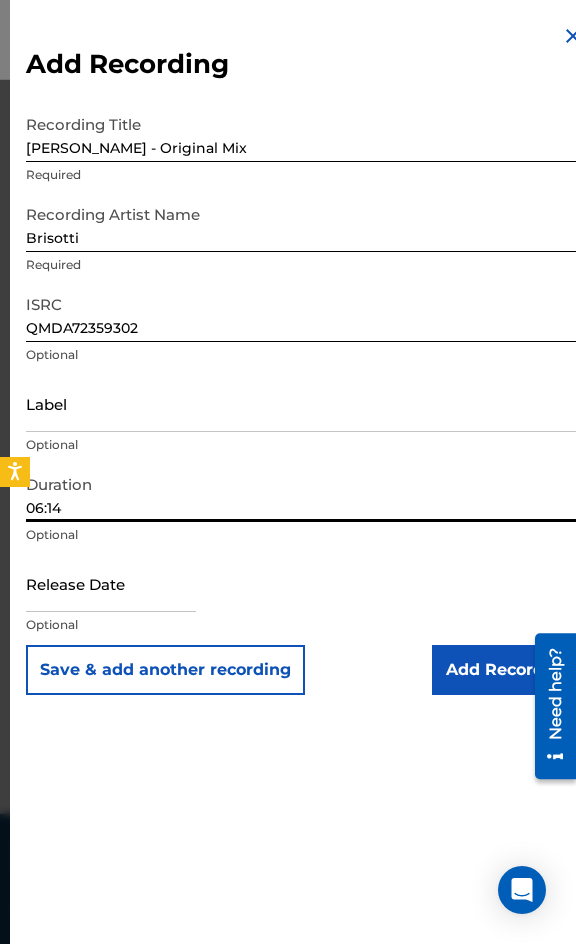 type on "06:14" 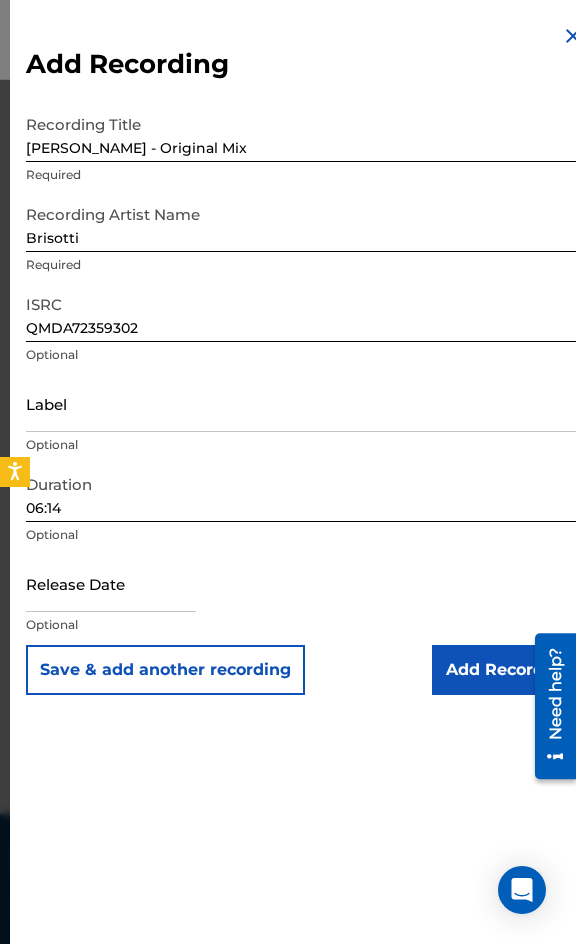 click on "Add Recording" at bounding box center (508, 670) 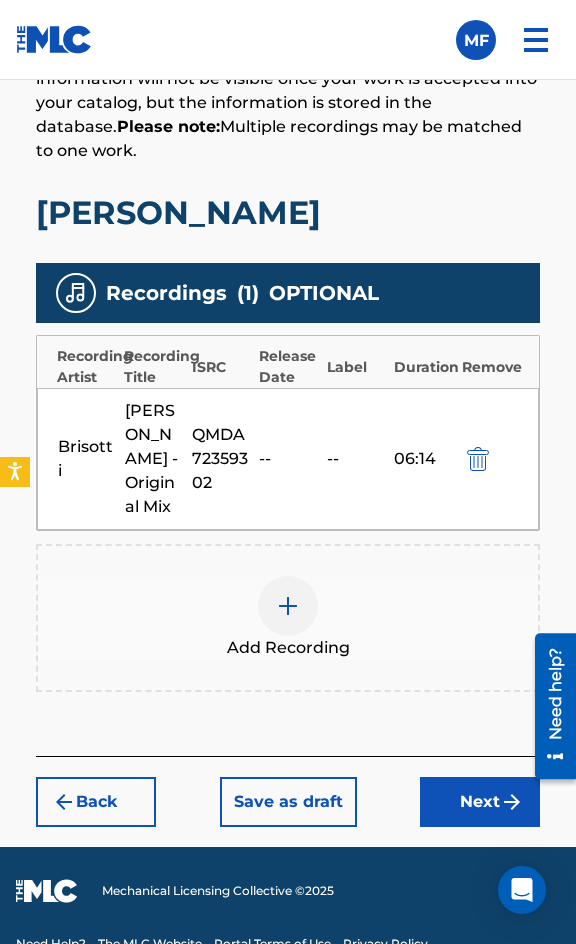 click on "Next" at bounding box center (480, 802) 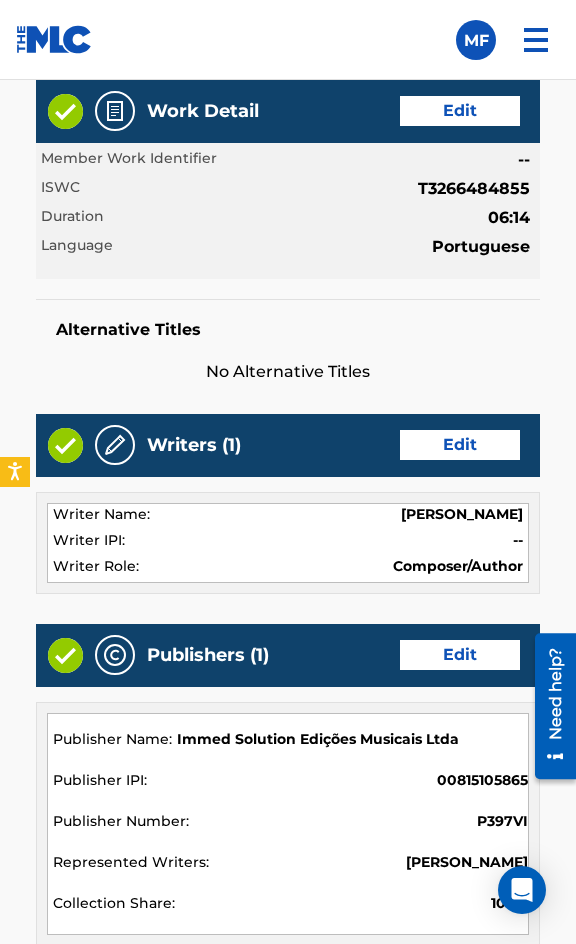 scroll, scrollTop: 2090, scrollLeft: 0, axis: vertical 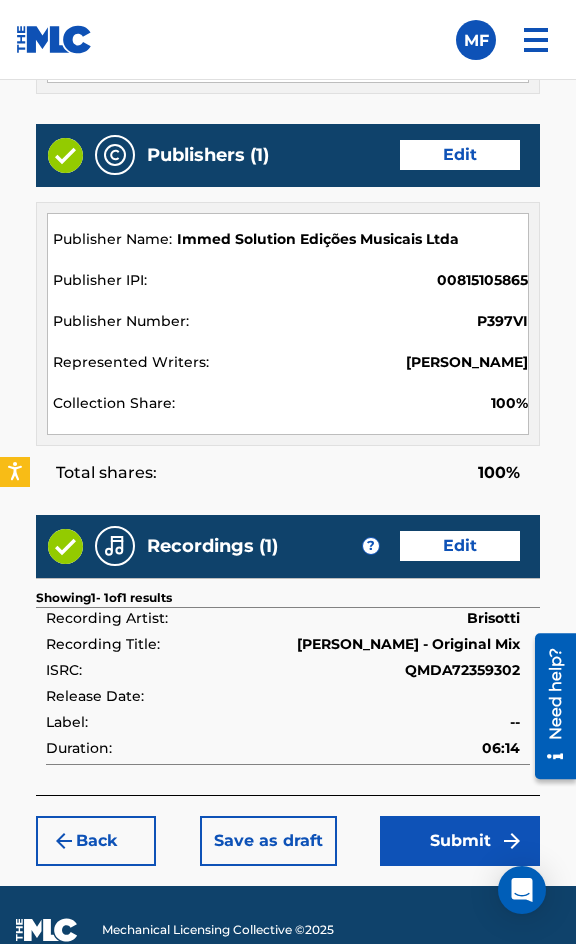 click on "Submit" at bounding box center [460, 841] 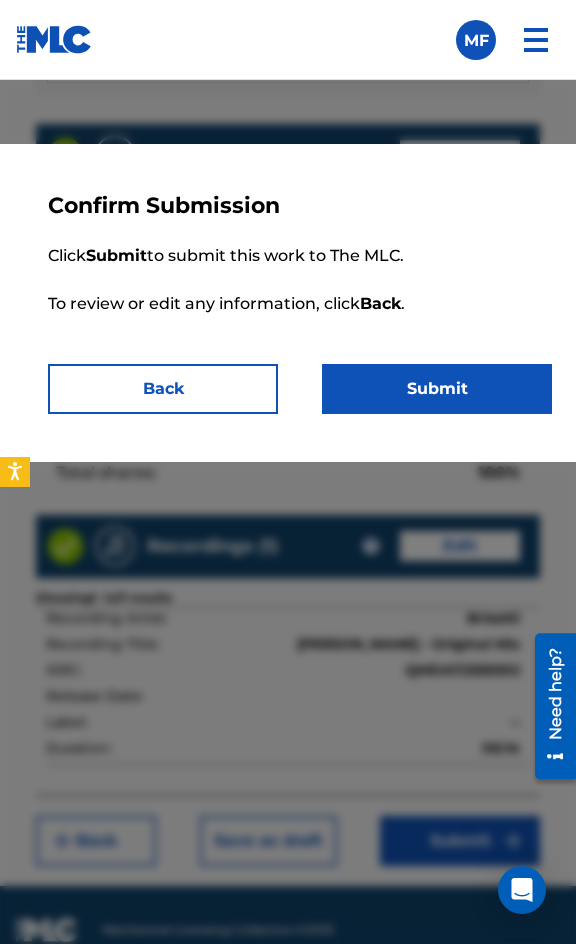 drag, startPoint x: 470, startPoint y: 342, endPoint x: 470, endPoint y: 392, distance: 50 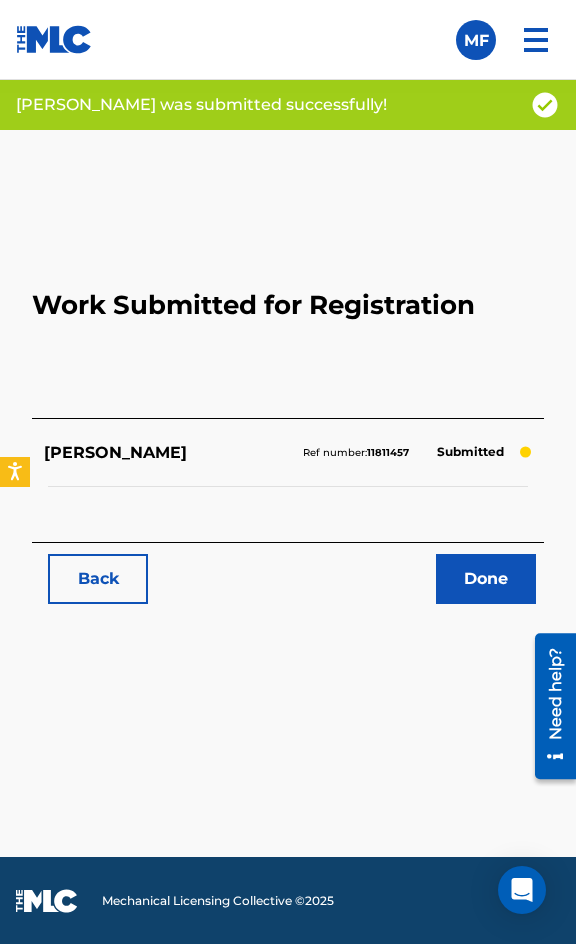 scroll, scrollTop: 1114, scrollLeft: 0, axis: vertical 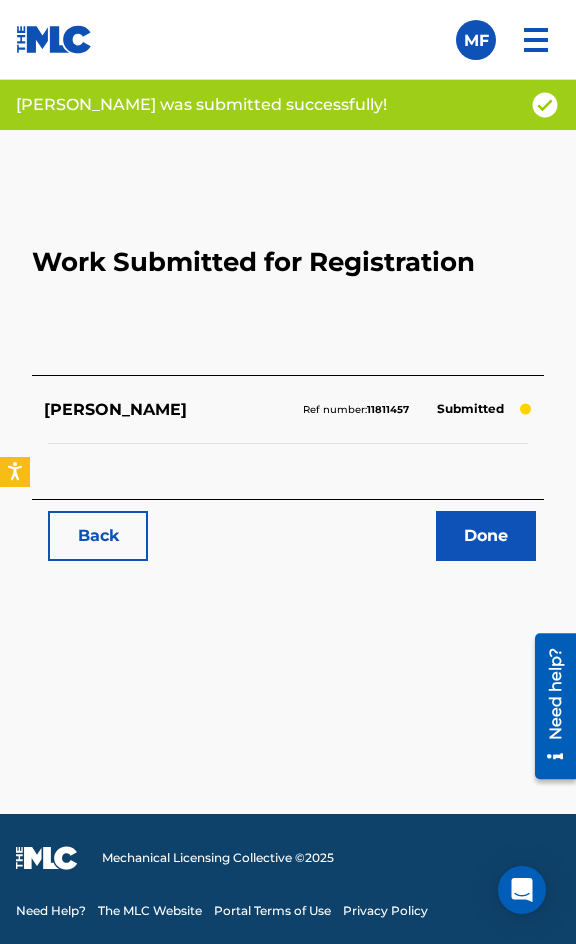 click on "Back" at bounding box center [98, 536] 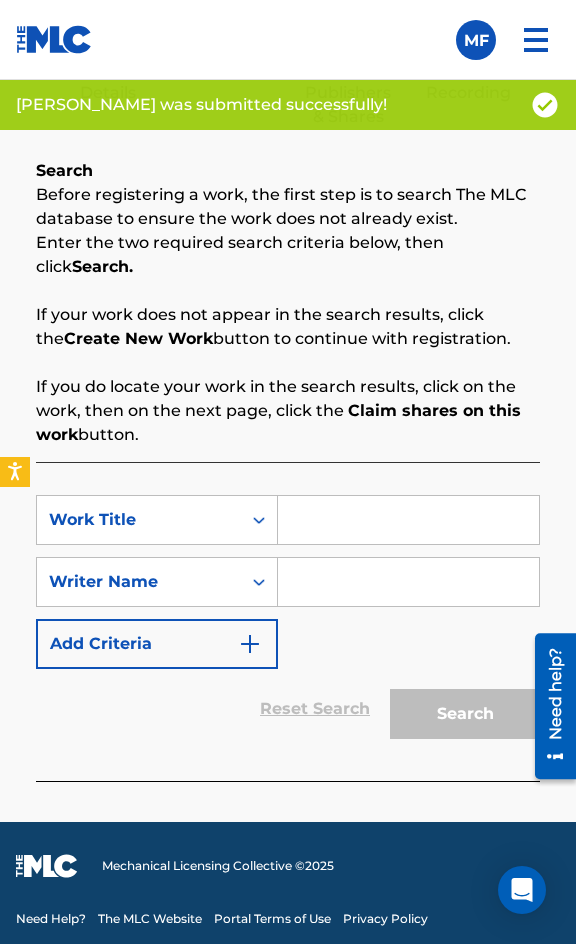 scroll, scrollTop: 1308, scrollLeft: 0, axis: vertical 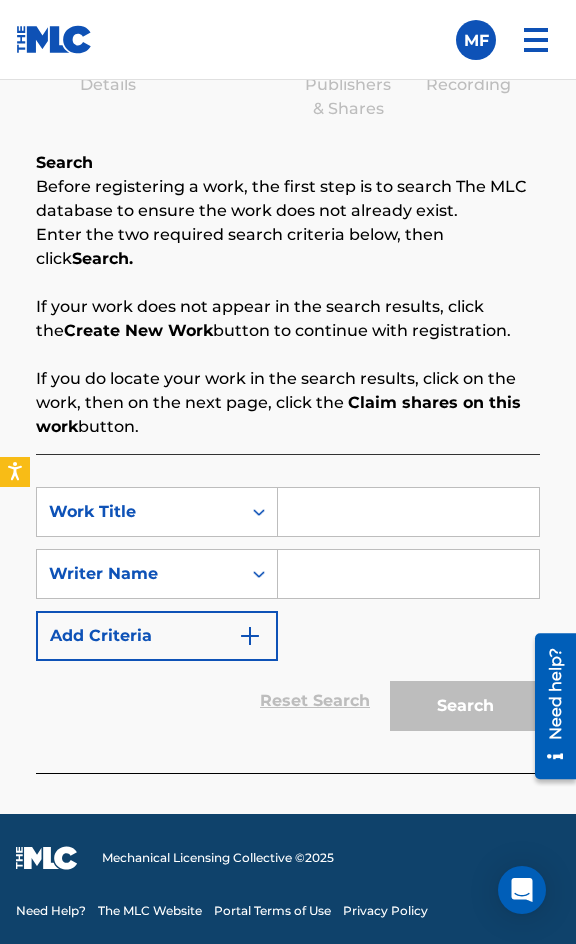 click at bounding box center (408, 512) 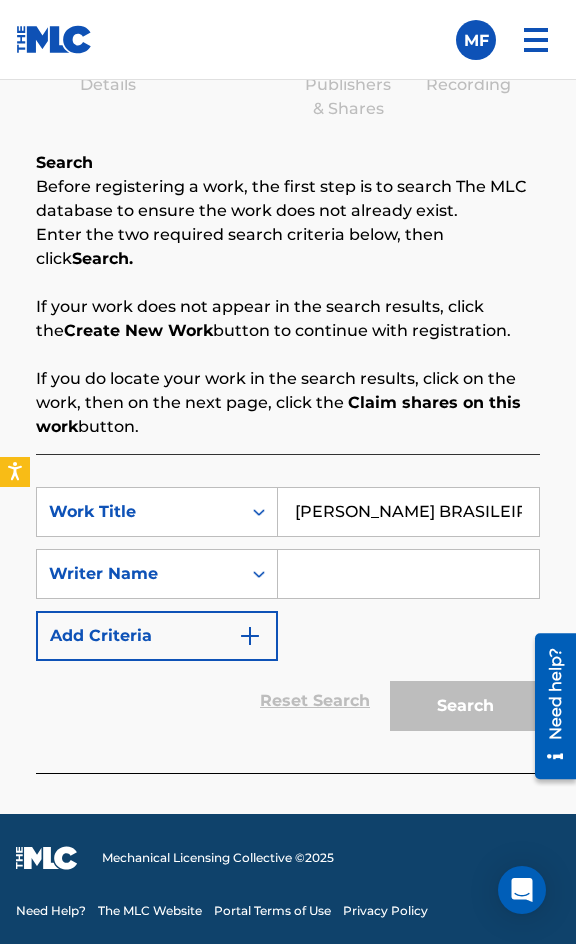 type on "[PERSON_NAME] BRASILEIRA" 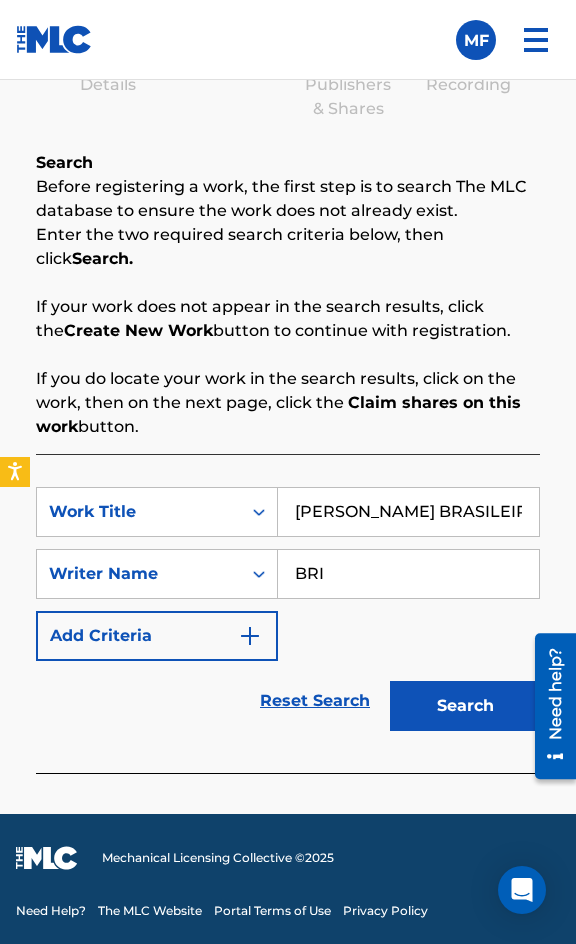 type on "BRISOTTI" 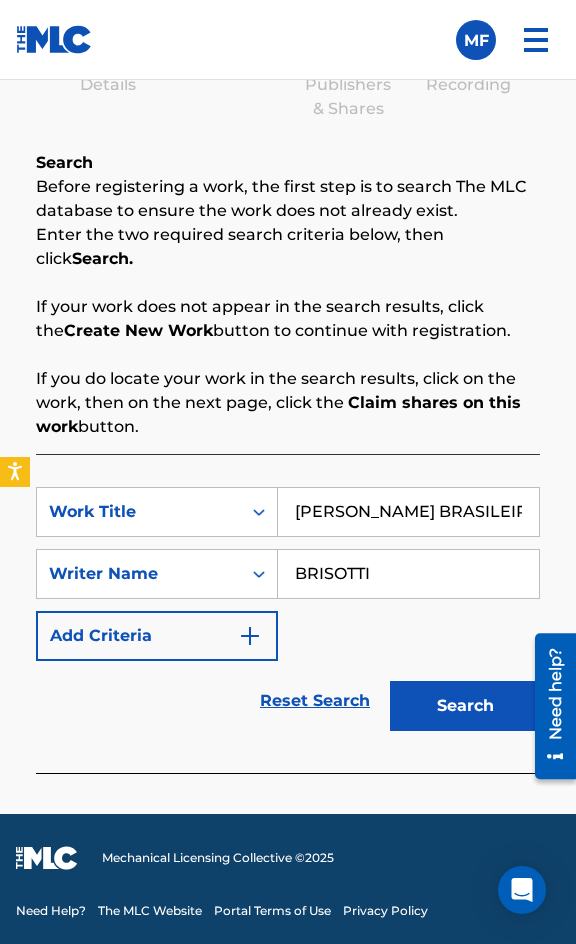 click on "Search" at bounding box center (465, 706) 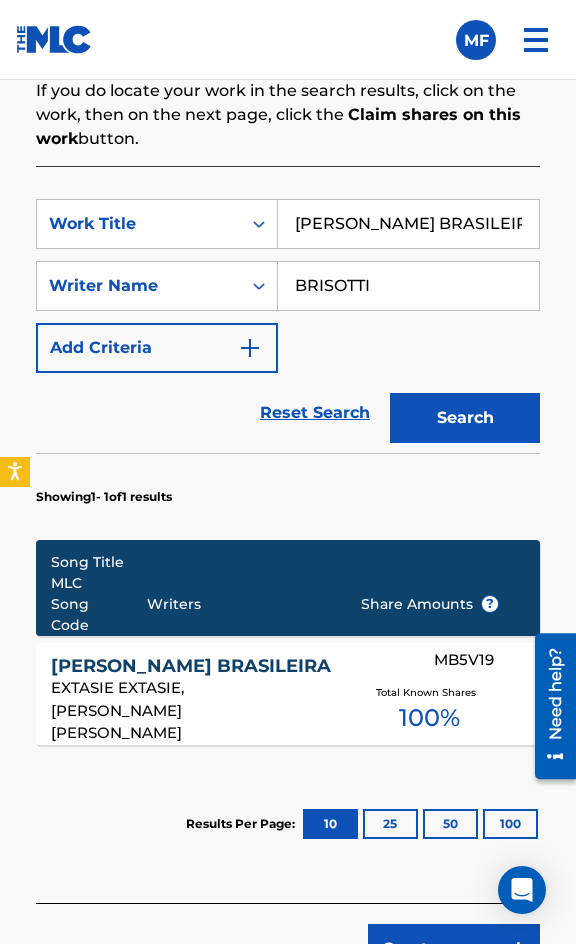 scroll, scrollTop: 1476, scrollLeft: 0, axis: vertical 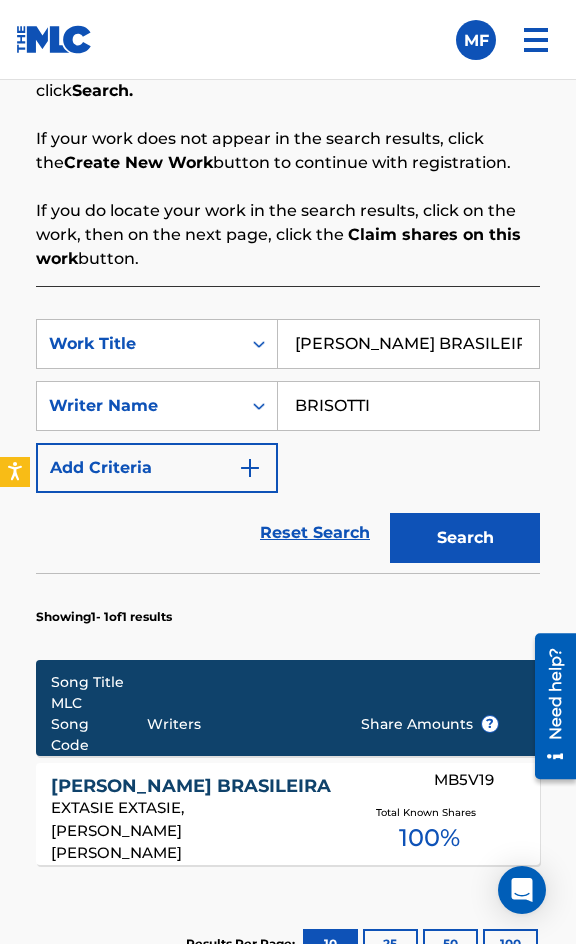 click on "[PERSON_NAME] BRASILEIRA" at bounding box center (408, 344) 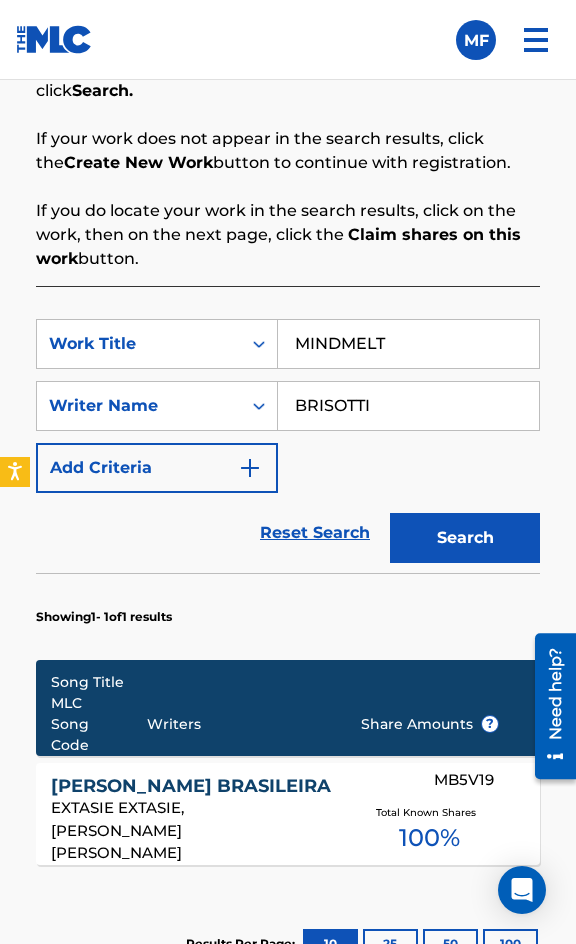 type on "MINDMELT" 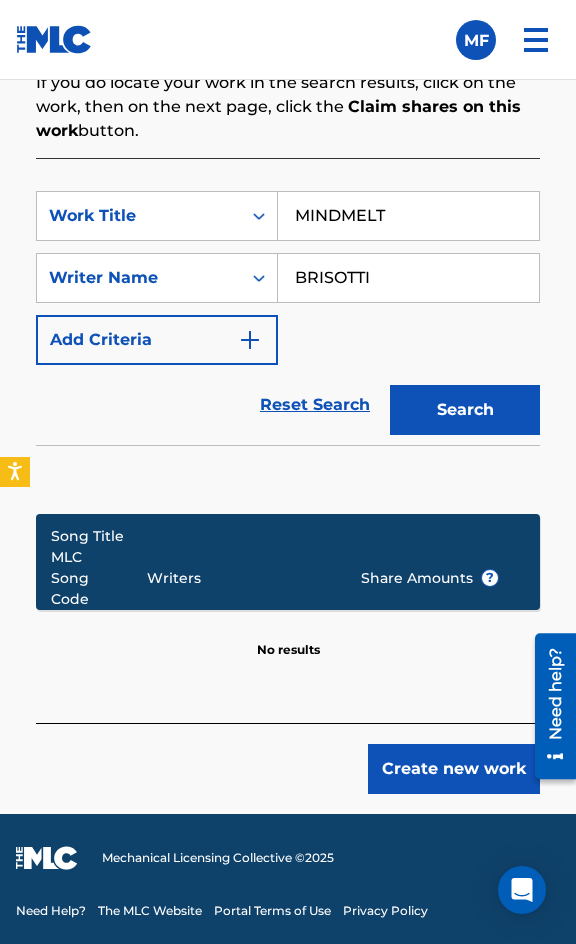 click on "Create new work" at bounding box center (454, 769) 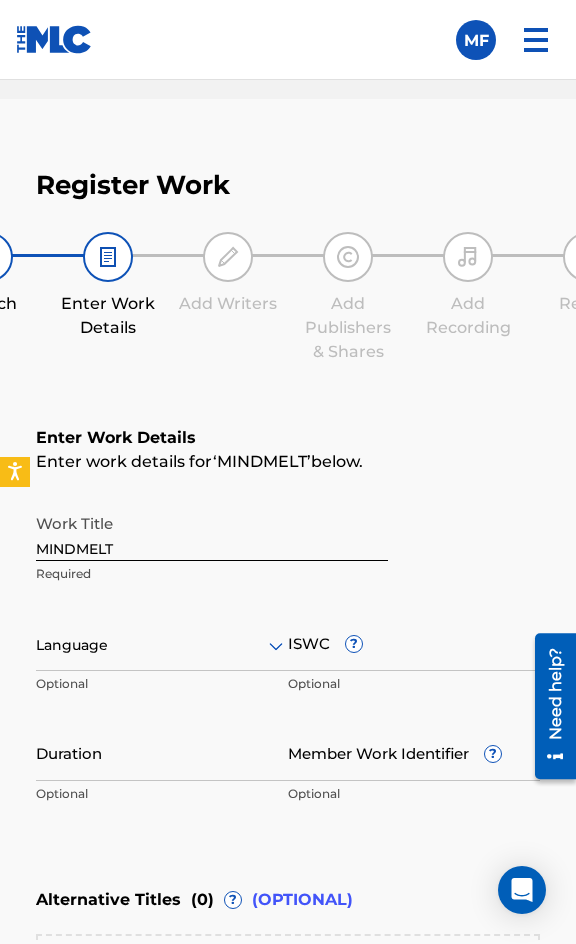 scroll, scrollTop: 1436, scrollLeft: 0, axis: vertical 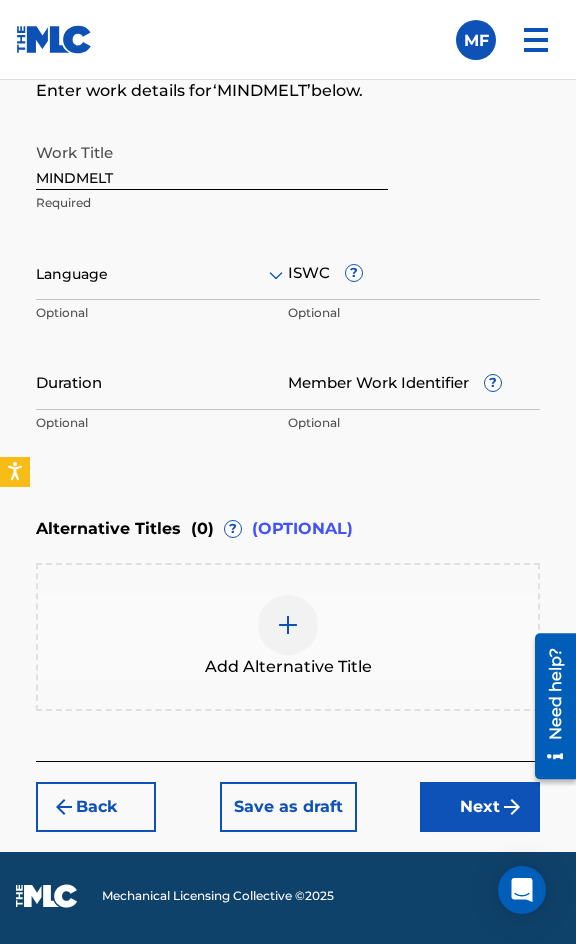 click on "Language" at bounding box center [162, 275] 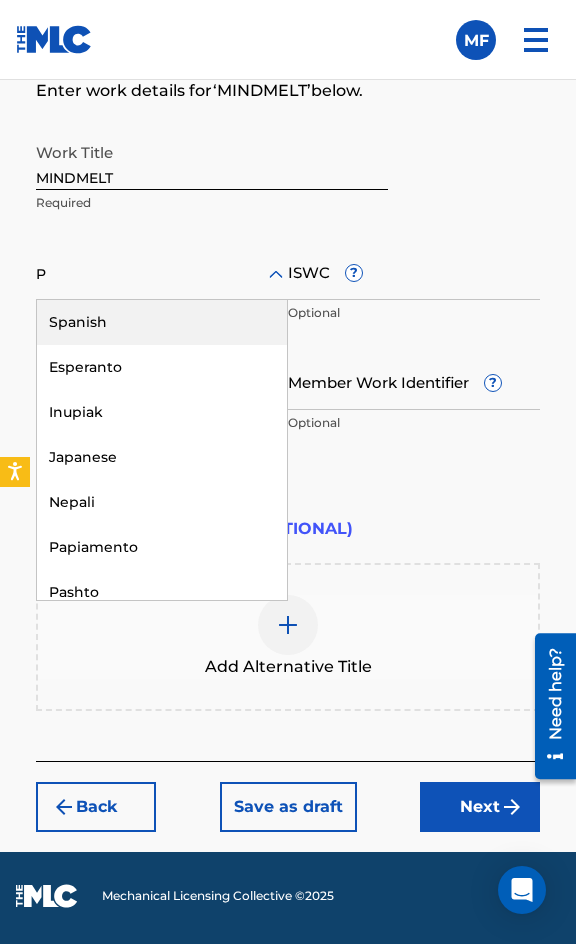 type on "PO" 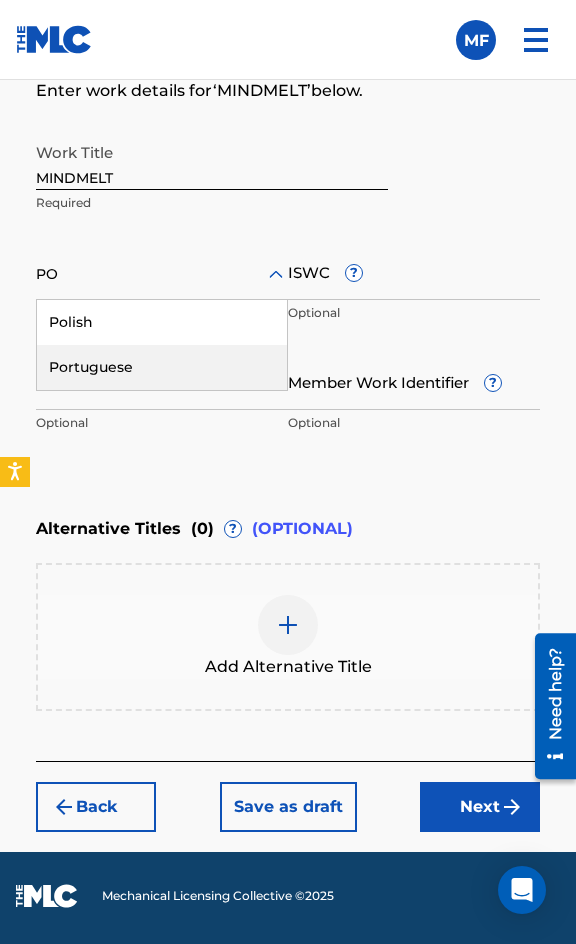 click on "Portuguese" at bounding box center [162, 367] 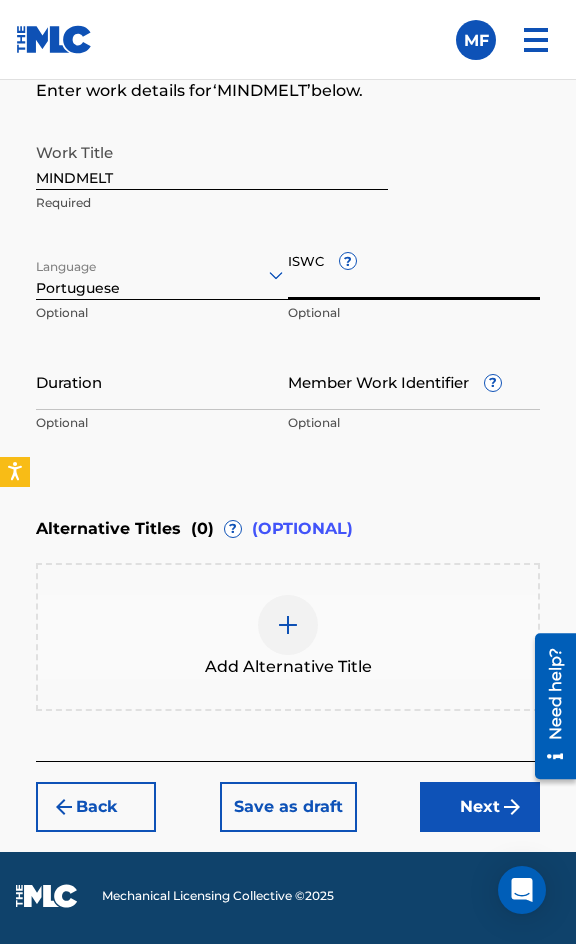 click on "ISWC   ?" at bounding box center [414, 271] 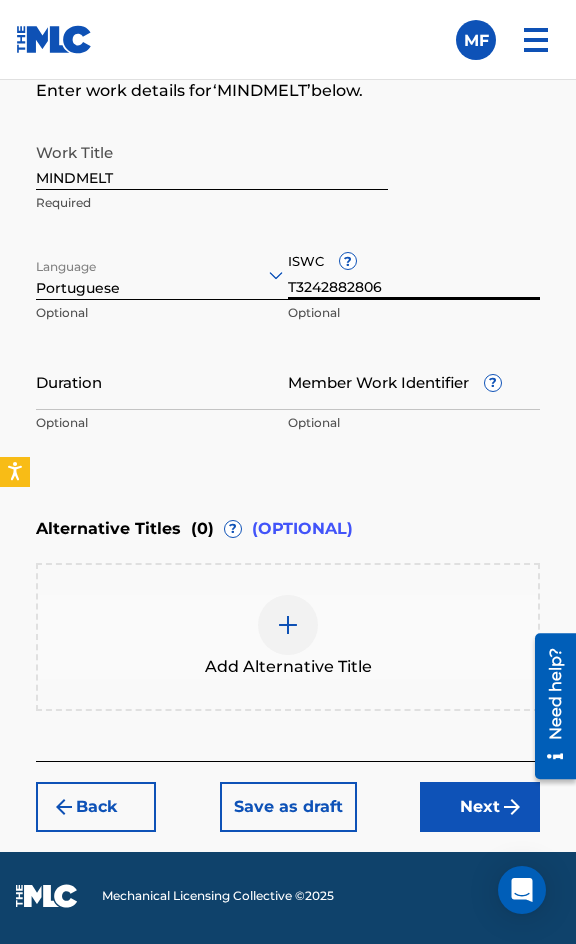 type on "T3242882806" 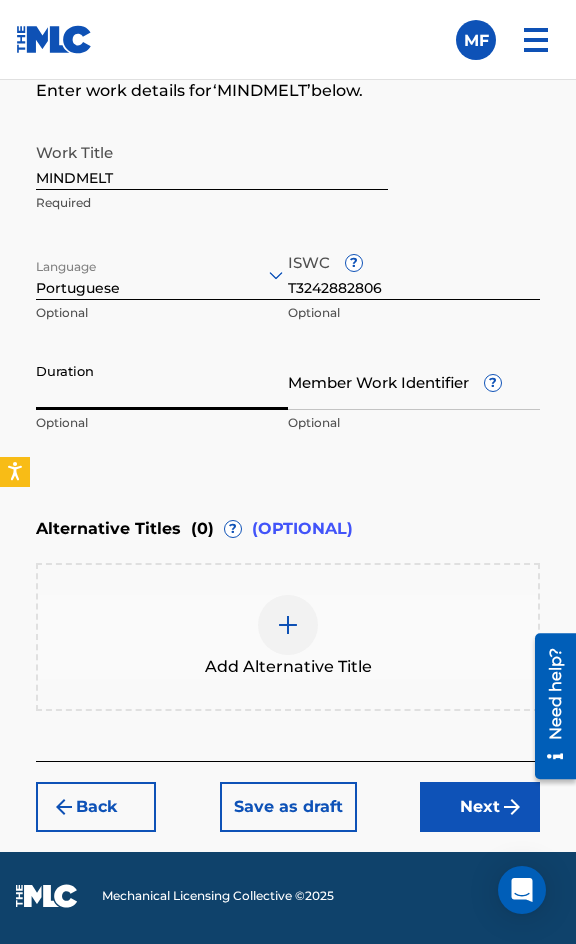 click on "Duration" at bounding box center [162, 381] 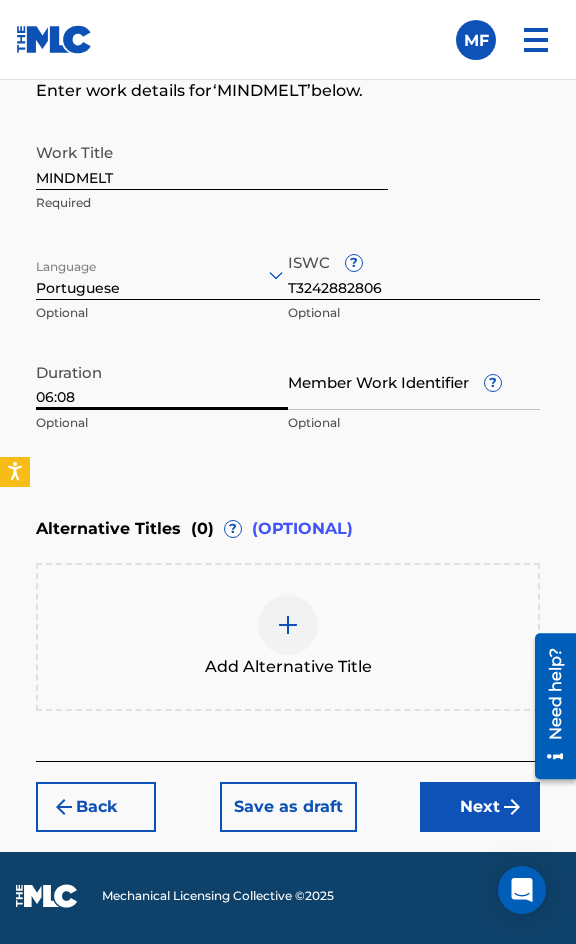 type on "06:08" 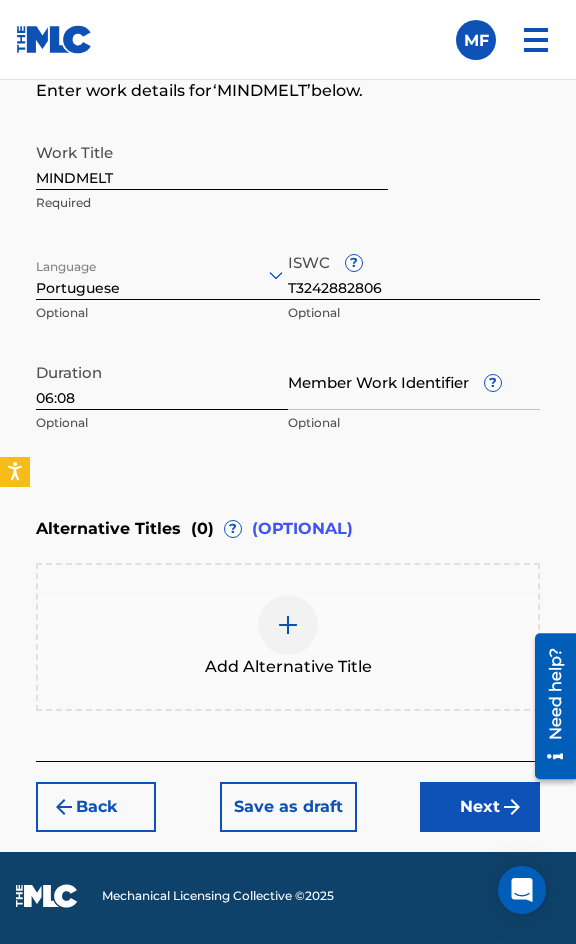click on "Next" at bounding box center (480, 807) 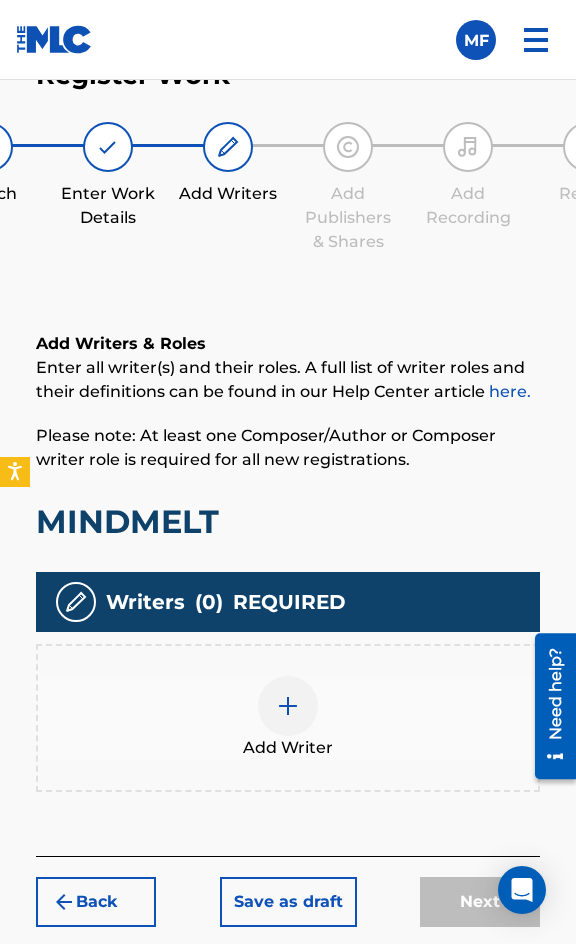 scroll, scrollTop: 1308, scrollLeft: 0, axis: vertical 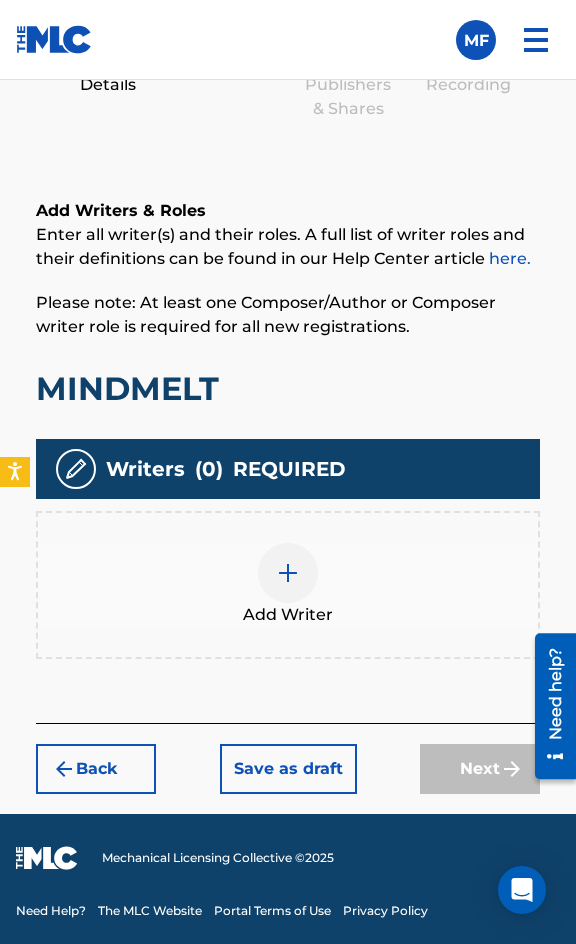 click on "Add Writer" at bounding box center [288, 585] 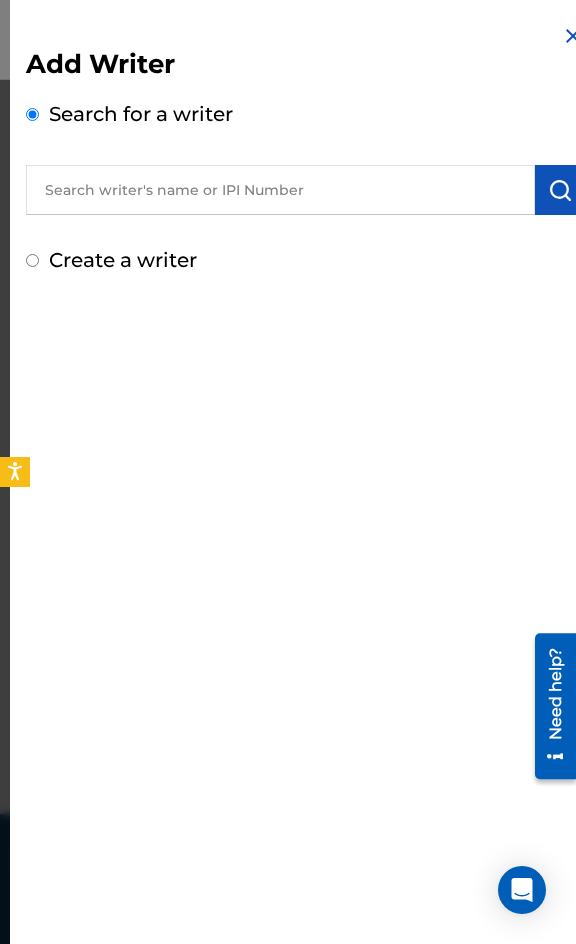 click at bounding box center [280, 190] 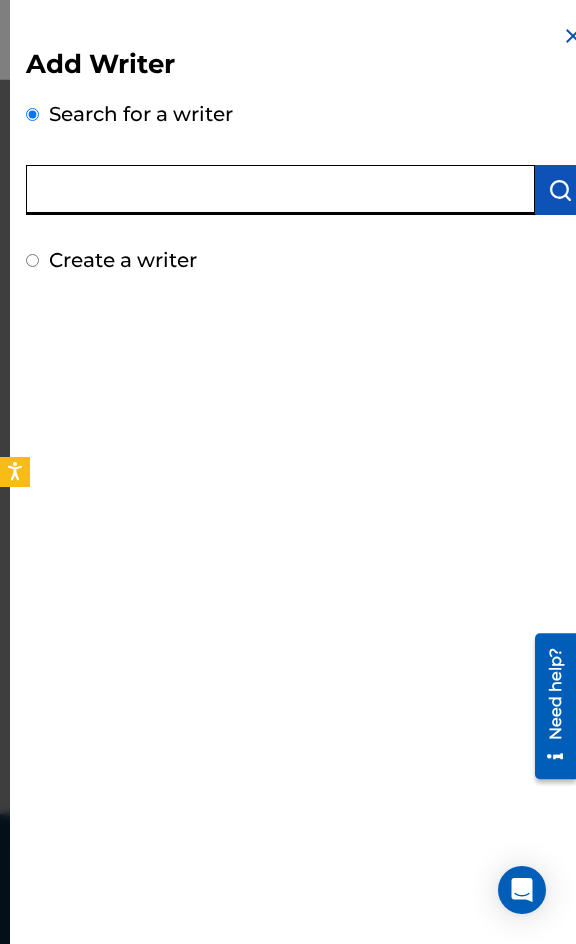 paste on "[PERSON_NAME]" 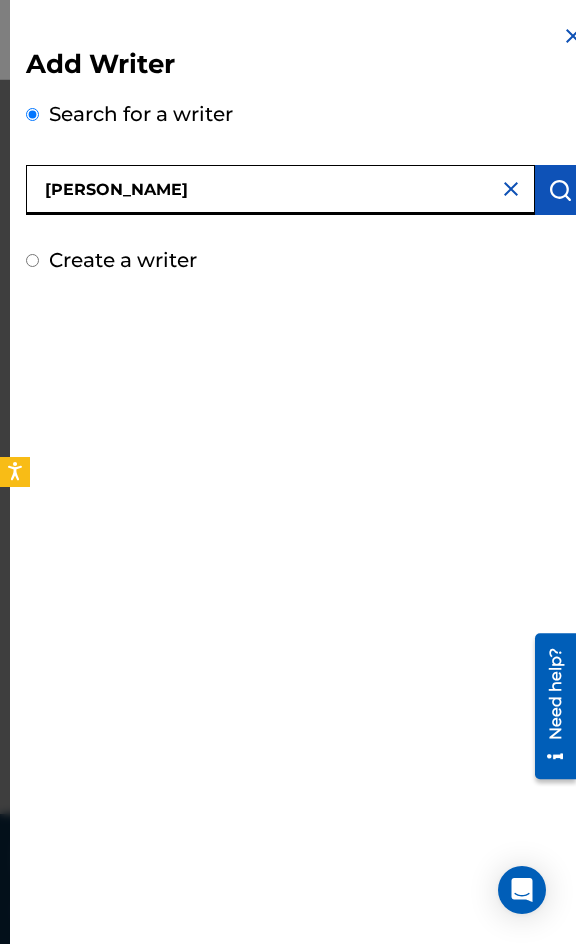 type on "[PERSON_NAME]" 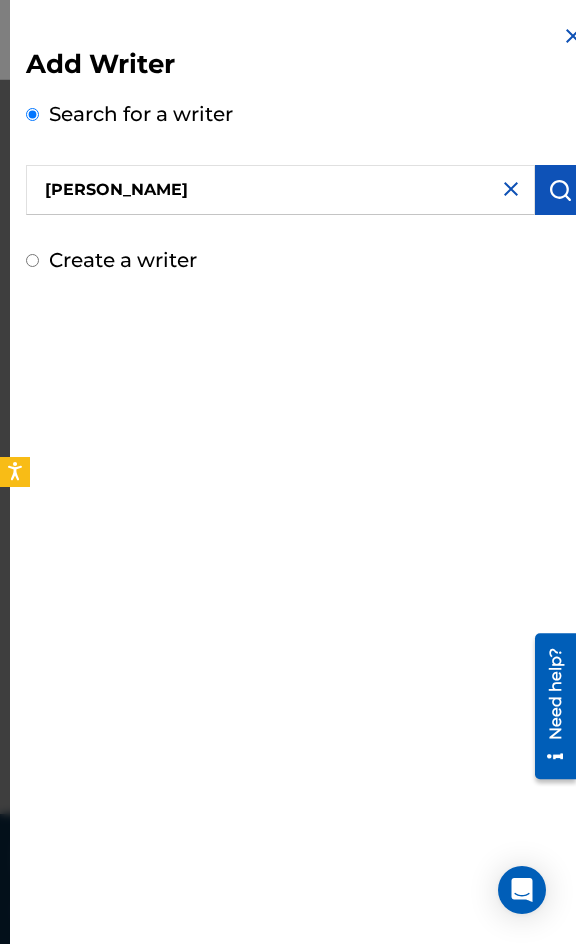 click at bounding box center (560, 190) 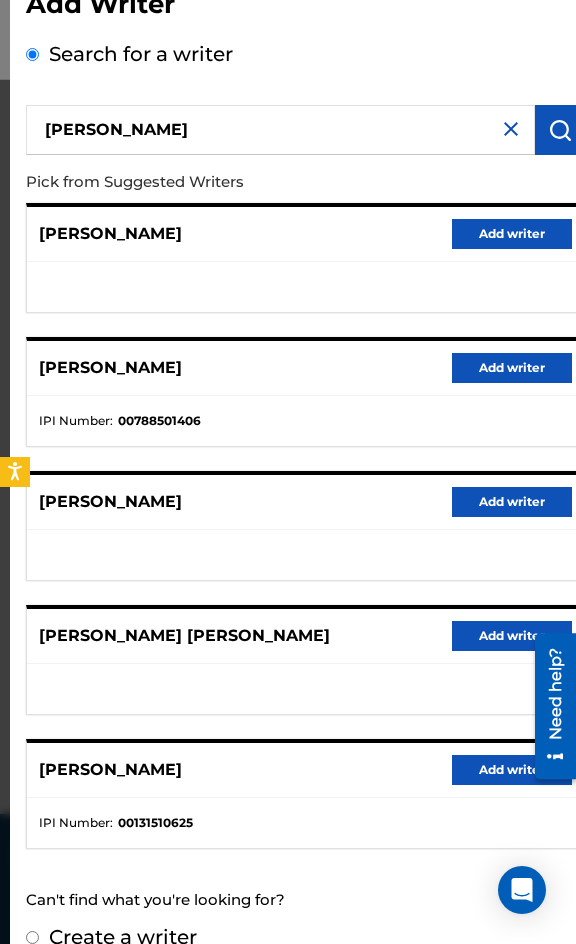 scroll, scrollTop: 92, scrollLeft: 0, axis: vertical 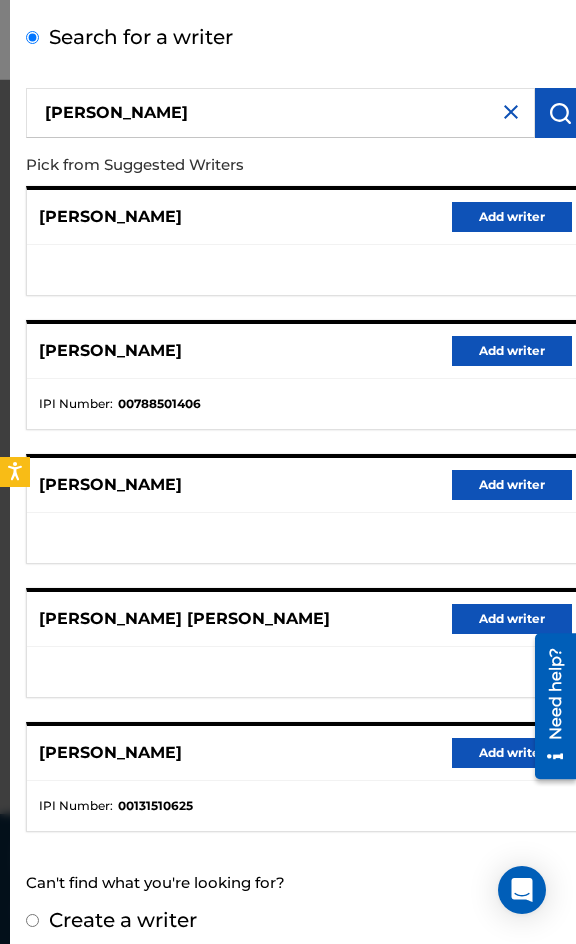 click on "Create a writer" at bounding box center [123, 920] 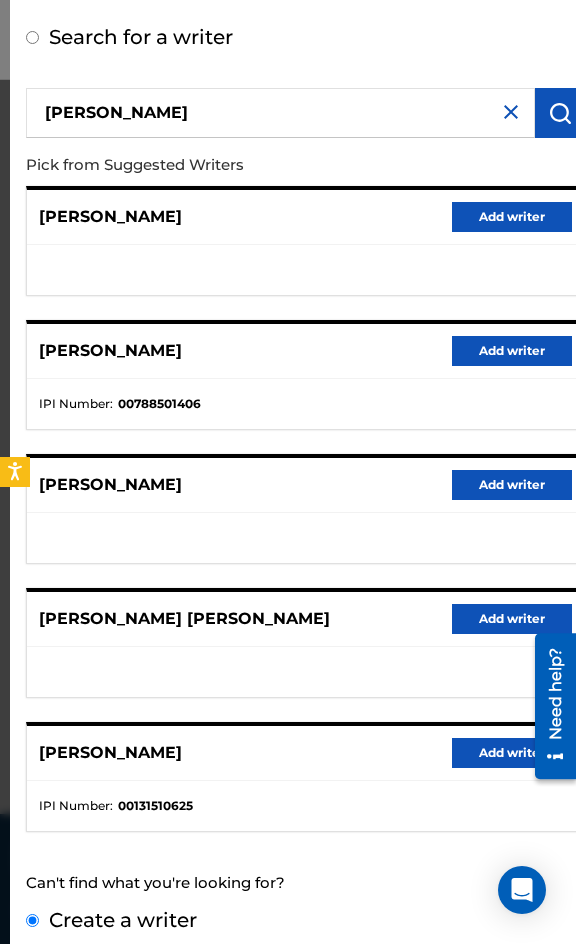 click on "Create a writer" at bounding box center [32, 920] 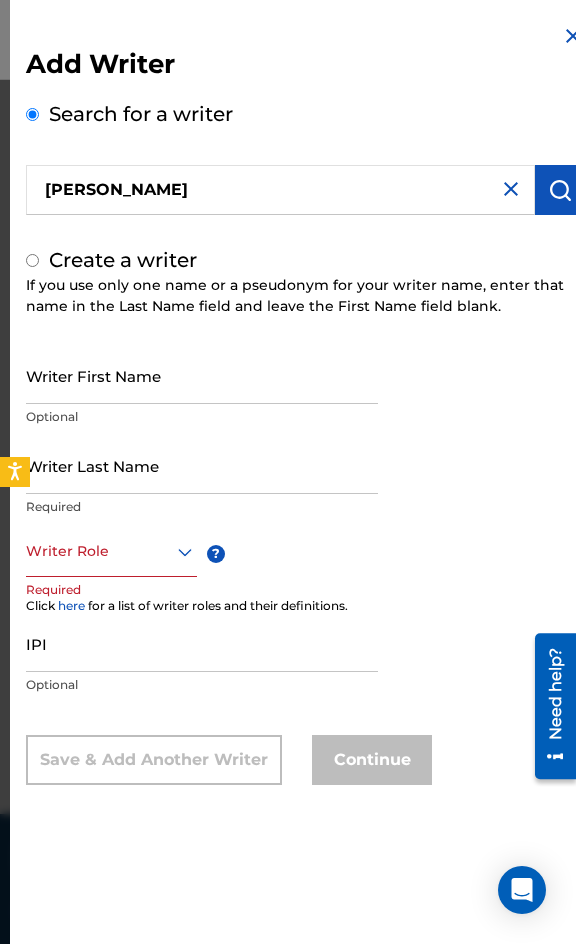 radio on "false" 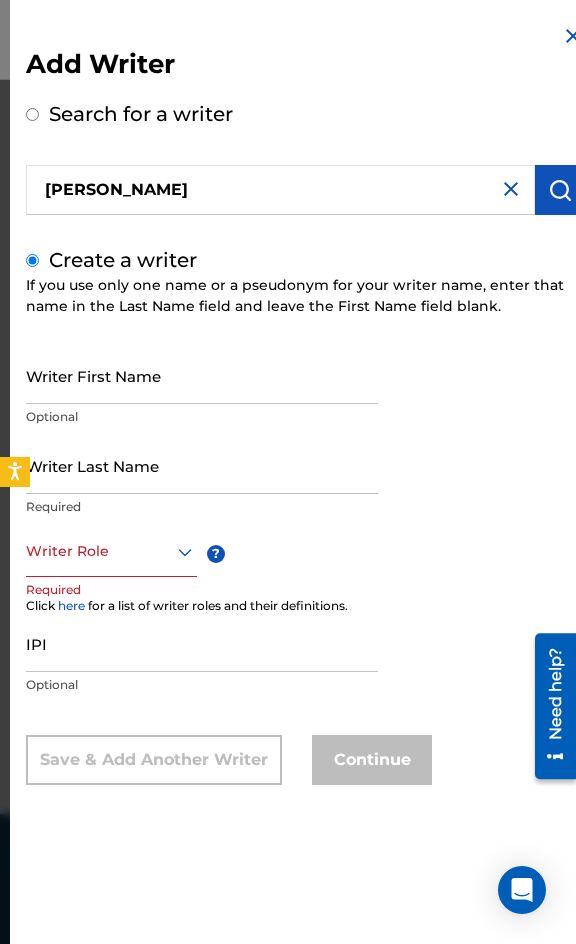 scroll, scrollTop: 0, scrollLeft: 0, axis: both 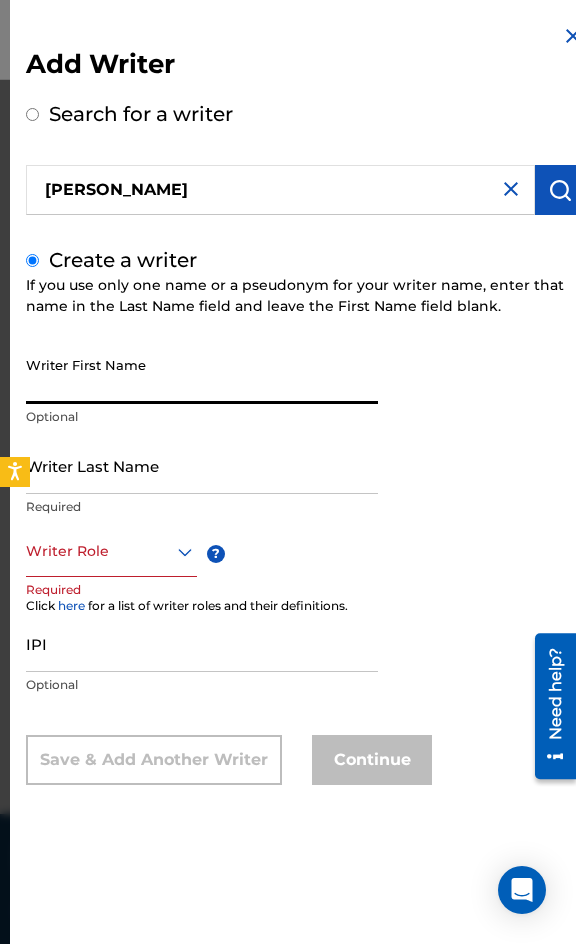 paste on "[PERSON_NAME]" 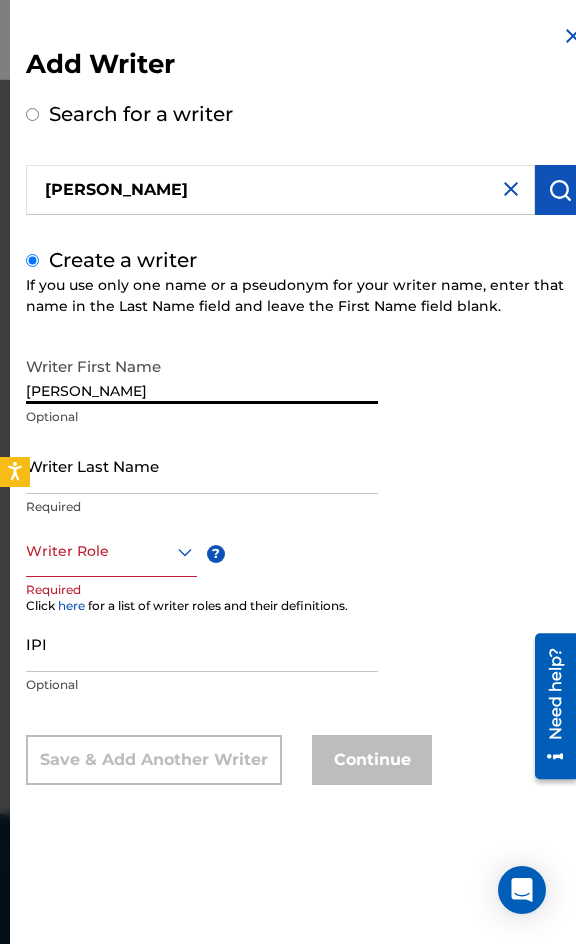 drag, startPoint x: 262, startPoint y: 387, endPoint x: 98, endPoint y: 397, distance: 164.3046 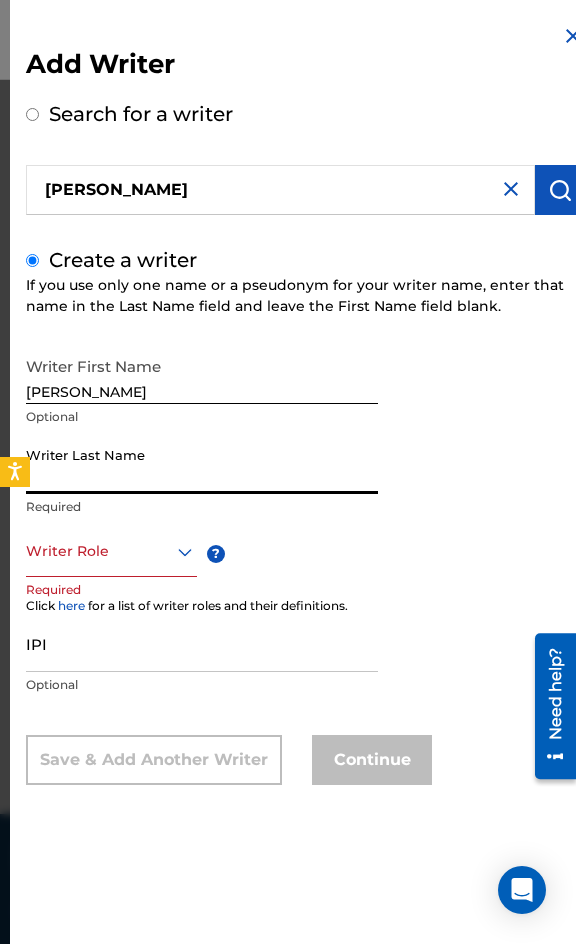 click on "Writer Last Name" at bounding box center [202, 465] 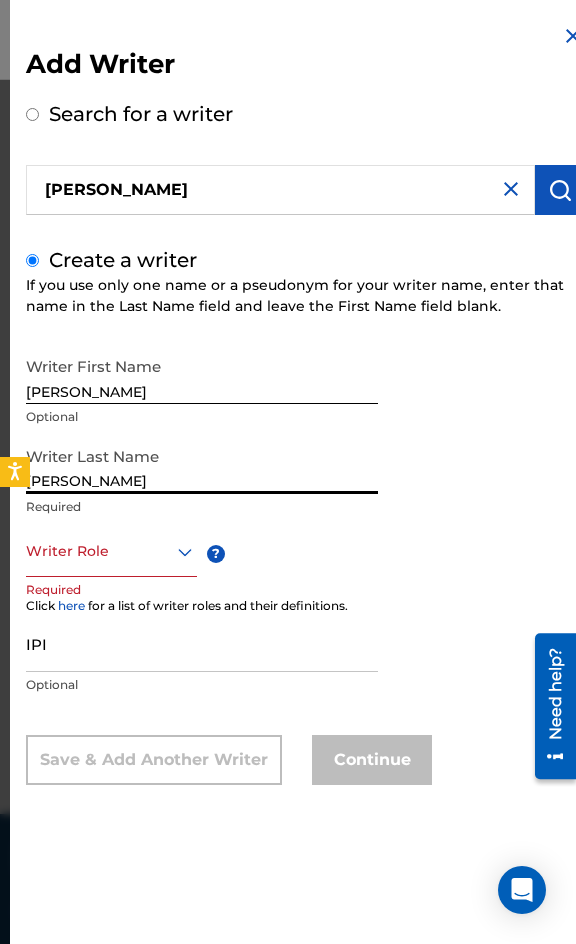 type on "[PERSON_NAME]" 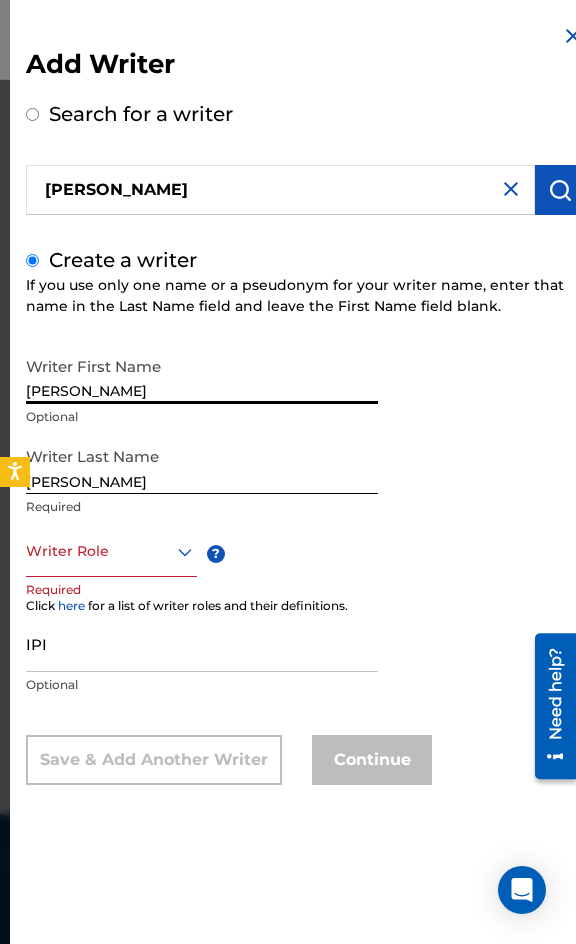 drag, startPoint x: 325, startPoint y: 357, endPoint x: 94, endPoint y: 485, distance: 264.09277 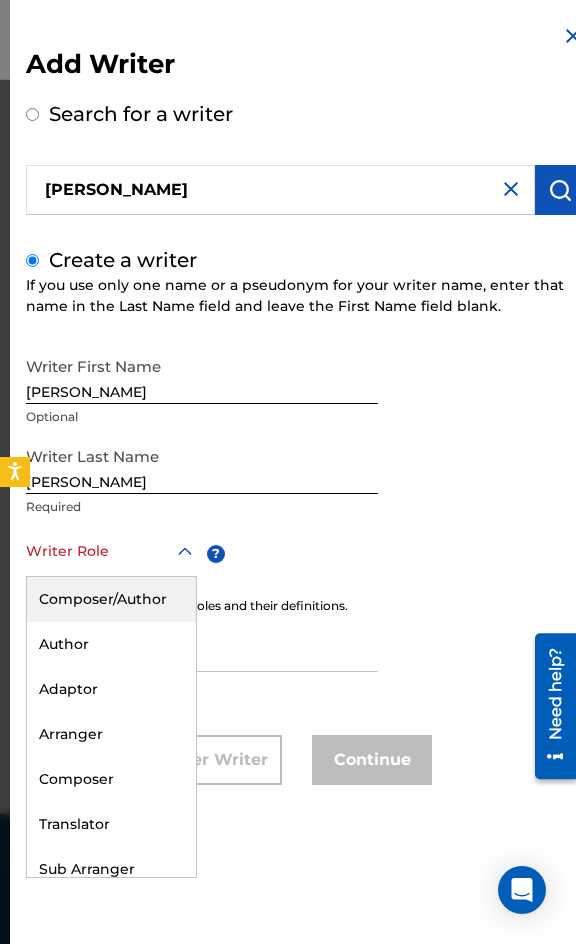 click at bounding box center (111, 551) 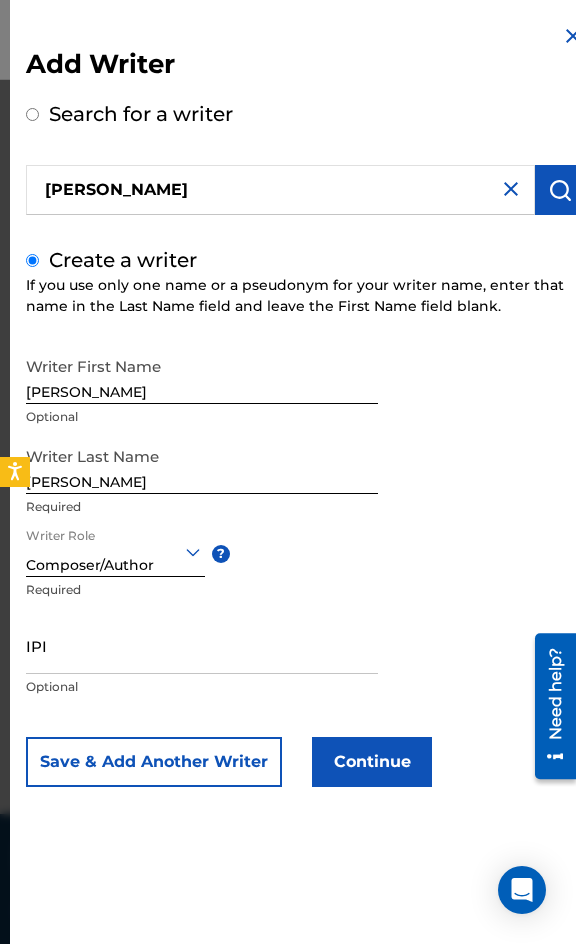 click on "Continue" at bounding box center (372, 762) 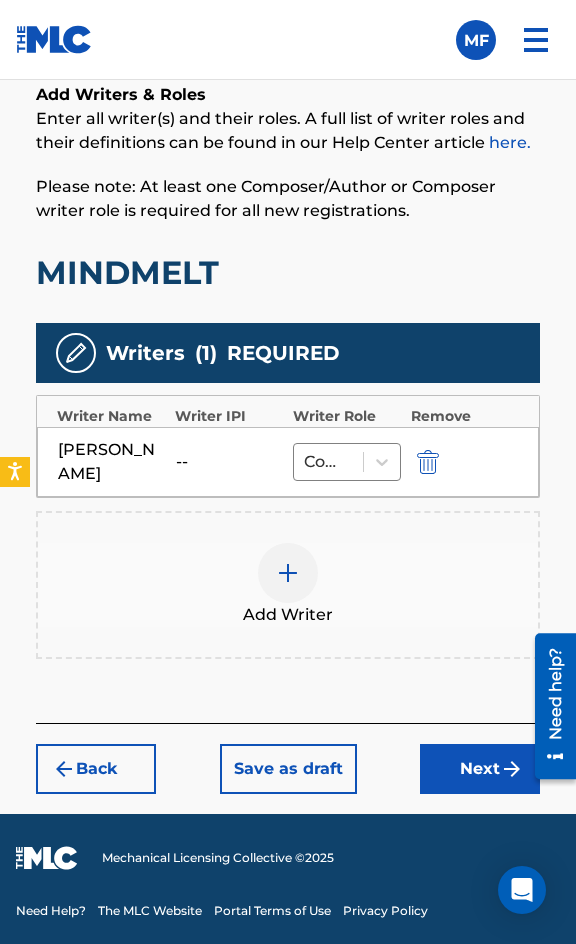 click on "Next" at bounding box center [480, 769] 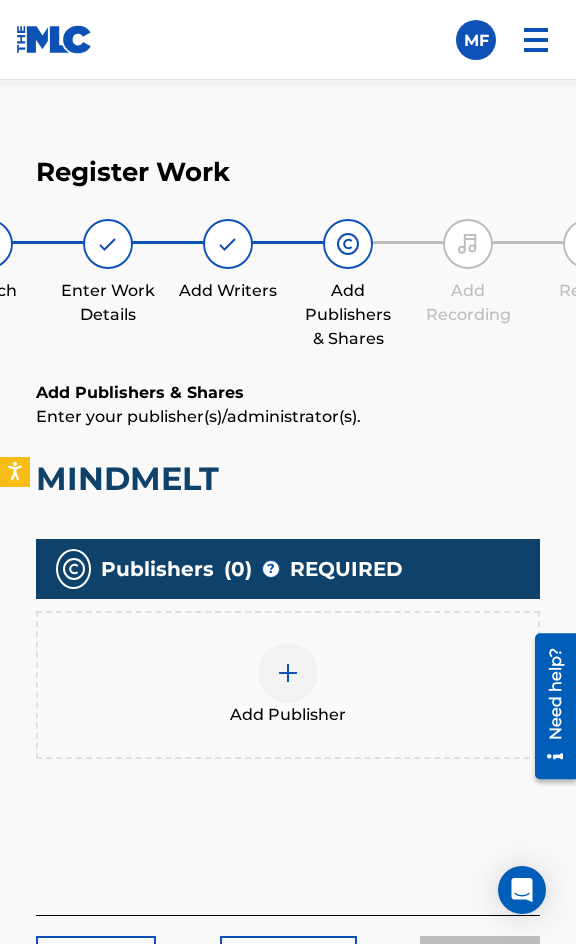scroll, scrollTop: 1190, scrollLeft: 0, axis: vertical 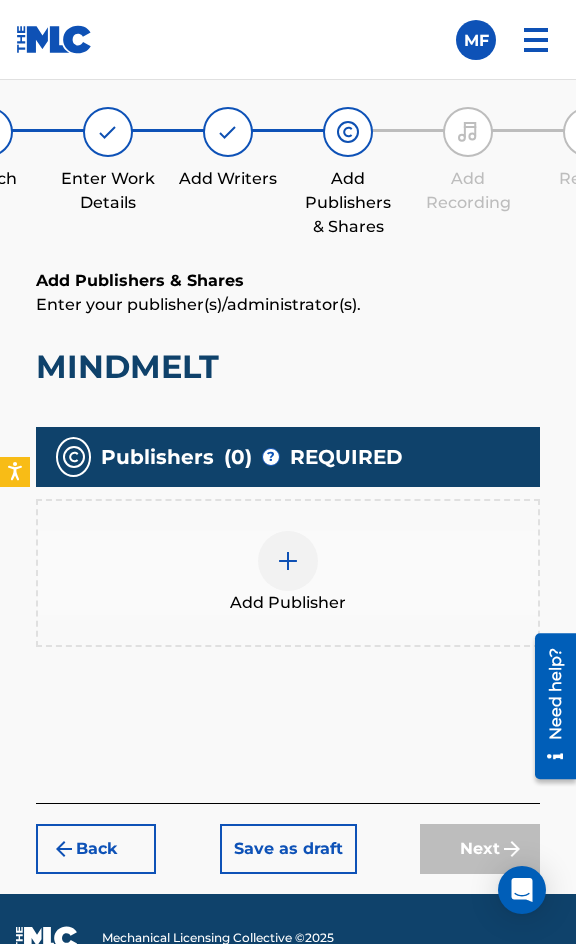 click at bounding box center (288, 561) 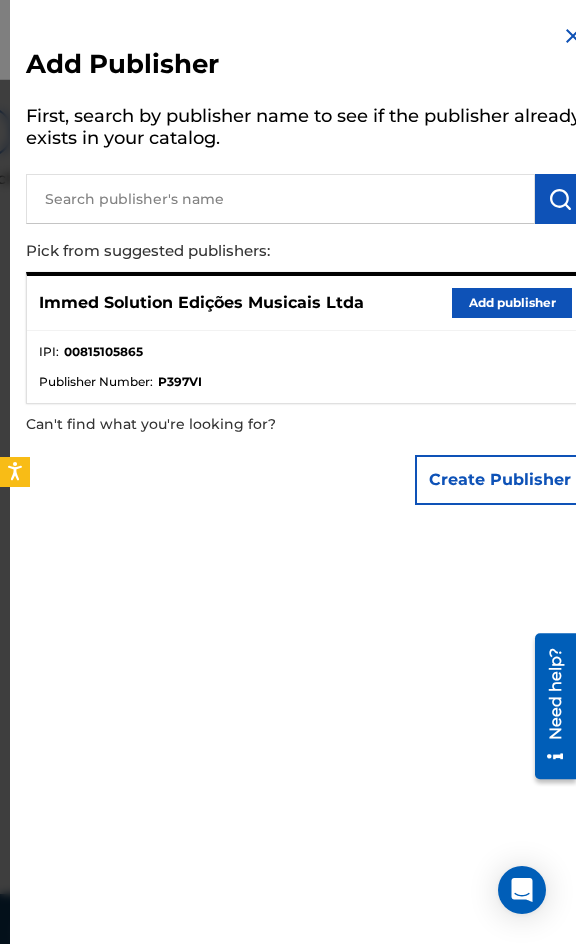 click on "Immed Solution Edições Musicais Ltda Add publisher" at bounding box center [305, 303] 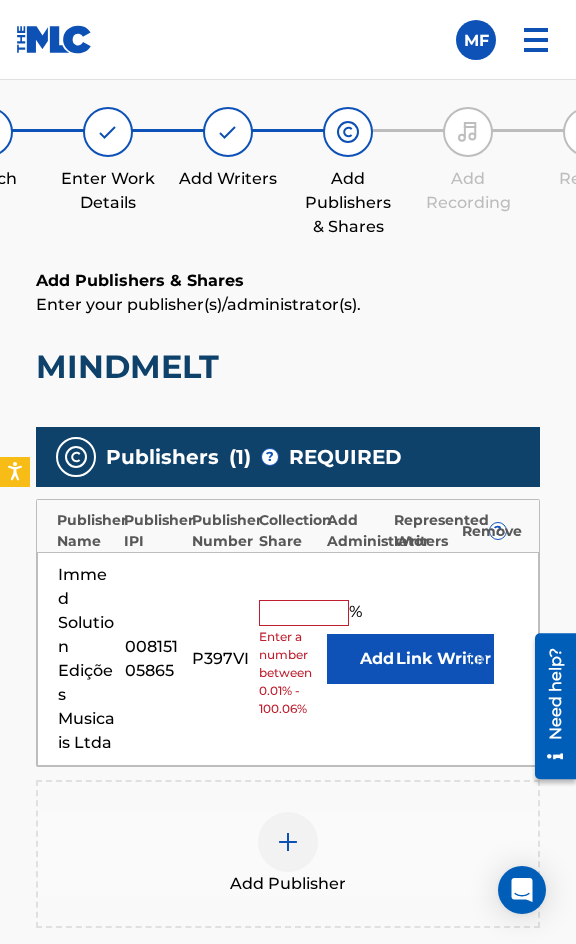 click on "P397VI" at bounding box center [220, 659] 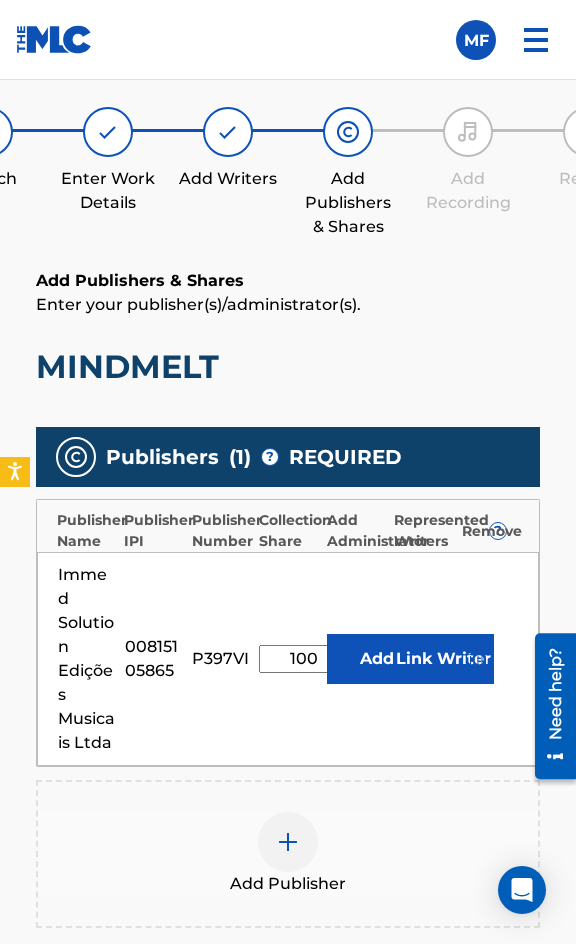 type on "100" 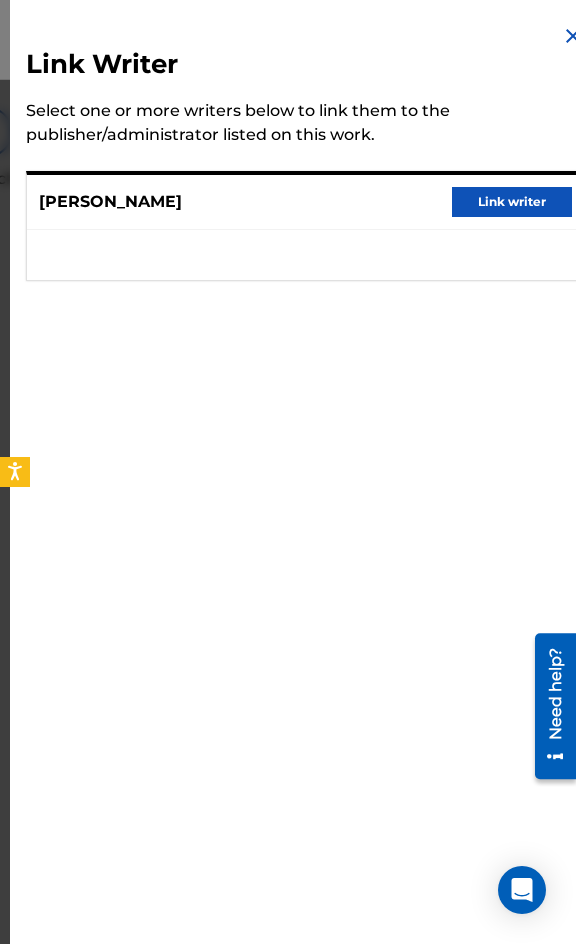 click on "Link writer" at bounding box center [512, 202] 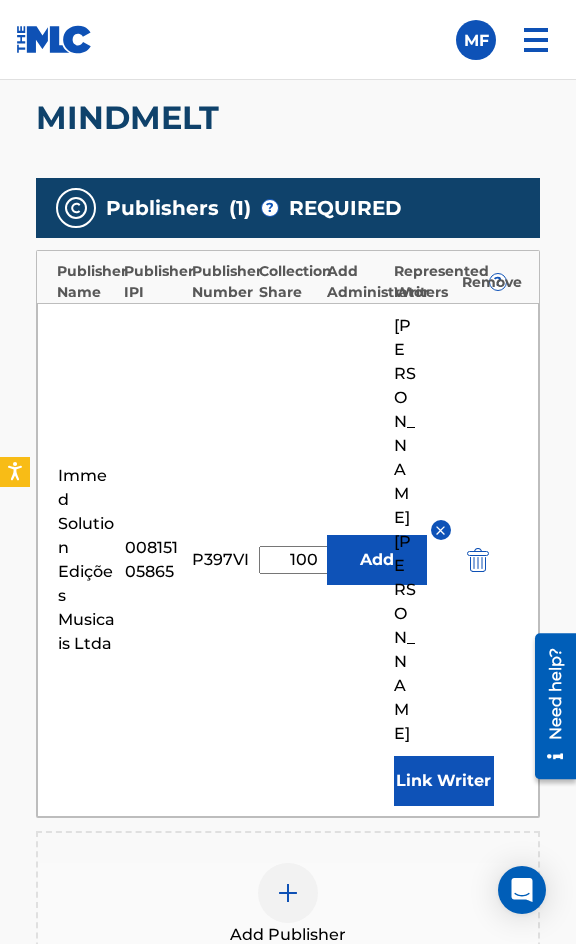 scroll, scrollTop: 1866, scrollLeft: 0, axis: vertical 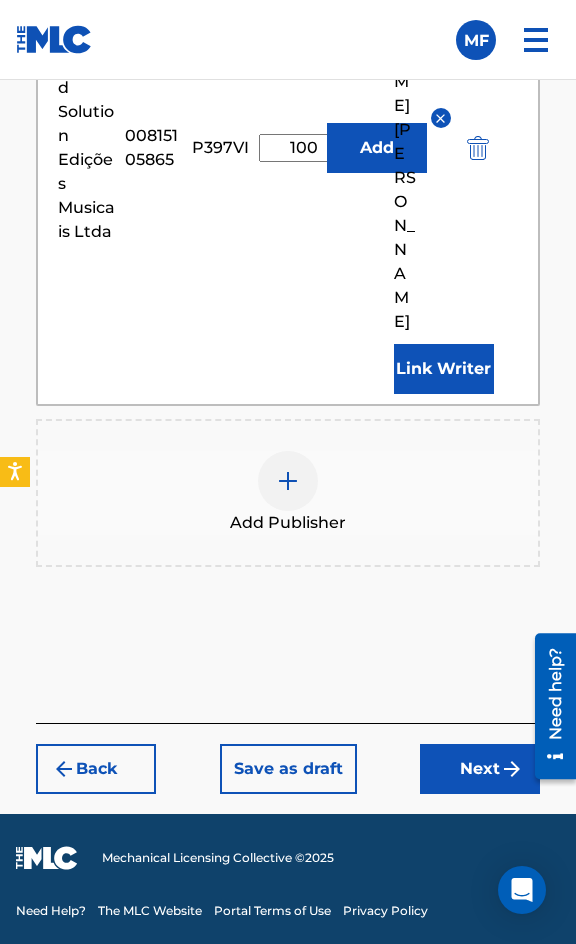 click on "Next" at bounding box center [480, 769] 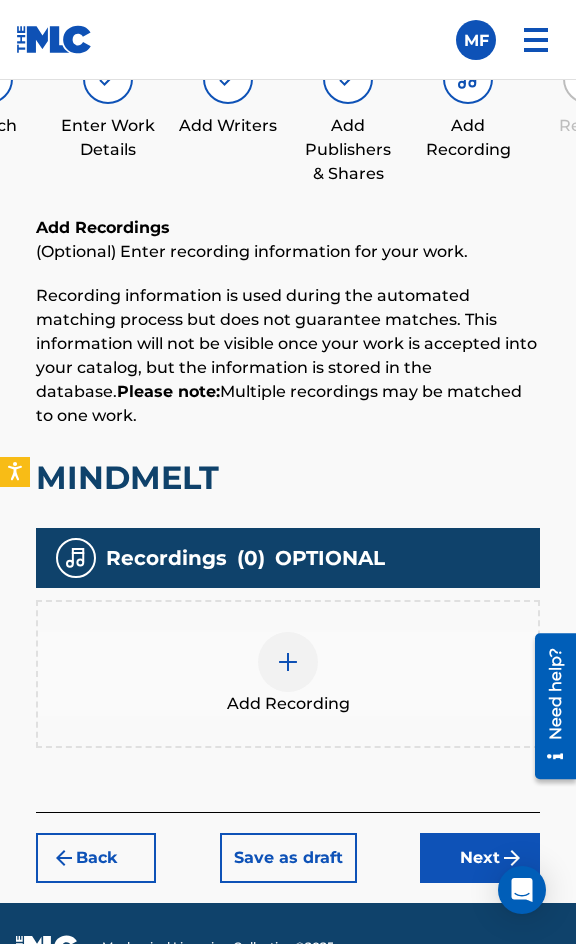 scroll, scrollTop: 1332, scrollLeft: 0, axis: vertical 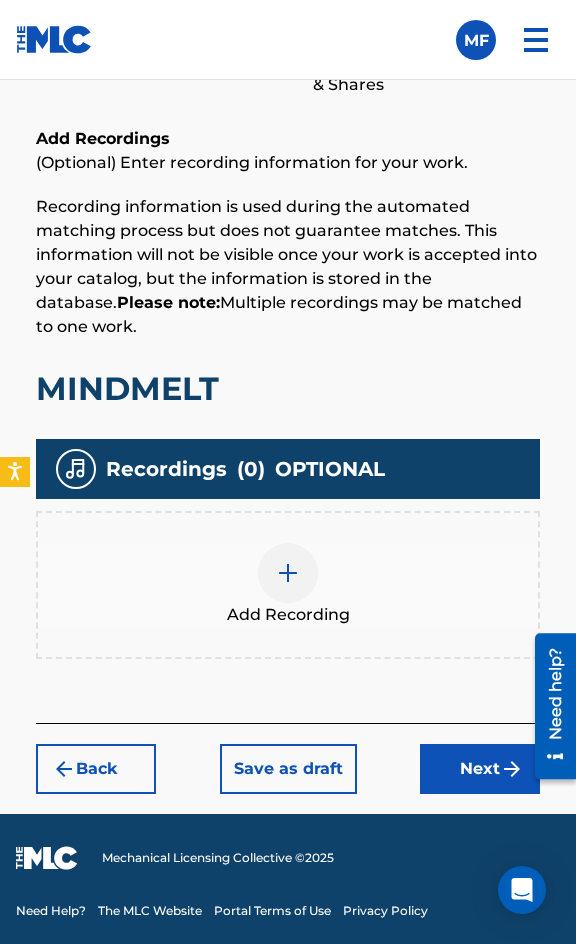 click on "Add Recording" at bounding box center (288, 585) 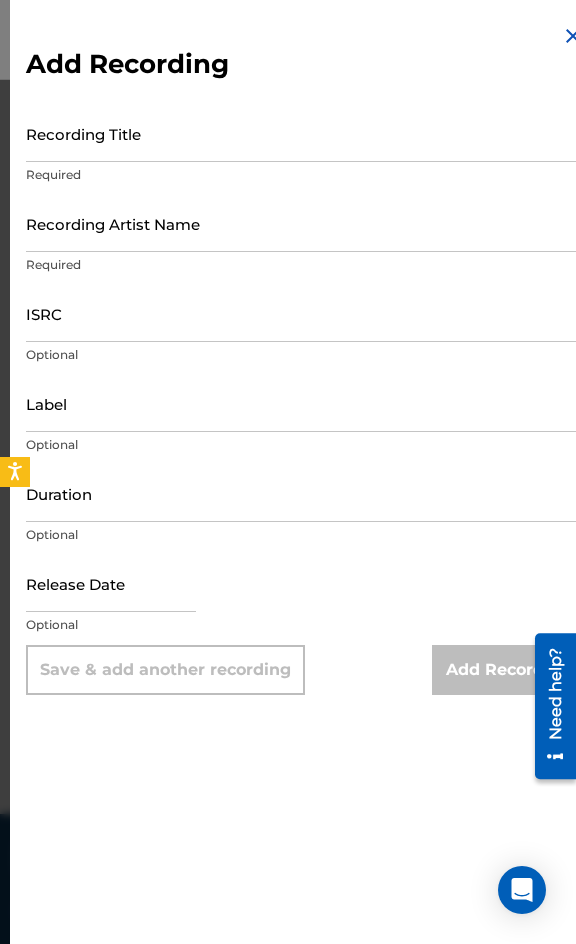 click on "Recording Title" at bounding box center (305, 133) 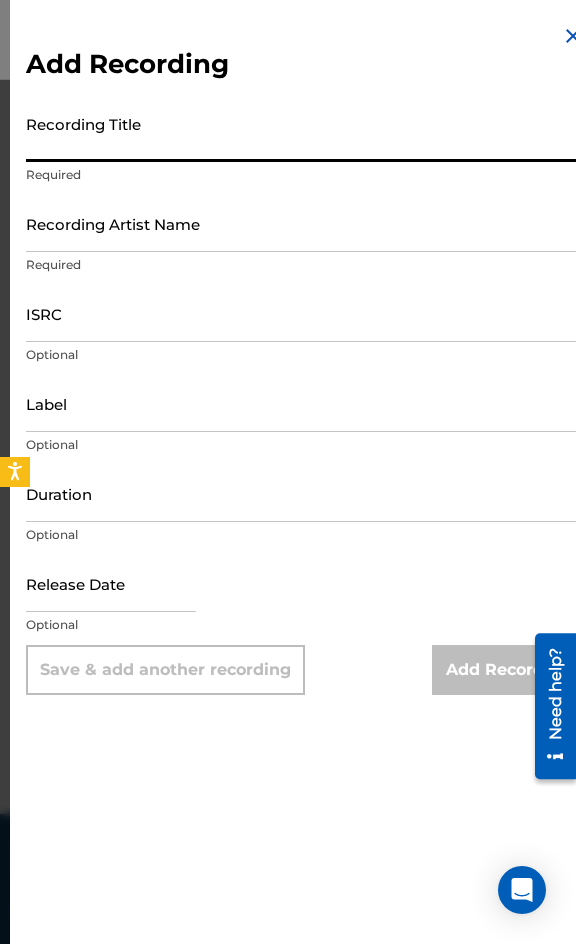 paste on "[PERSON_NAME] Brasileira" 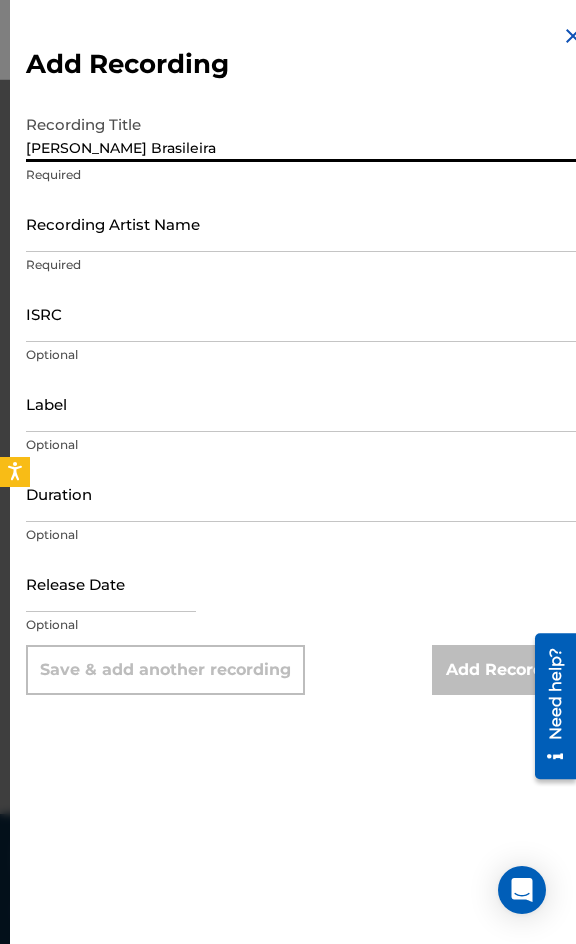 type on "[PERSON_NAME] Brasileira" 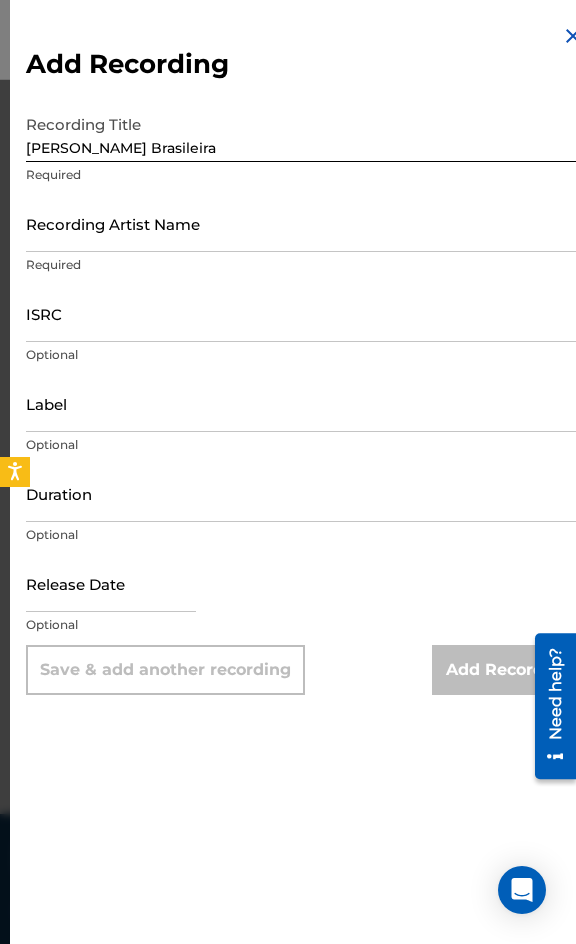 click on "Recording Artist Name" at bounding box center [305, 223] 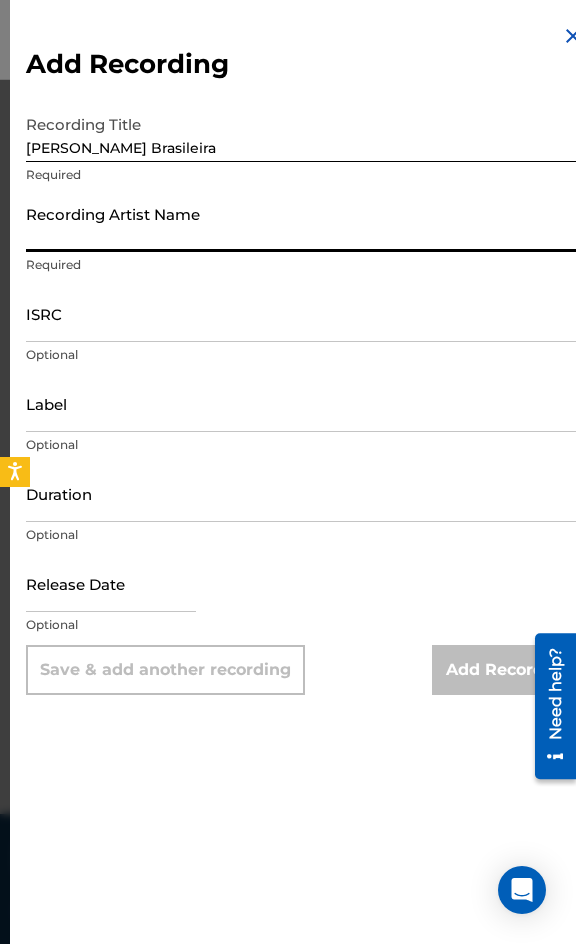 paste on "Extasié, Brisotti" 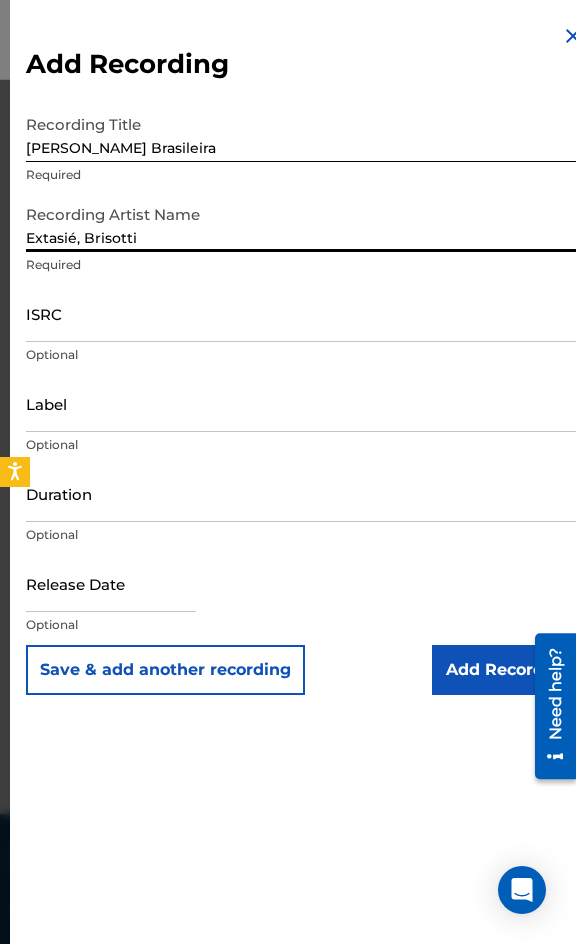 type on "Extasié, Brisotti" 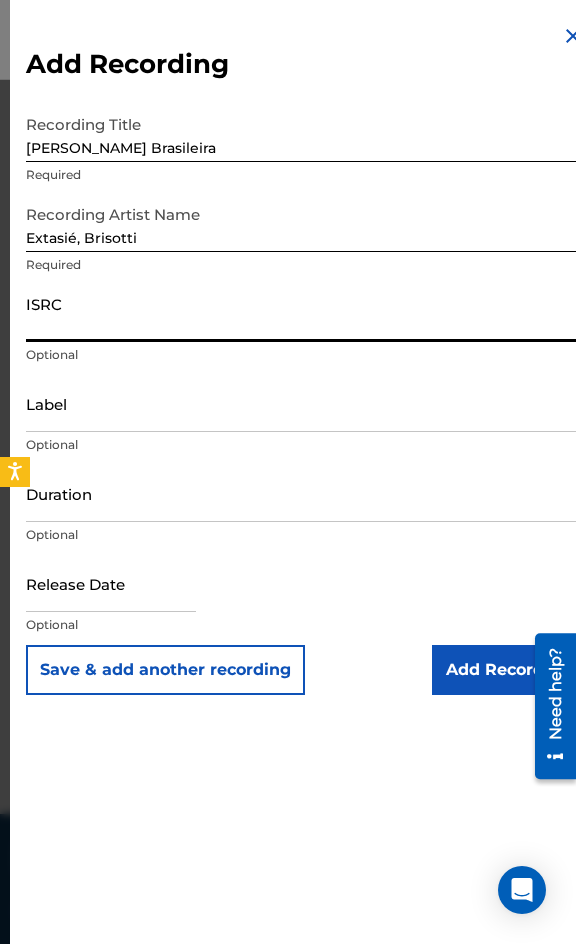 click on "ISRC" at bounding box center [305, 313] 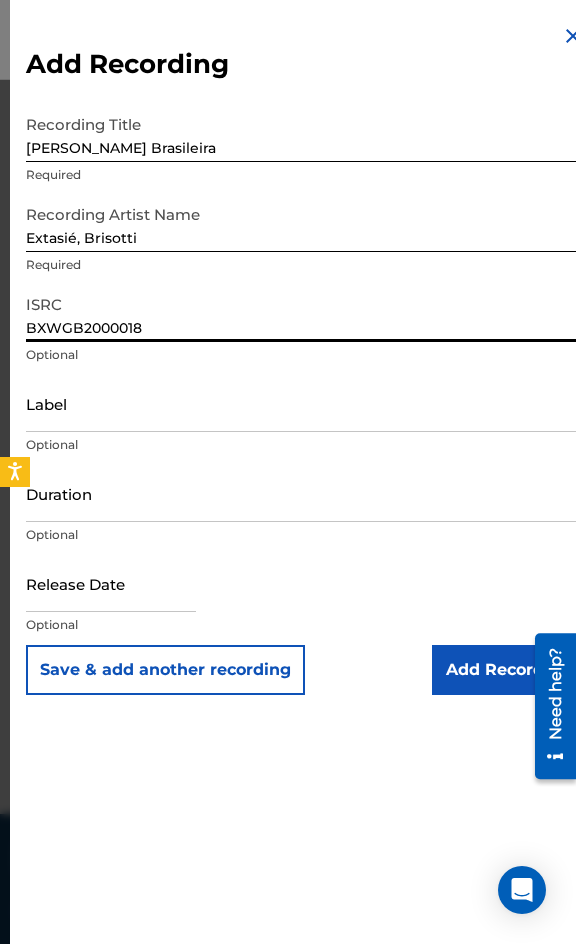 type on "BXWGB2000018" 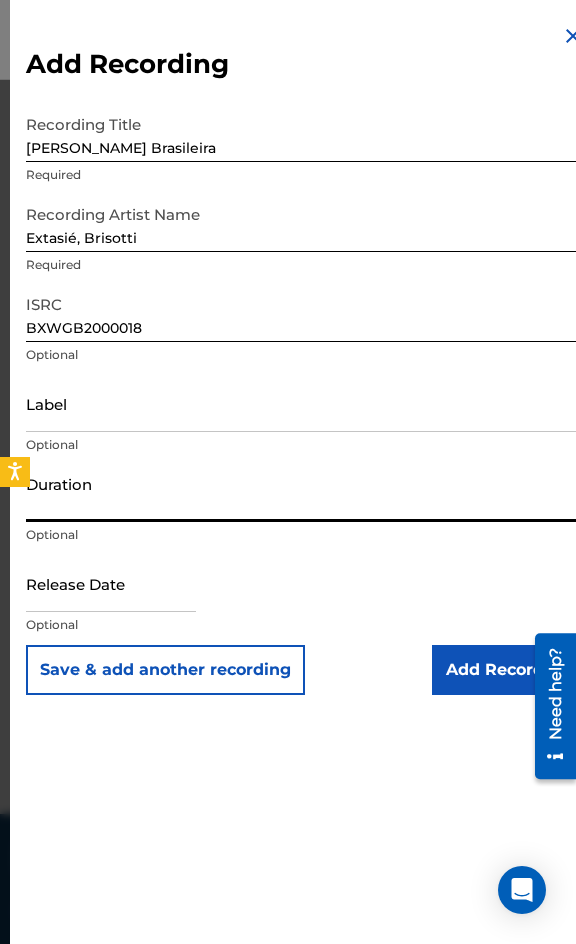 click on "Duration" at bounding box center [305, 493] 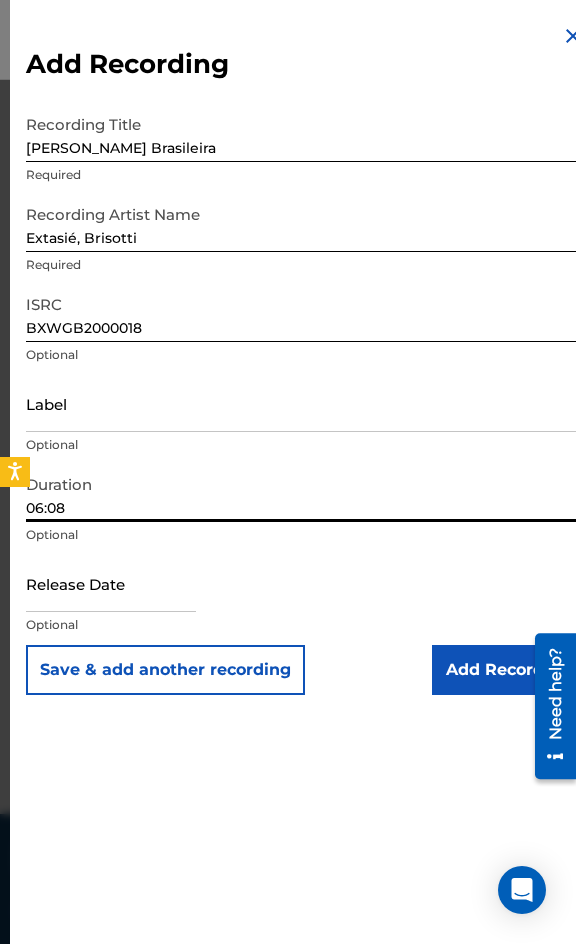 type on "06:08" 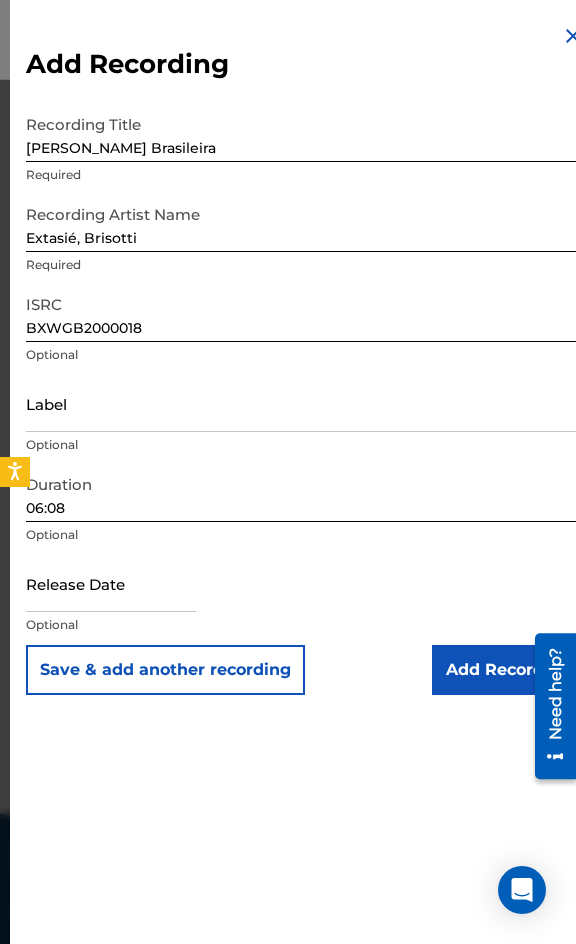 click on "Add Recording" at bounding box center [508, 670] 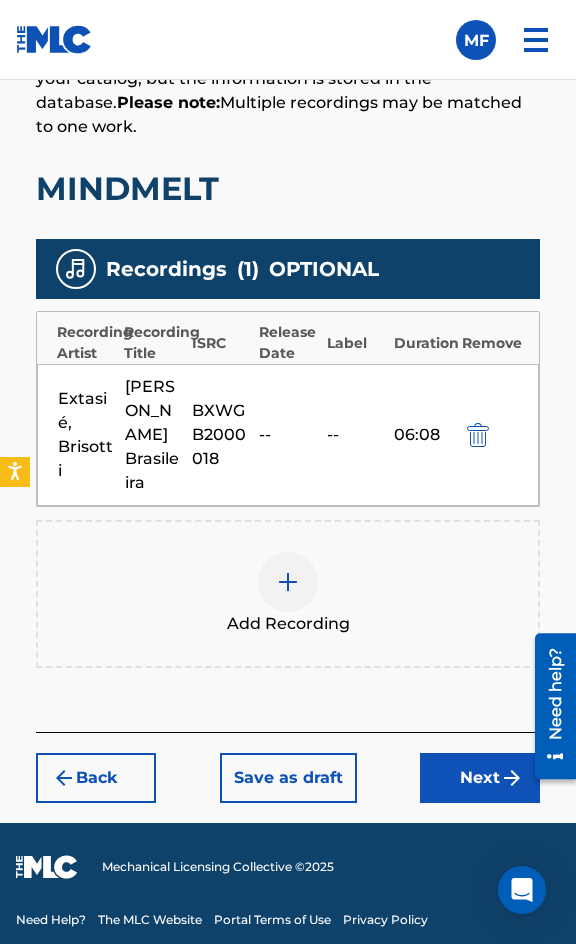 click on "Next" at bounding box center (480, 778) 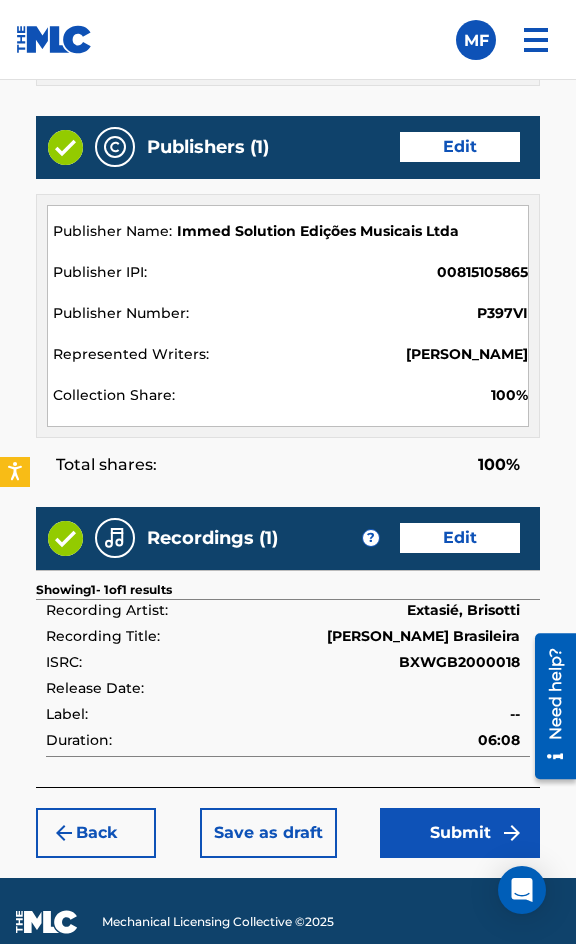 scroll, scrollTop: 2162, scrollLeft: 0, axis: vertical 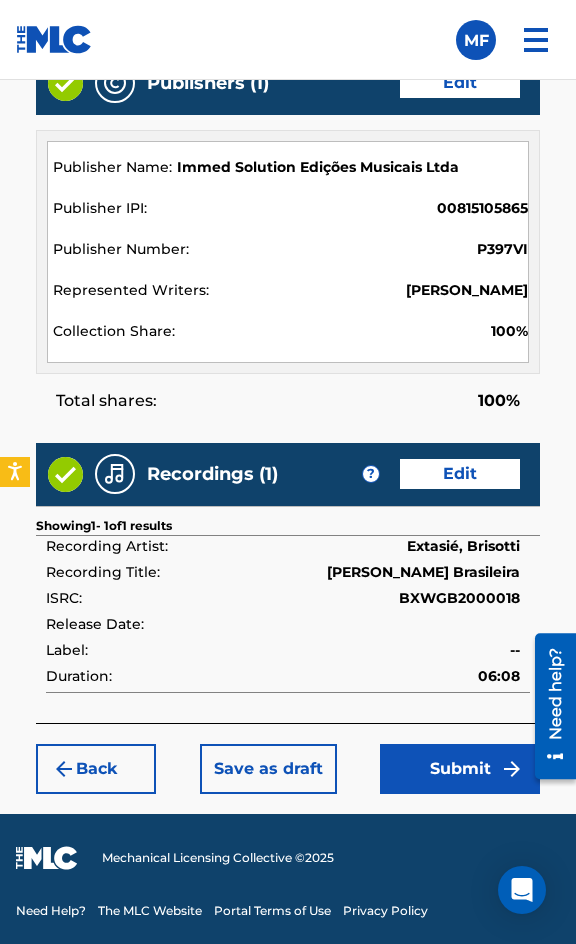 click on "Submit" at bounding box center (460, 769) 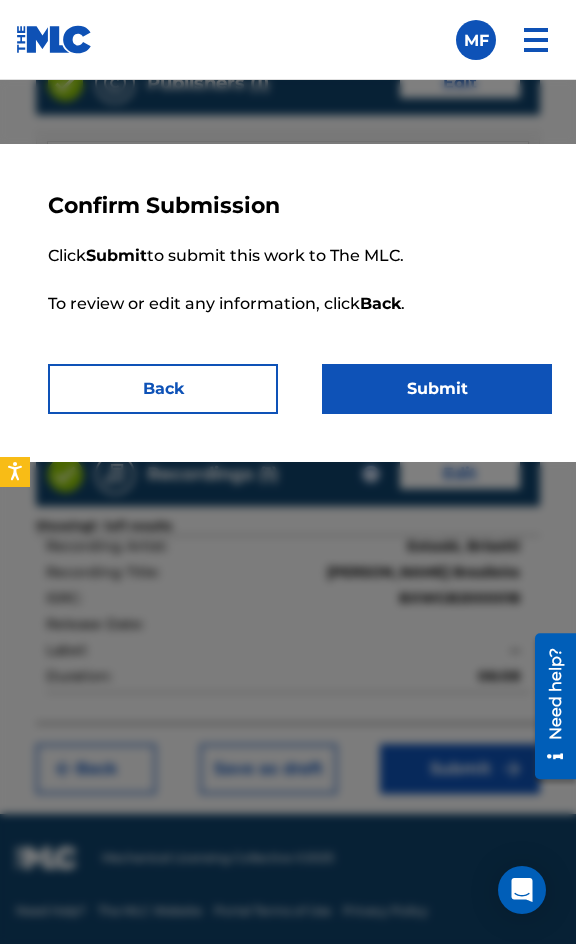 click on "Click  Submit  to submit this work to The MLC. To review or edit any information, click  Back ." at bounding box center [300, 292] 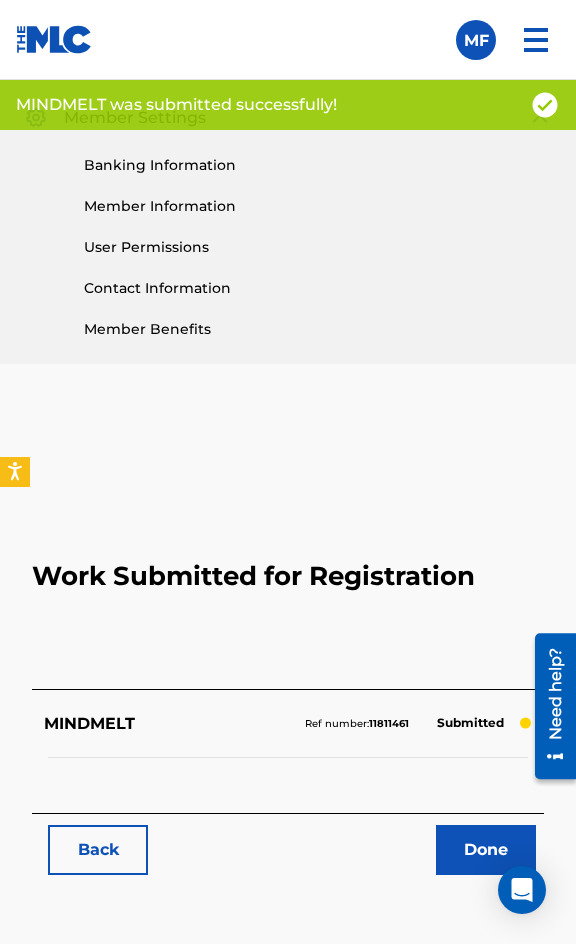 scroll, scrollTop: 1114, scrollLeft: 0, axis: vertical 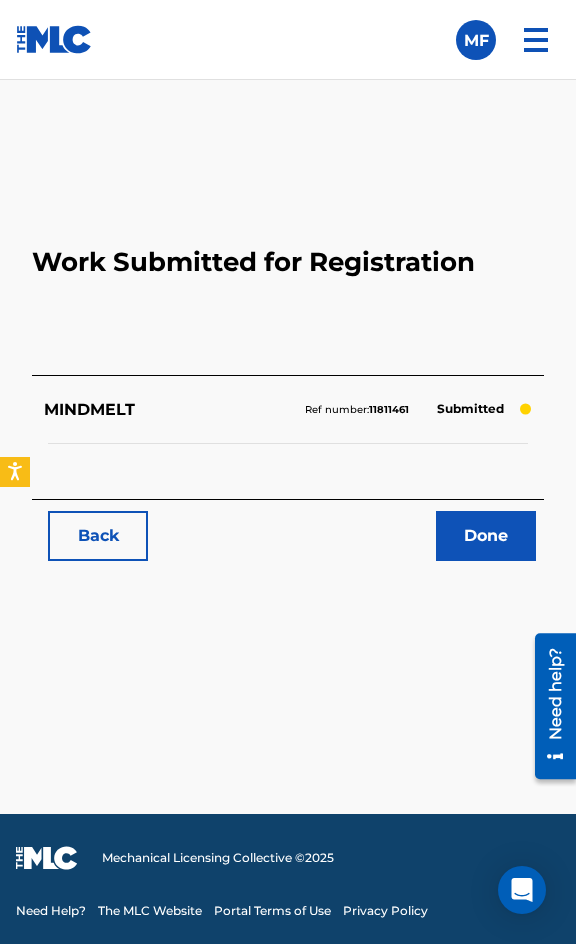 click on "Back" at bounding box center (98, 536) 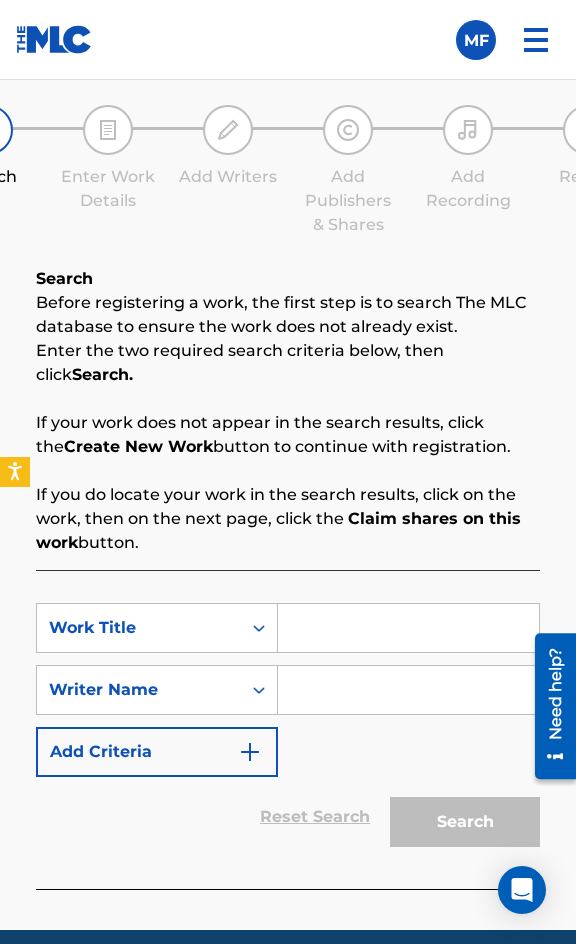 scroll, scrollTop: 1308, scrollLeft: 0, axis: vertical 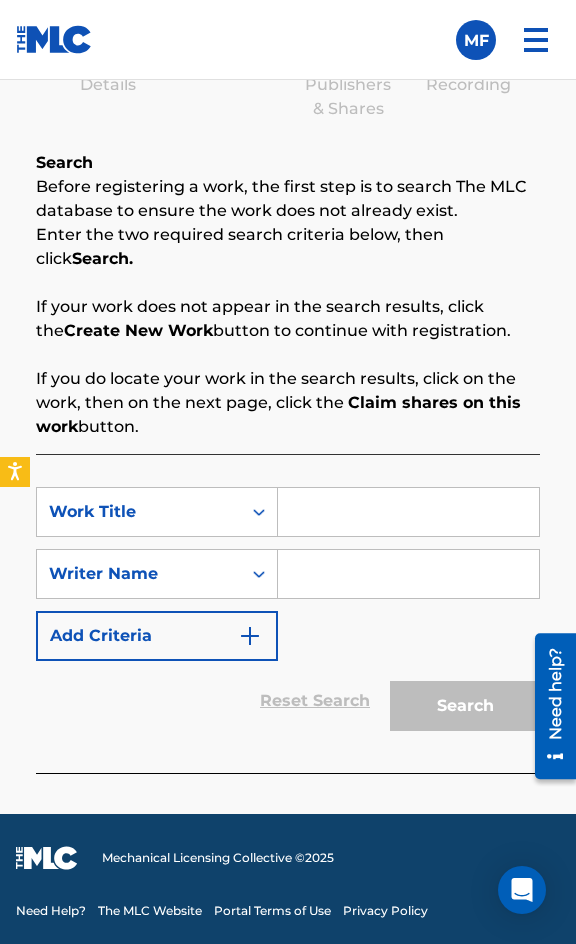 click at bounding box center [408, 512] 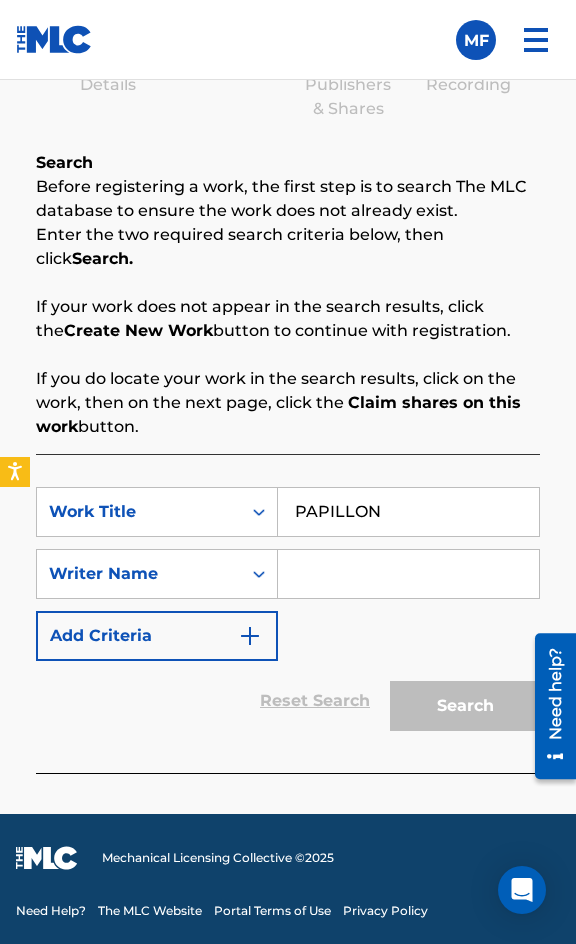 type 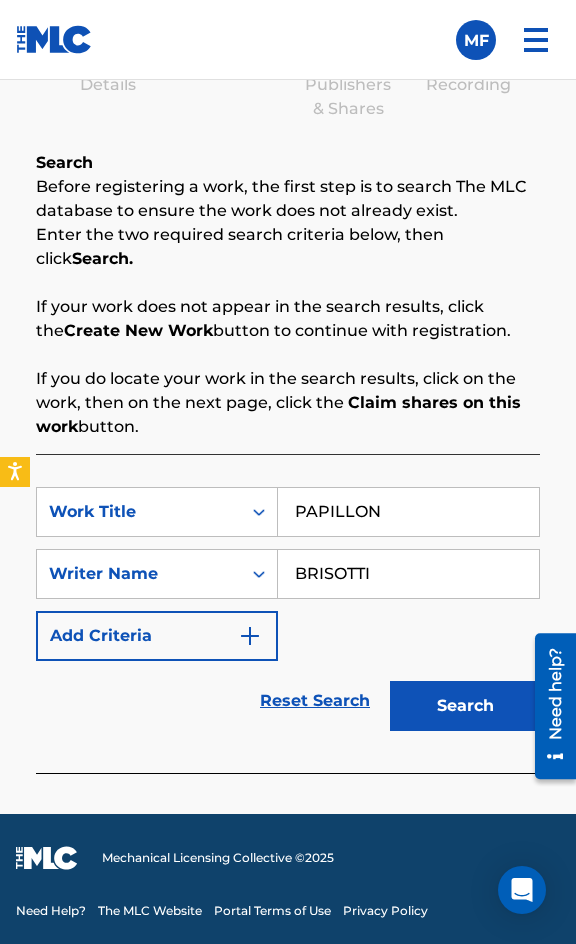 click on "Search" at bounding box center [465, 706] 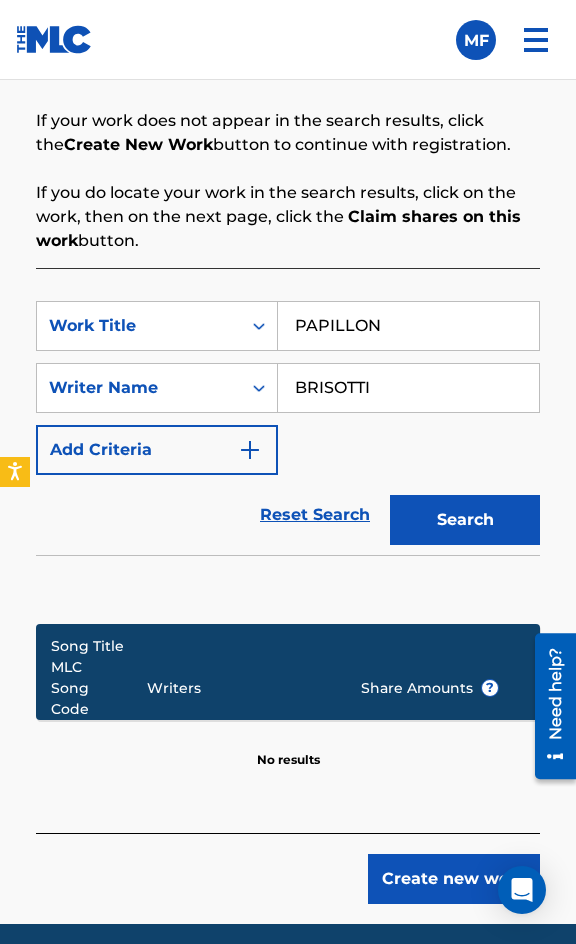 scroll, scrollTop: 1604, scrollLeft: 0, axis: vertical 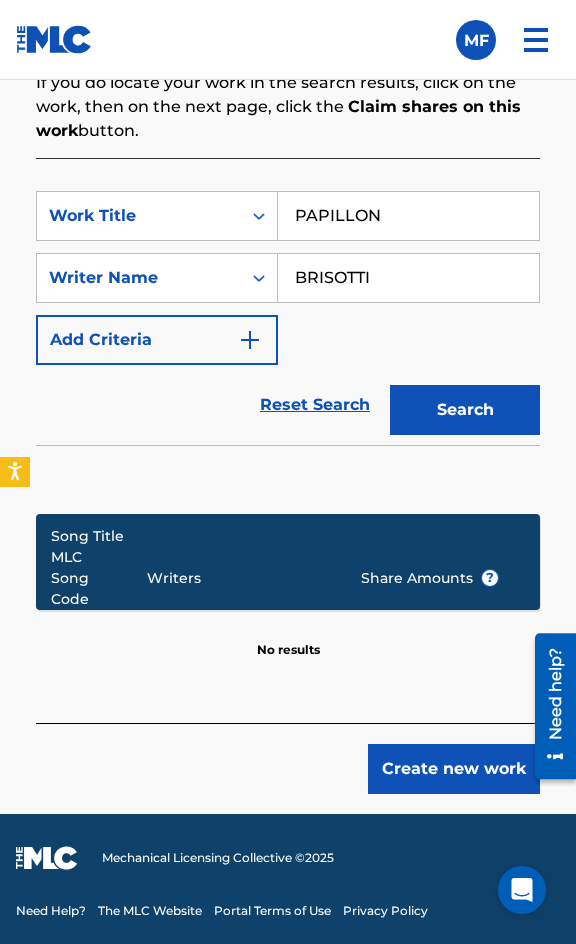 click on "Create new work" at bounding box center [454, 769] 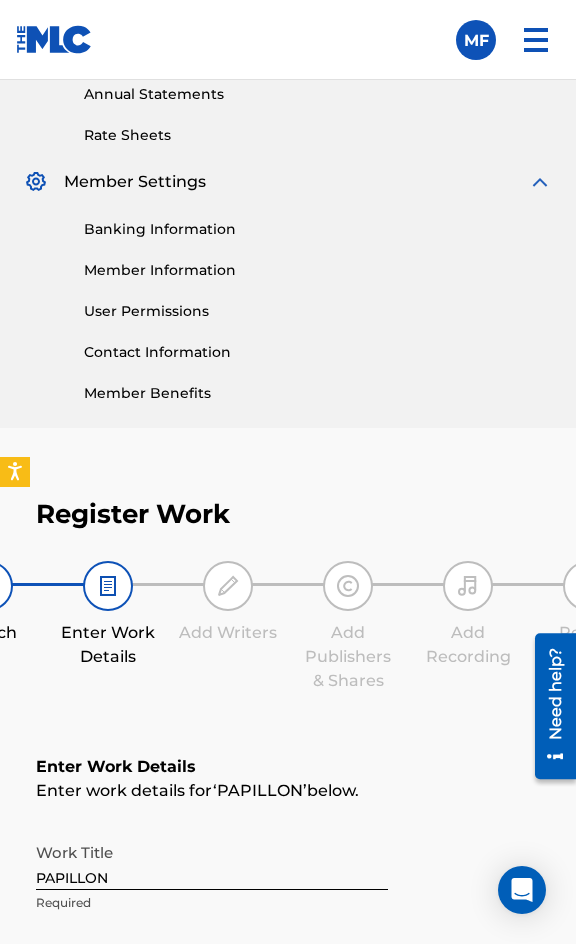 scroll, scrollTop: 1474, scrollLeft: 0, axis: vertical 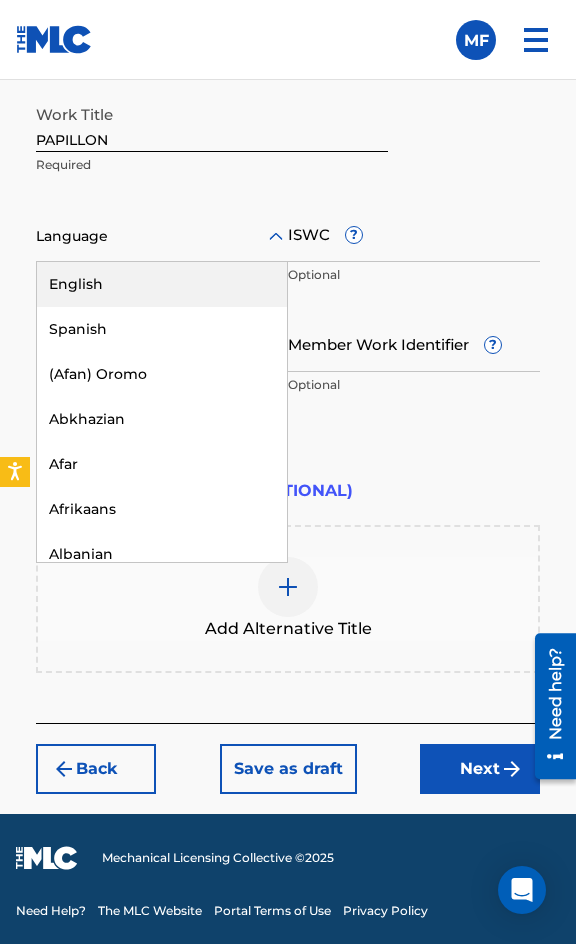 click at bounding box center [162, 236] 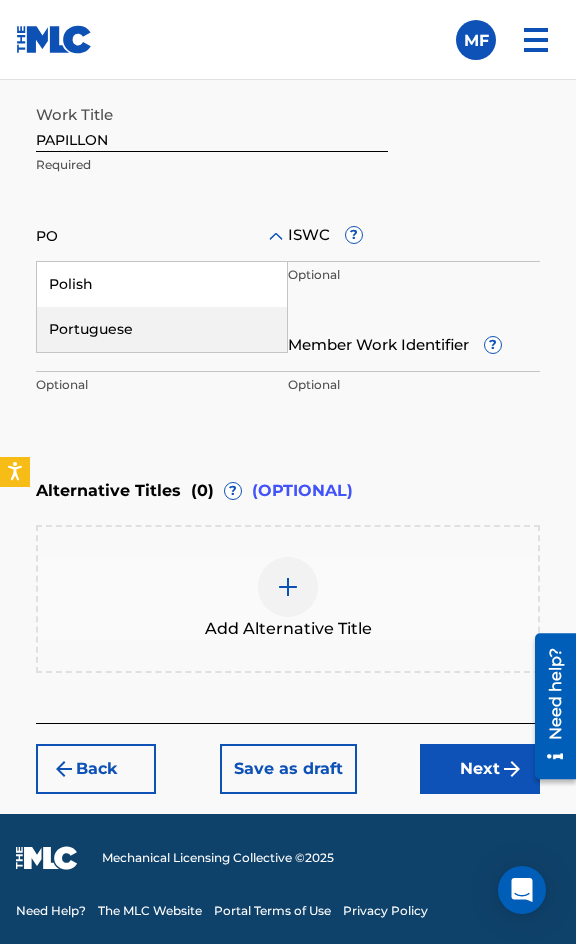 click on "Portuguese" at bounding box center (162, 329) 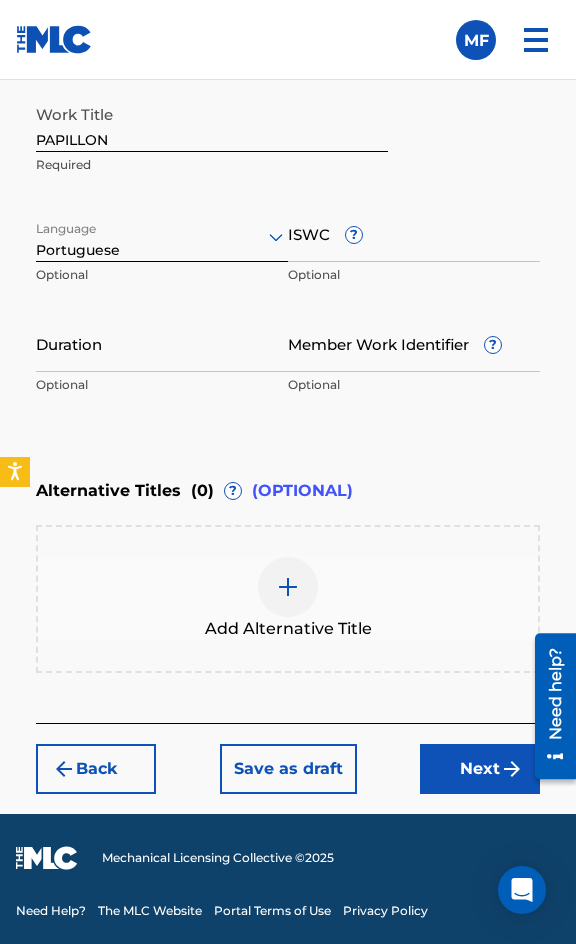 click on "ISWC   ?" at bounding box center [414, 233] 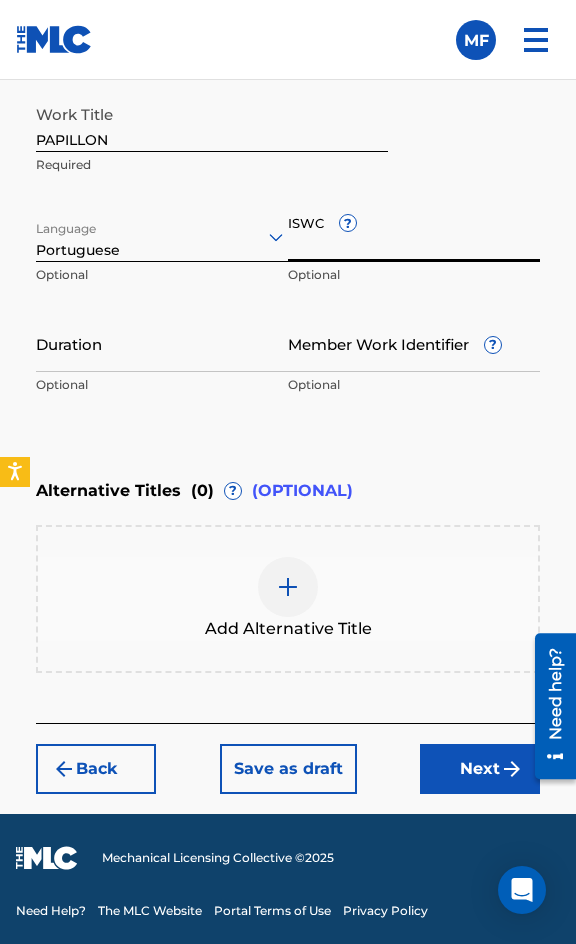 paste on "T3236139401" 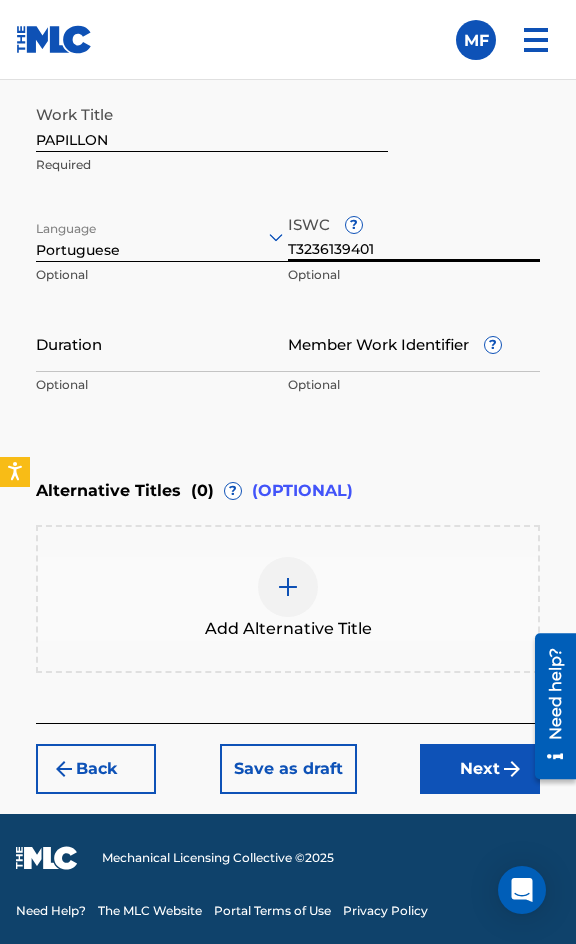 click on "Duration" at bounding box center [162, 343] 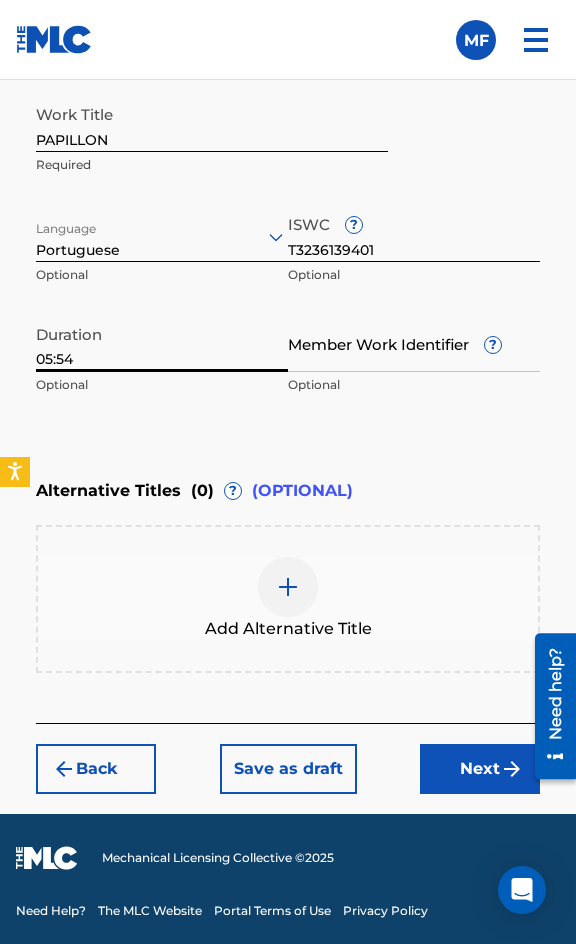 click on "Next" at bounding box center (480, 769) 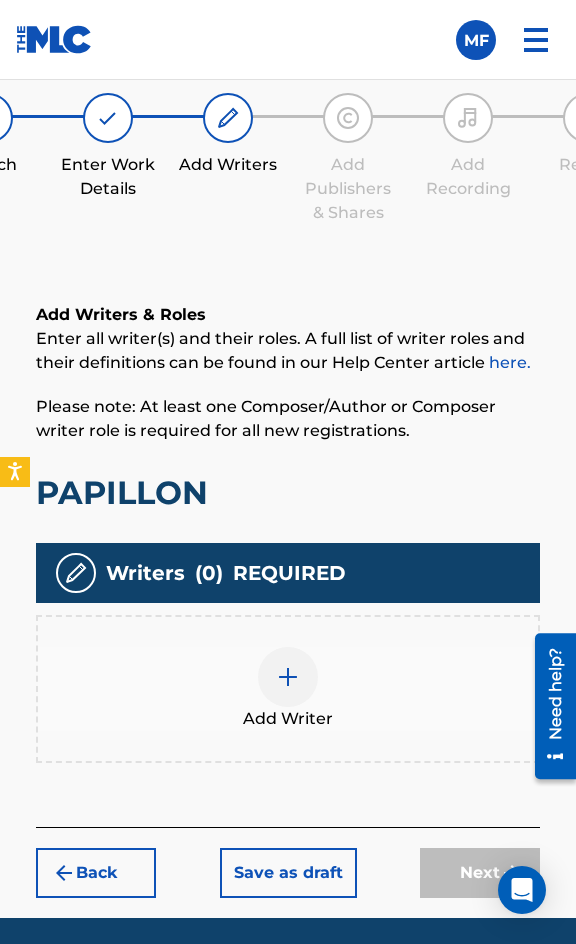scroll, scrollTop: 1308, scrollLeft: 0, axis: vertical 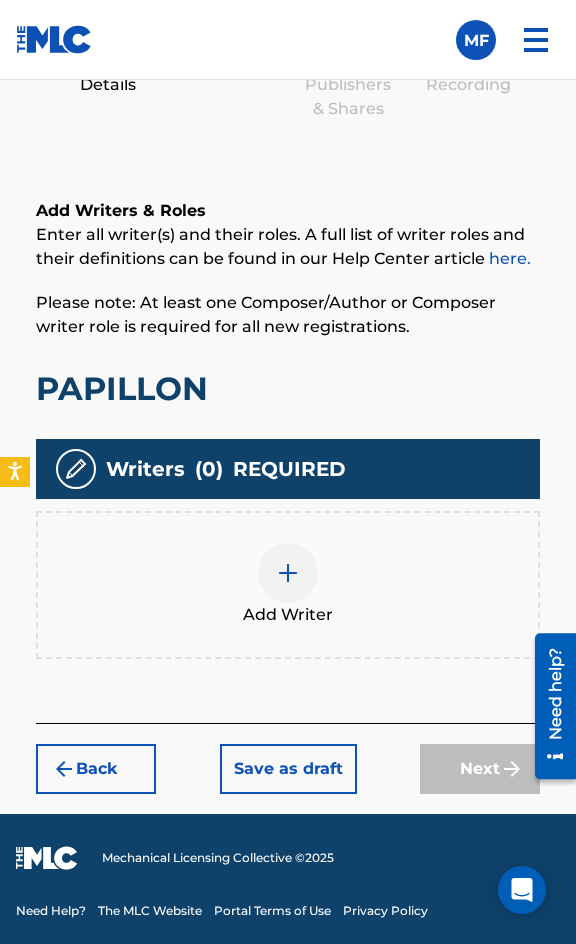 click on "Add Writer" at bounding box center (288, 585) 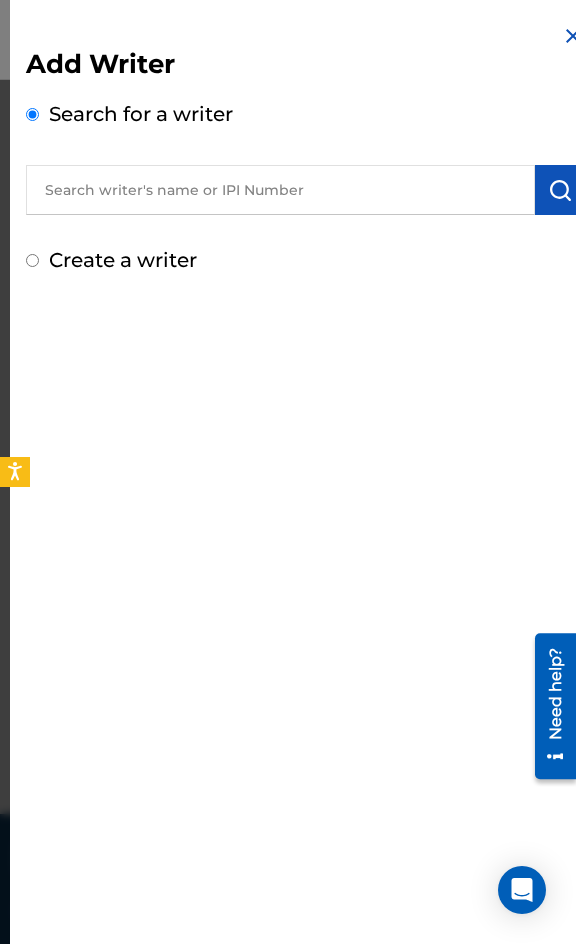 click at bounding box center [280, 190] 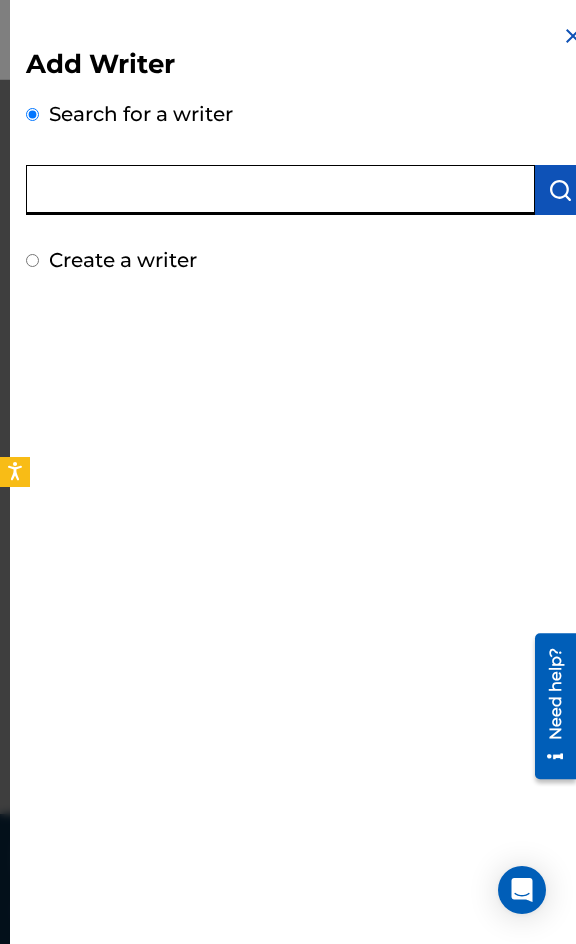 paste on "[PERSON_NAME]" 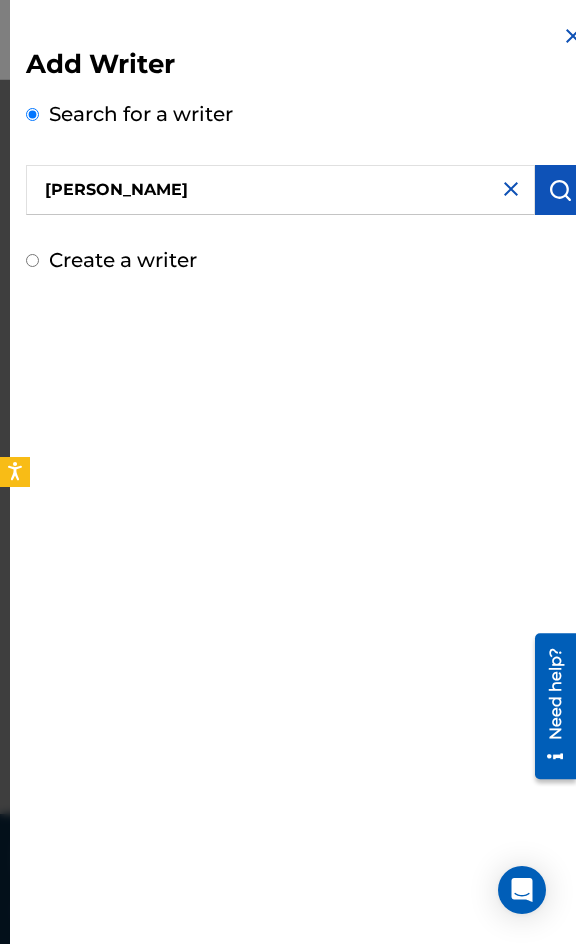 click at bounding box center (560, 190) 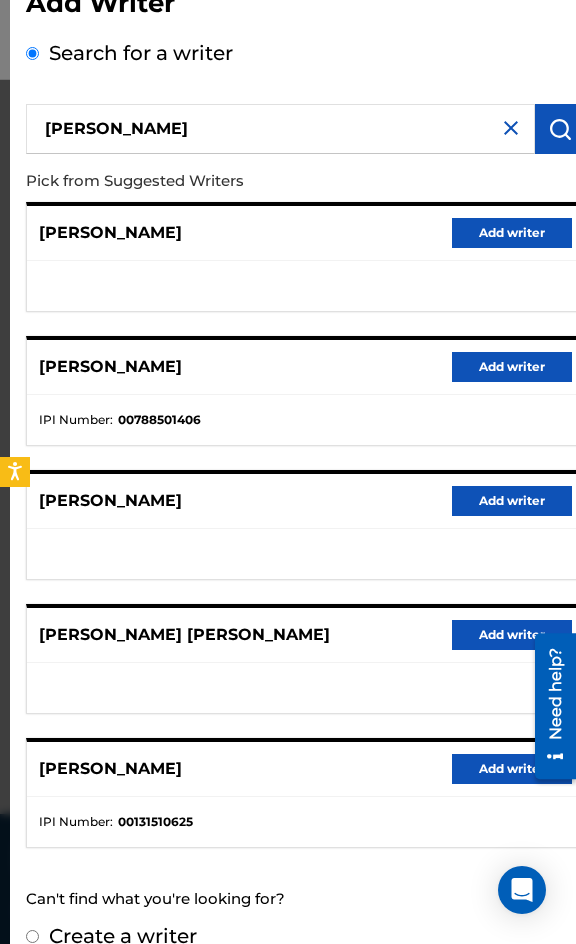 scroll, scrollTop: 92, scrollLeft: 0, axis: vertical 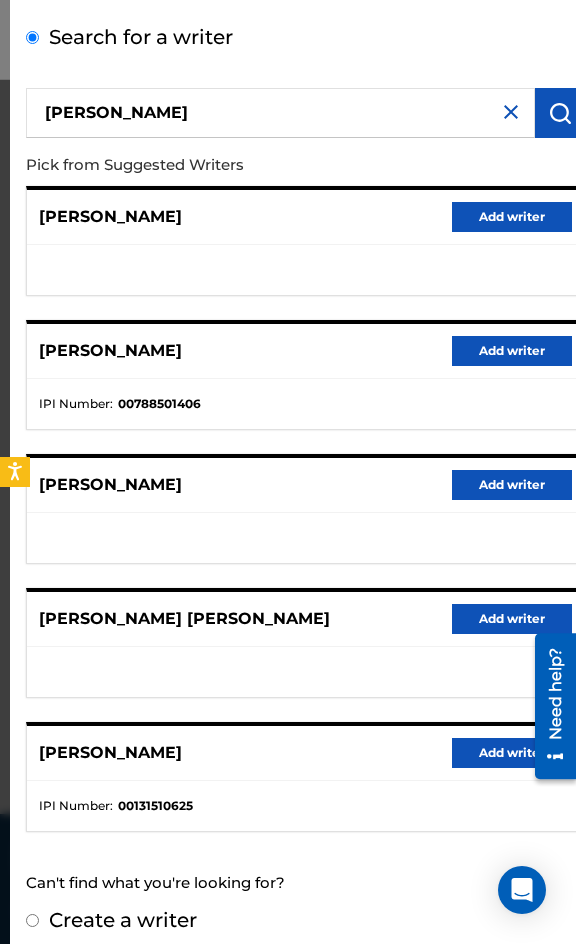 click on "Create a writer" at bounding box center (123, 920) 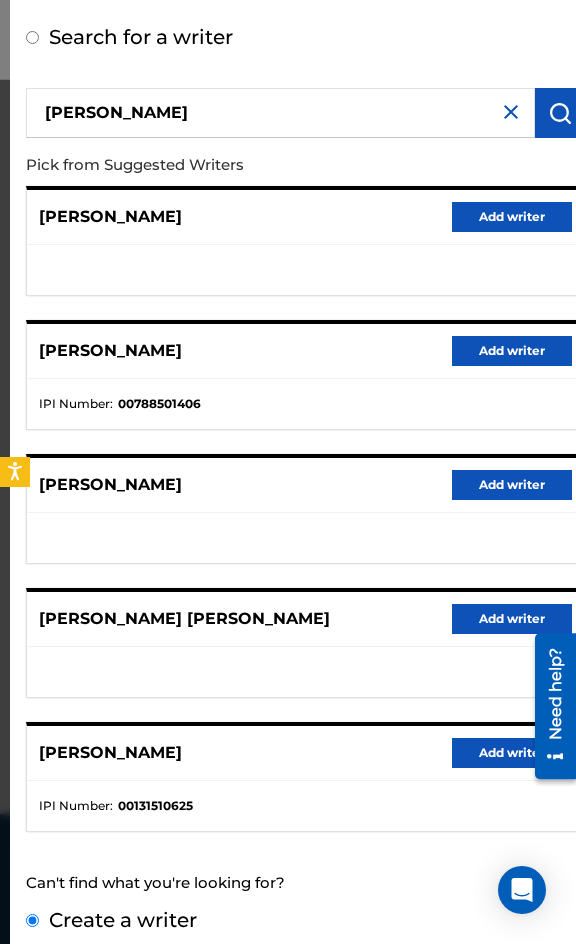 click on "Create a writer" at bounding box center (32, 920) 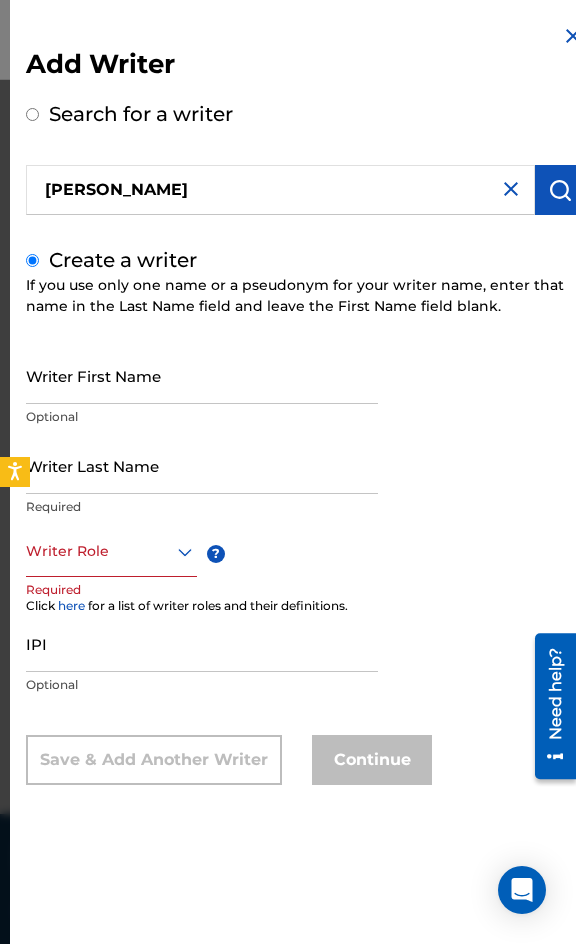 scroll, scrollTop: 0, scrollLeft: 0, axis: both 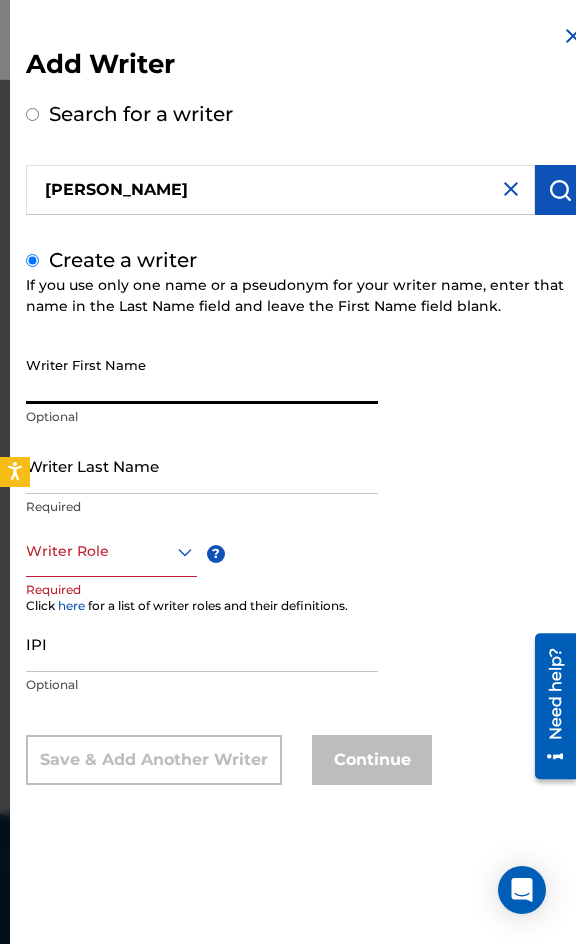 click on "Writer First Name" at bounding box center (202, 375) 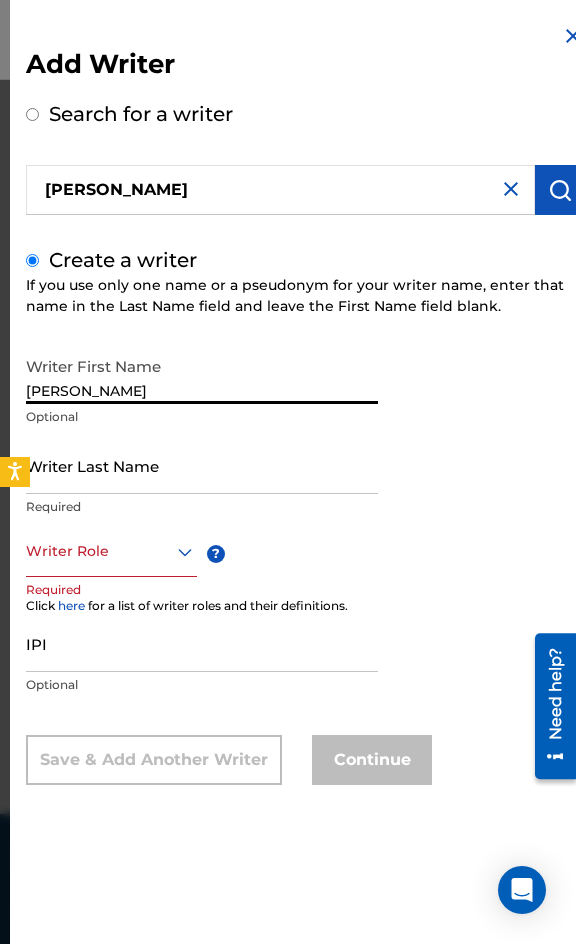 drag, startPoint x: 273, startPoint y: 383, endPoint x: 97, endPoint y: 391, distance: 176.18172 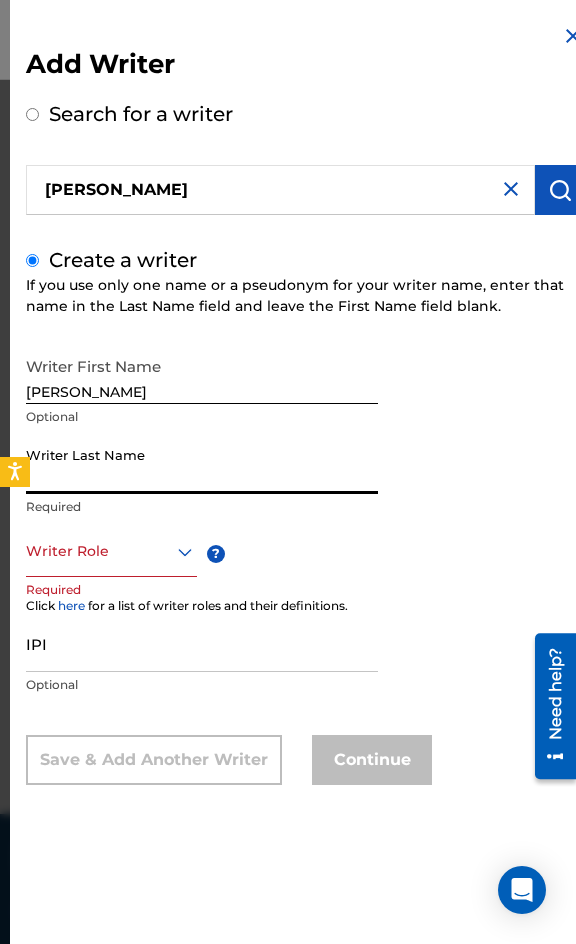 paste on "[PERSON_NAME]" 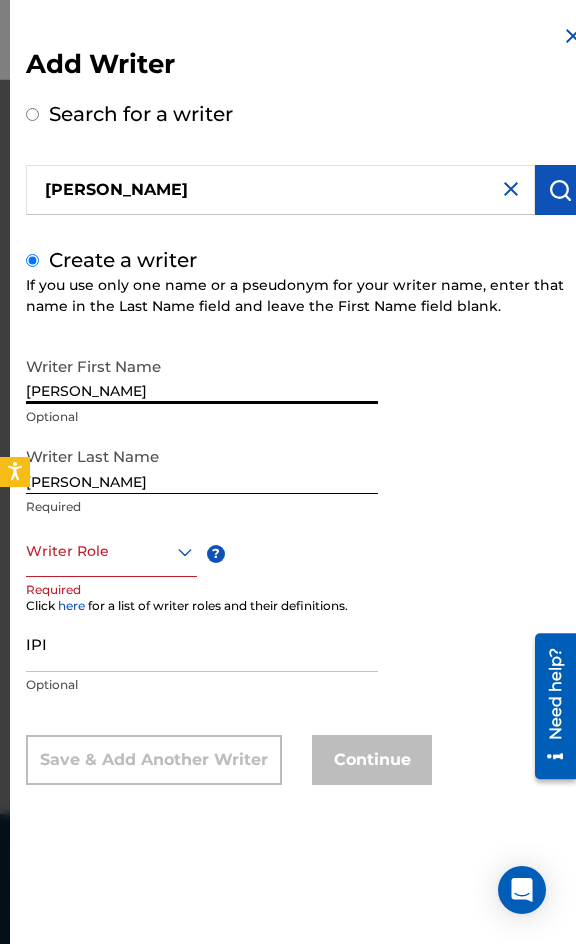drag, startPoint x: 267, startPoint y: 386, endPoint x: 91, endPoint y: 391, distance: 176.07101 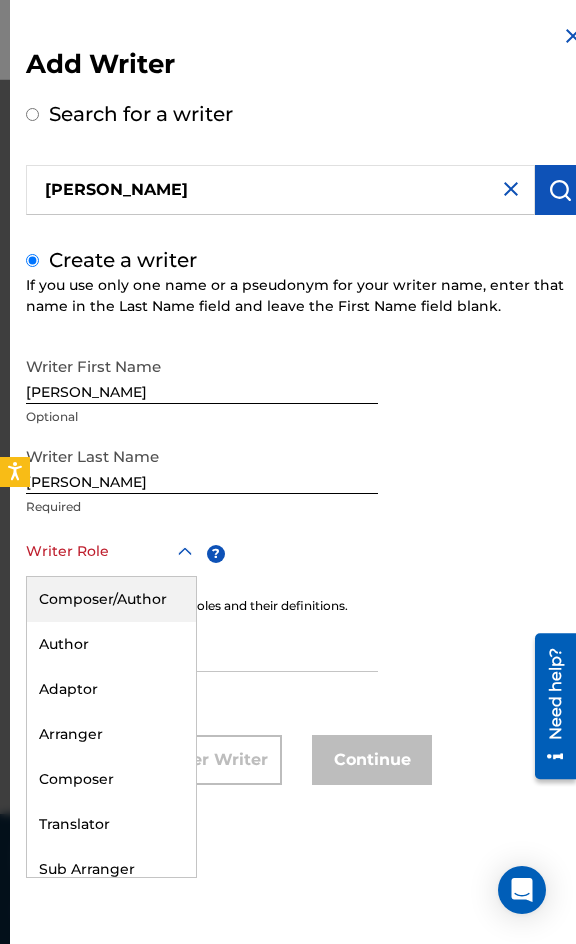 click on "Composer/Author" at bounding box center [111, 599] 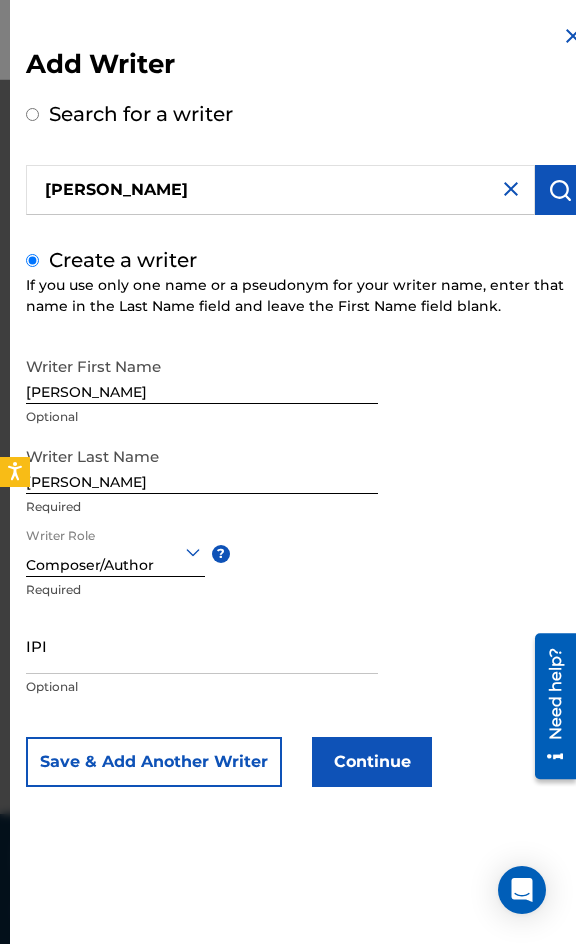 click on "Continue" at bounding box center (372, 762) 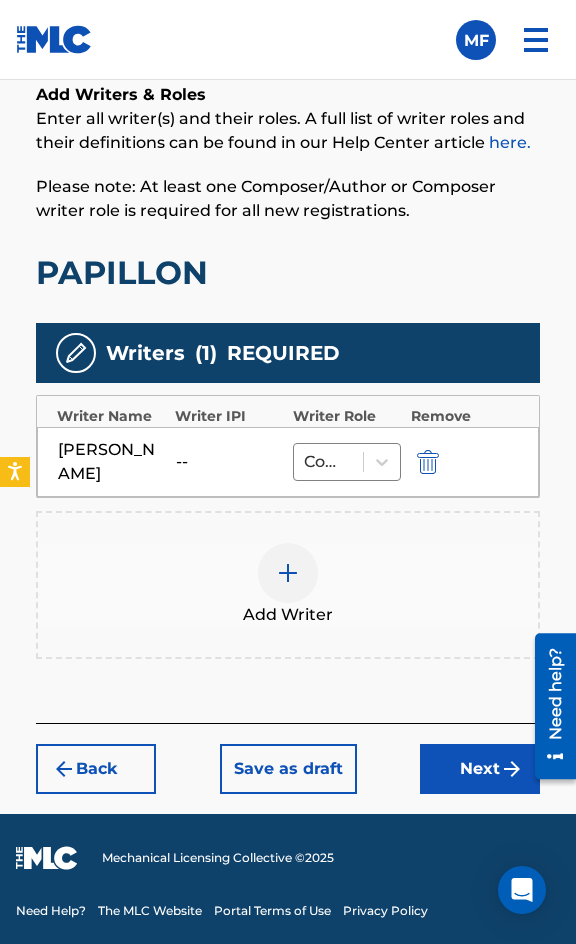 scroll, scrollTop: 1448, scrollLeft: 0, axis: vertical 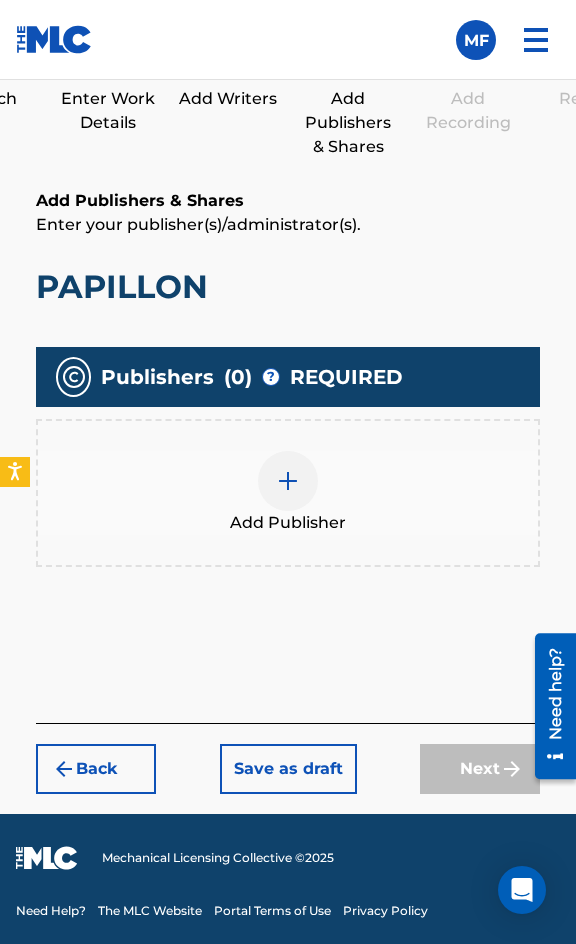 click at bounding box center [288, 481] 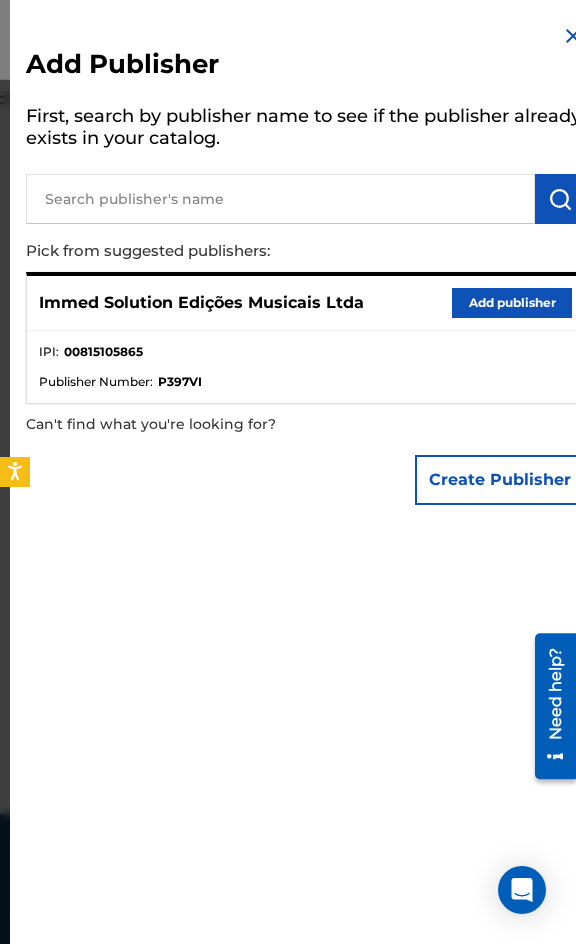 click on "Add publisher" at bounding box center [512, 303] 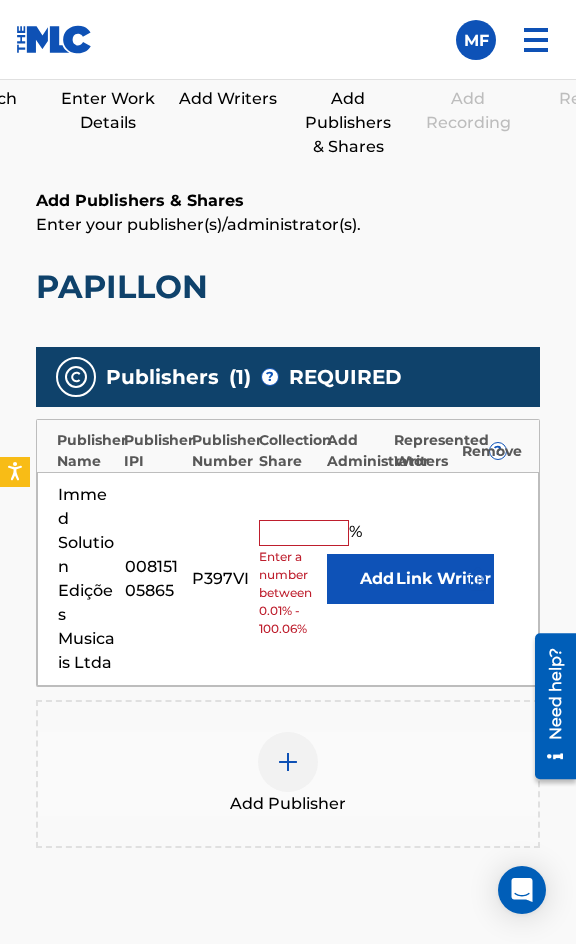 click at bounding box center (304, 533) 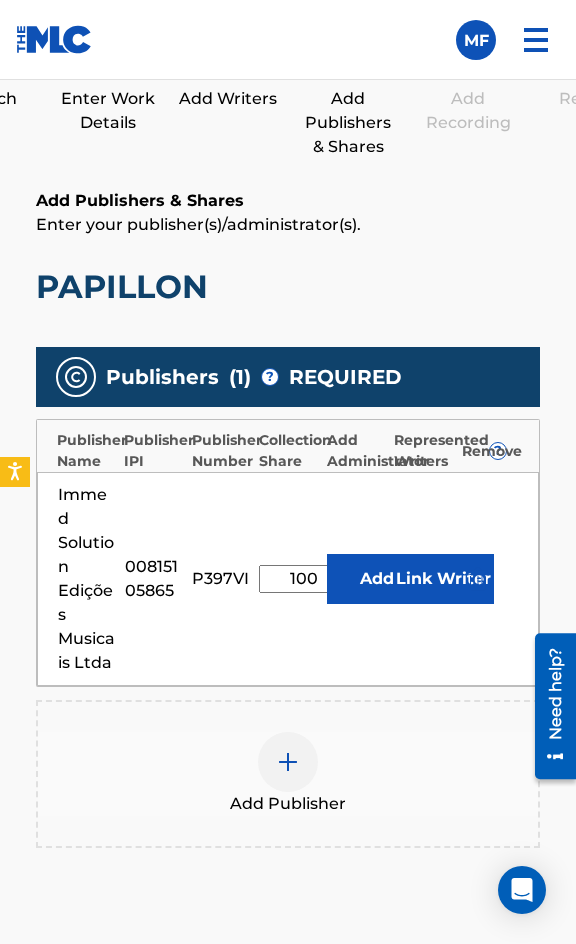 click on "Link Writer" at bounding box center (444, 579) 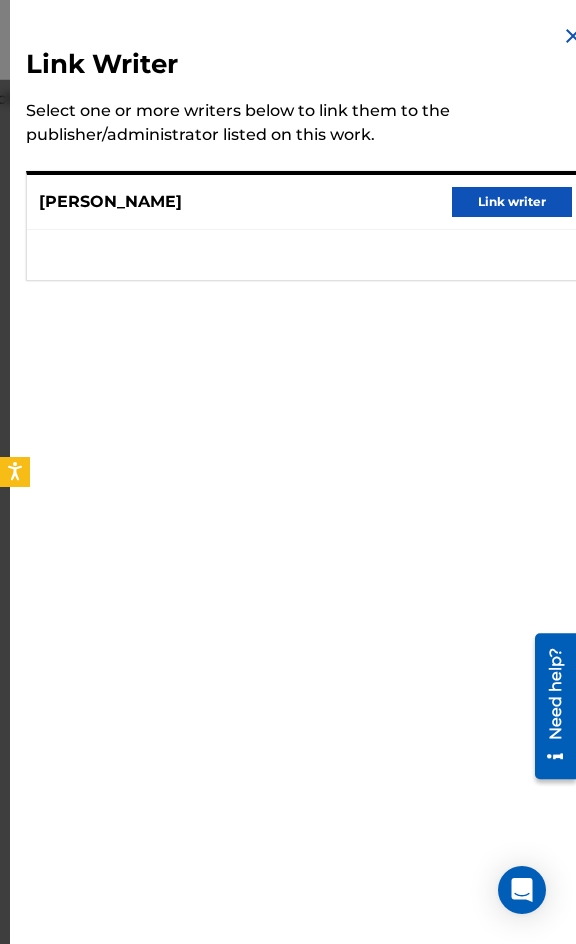 click on "[PERSON_NAME] Link writer" at bounding box center (305, 202) 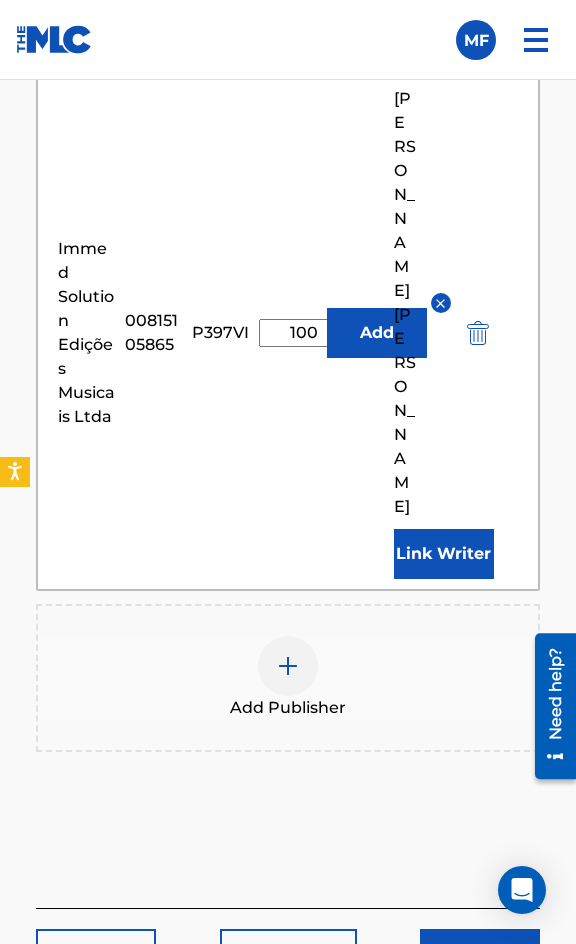 scroll, scrollTop: 1866, scrollLeft: 0, axis: vertical 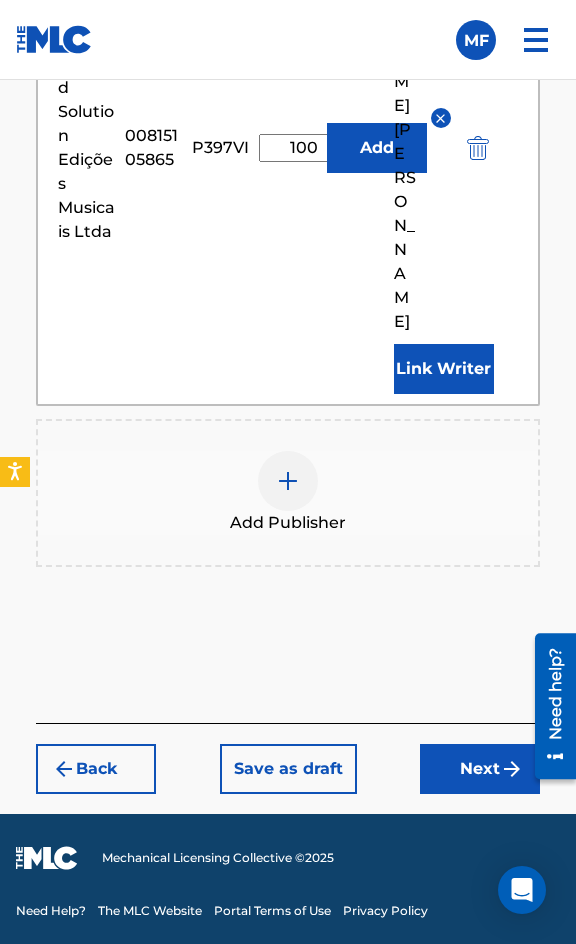click at bounding box center (548, 705) 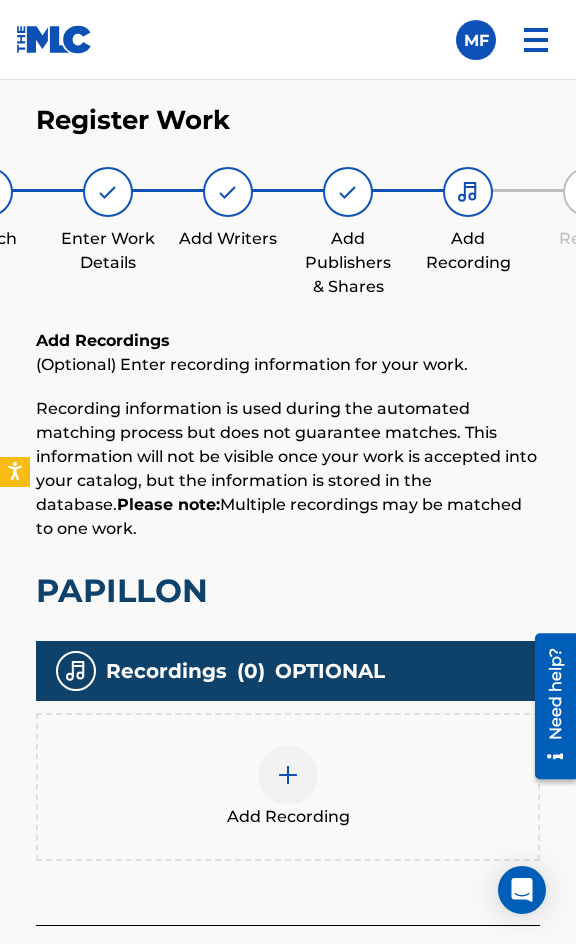 scroll, scrollTop: 1332, scrollLeft: 0, axis: vertical 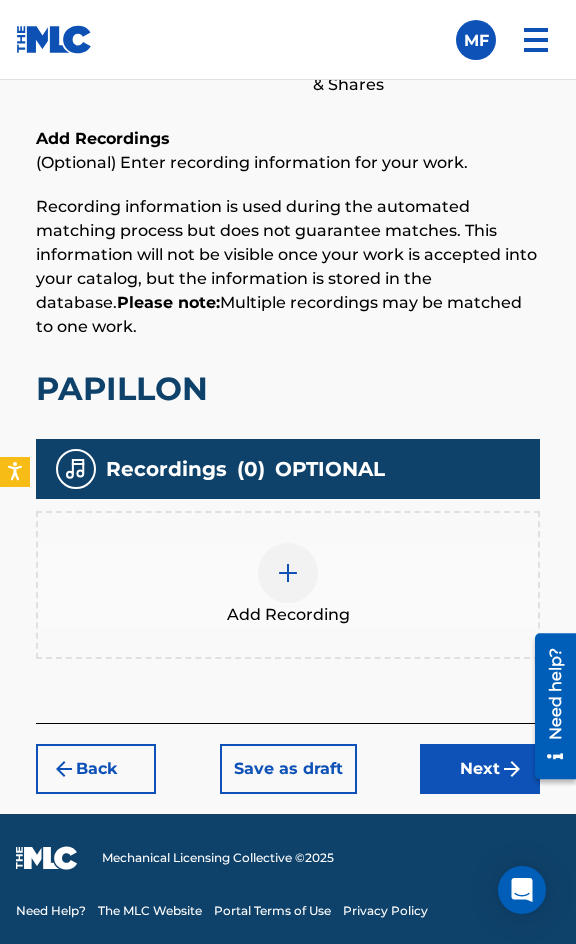 click on "Add Recording" at bounding box center (288, 585) 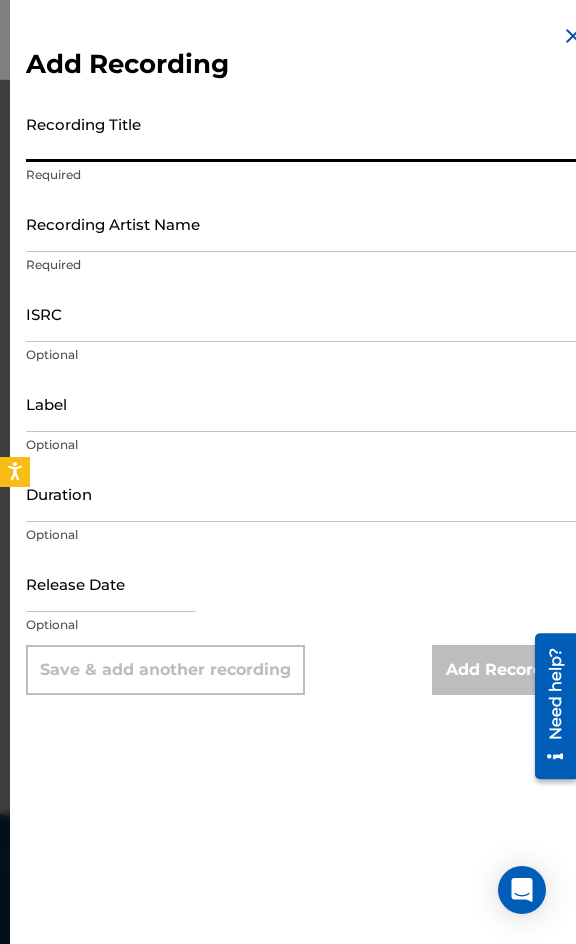 click on "Recording Title" at bounding box center (305, 133) 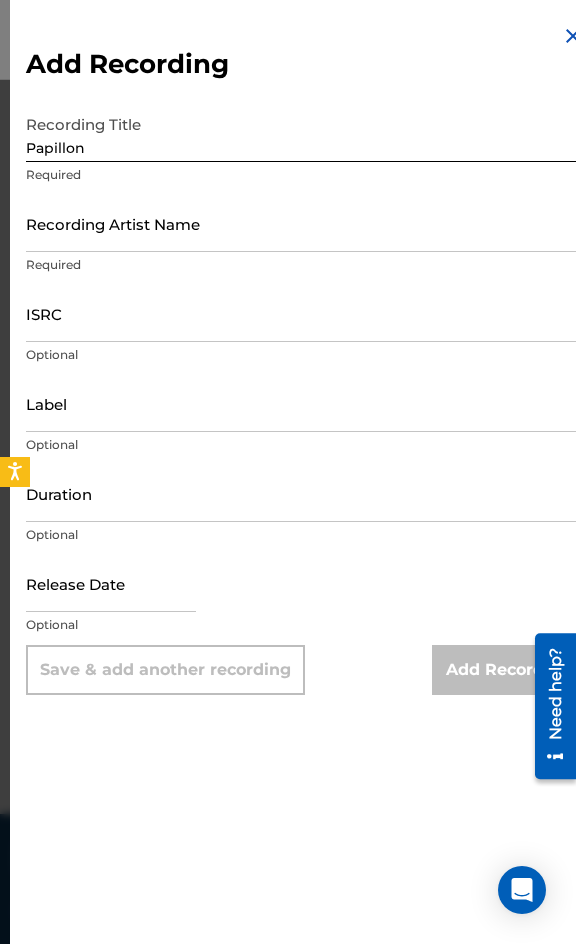click on "Required" at bounding box center [305, 175] 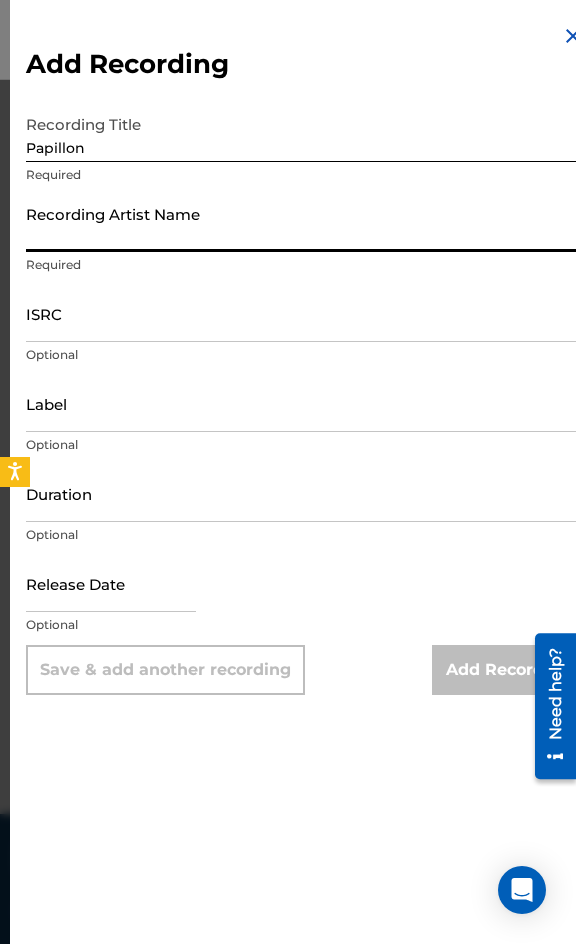 click on "Recording Artist Name" at bounding box center [305, 223] 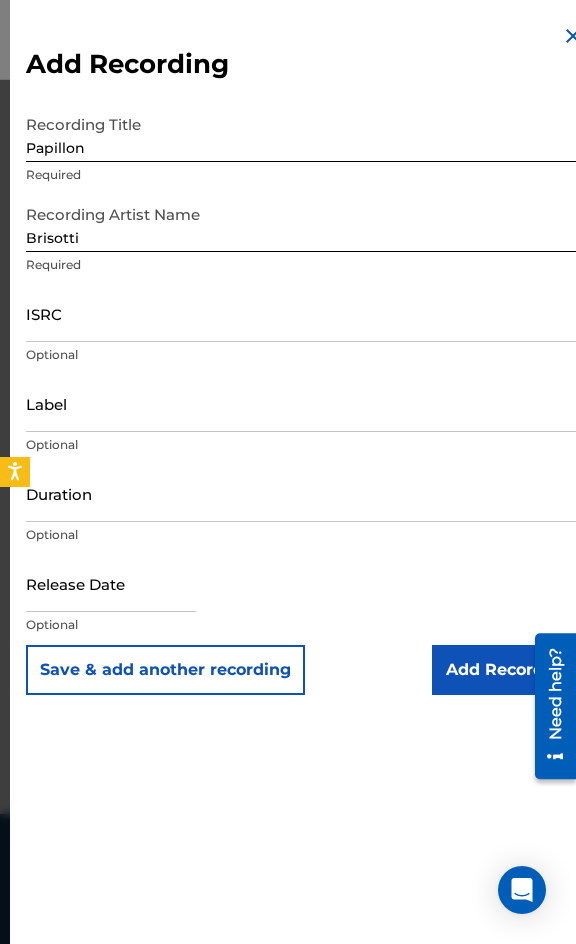 click on "ISRC" at bounding box center [305, 313] 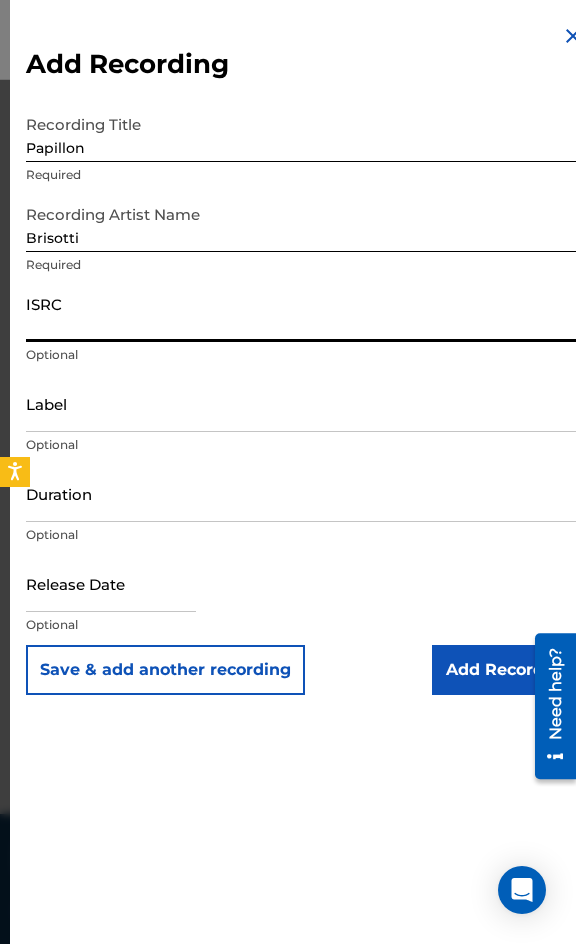 paste on "USNRS2342619" 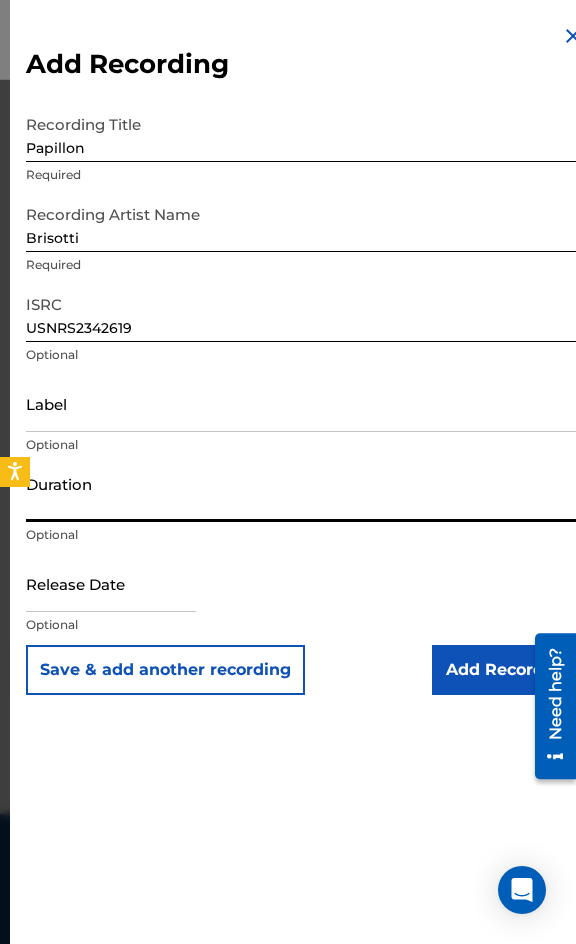 click on "Duration" at bounding box center [305, 493] 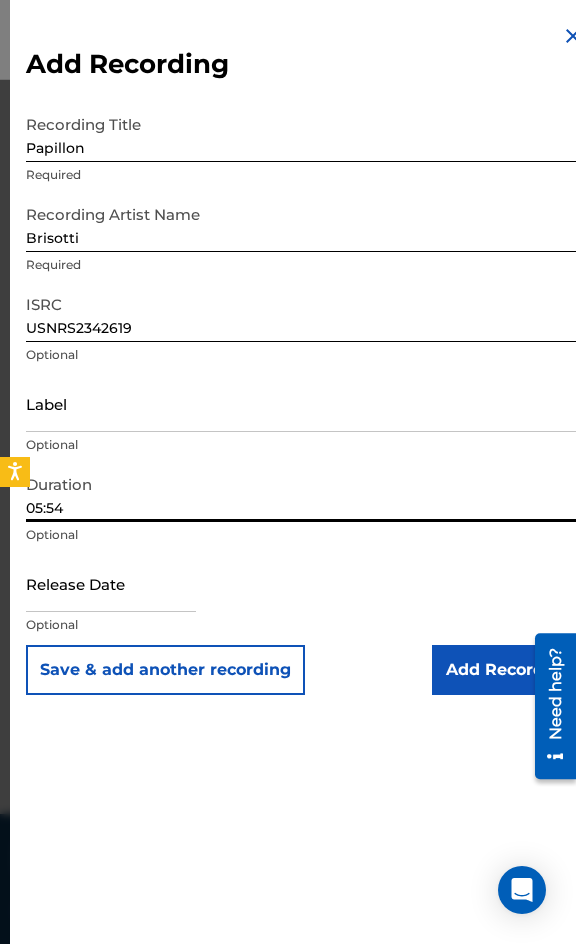 click on "Add Recording" at bounding box center (508, 670) 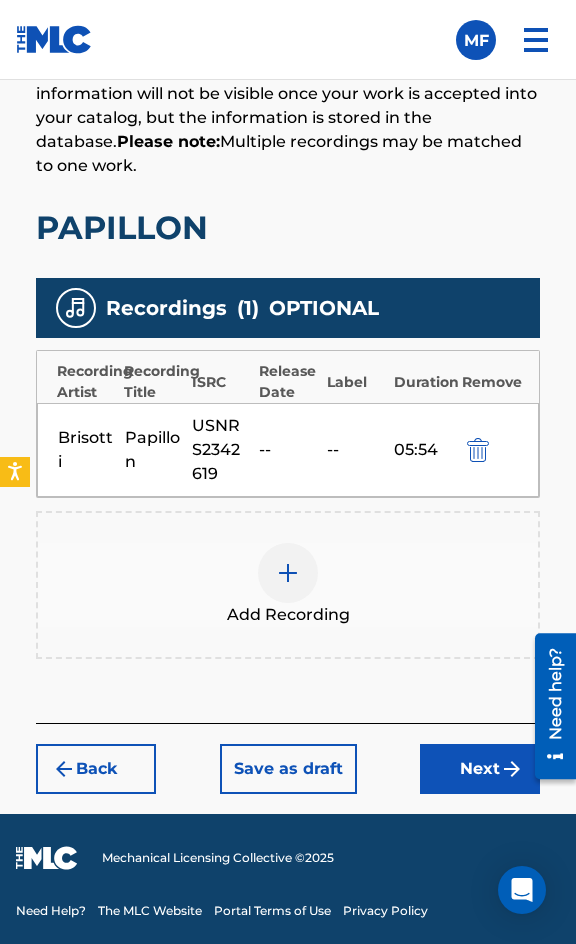 click on "Next" at bounding box center [480, 769] 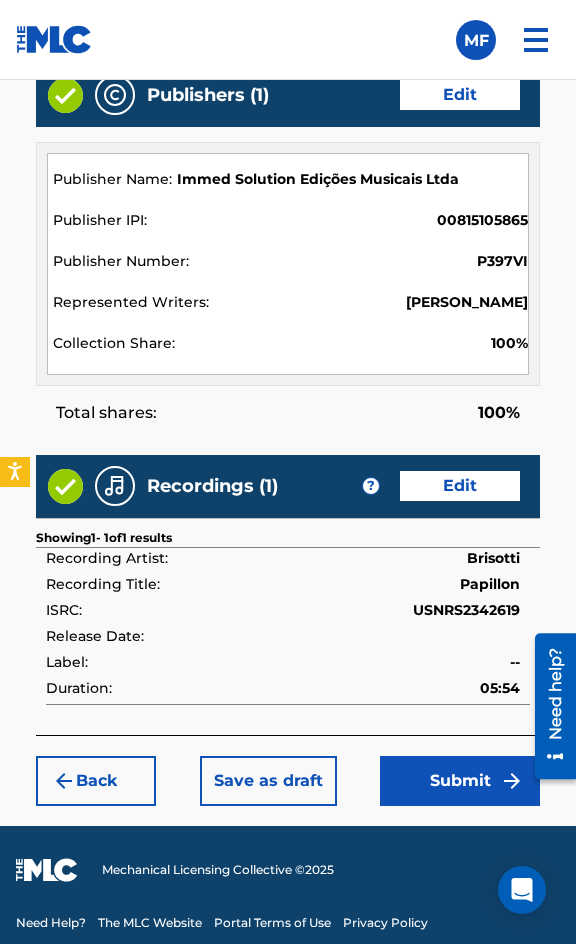scroll, scrollTop: 2162, scrollLeft: 0, axis: vertical 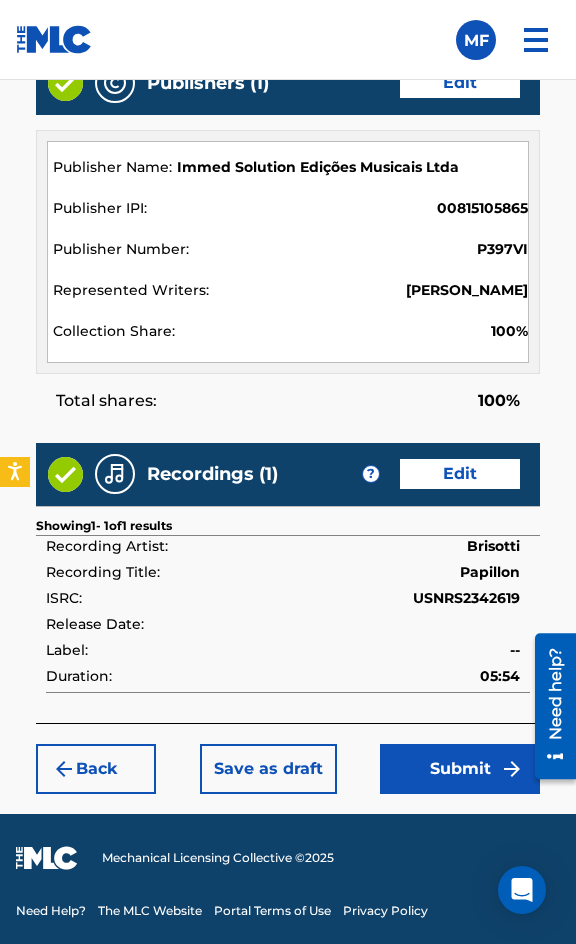 click on "Submit" at bounding box center [460, 769] 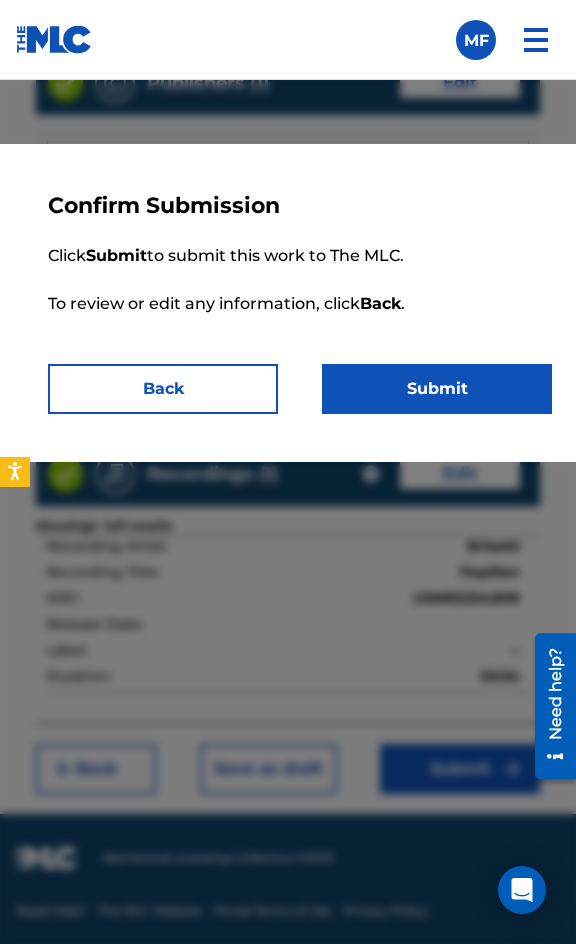 click on "Click  Submit  to submit this work to The MLC. To review or edit any information, click  Back ." at bounding box center (300, 292) 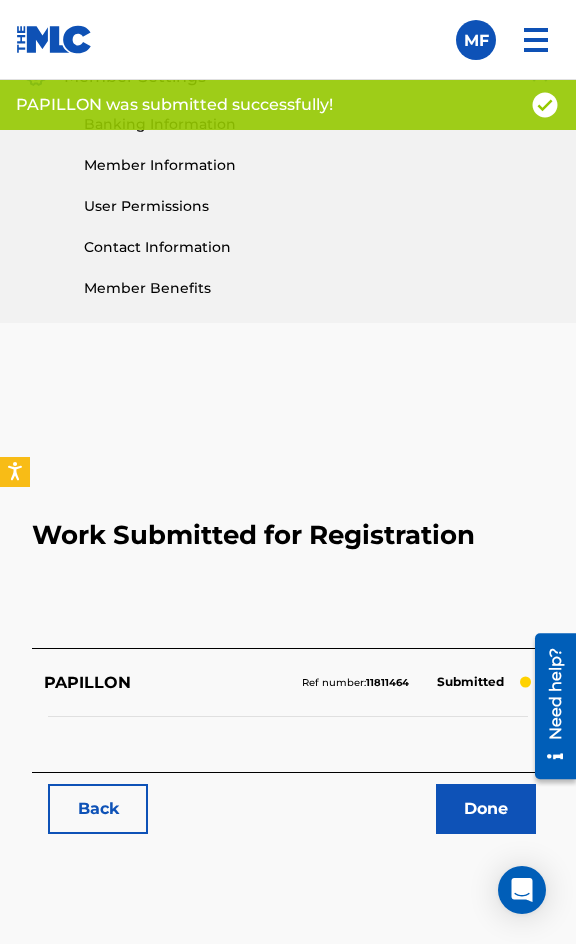 scroll, scrollTop: 1114, scrollLeft: 0, axis: vertical 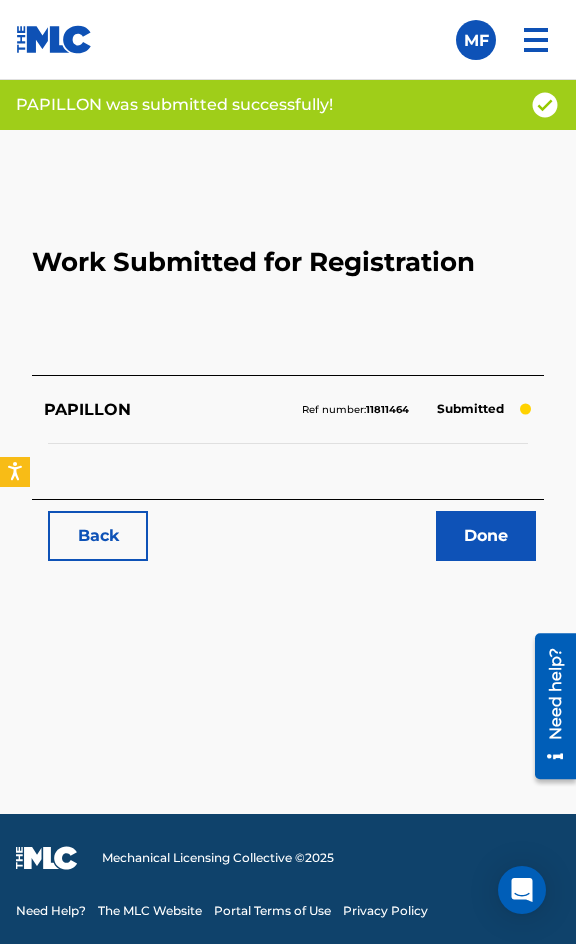click on "Back" at bounding box center [98, 536] 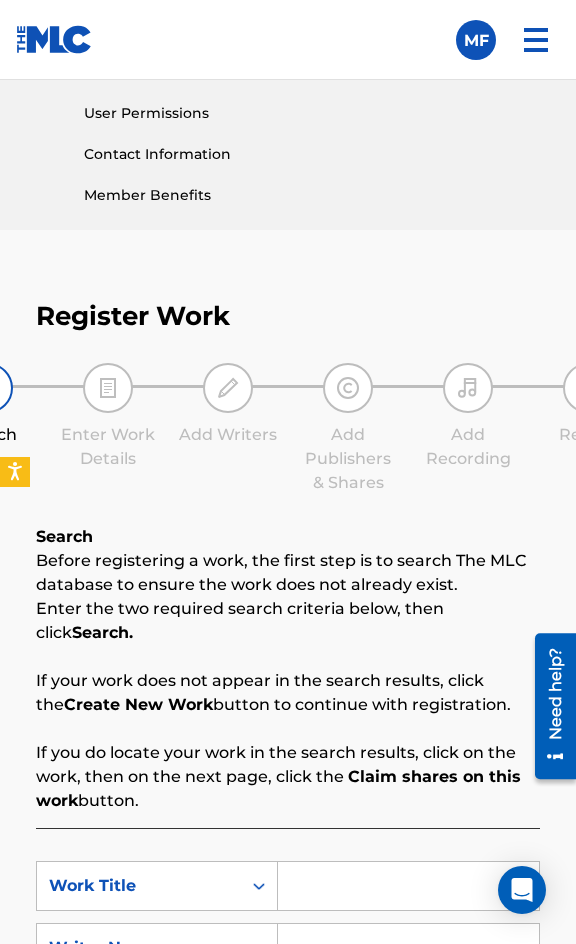 scroll, scrollTop: 1200, scrollLeft: 0, axis: vertical 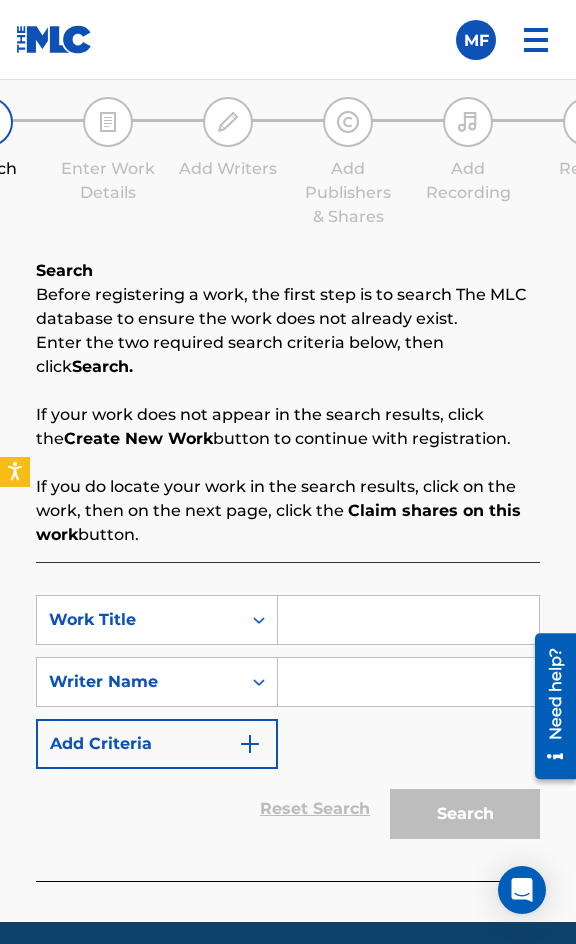 click at bounding box center [408, 620] 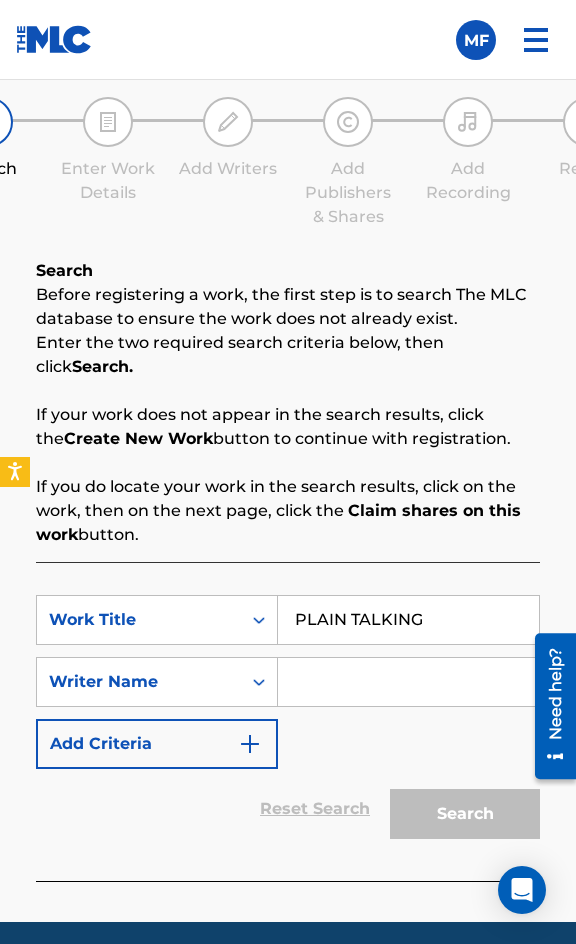 click at bounding box center (408, 682) 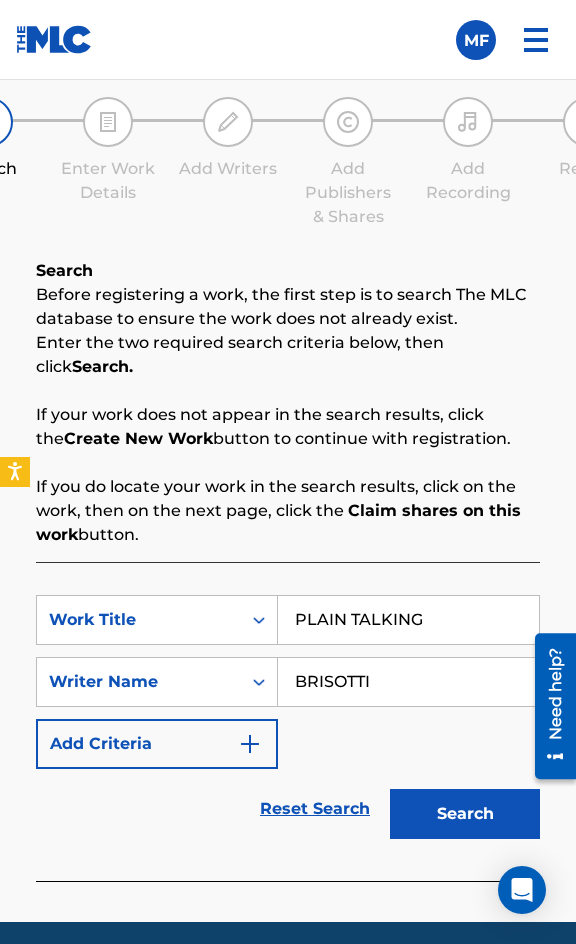 click on "Search" at bounding box center (465, 814) 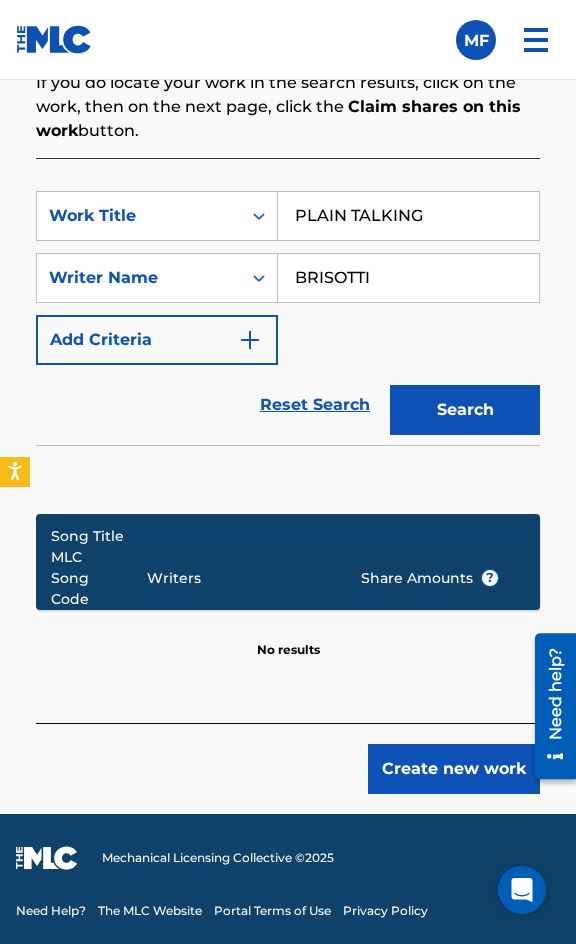 click on "Create new work" at bounding box center [454, 769] 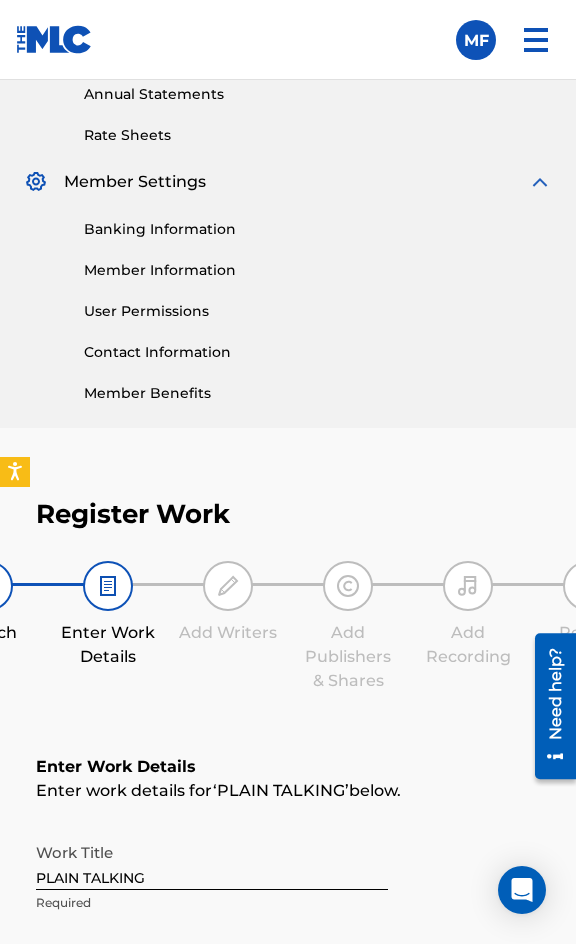 scroll, scrollTop: 1336, scrollLeft: 0, axis: vertical 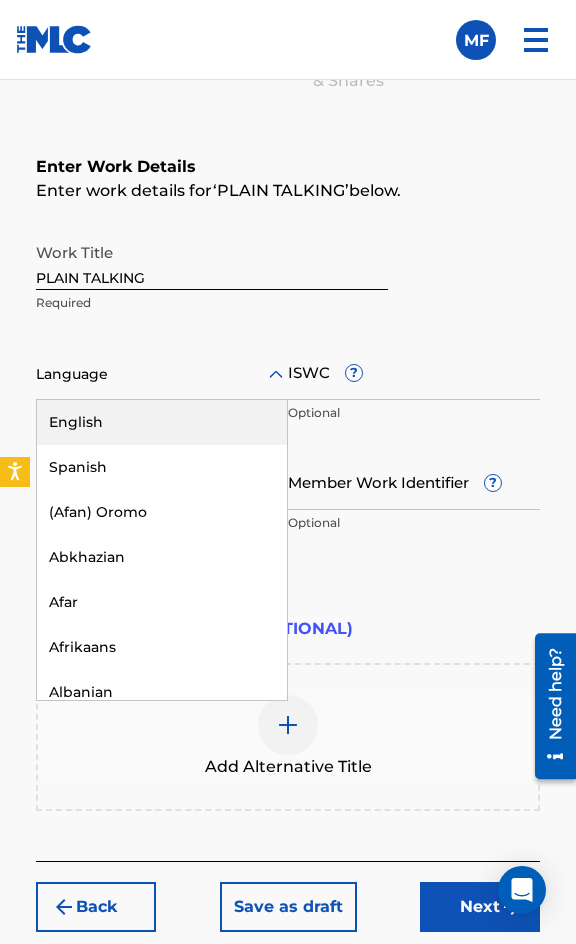 click on "Language" at bounding box center [162, 375] 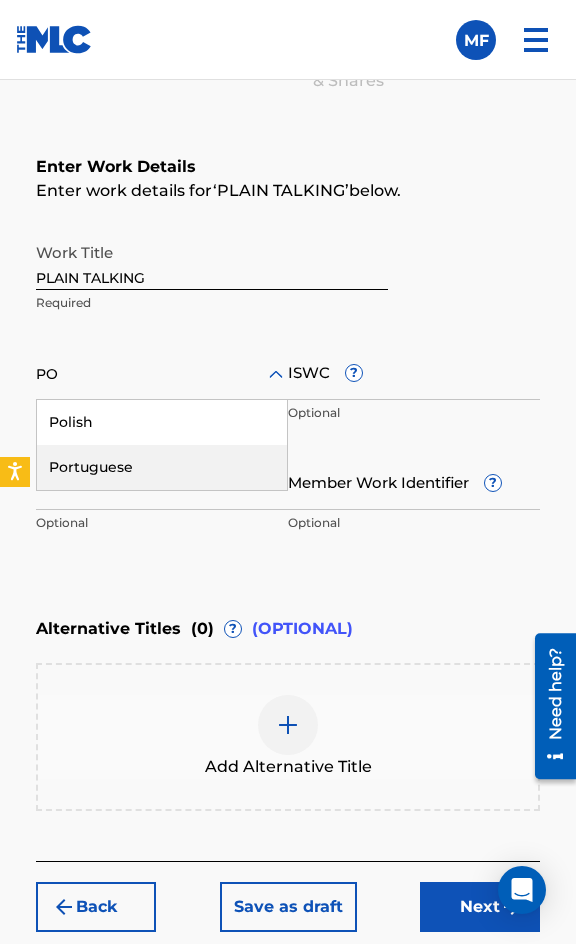 click on "Polish" at bounding box center (162, 422) 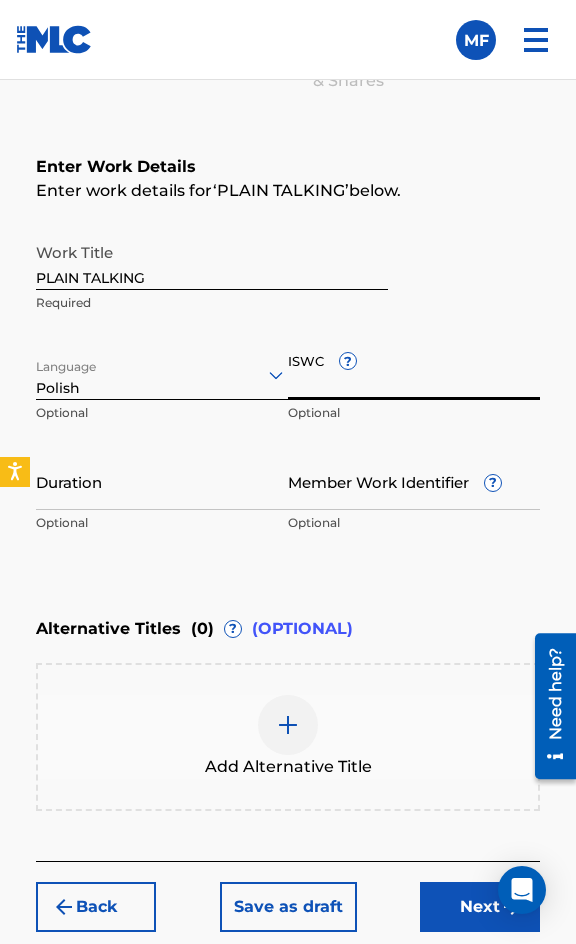 click on "ISWC   ?" at bounding box center (414, 371) 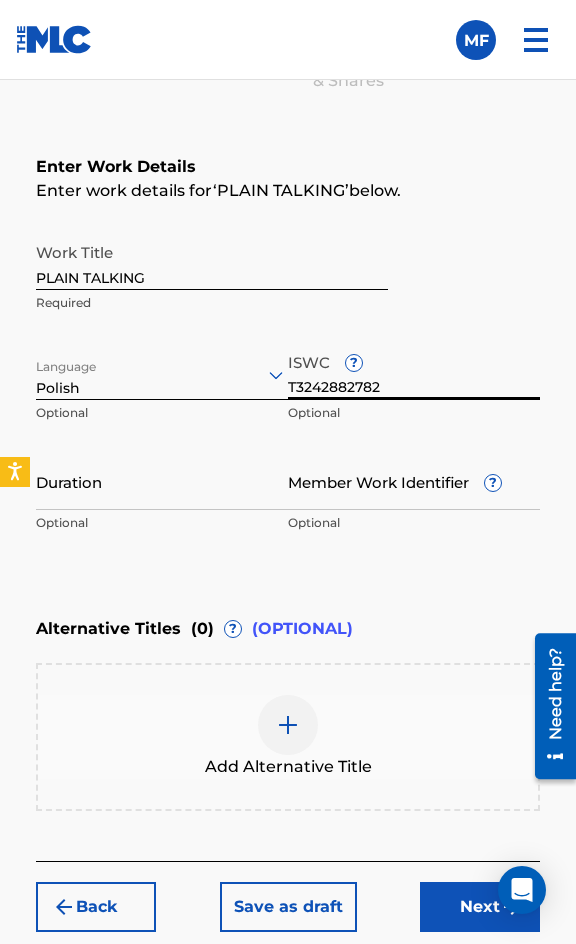click on "Duration" at bounding box center [162, 481] 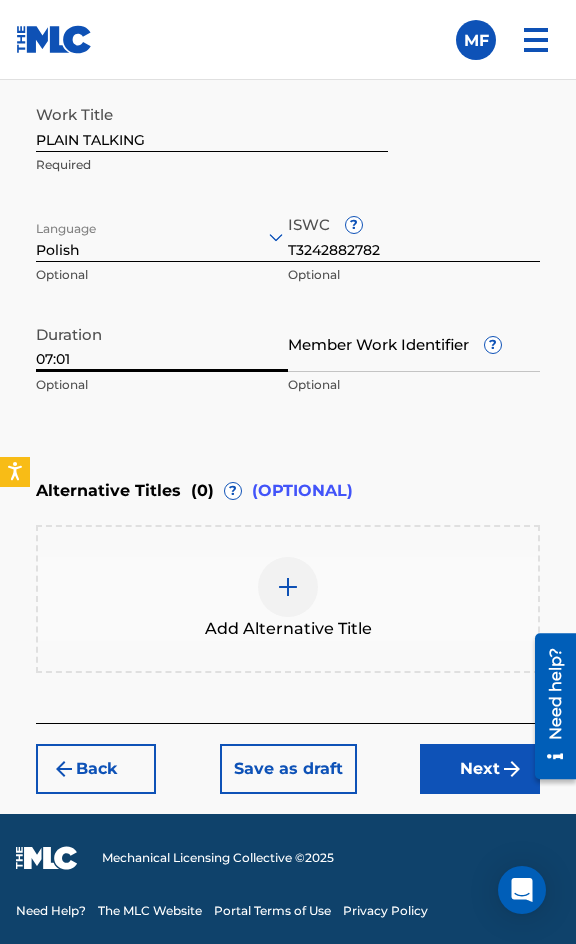 click on "Next" at bounding box center [480, 769] 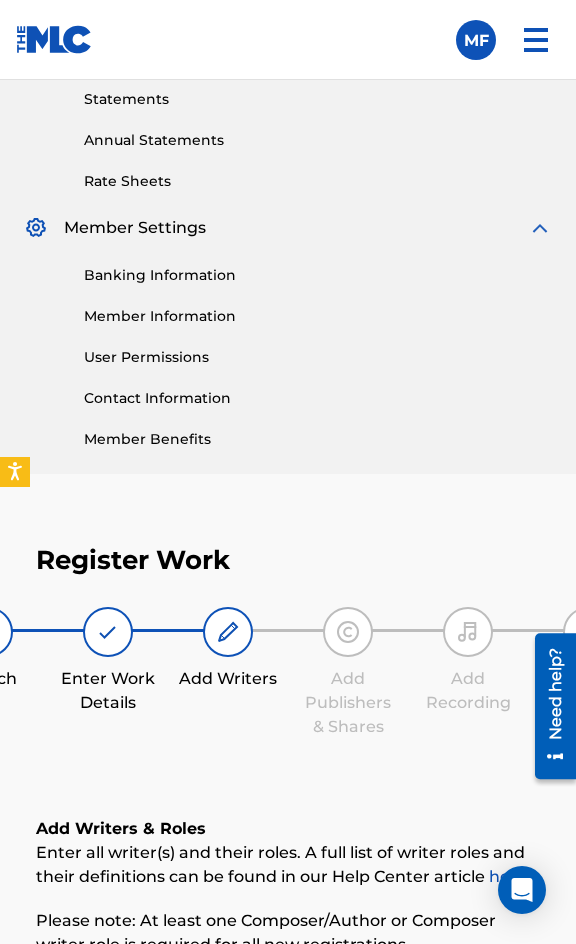 scroll, scrollTop: 1290, scrollLeft: 0, axis: vertical 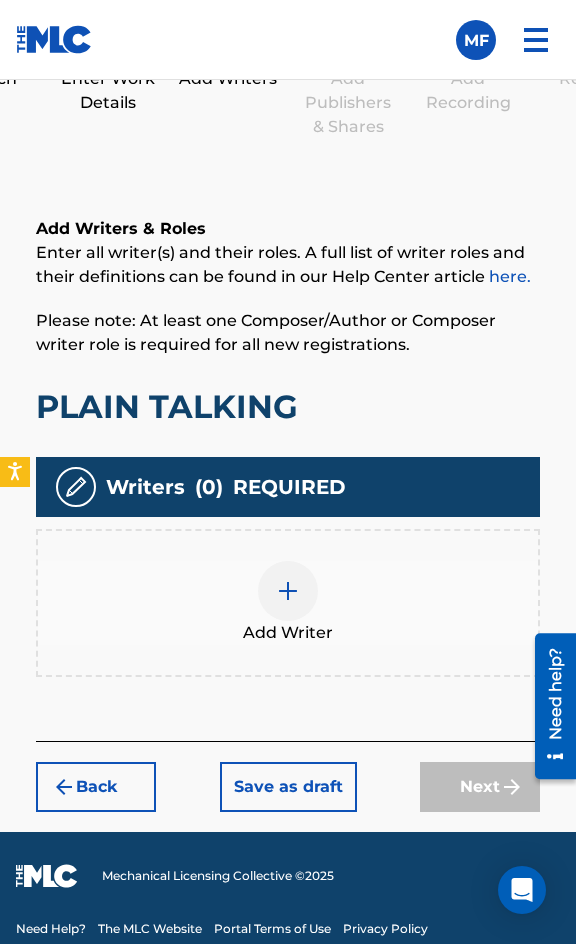 click on "Add Writer" at bounding box center [288, 633] 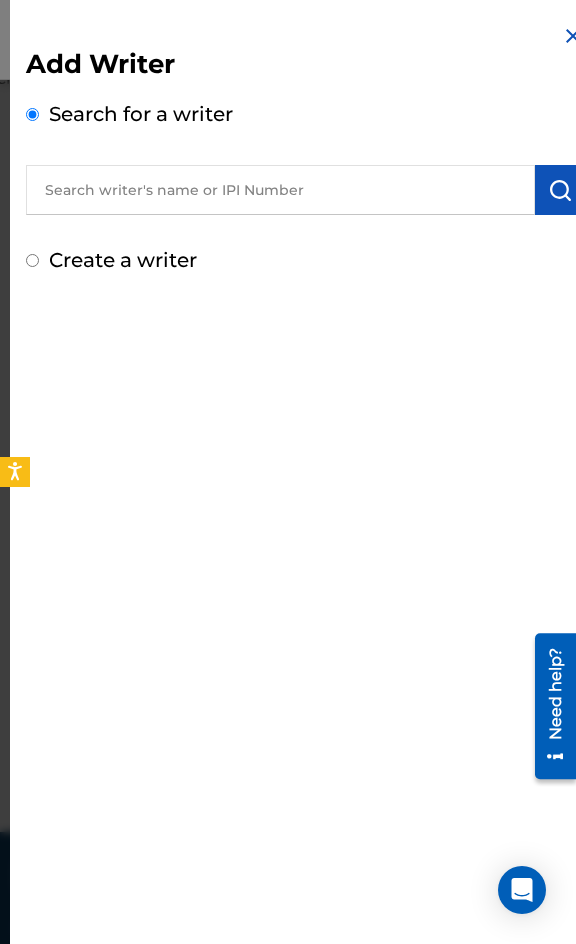 click on "Create a writer" at bounding box center [123, 260] 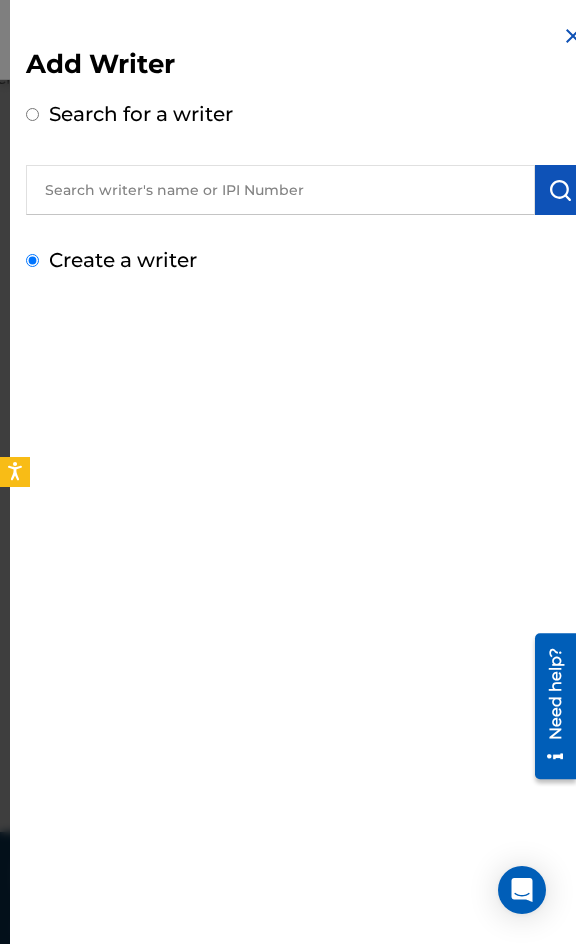 click on "Create a writer" at bounding box center (32, 260) 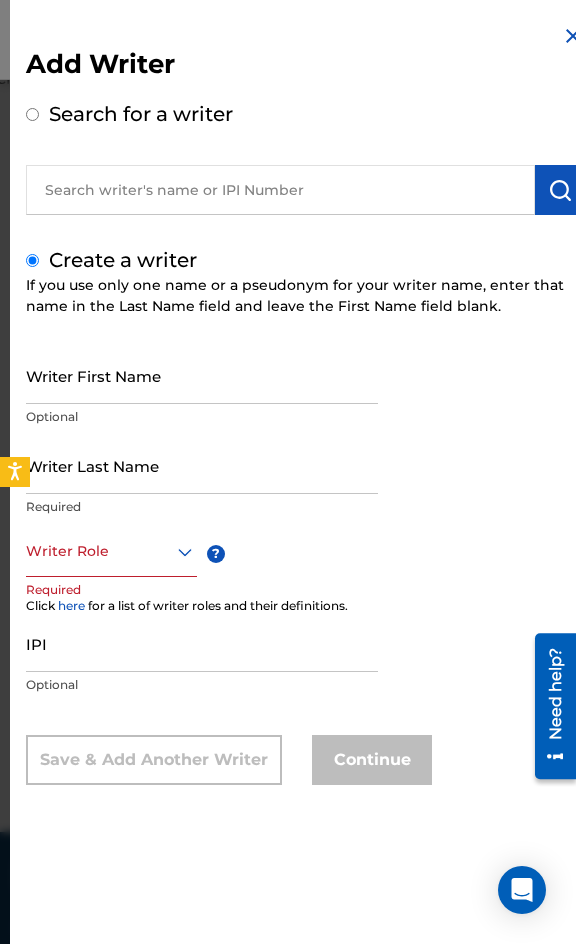 click on "Create a writer If you use only one name or a pseudonym for your writer name, enter that name in the Last Name field and leave the First Name field blank. Writer First Name   Optional Writer Last Name   Required Writer Role ? Required Click   here   for a list of writer roles and their definitions. IPI   Optional Save & Add Another Writer Continue" at bounding box center [305, 515] 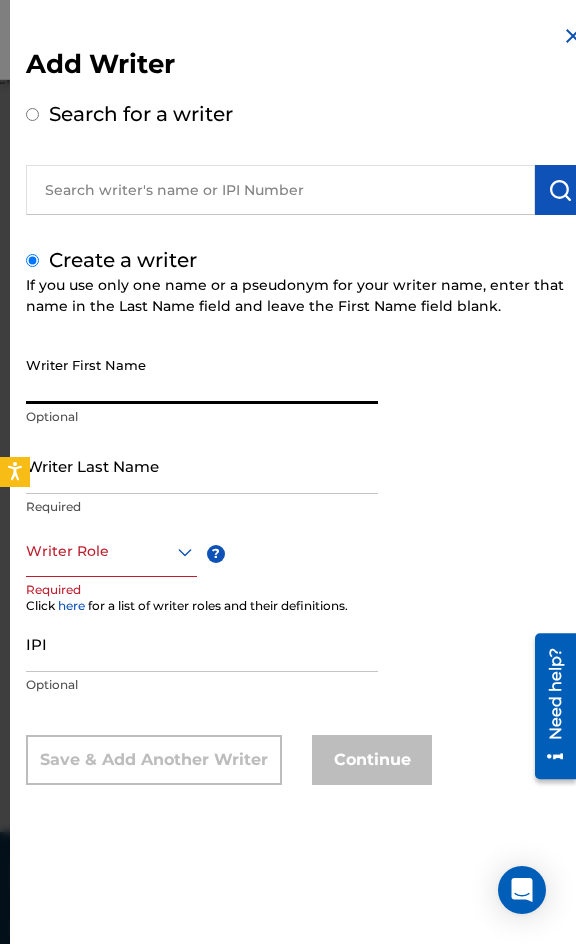click on "Writer First Name" at bounding box center (202, 375) 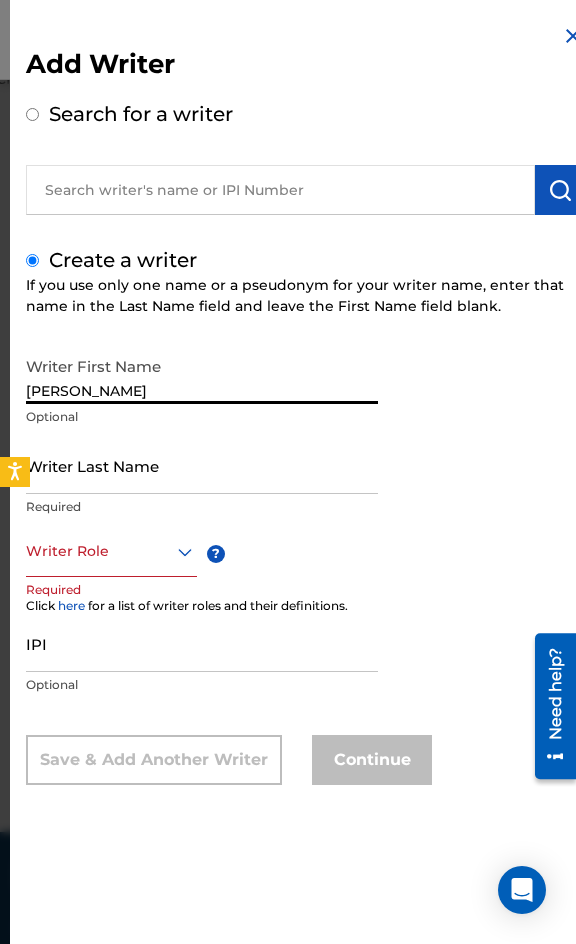 drag, startPoint x: 261, startPoint y: 383, endPoint x: 93, endPoint y: 420, distance: 172.02615 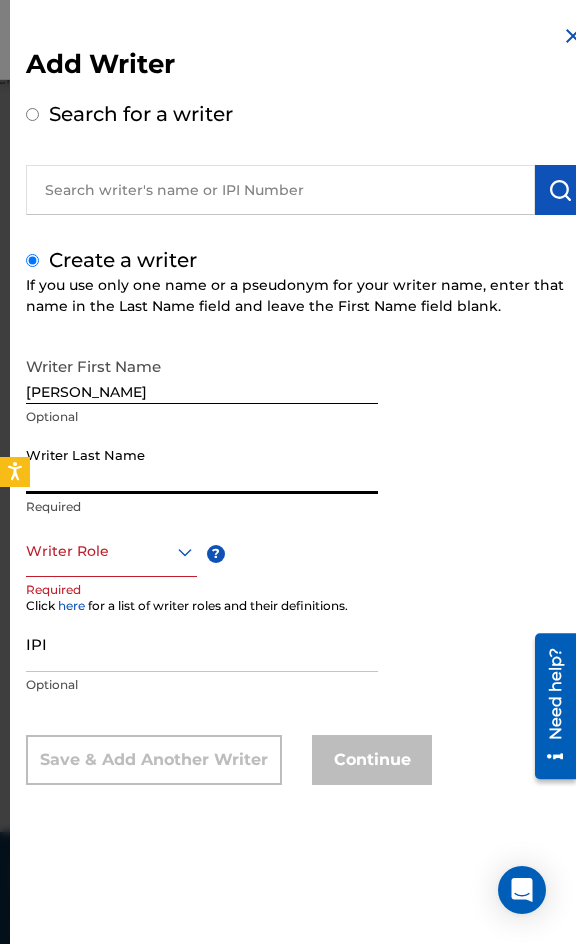 paste 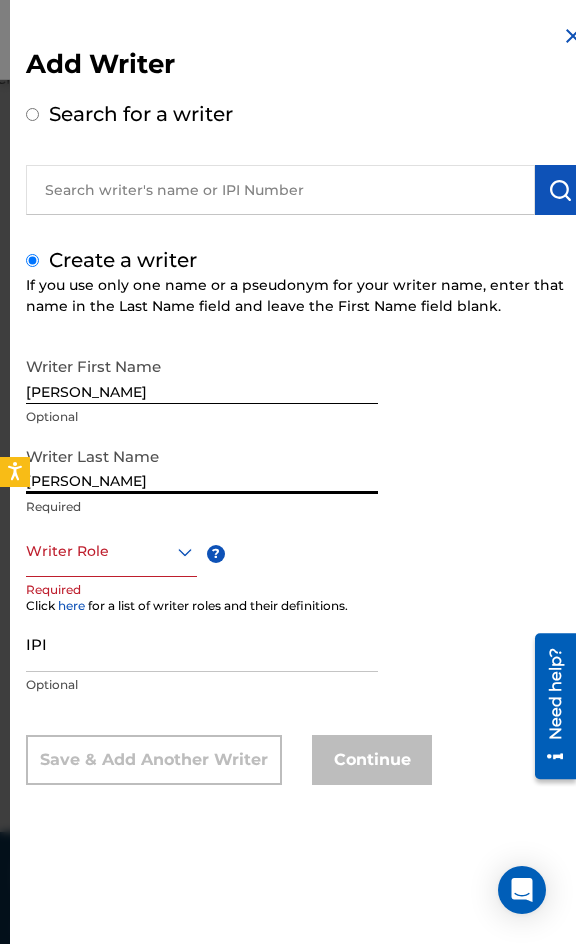 click at bounding box center [111, 551] 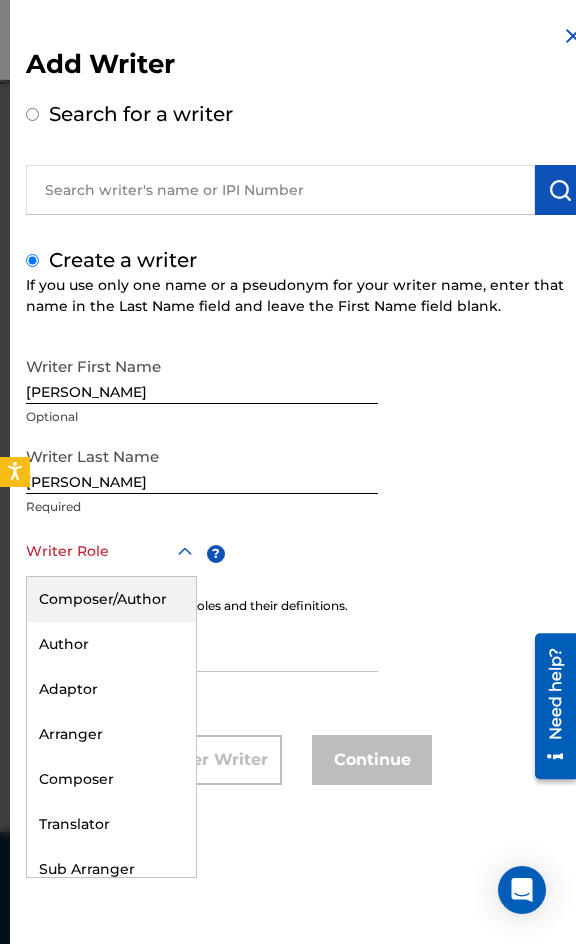 click on "Composer/Author" at bounding box center [111, 599] 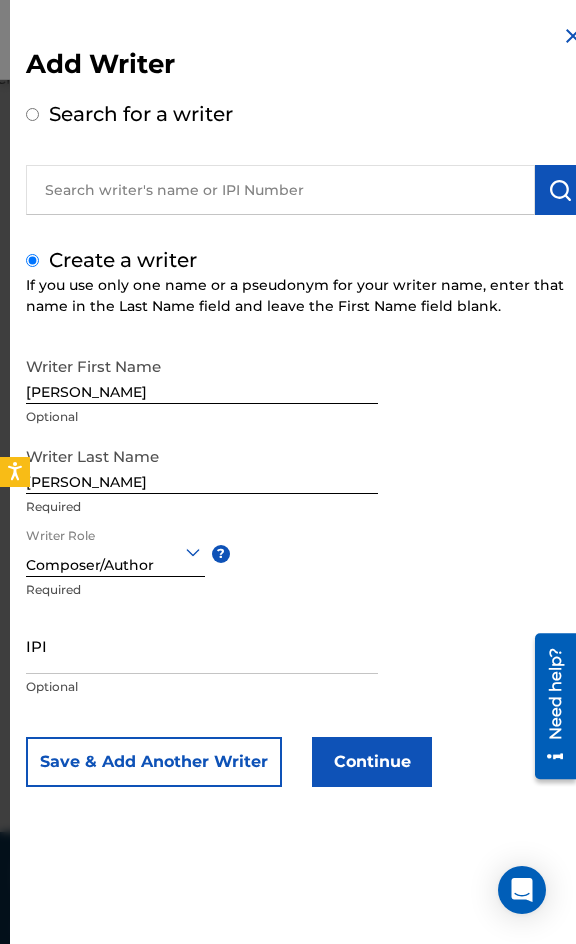 click on "Continue" at bounding box center (372, 762) 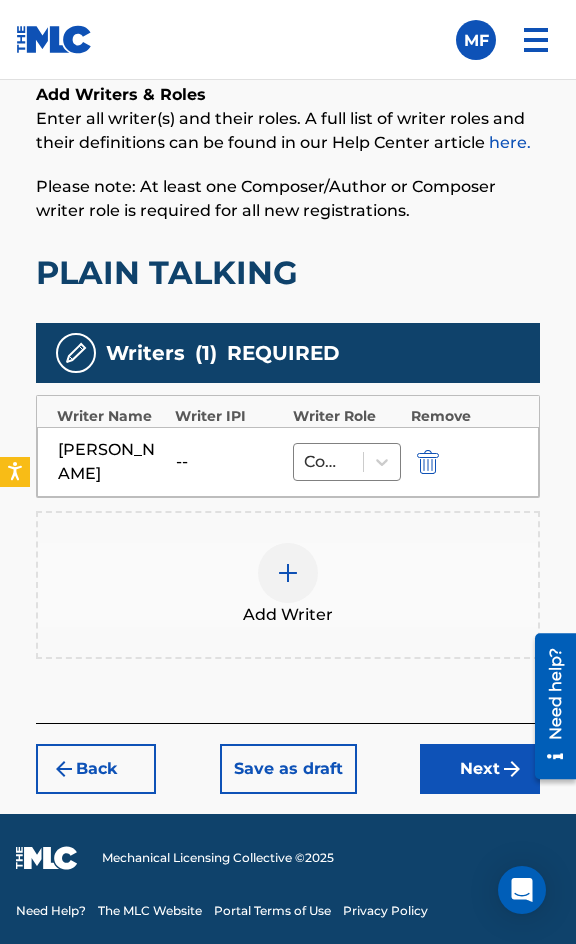 click on "Next" at bounding box center [480, 769] 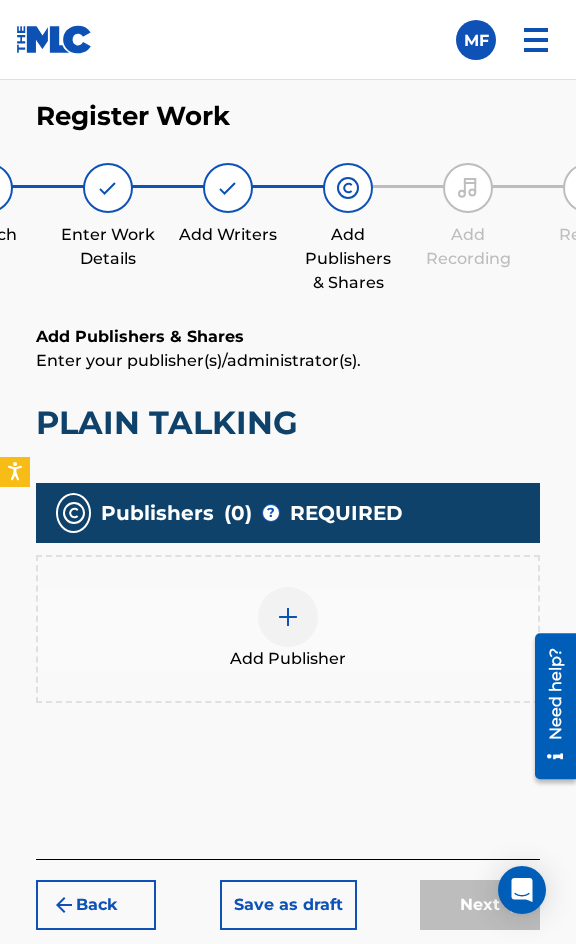 scroll, scrollTop: 1270, scrollLeft: 0, axis: vertical 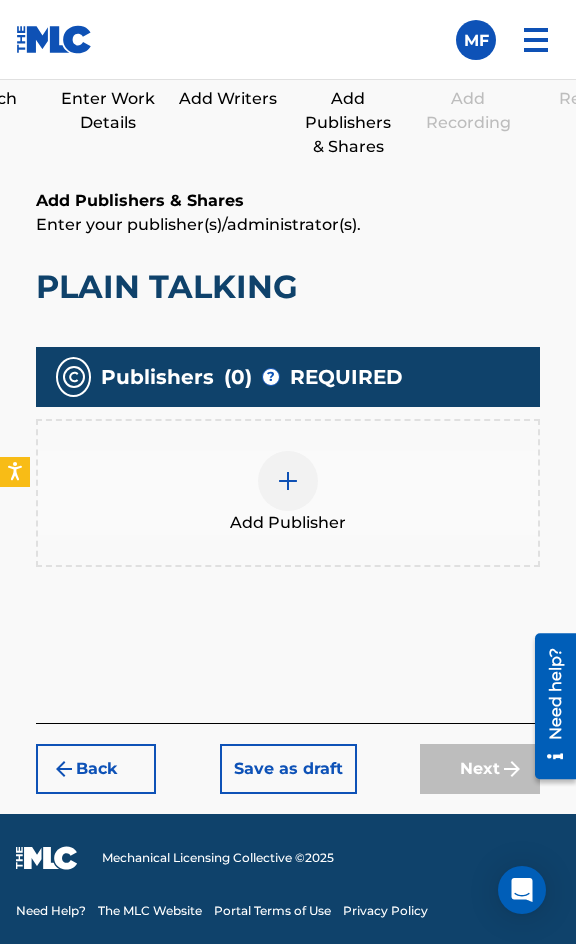 click at bounding box center (288, 481) 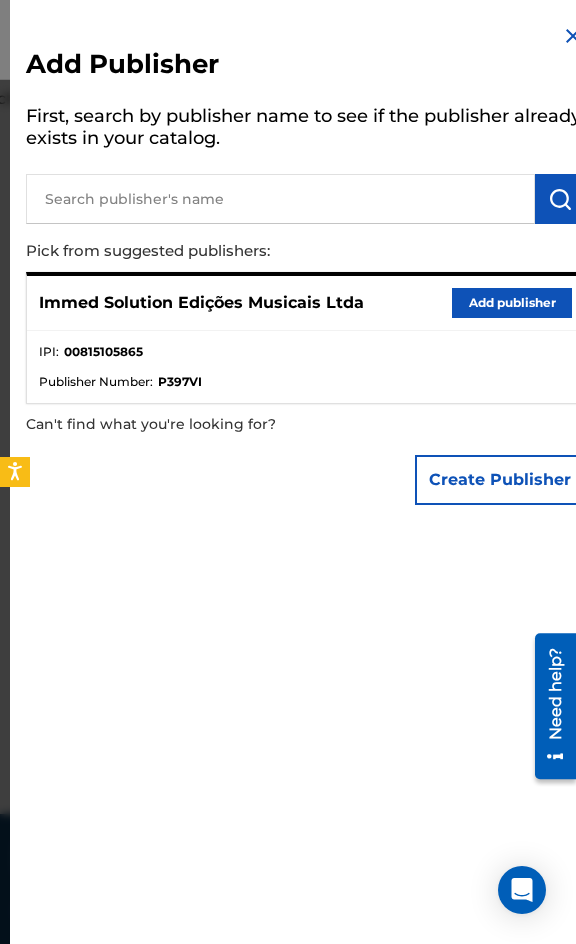 click on "Add publisher" at bounding box center (512, 303) 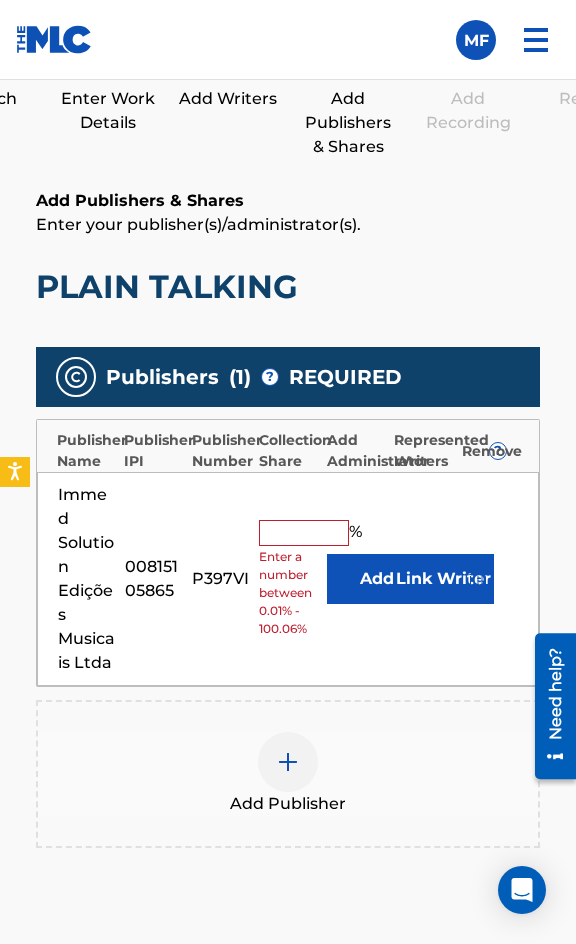 click on "Immed Solution Edições Musicais Ltda 00815105865 P397VI % Enter a number between 0.01% - 100.06% Add Link Writer" at bounding box center (288, 579) 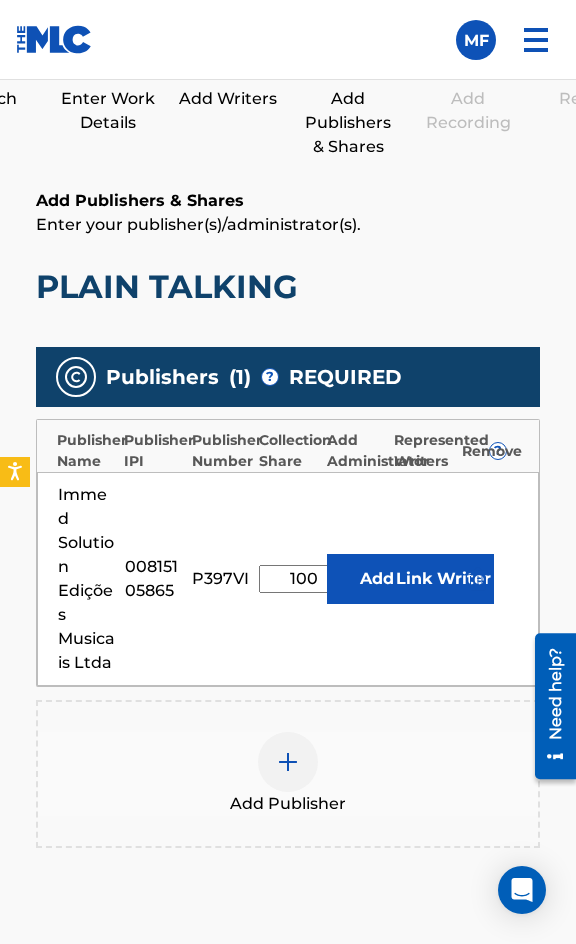 click on "Link Writer" at bounding box center (444, 579) 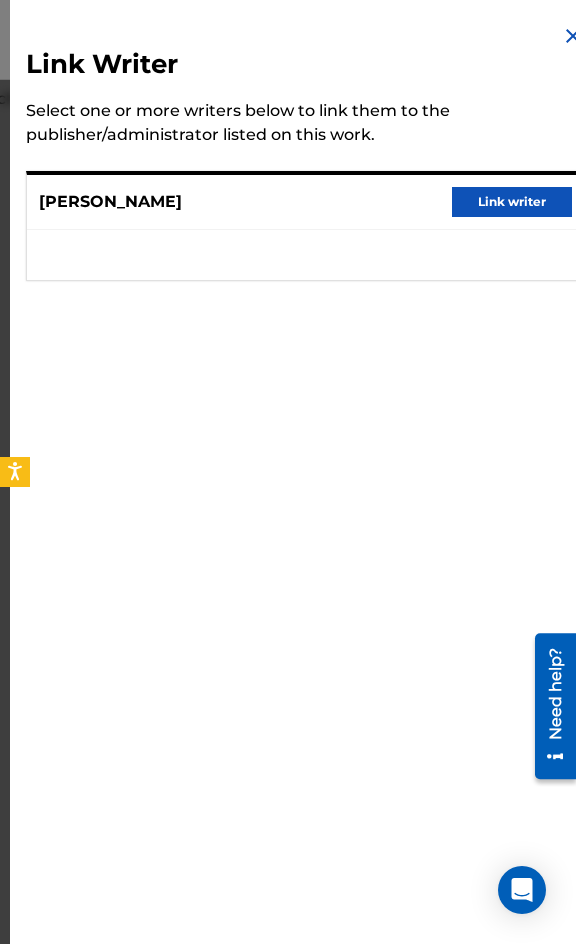 click on "Link writer" at bounding box center (512, 202) 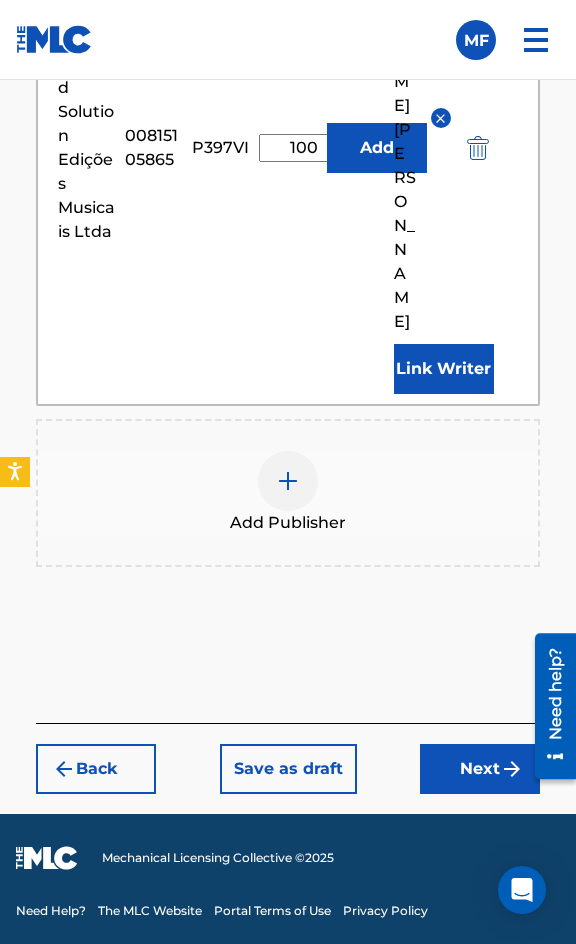 click on "Next" at bounding box center [480, 769] 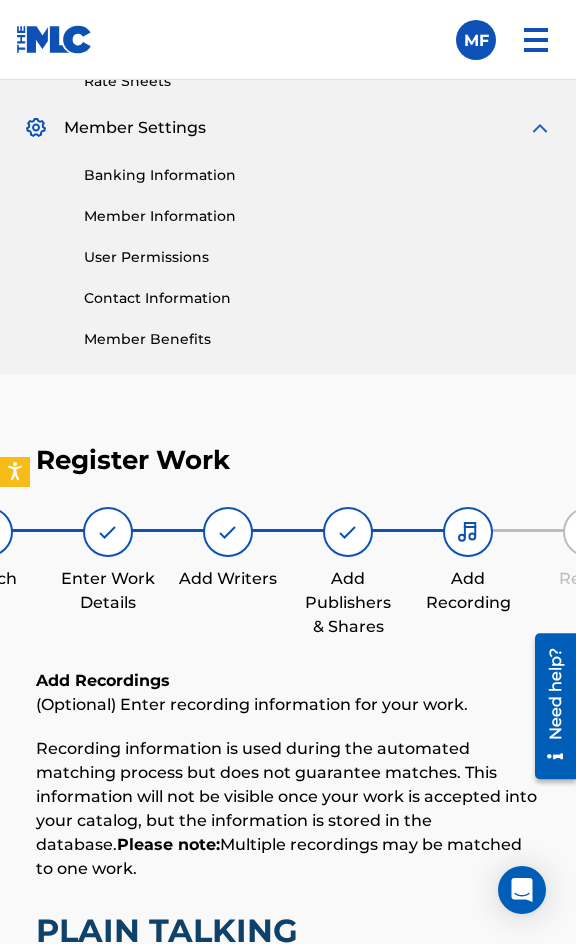 scroll, scrollTop: 1332, scrollLeft: 0, axis: vertical 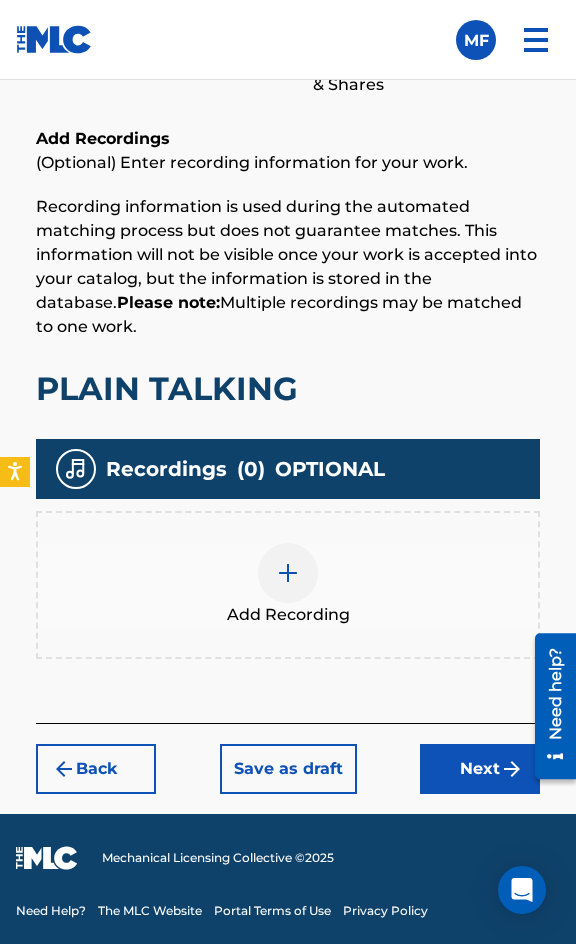 click on "Add Recording" at bounding box center [288, 585] 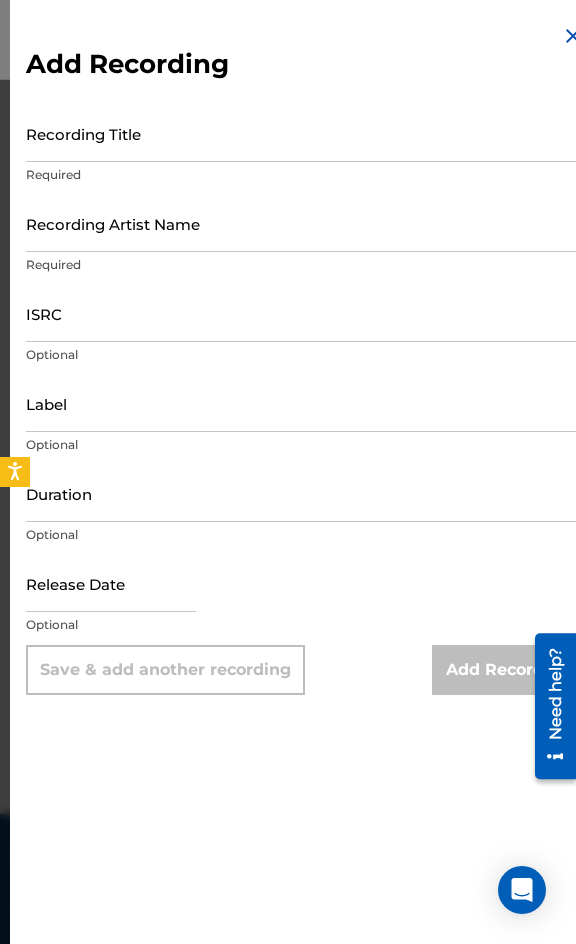 click on "Recording Title" at bounding box center [305, 133] 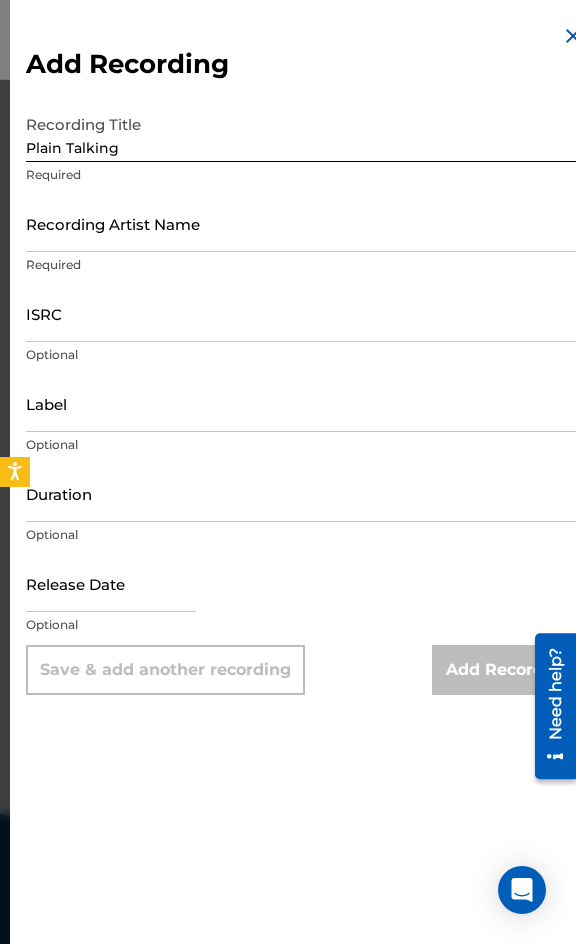 drag, startPoint x: 304, startPoint y: 166, endPoint x: 299, endPoint y: 196, distance: 30.413813 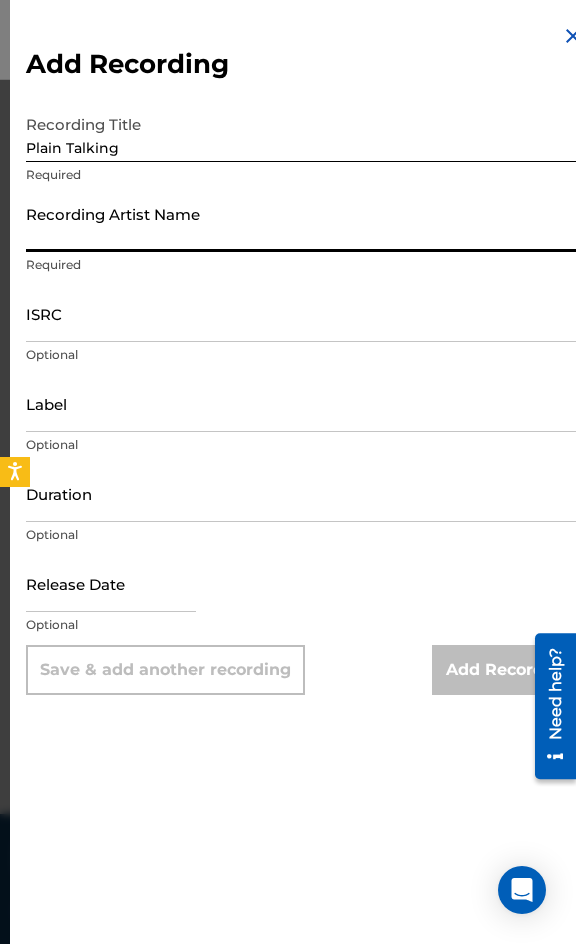 click on "Recording Artist Name" at bounding box center (305, 223) 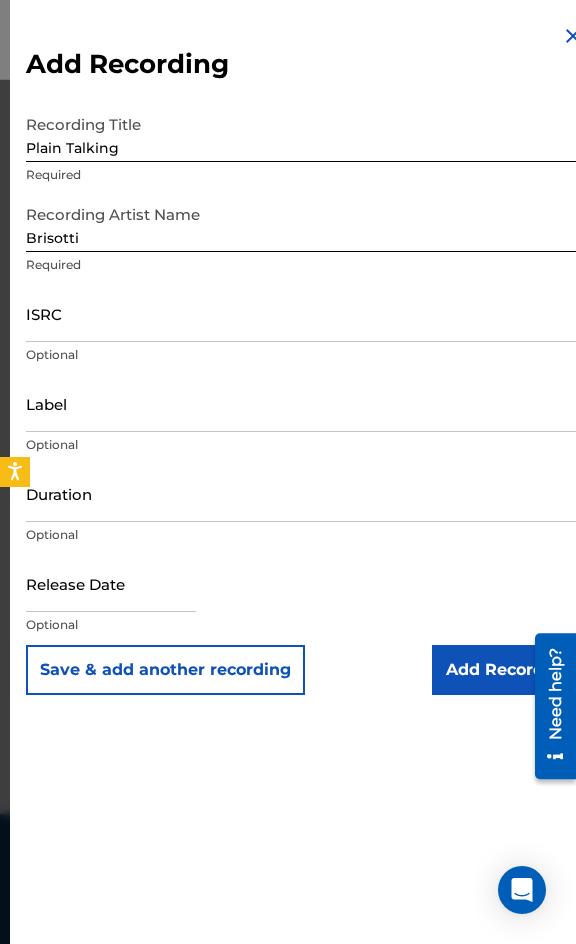 click on "Required" at bounding box center [305, 265] 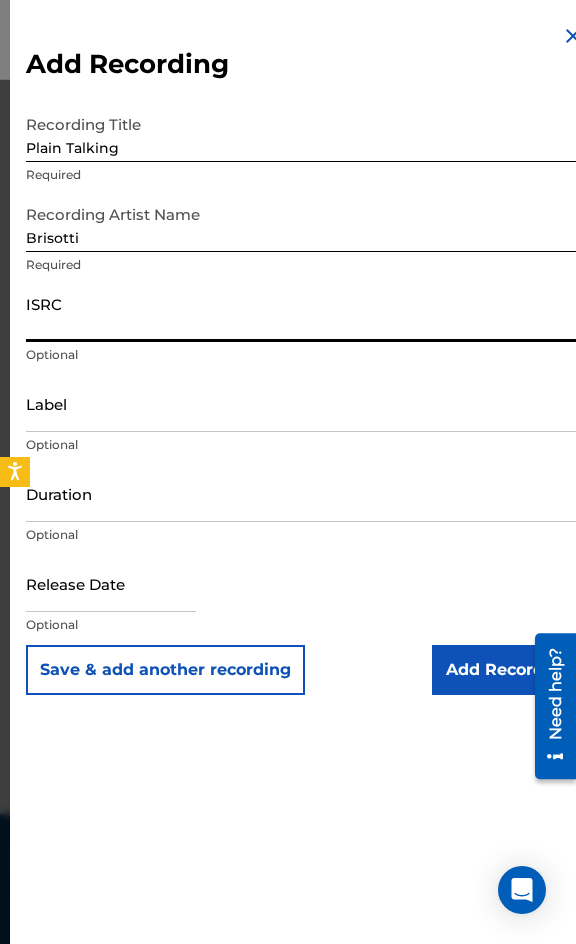 click on "ISRC" at bounding box center [305, 313] 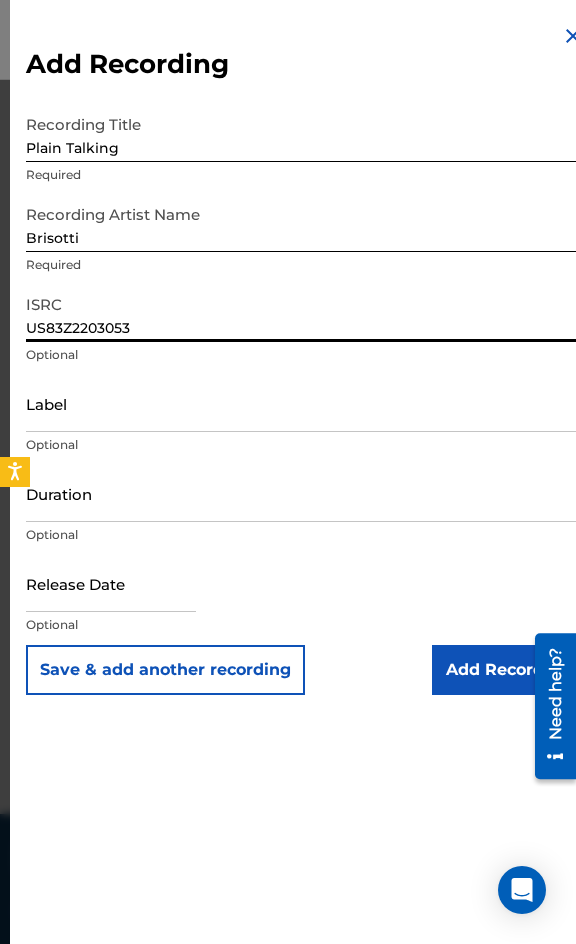 click on "Duration" at bounding box center [305, 493] 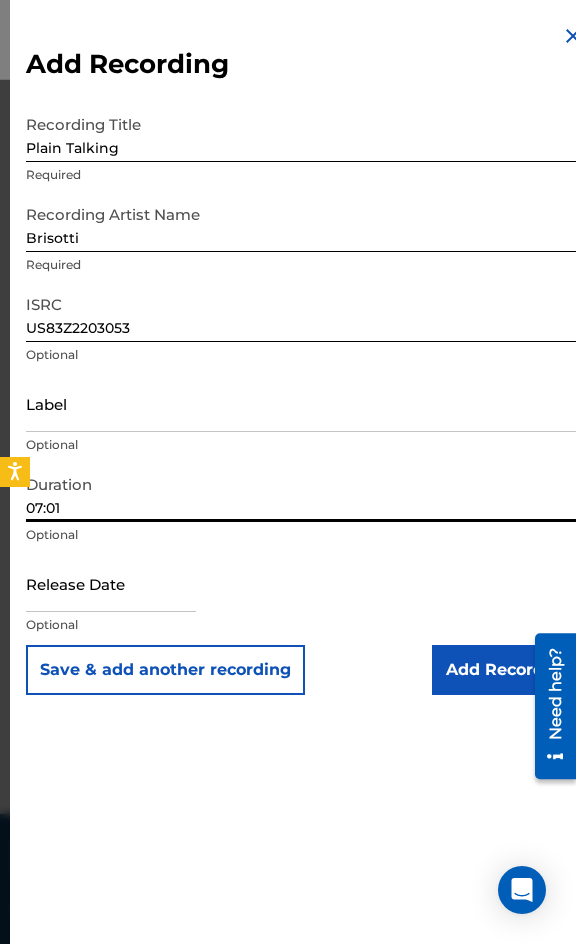 click on "Optional" at bounding box center [305, 625] 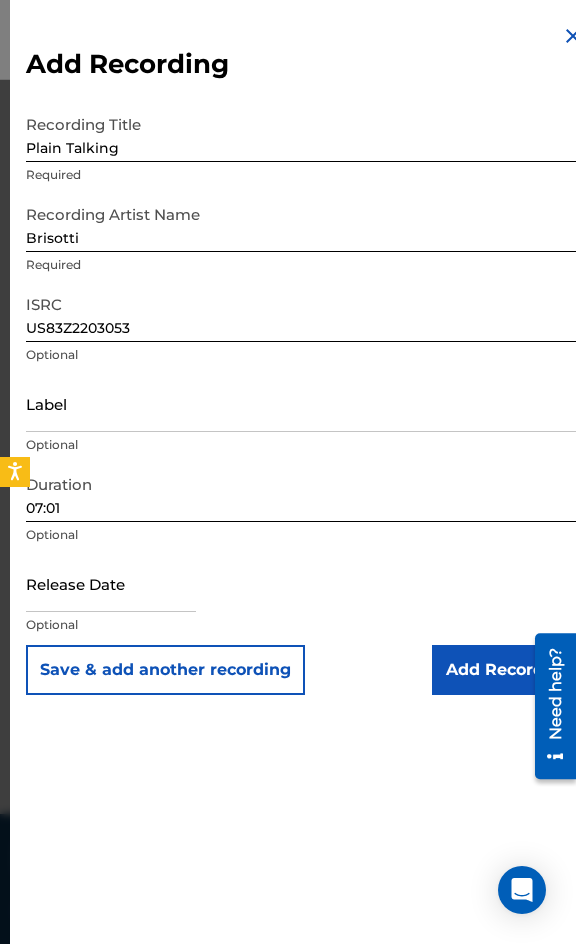 click on "Add Recording" at bounding box center [508, 670] 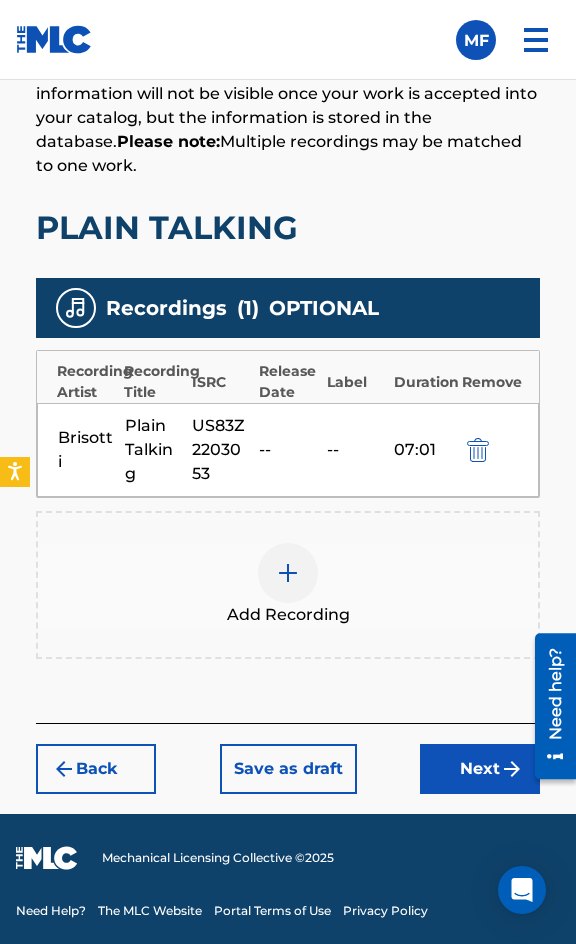 click on "Next" at bounding box center [480, 769] 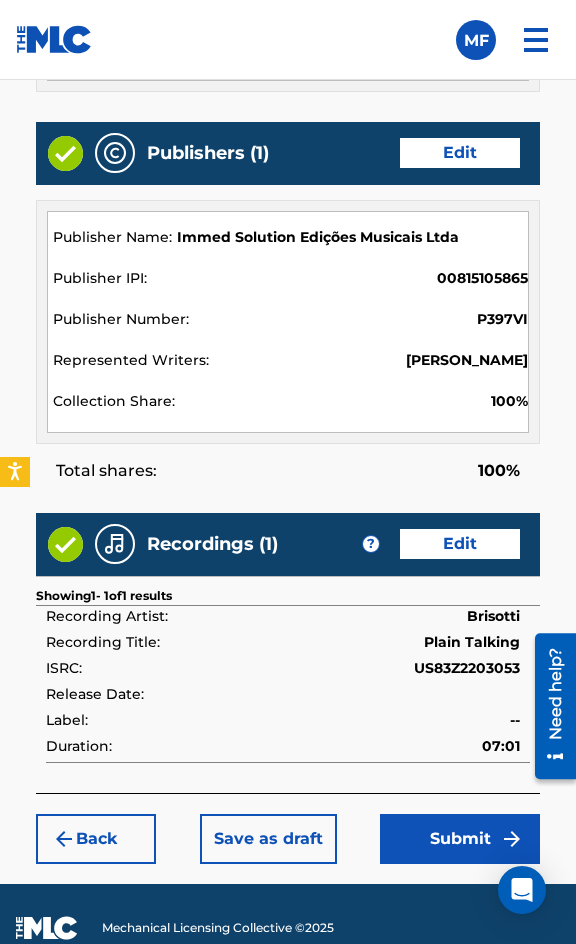 scroll, scrollTop: 2162, scrollLeft: 0, axis: vertical 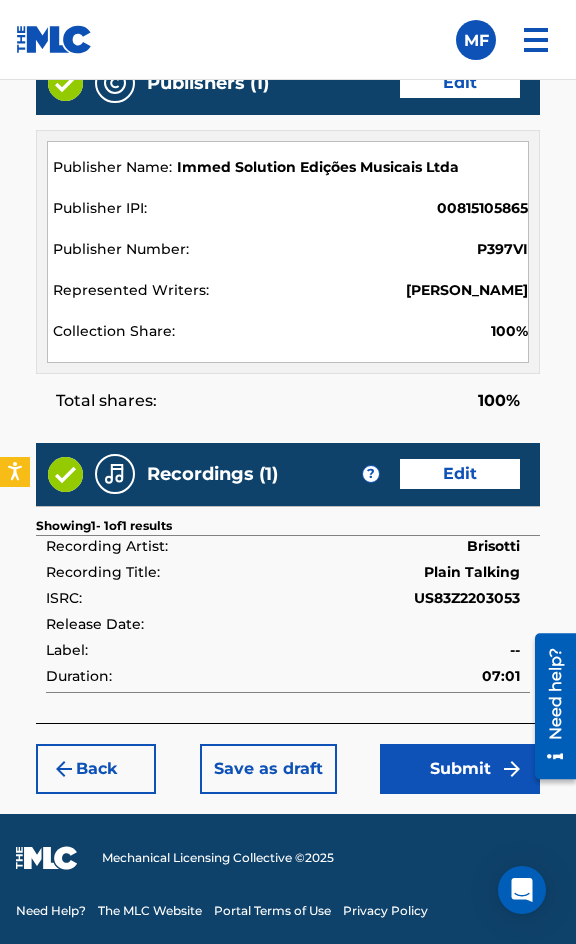 click on "Submit" at bounding box center [460, 769] 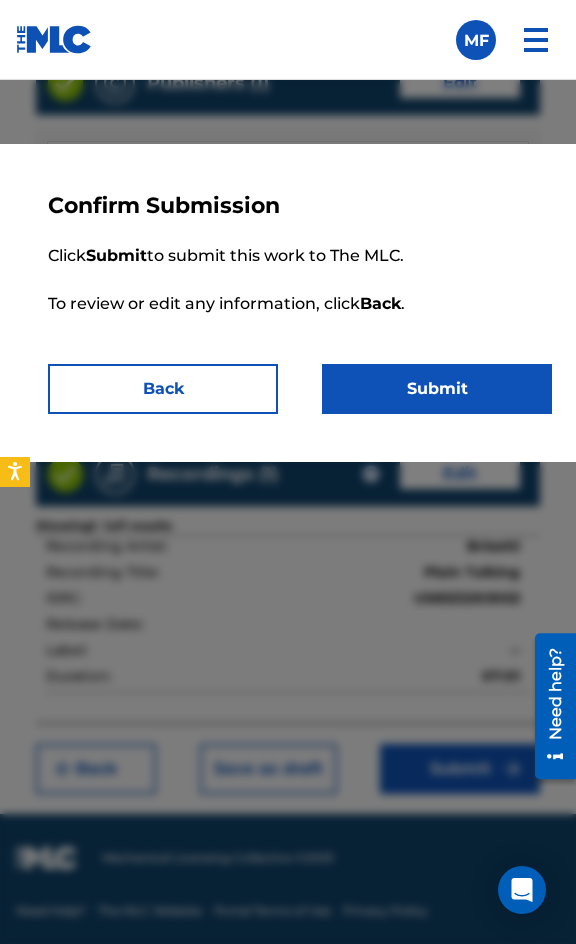 click on "Submit" at bounding box center [437, 389] 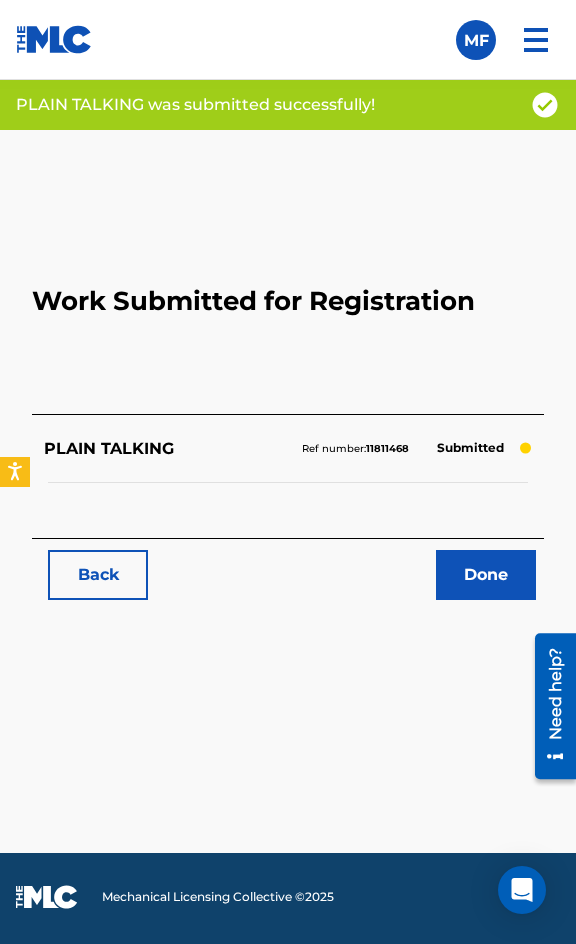 scroll, scrollTop: 1114, scrollLeft: 0, axis: vertical 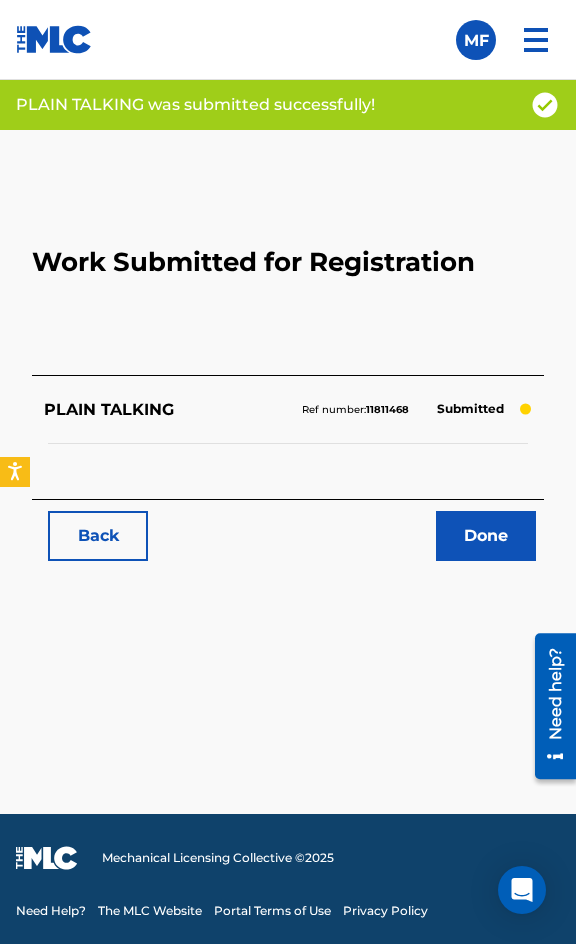 click on "Back" at bounding box center [98, 536] 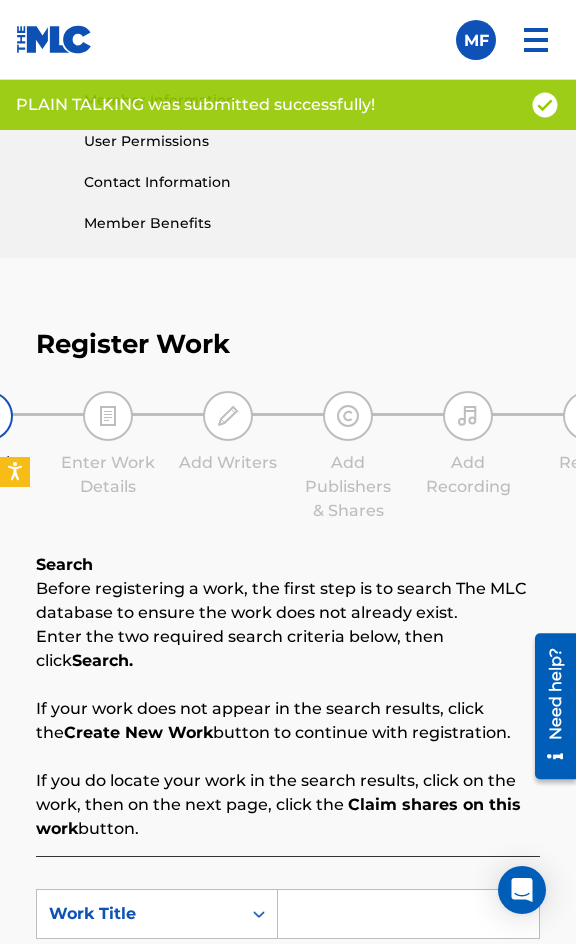 scroll, scrollTop: 1308, scrollLeft: 0, axis: vertical 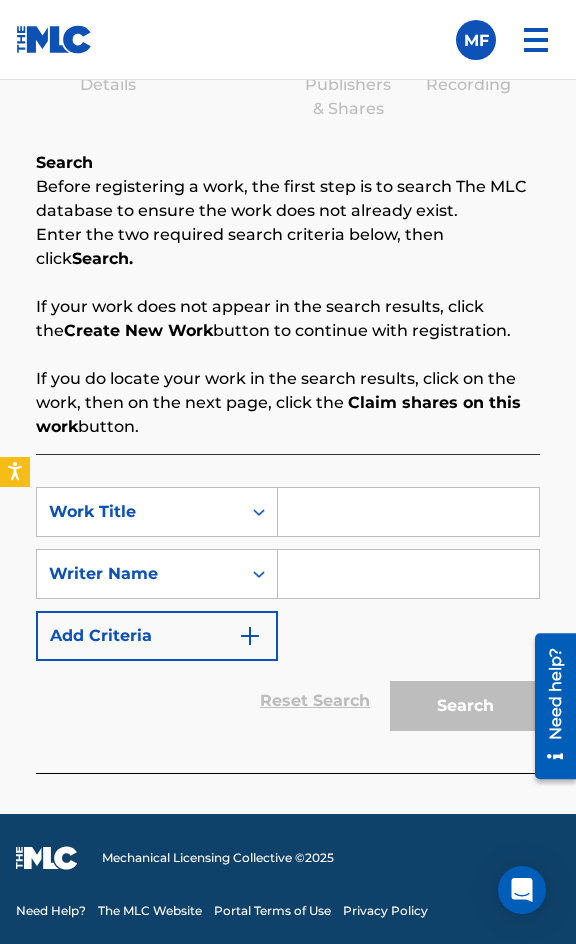 click at bounding box center [408, 512] 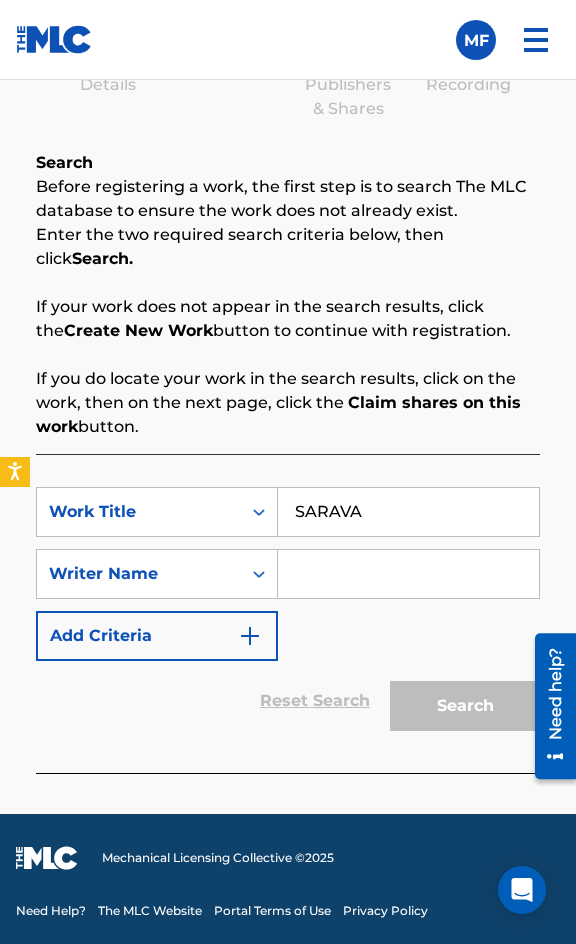 click on "SearchWithCriteria55399613-2acf-4049-a671-cc7badbf1242 Work Title SARAVA SearchWithCriteriaba904ade-93f1-40fa-a999-479bd7e17515 Writer Name Add Criteria" at bounding box center (288, 574) 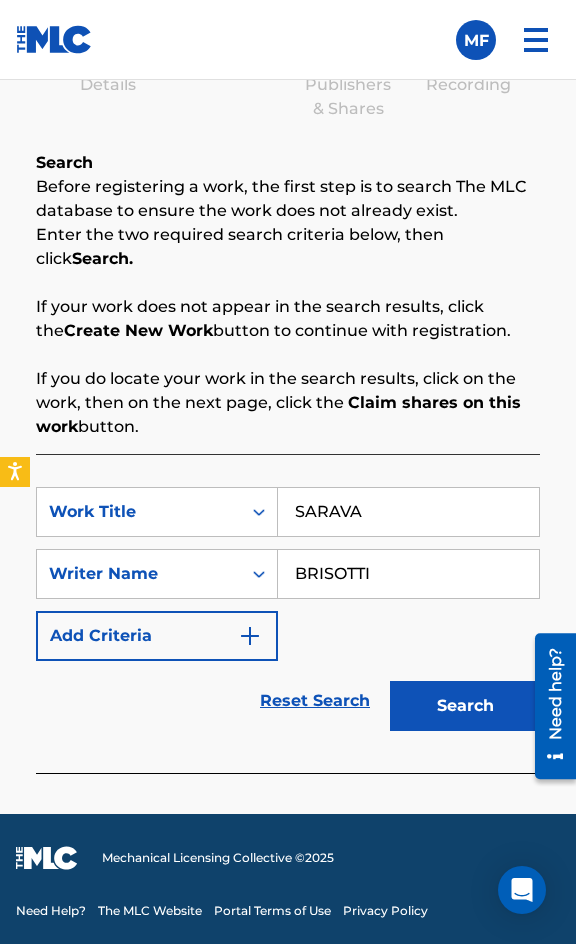 click on "Search" at bounding box center [465, 706] 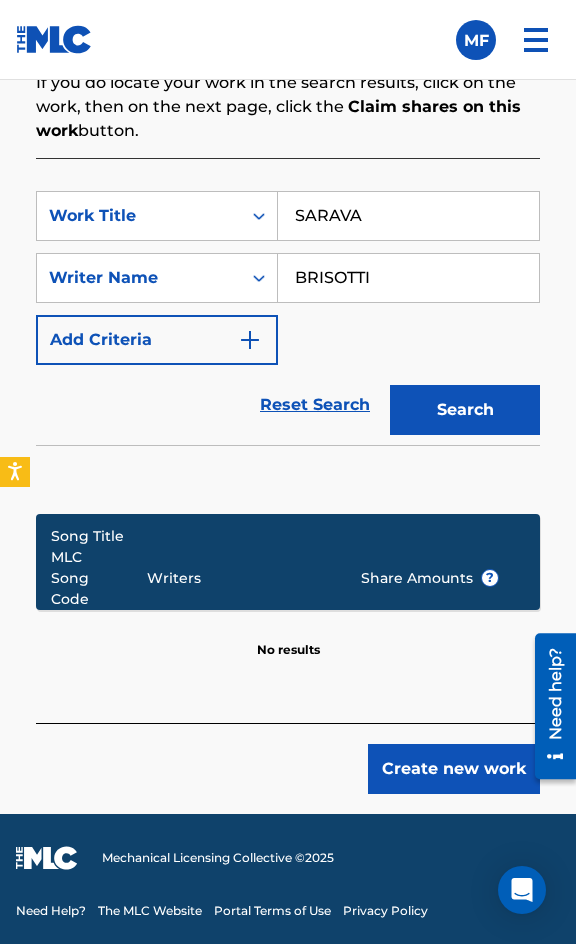 click on "Create new work" at bounding box center [454, 769] 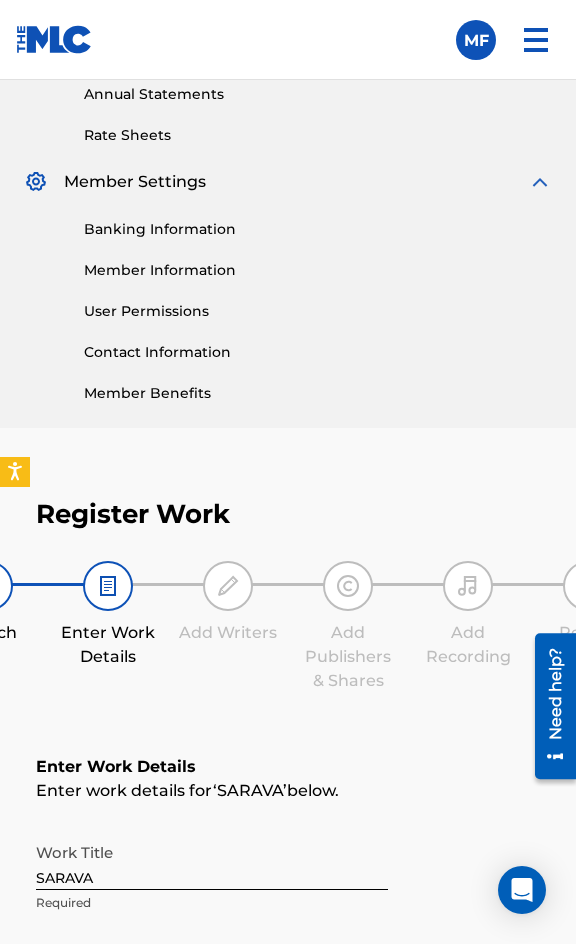scroll, scrollTop: 1474, scrollLeft: 0, axis: vertical 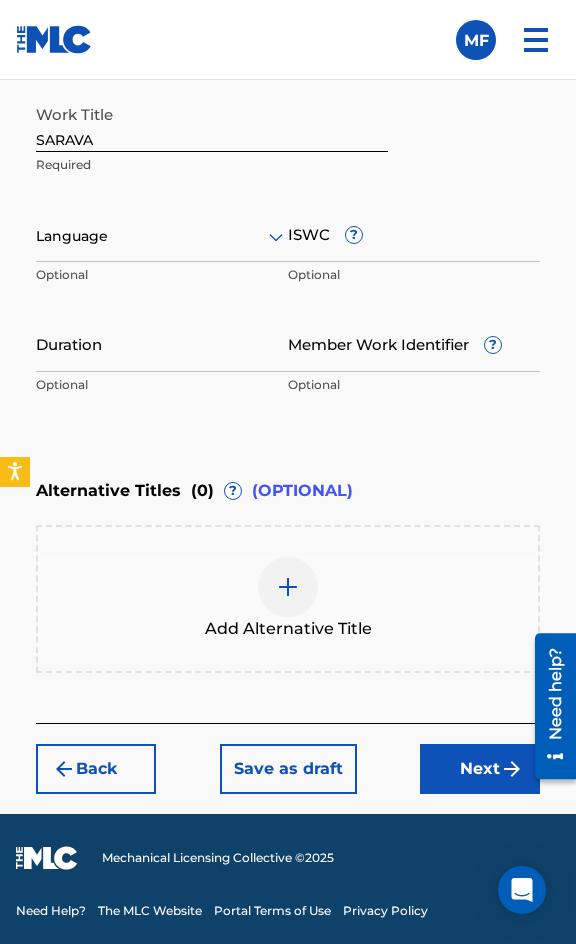 click on "Language Optional" at bounding box center (162, 250) 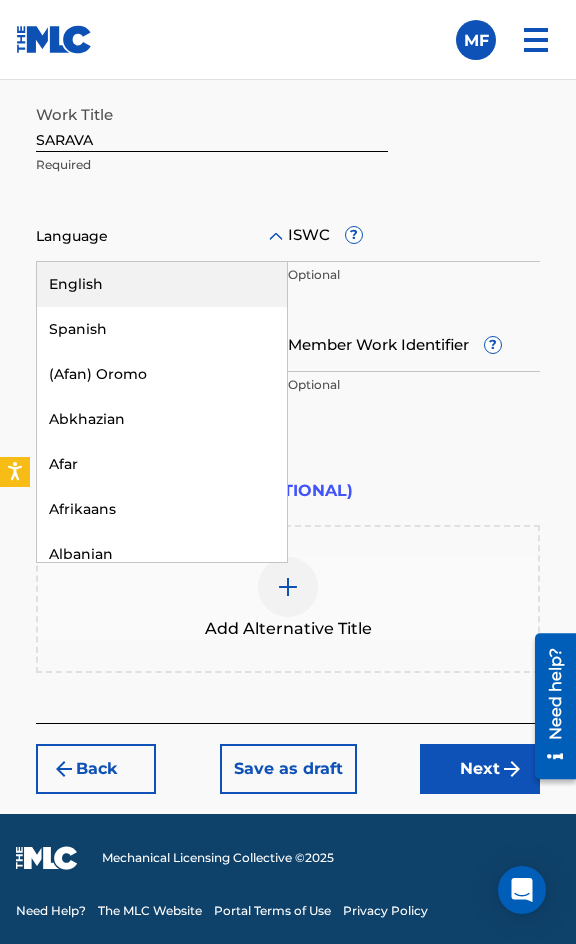 click on "Language" at bounding box center (162, 237) 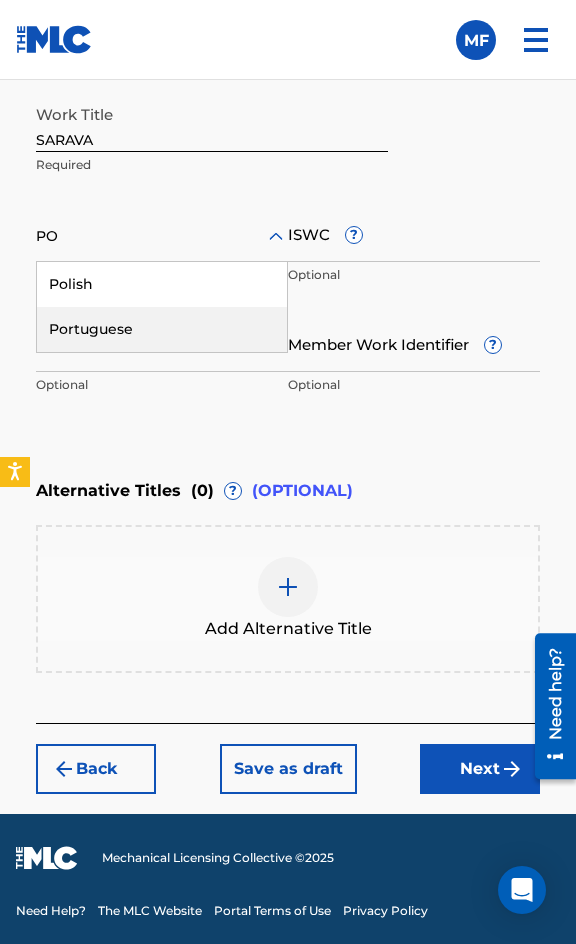 click on "Portuguese" at bounding box center (162, 329) 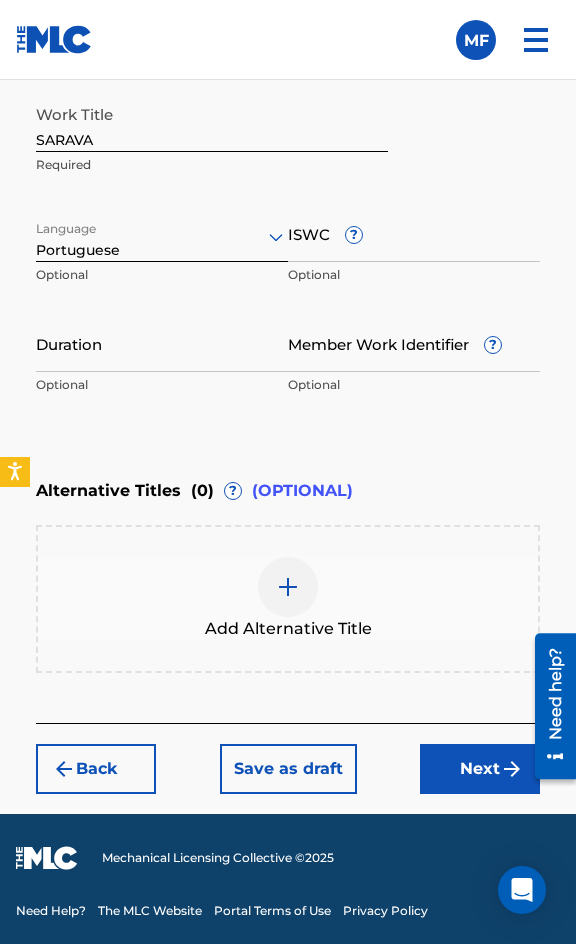 click on "Optional" at bounding box center [414, 275] 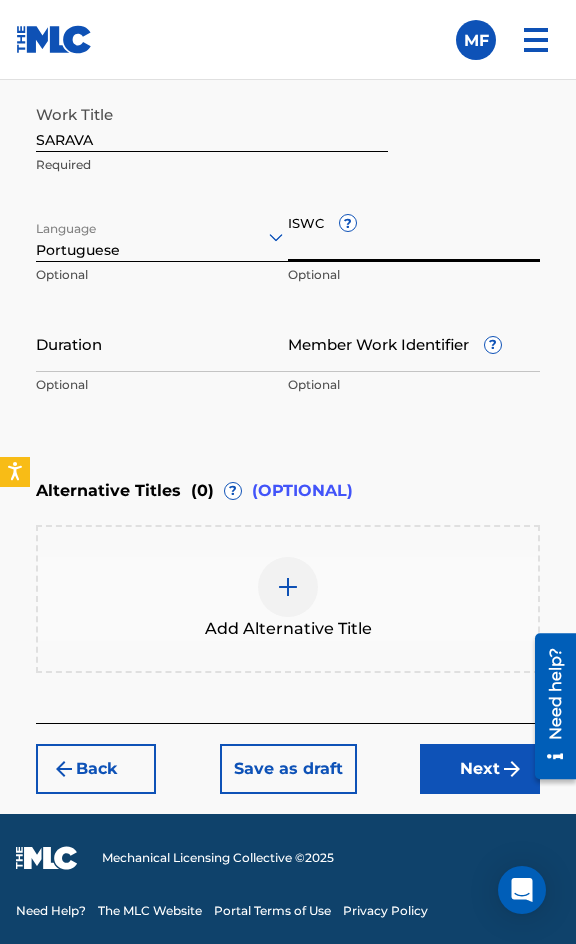 click on "ISWC   ?" at bounding box center (414, 233) 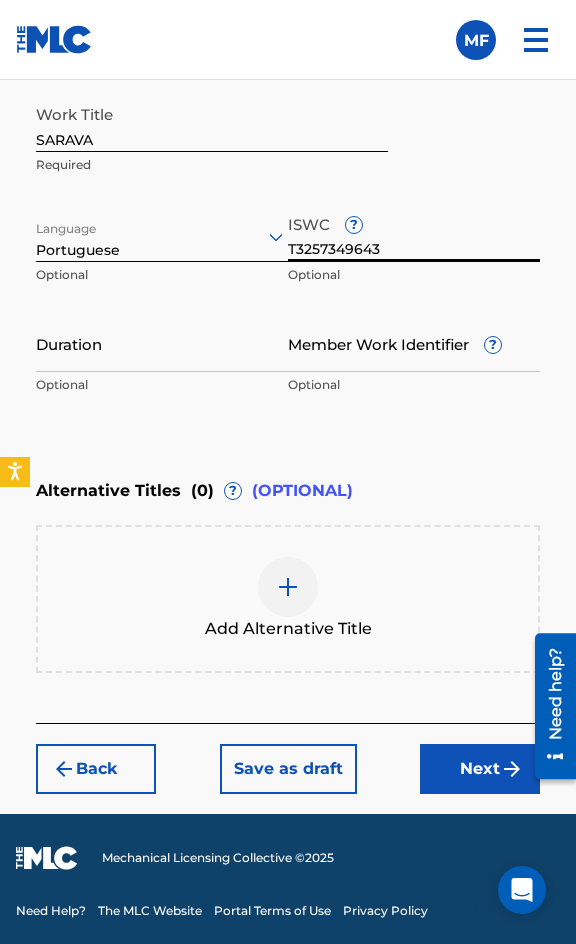 click on "Duration" at bounding box center (162, 343) 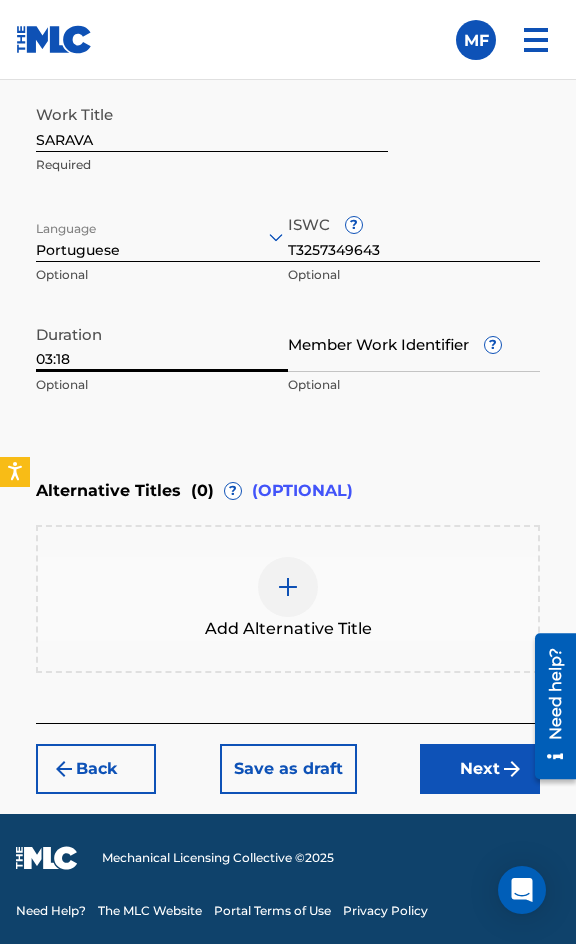 click on "Next" at bounding box center [480, 769] 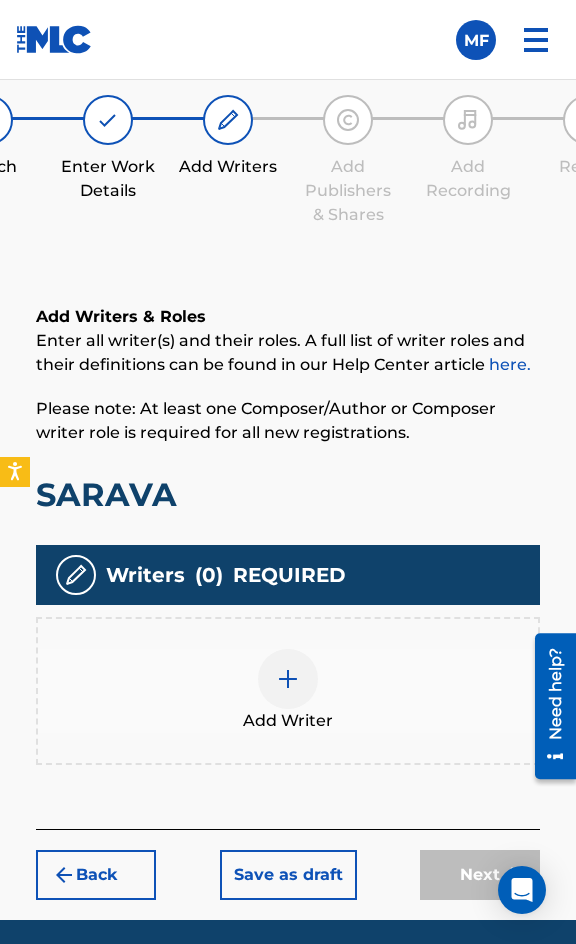 scroll, scrollTop: 1308, scrollLeft: 0, axis: vertical 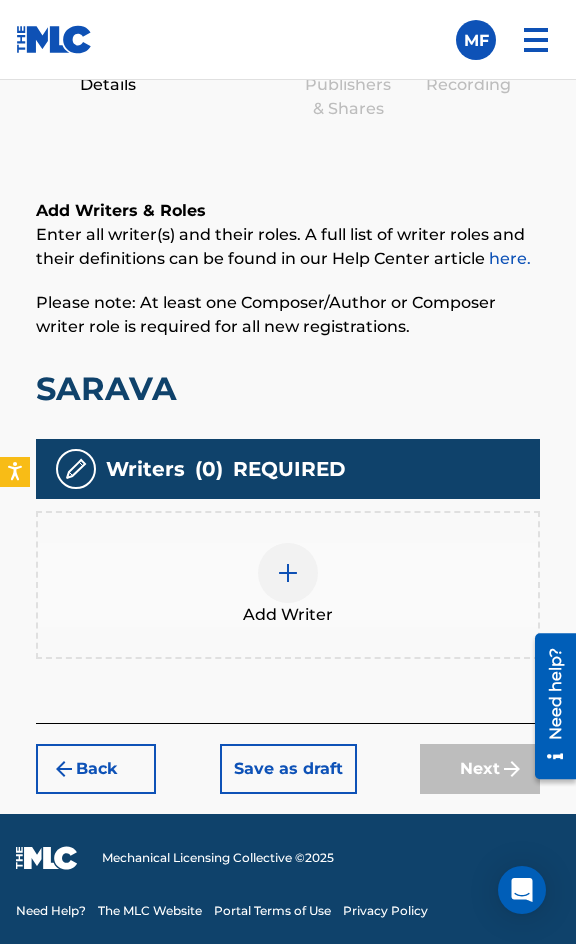 click on "Add Writer" at bounding box center [288, 585] 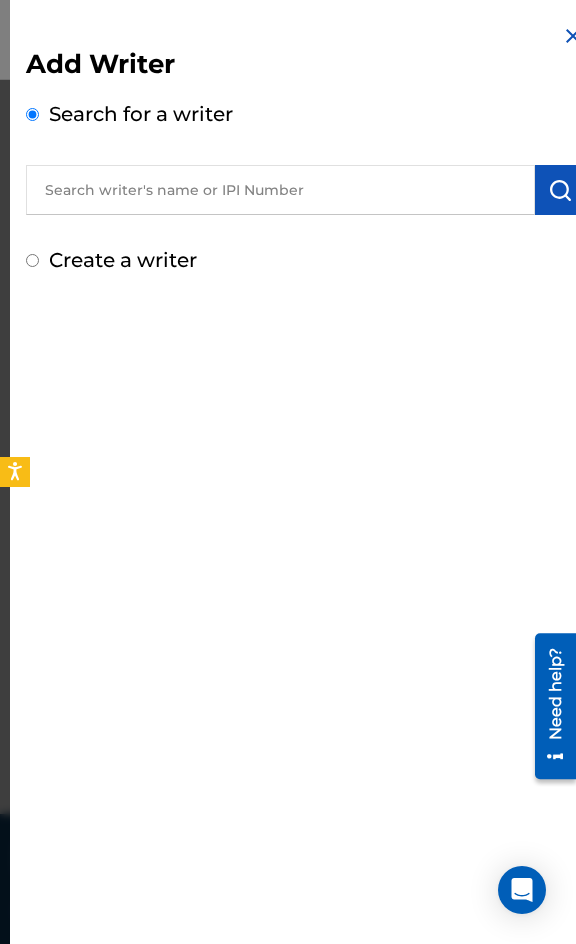 drag, startPoint x: 99, startPoint y: 288, endPoint x: 139, endPoint y: 271, distance: 43.462627 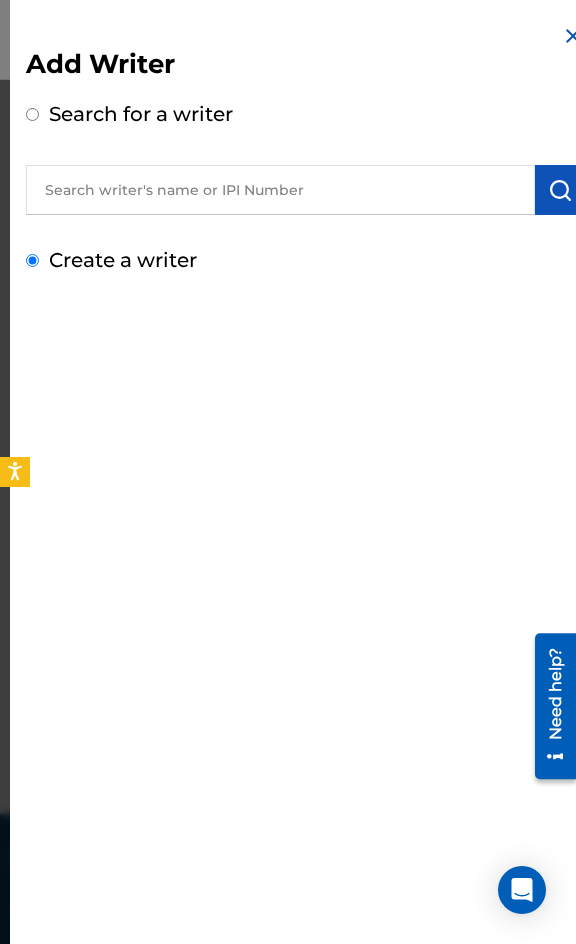 click on "Create a writer" at bounding box center (32, 260) 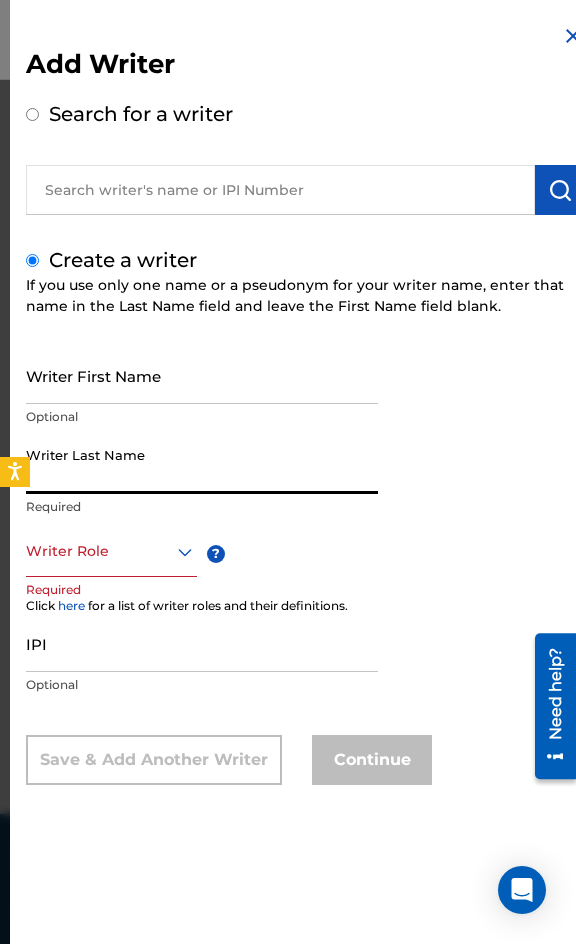 click on "Writer Last Name" at bounding box center (202, 465) 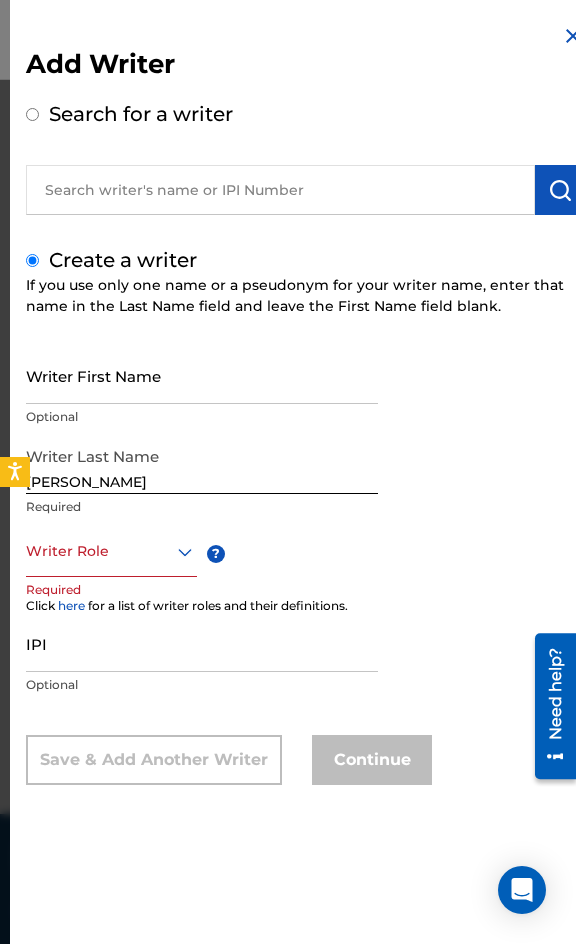 click on "Writer First Name" at bounding box center [202, 375] 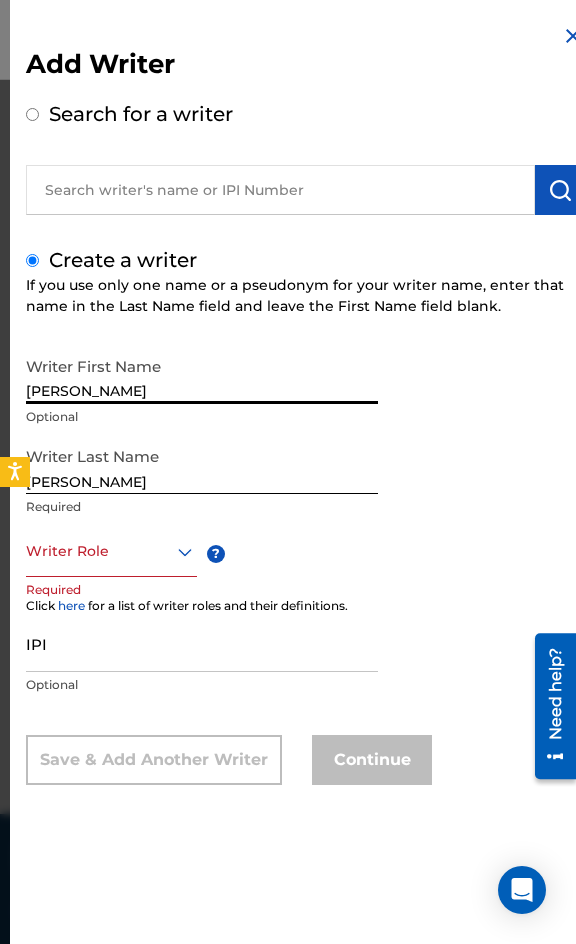 click at bounding box center (111, 551) 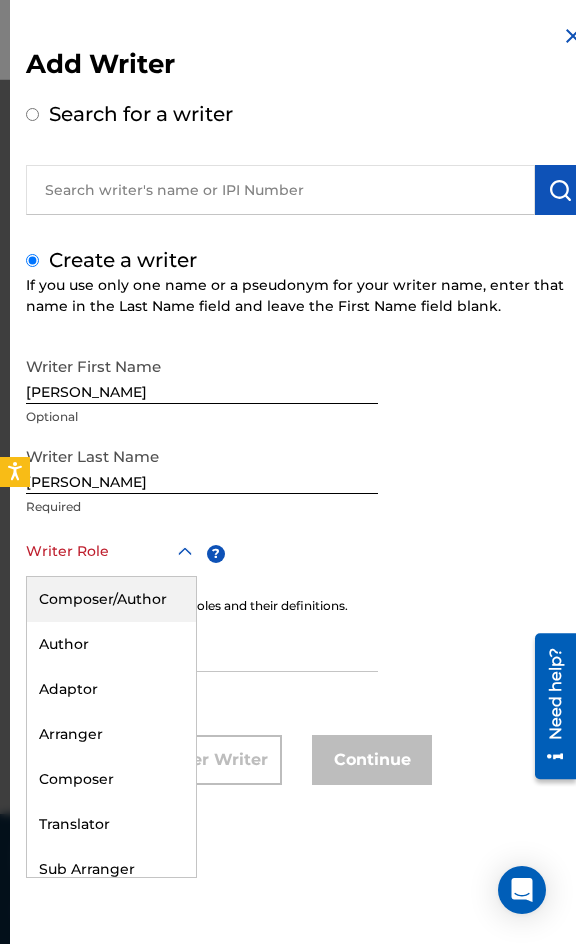 click on "Composer/Author" at bounding box center (111, 599) 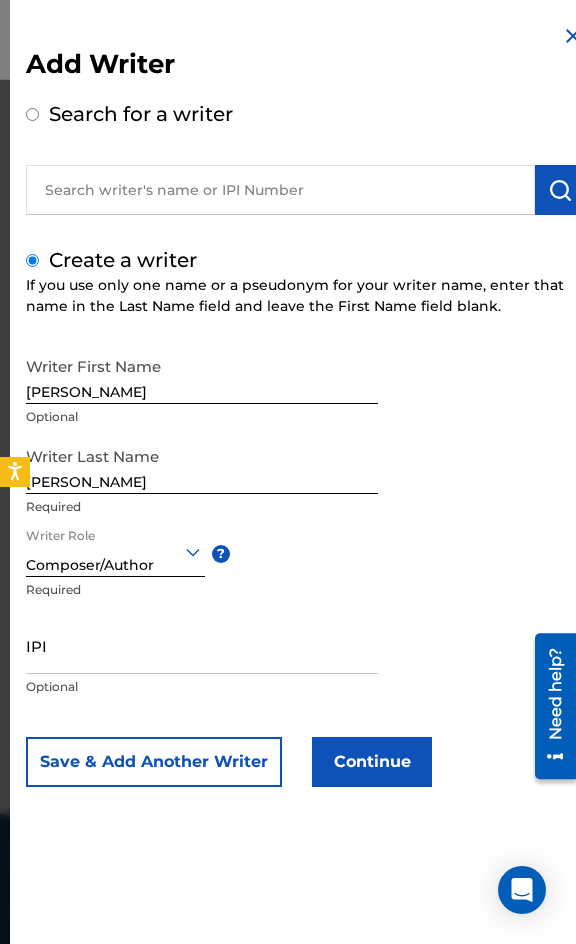 drag, startPoint x: 365, startPoint y: 728, endPoint x: 361, endPoint y: 749, distance: 21.377558 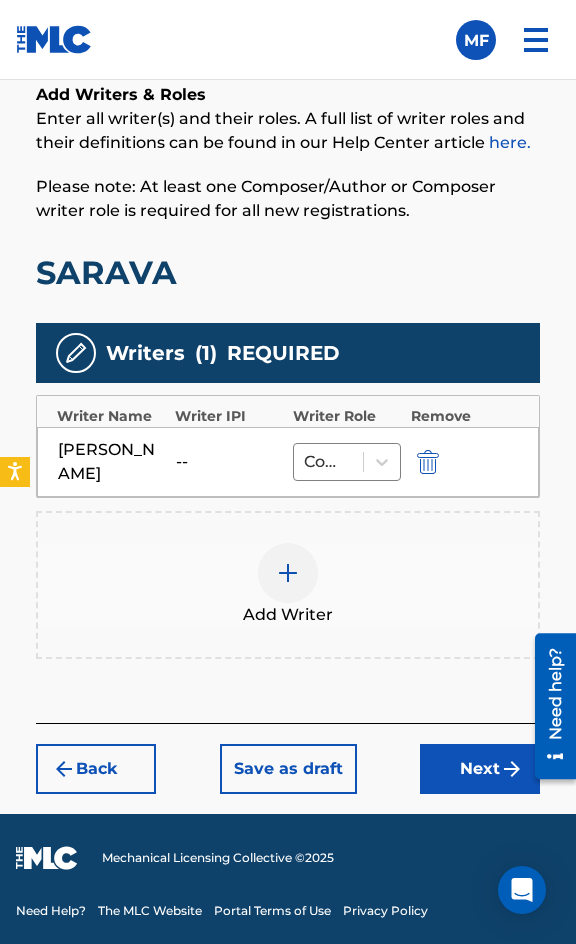 drag, startPoint x: 427, startPoint y: 718, endPoint x: 454, endPoint y: 761, distance: 50.77401 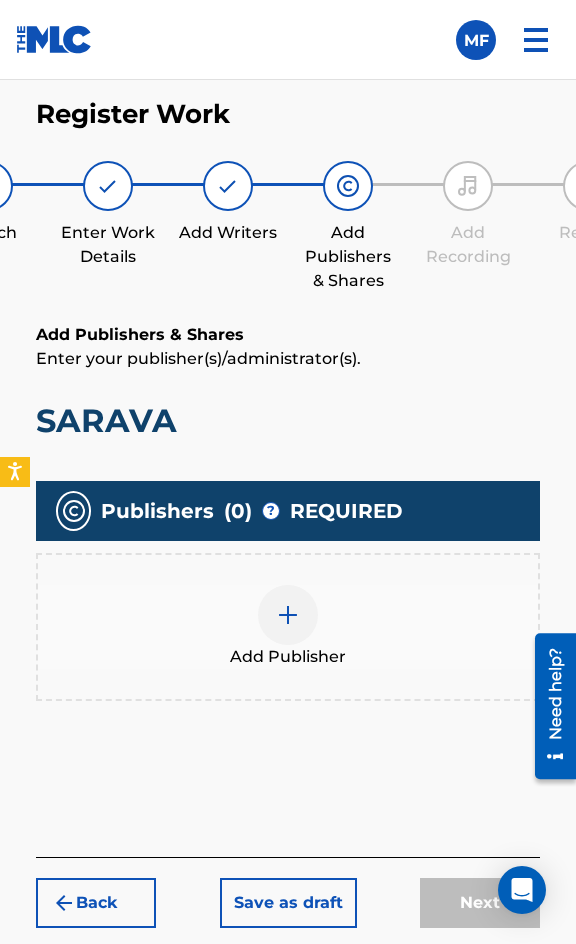 scroll, scrollTop: 1270, scrollLeft: 0, axis: vertical 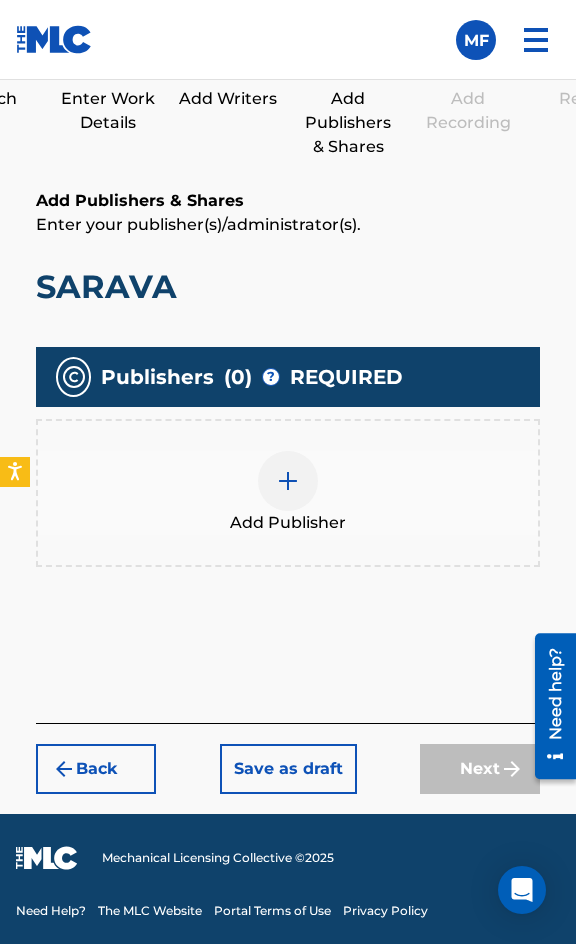 click at bounding box center (288, 481) 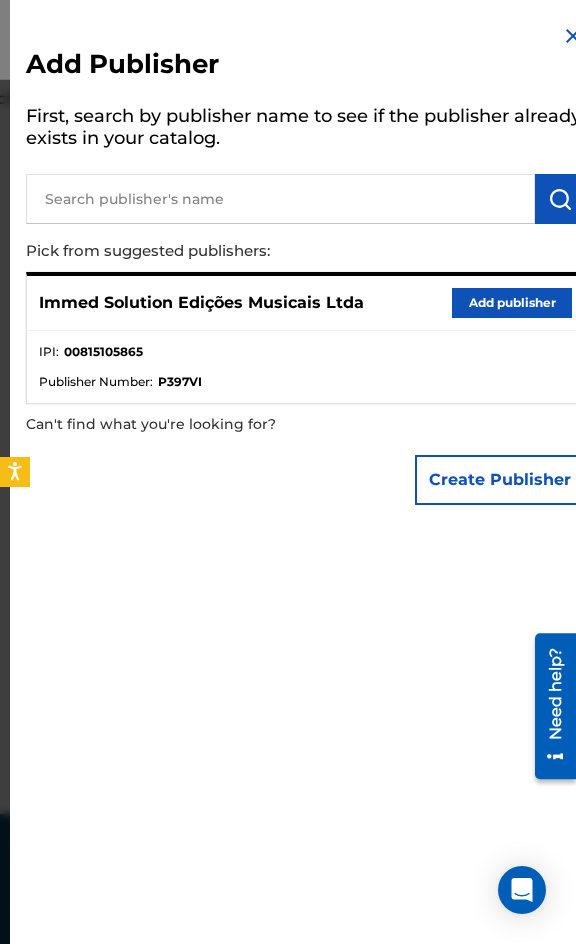 click on "Add publisher" at bounding box center (512, 303) 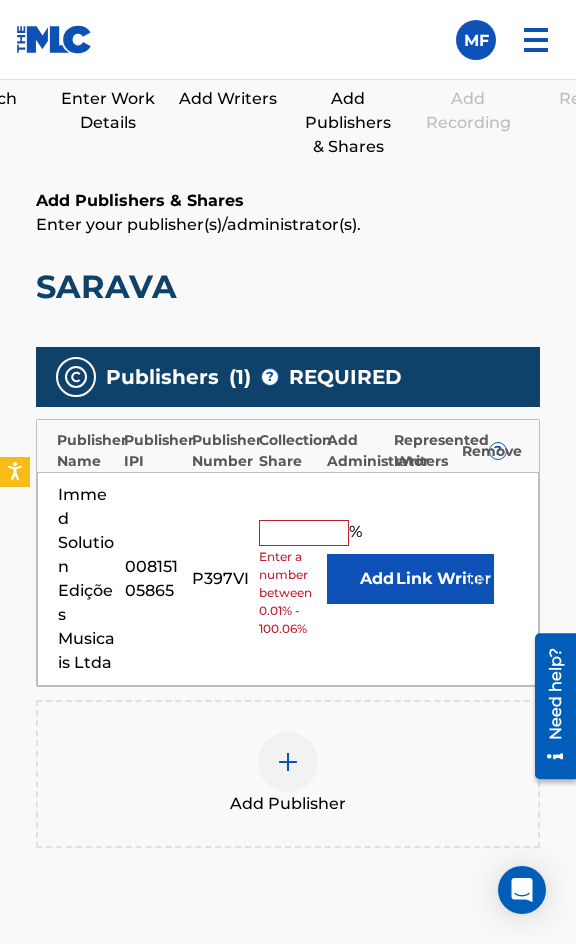 click on "Immed Solution Edições Musicais Ltda 00815105865 P397VI % Enter a number between 0.01% - 100.06% Add Link Writer" at bounding box center [288, 579] 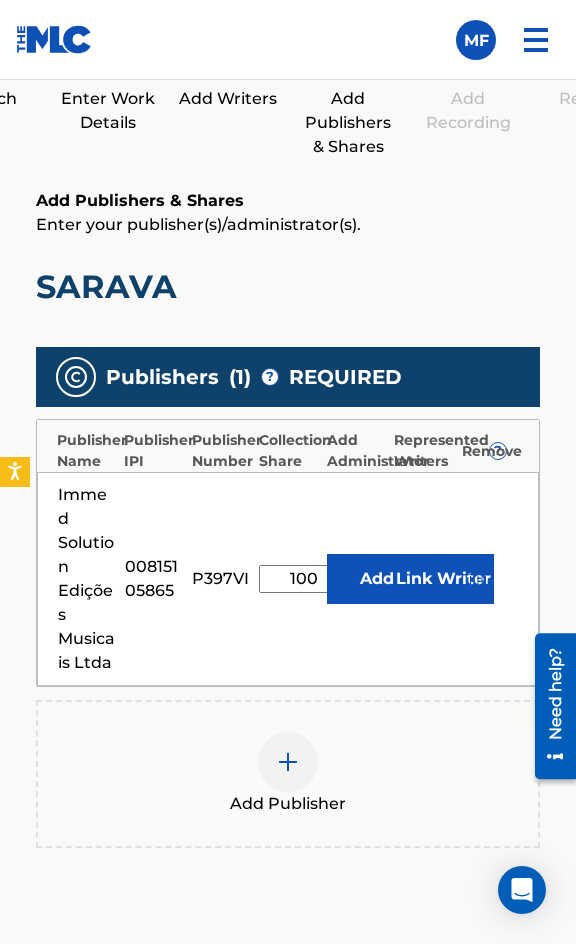 click on "Link Writer" at bounding box center [444, 579] 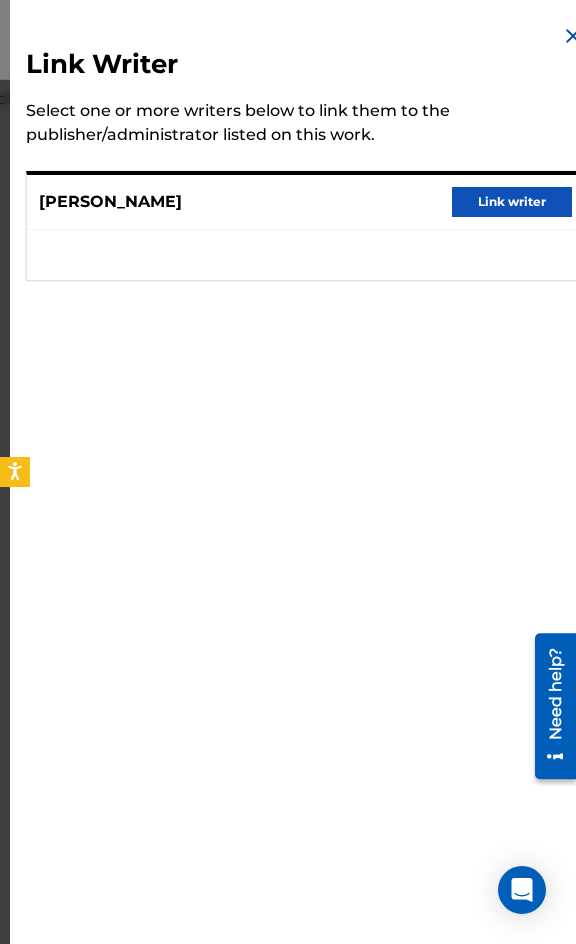 drag, startPoint x: 475, startPoint y: 220, endPoint x: 481, endPoint y: 199, distance: 21.84033 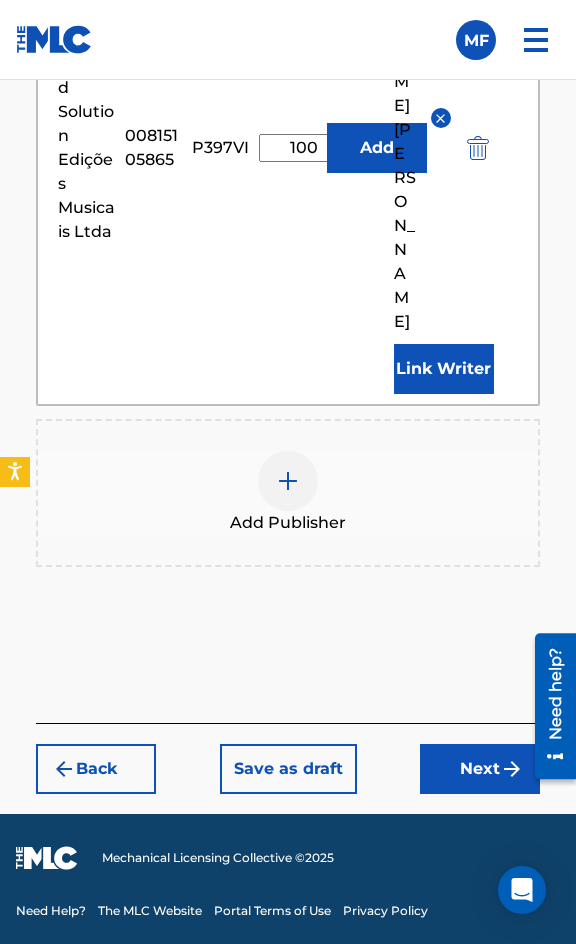 click on "Next" at bounding box center (480, 769) 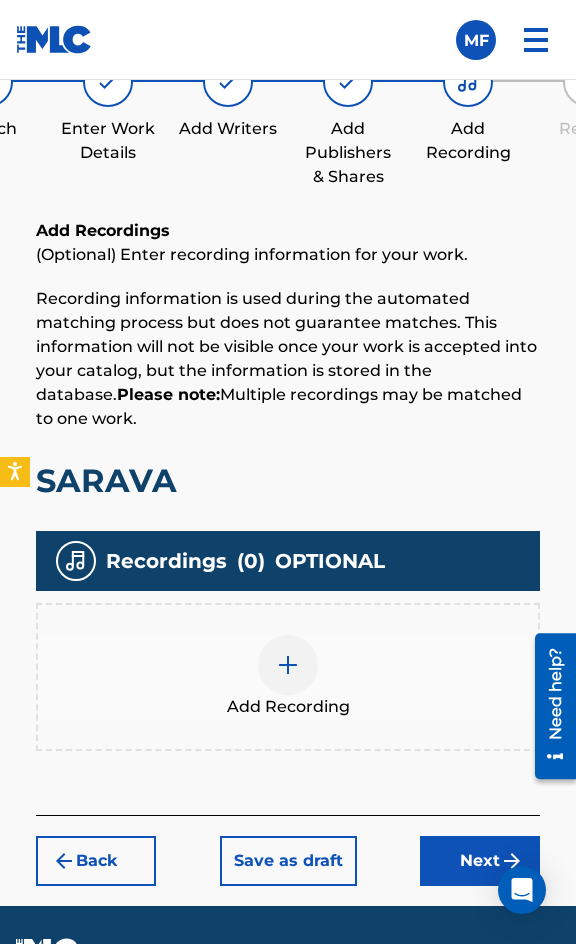 scroll, scrollTop: 1332, scrollLeft: 0, axis: vertical 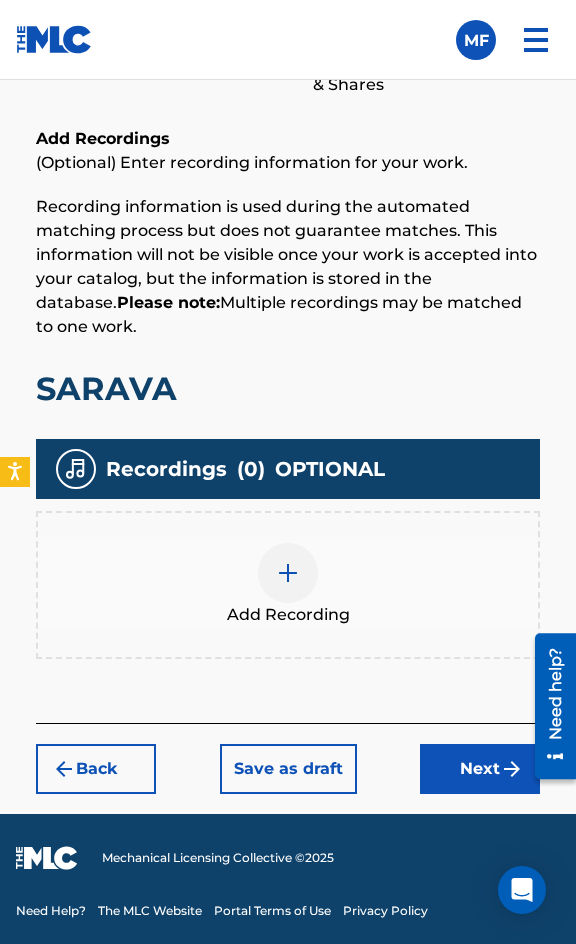 click on "Add Recording" at bounding box center (288, 585) 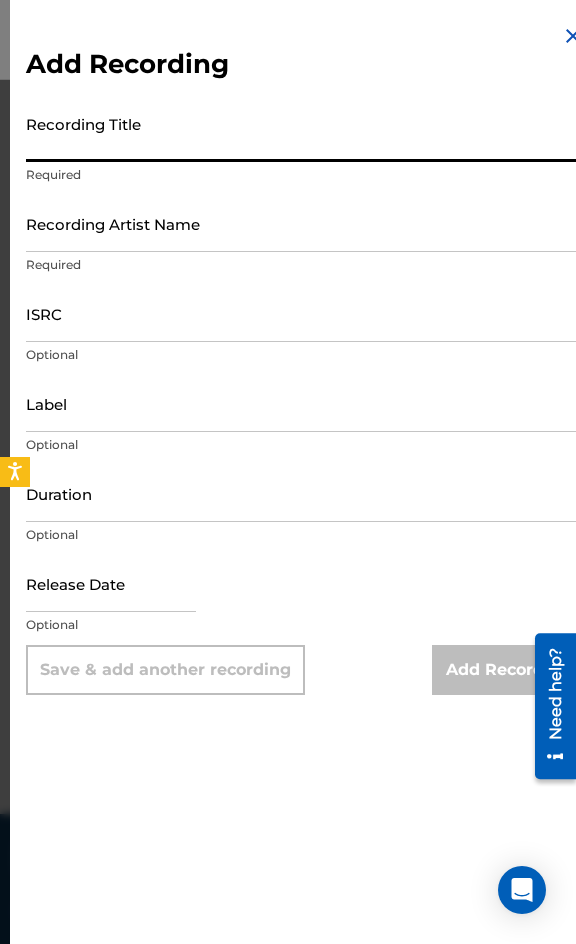 click on "Recording Title" at bounding box center (305, 133) 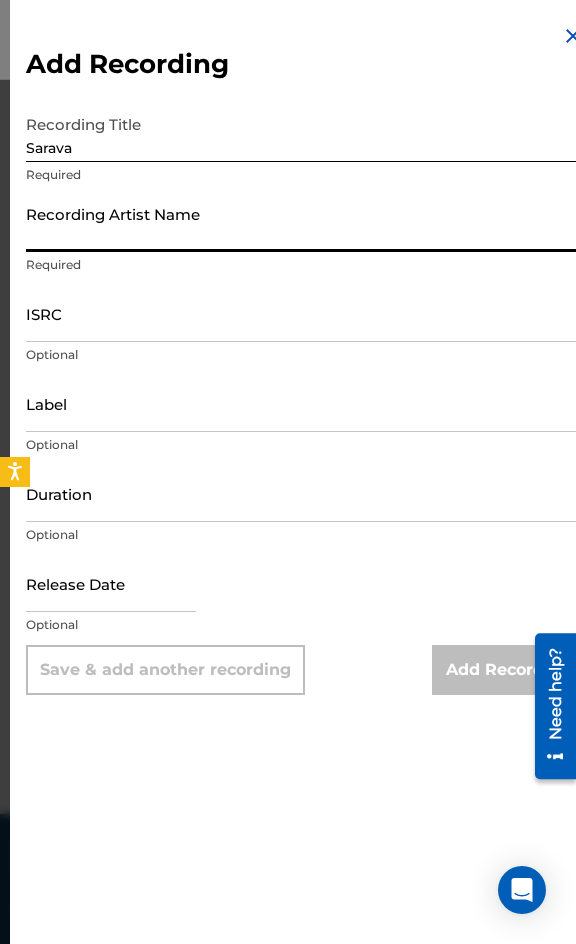 click on "Recording Artist Name" at bounding box center (305, 223) 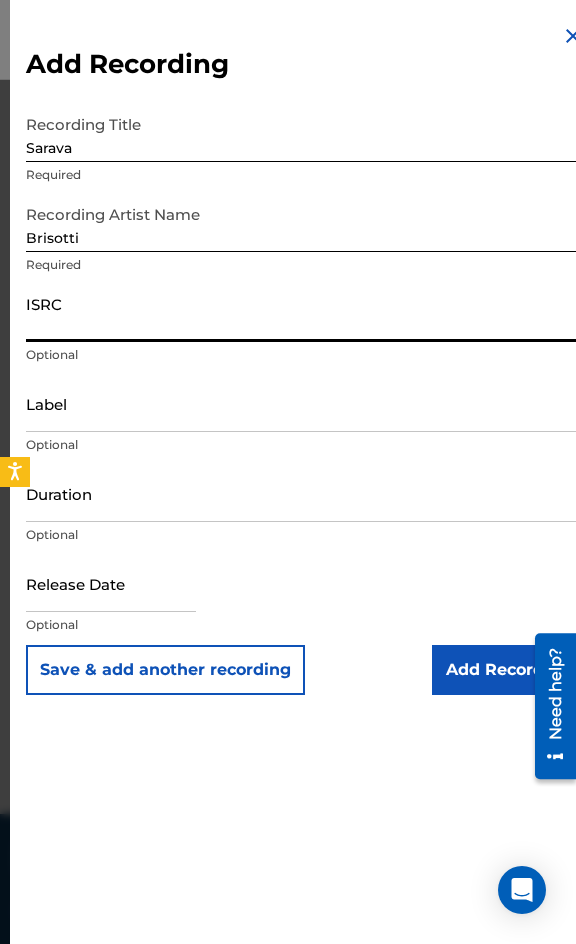 click on "ISRC" at bounding box center (305, 313) 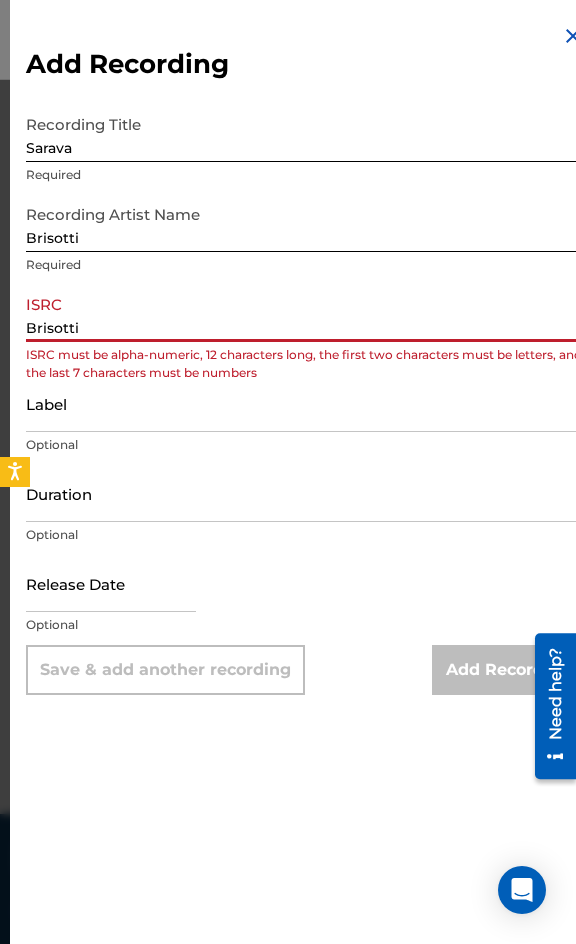 click on "Brisotti" at bounding box center [305, 313] 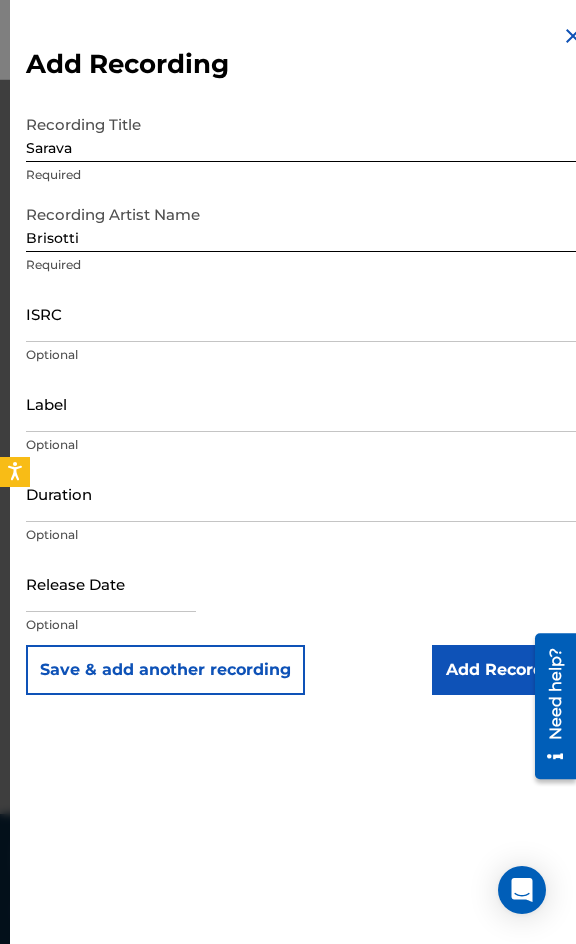 click on "ISRC" at bounding box center [305, 313] 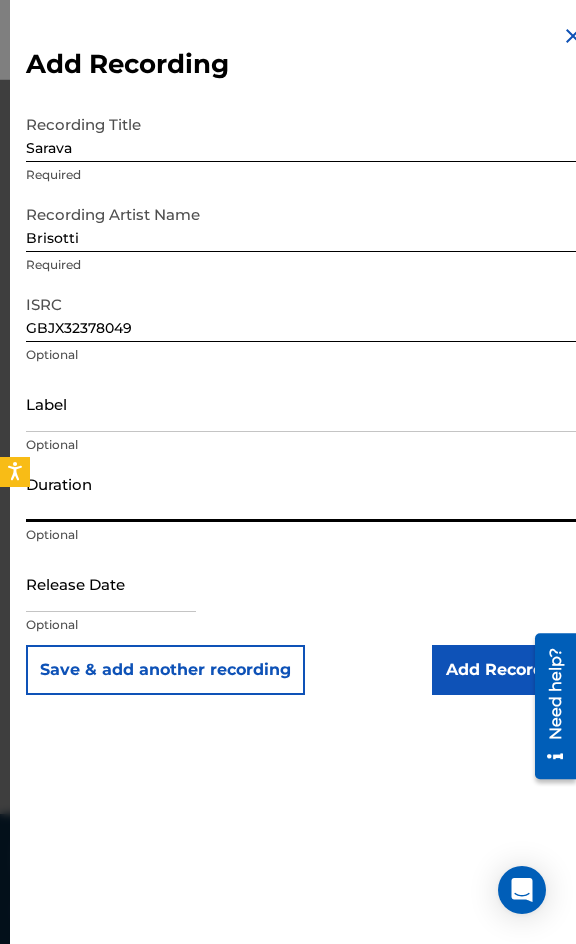 click on "Duration" at bounding box center (305, 493) 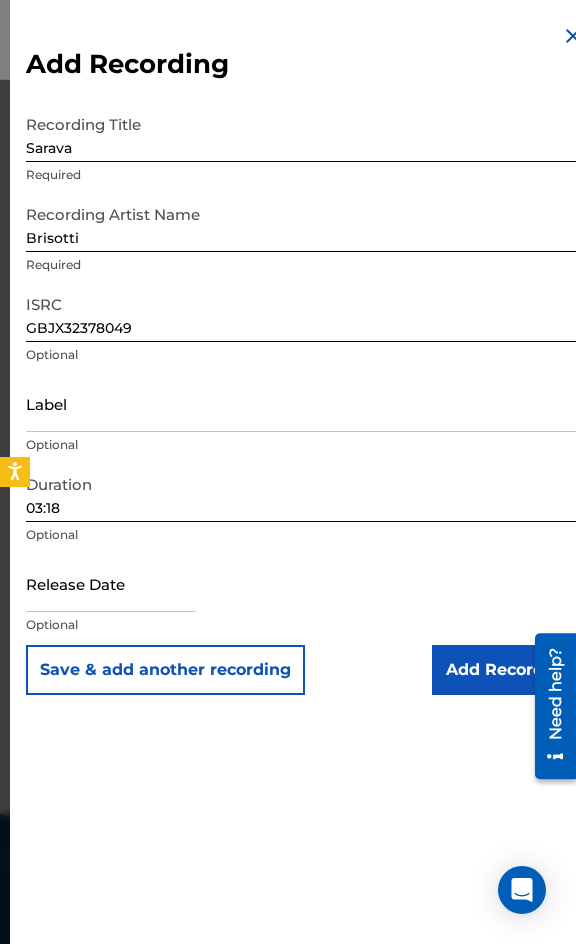 click on "Add Recording Recording Title Sarava Required Recording Artist Name [PERSON_NAME] Required ISRC GBJX32378049 Optional Label Optional Duration 03:18 Optional Release Date Optional Save & add another recording Add Recording" at bounding box center [305, 359] 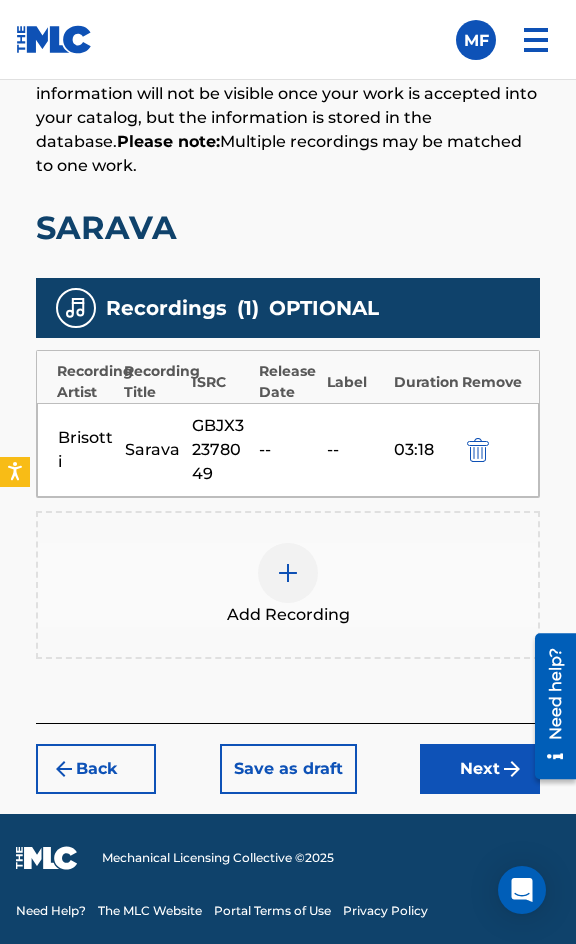 click on "Register Work Search Enter Work Details Add Writers Add Publishers & Shares Add Recording Review Add Recordings (Optional) Enter recording information for your work. Recording information is used during the automated matching process but does not guarantee matches. This information will not be visible once your work is accepted into your catalog, but the information is stored in the database.  Please note:  Multiple recordings may be matched to one work. SARAVA Recordings ( 1 ) OPTIONAL Recording Artist Recording Title ISRC Release Date Label Duration Remove [PERSON_NAME]  GBJX32378049 -- -- 03:18 Add Recording Back Save as draft Next" at bounding box center (288, 267) 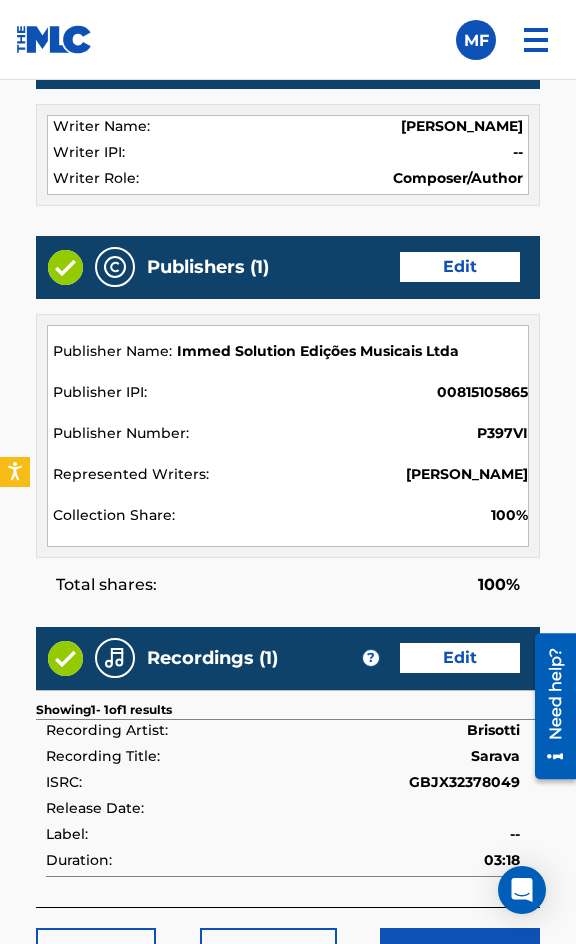 scroll, scrollTop: 2162, scrollLeft: 0, axis: vertical 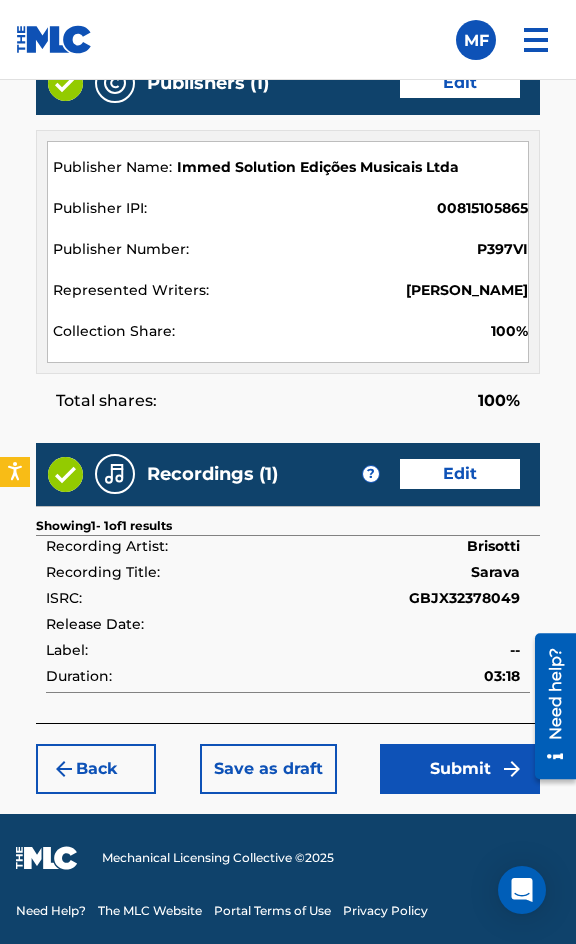 click on "Submit" at bounding box center [460, 769] 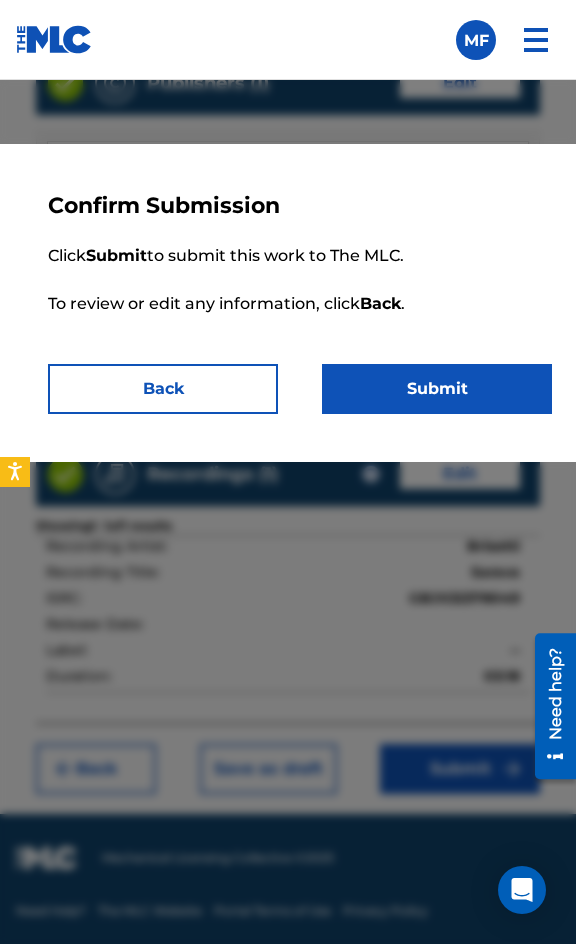 drag, startPoint x: 513, startPoint y: 340, endPoint x: 481, endPoint y: 377, distance: 48.9183 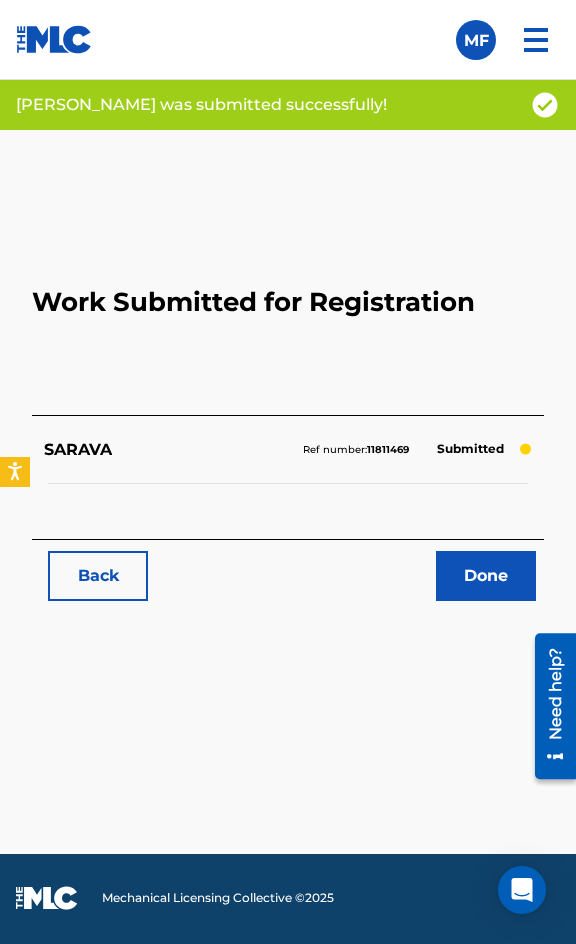 scroll, scrollTop: 1114, scrollLeft: 0, axis: vertical 